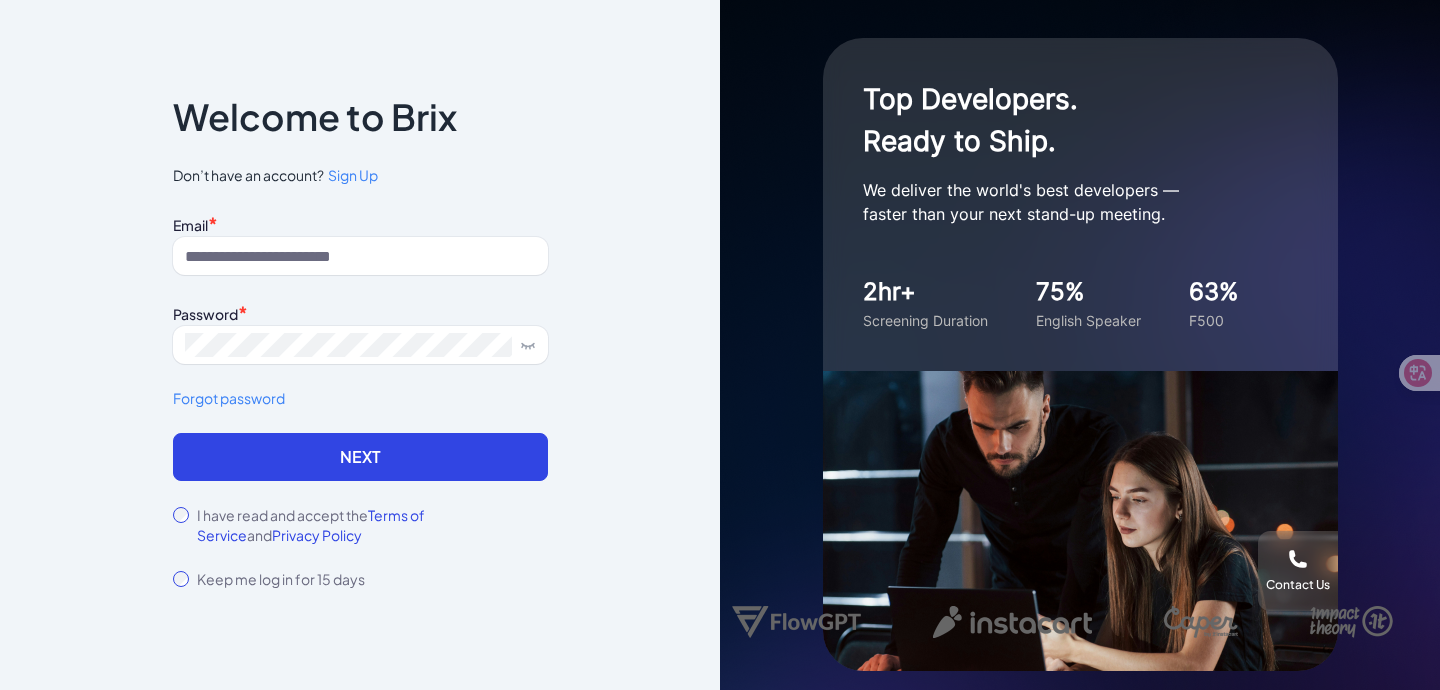 scroll, scrollTop: 0, scrollLeft: 0, axis: both 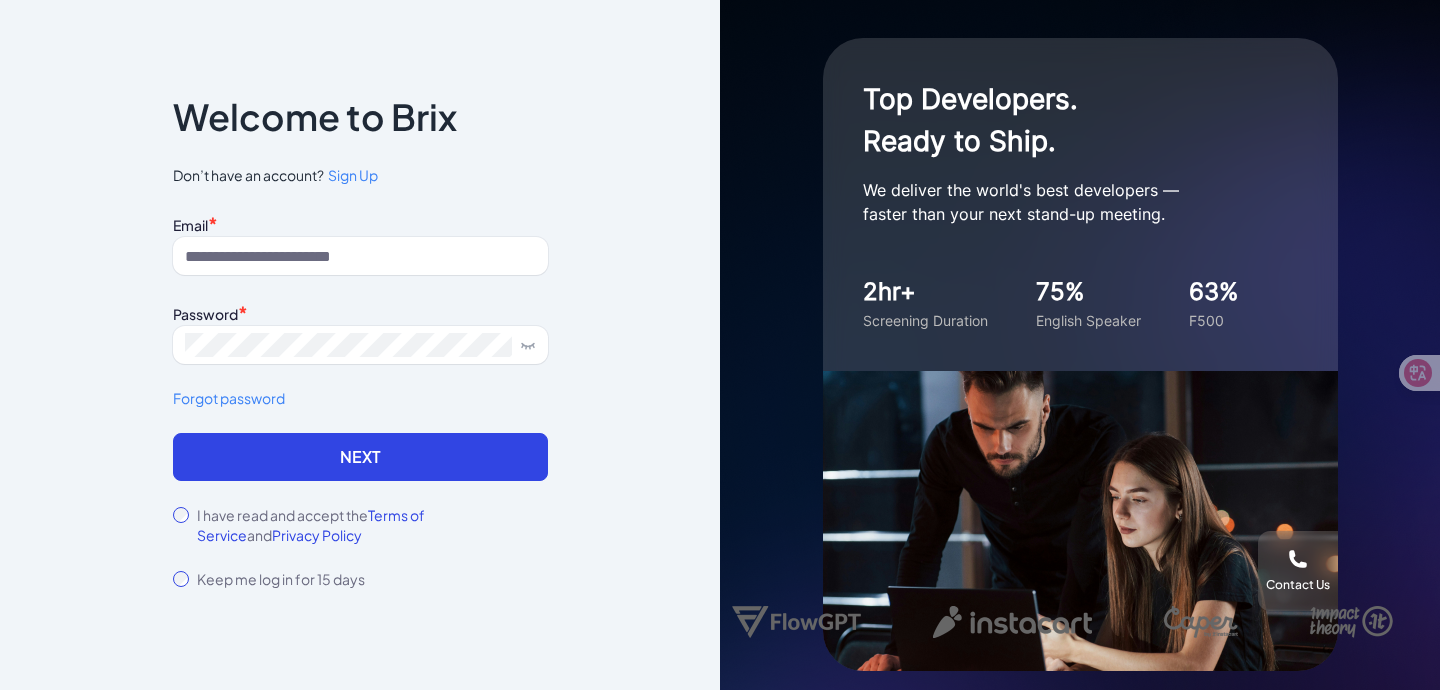 click on "Notice To proceed, please agree to the  Terms of Service  and  Privary Policy . Cancel Confirm Welcome to Brix Don’t have an account? Sign Up Email * Password * Forgot password Next I have read and accept the  Terms of Service  and  Privacy Policy Keep me log in for 15 days Back Check your phone A 6-digit code was sent to    . Enter it within 5 mins. Send code Account temporarily locked. Please try again later. 120s Next" at bounding box center [360, 345] 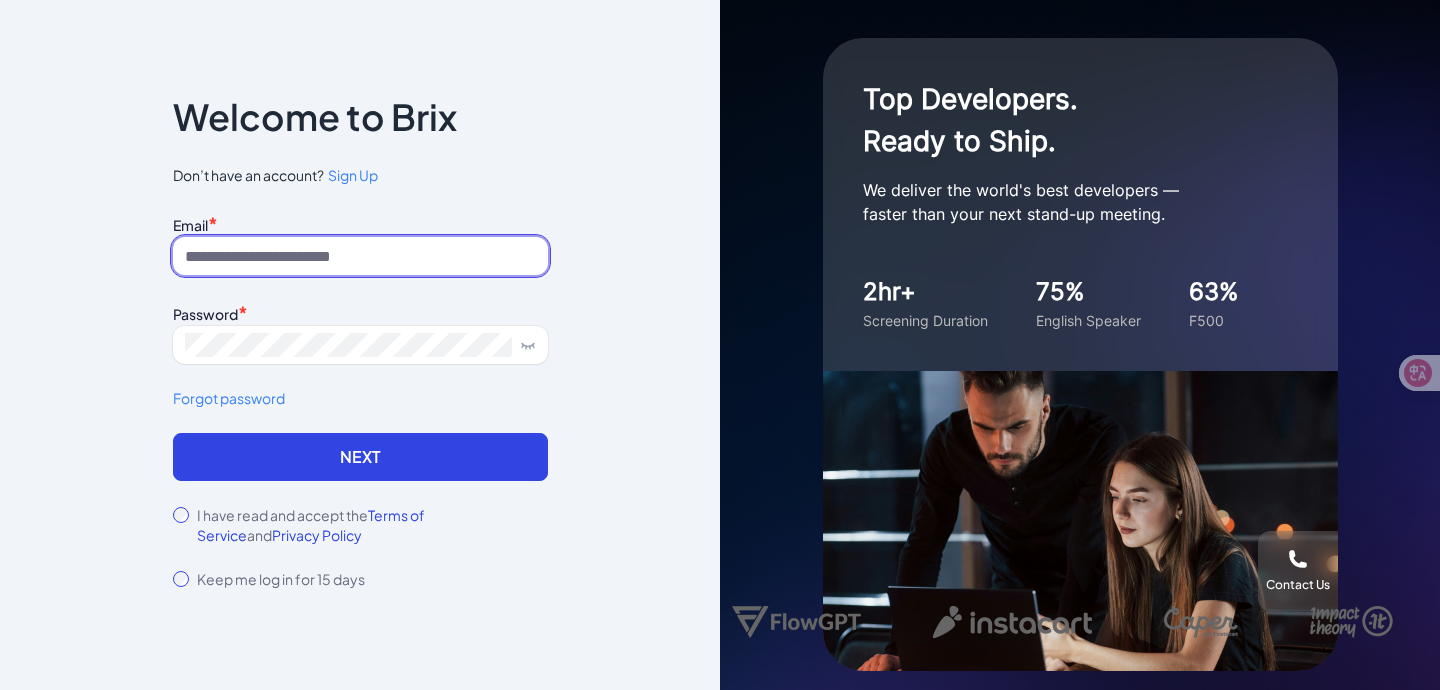 click at bounding box center [360, 256] 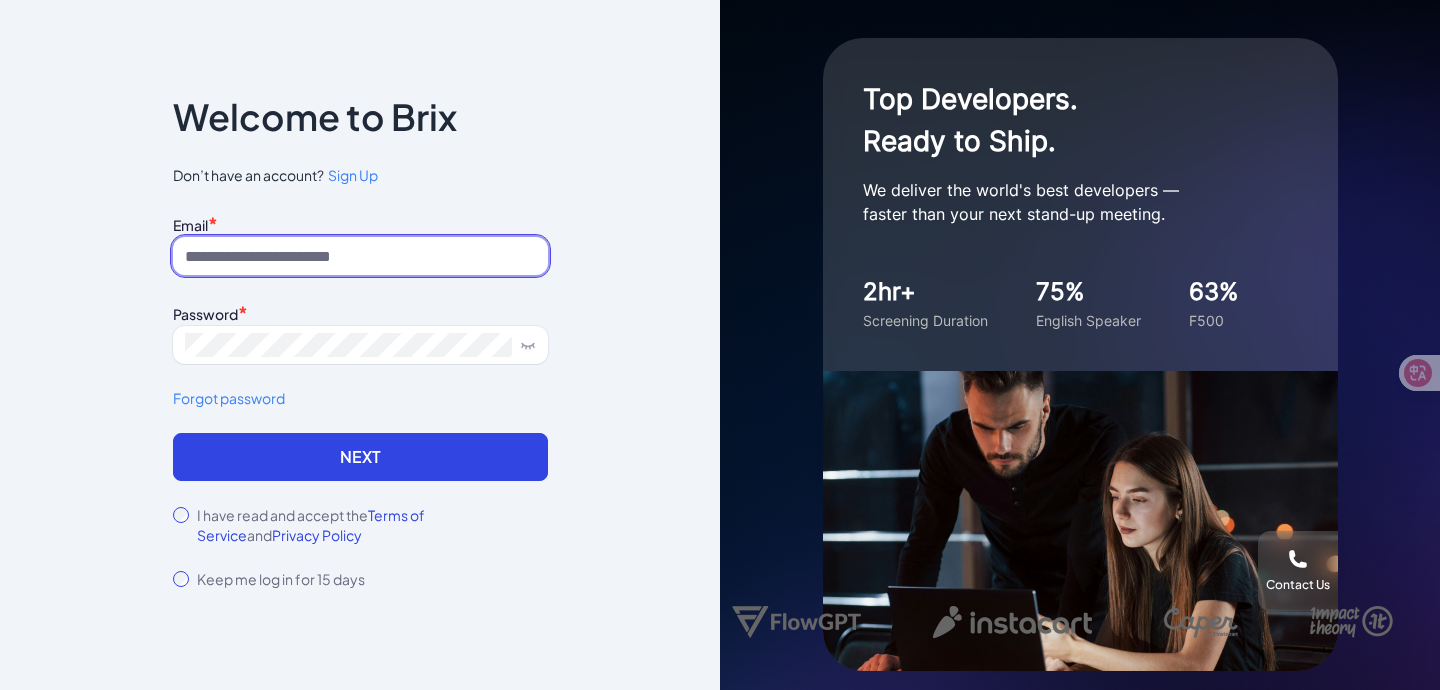 type on "**********" 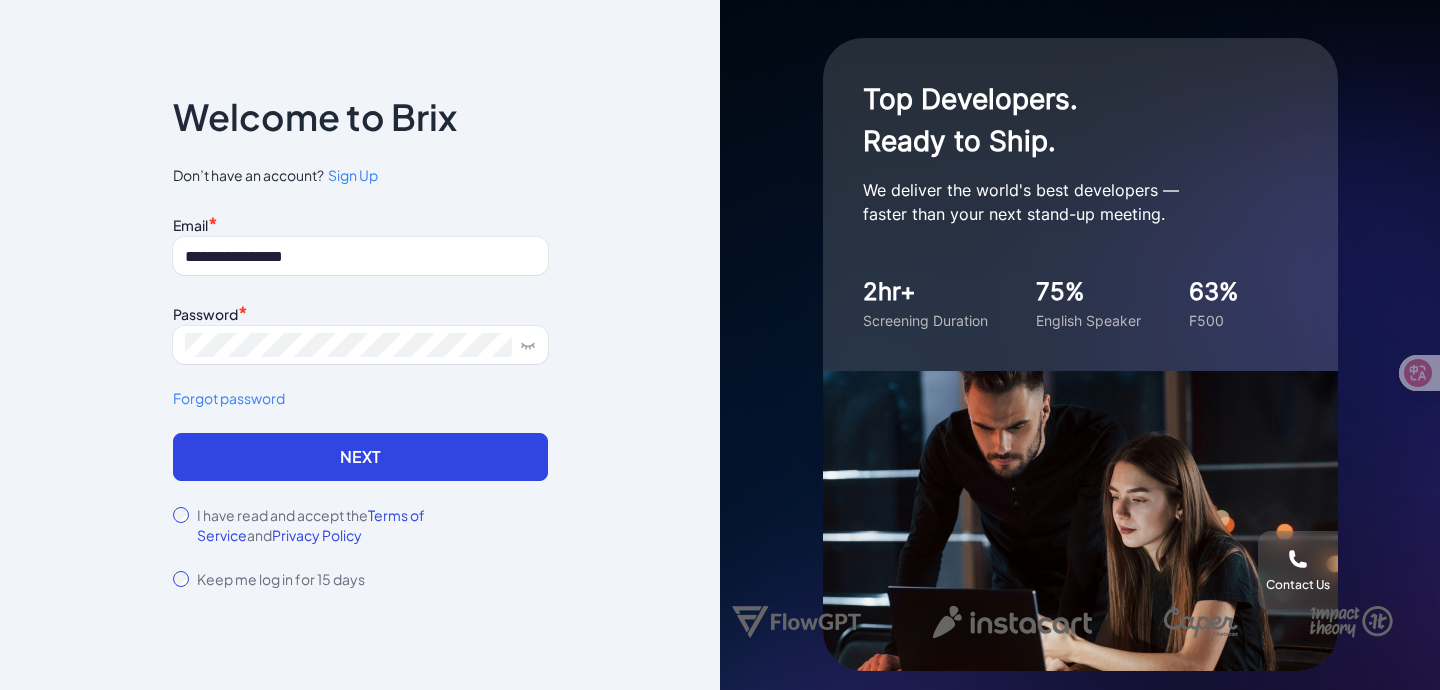 click on "I have read and accept the  Terms of Service  and  Privacy Policy" at bounding box center (360, 525) 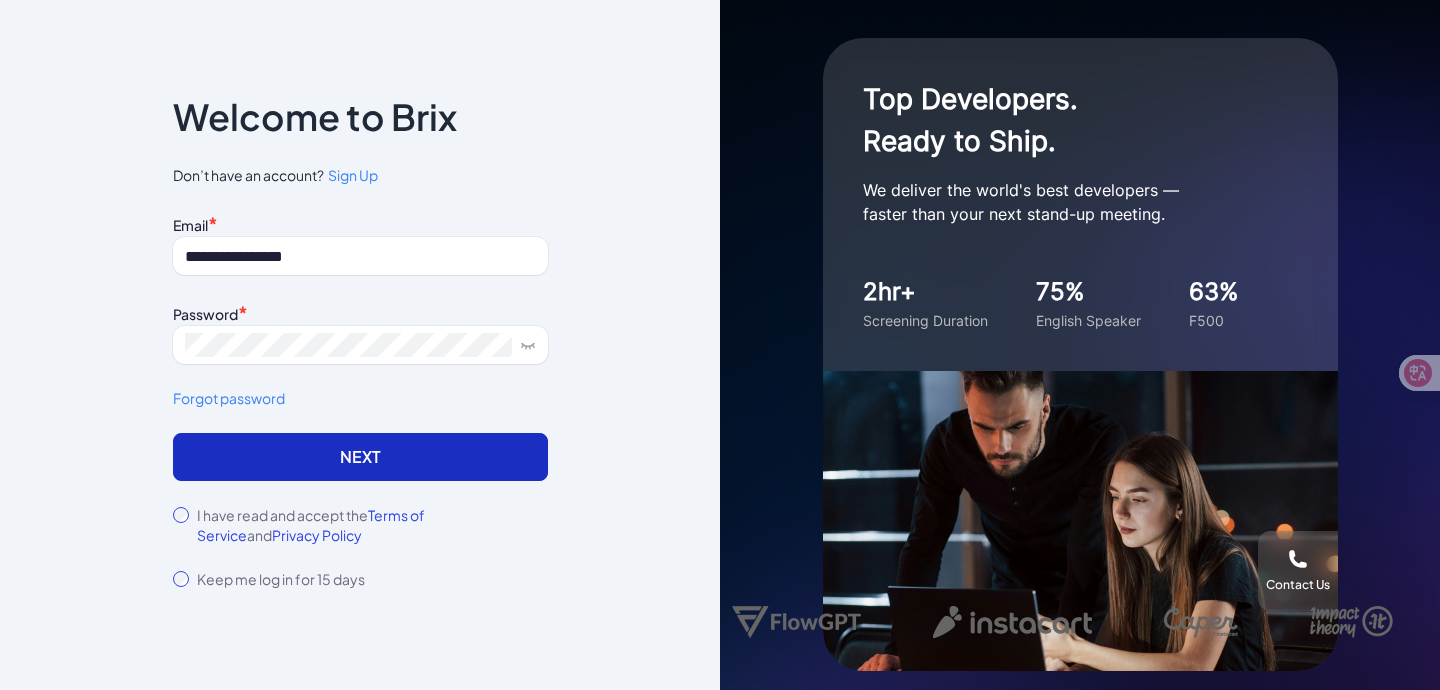 click on "Next" at bounding box center (360, 457) 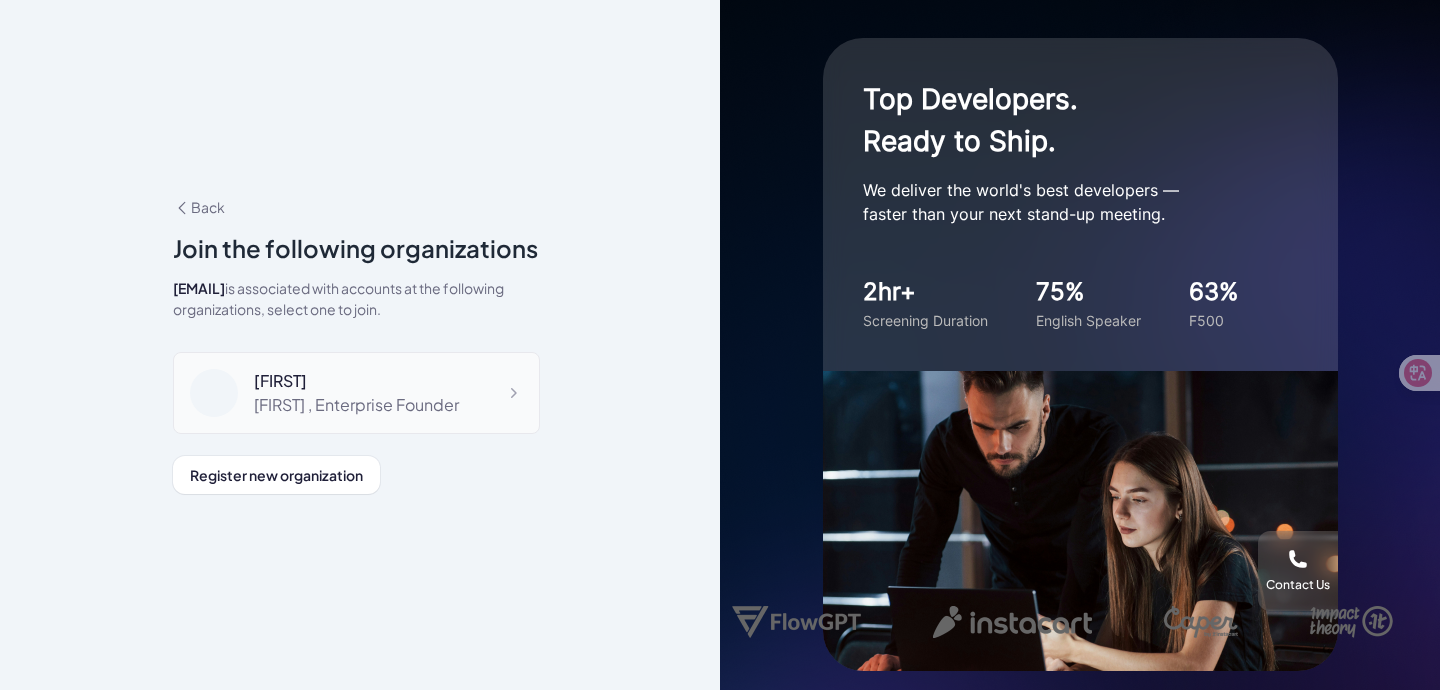 click on "lnner   linjm   , Enterprise Founder" at bounding box center [356, 393] 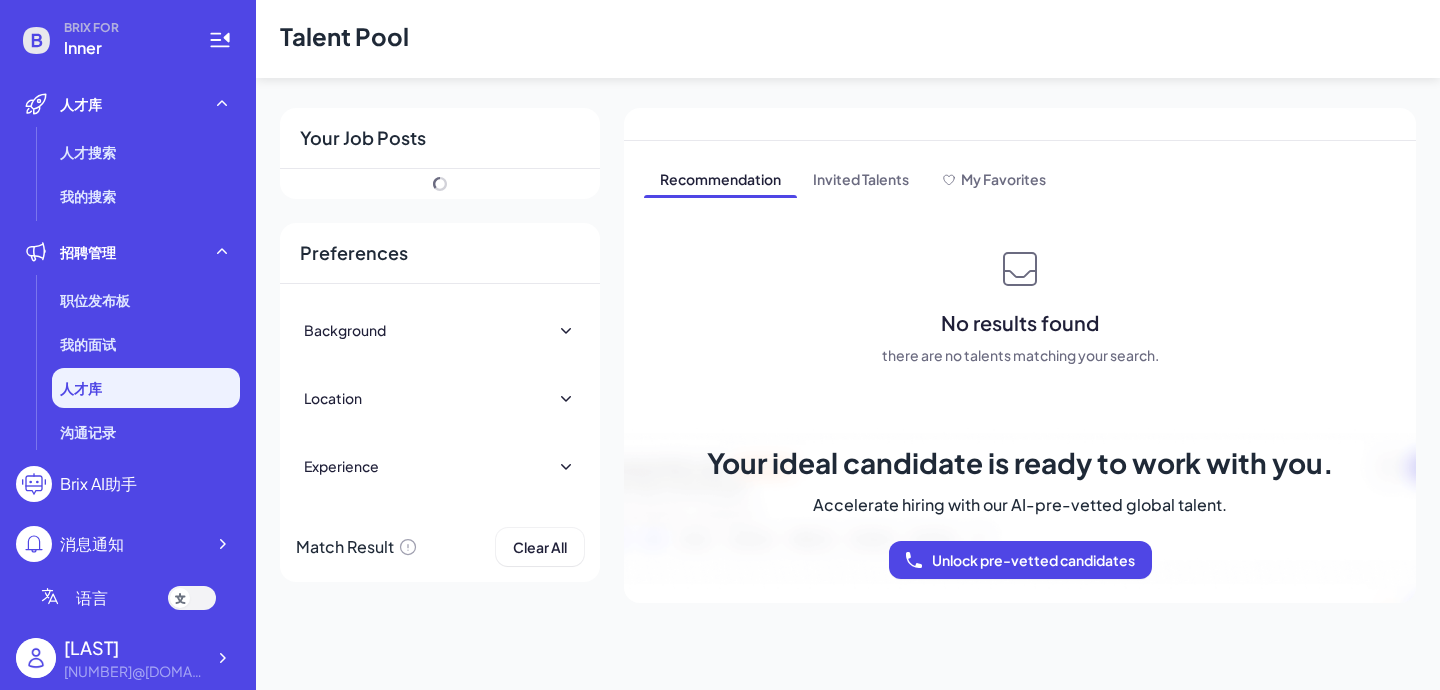 scroll, scrollTop: 0, scrollLeft: 0, axis: both 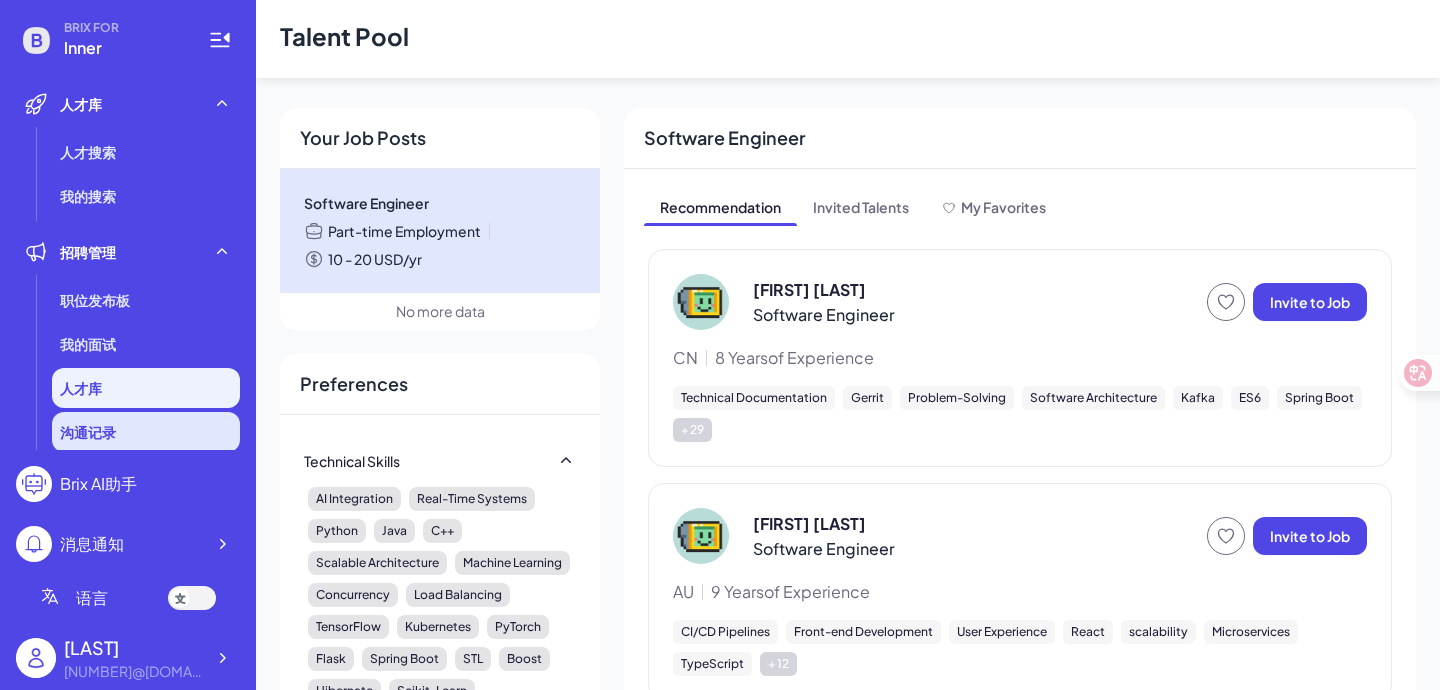 click on "沟通记录" at bounding box center (146, 432) 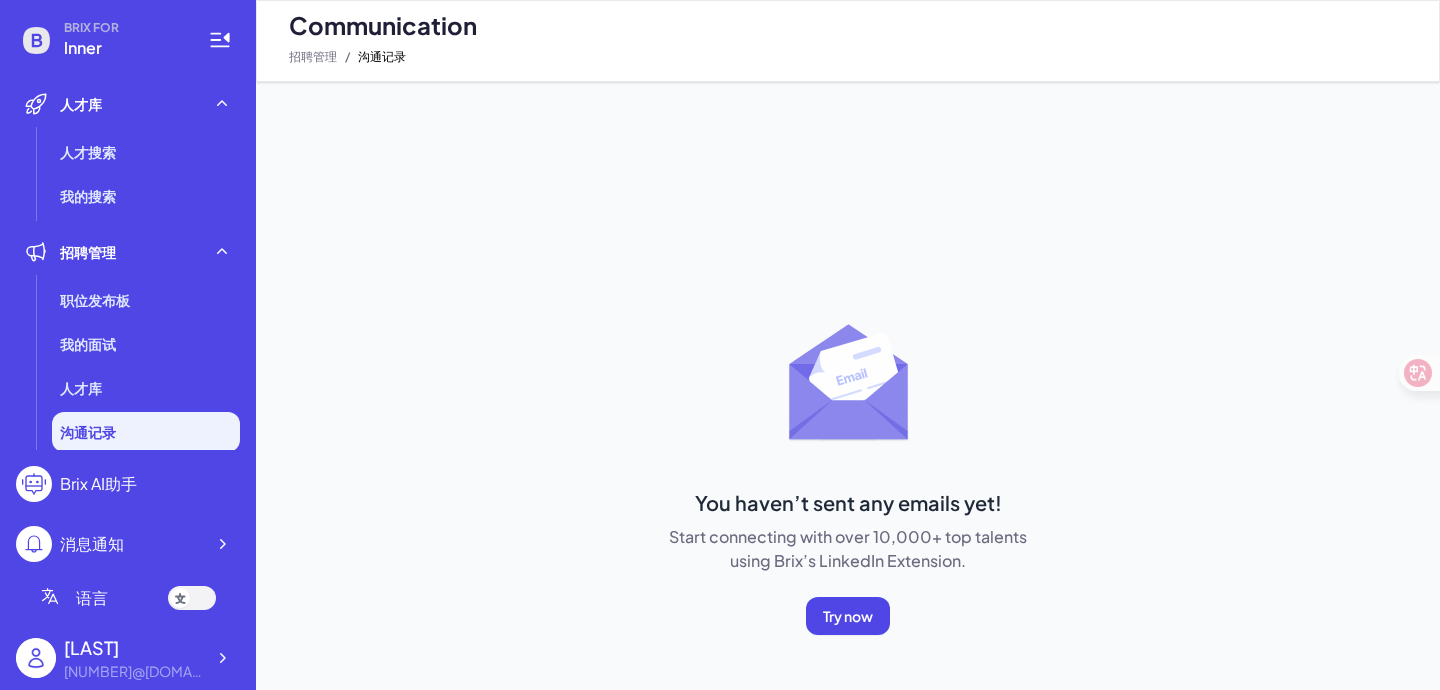 click on "Start connecting with over 10,000+ top talents using Brix’s LinkedIn Extension." at bounding box center (848, 549) 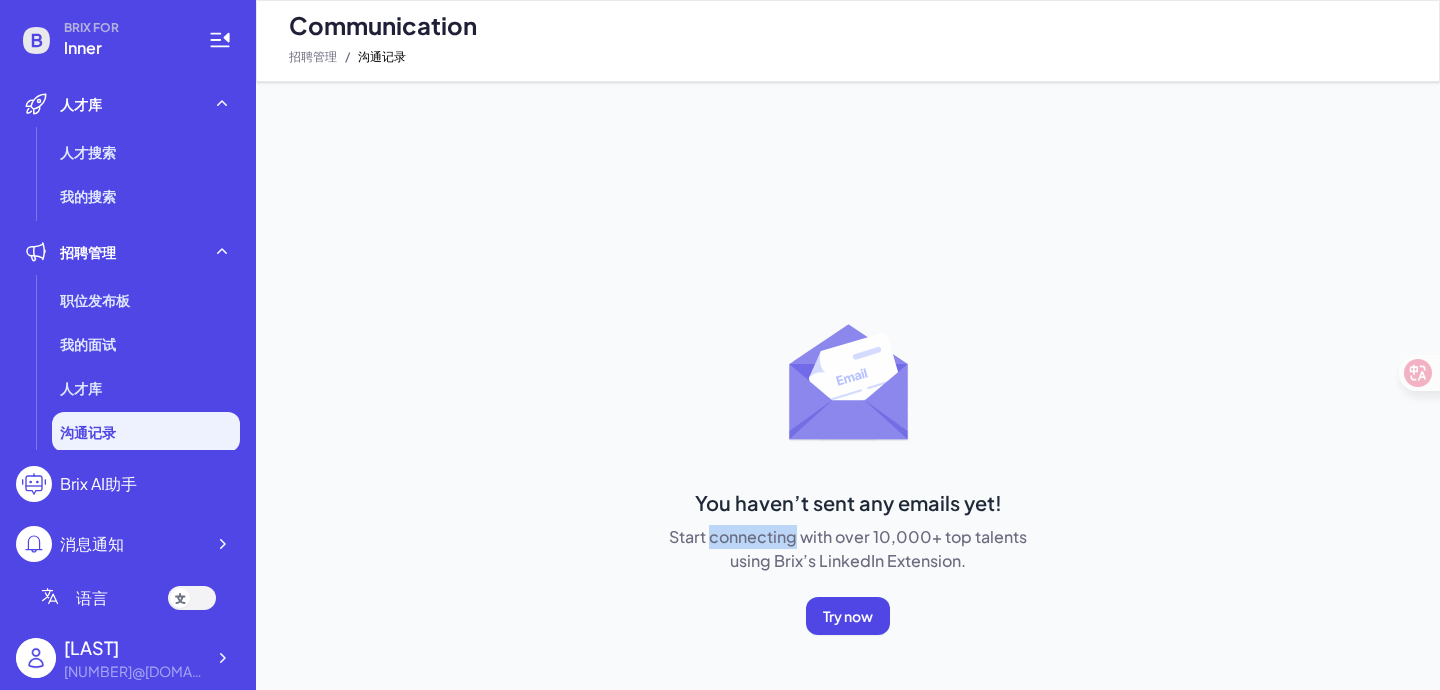 click on "Start connecting with over 10,000+ top talents using Brix’s LinkedIn Extension." at bounding box center [848, 549] 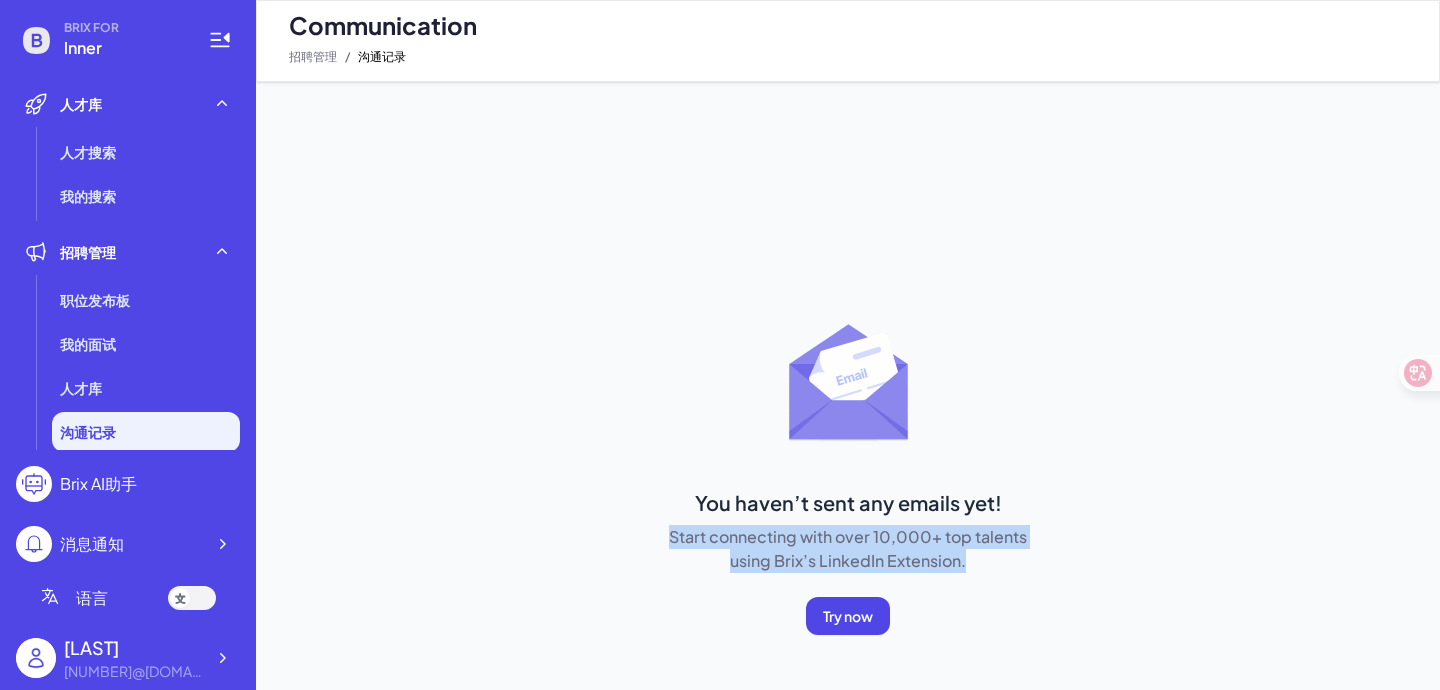 click on "Start connecting with over 10,000+ top talents using Brix’s LinkedIn Extension." at bounding box center (848, 549) 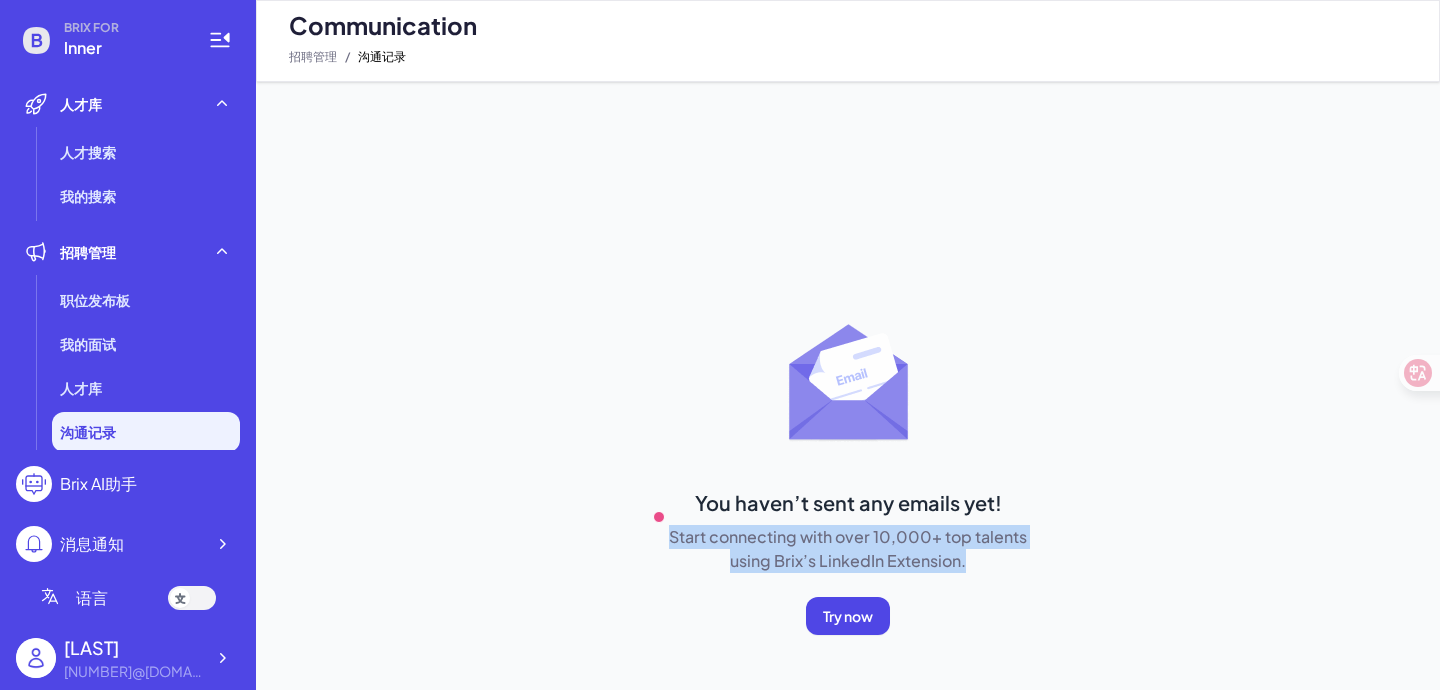 click on "You haven’t sent any emails yet! Start connecting with over 10,000+ top talents using Brix’s LinkedIn Extension. Try now" at bounding box center [848, 593] 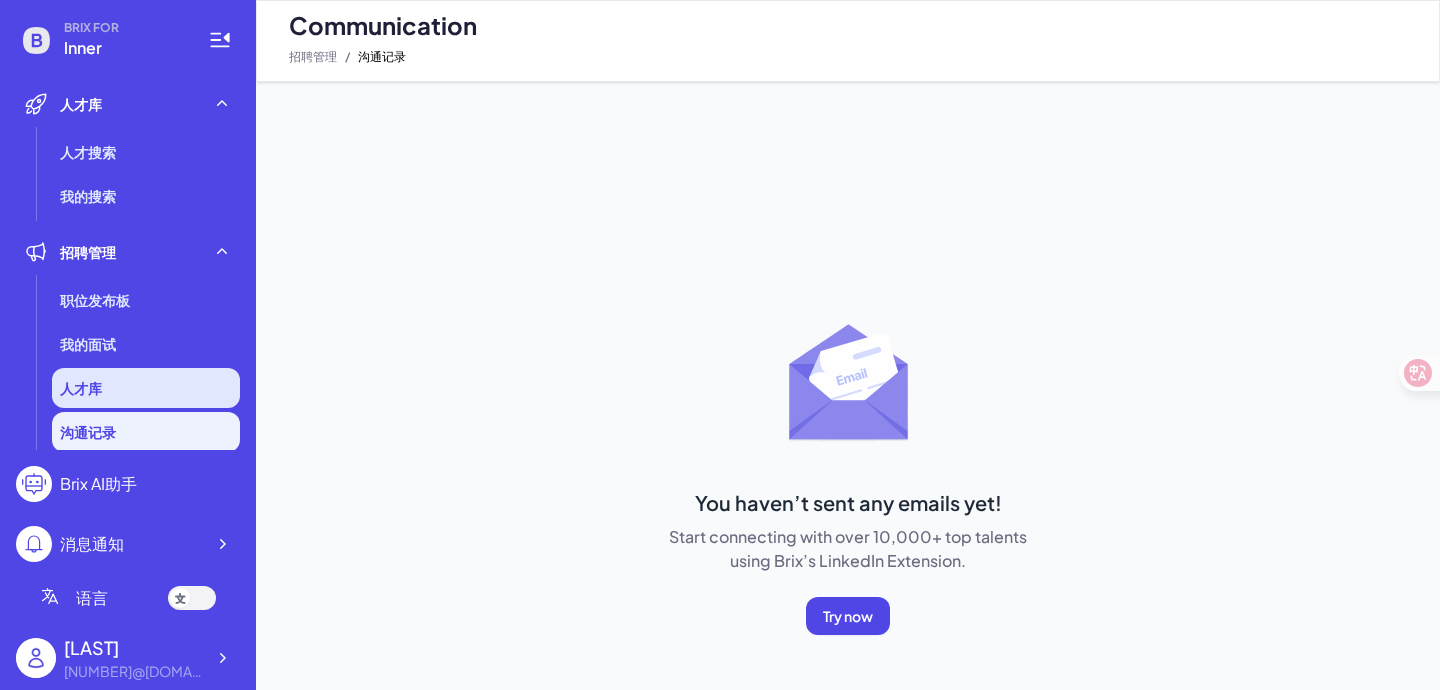 click on "人才库" at bounding box center [146, 388] 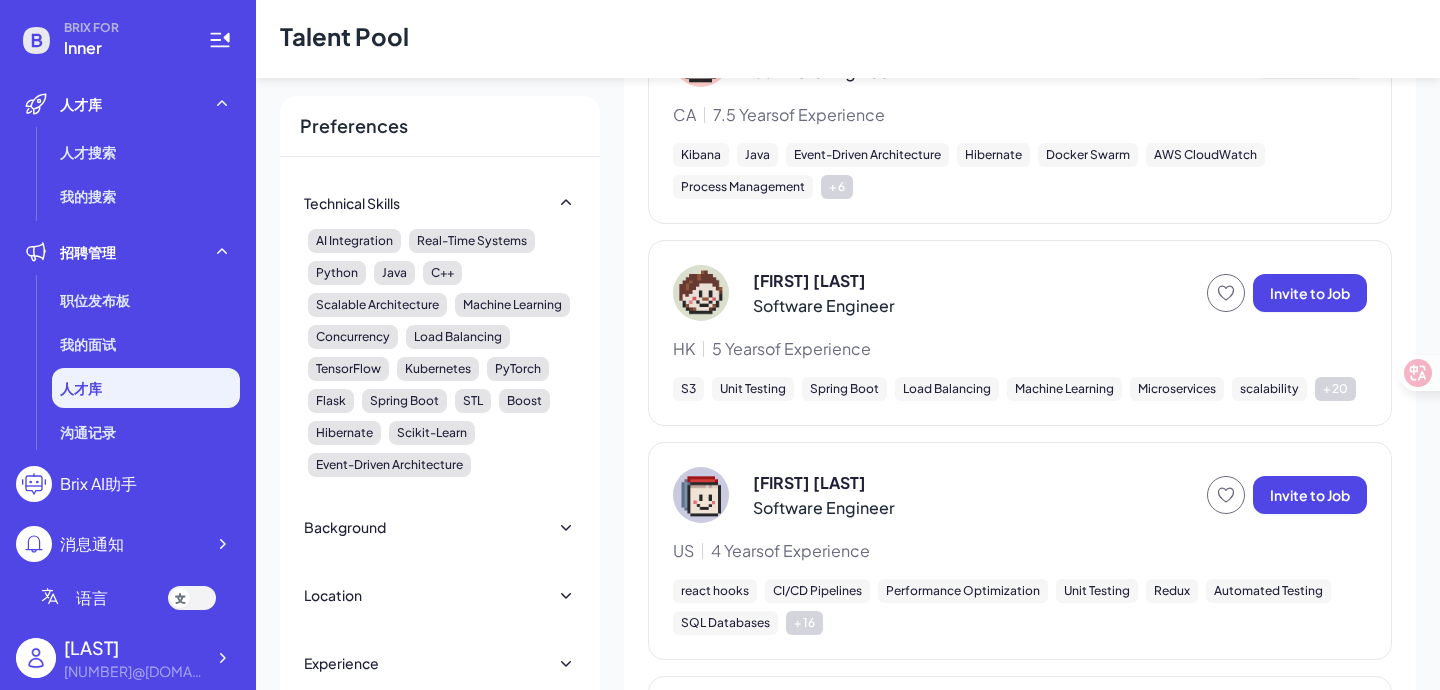 scroll, scrollTop: 539, scrollLeft: 0, axis: vertical 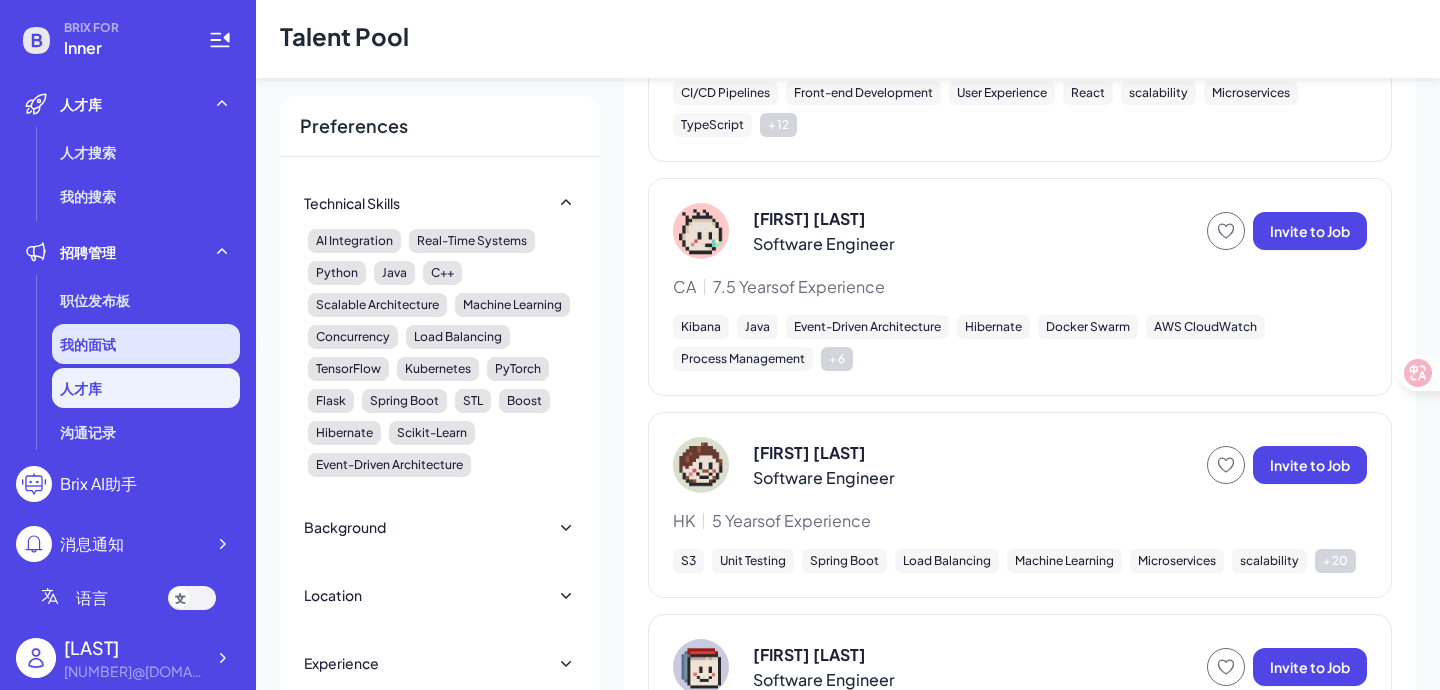 click on "我的面试" at bounding box center [146, 344] 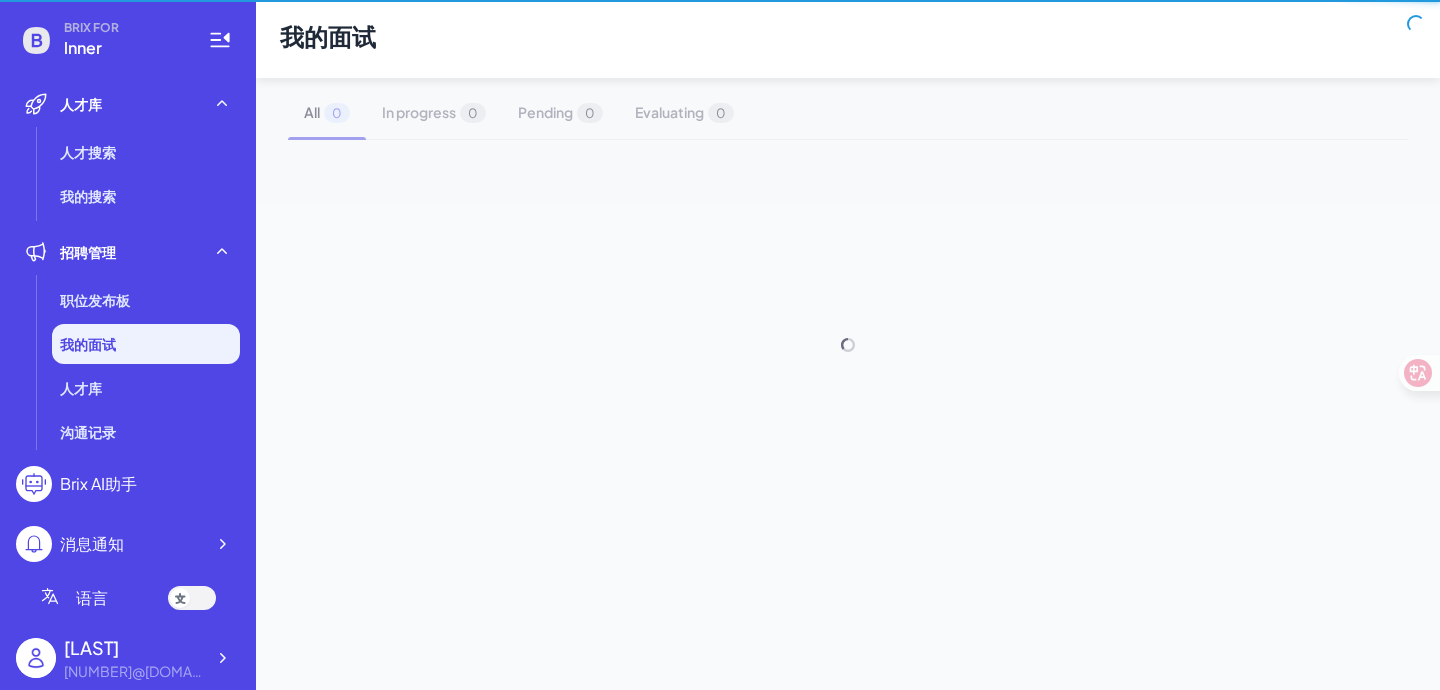 scroll, scrollTop: 0, scrollLeft: 0, axis: both 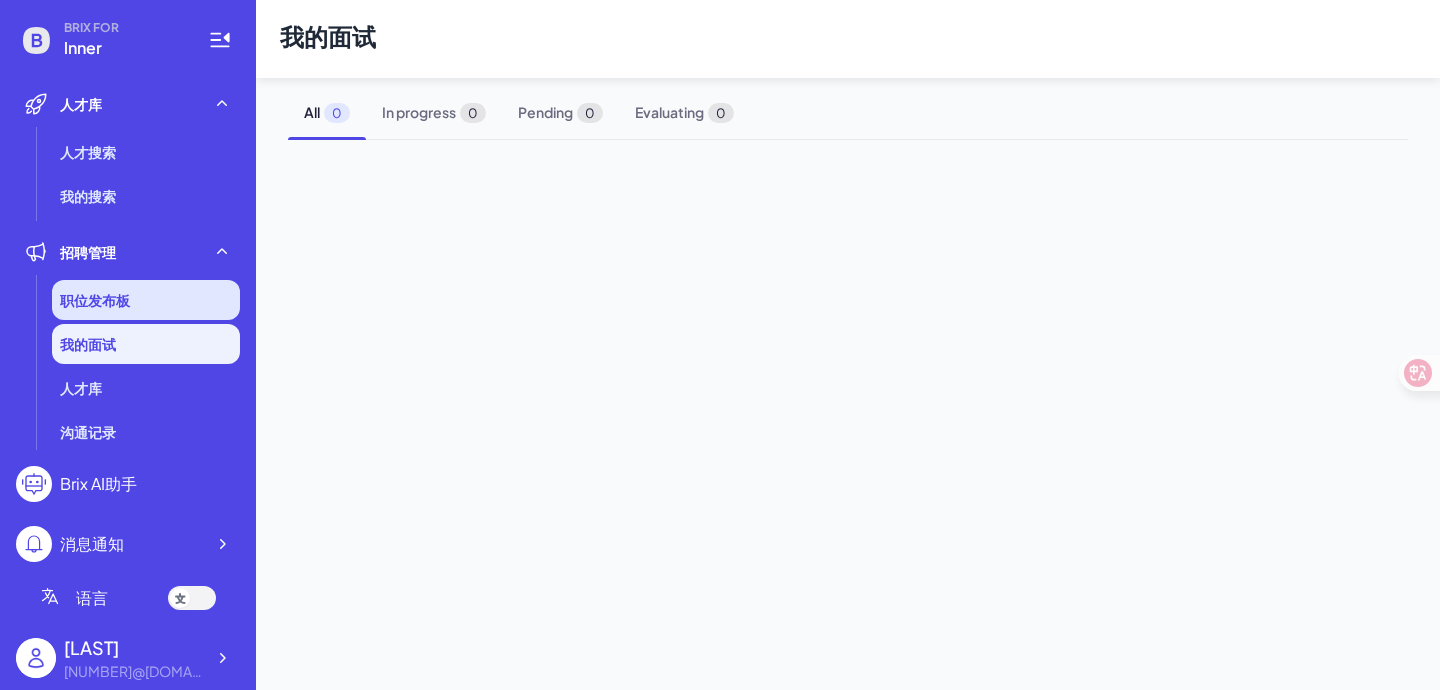 click on "职位发布板" at bounding box center (146, 300) 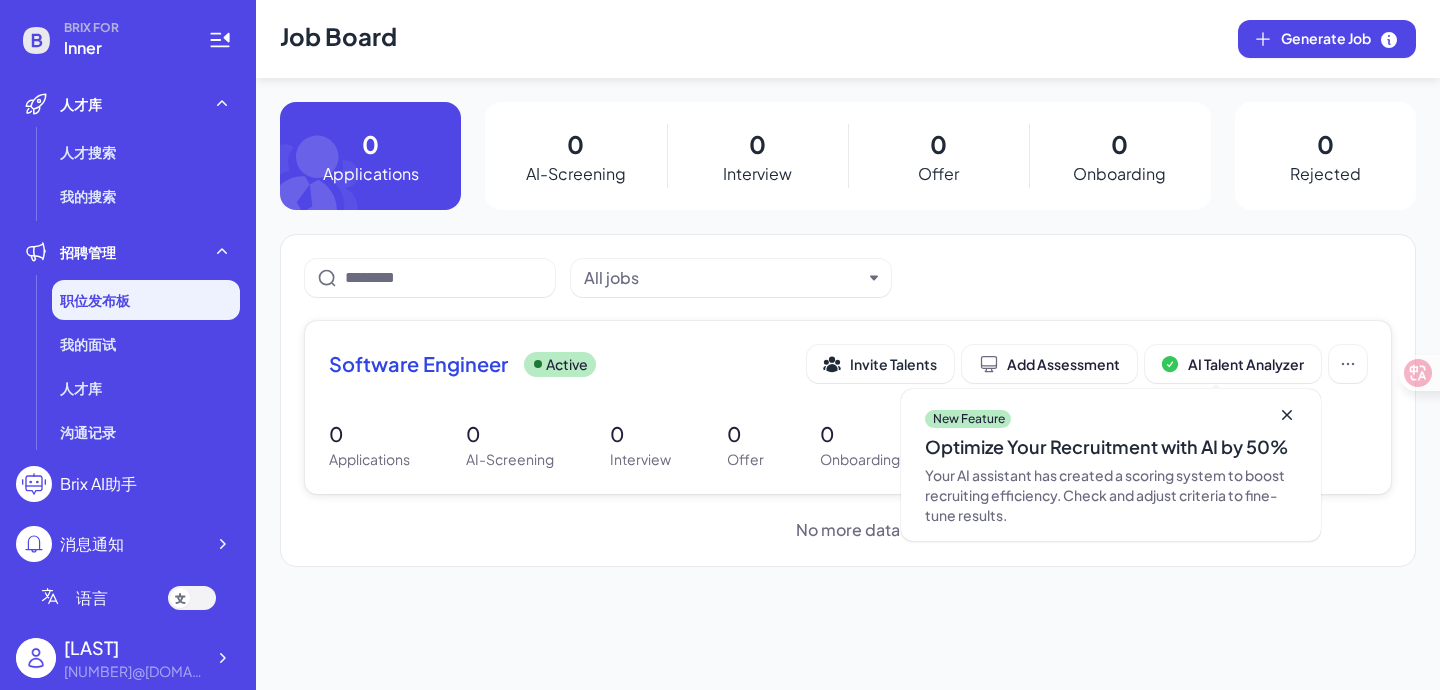 click 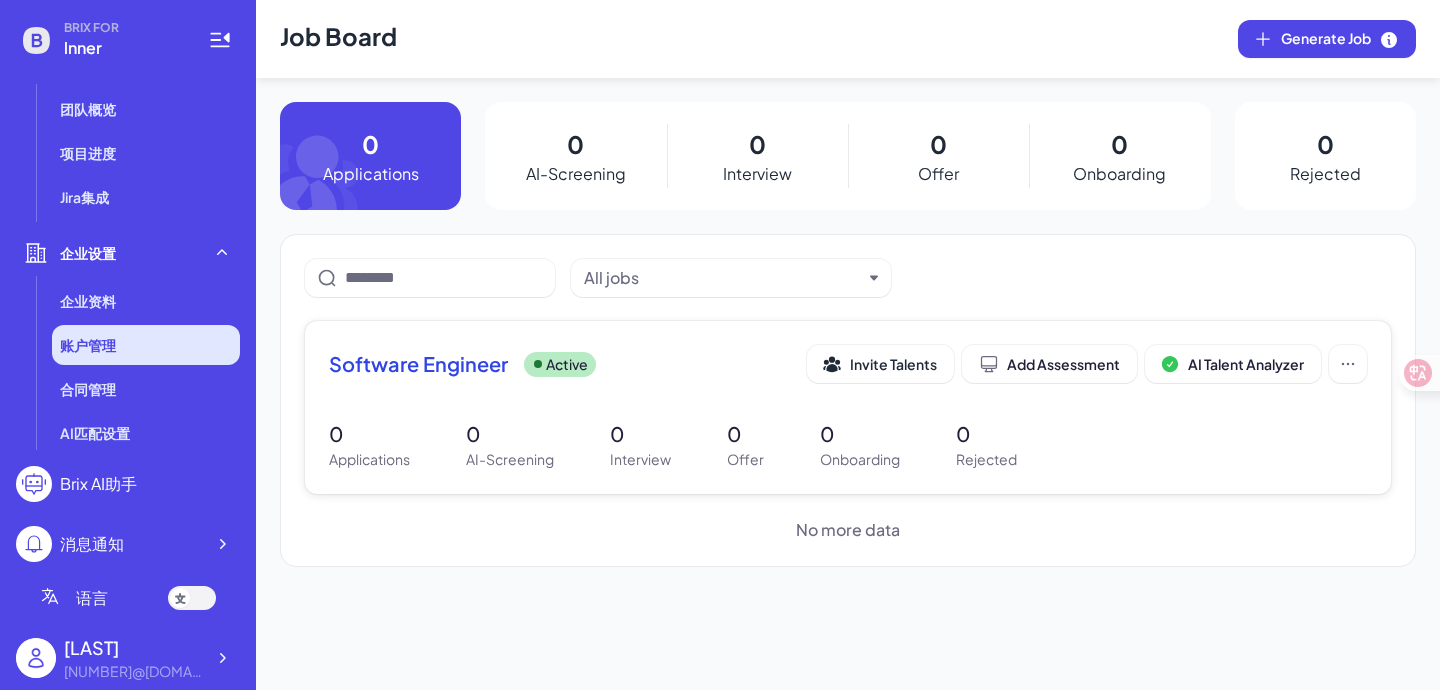 scroll, scrollTop: 687, scrollLeft: 0, axis: vertical 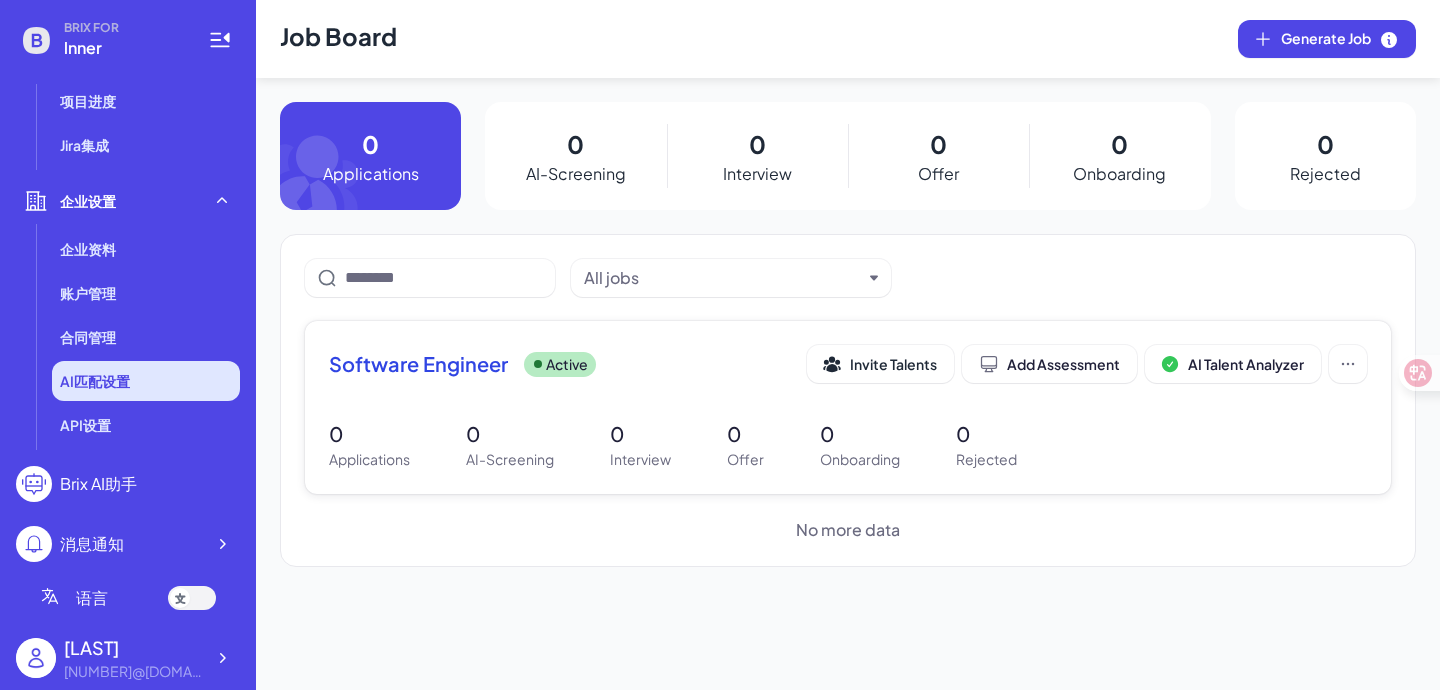 click on "AI匹配设置" at bounding box center [146, 381] 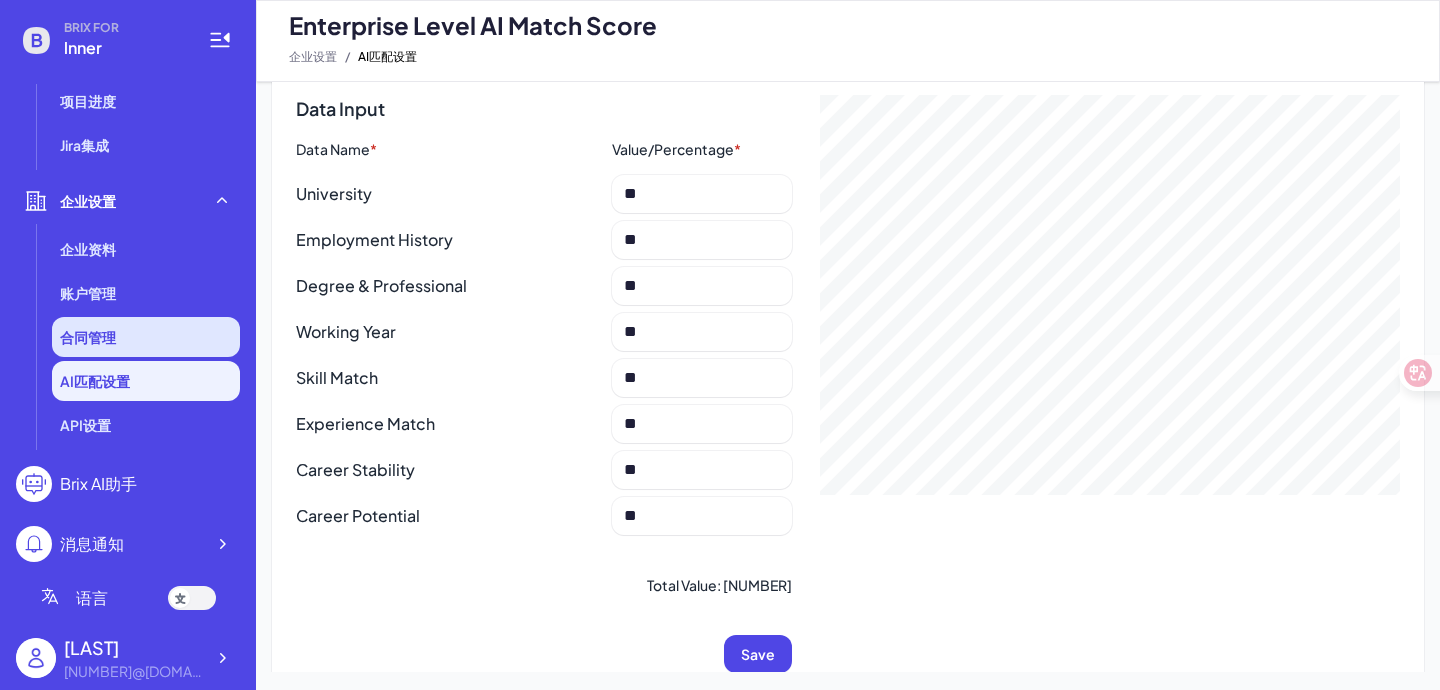 scroll, scrollTop: 109, scrollLeft: 0, axis: vertical 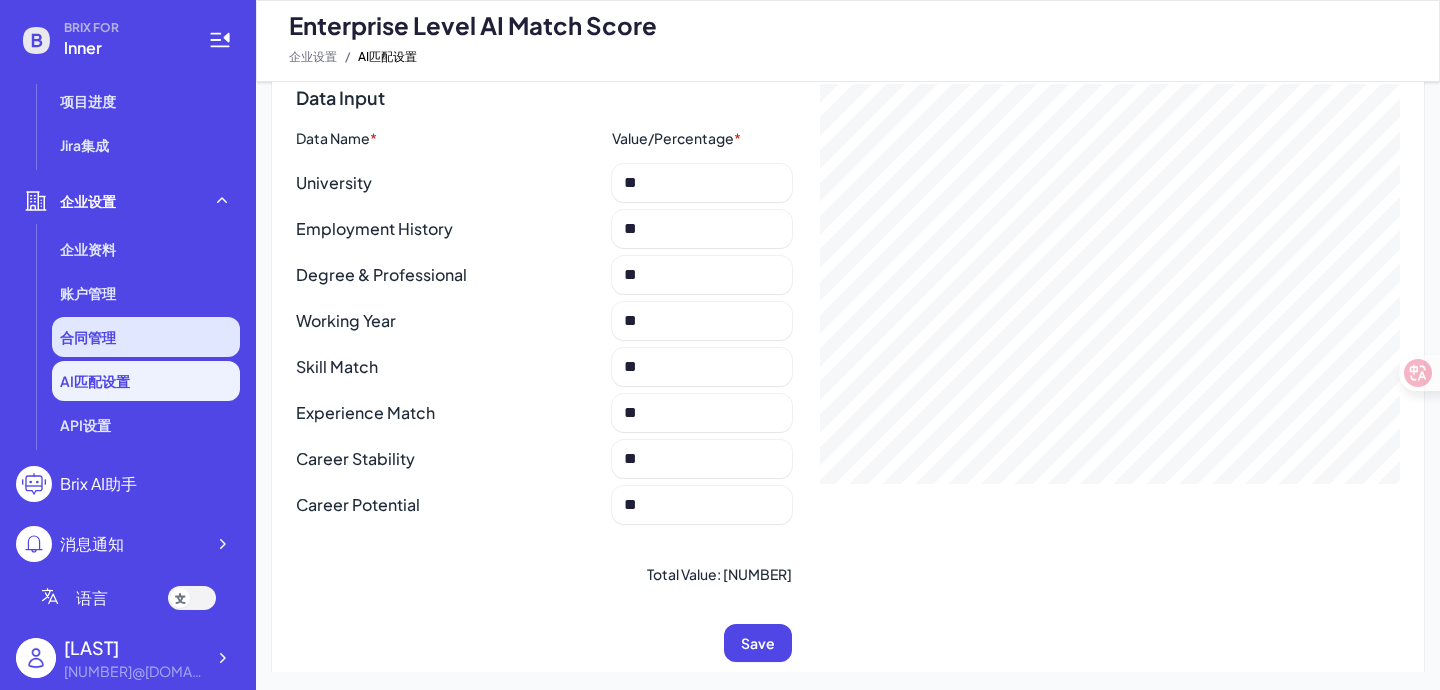click on "合同管理" at bounding box center (146, 337) 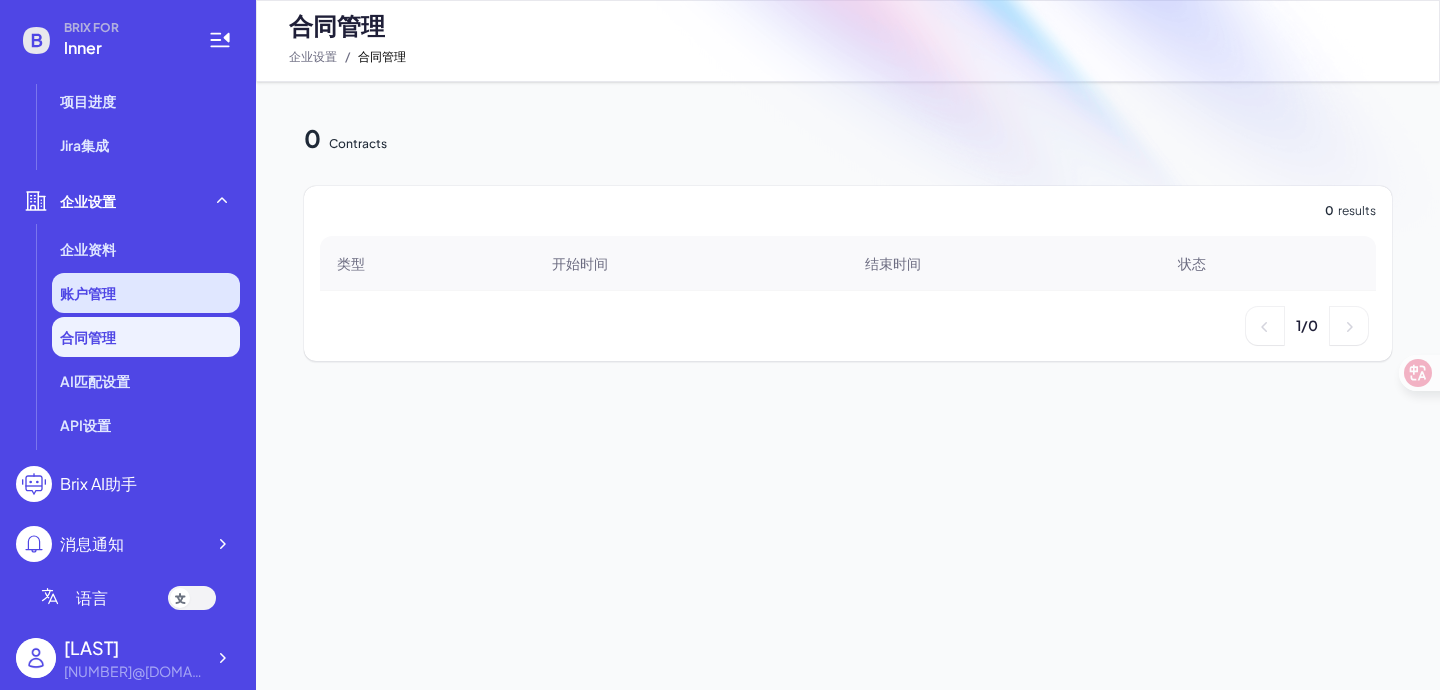 click on "账户管理" at bounding box center (146, 293) 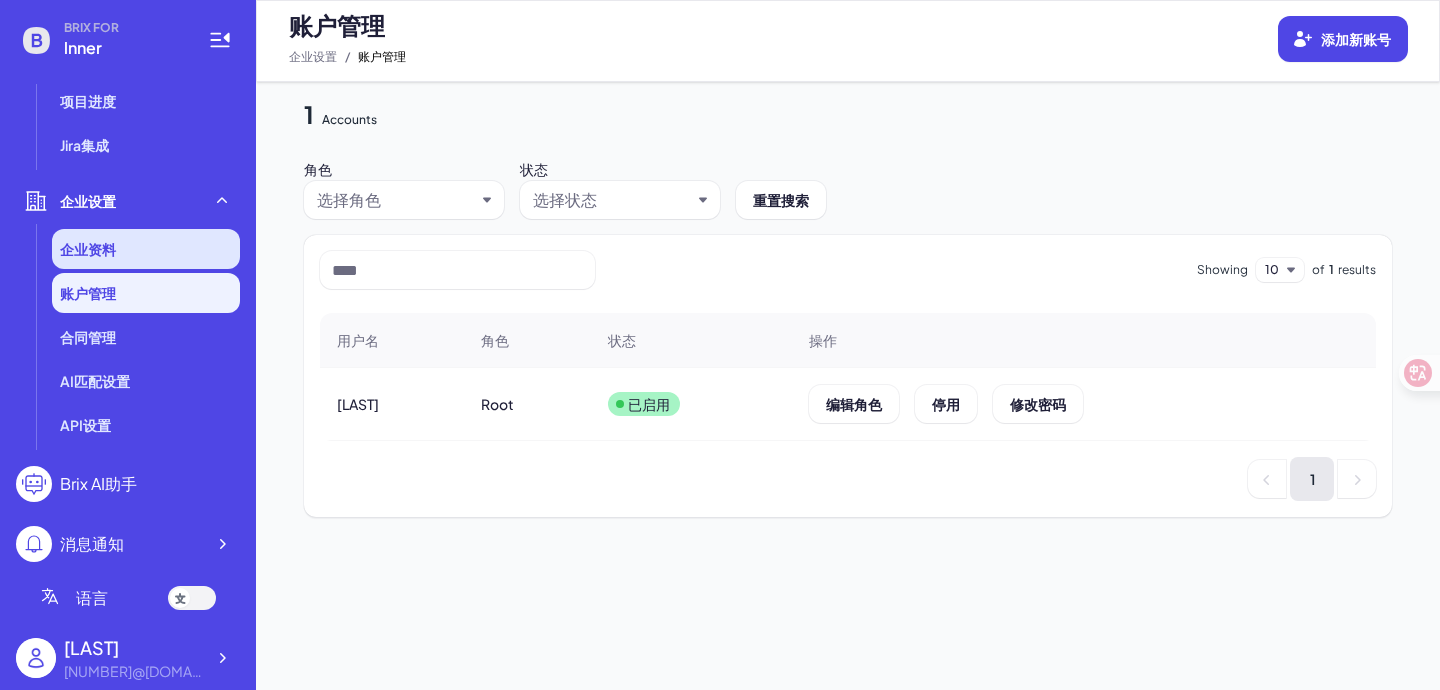 click on "企业资料" at bounding box center [146, 249] 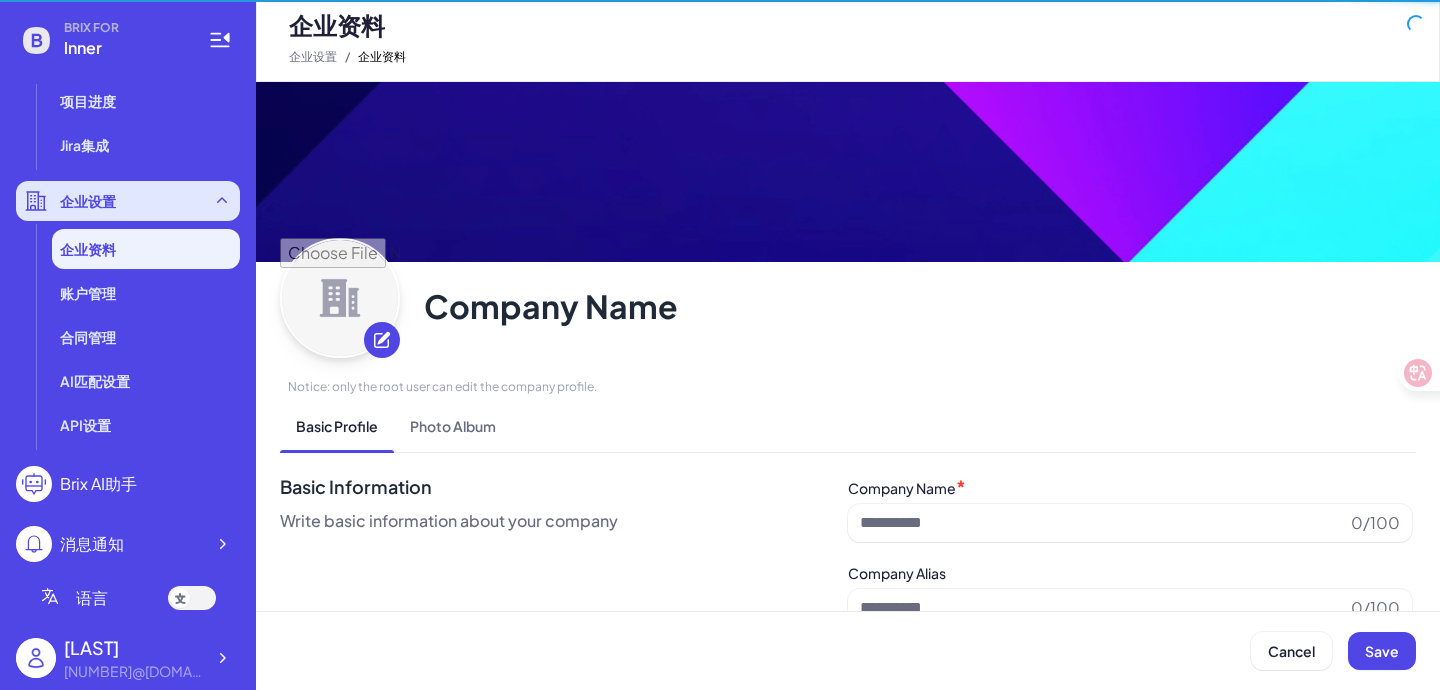 type on "*****" 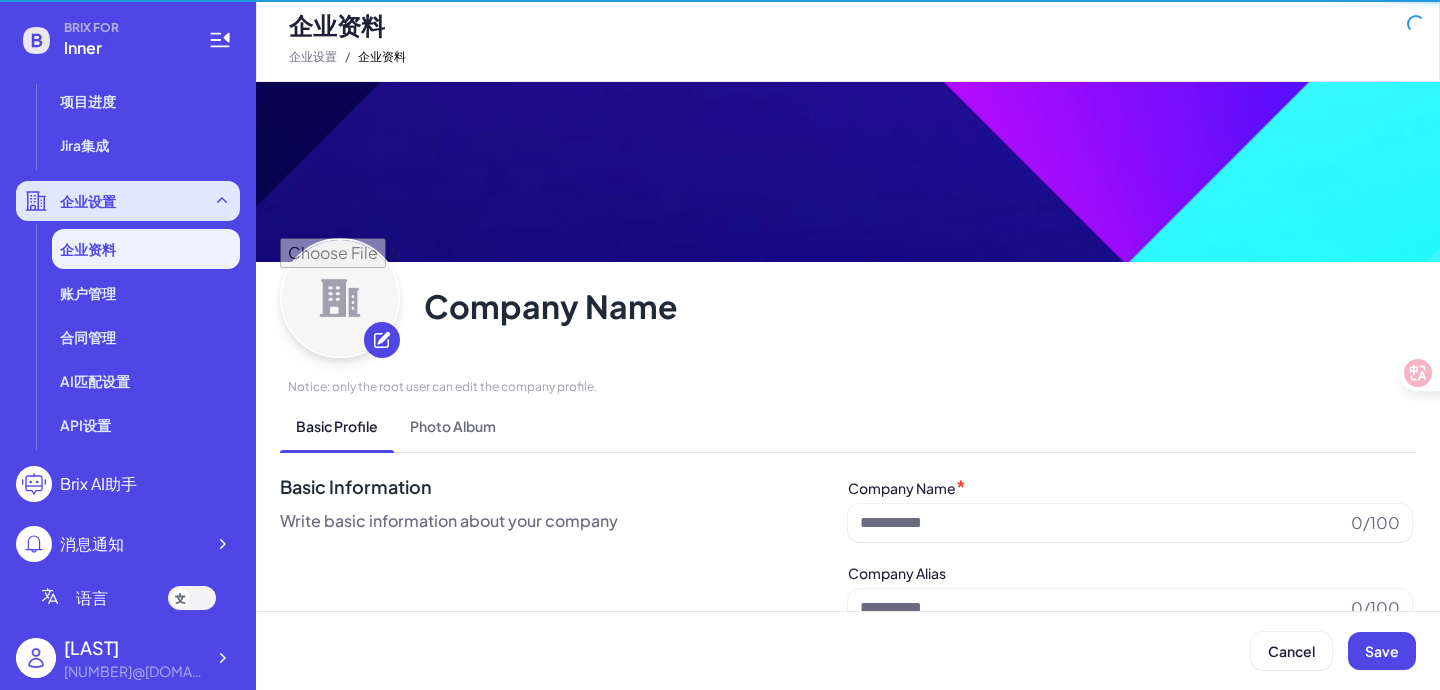 type on "**********" 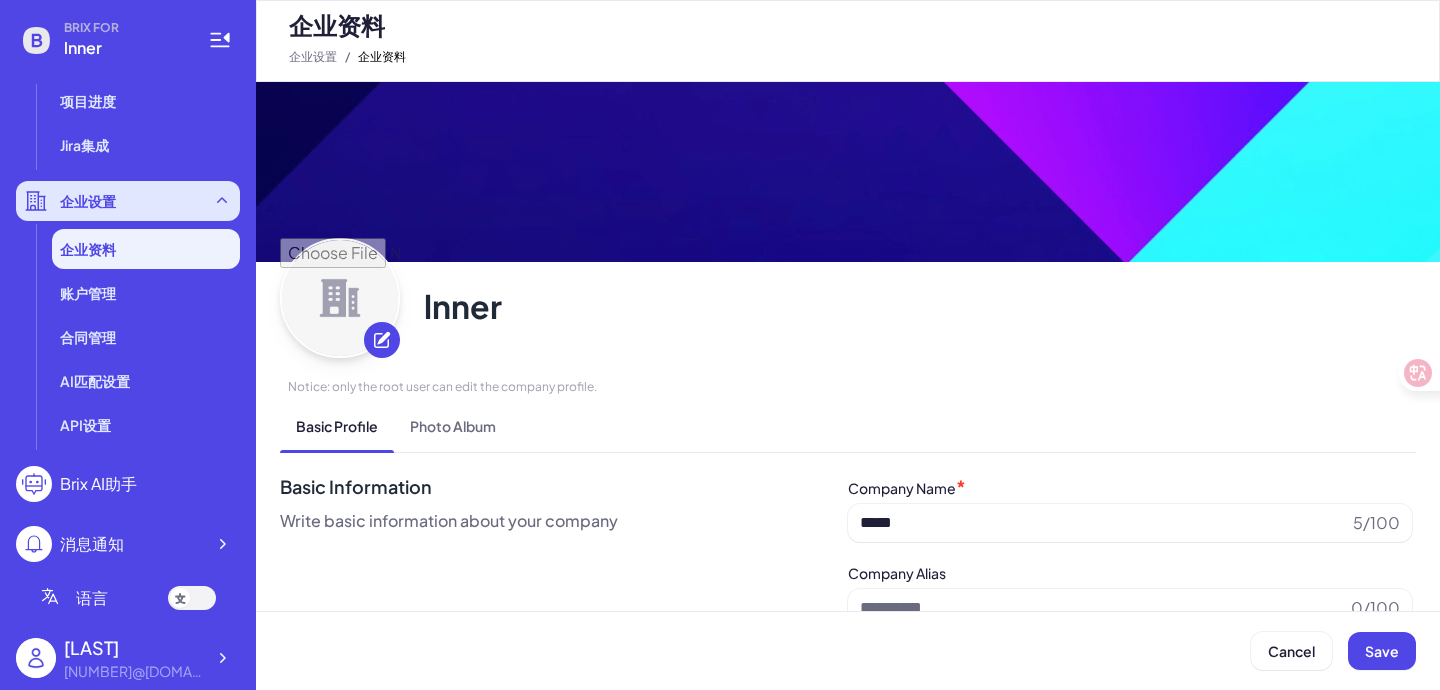 click on "企业设置" at bounding box center [128, 201] 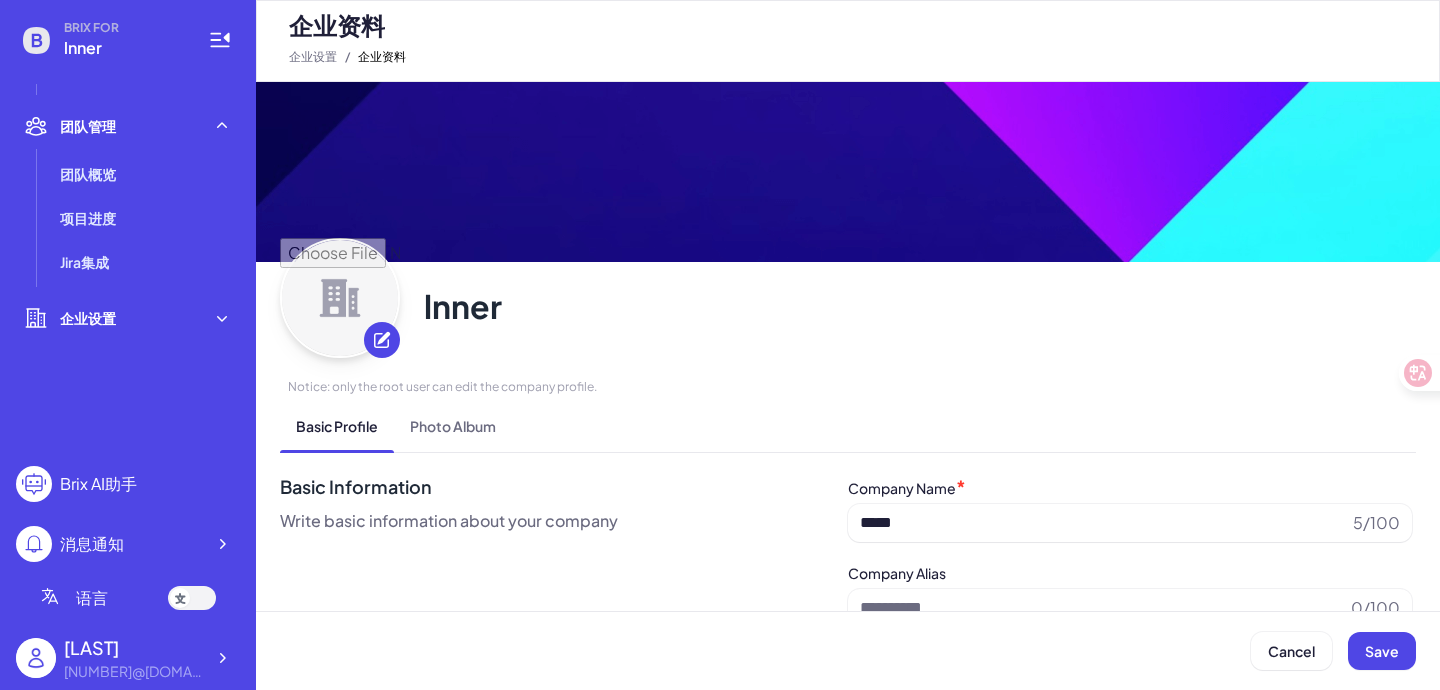 scroll, scrollTop: 538, scrollLeft: 0, axis: vertical 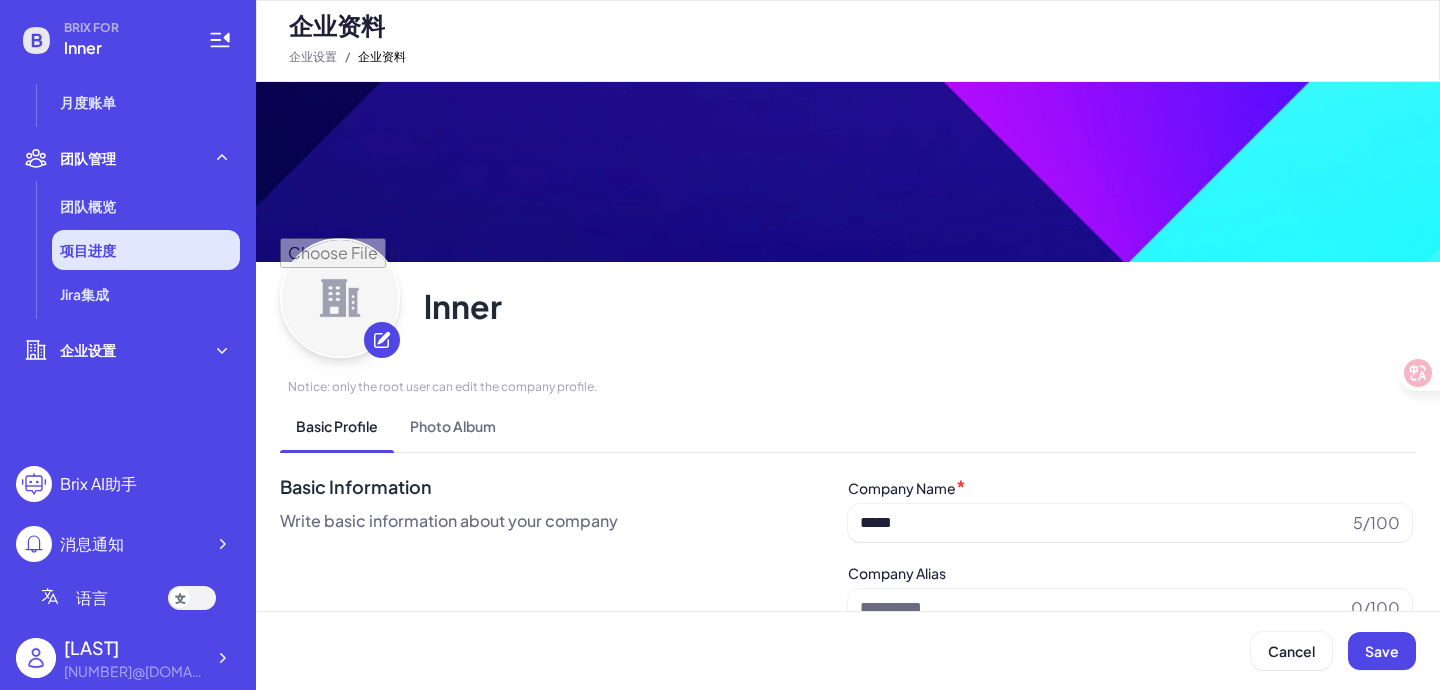 click on "项目进度" at bounding box center (146, 250) 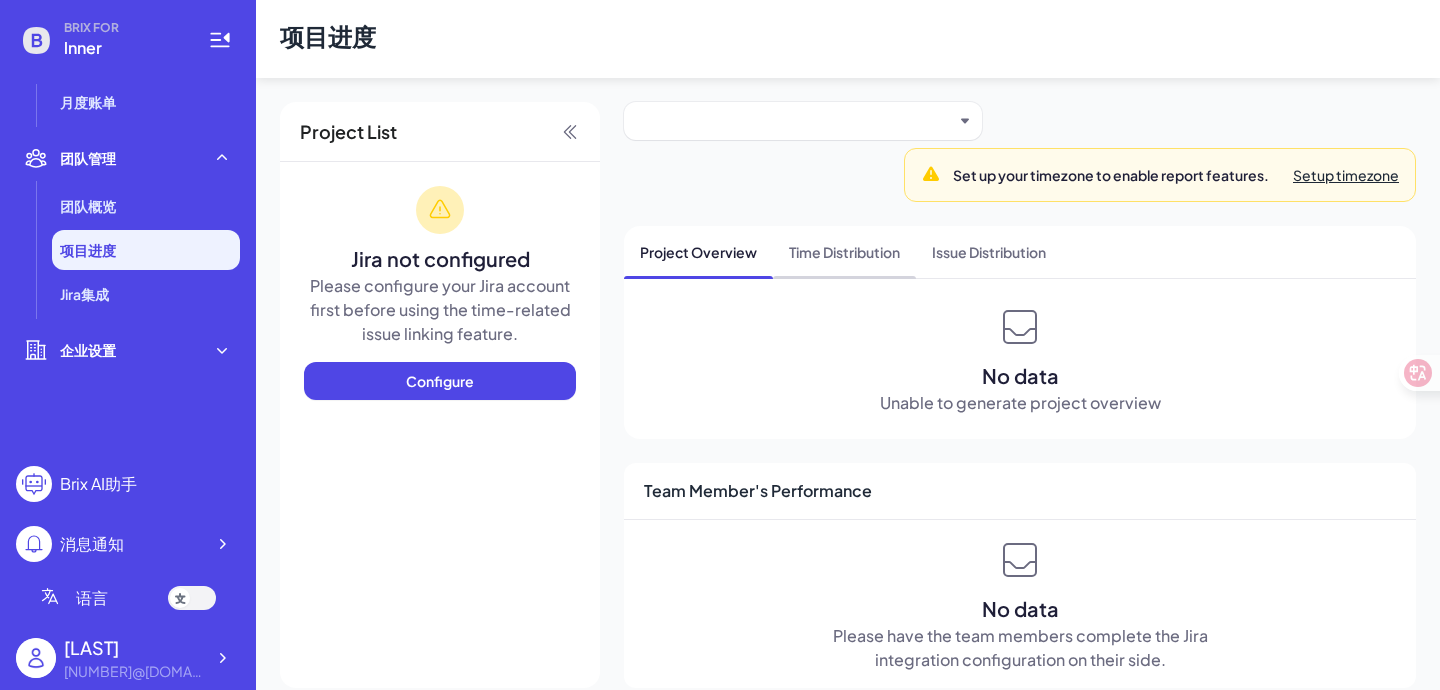click on "Time Distribution" at bounding box center [844, 252] 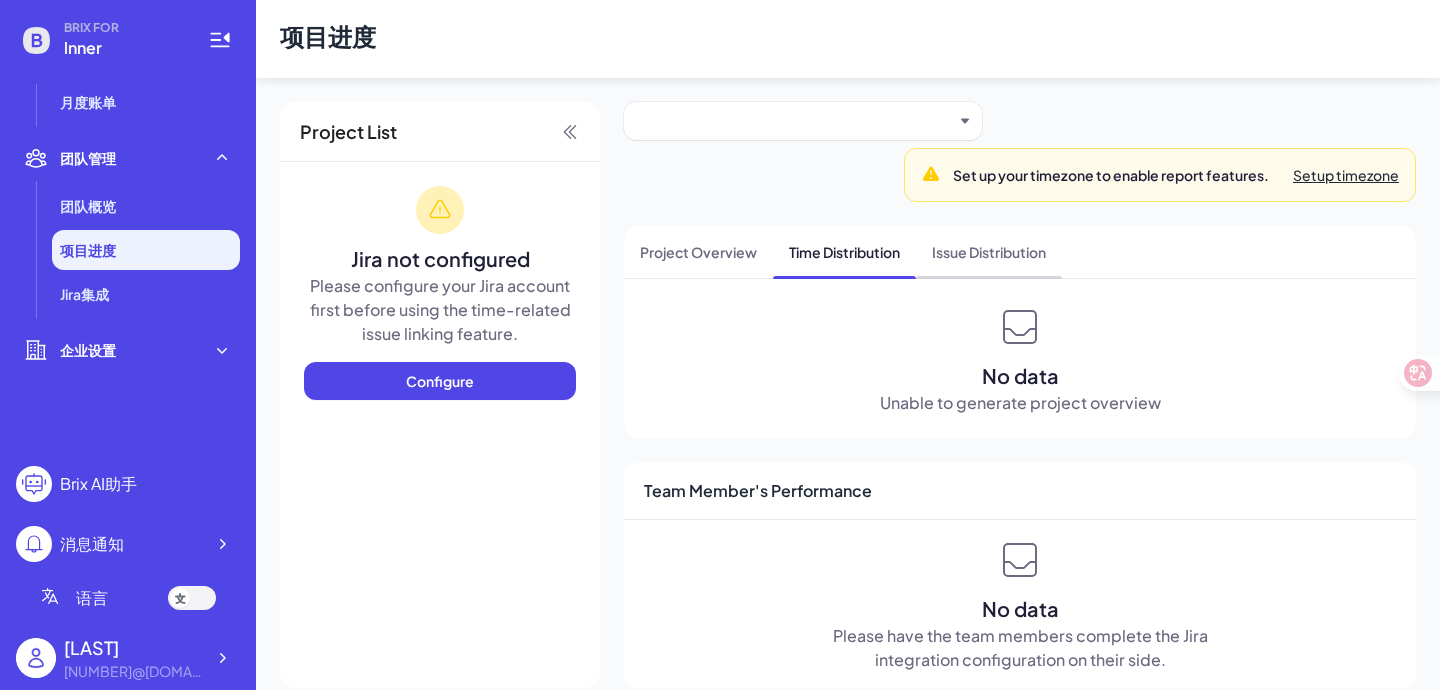 click on "Issue Distribution" at bounding box center [989, 252] 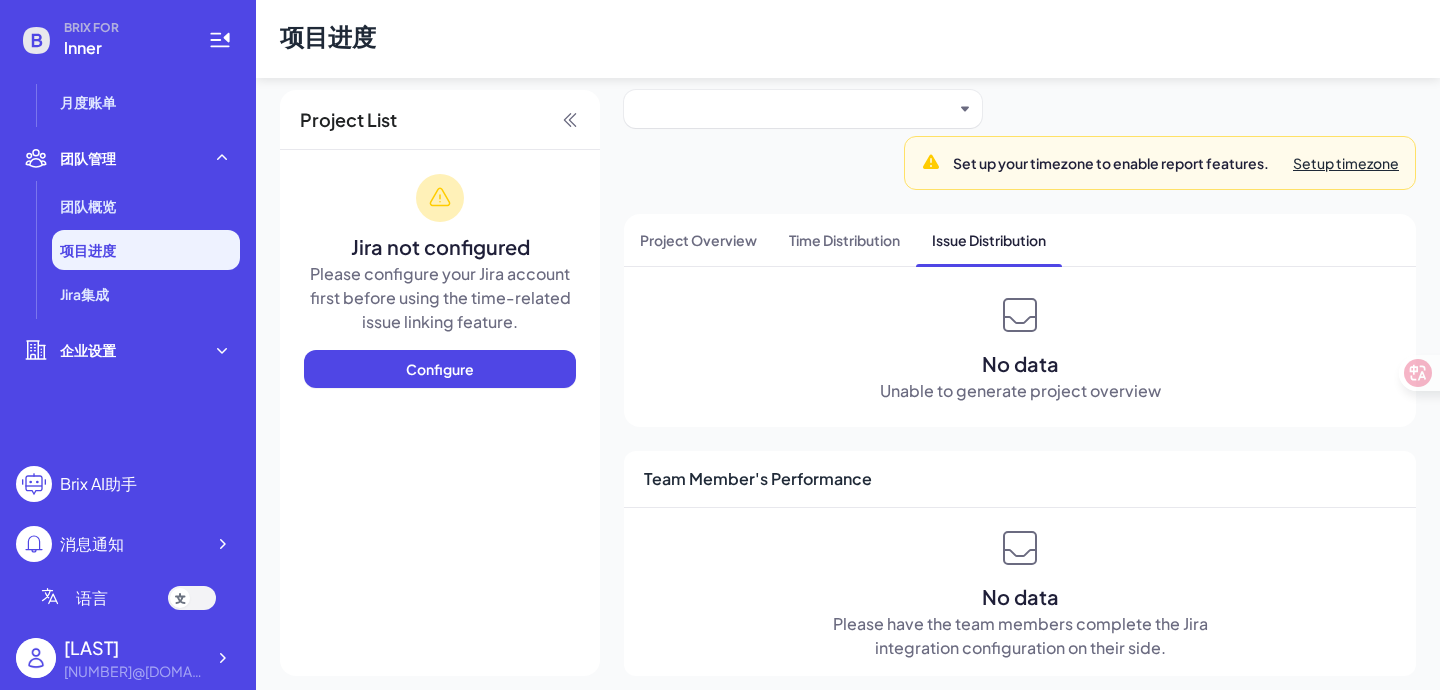 scroll, scrollTop: 22, scrollLeft: 0, axis: vertical 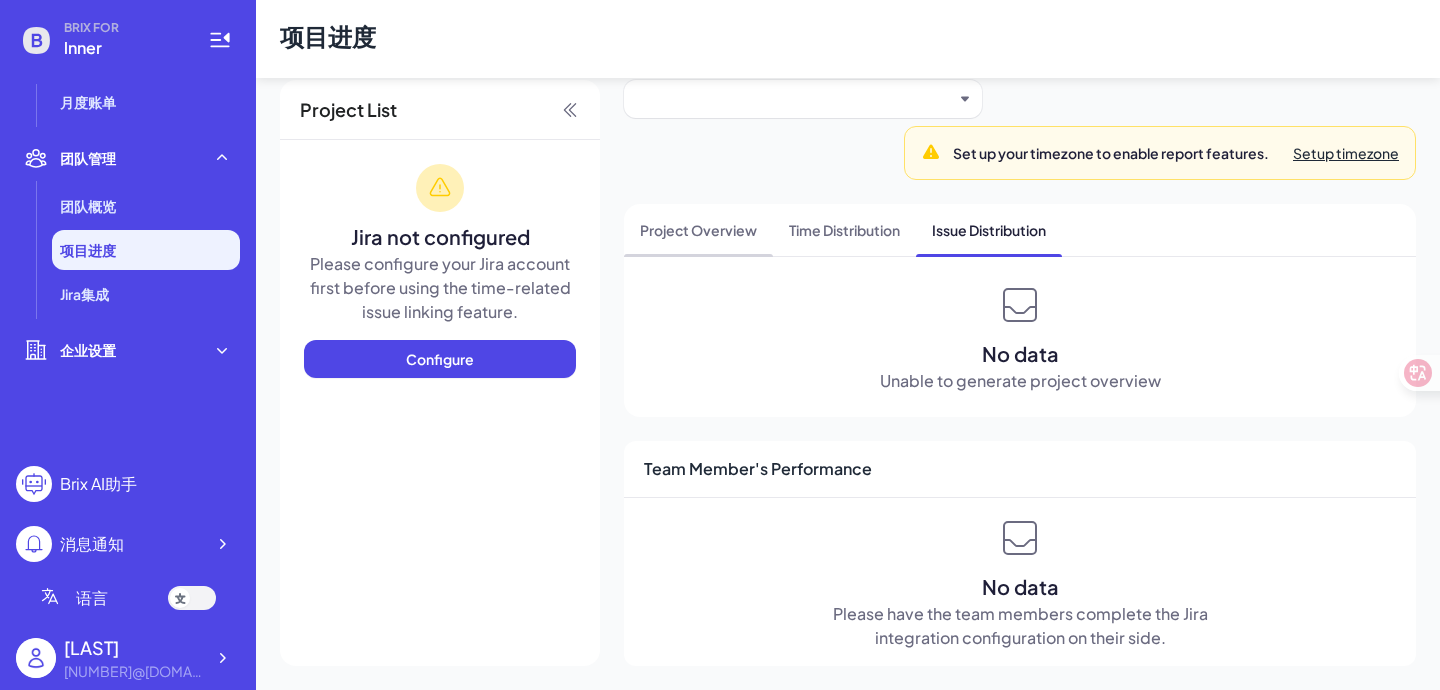 click on "Project Overview" at bounding box center [698, 230] 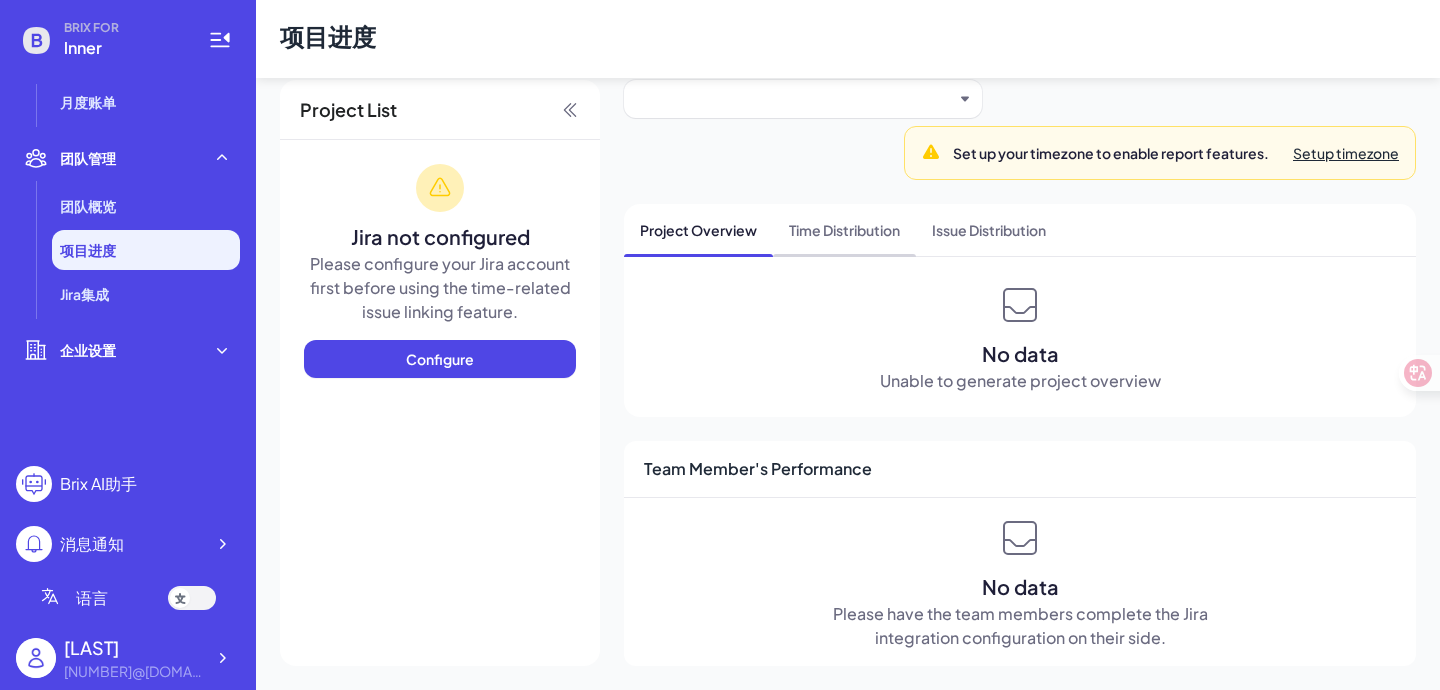 click on "Time Distribution" at bounding box center (844, 230) 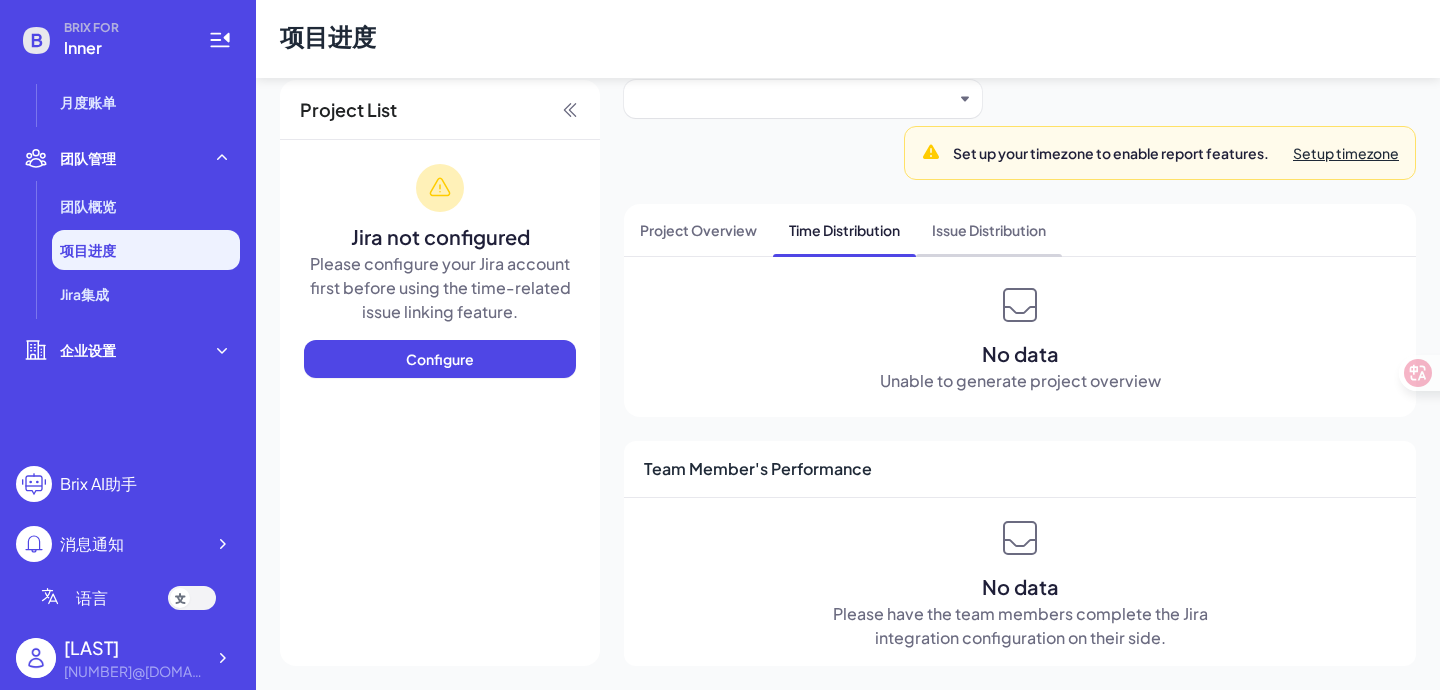 click on "Issue Distribution" at bounding box center (989, 230) 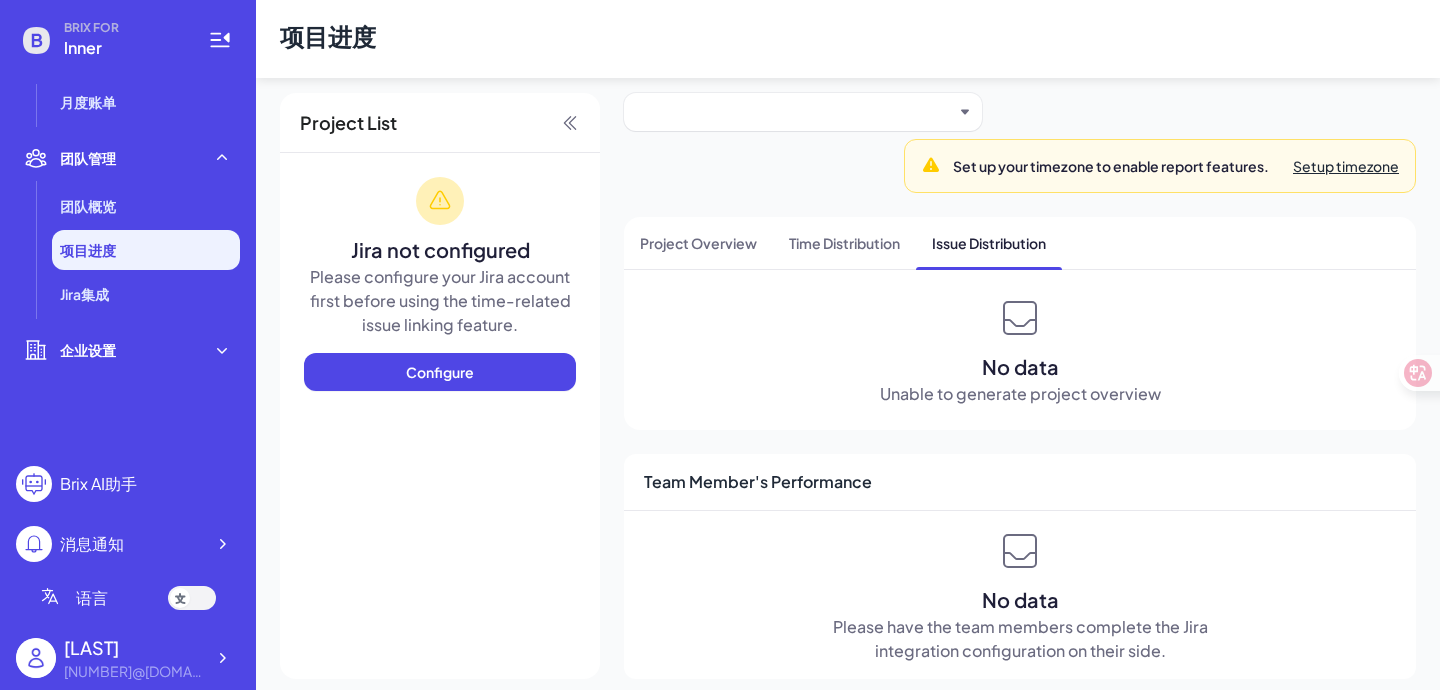 scroll, scrollTop: 0, scrollLeft: 0, axis: both 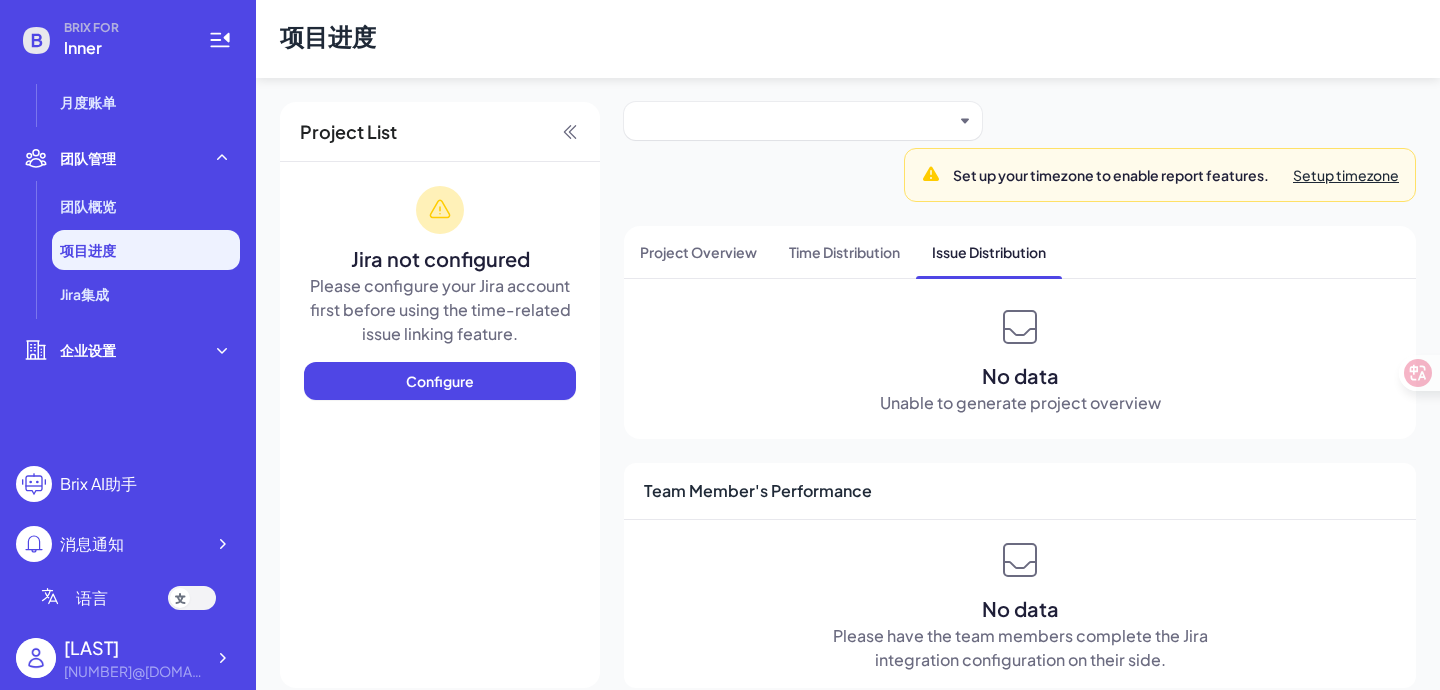 click on "团队管理 团队概览 项目进度 Jira集成" at bounding box center (128, 226) 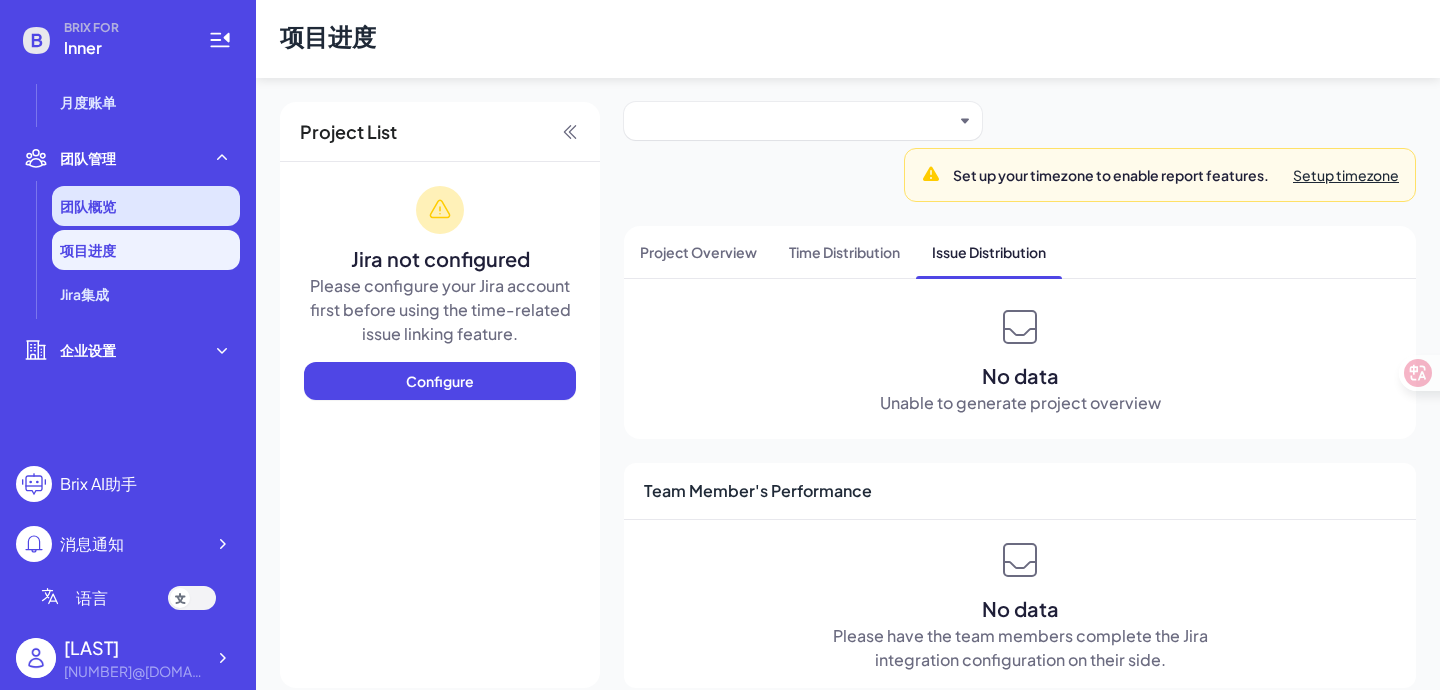 click on "团队概览" at bounding box center [146, 206] 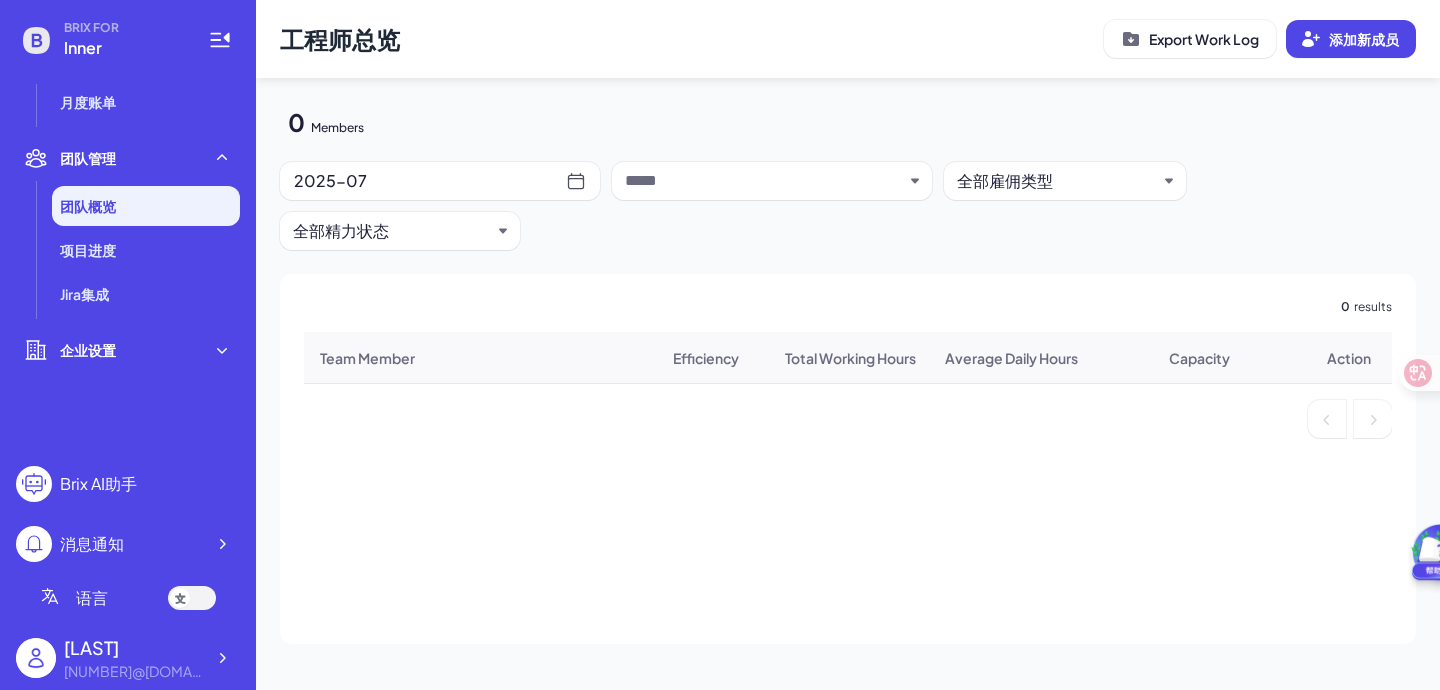 click on "全部精力状态" at bounding box center (392, 231) 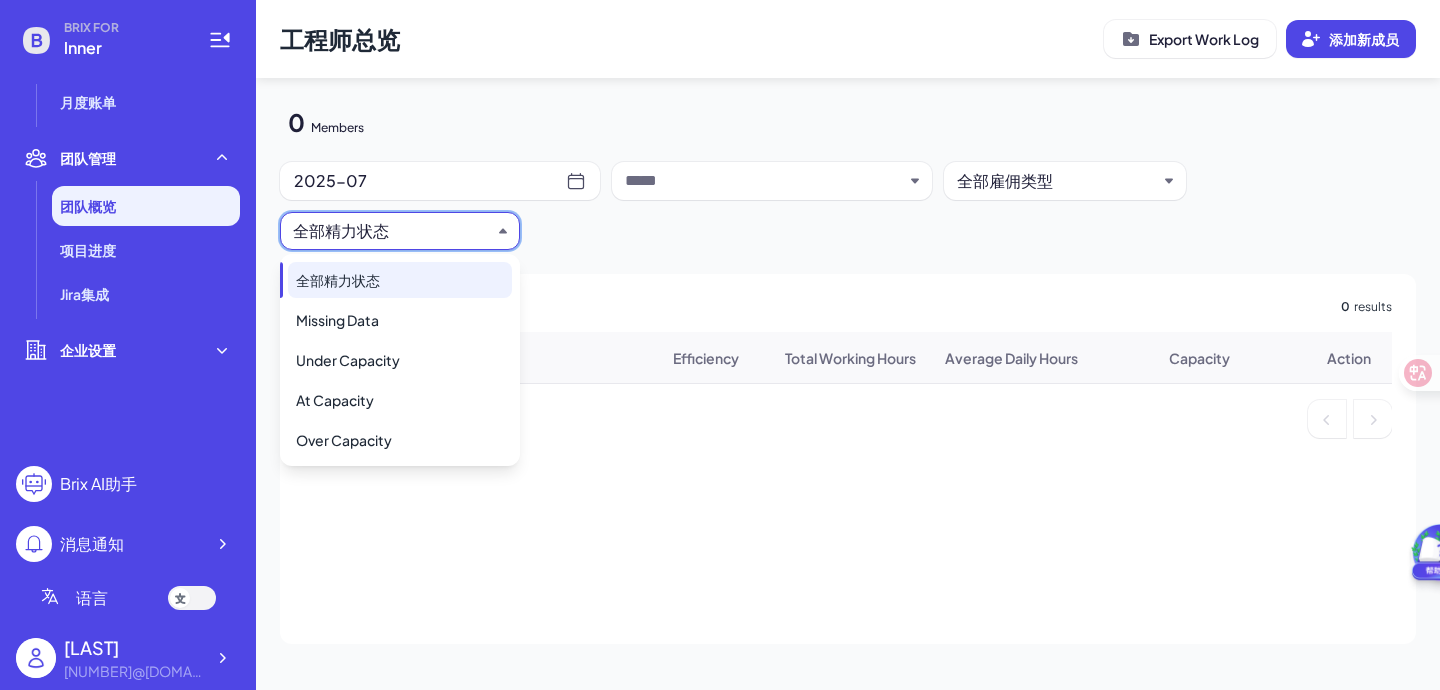click on "2025-07 全部雇佣类型 全部精力状态" at bounding box center (848, 206) 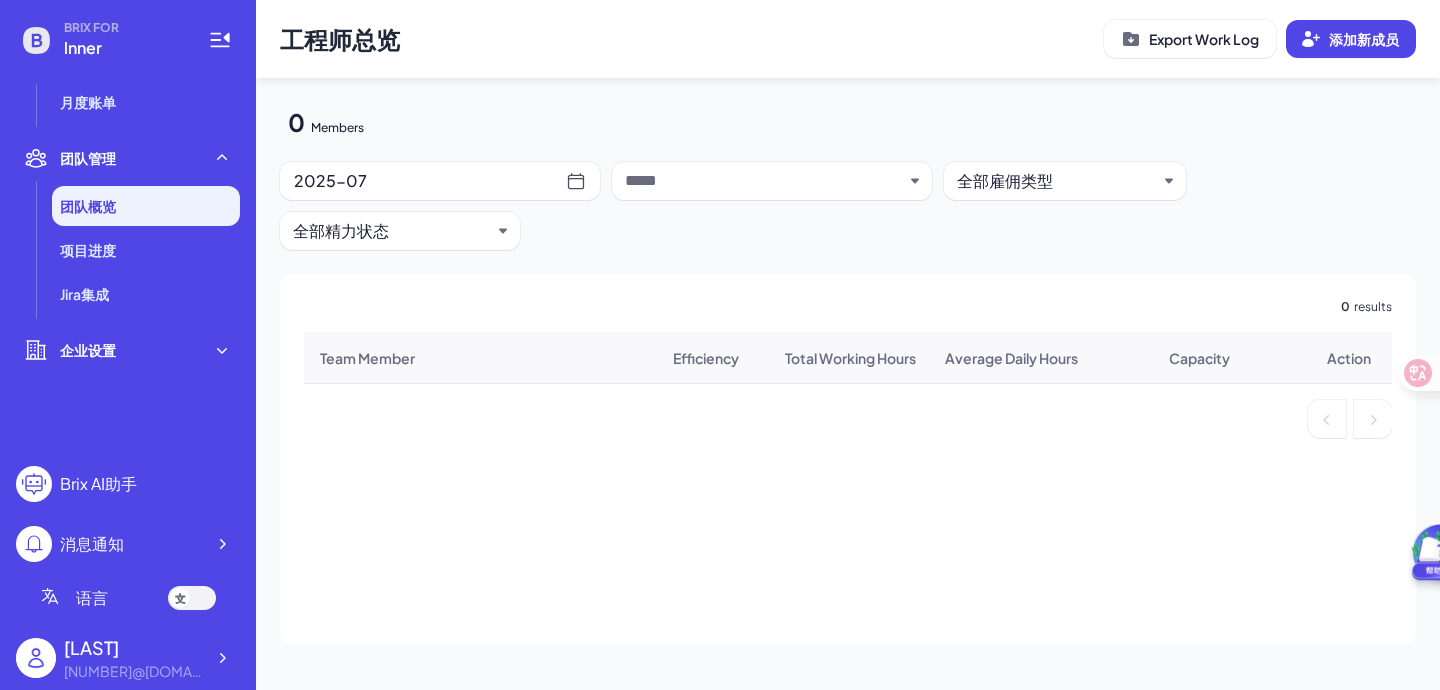 click on "全部雇佣类型" at bounding box center [1057, 181] 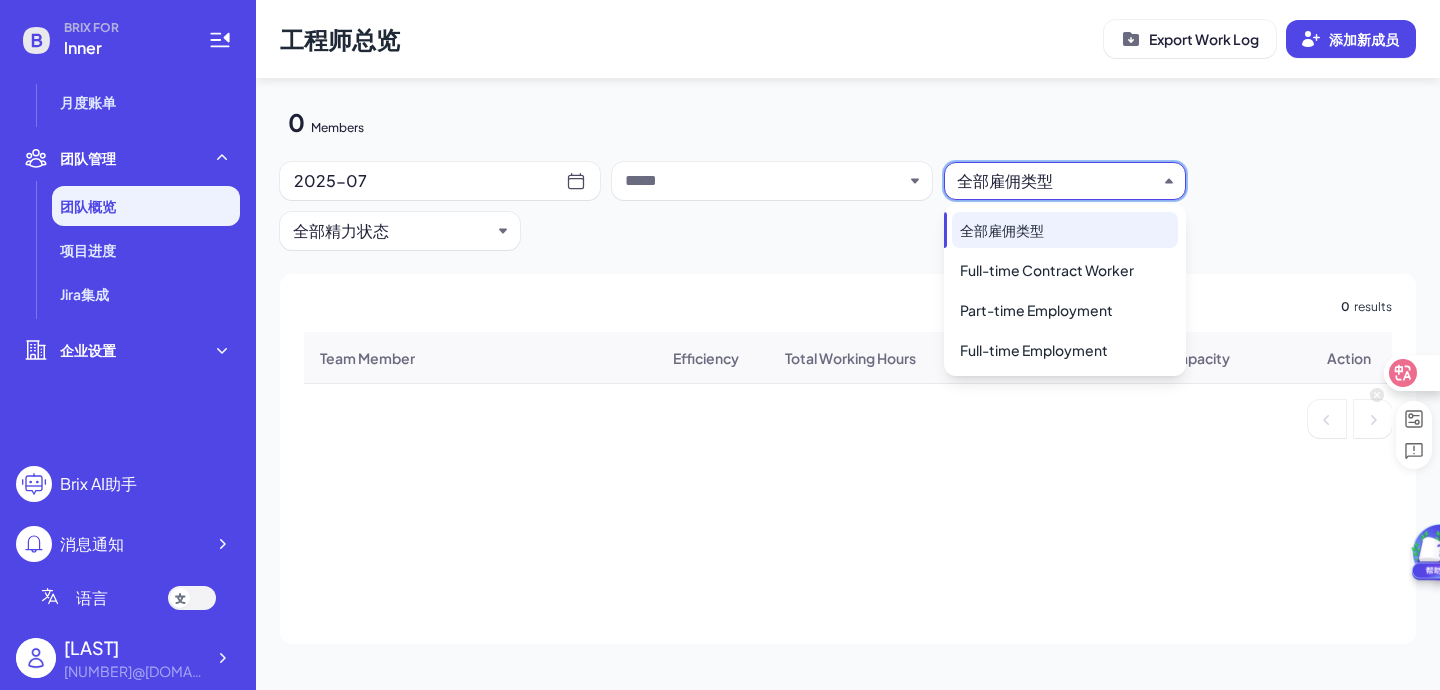 click at bounding box center [1411, 373] 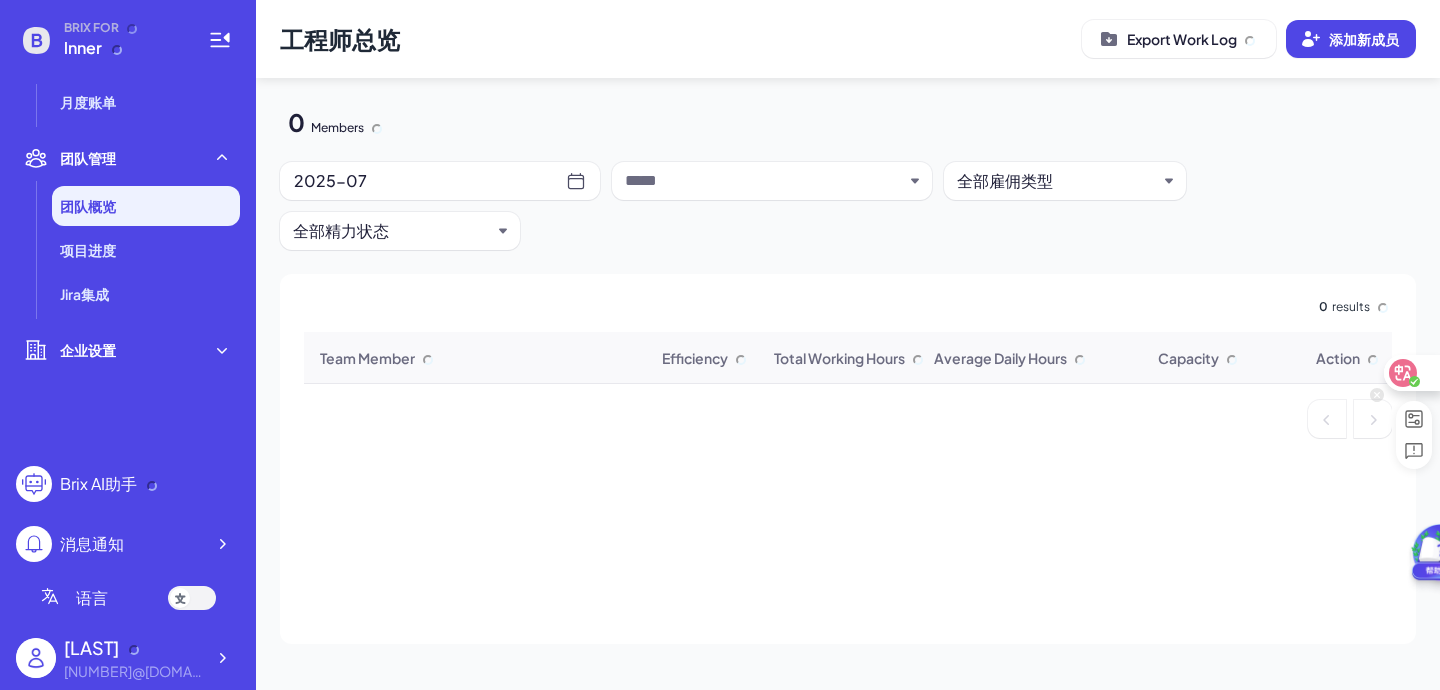 click 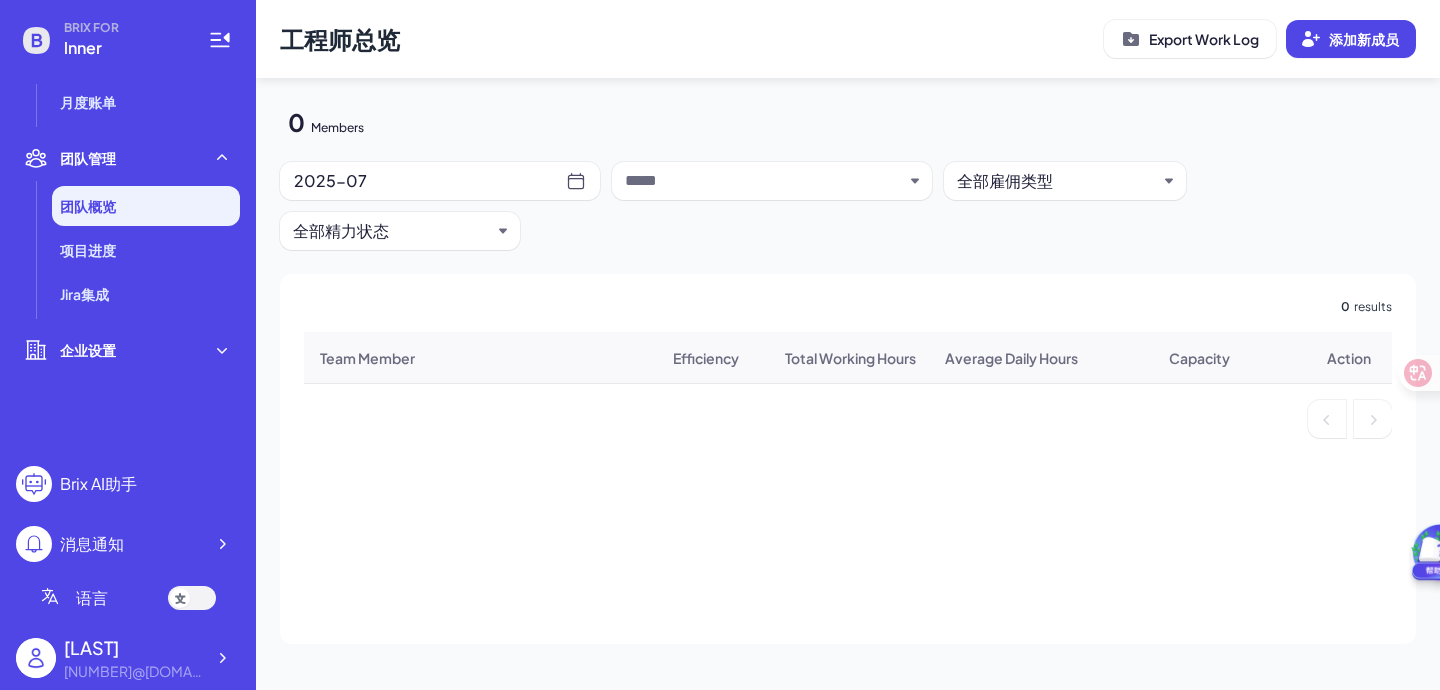 click at bounding box center [192, 598] 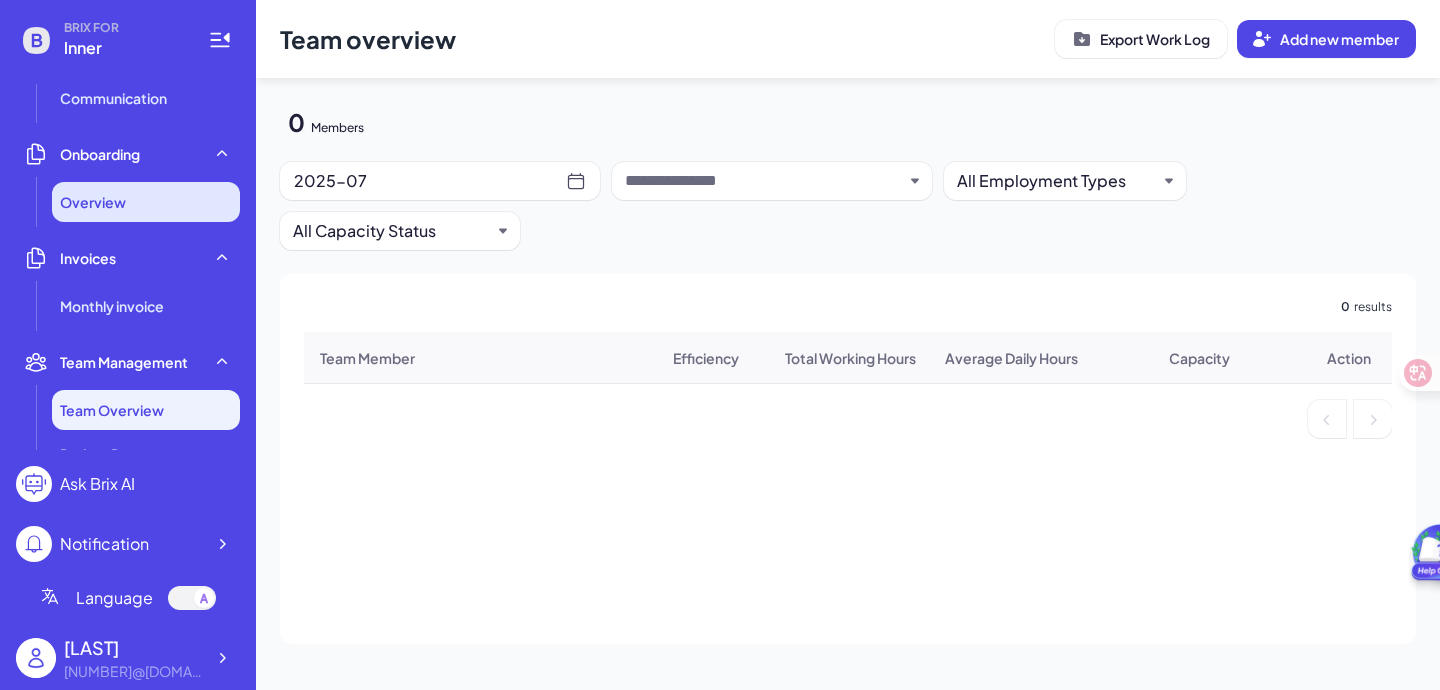 scroll, scrollTop: 337, scrollLeft: 0, axis: vertical 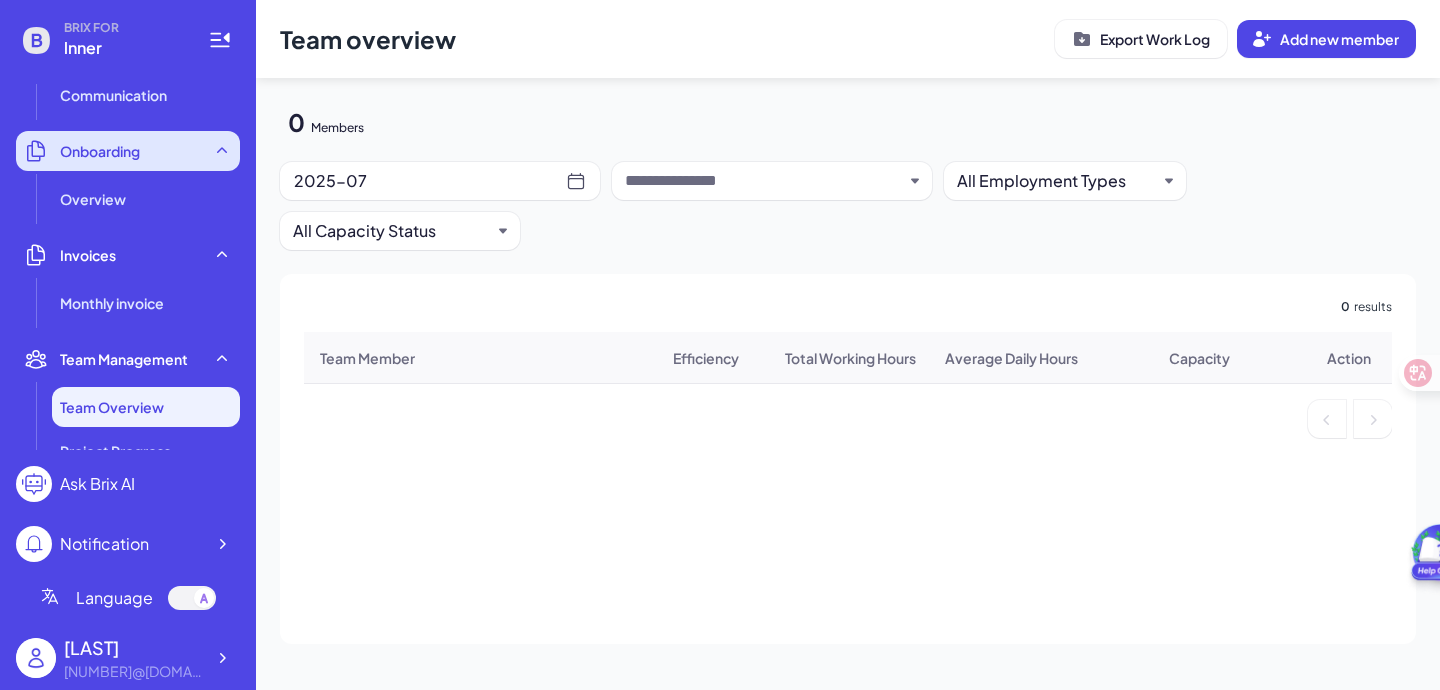 click on "Onboarding" at bounding box center (128, 151) 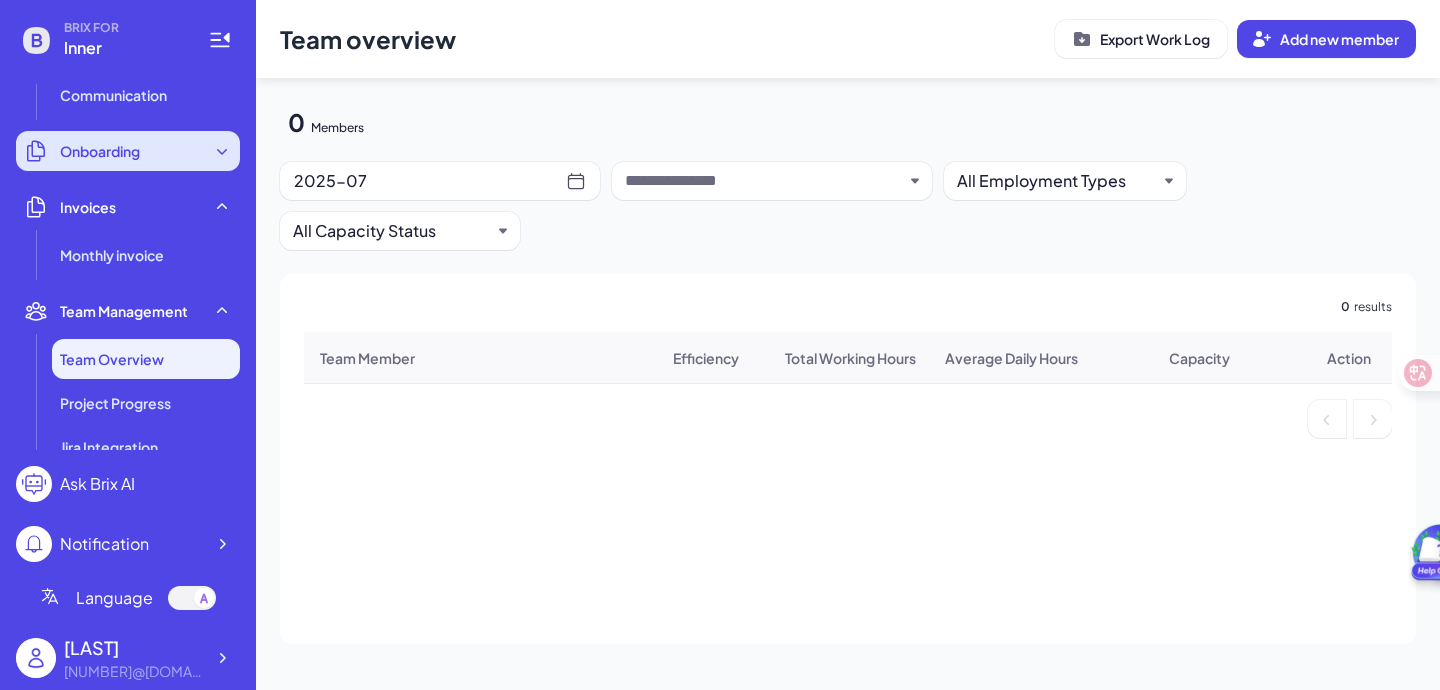 click on "Onboarding" at bounding box center (128, 151) 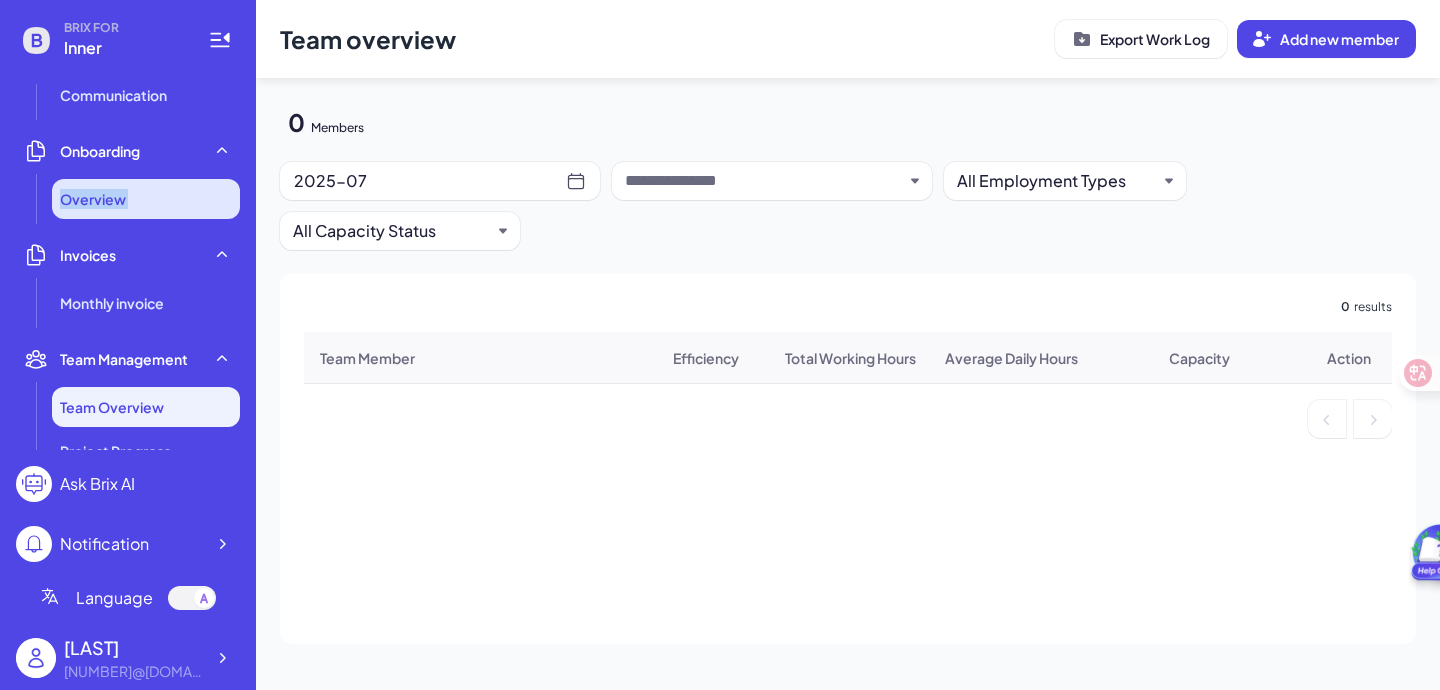 click on "Overview" at bounding box center (146, 199) 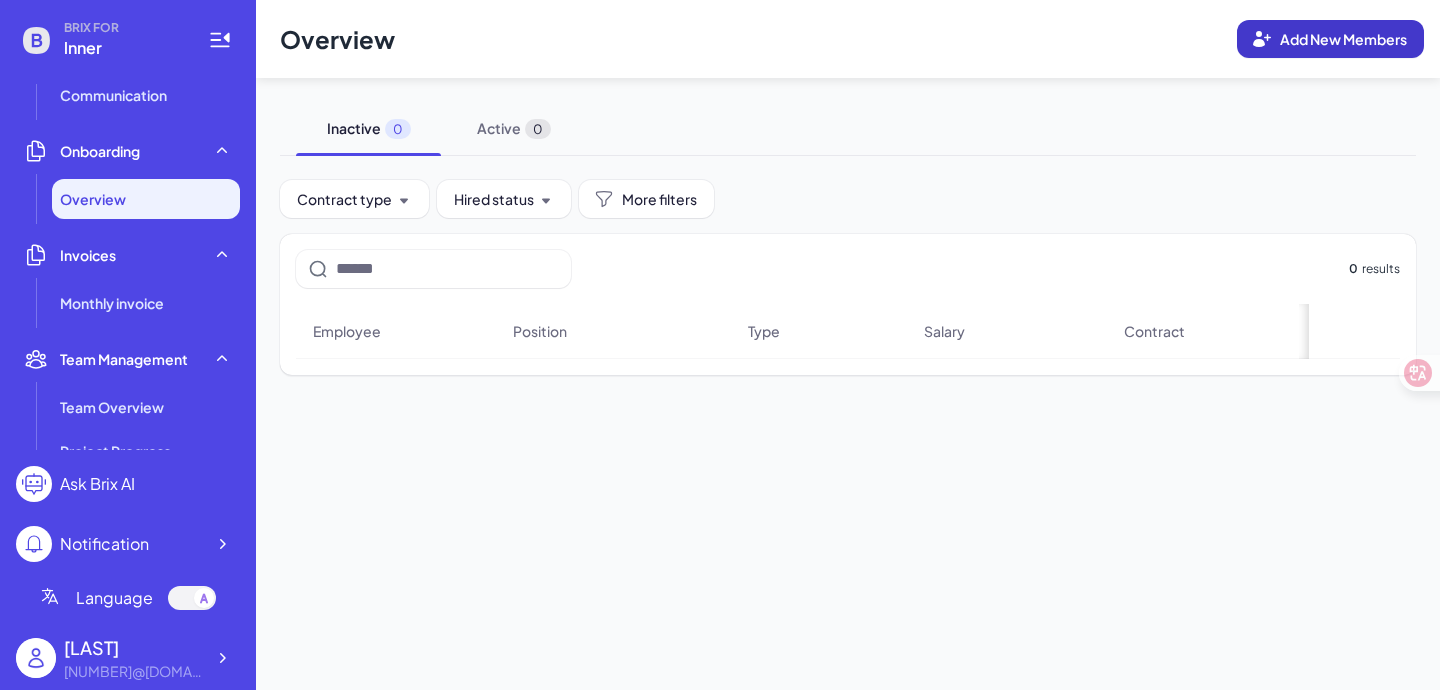 click on "Add New Members" at bounding box center [1343, 39] 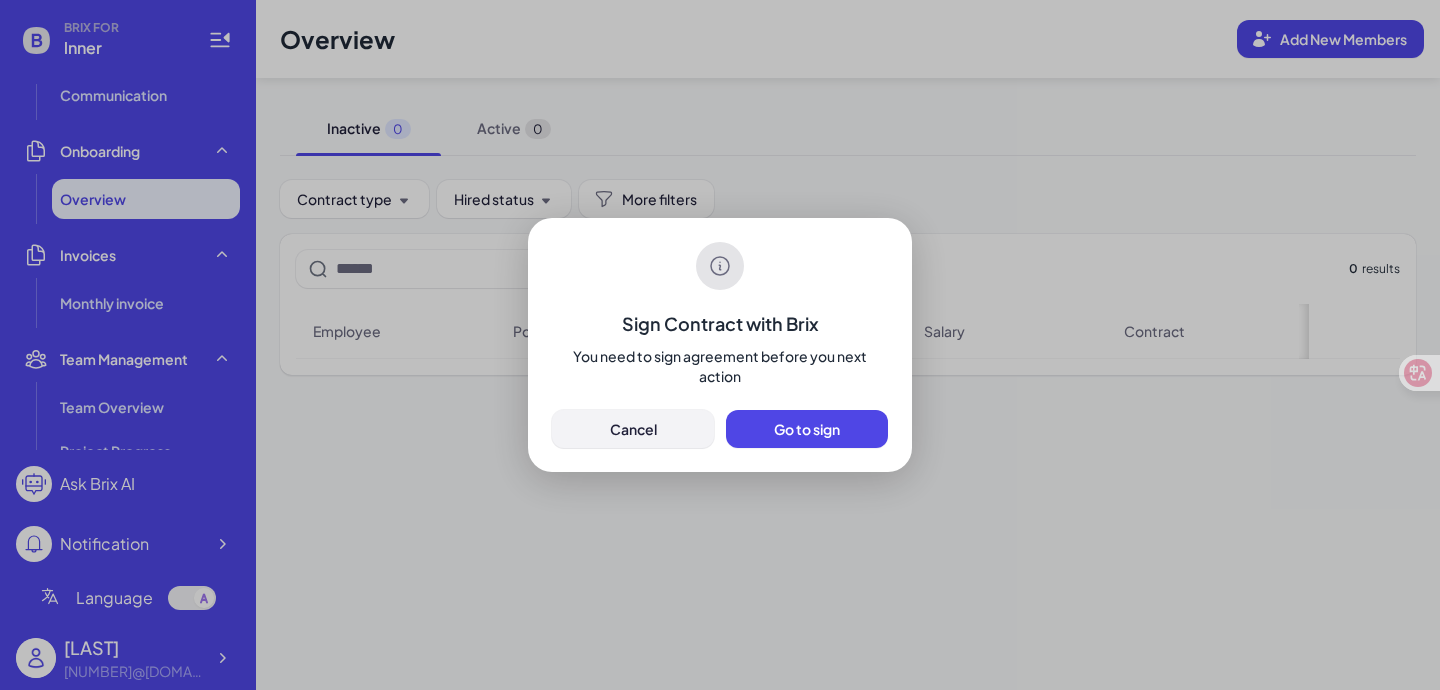 click on "Cancel" at bounding box center [633, 429] 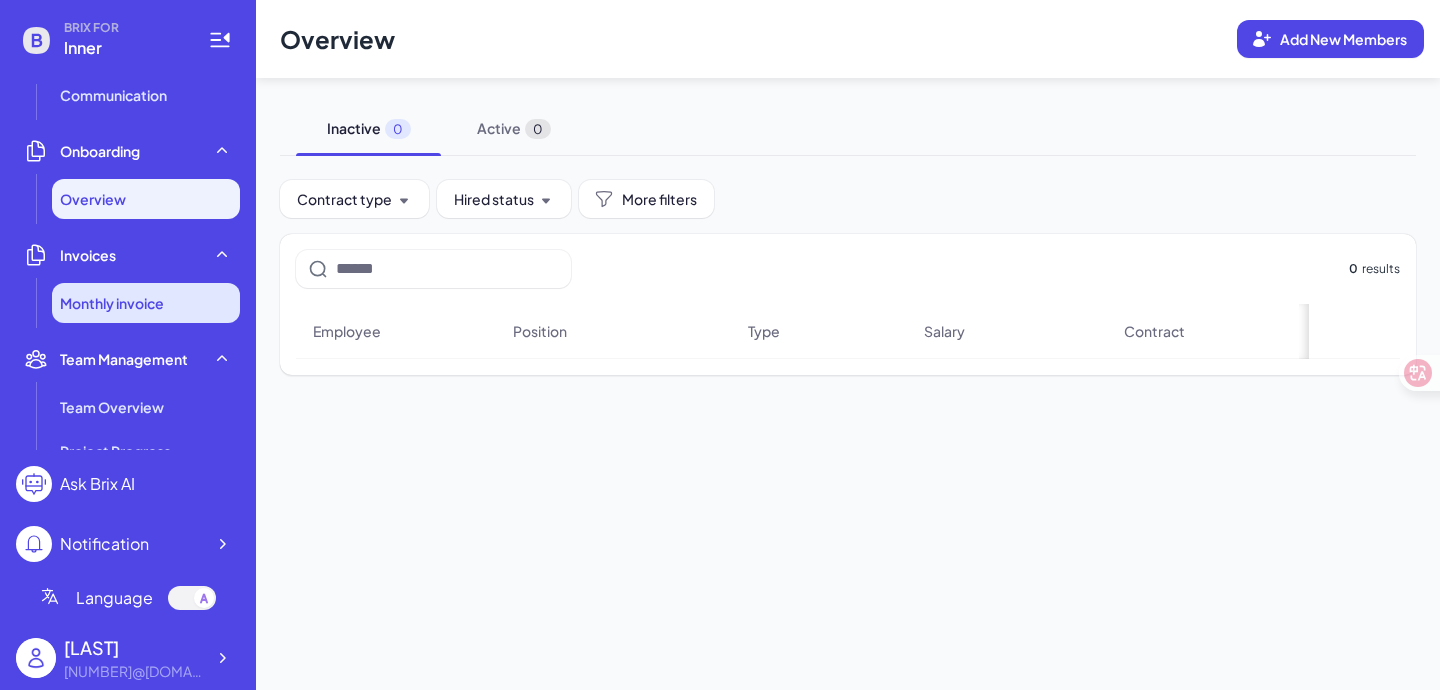 click on "Monthly invoice" at bounding box center [112, 303] 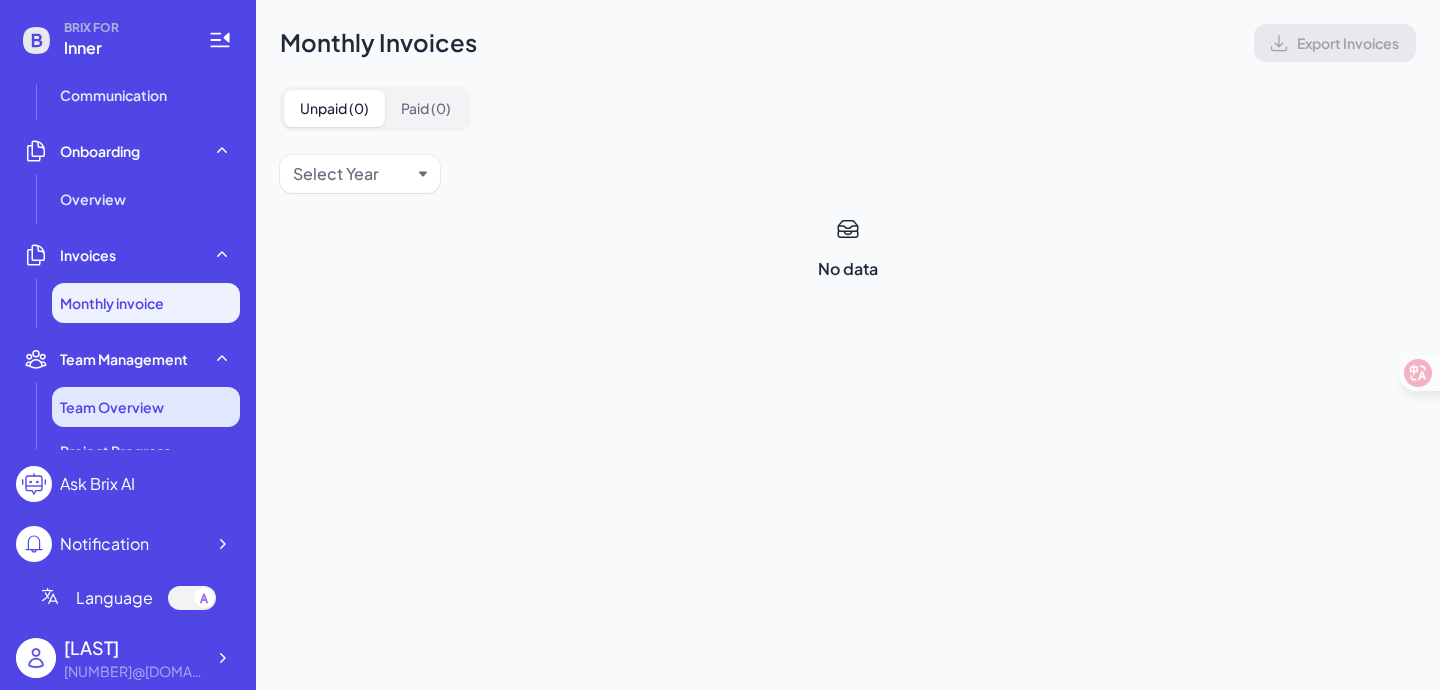 click on "Team Overview" at bounding box center (146, 407) 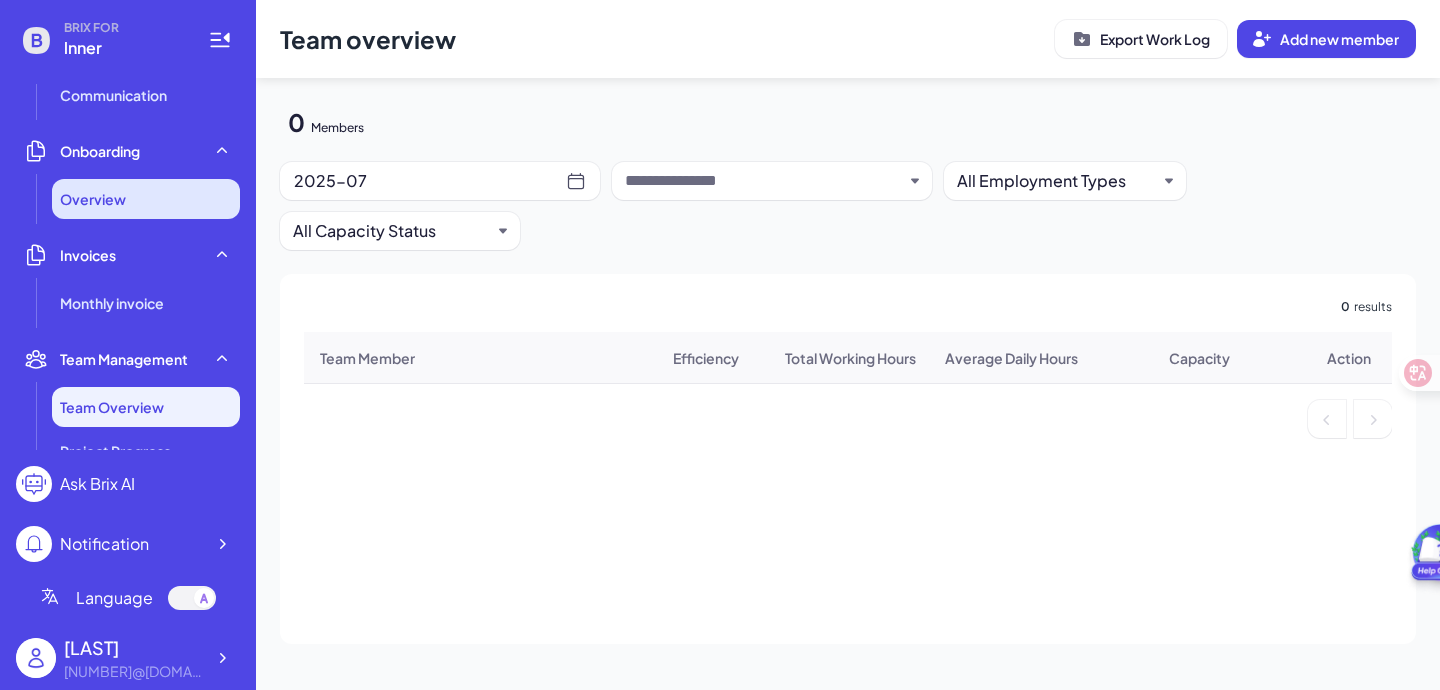 click on "Overview" at bounding box center [146, 199] 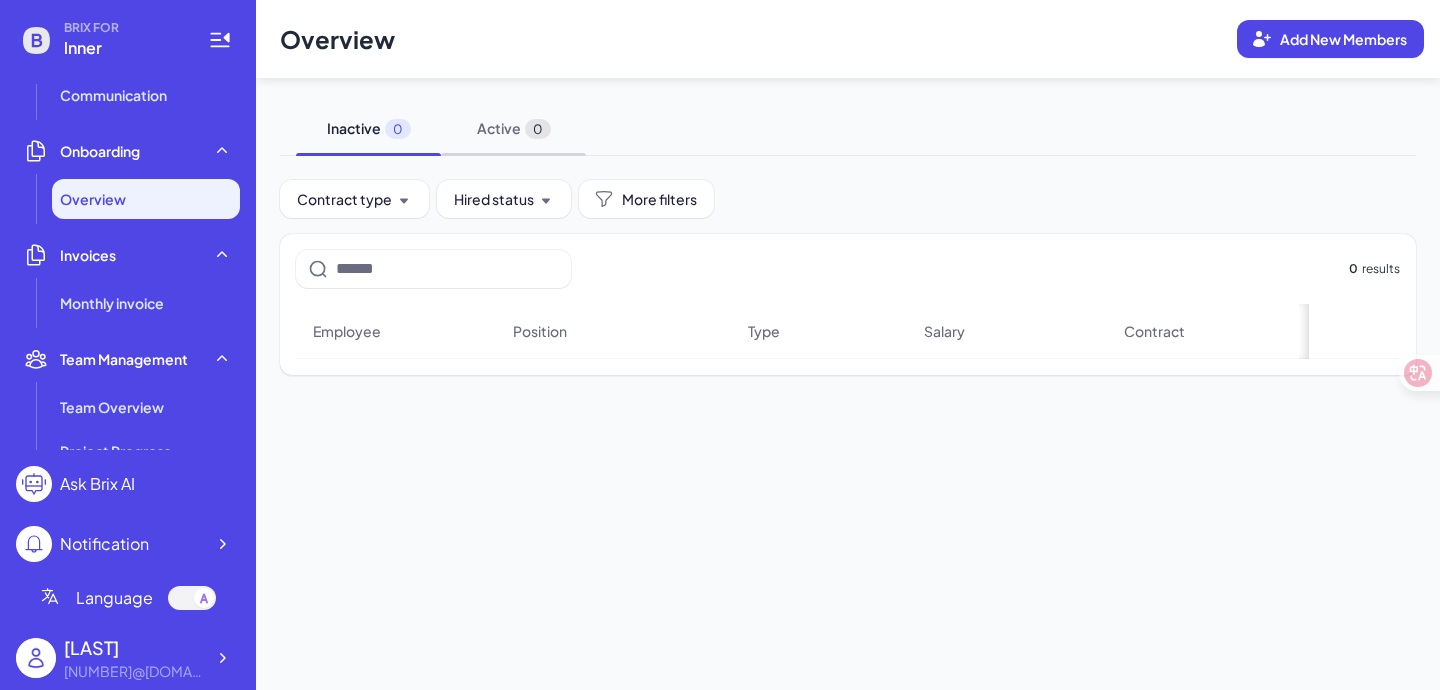 click on "Active 0" at bounding box center [513, 128] 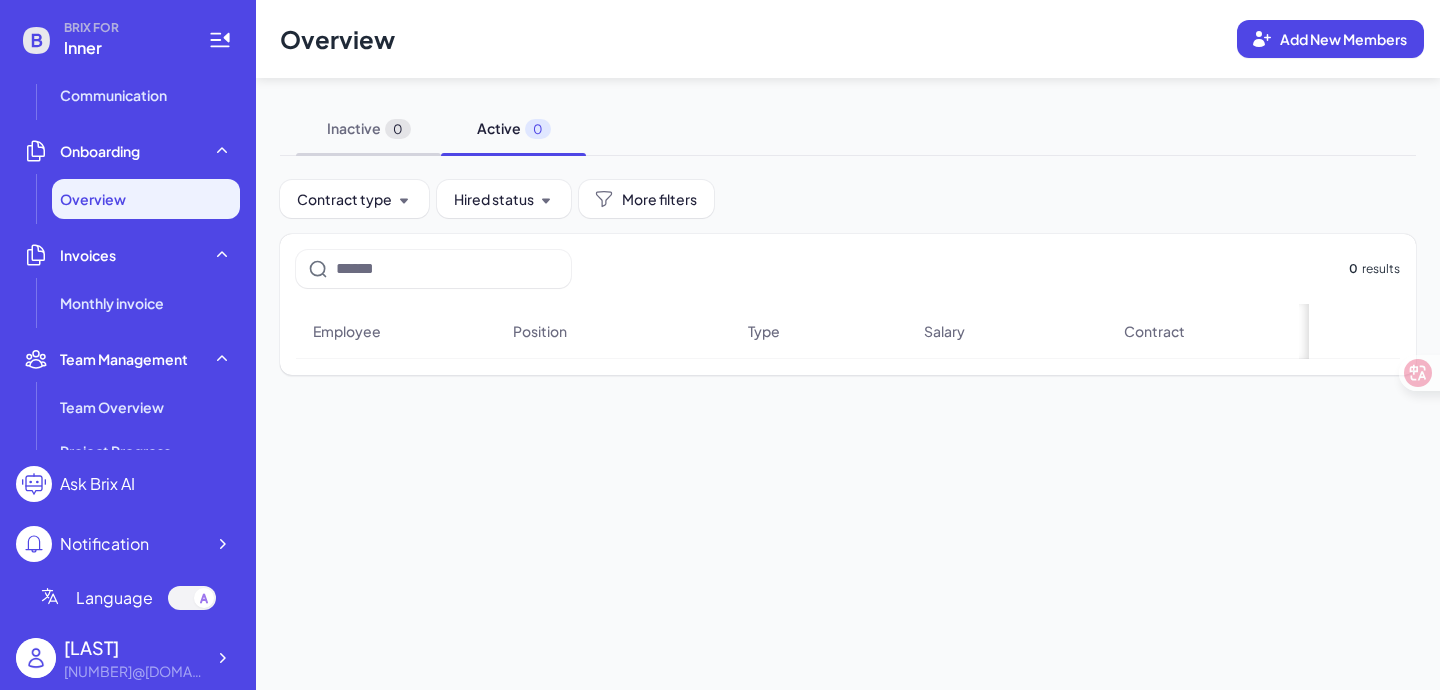click on "Inactive 0" at bounding box center (368, 128) 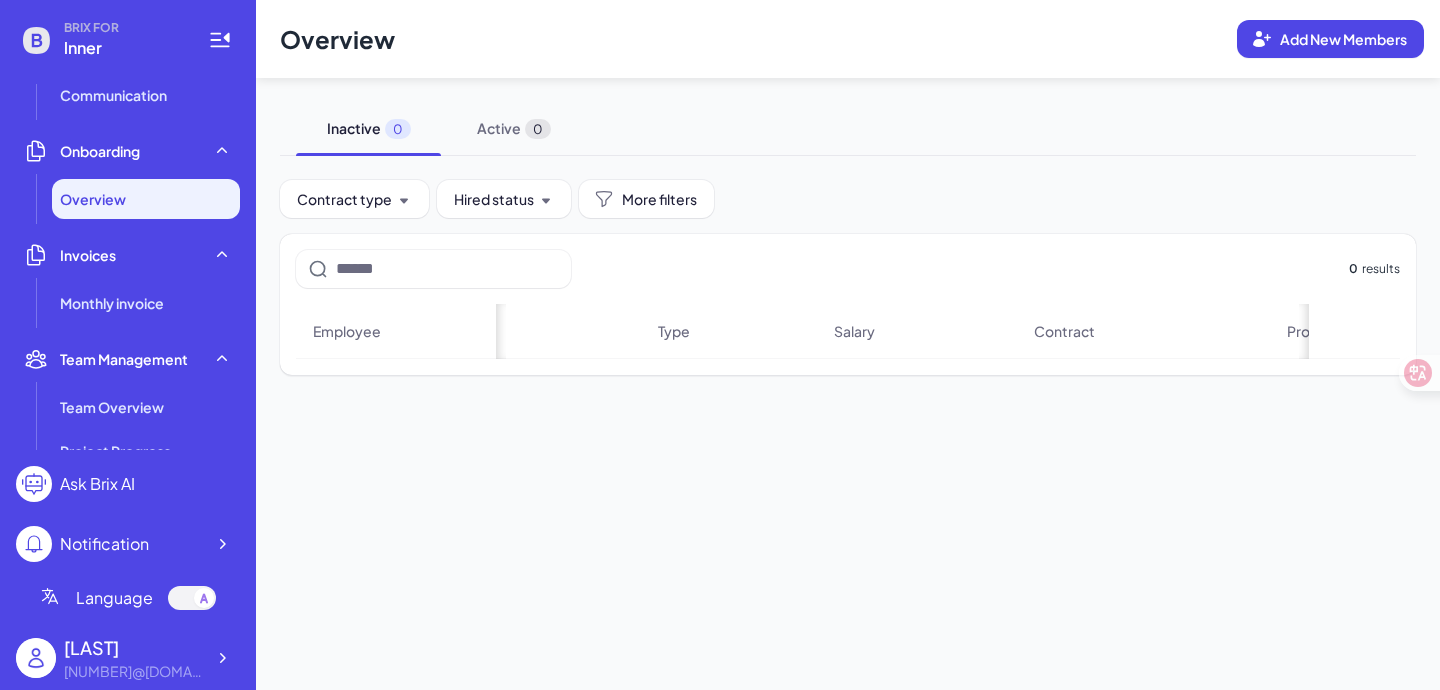 scroll, scrollTop: 0, scrollLeft: 0, axis: both 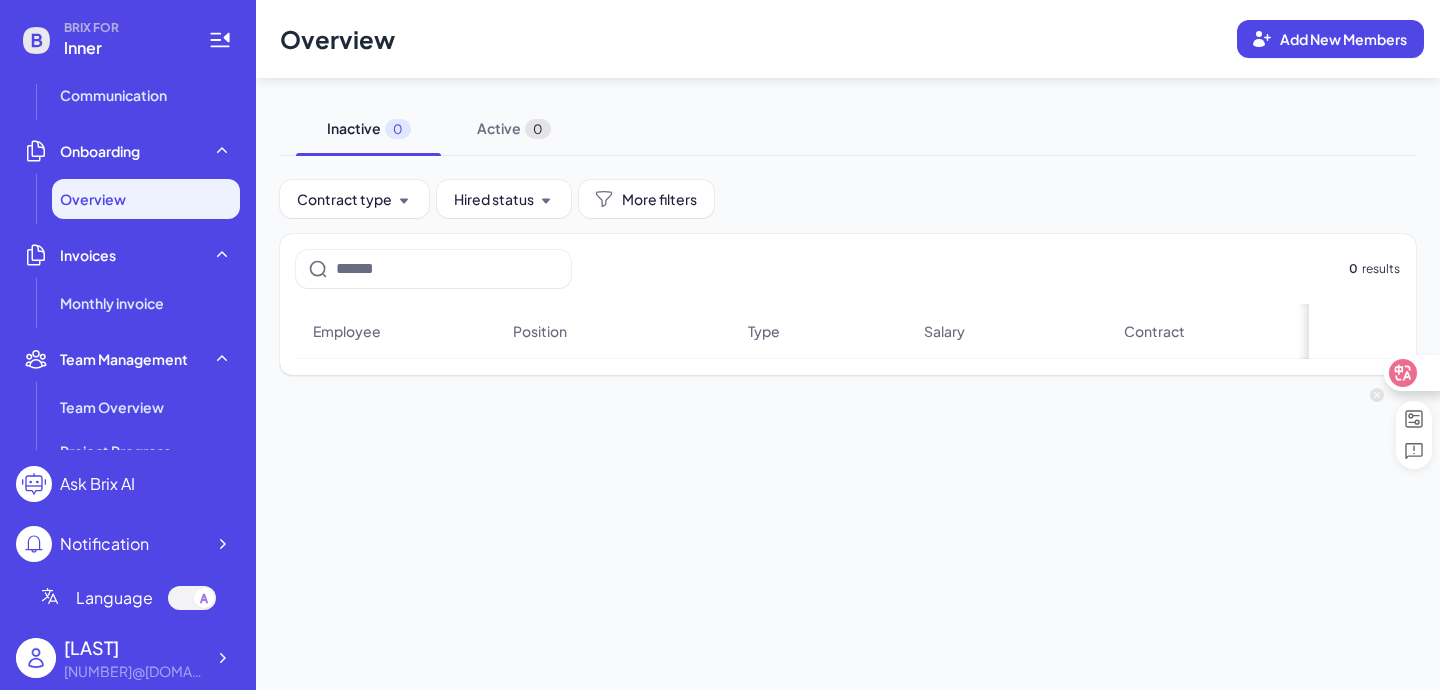 click 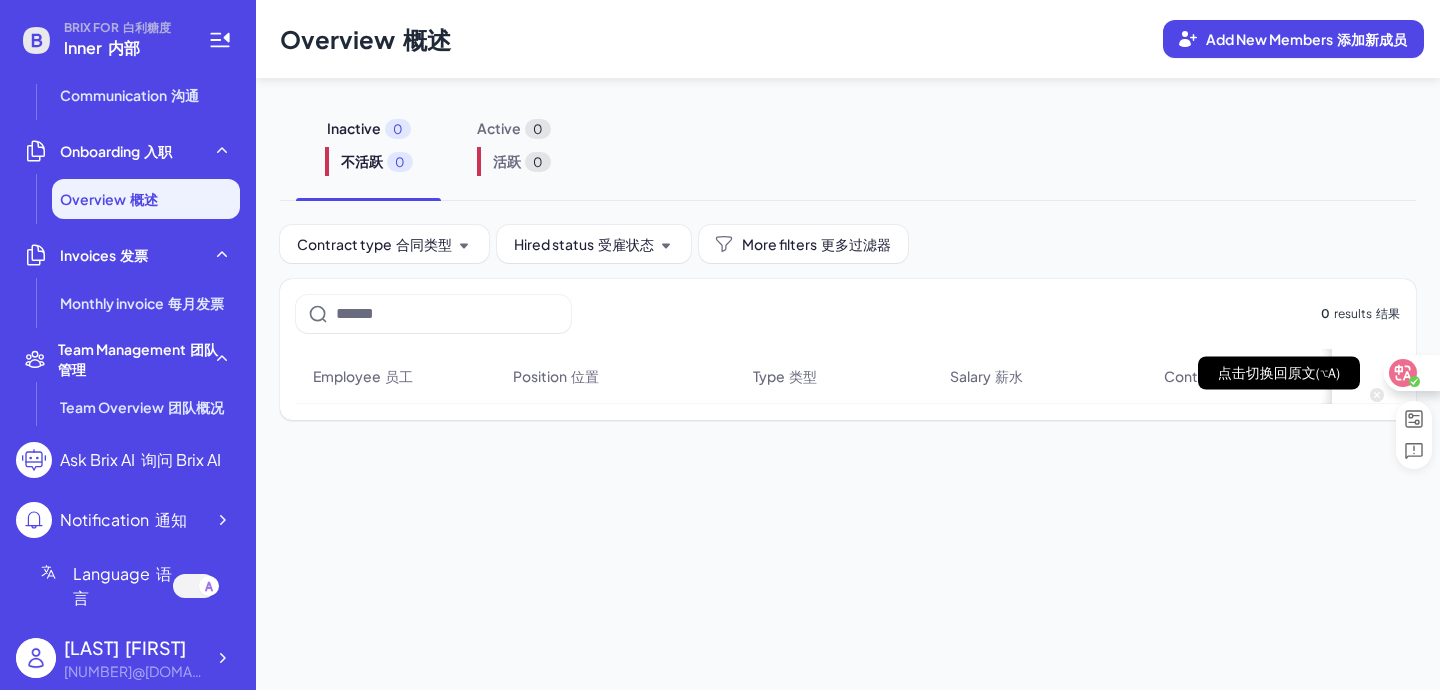 click 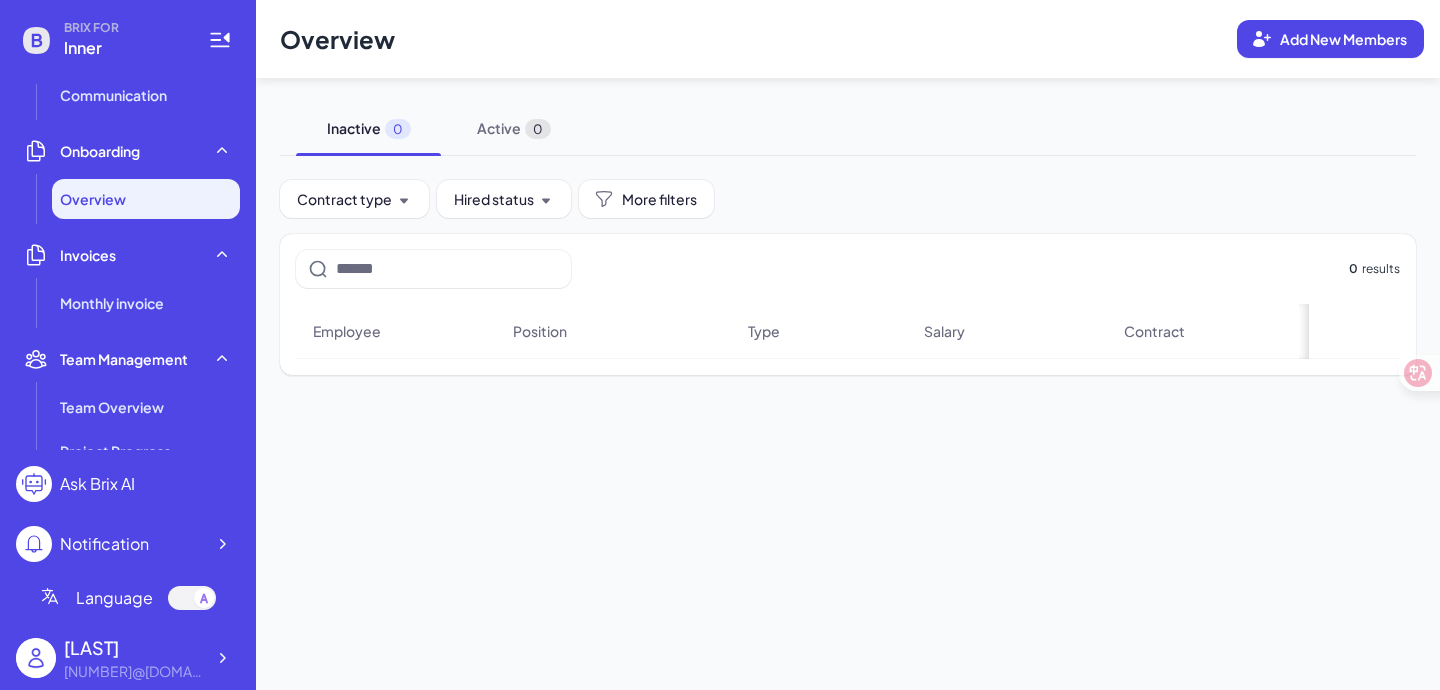click at bounding box center [192, 598] 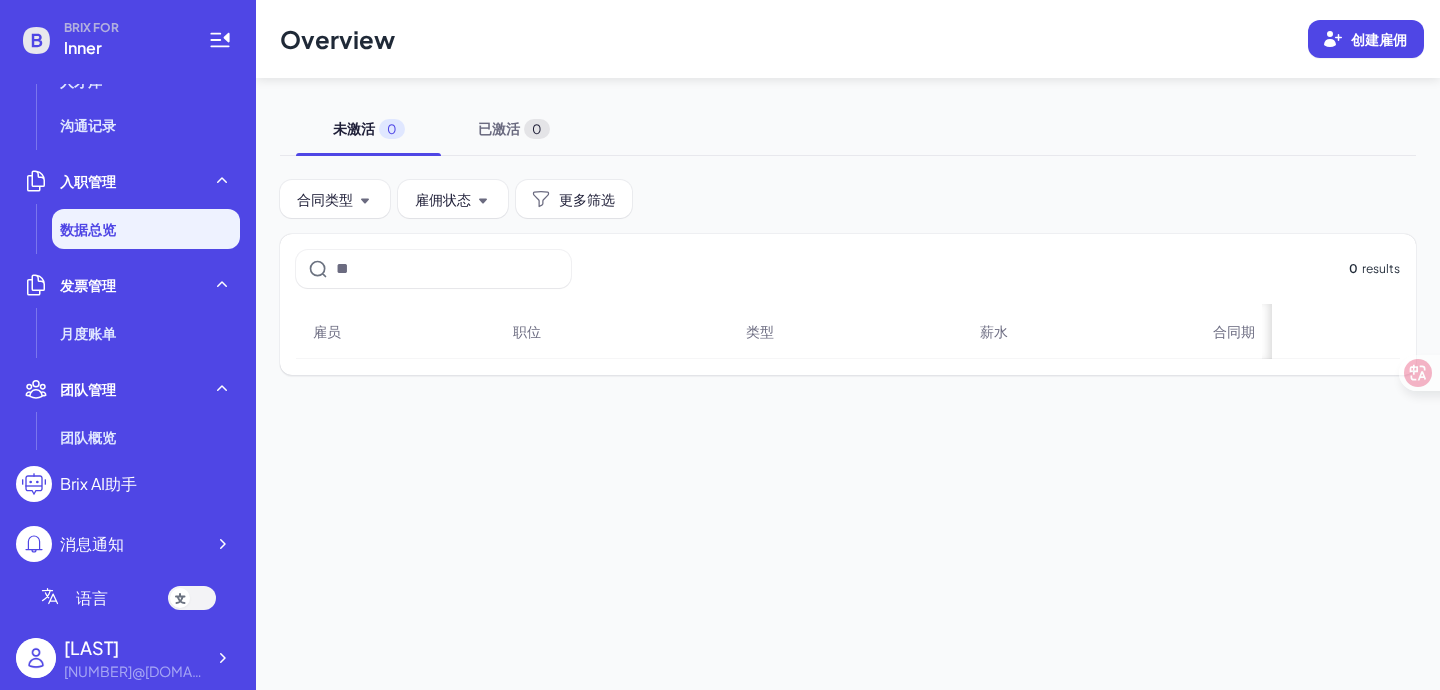 scroll, scrollTop: 308, scrollLeft: 0, axis: vertical 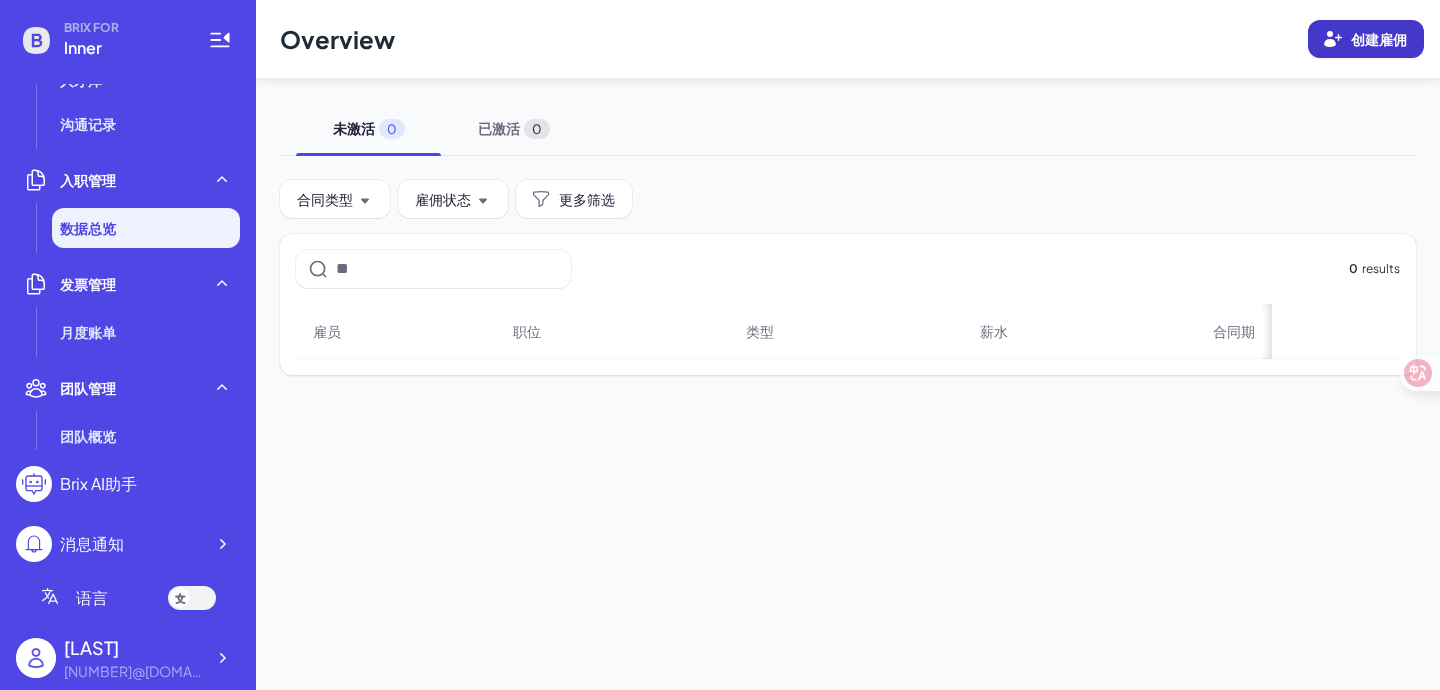 click on "创建雇佣" at bounding box center [1379, 39] 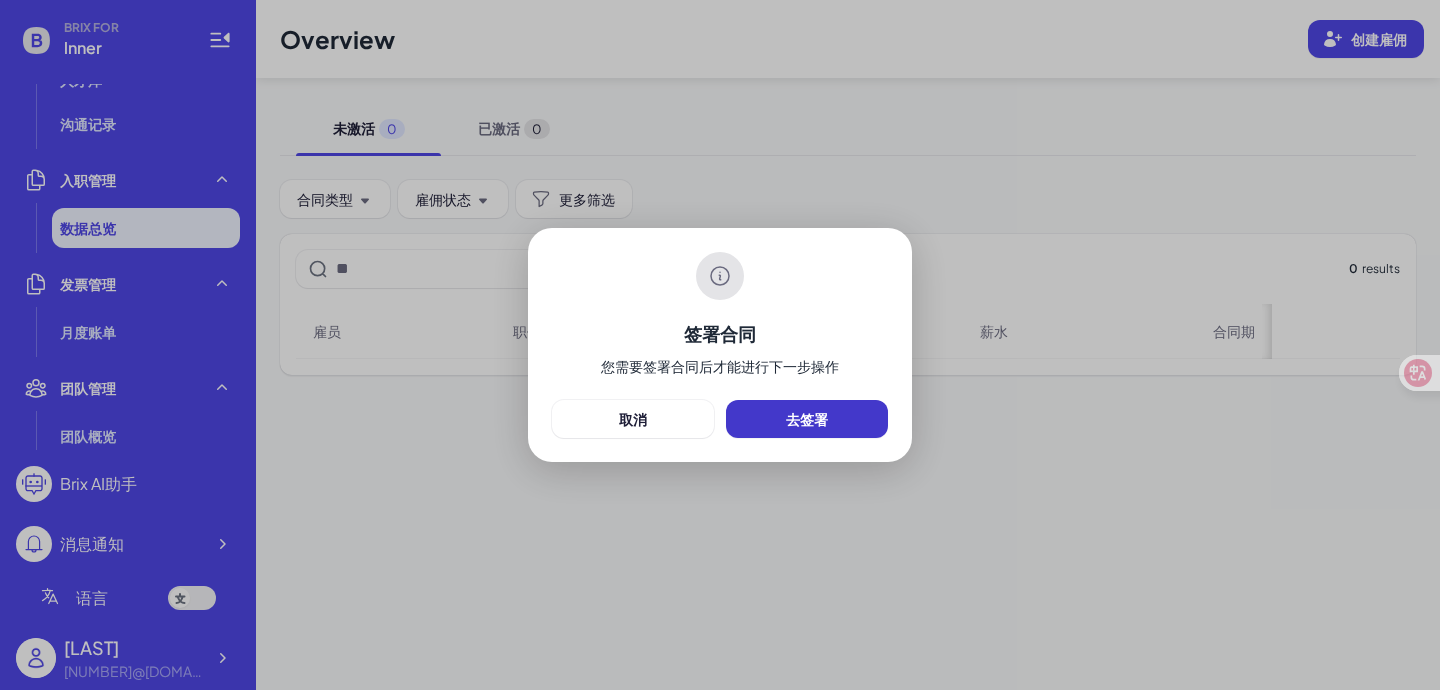 click on "去签署" at bounding box center (807, 419) 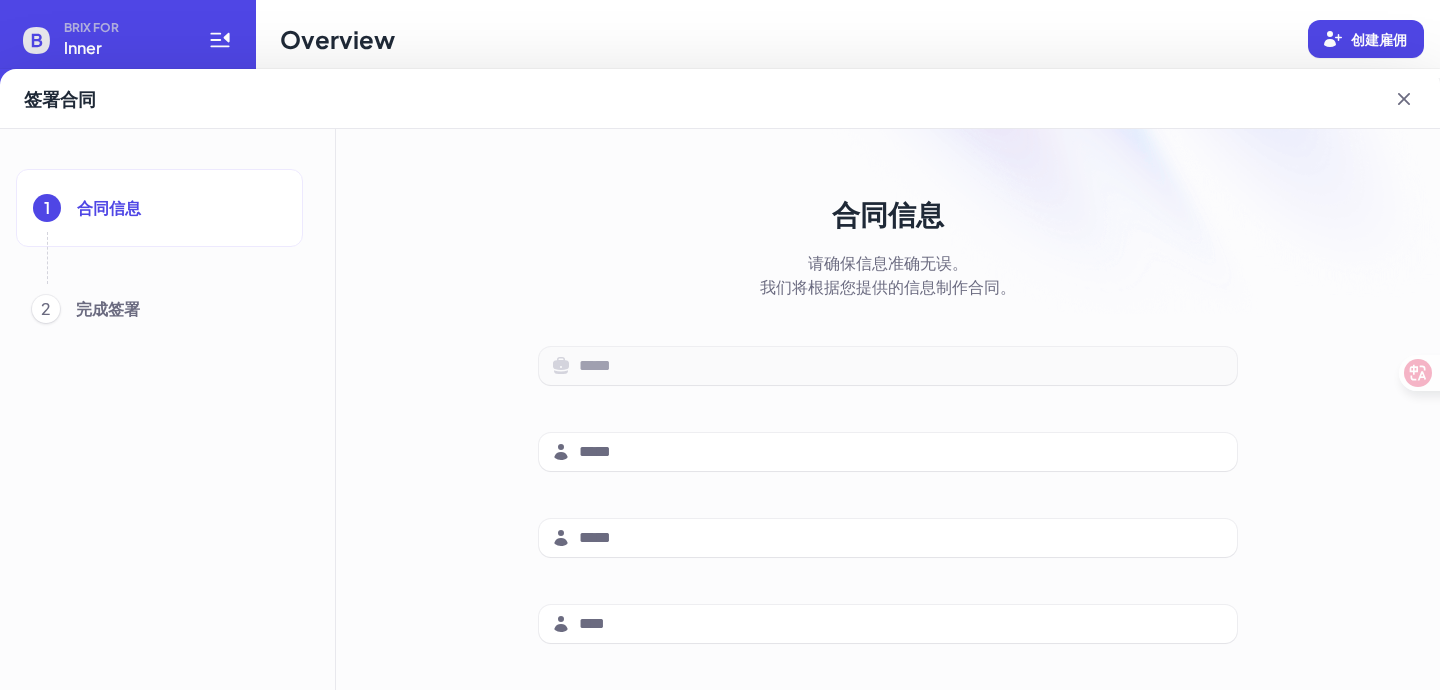 click on "*****" at bounding box center (888, 366) 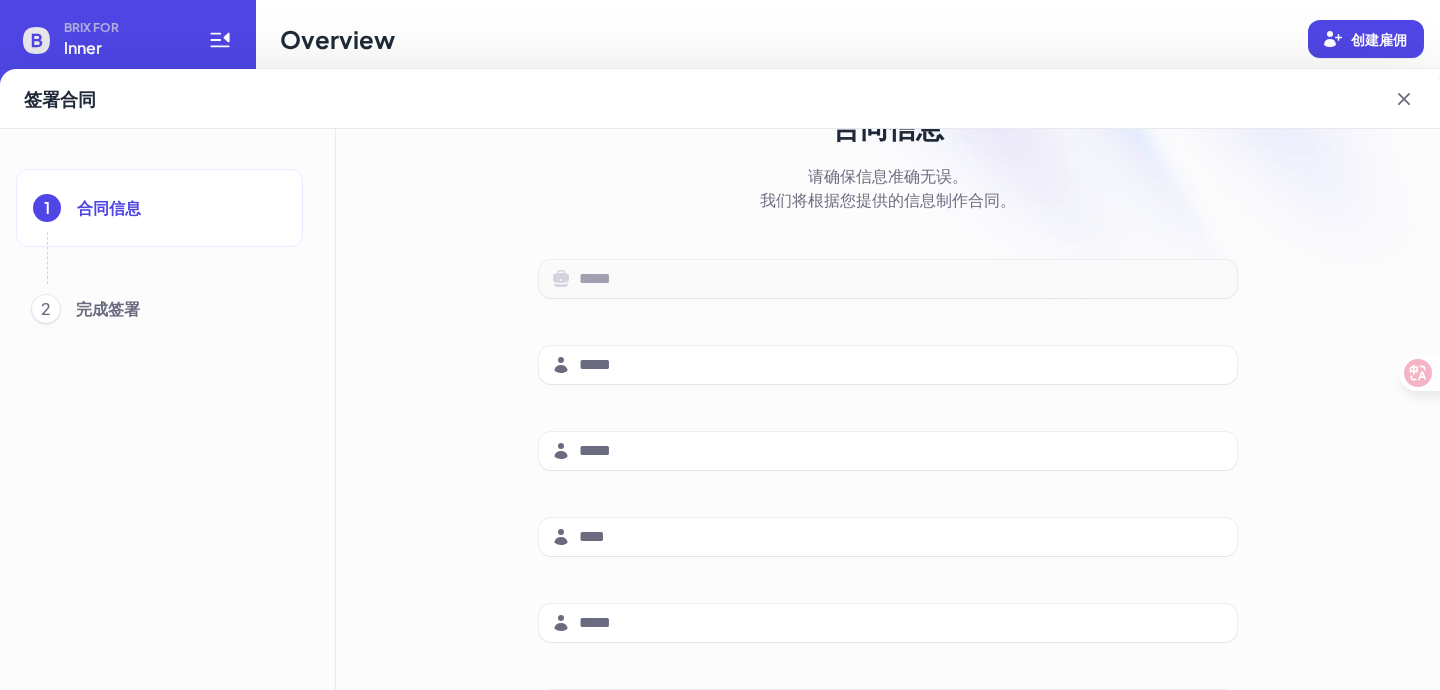 scroll, scrollTop: 98, scrollLeft: 0, axis: vertical 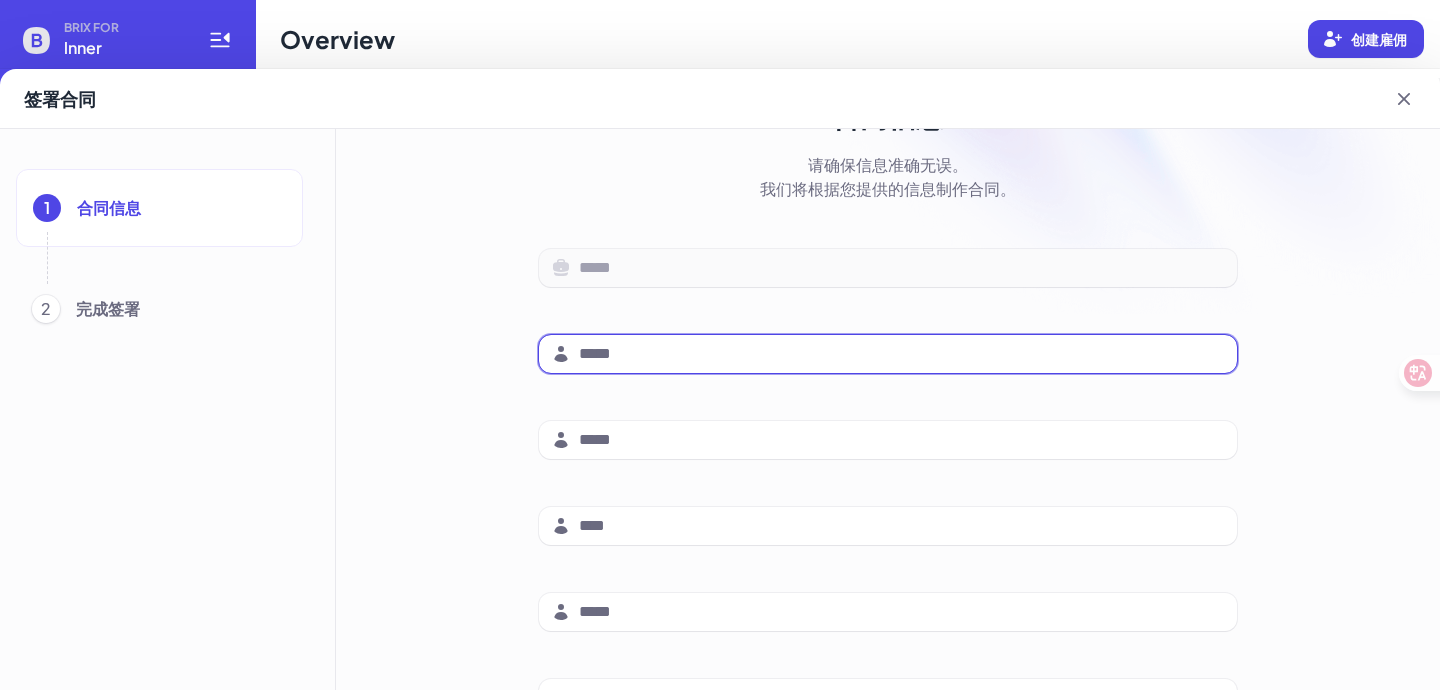click at bounding box center [902, 354] 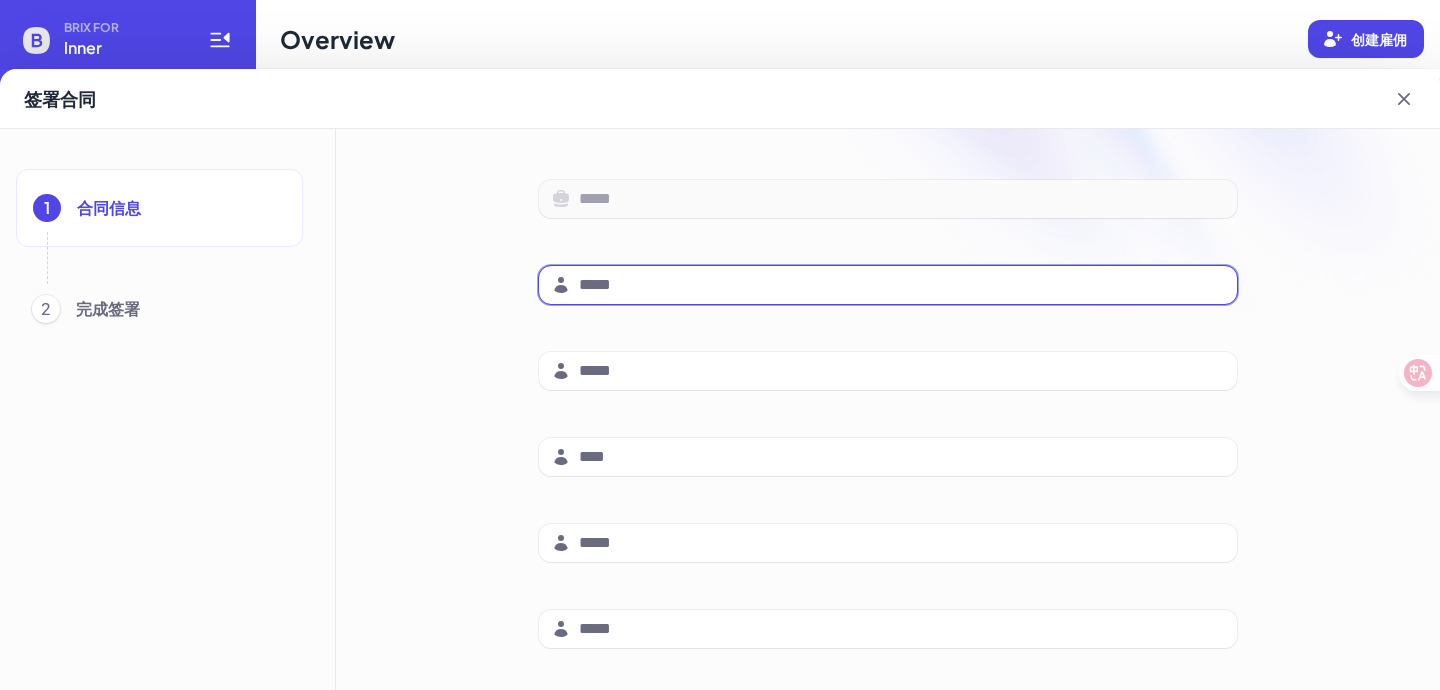 scroll, scrollTop: 321, scrollLeft: 0, axis: vertical 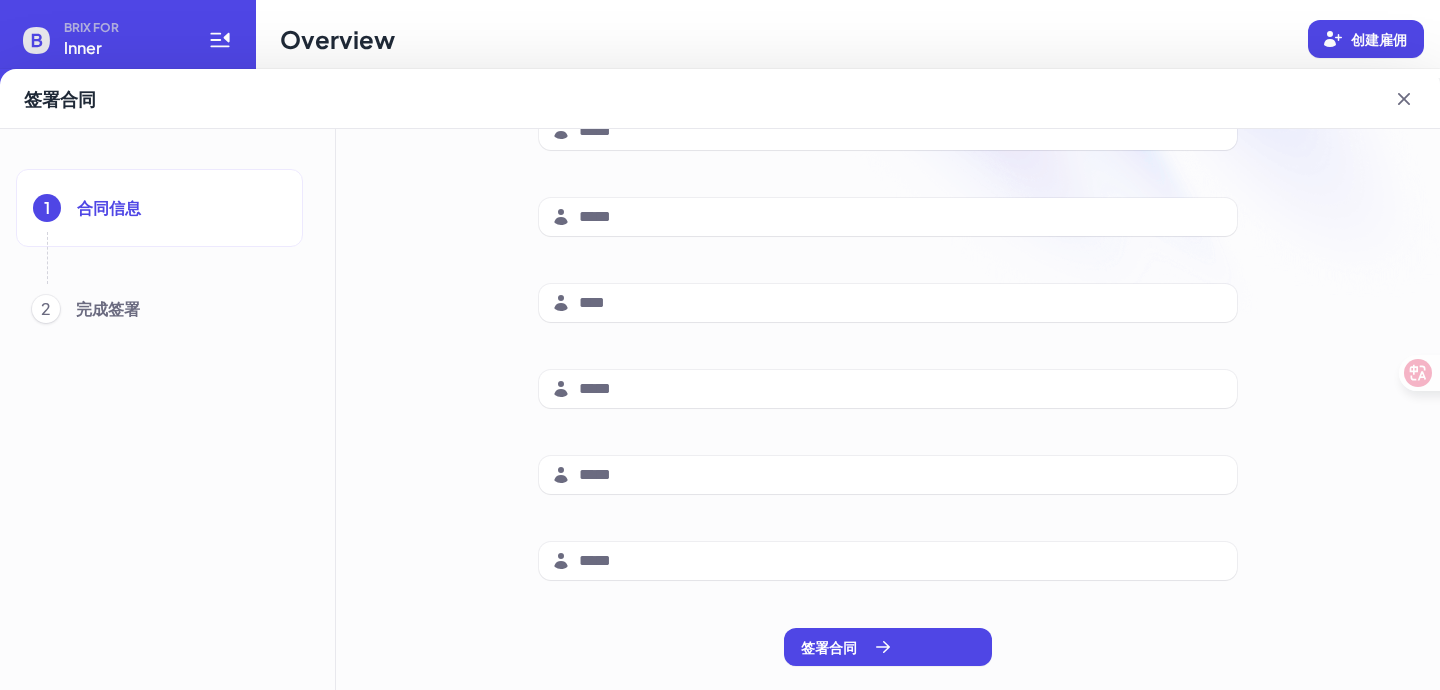 click on "完成签署" at bounding box center (181, 309) 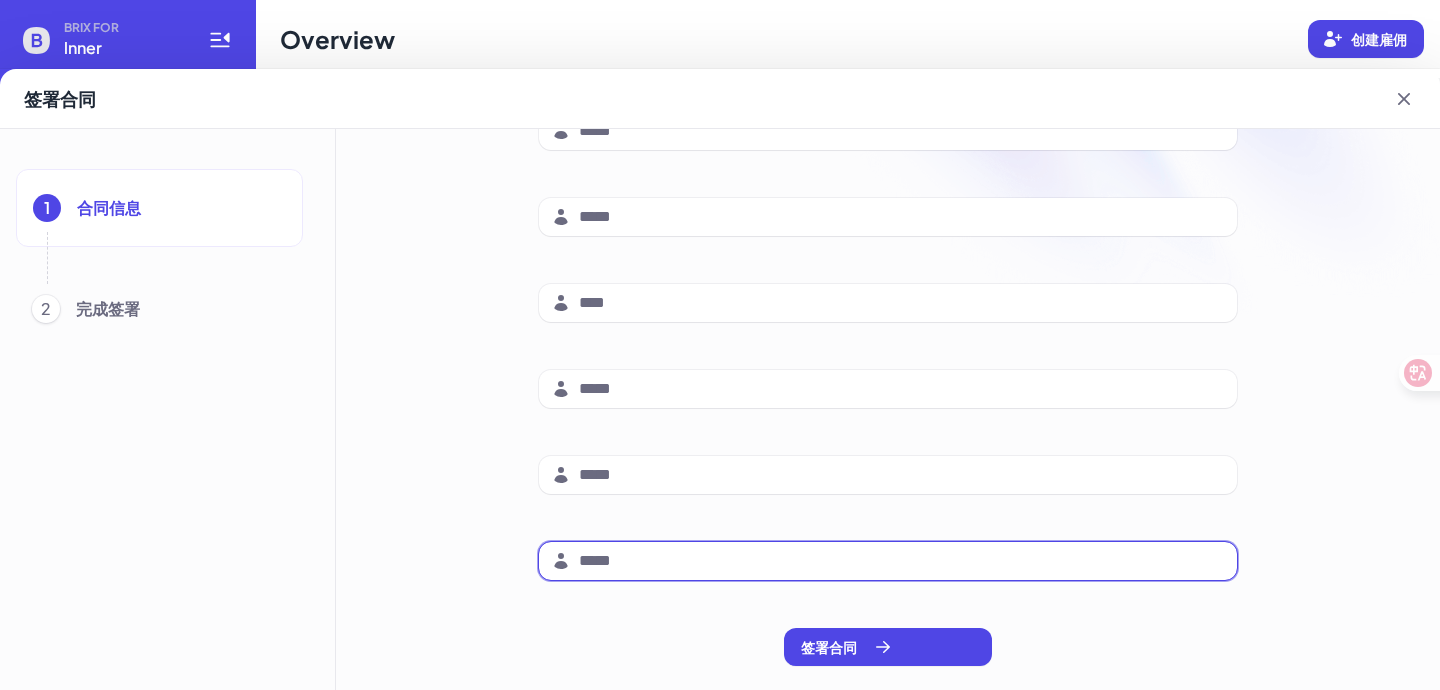 click at bounding box center [902, 561] 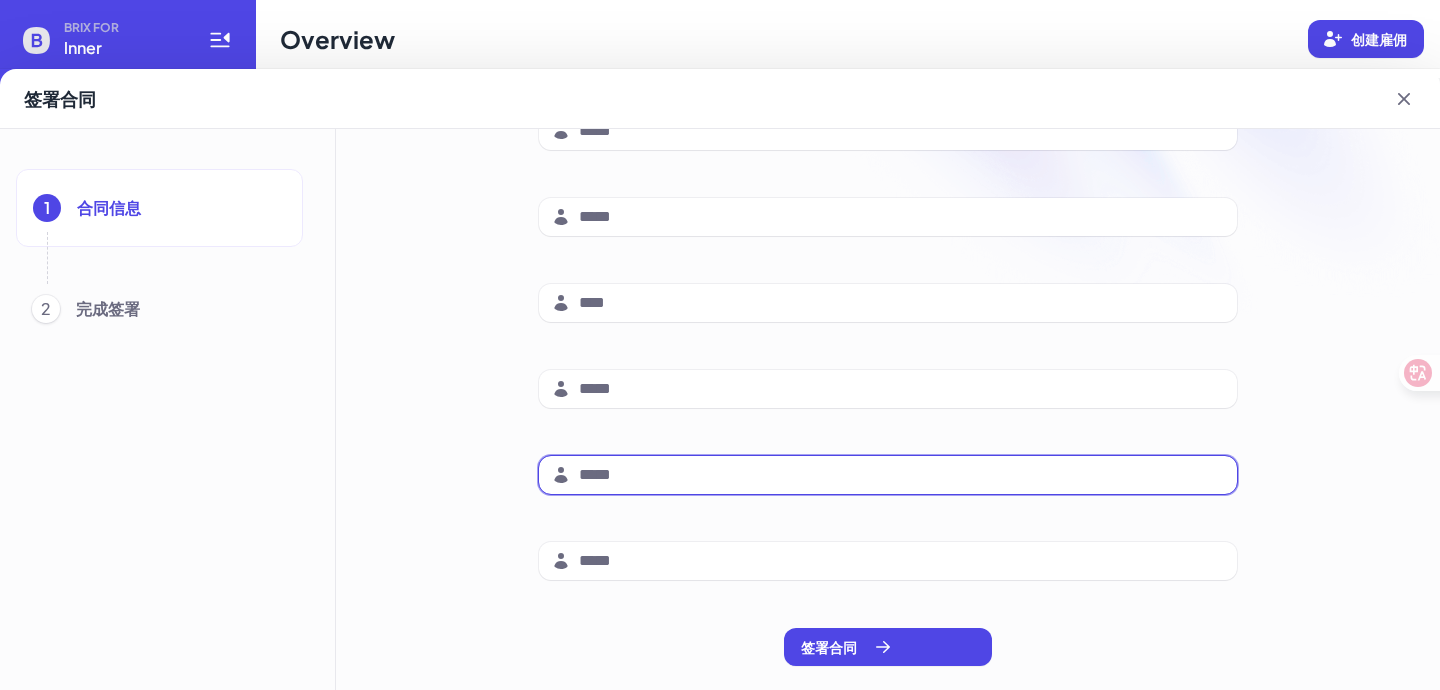 click at bounding box center [902, 475] 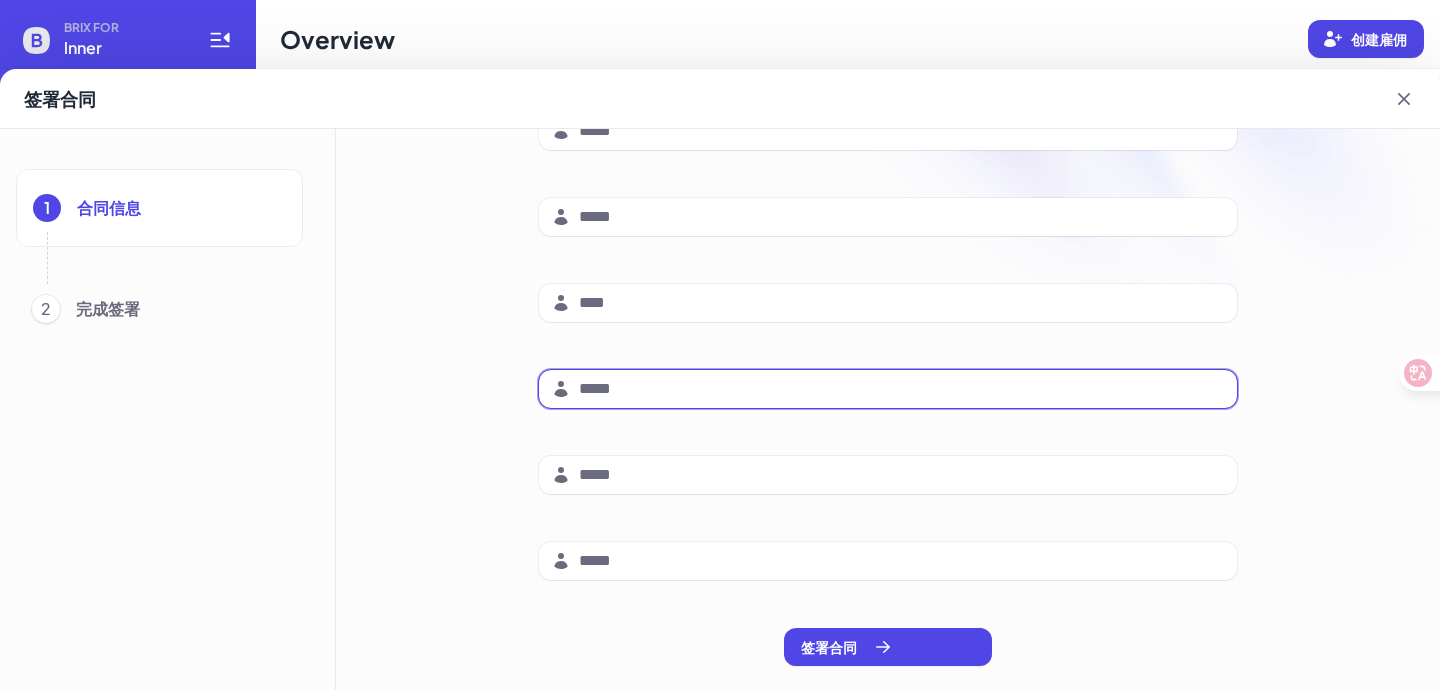 click at bounding box center (902, 389) 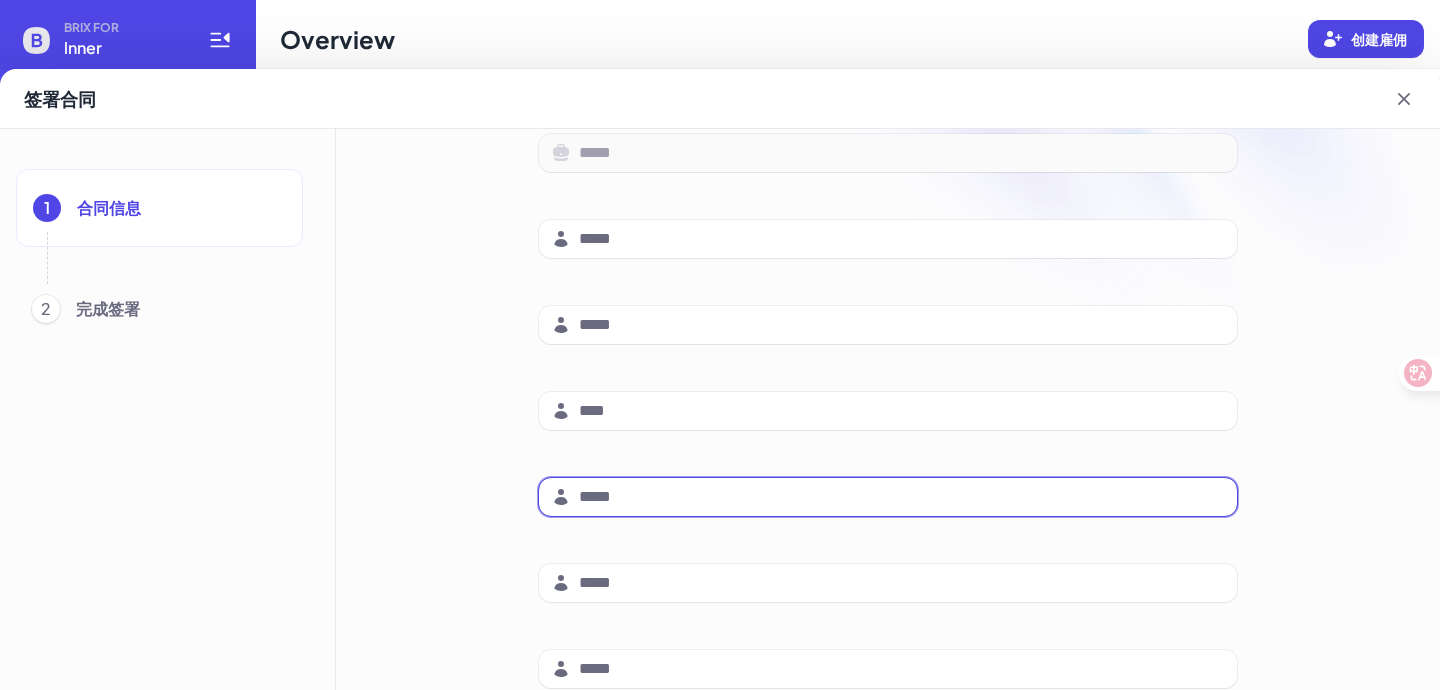 scroll, scrollTop: 0, scrollLeft: 0, axis: both 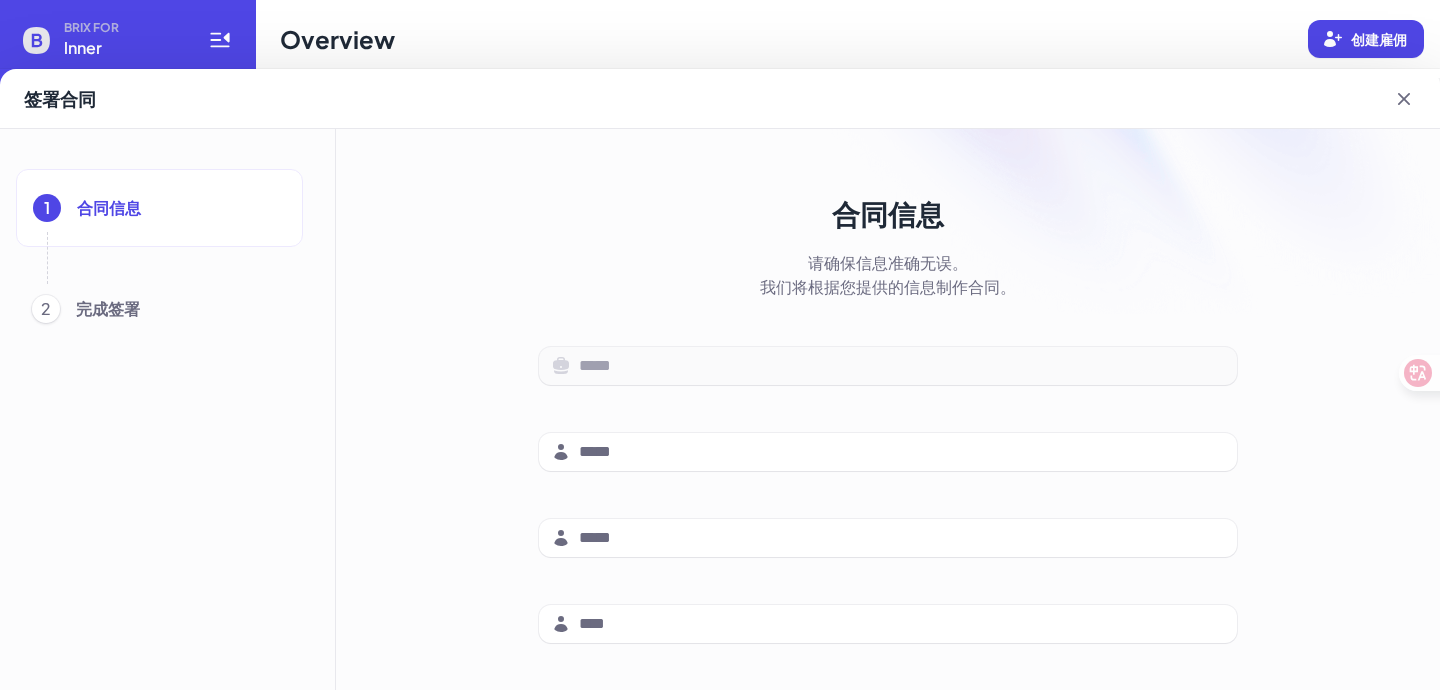 click on "我们将根据您提供的信息制作合同。" at bounding box center [888, 287] 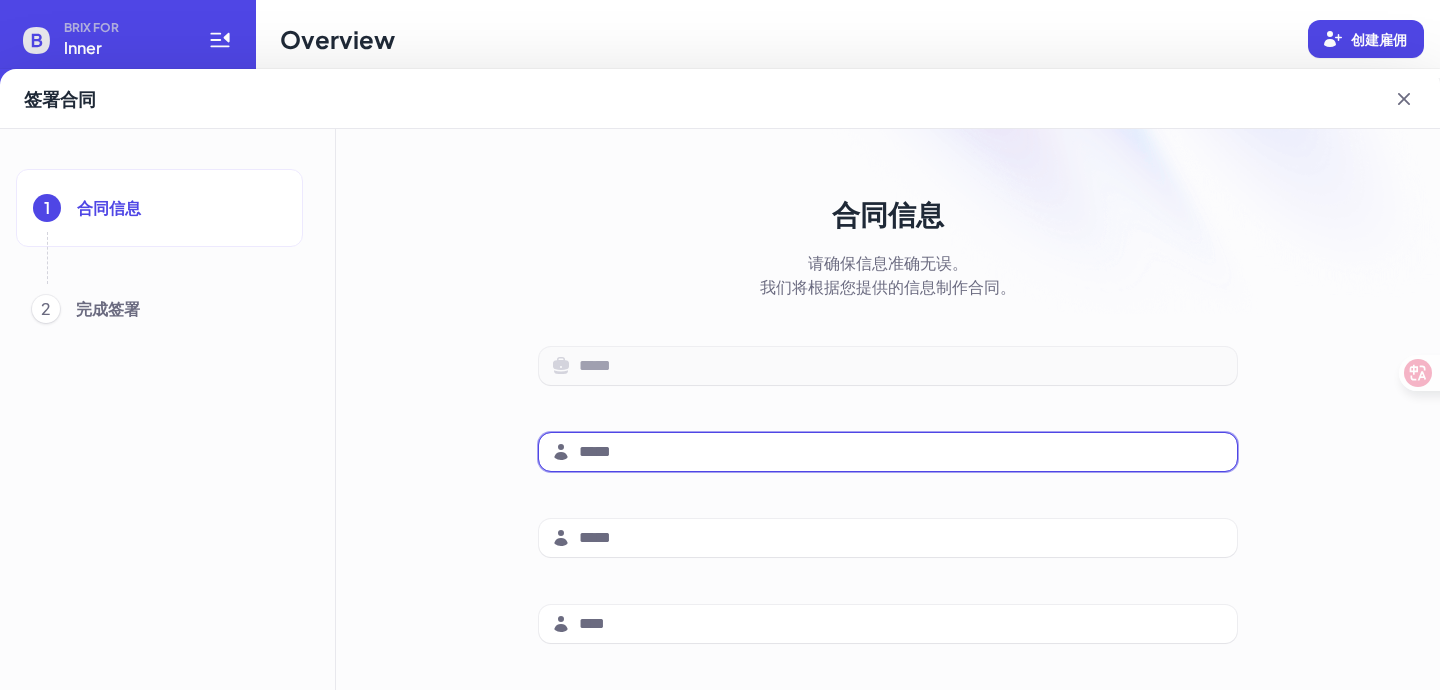 click at bounding box center [902, 452] 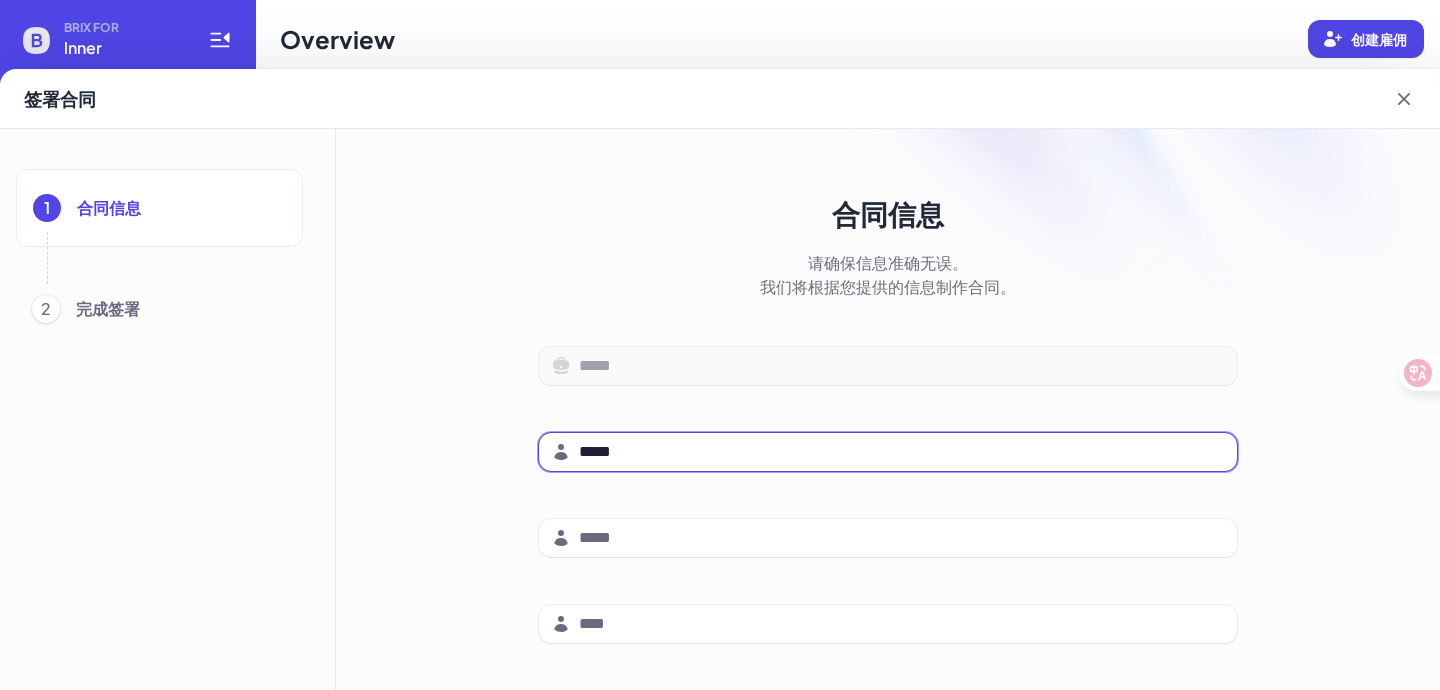 type on "*****" 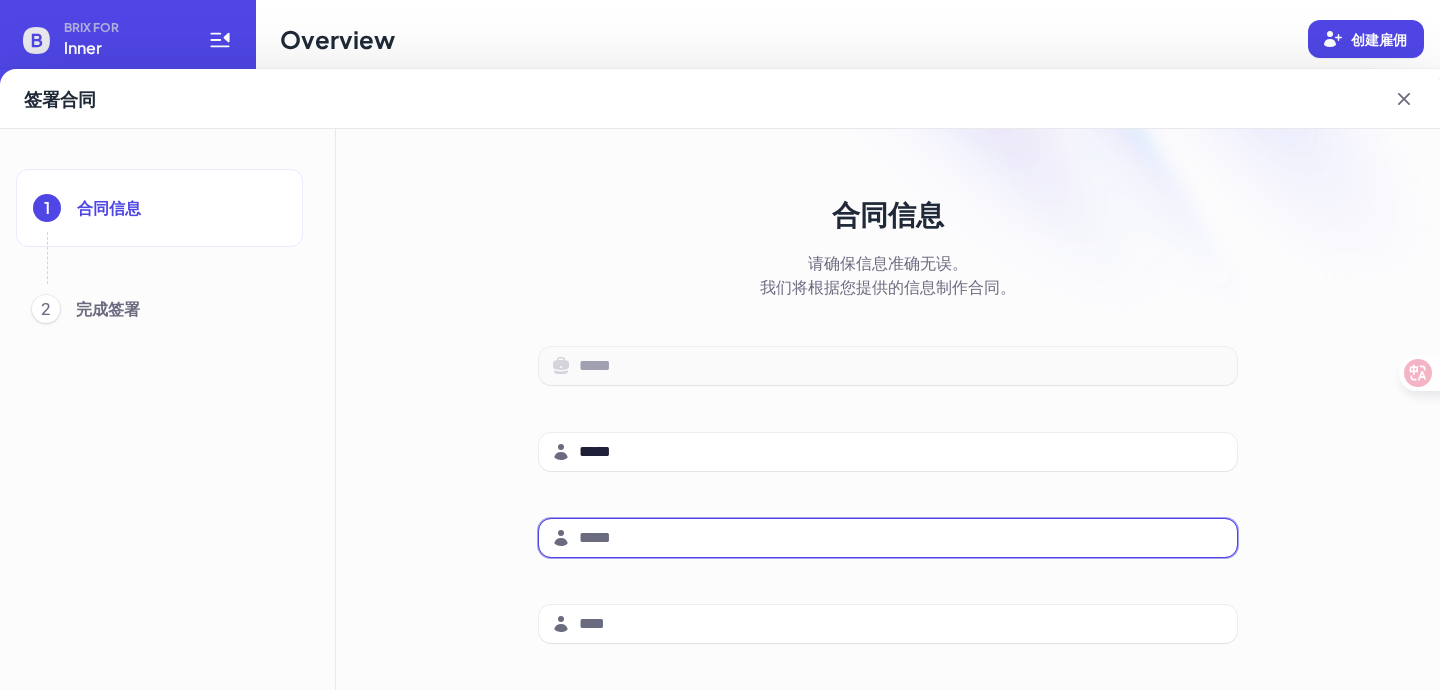 click at bounding box center [902, 538] 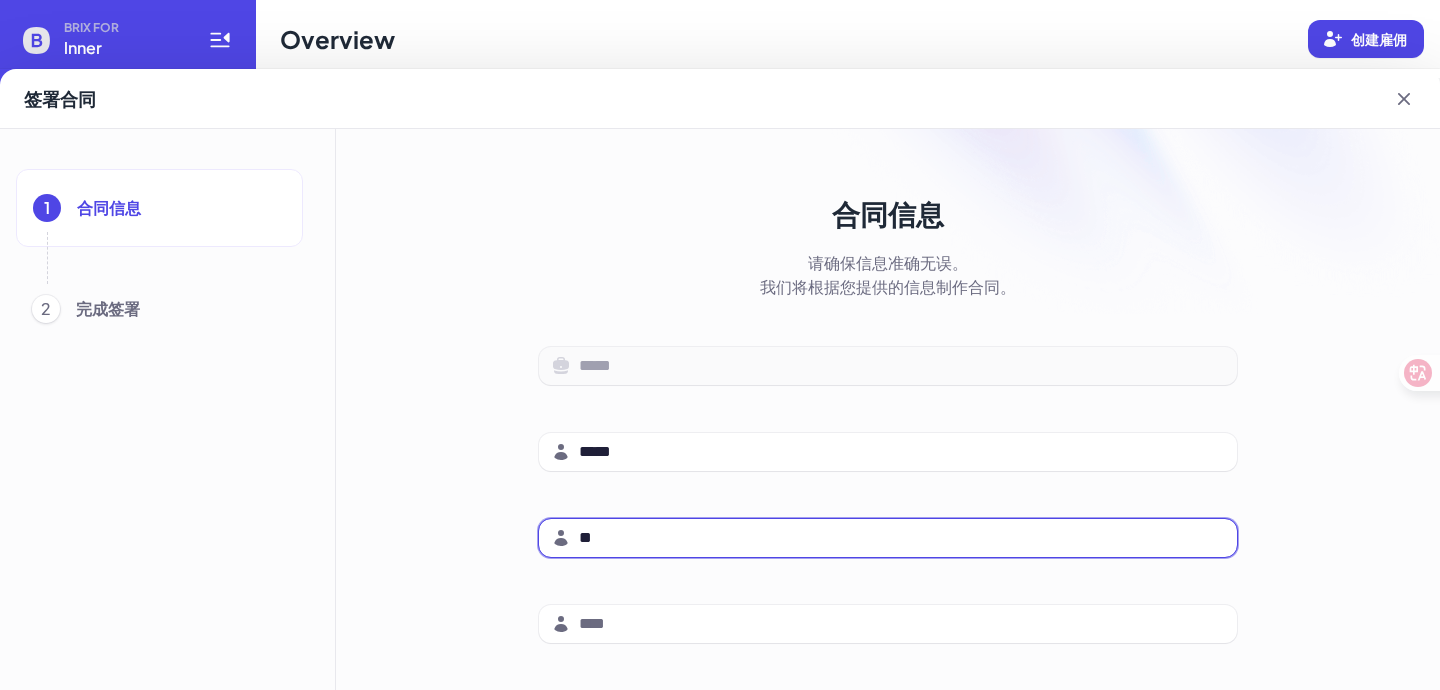 scroll, scrollTop: 94, scrollLeft: 0, axis: vertical 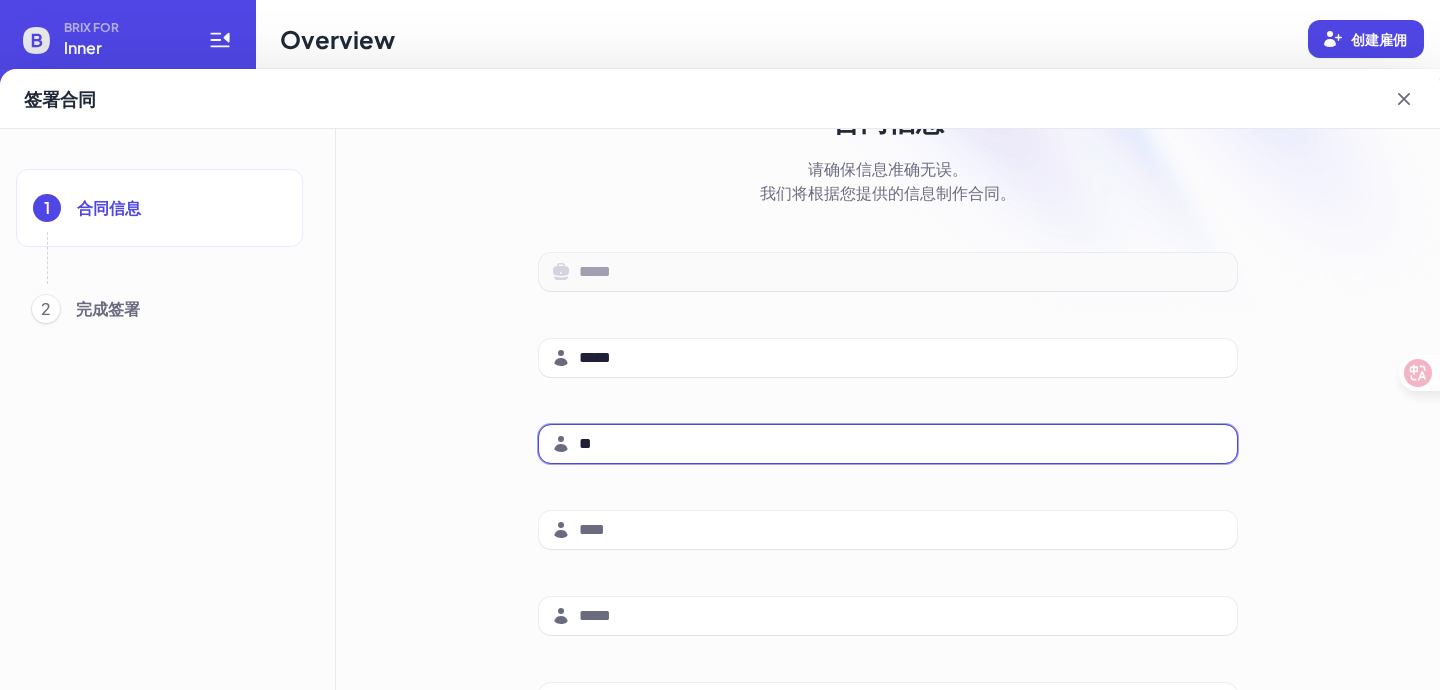 type on "**" 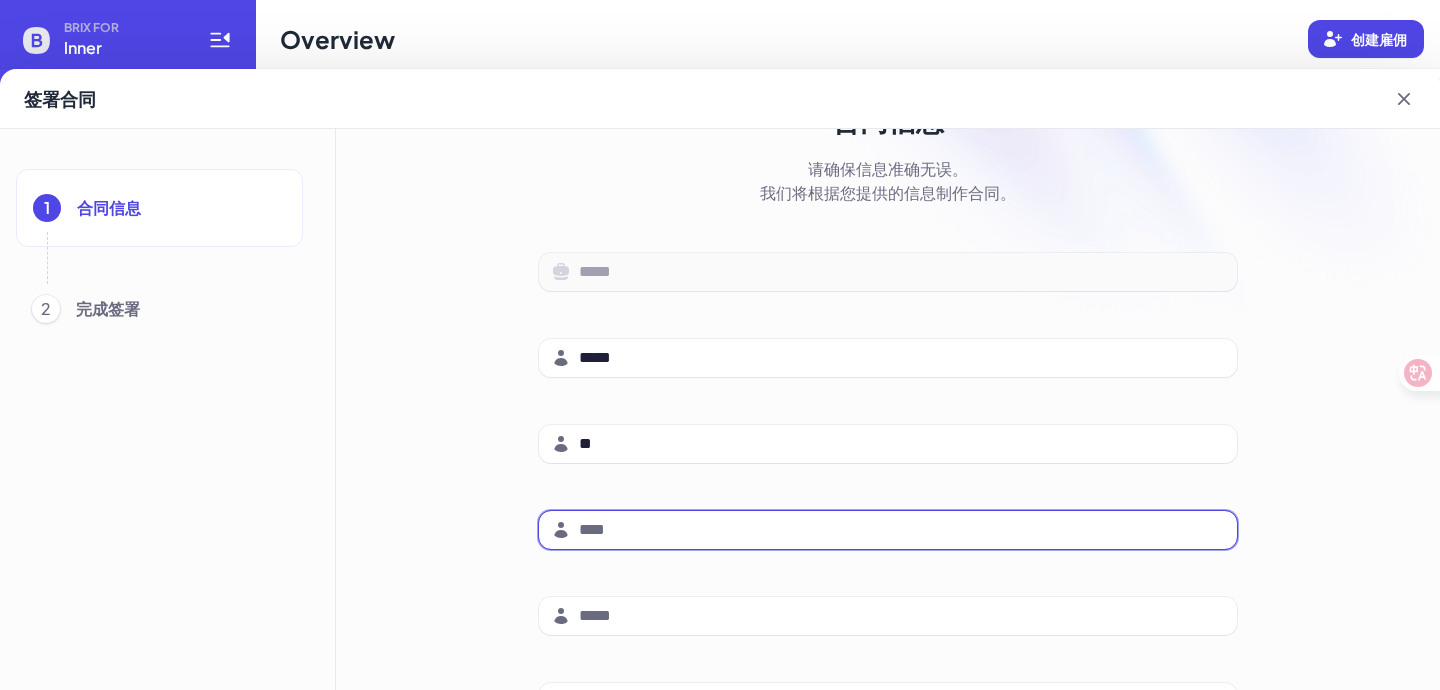 click at bounding box center (902, 530) 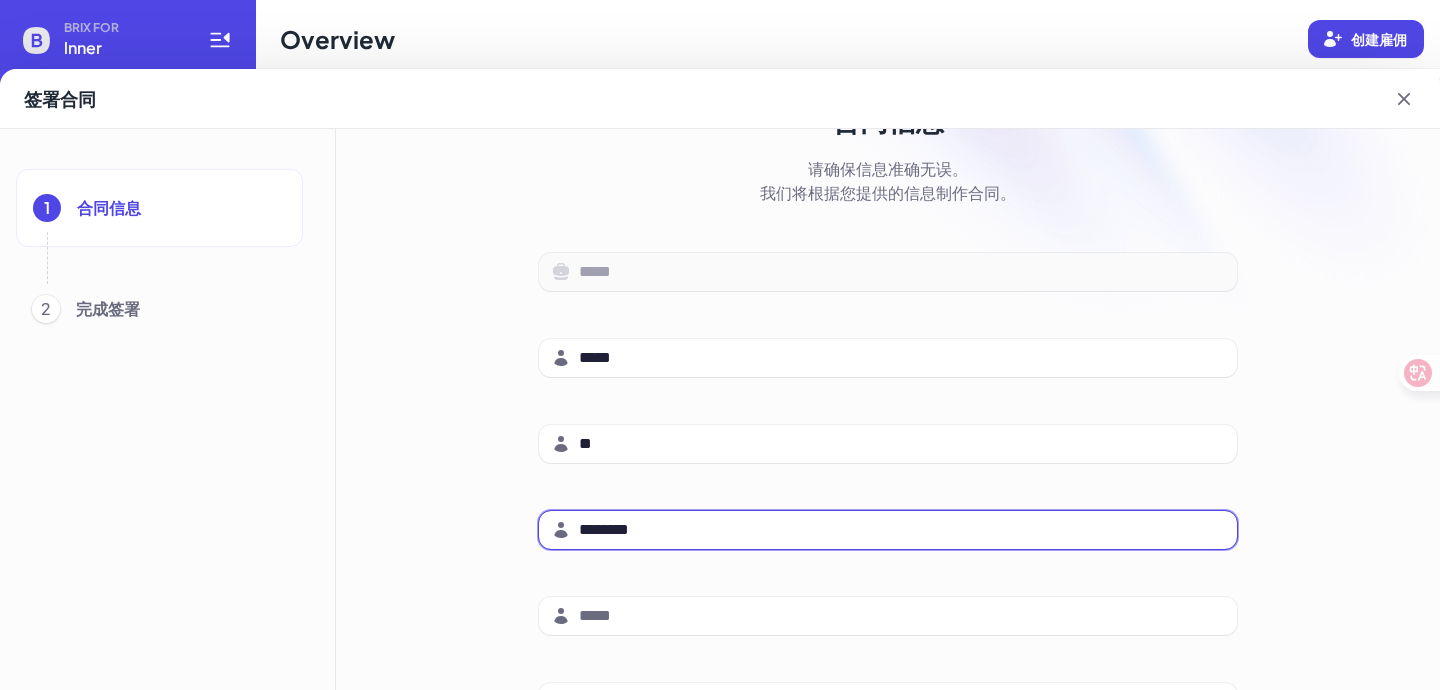 scroll, scrollTop: 194, scrollLeft: 0, axis: vertical 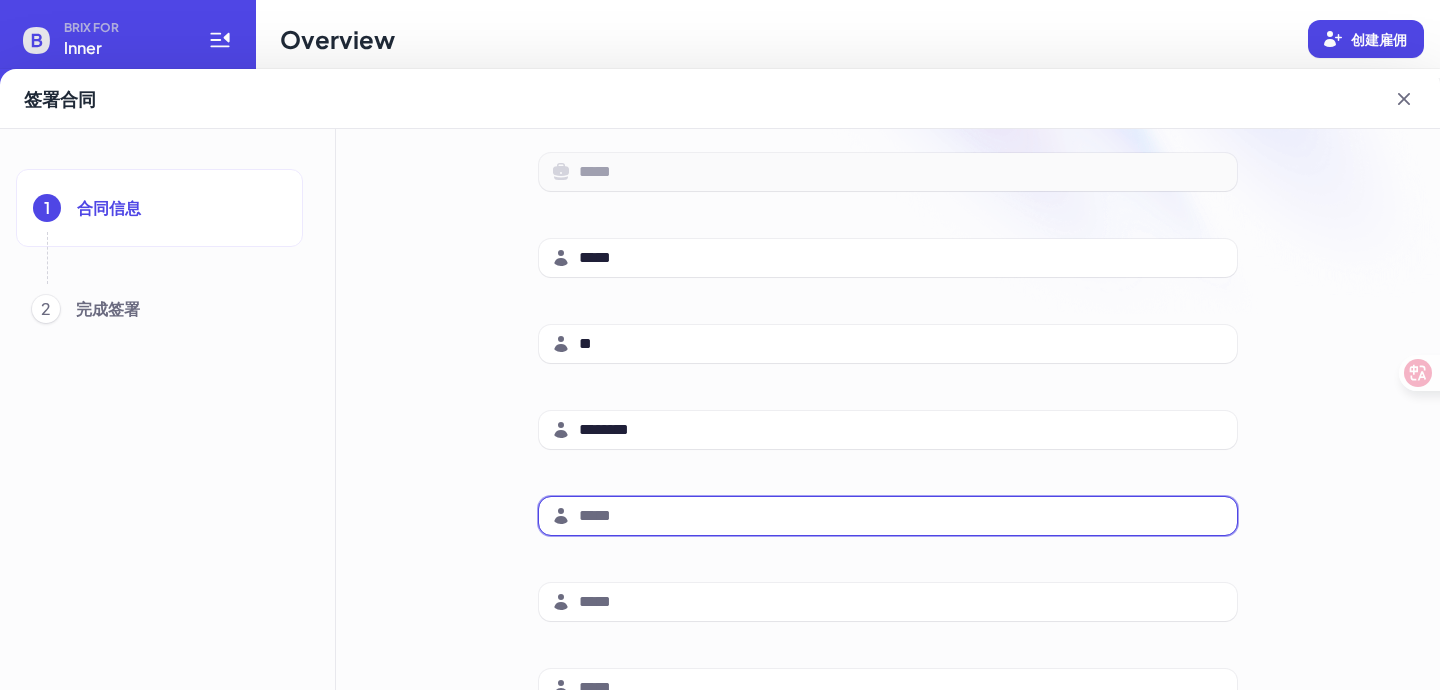 click at bounding box center [902, 516] 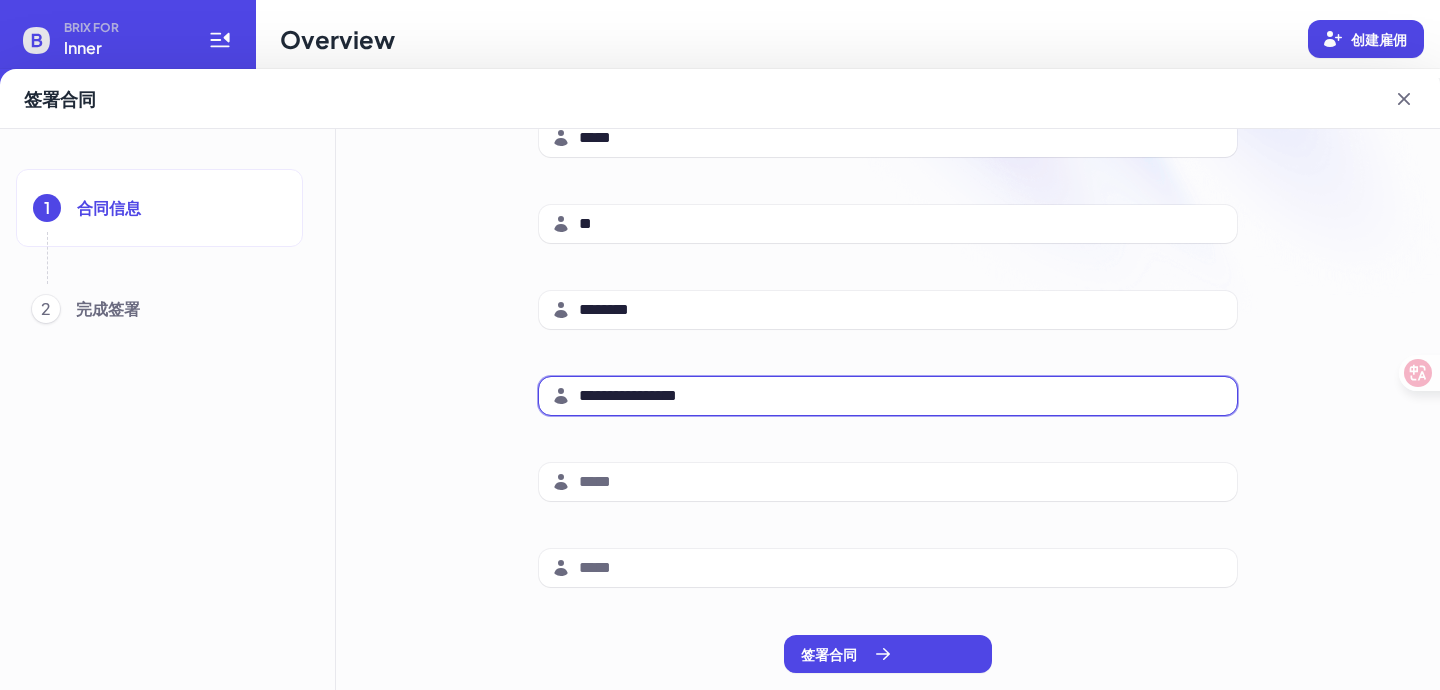 scroll, scrollTop: 321, scrollLeft: 0, axis: vertical 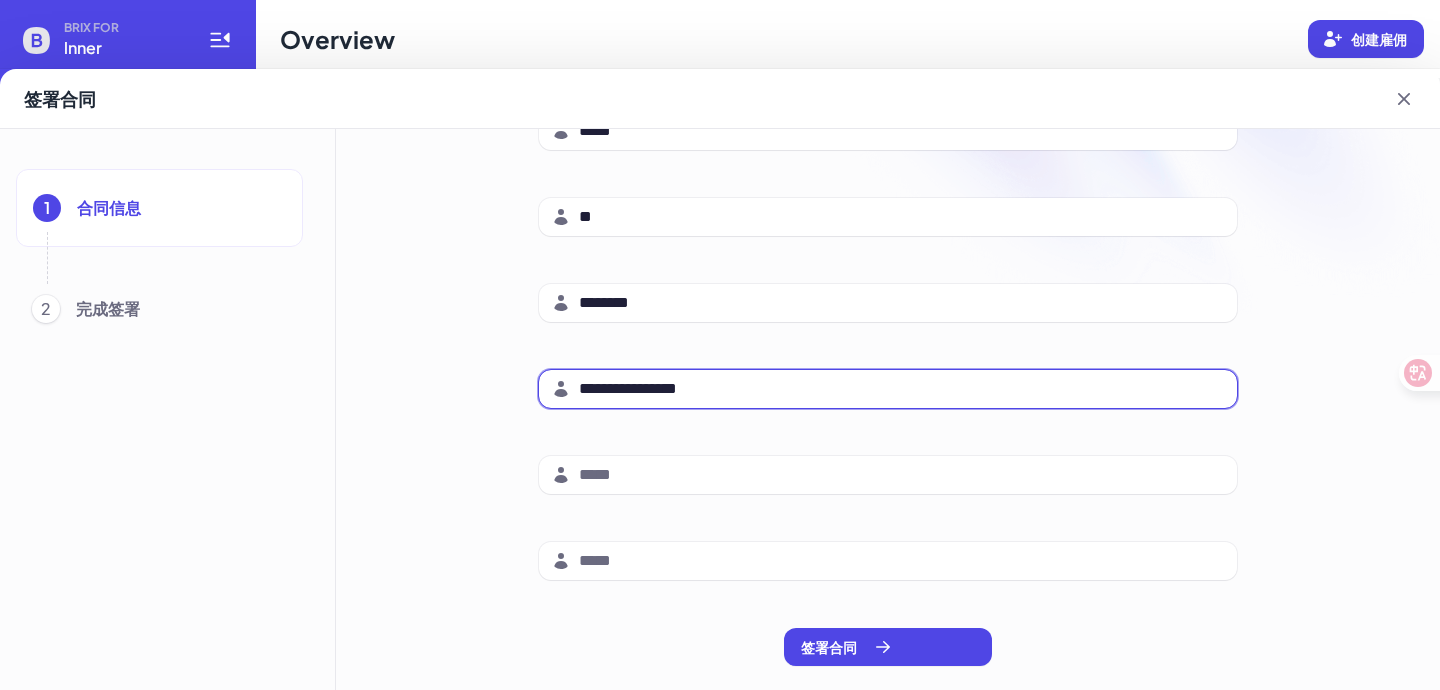 type on "**********" 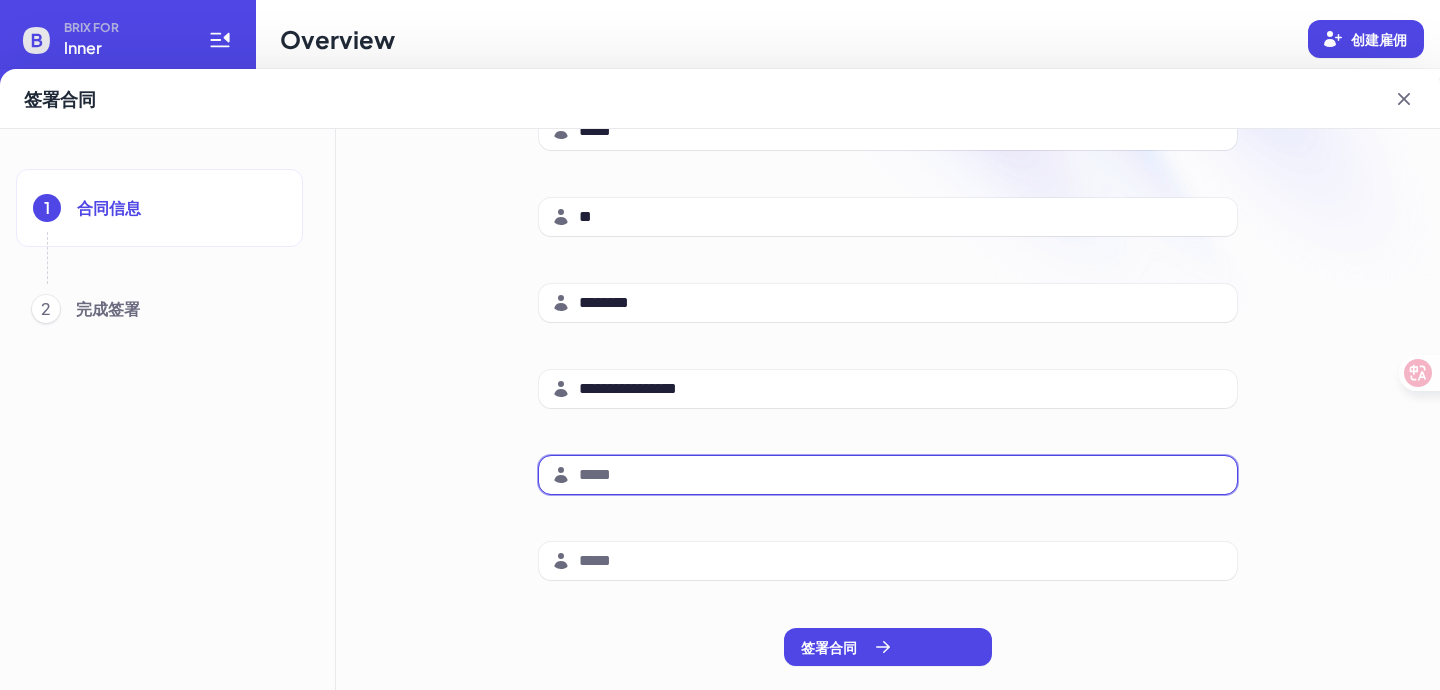 click at bounding box center [902, 475] 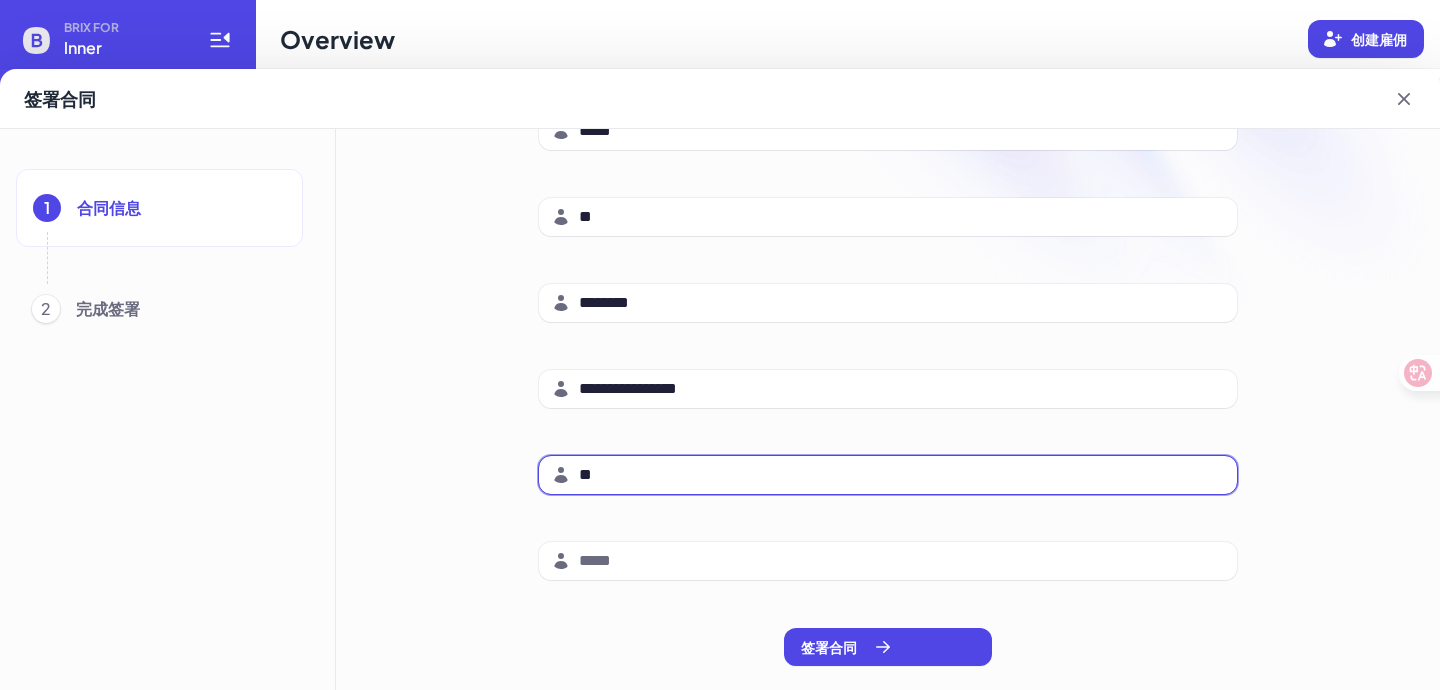 type on "*" 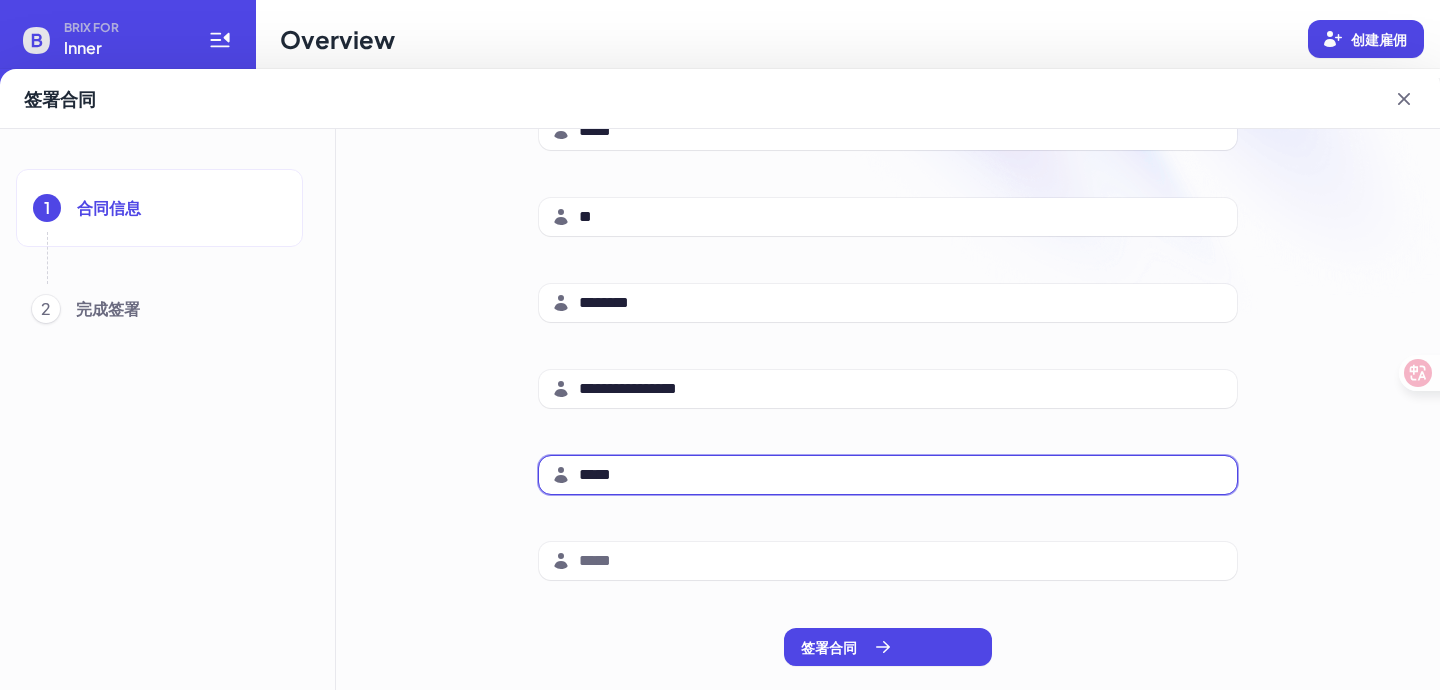 type on "*****" 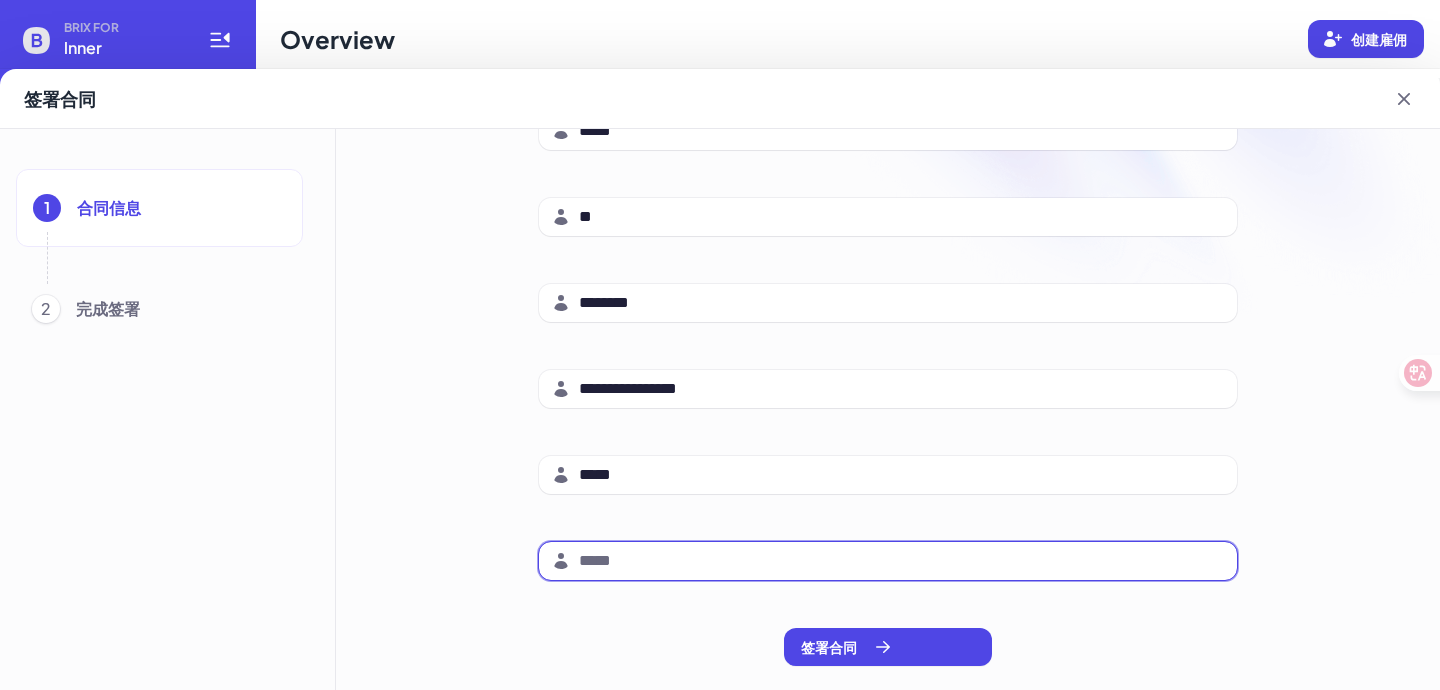 click at bounding box center [902, 561] 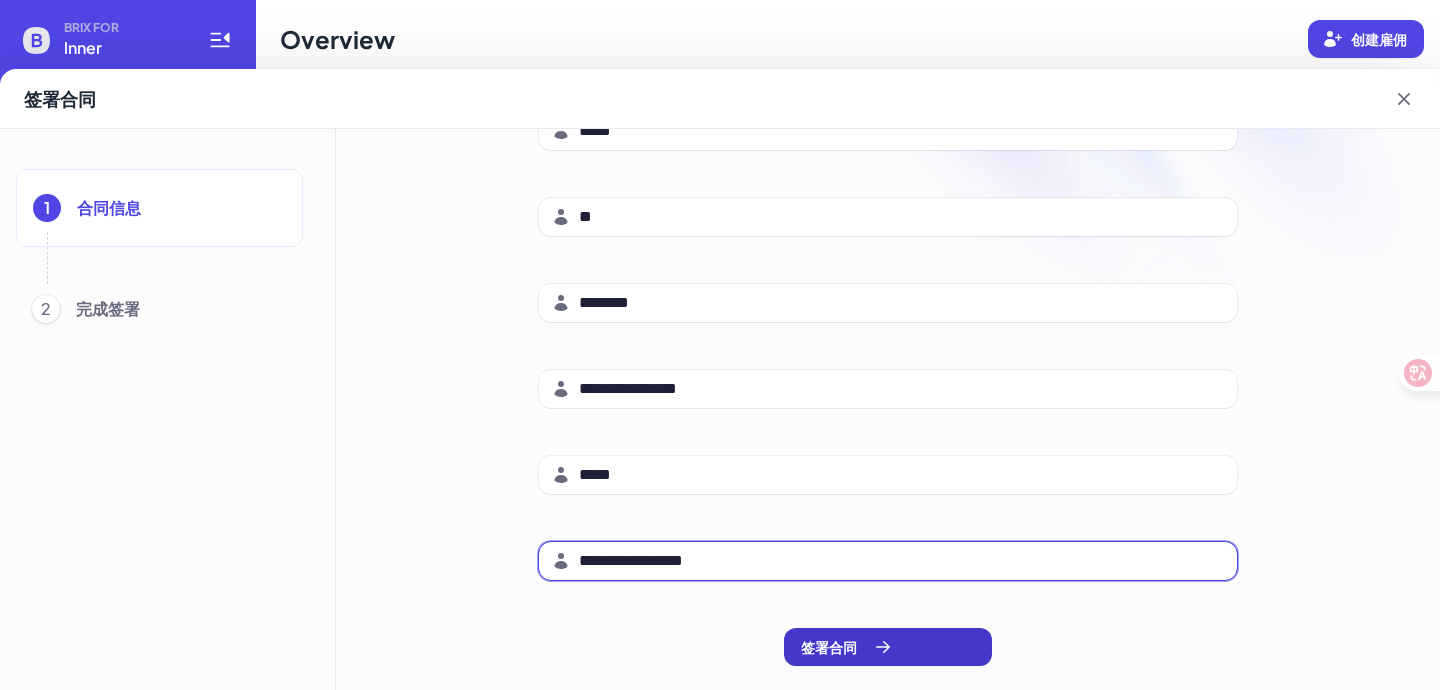 type on "**********" 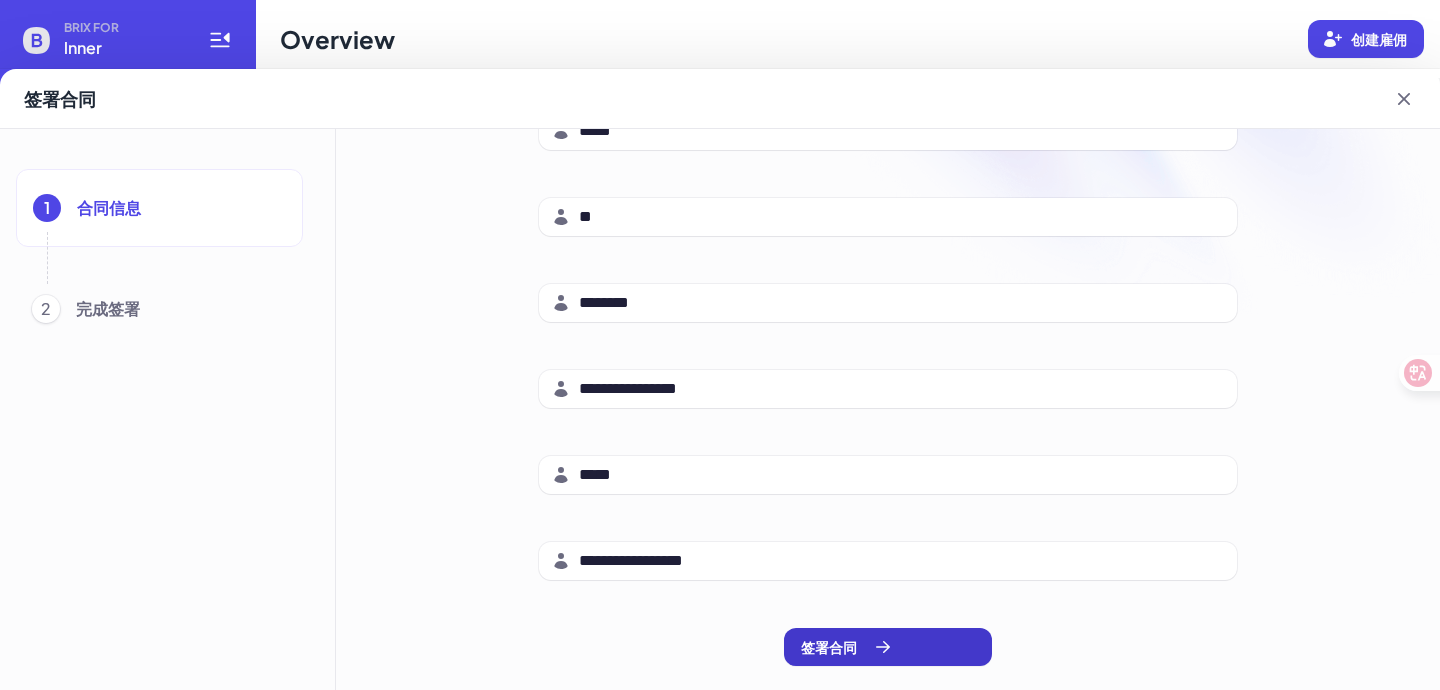 click on "签署合同" at bounding box center (888, 647) 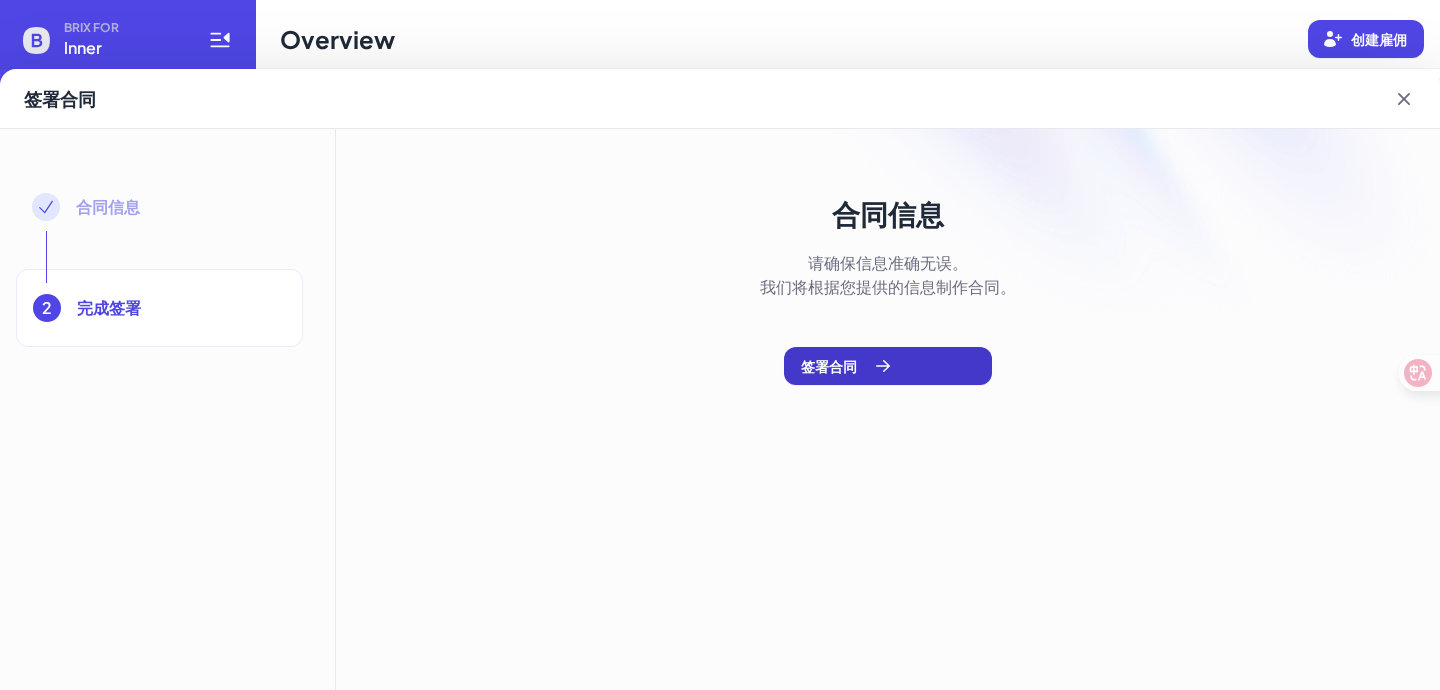 click on "签署合同" at bounding box center (847, 366) 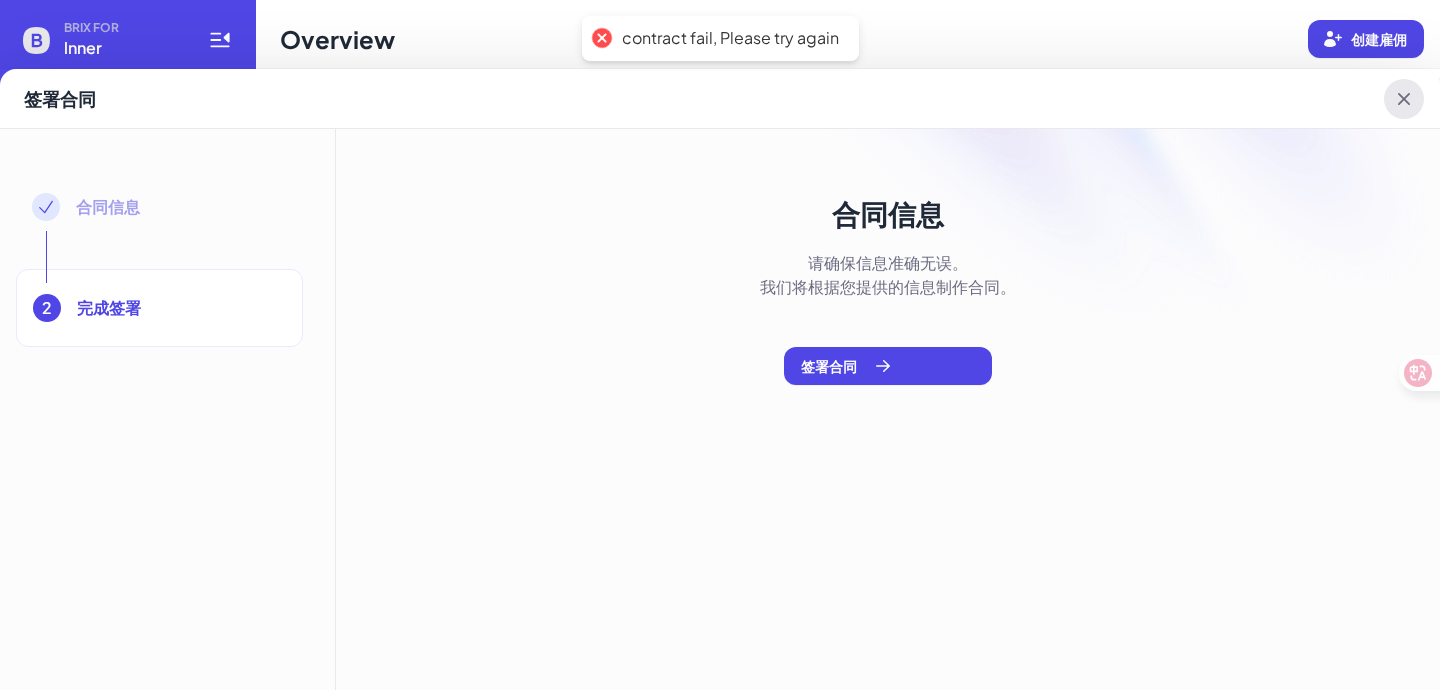 click 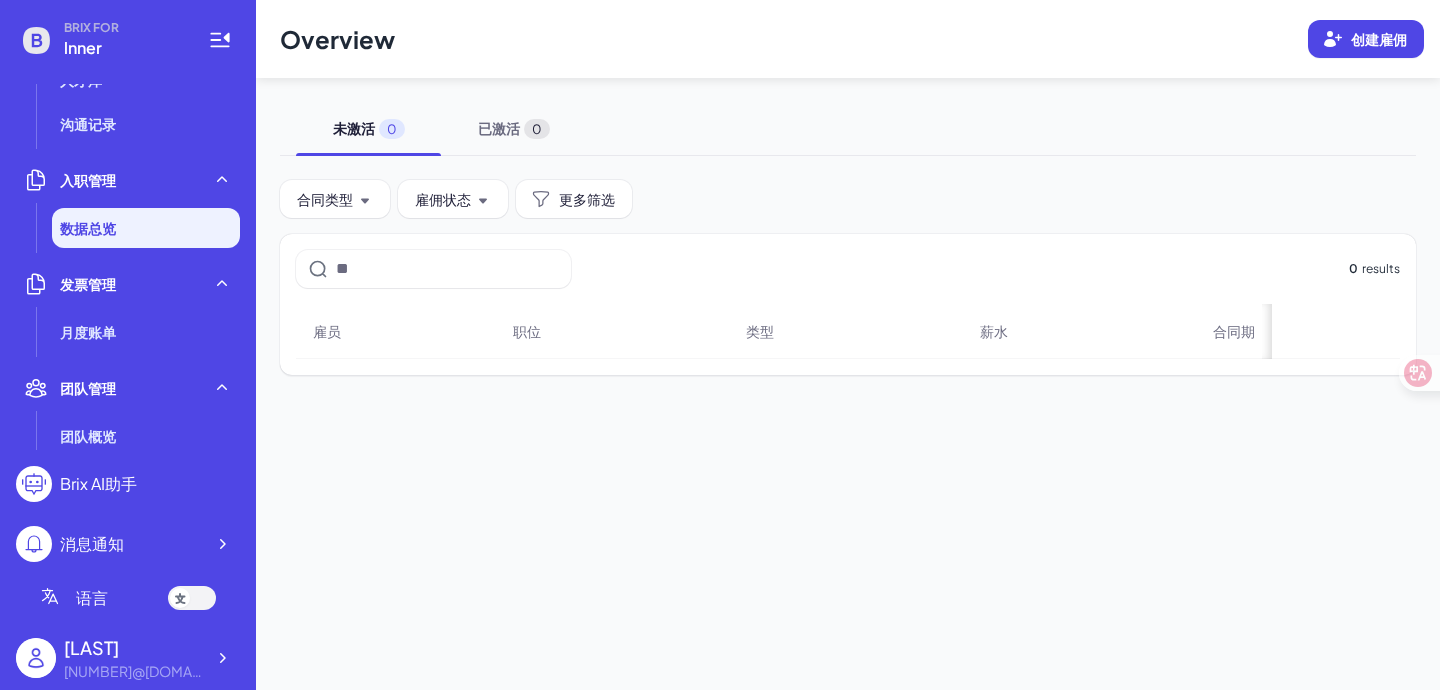 click on "Overview 创建雇佣" at bounding box center (848, 39) 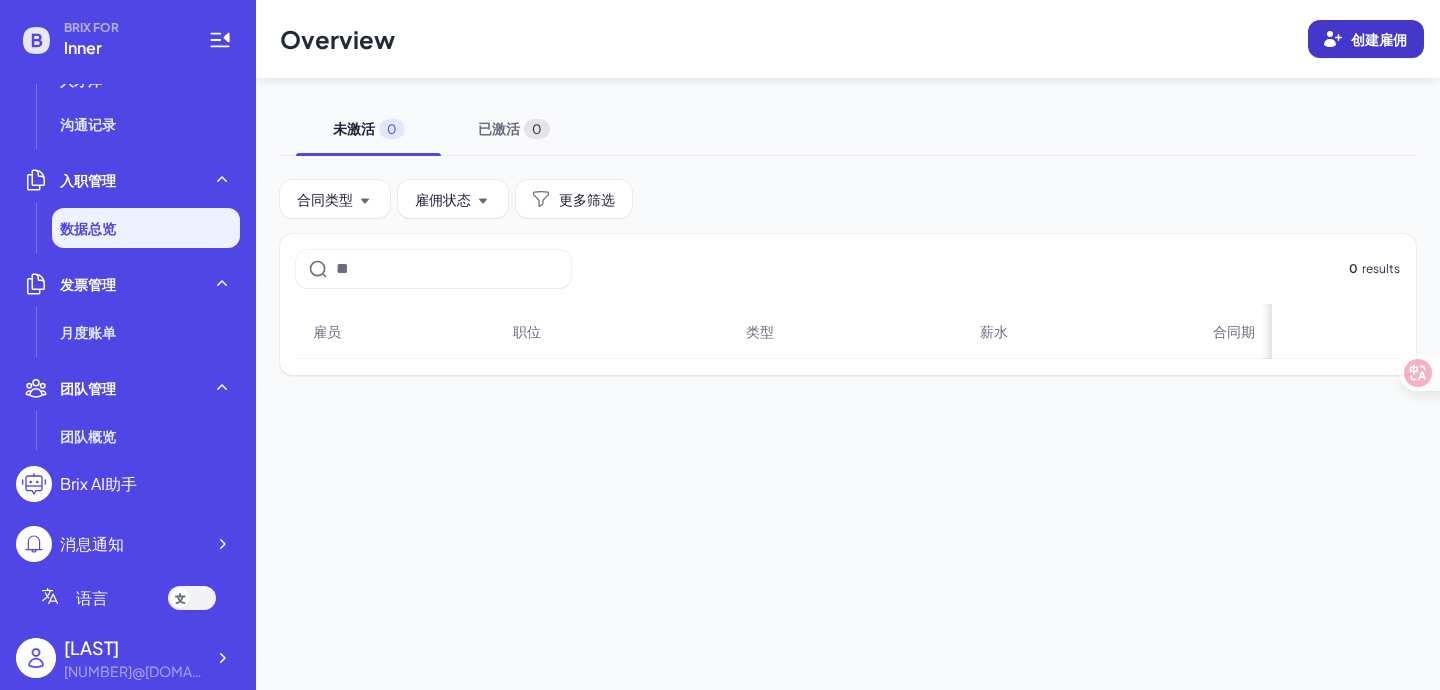 click on "创建雇佣" at bounding box center (1379, 39) 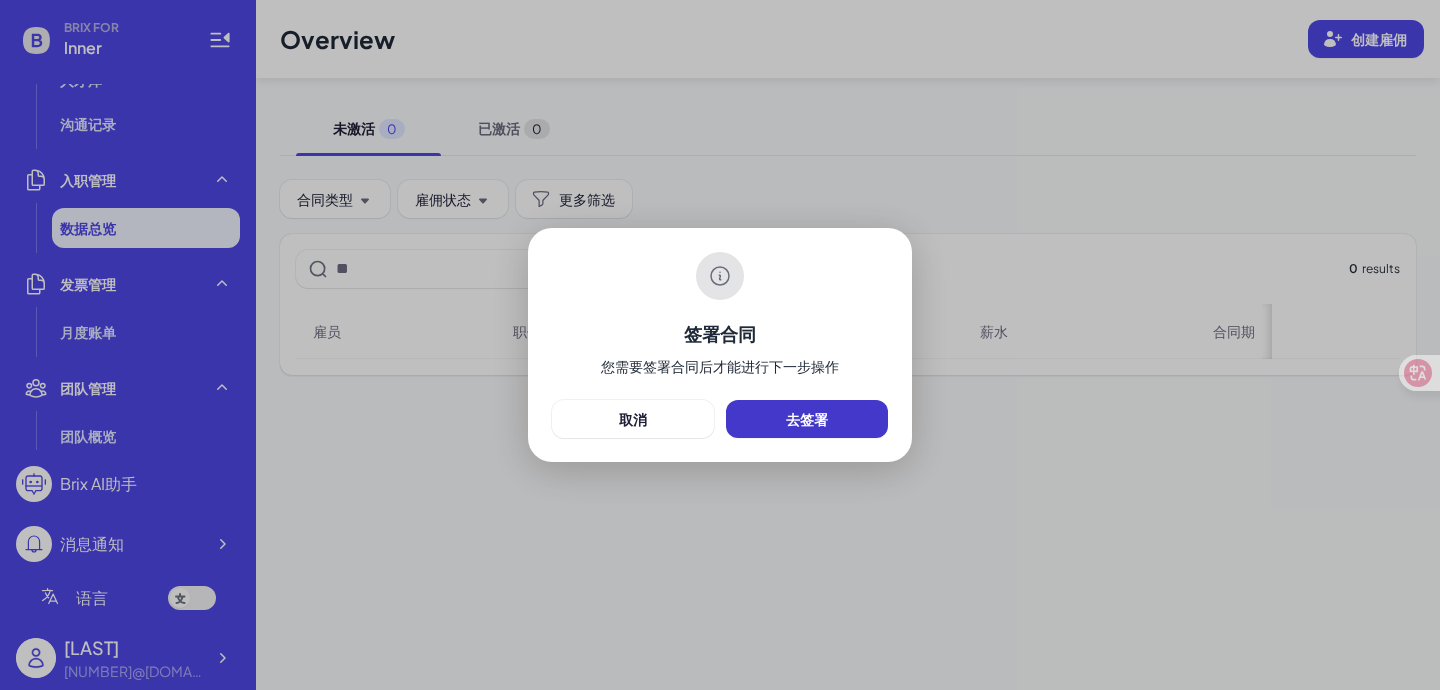 click on "去签署" at bounding box center (807, 419) 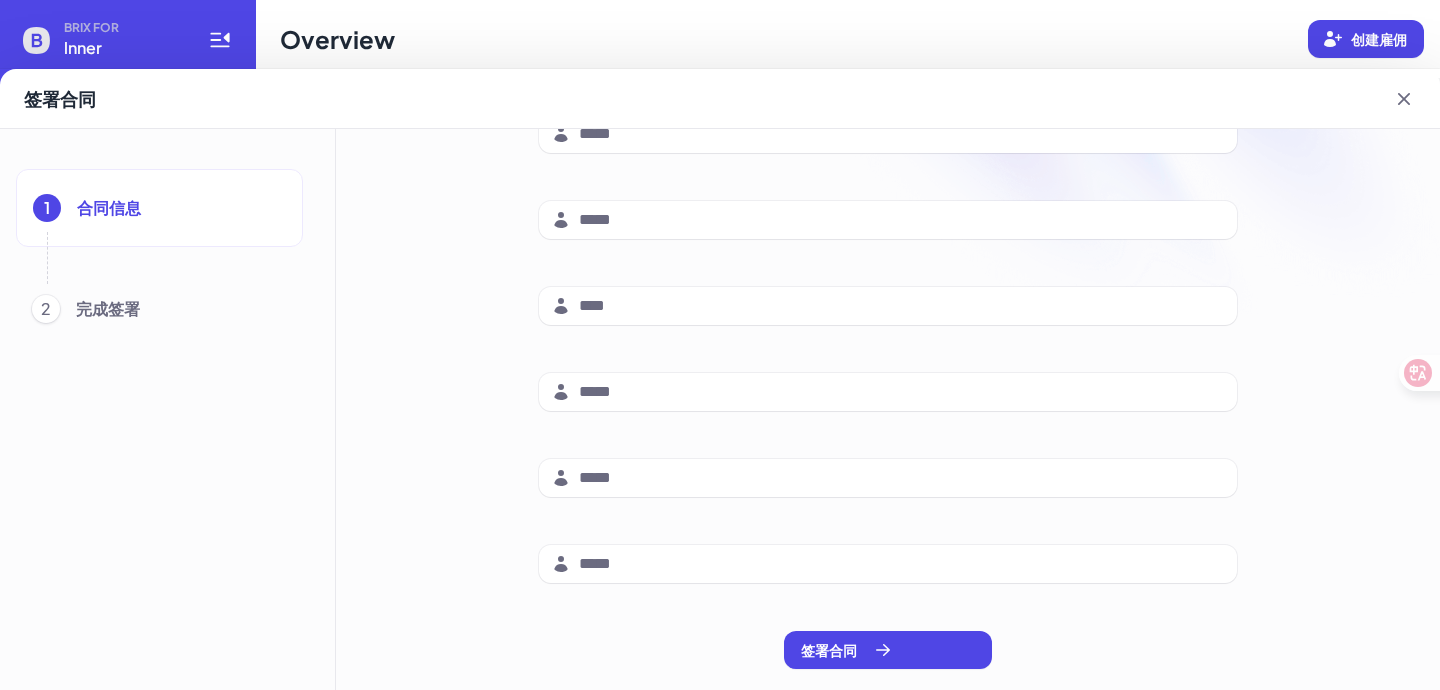 scroll, scrollTop: 321, scrollLeft: 0, axis: vertical 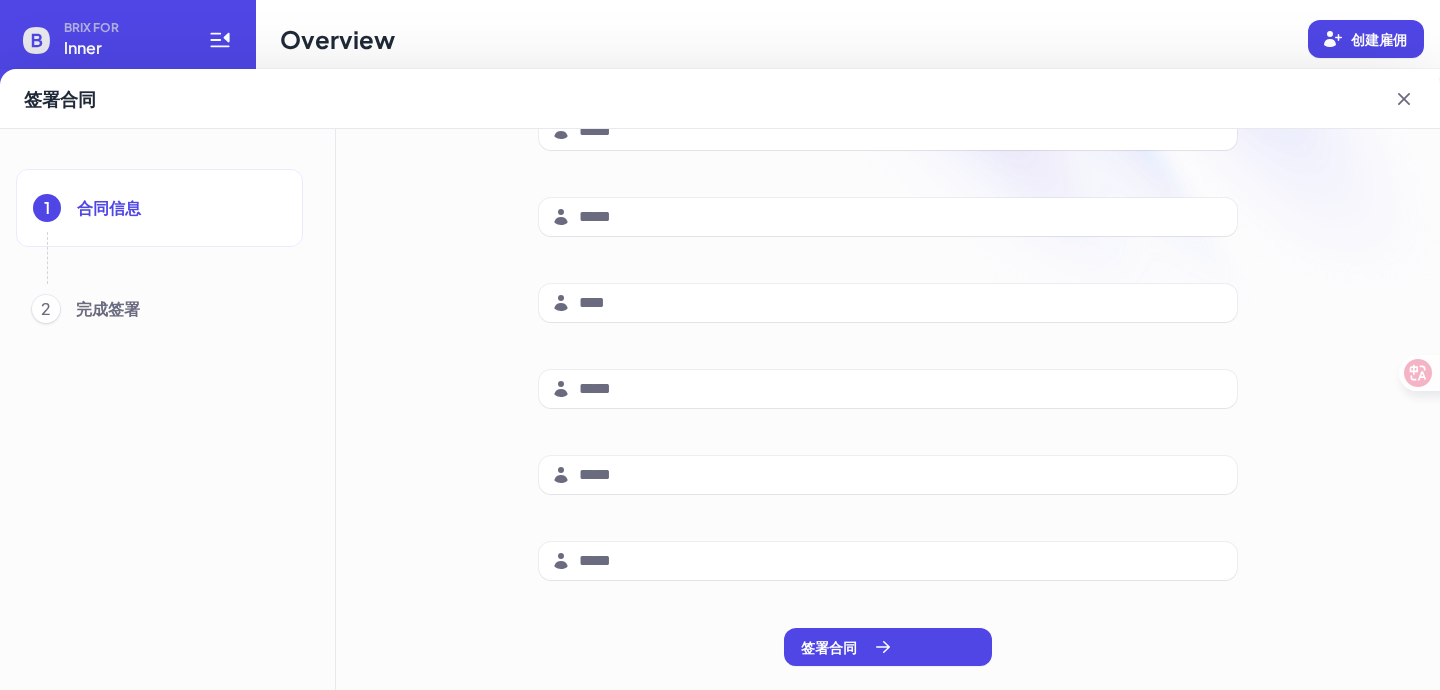 click on "2 完成签署" at bounding box center (159, 309) 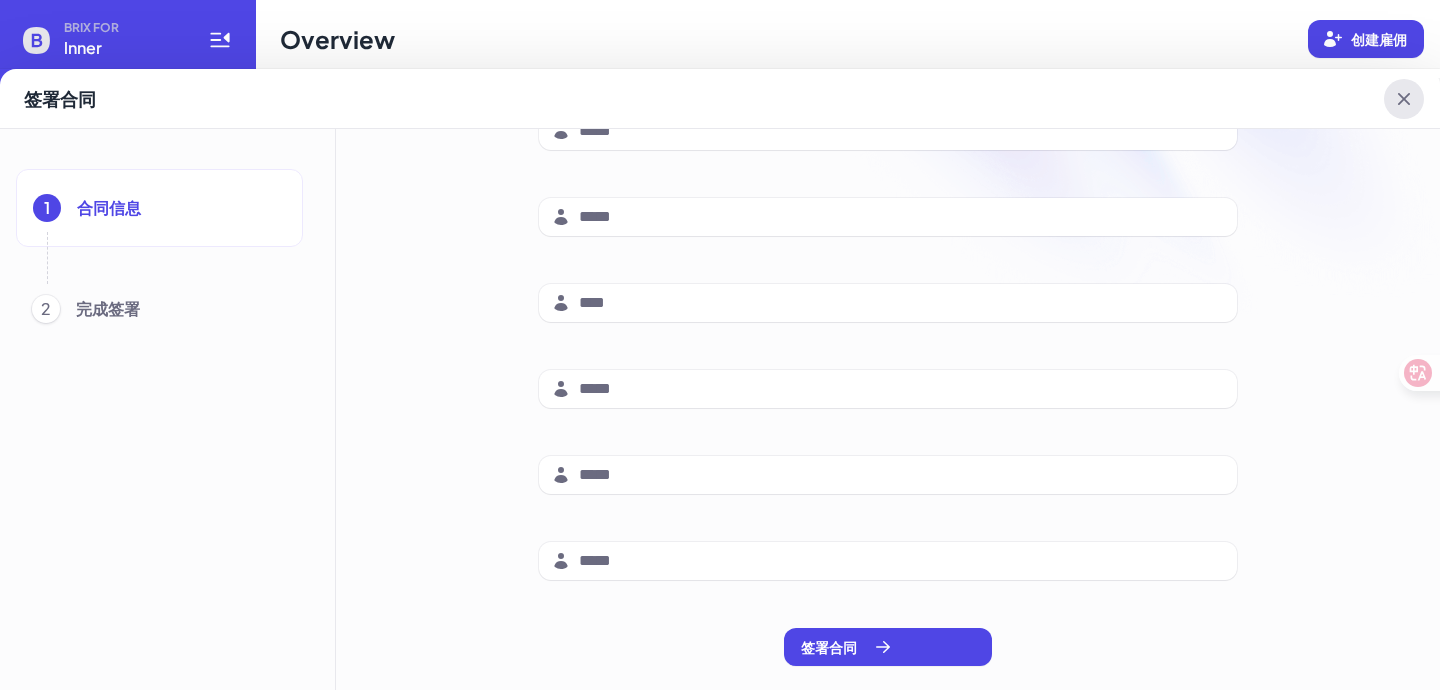 click 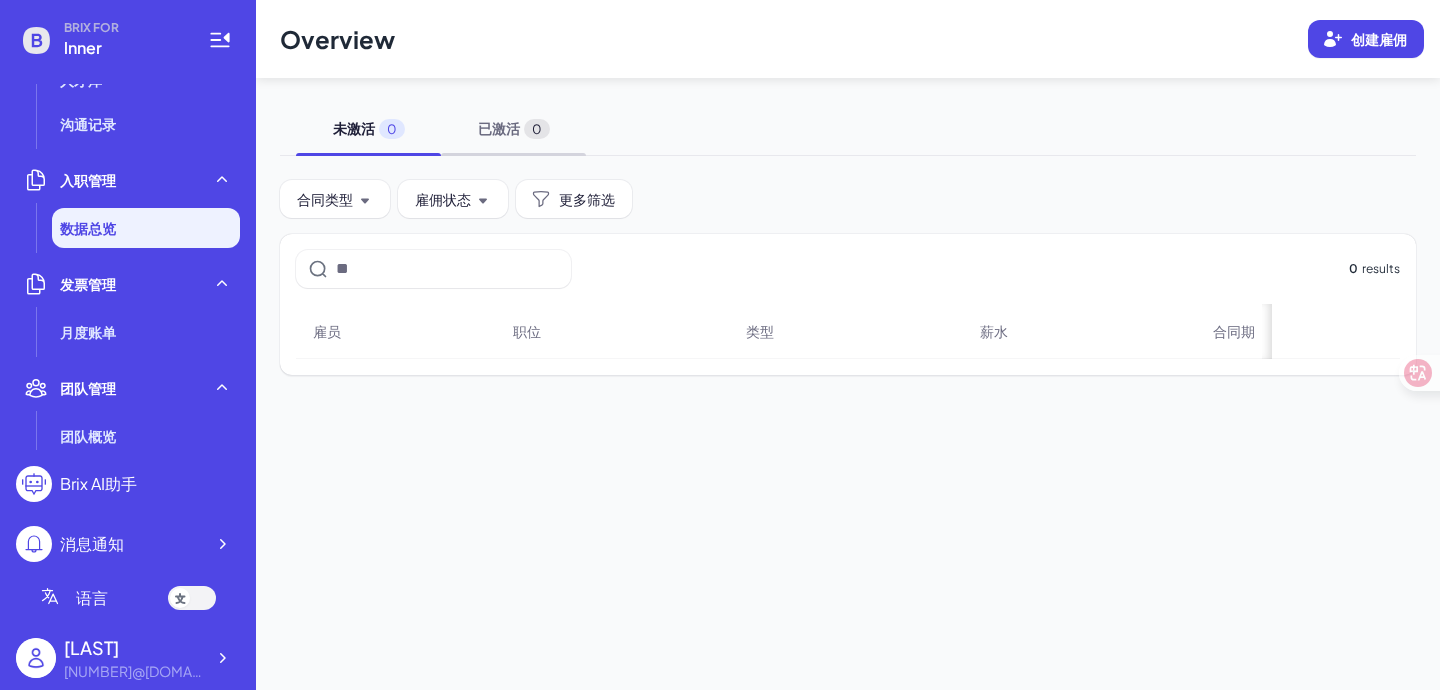 click on "已激活 0" at bounding box center [513, 128] 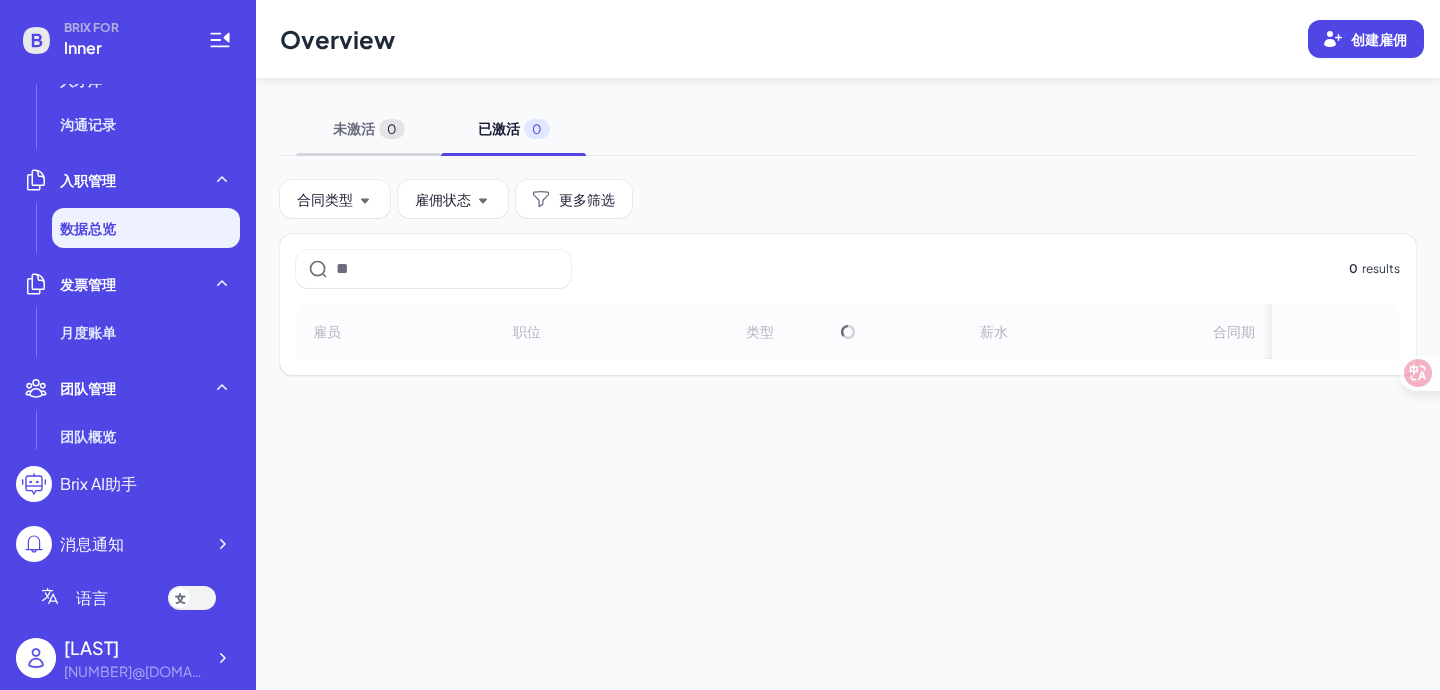 click on "未激活 0" at bounding box center [368, 128] 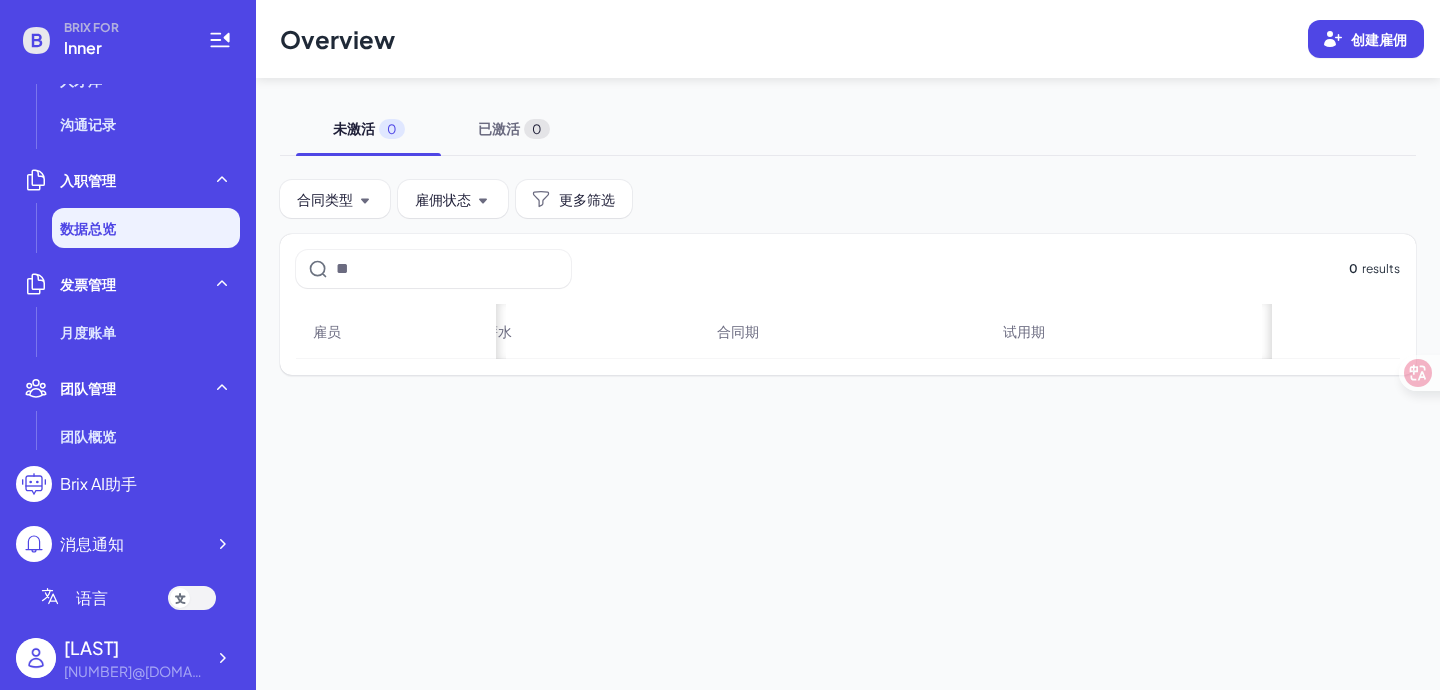 scroll, scrollTop: 0, scrollLeft: 0, axis: both 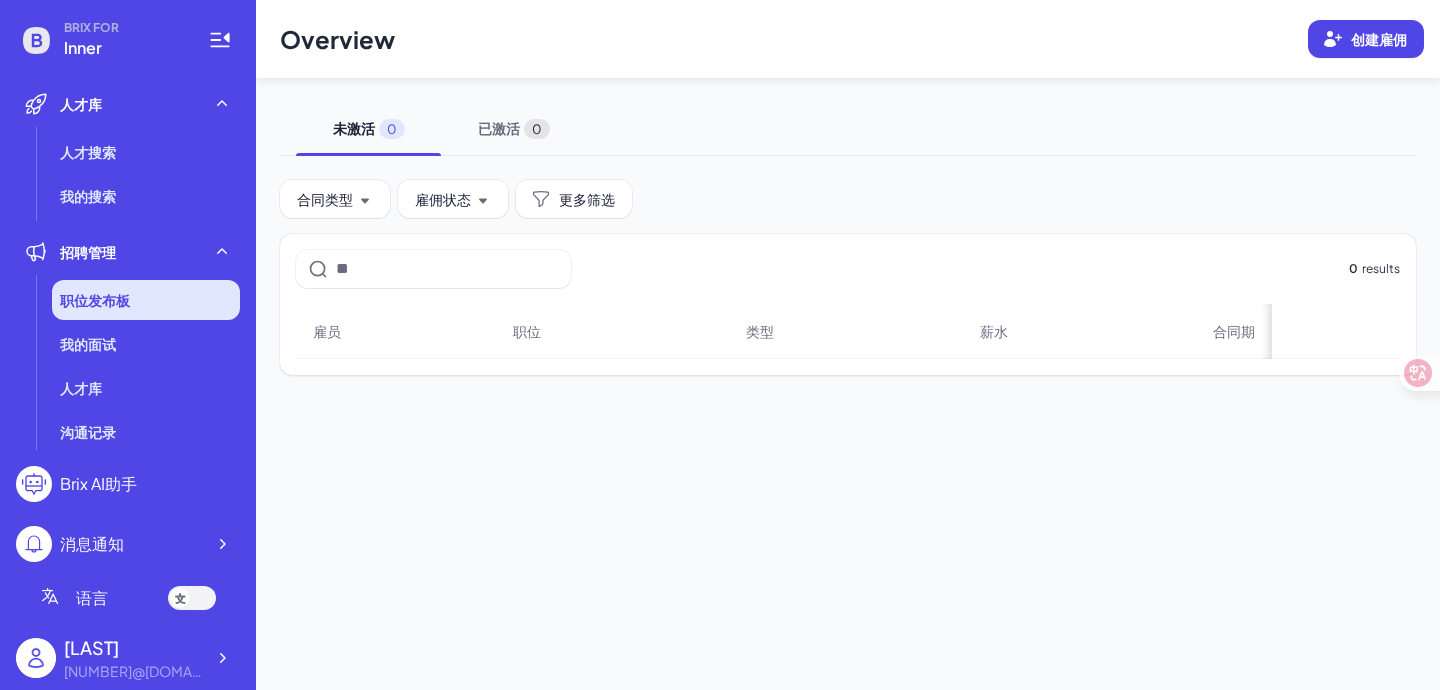 click on "职位发布板" at bounding box center (146, 300) 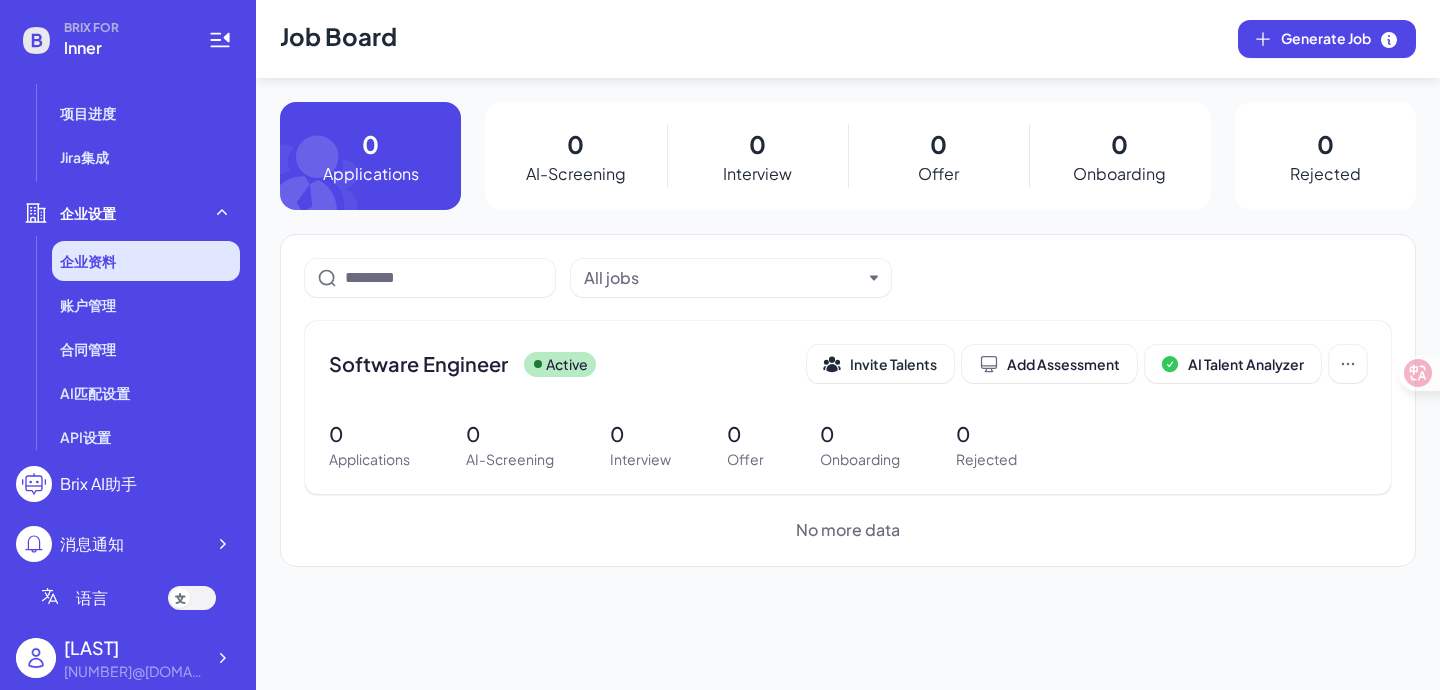 scroll, scrollTop: 687, scrollLeft: 0, axis: vertical 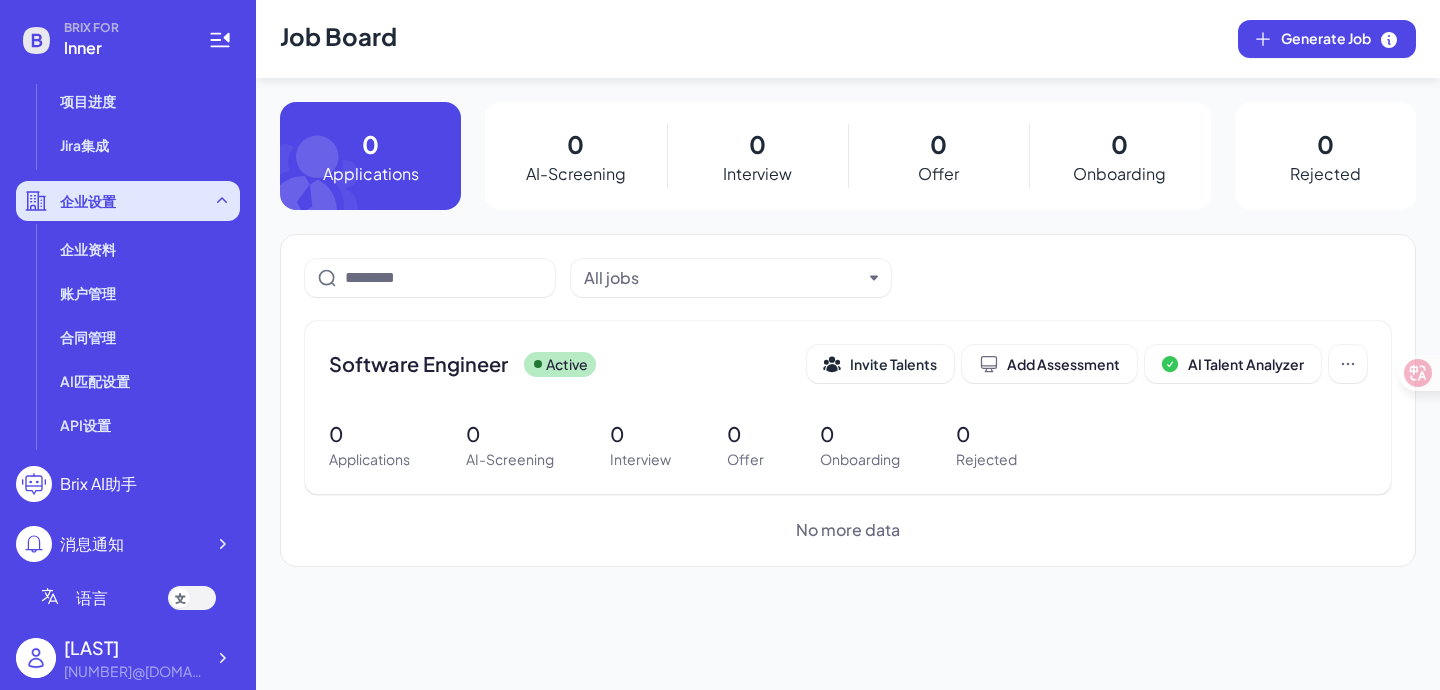 click on "企业设置" at bounding box center [128, 201] 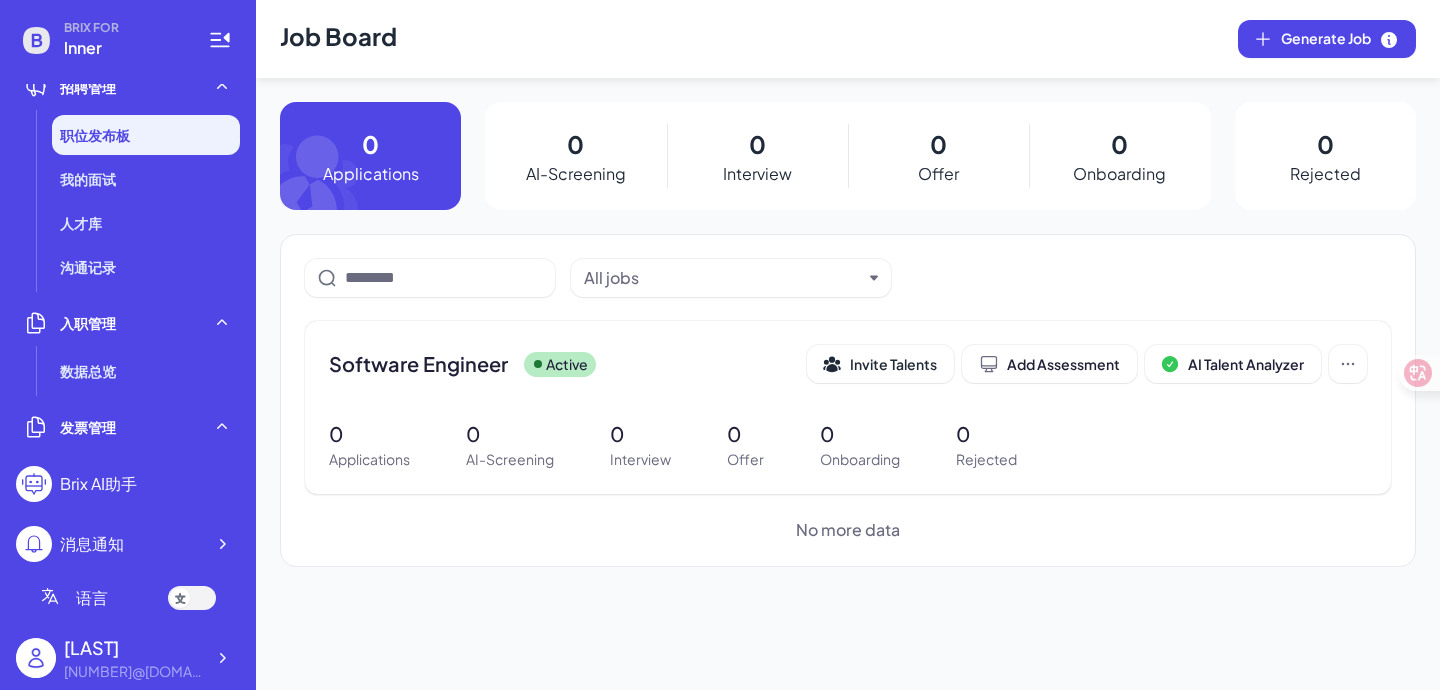 scroll, scrollTop: 160, scrollLeft: 0, axis: vertical 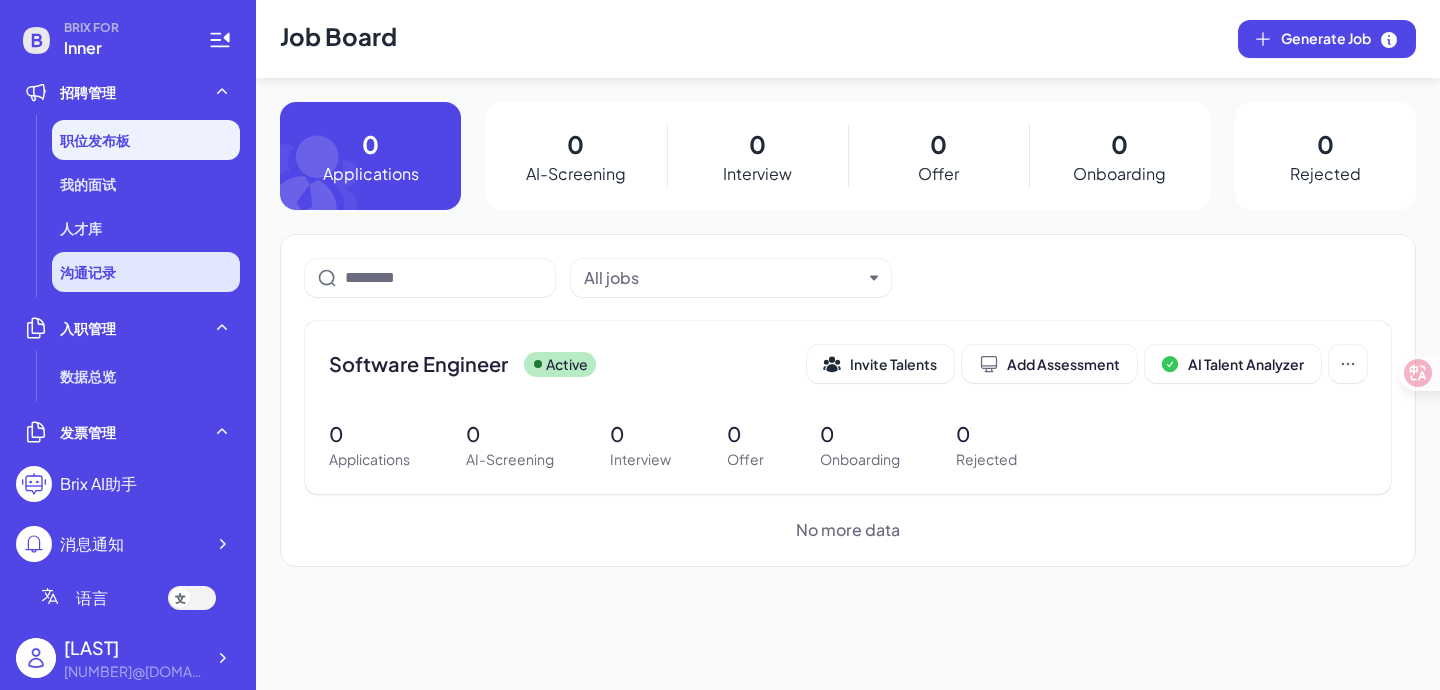 click on "沟通记录" at bounding box center [146, 272] 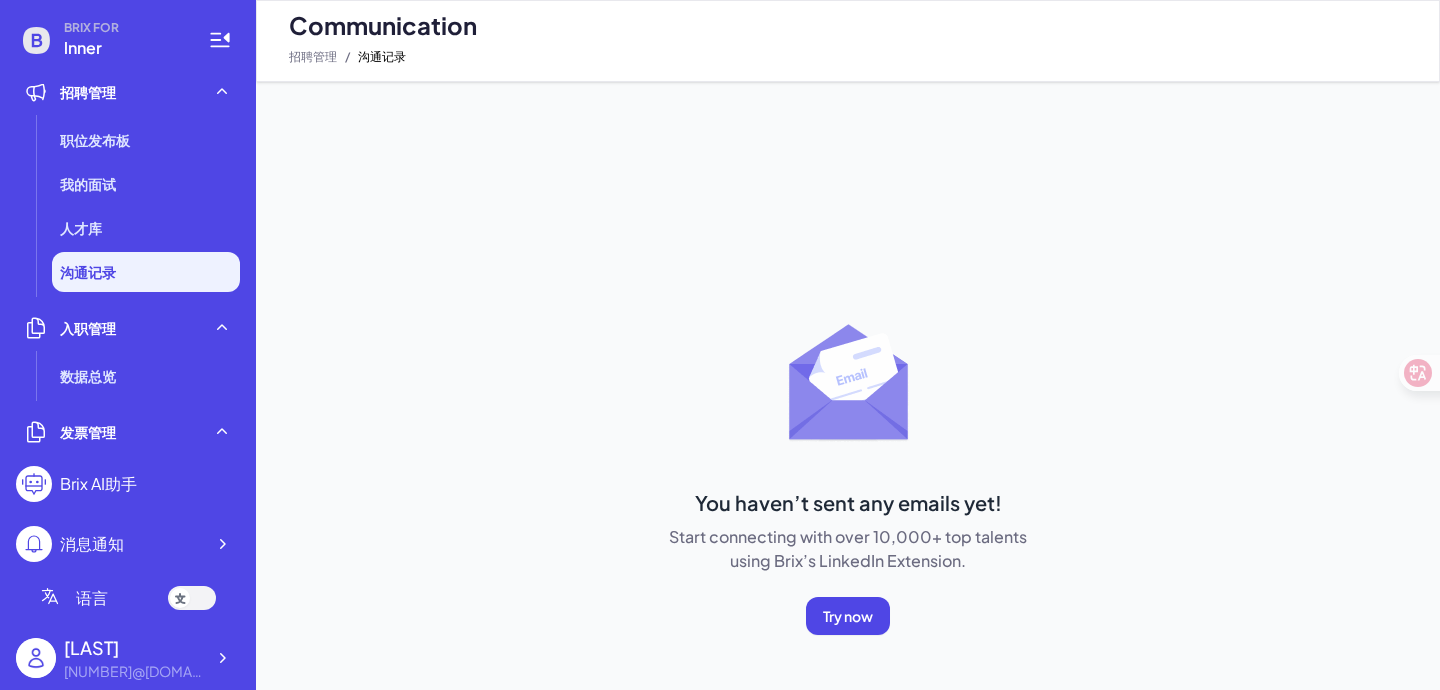 click on "You haven’t sent any emails yet! Start connecting with over 10,000+ top talents using Brix’s LinkedIn Extension. Try now" at bounding box center [848, 593] 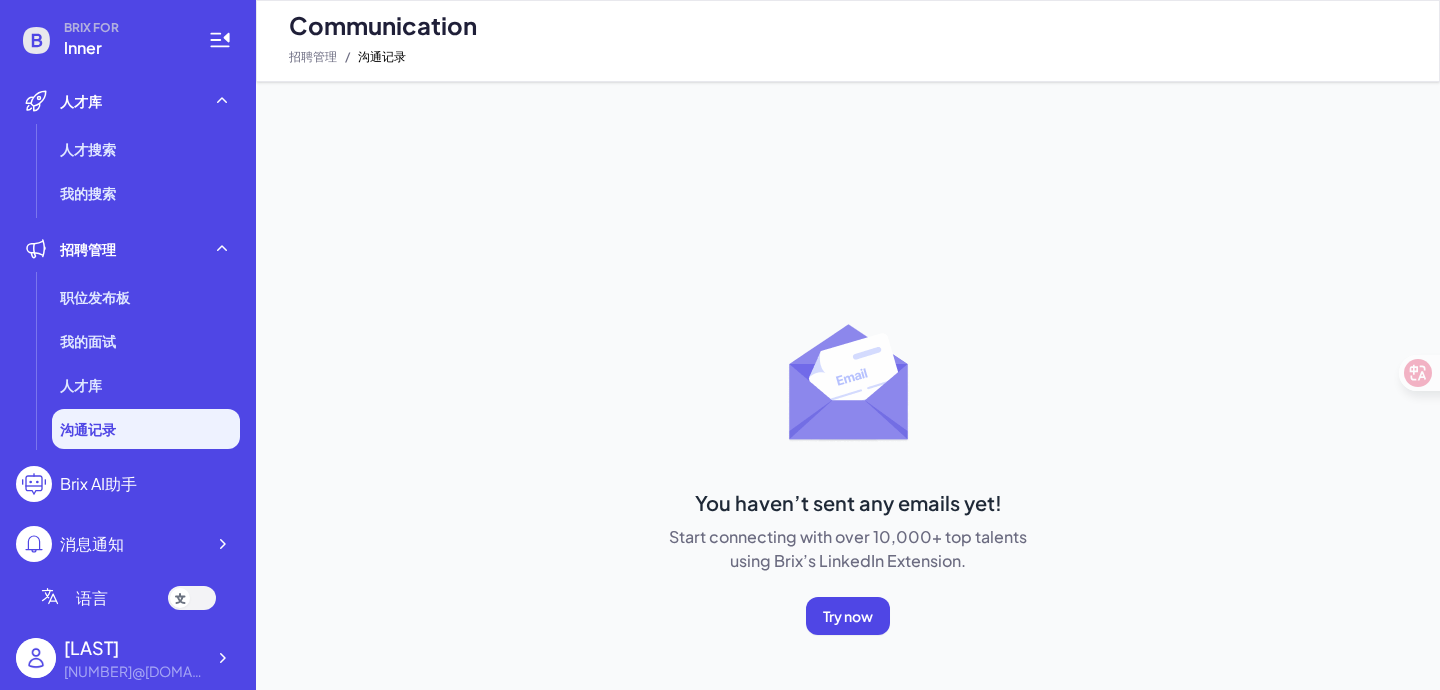 scroll, scrollTop: 0, scrollLeft: 0, axis: both 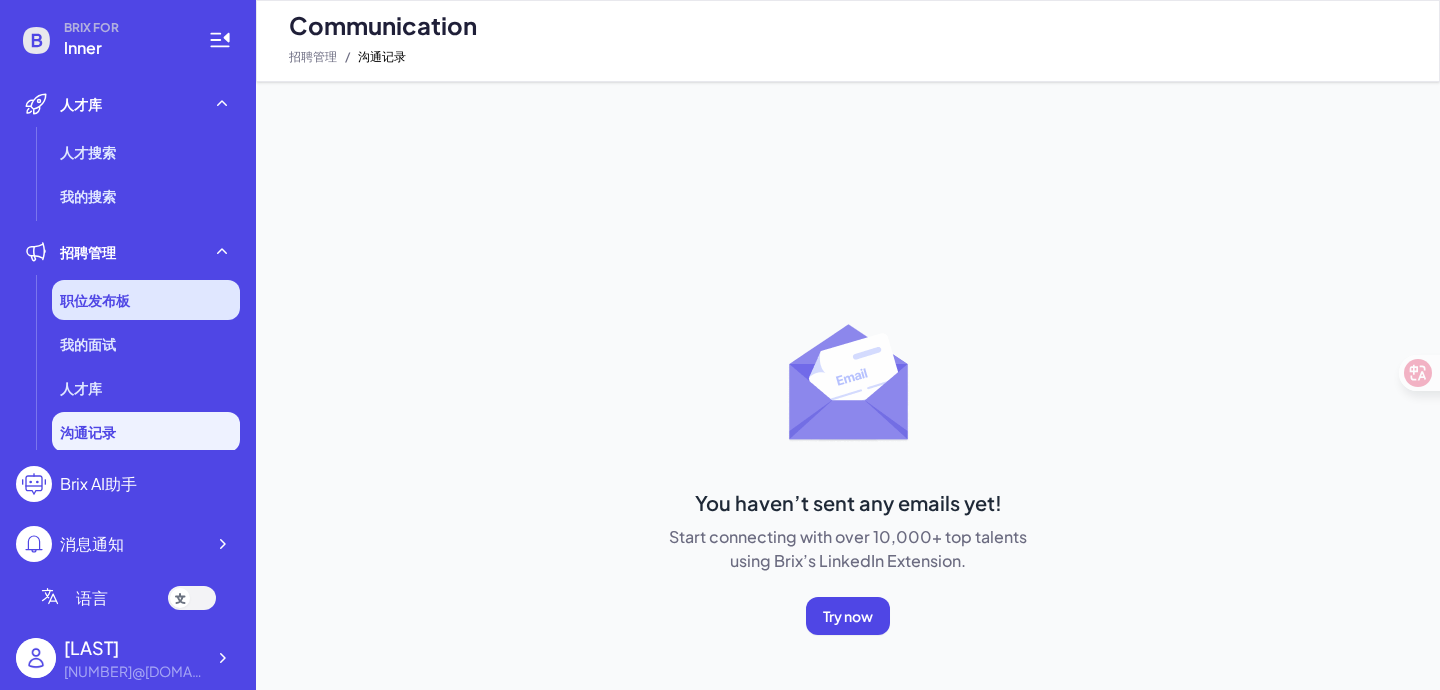 click on "职位发布板" at bounding box center (95, 300) 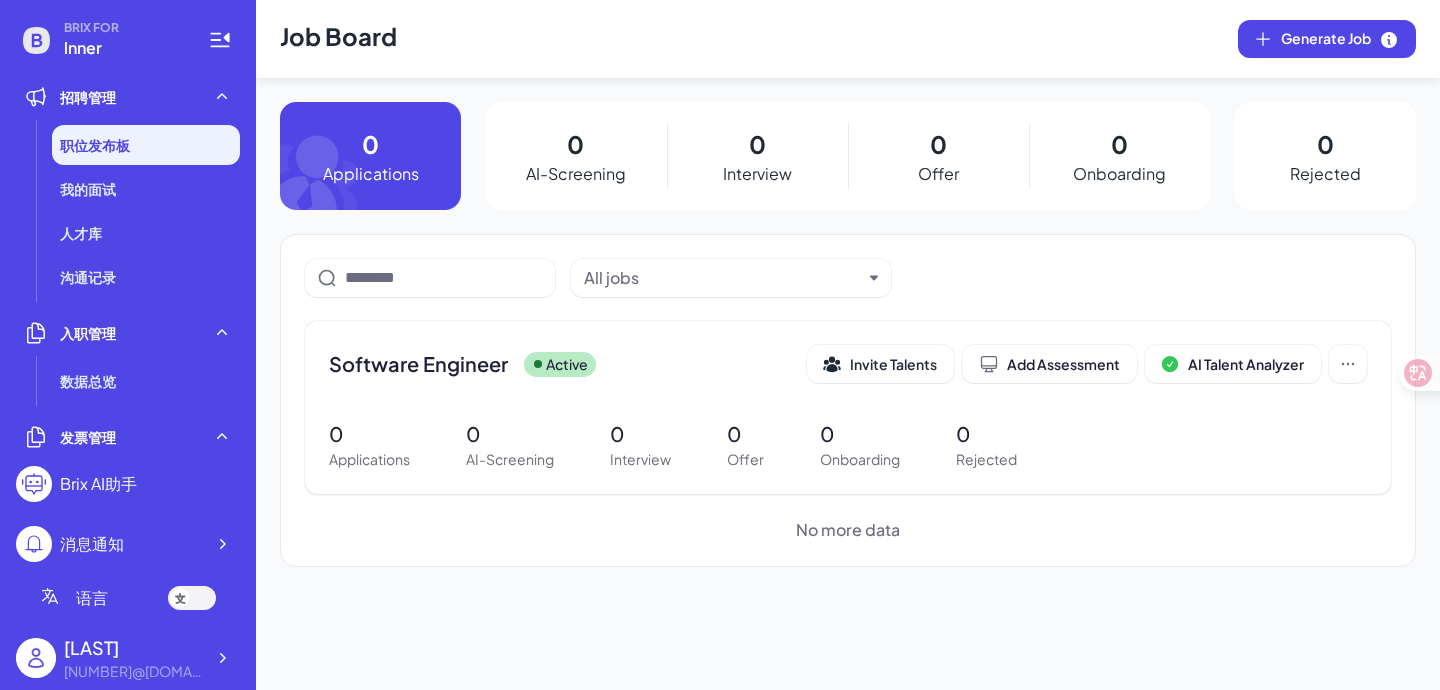 scroll, scrollTop: 0, scrollLeft: 0, axis: both 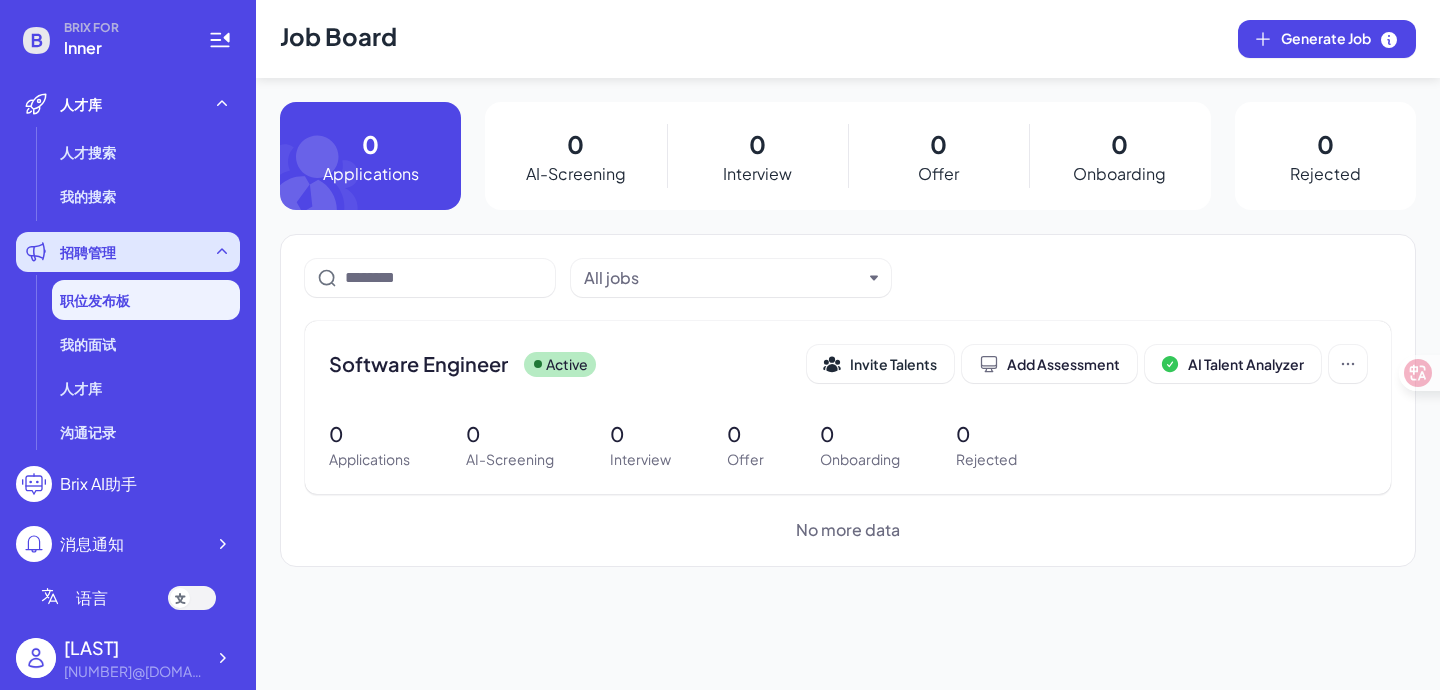 click on "招聘管理" at bounding box center [88, 252] 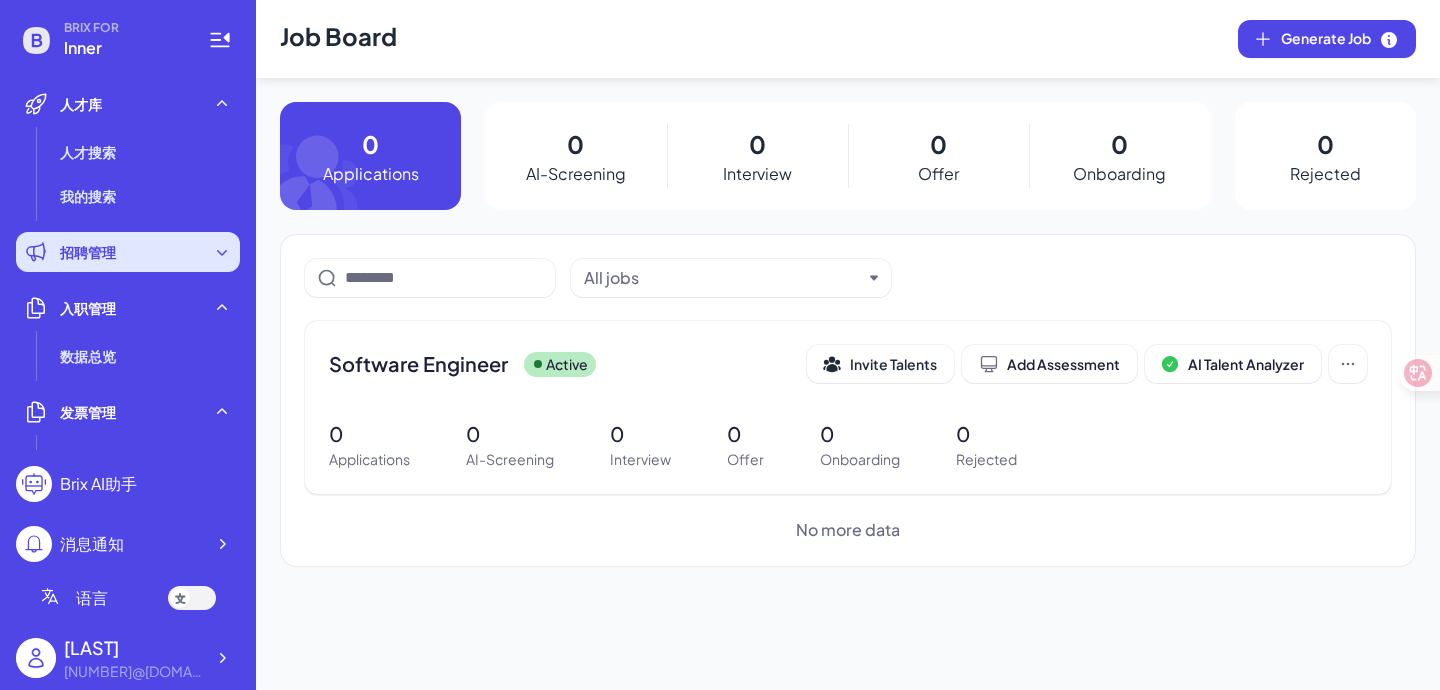 click on "招聘管理" at bounding box center [88, 252] 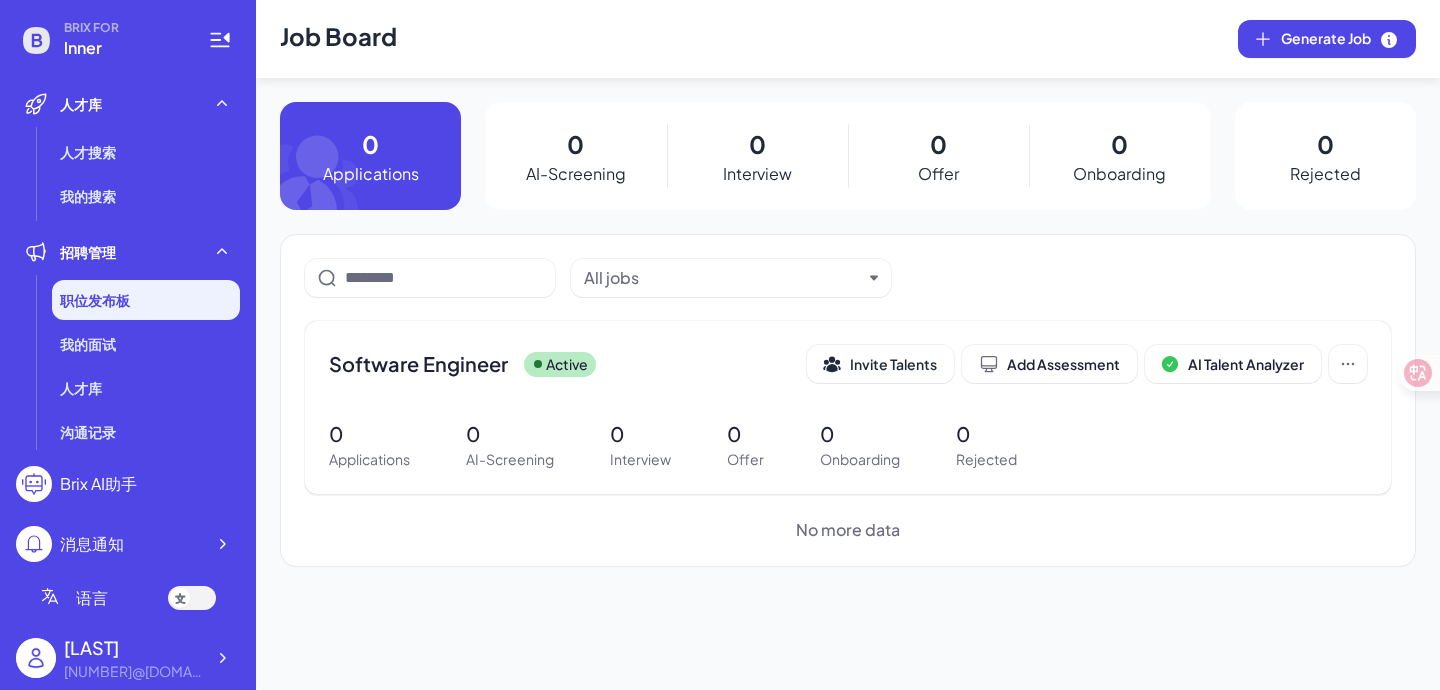 click on "职位发布板" at bounding box center (95, 300) 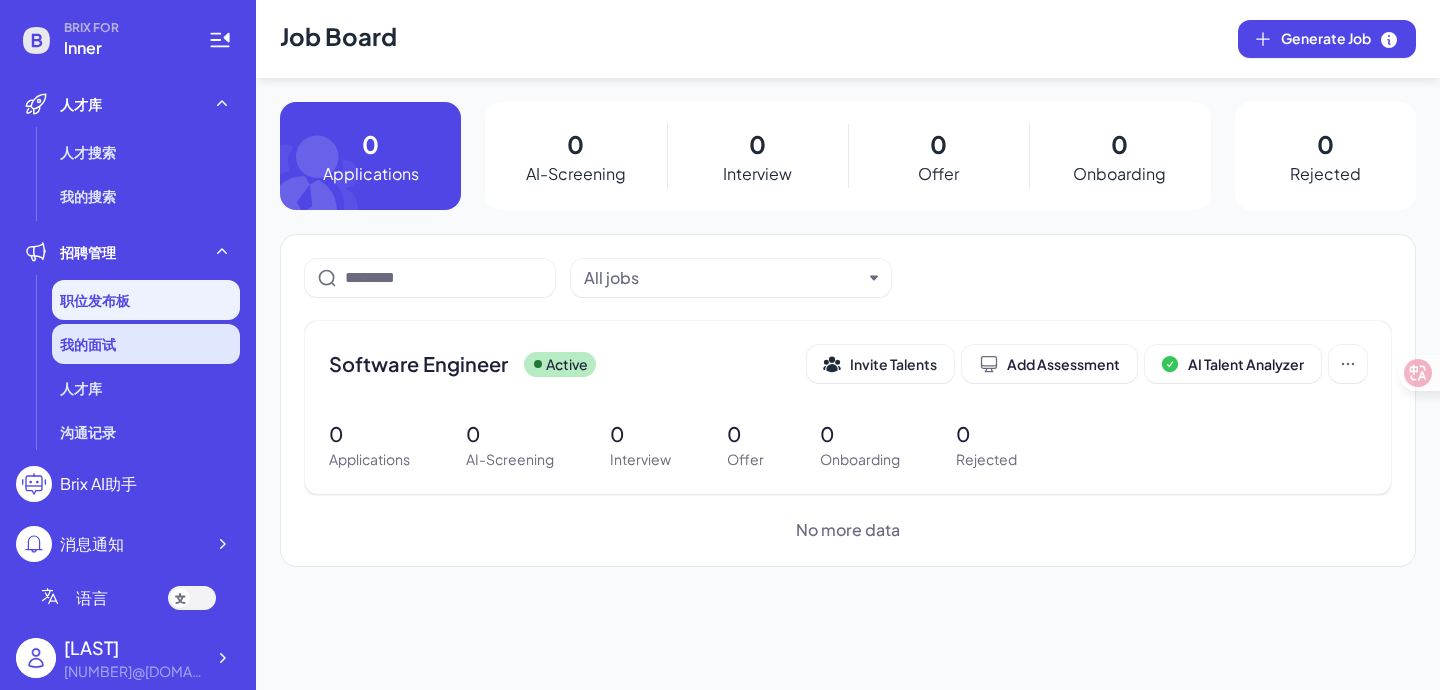 click on "我的面试" at bounding box center [88, 344] 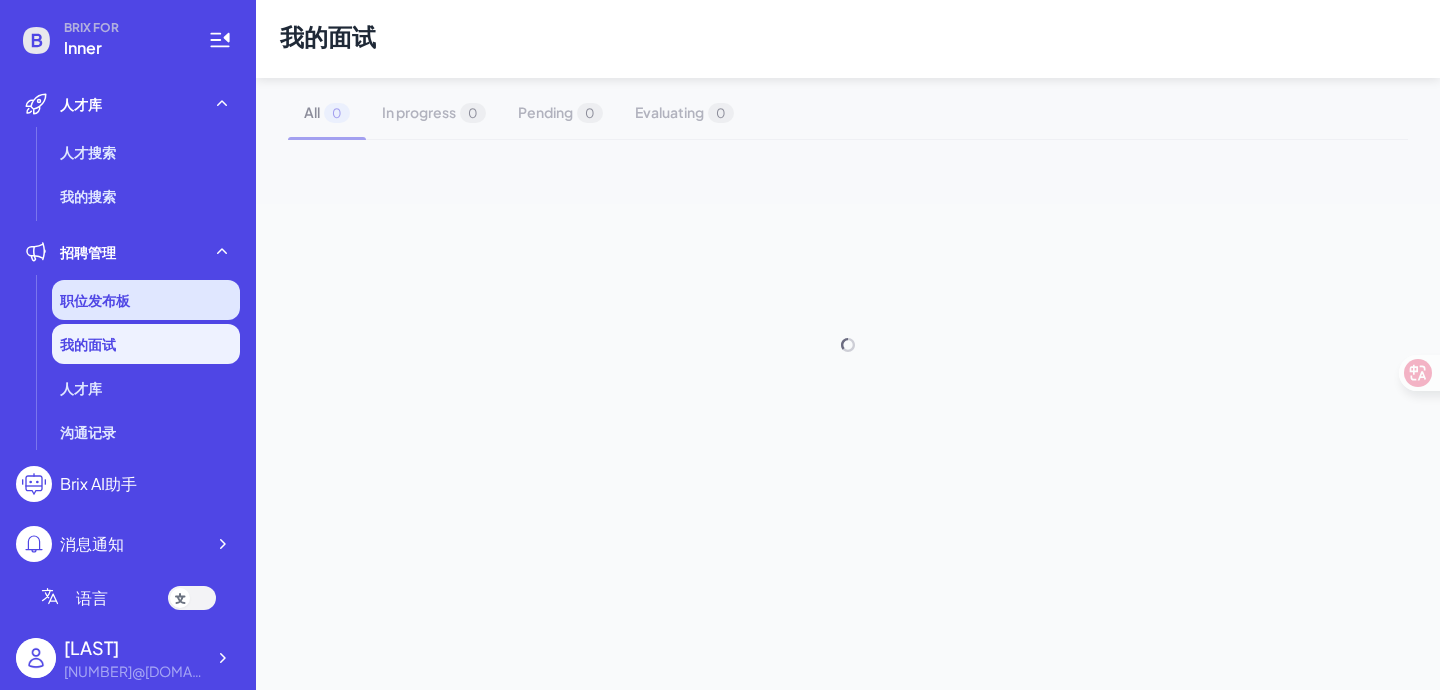 click on "职位发布板" at bounding box center (146, 300) 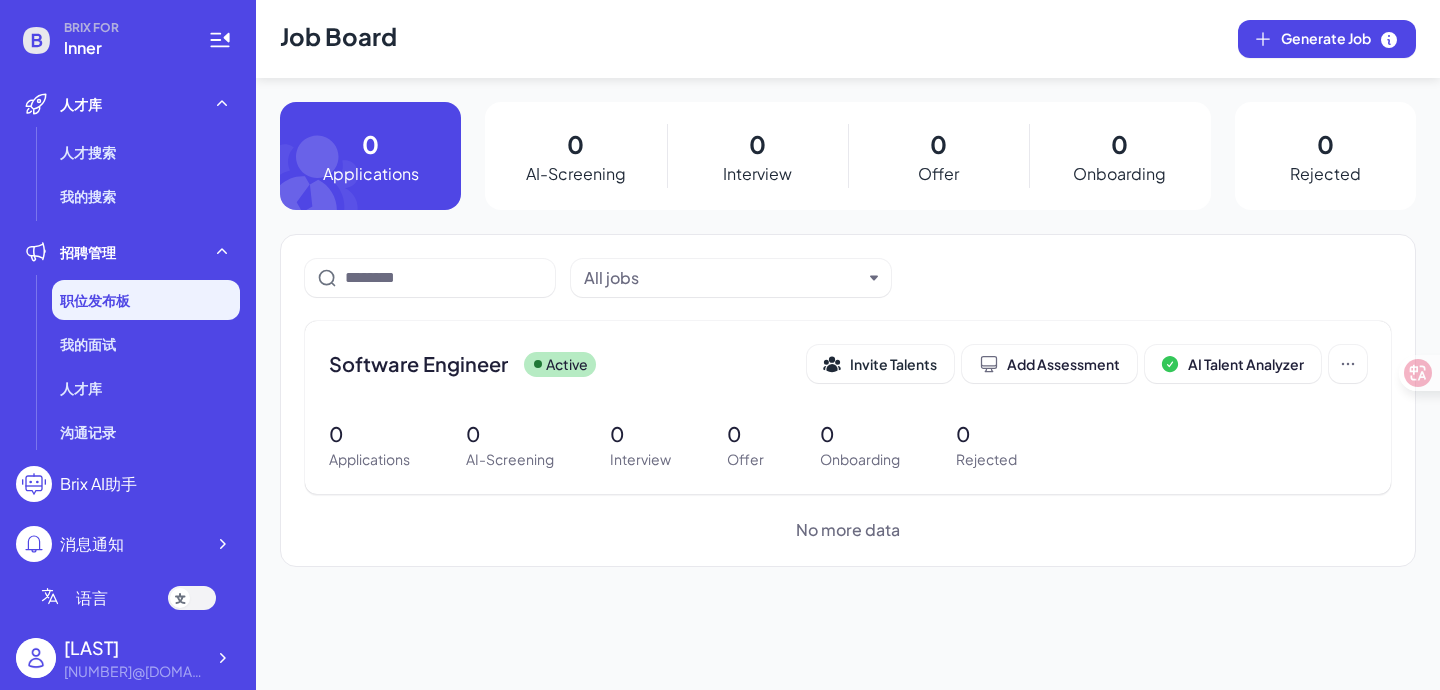 click on "AI-Screening" at bounding box center (576, 174) 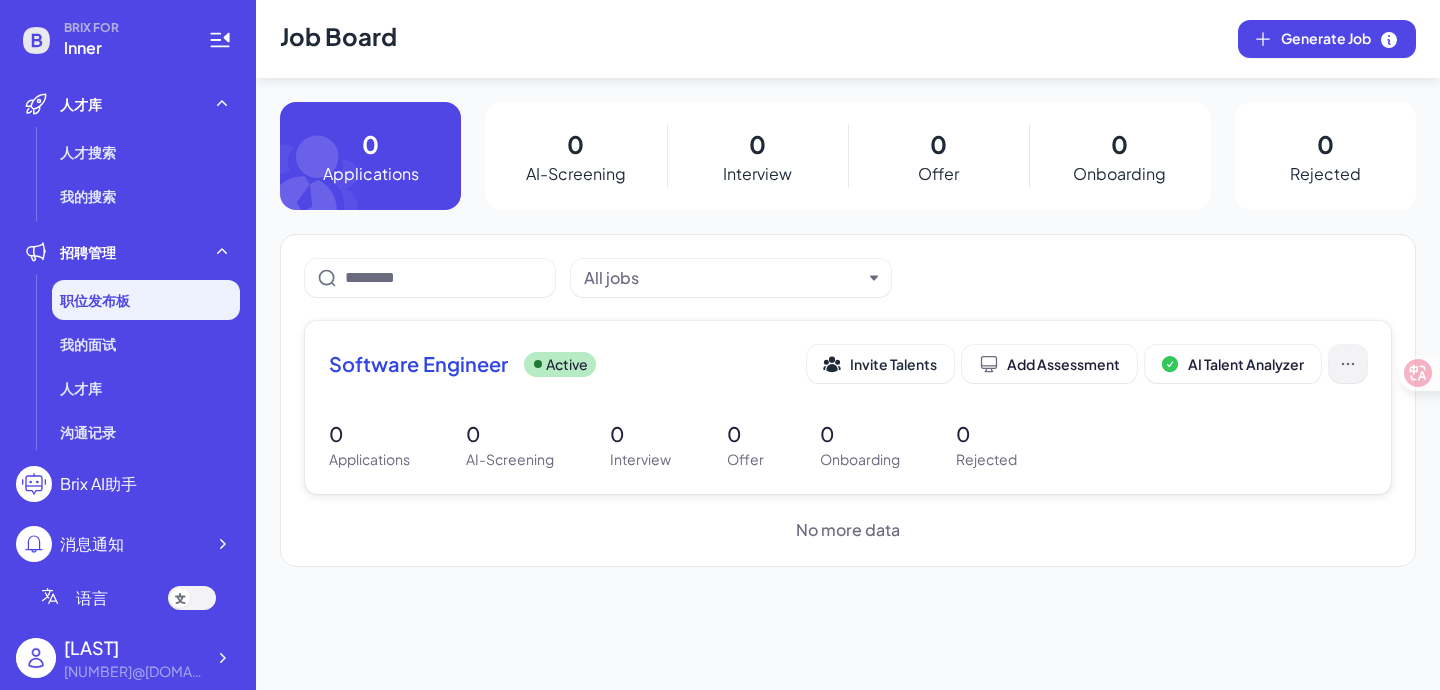 click 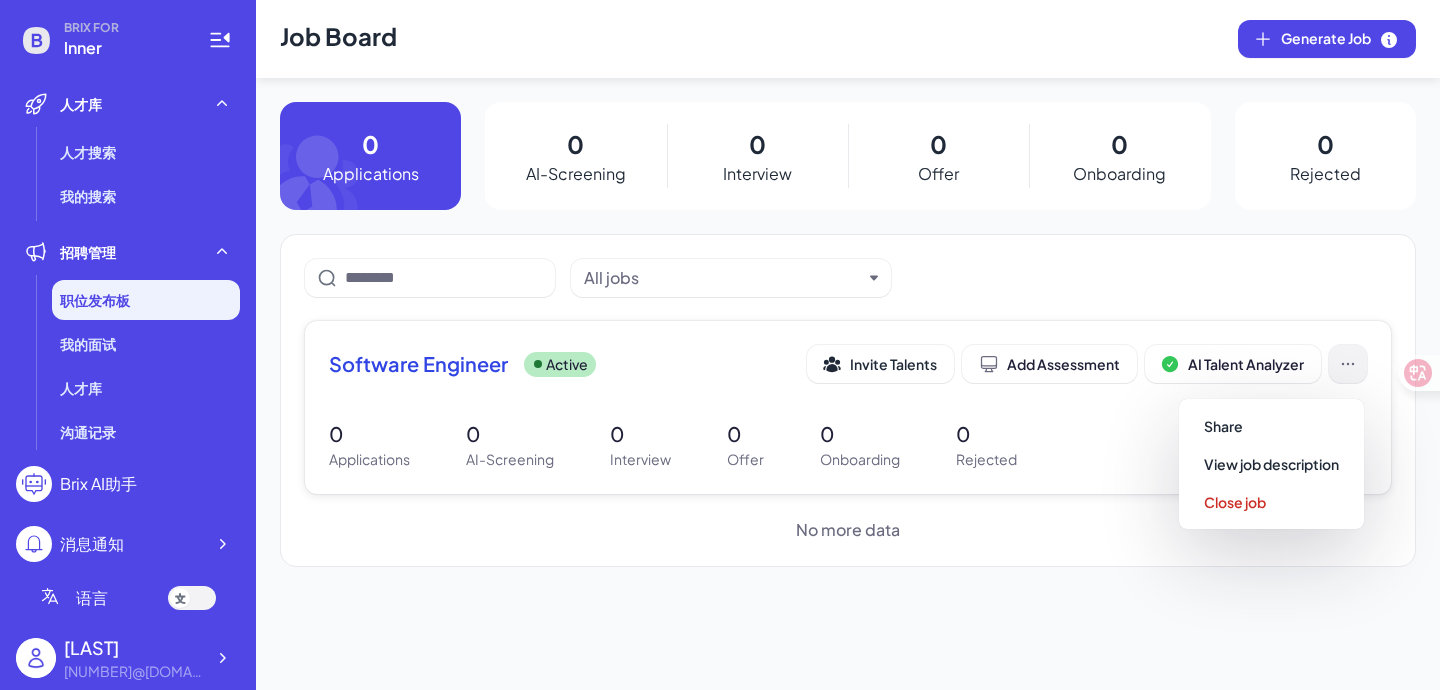 click 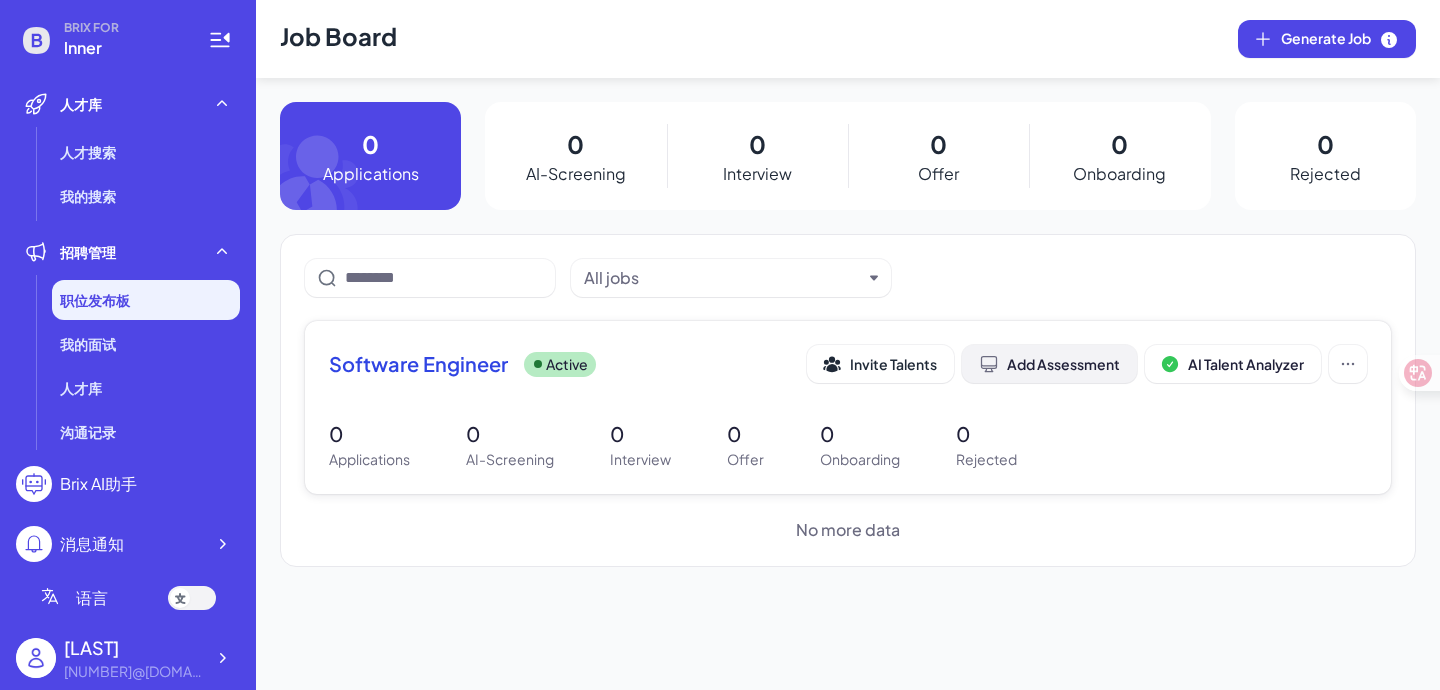 click on "Add Assessment" at bounding box center [1049, 364] 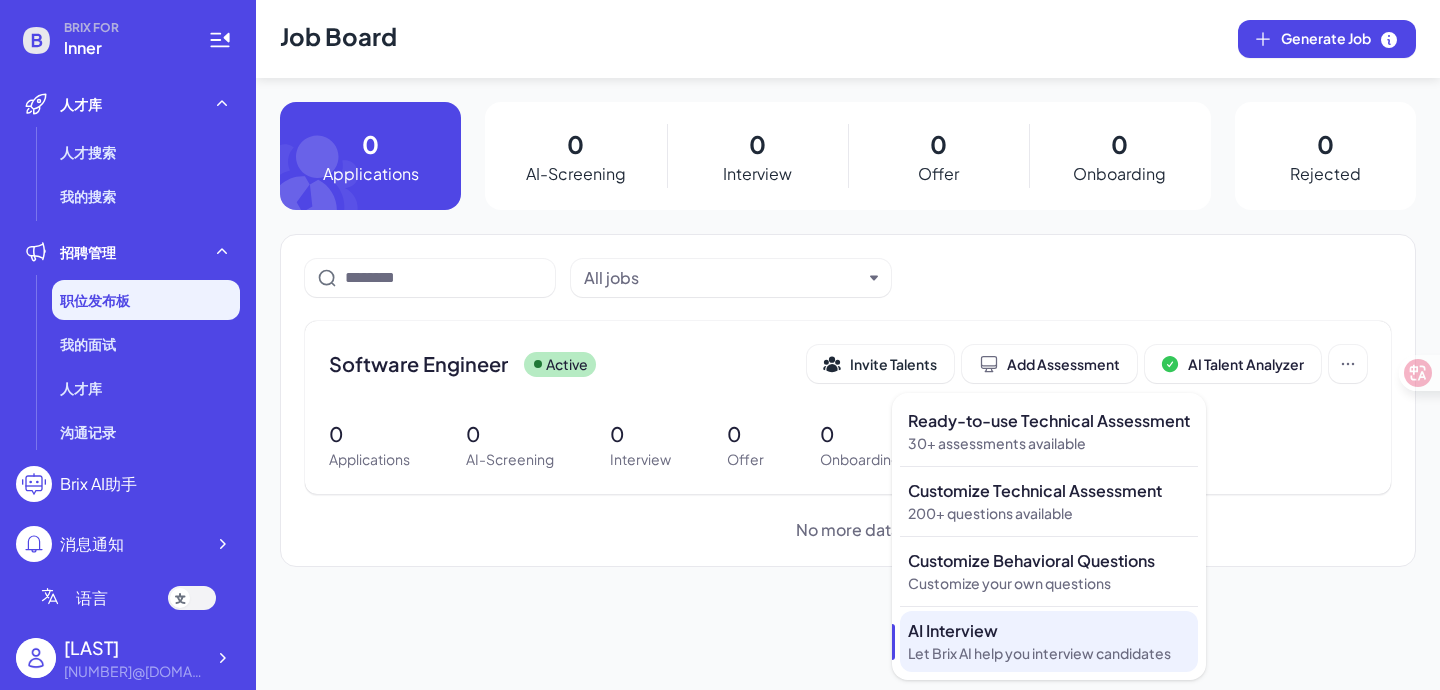 click on "AI Interview" at bounding box center [1049, 631] 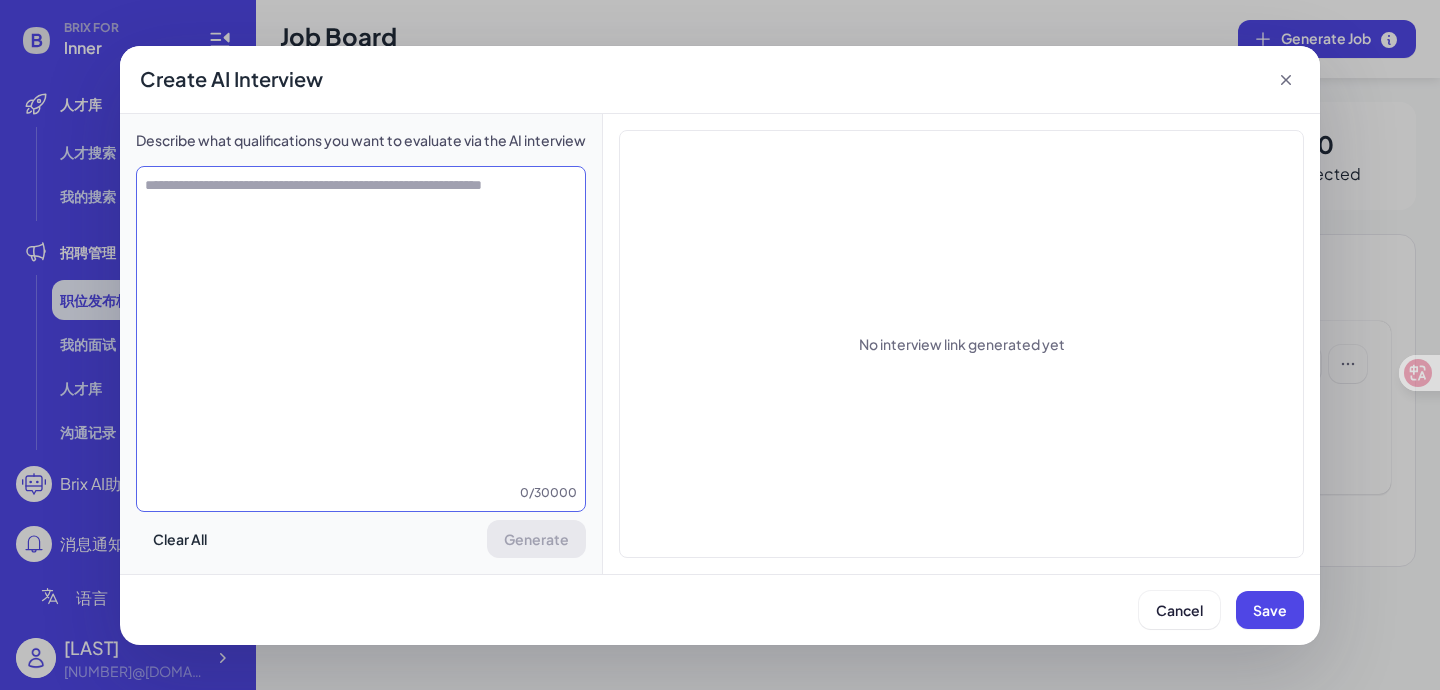 click at bounding box center [361, 329] 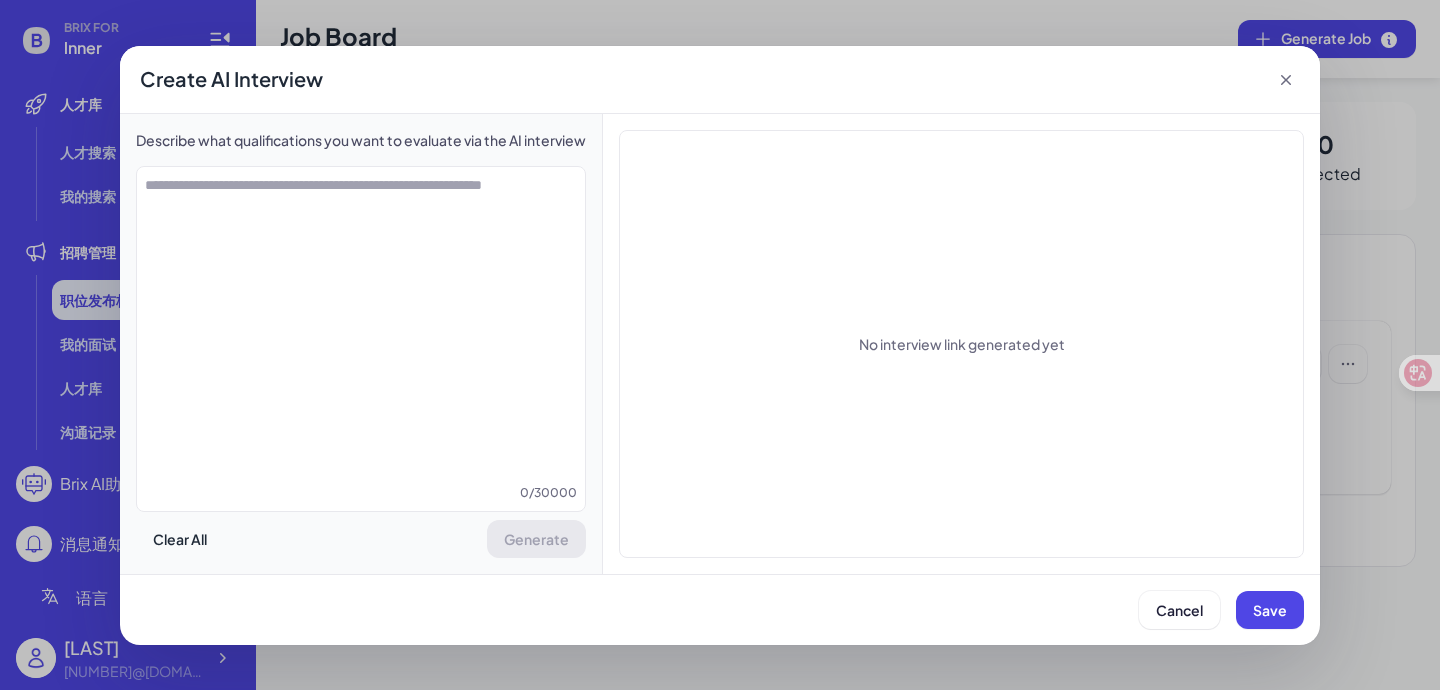 click on "No interview link generated yet" at bounding box center (962, 344) 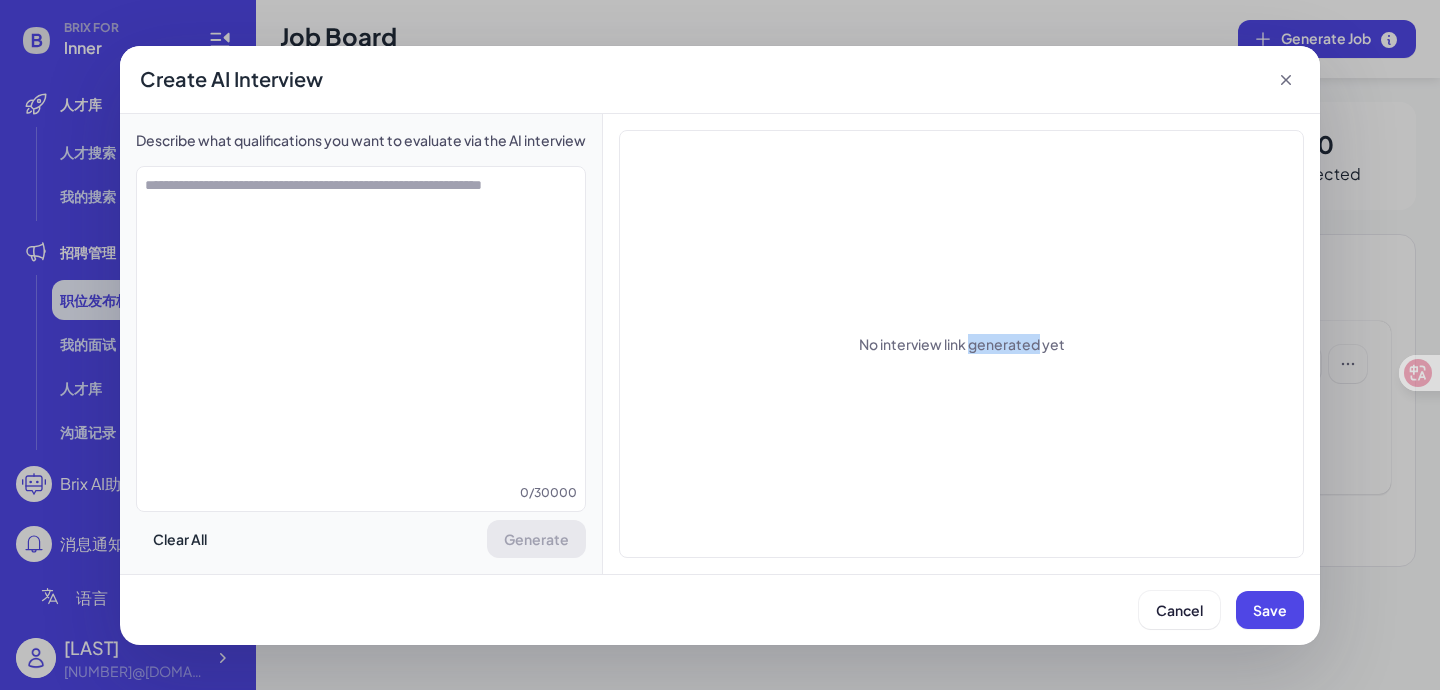 click on "No interview link generated yet" at bounding box center [962, 344] 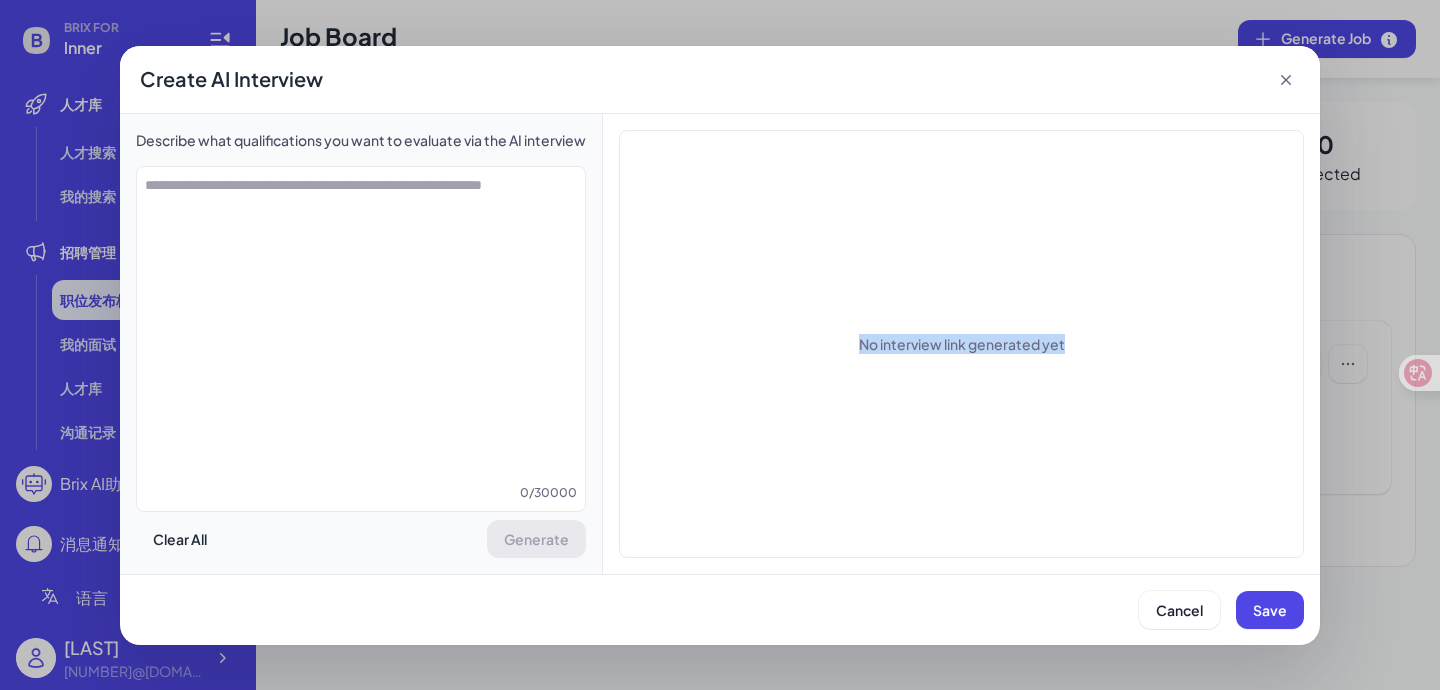 click on "No interview link generated yet" at bounding box center (962, 344) 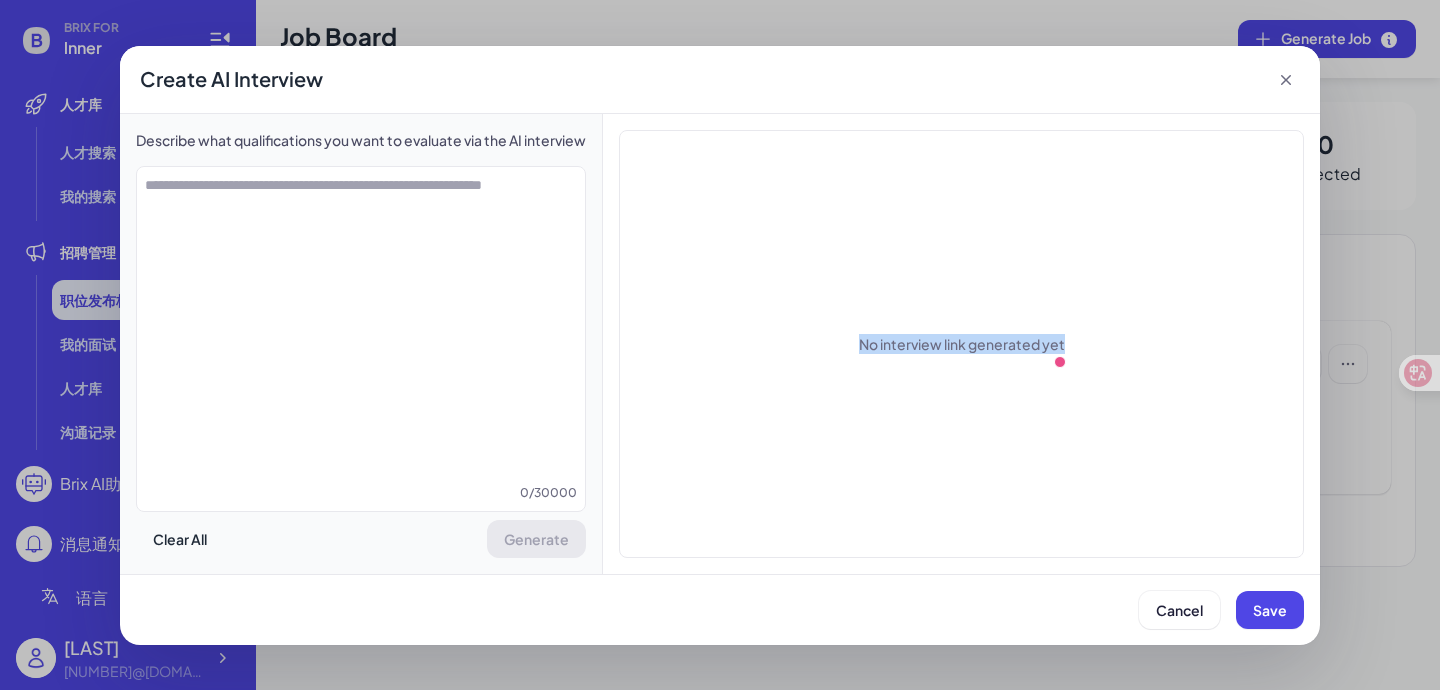 click on "No interview link generated yet" at bounding box center [961, 344] 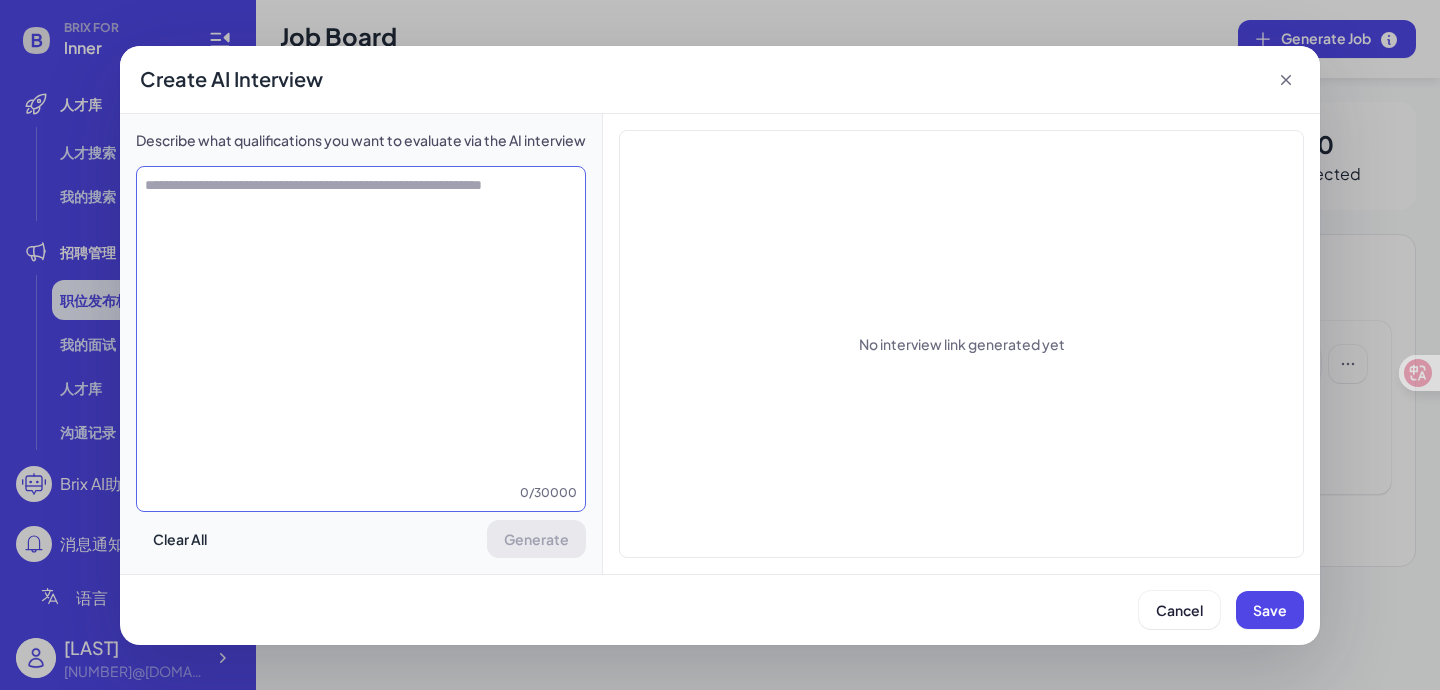 click at bounding box center [361, 329] 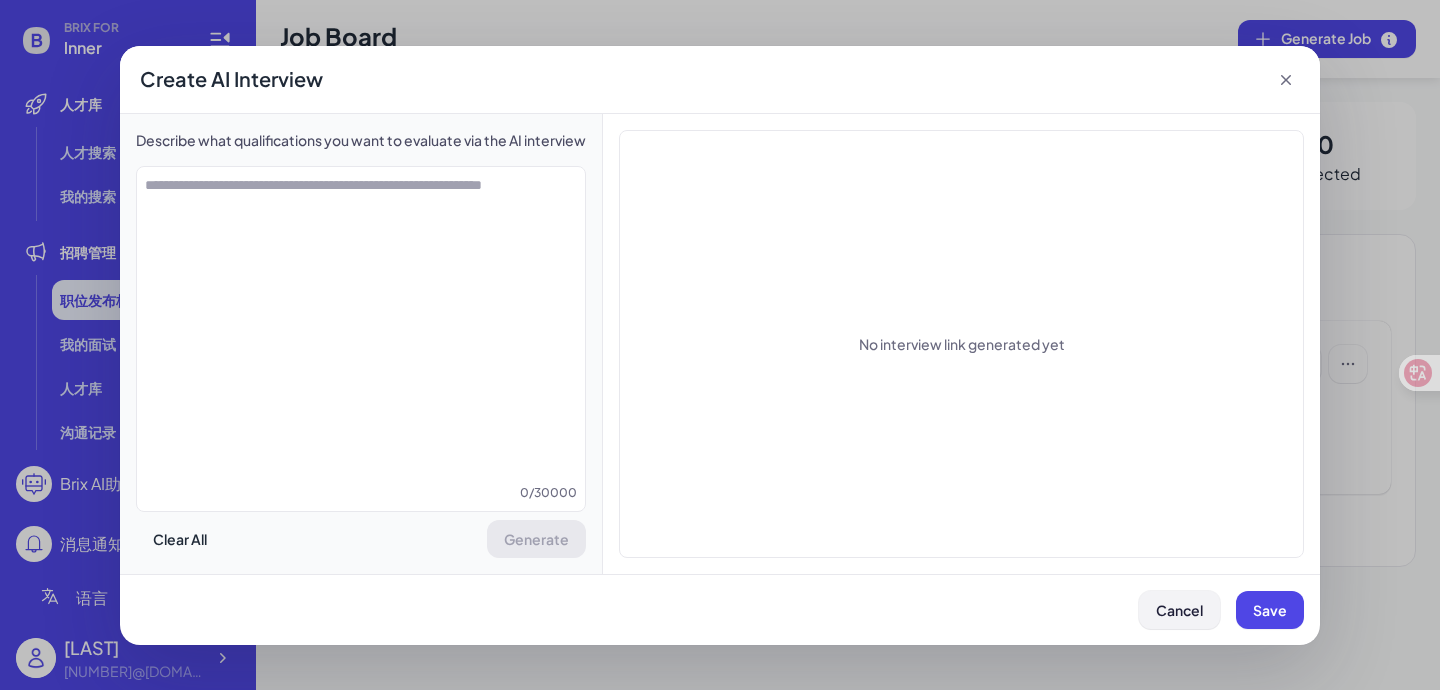 click on "Cancel" at bounding box center (1179, 610) 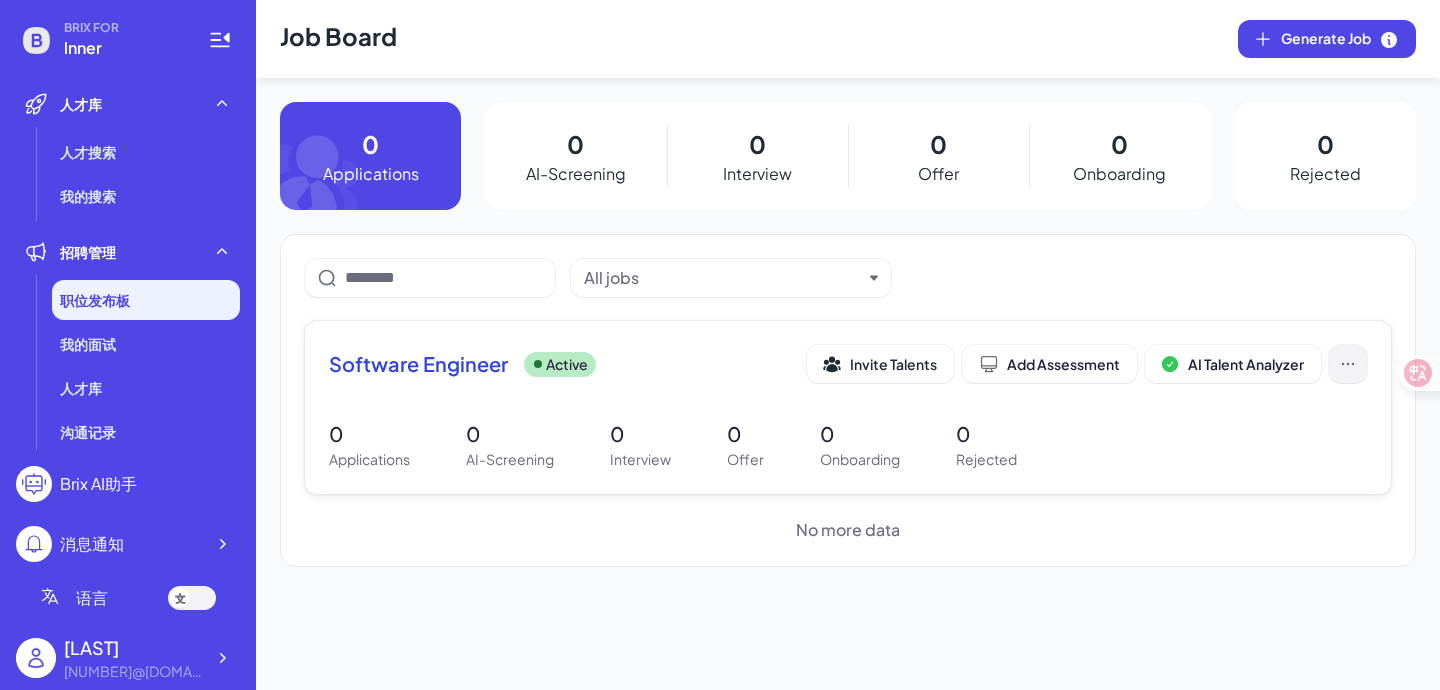 click at bounding box center (1348, 364) 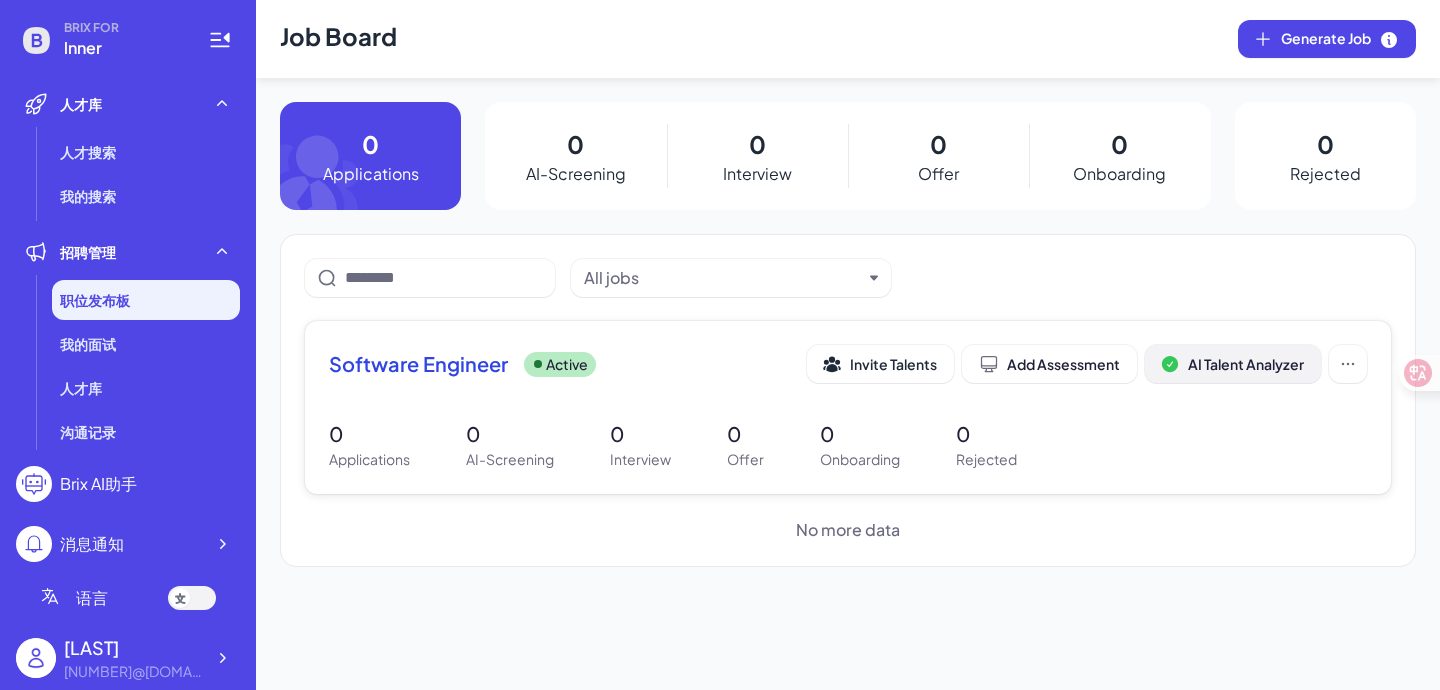 click on "AI Talent Analyzer" at bounding box center [1246, 364] 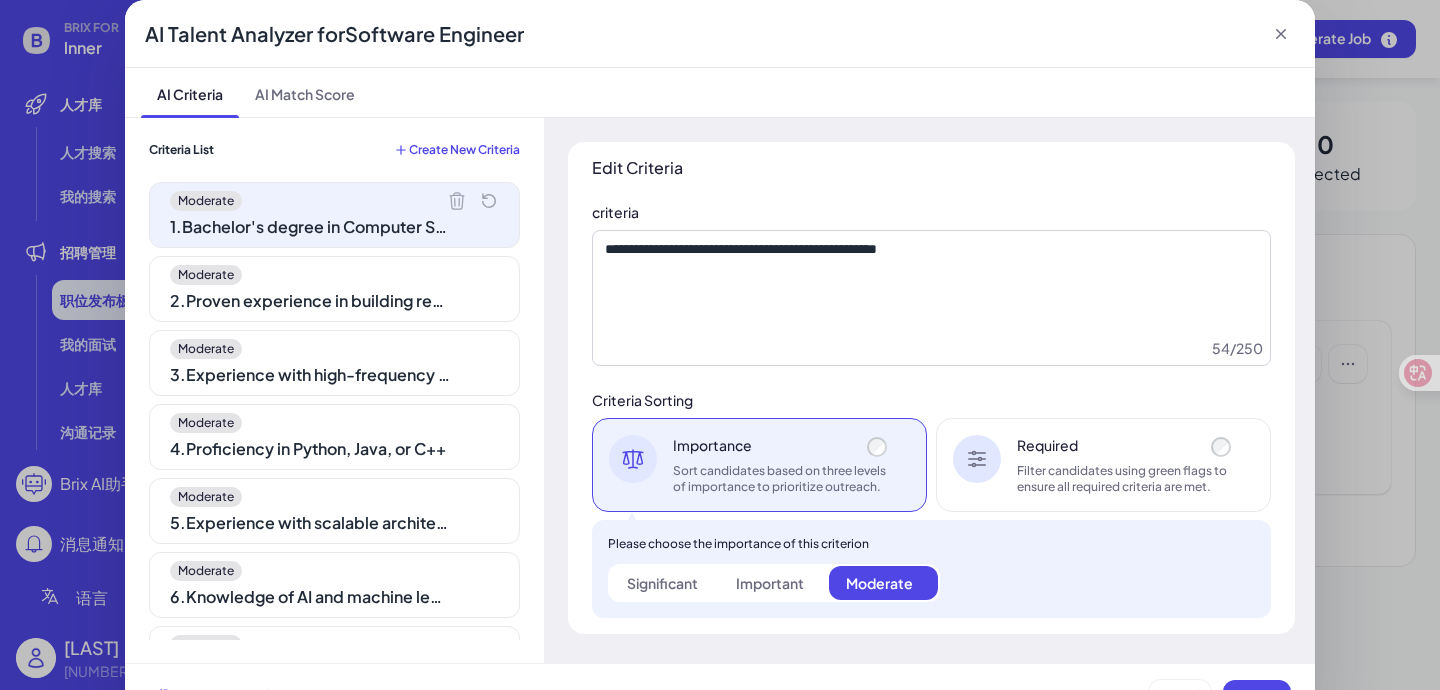 scroll, scrollTop: 0, scrollLeft: 0, axis: both 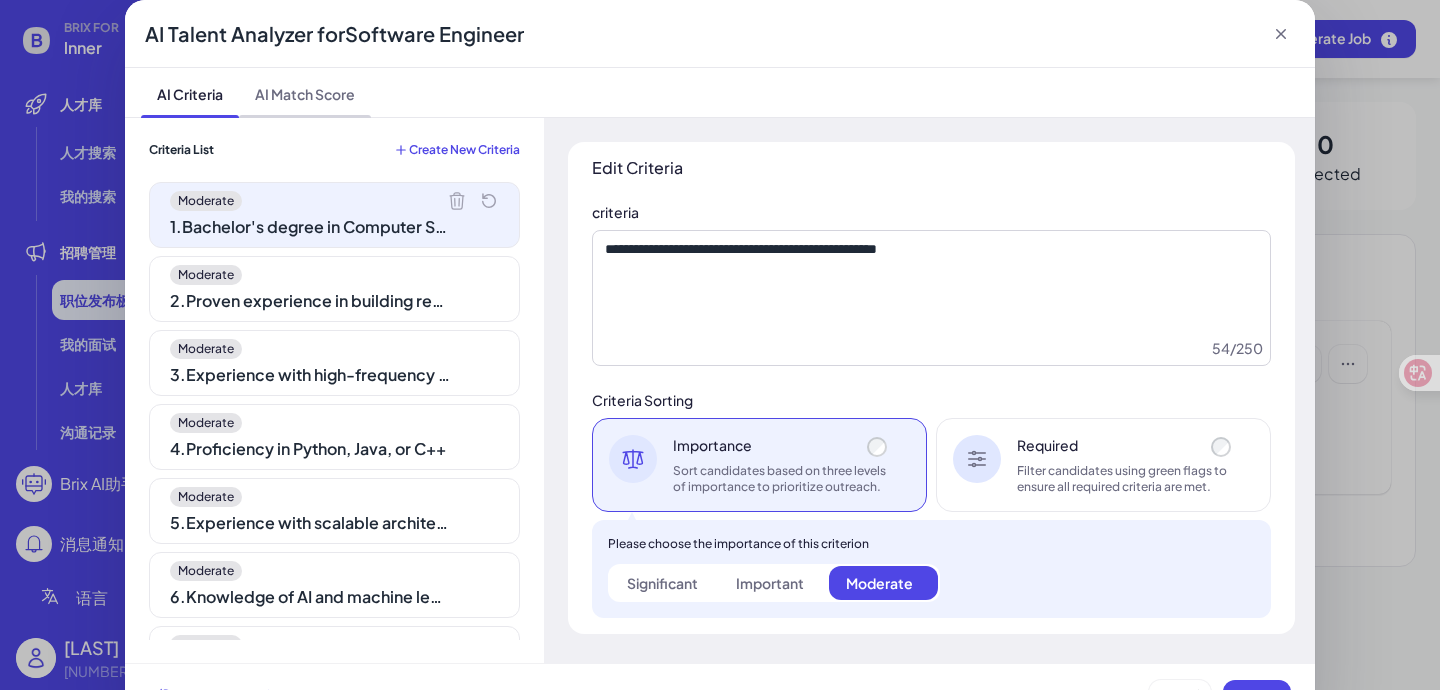 click on "AI Match Score" at bounding box center [305, 92] 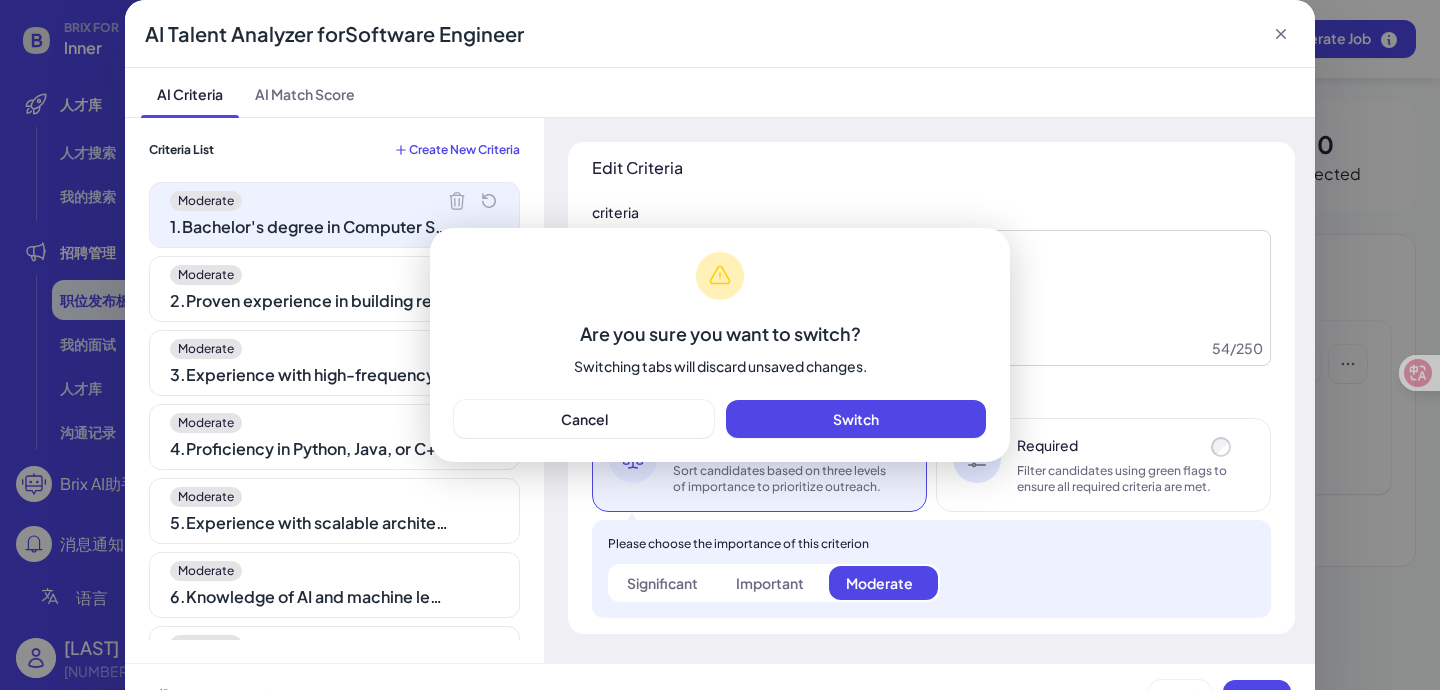 click on "Are you sure you want to switch? Switching tabs will discard unsaved changes.  Cancel Switch" at bounding box center [720, 345] 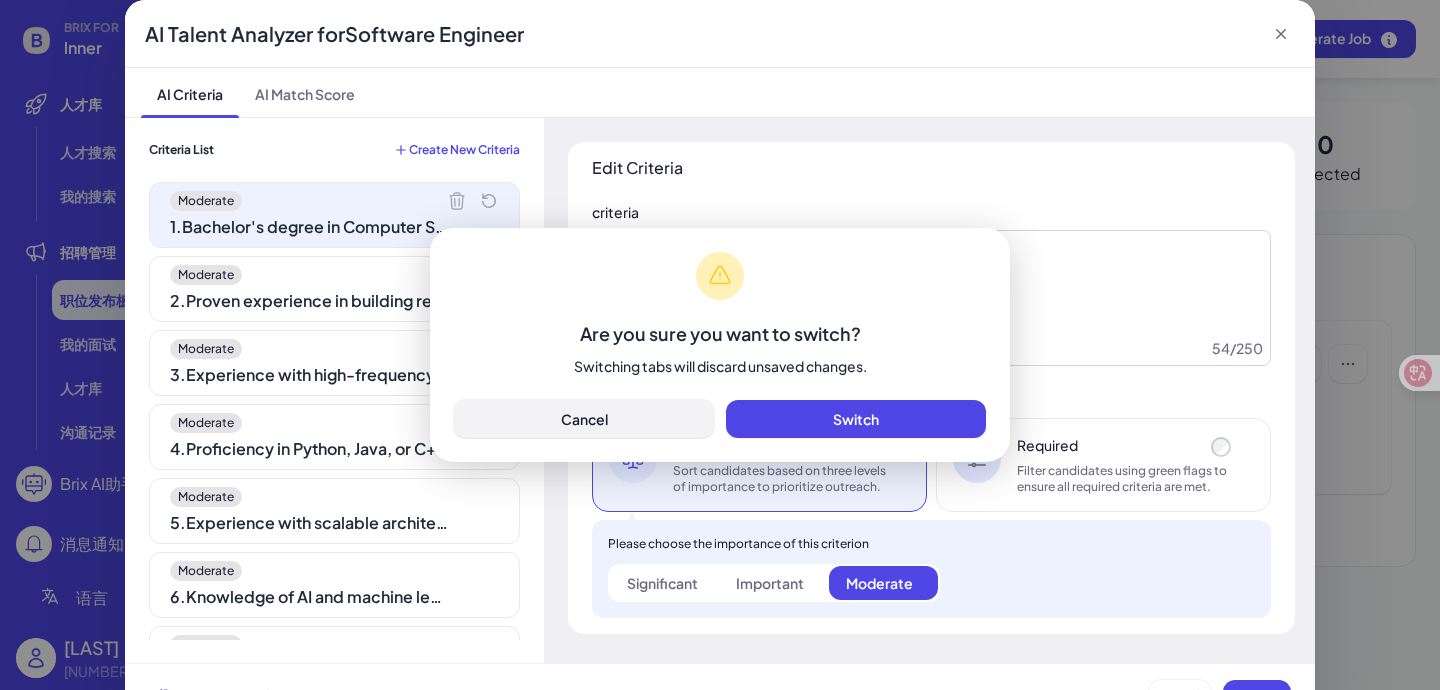 click on "Cancel" at bounding box center [584, 419] 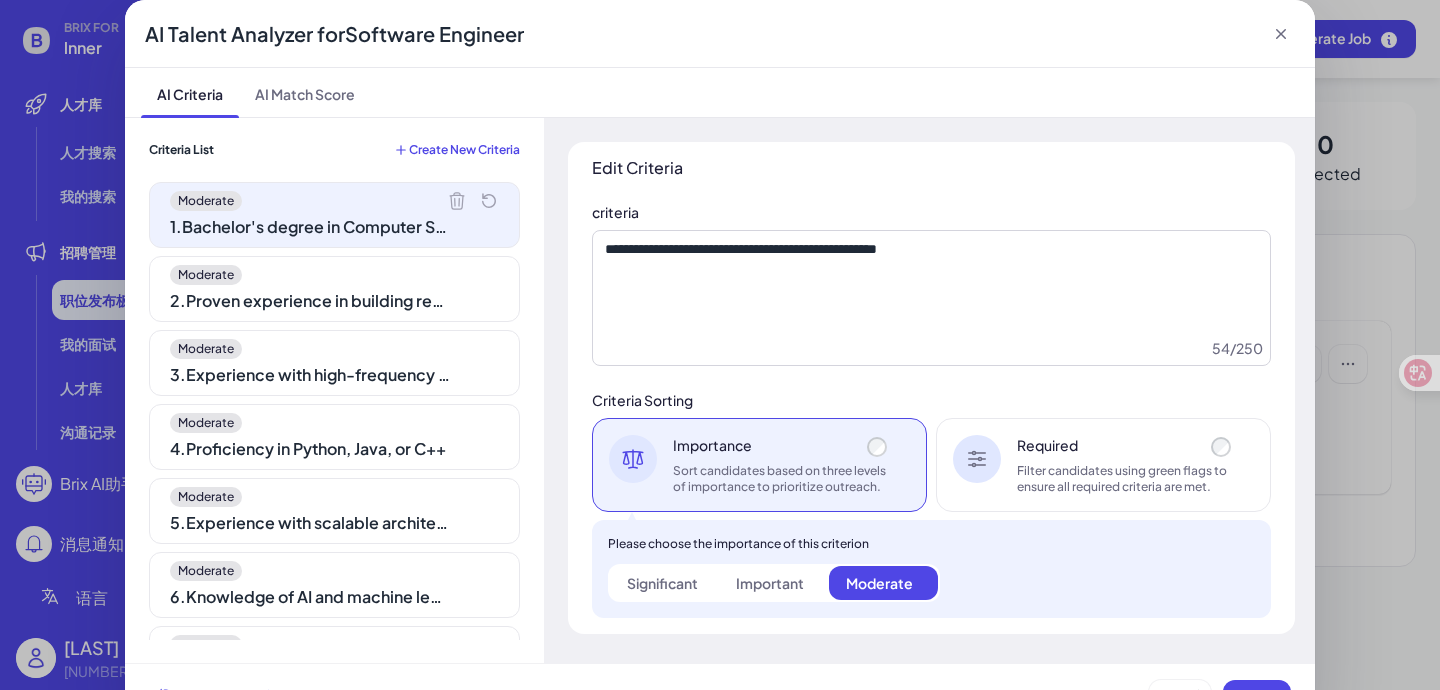 click on "Criteria List" at bounding box center [181, 150] 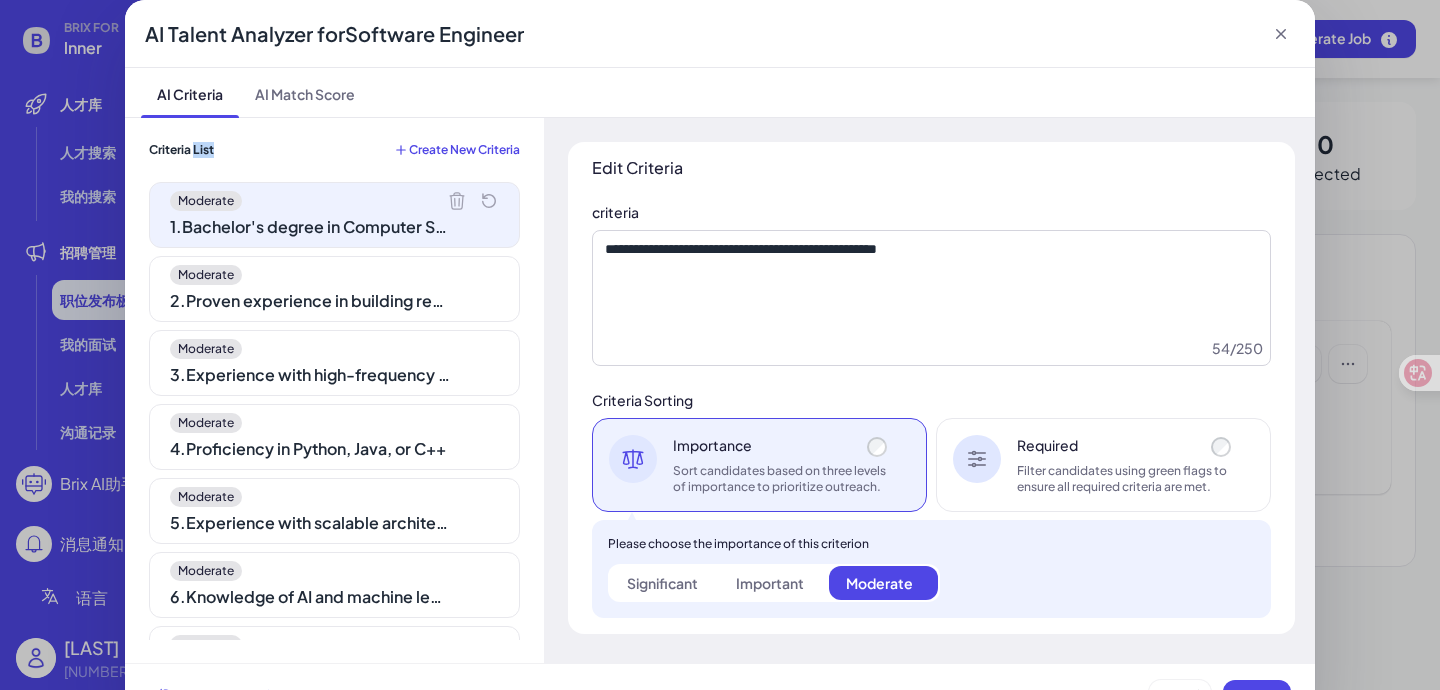 click on "Criteria List" at bounding box center [181, 150] 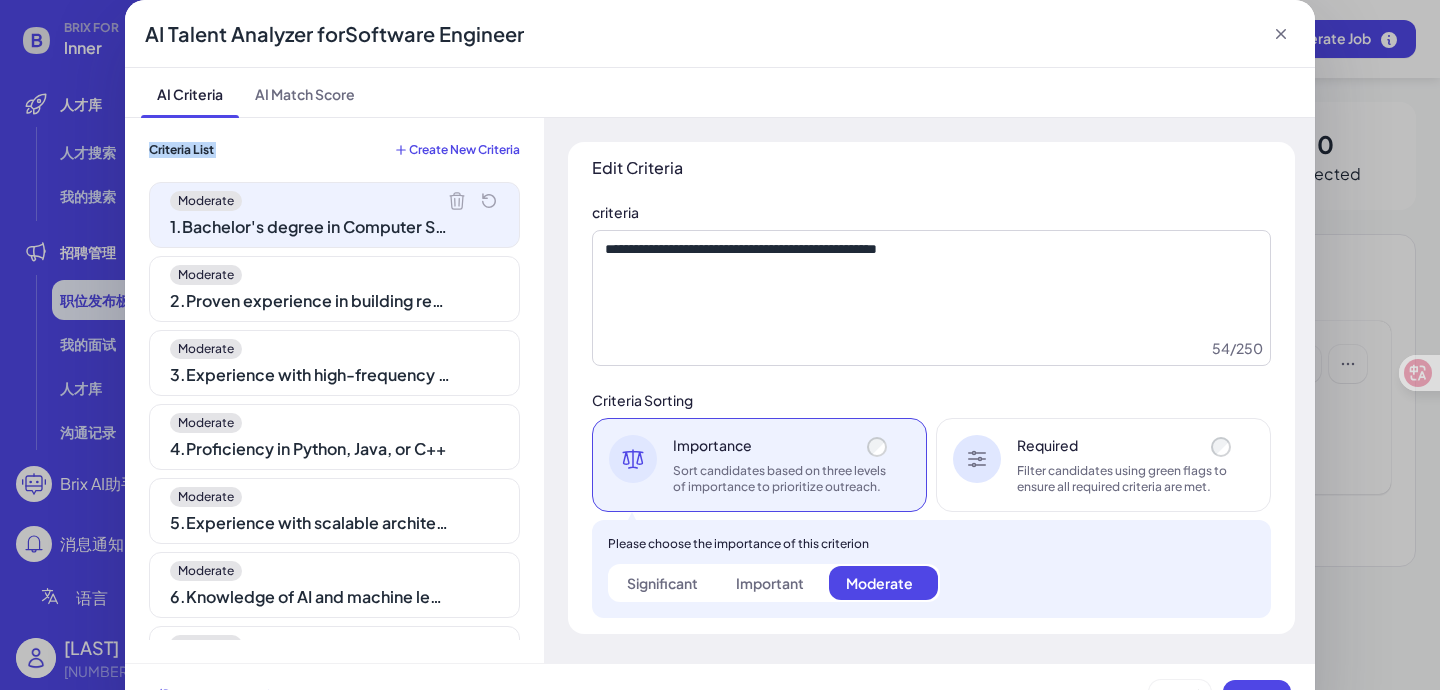 click on "Criteria List" at bounding box center (181, 150) 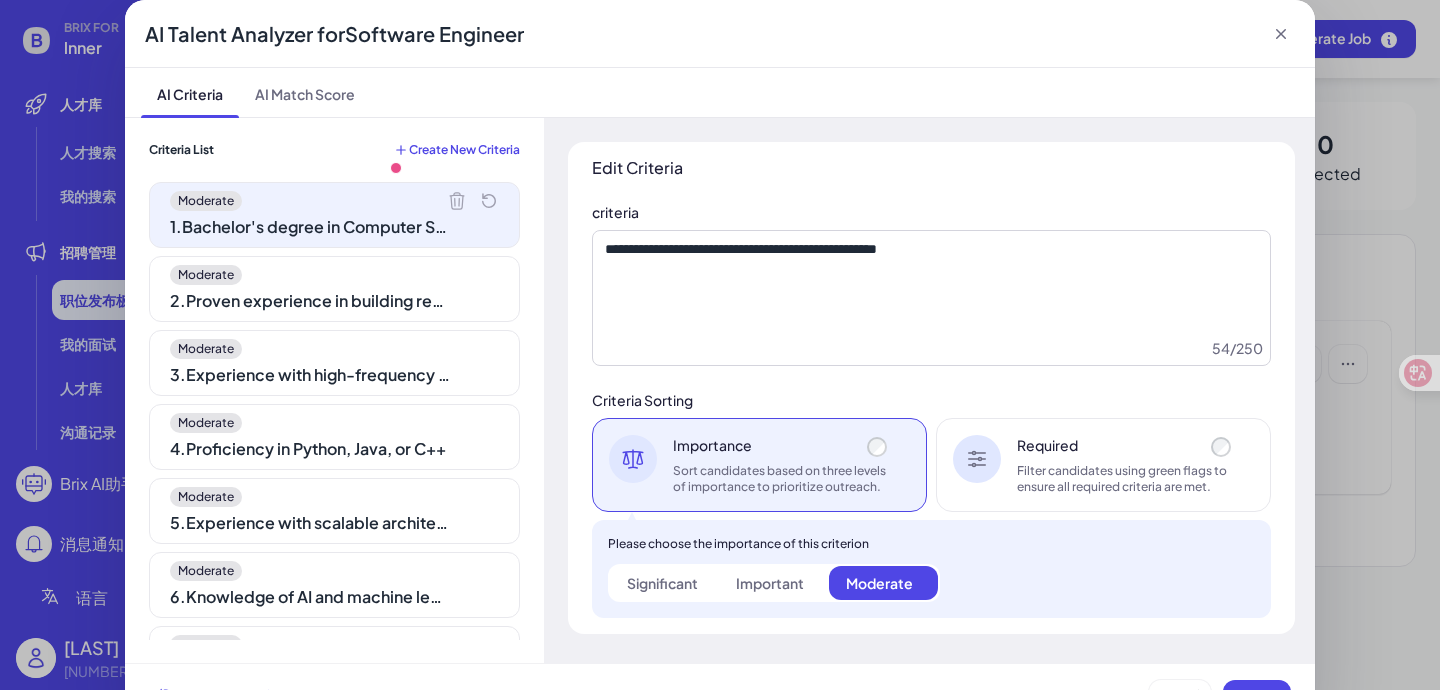 click on "2 .  Proven experience in building real-time systems" at bounding box center (310, 301) 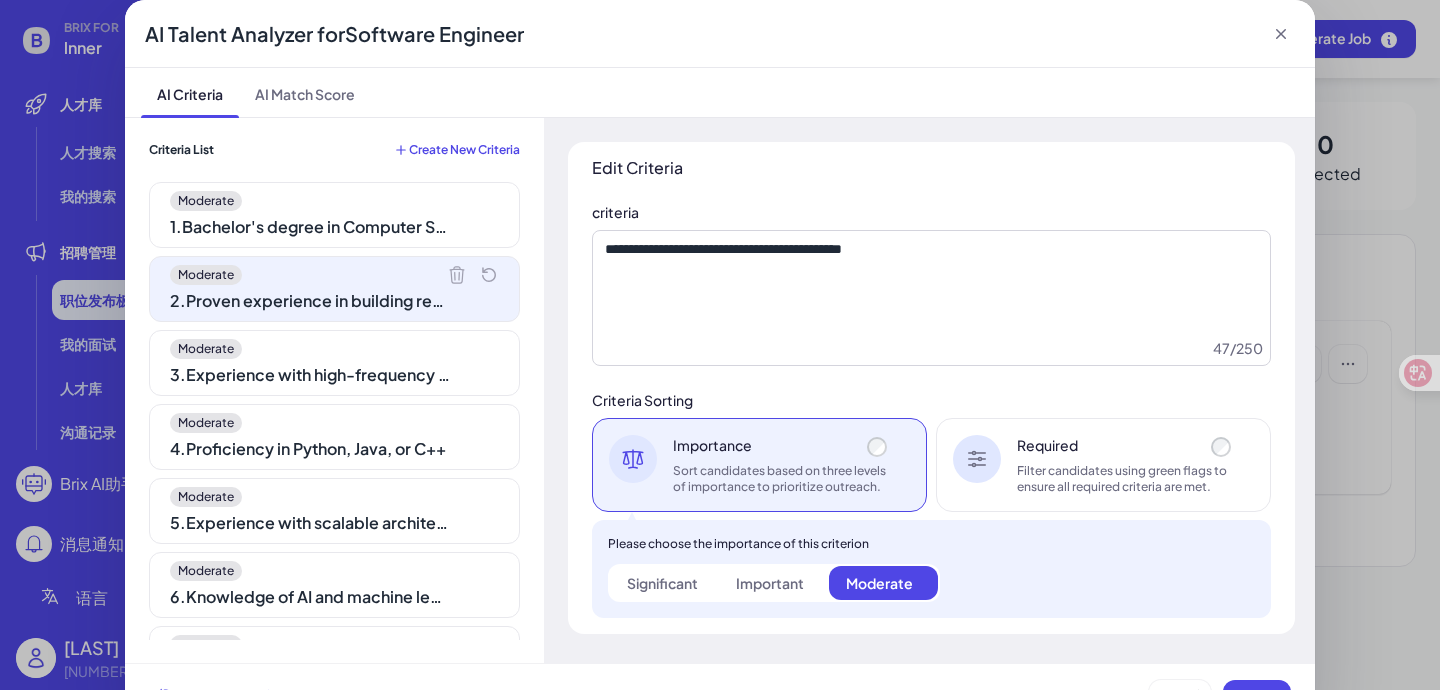 click on "1 .  Bachelor's degree in Computer Science or related field" at bounding box center (310, 227) 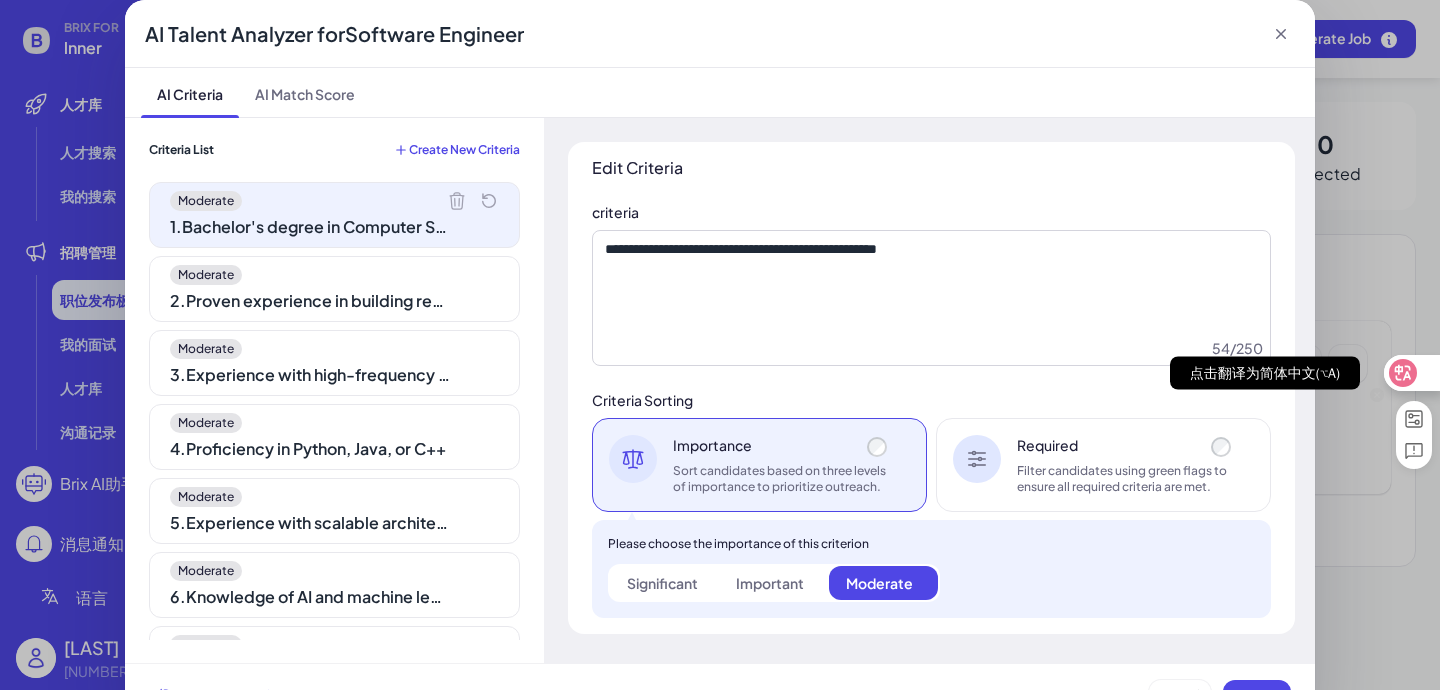 click at bounding box center (1411, 373) 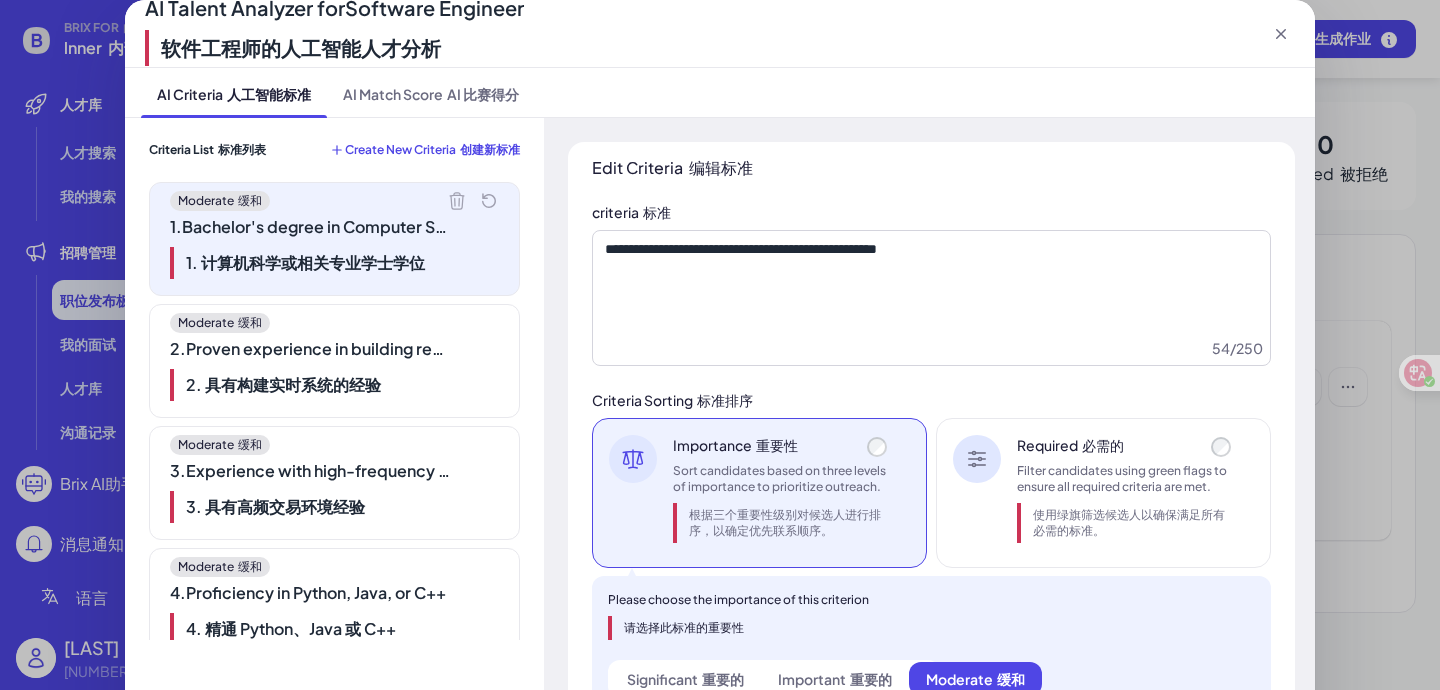 scroll, scrollTop: 4, scrollLeft: 0, axis: vertical 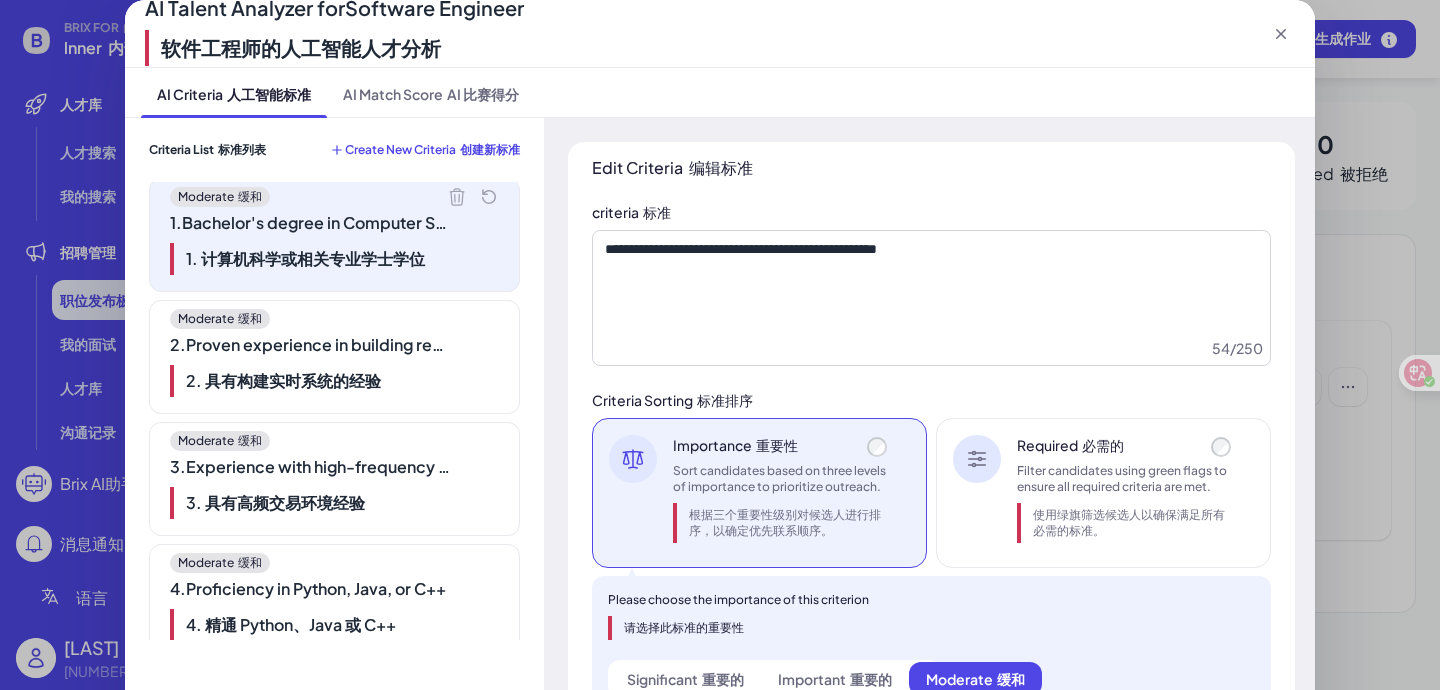 click on "2. 具有构建实时系统的经验" at bounding box center [283, 380] 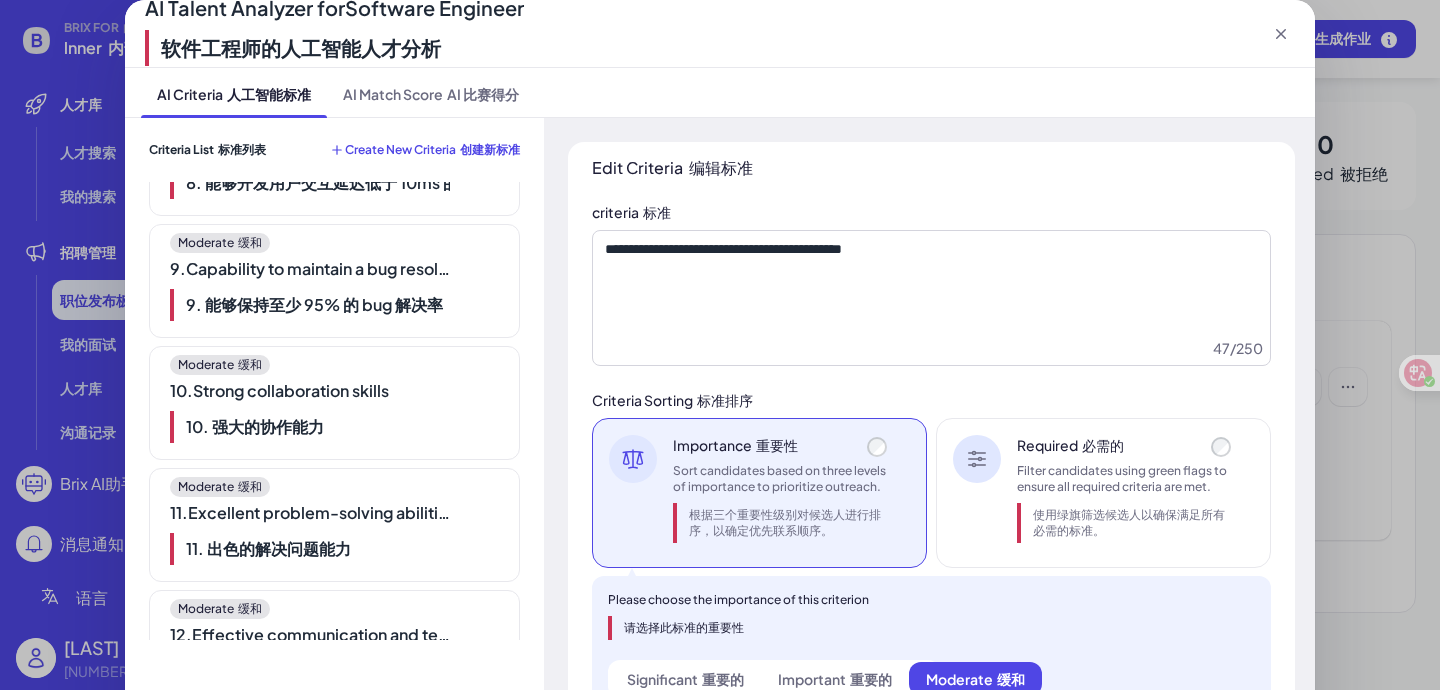 scroll, scrollTop: 998, scrollLeft: 0, axis: vertical 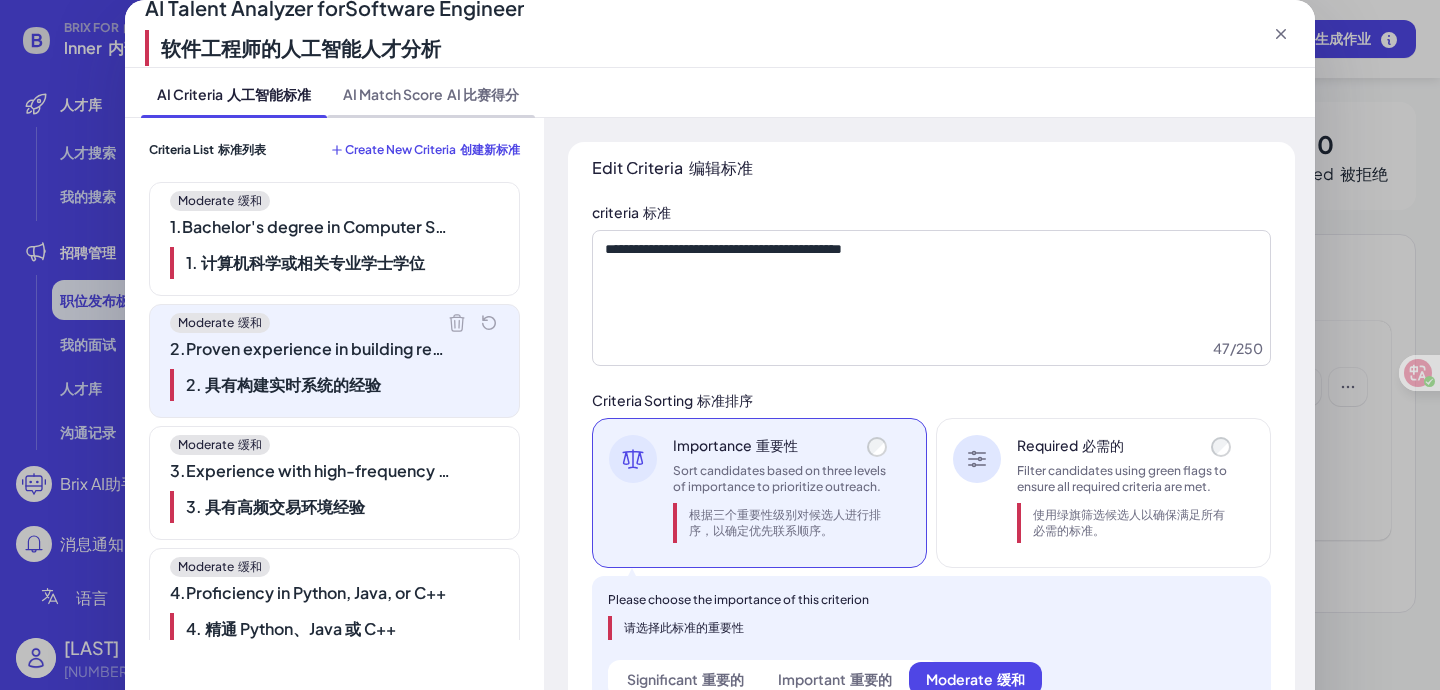 click on "AI 比赛得分" at bounding box center [483, 94] 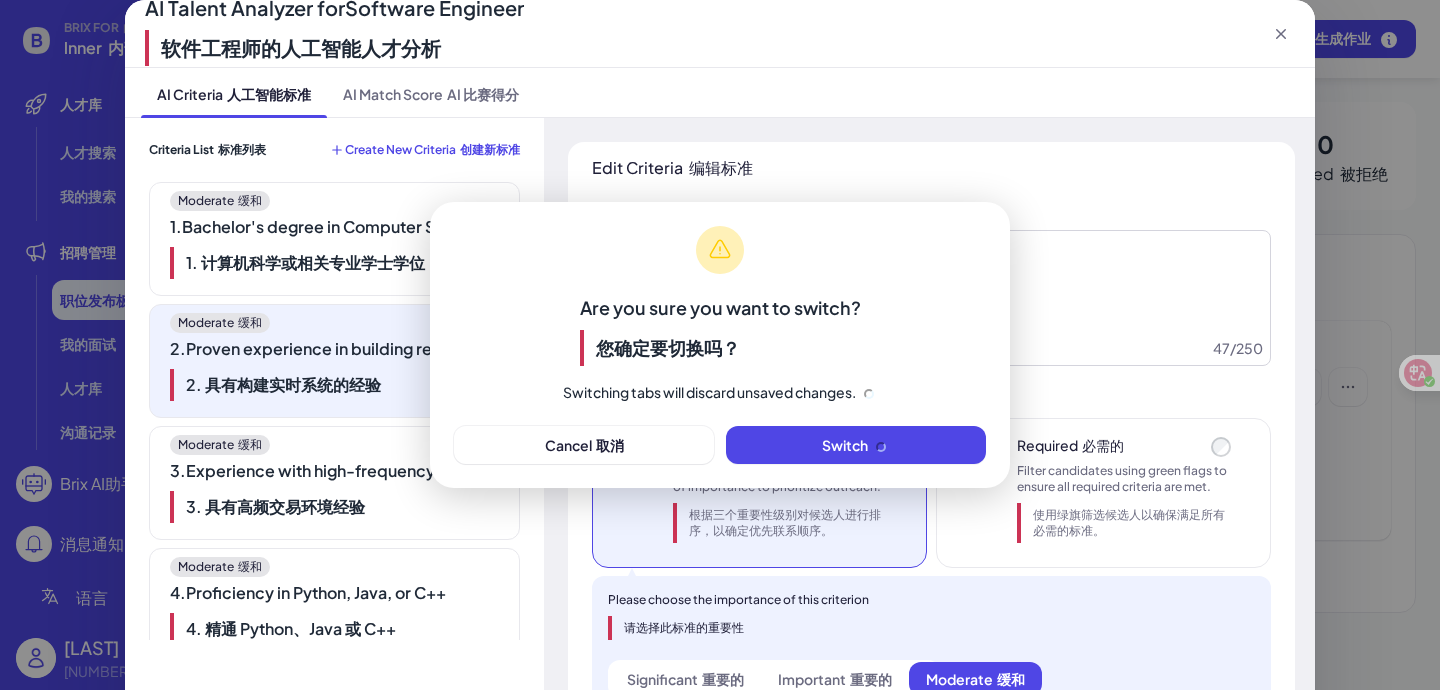 click on "Are you sure you want to switch? 您确定要切换吗？ Switching tabs will discard unsaved changes." at bounding box center [720, 314] 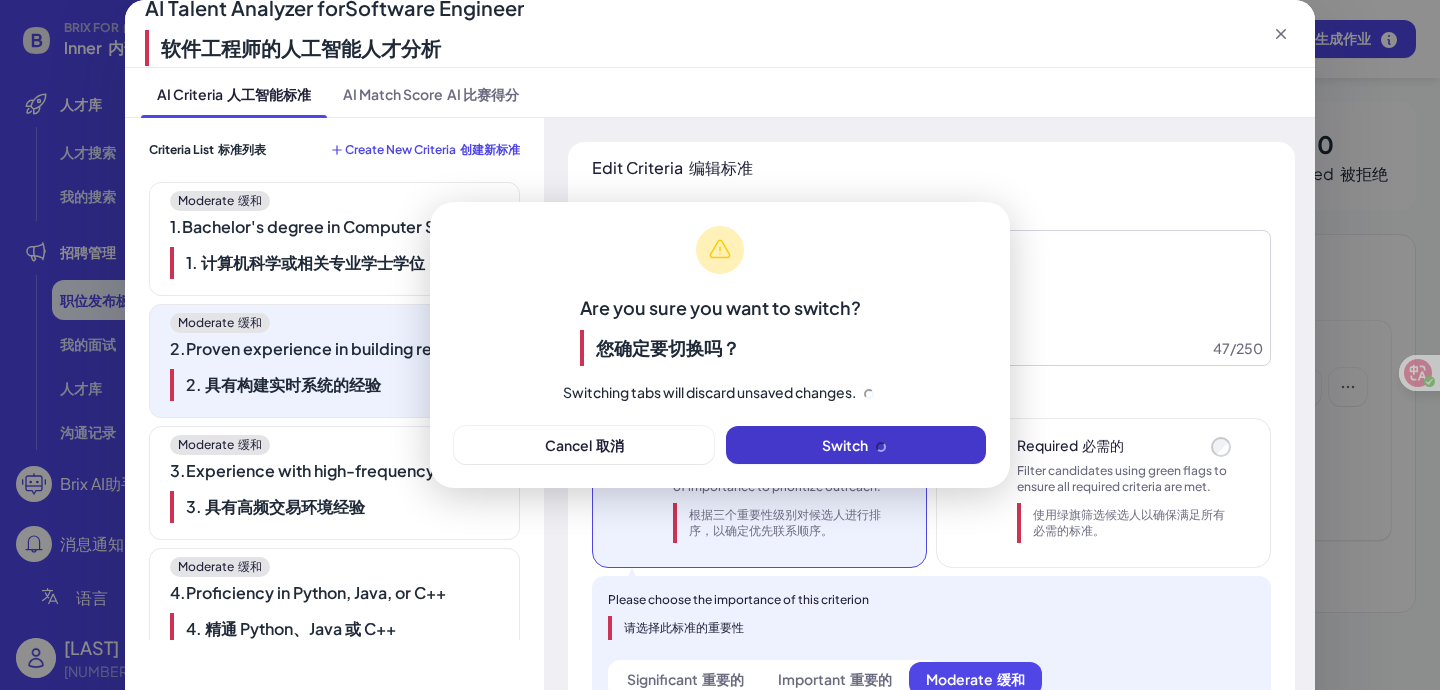 click at bounding box center (879, 445) 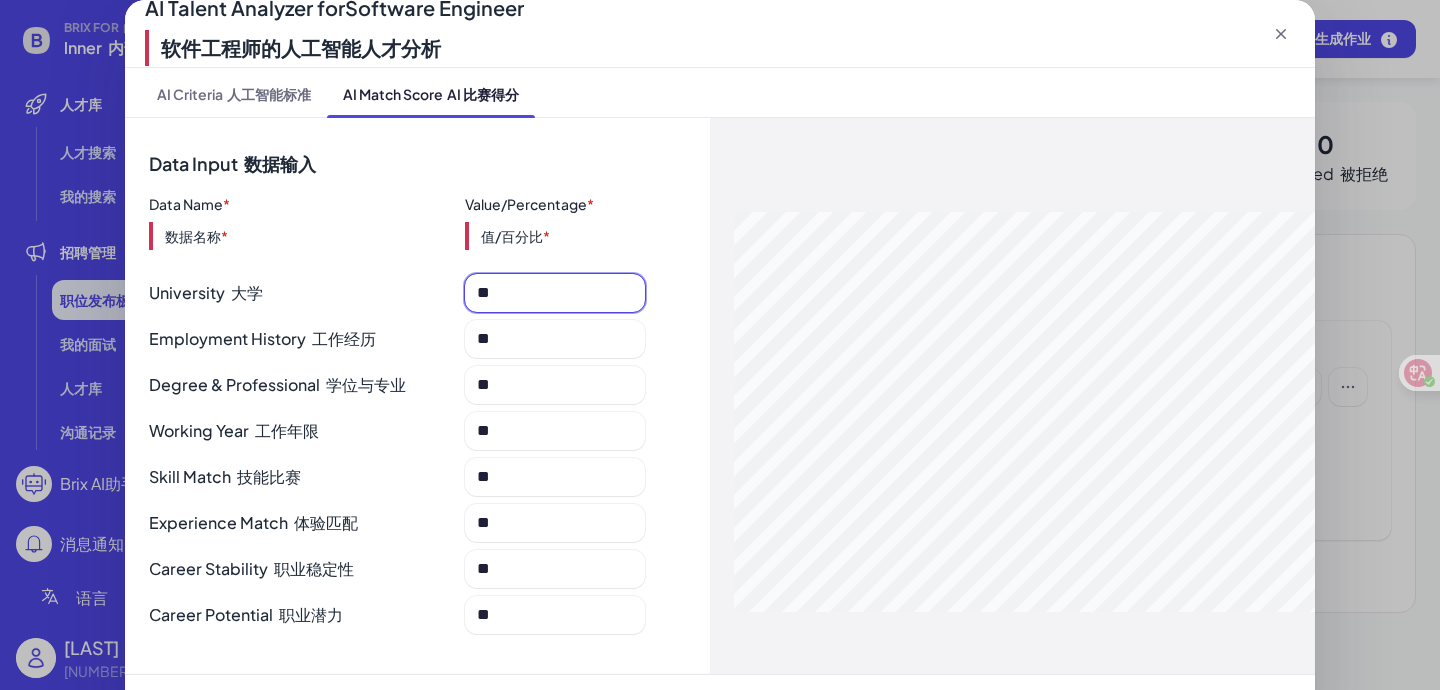 click on "**" at bounding box center (551, 293) 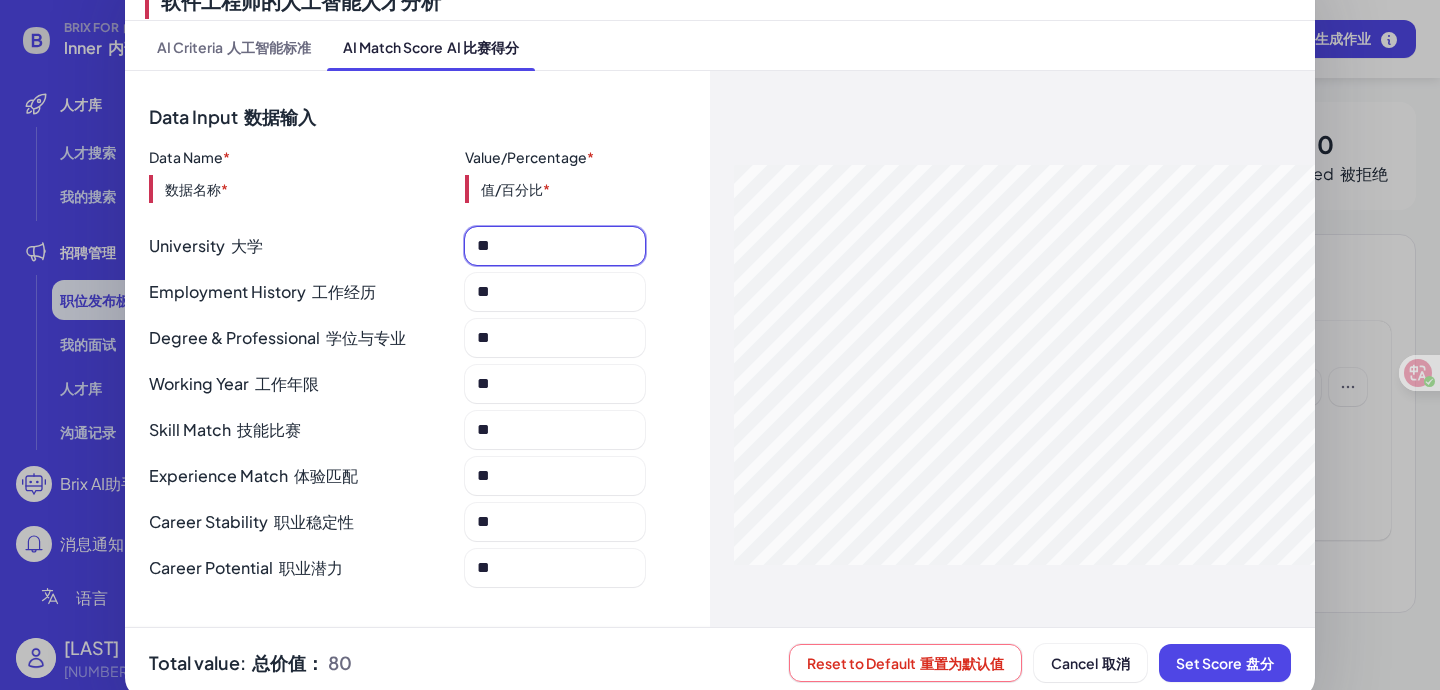 scroll, scrollTop: 55, scrollLeft: 0, axis: vertical 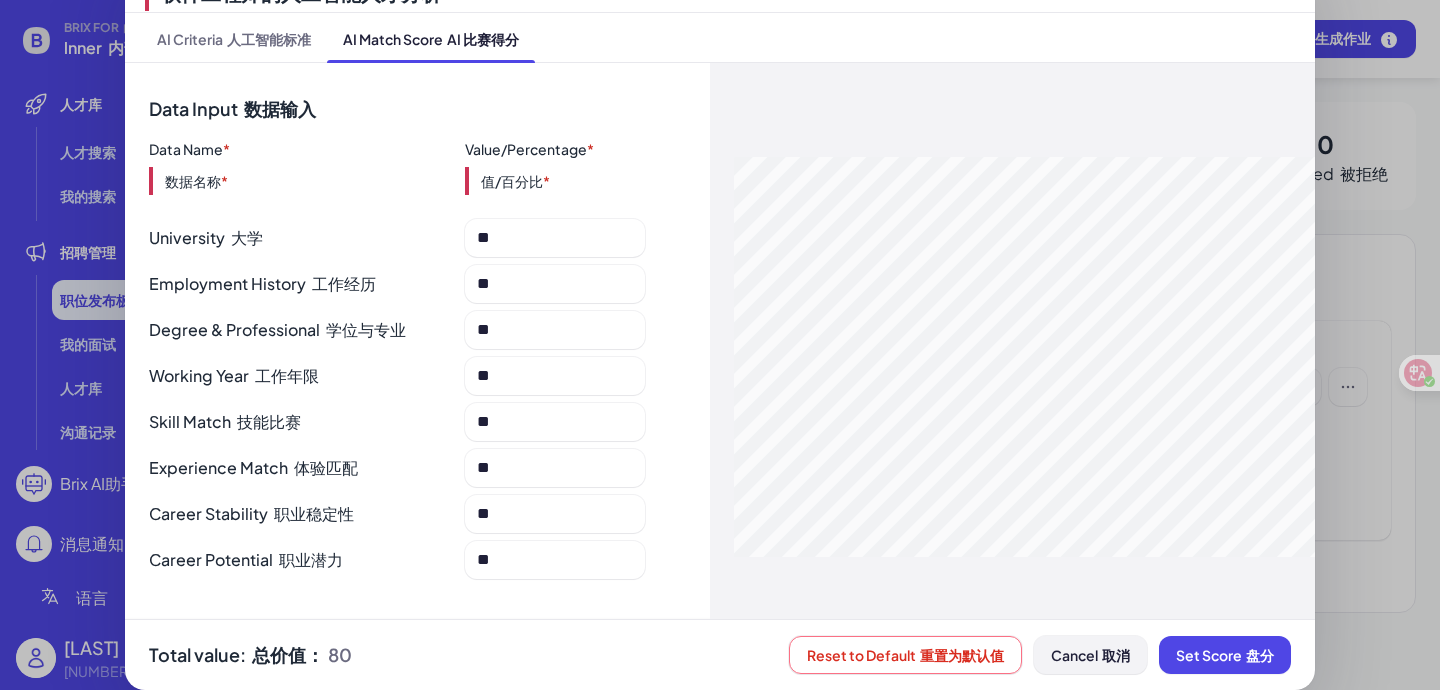 click on "取消" at bounding box center [1116, 655] 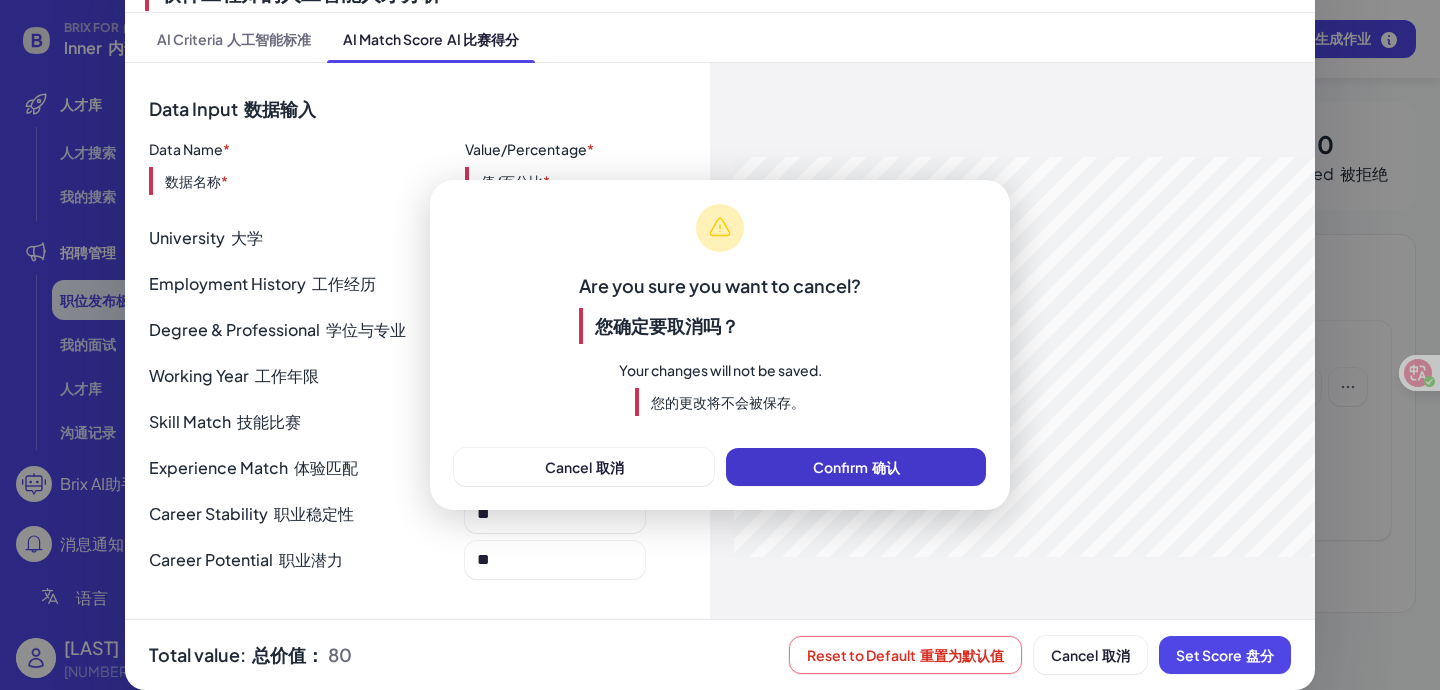 click on "Confirm    确认" at bounding box center [856, 467] 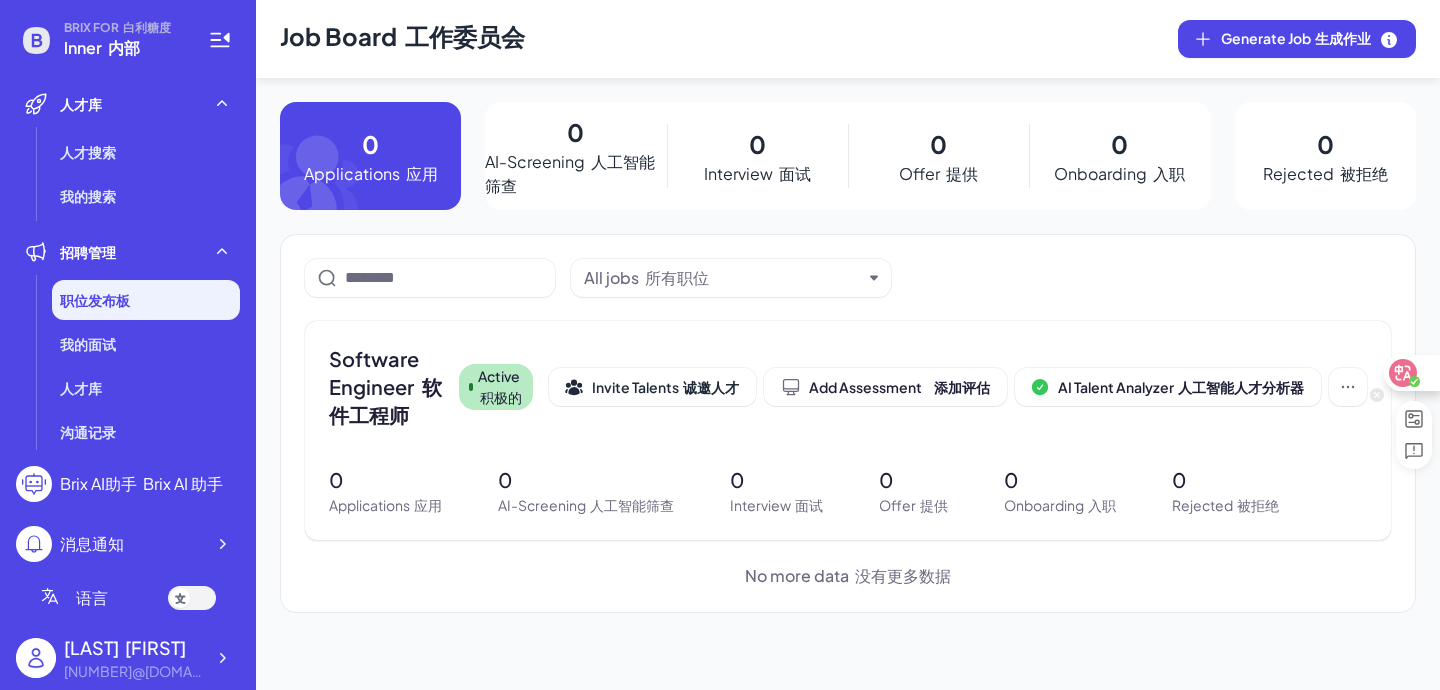 click 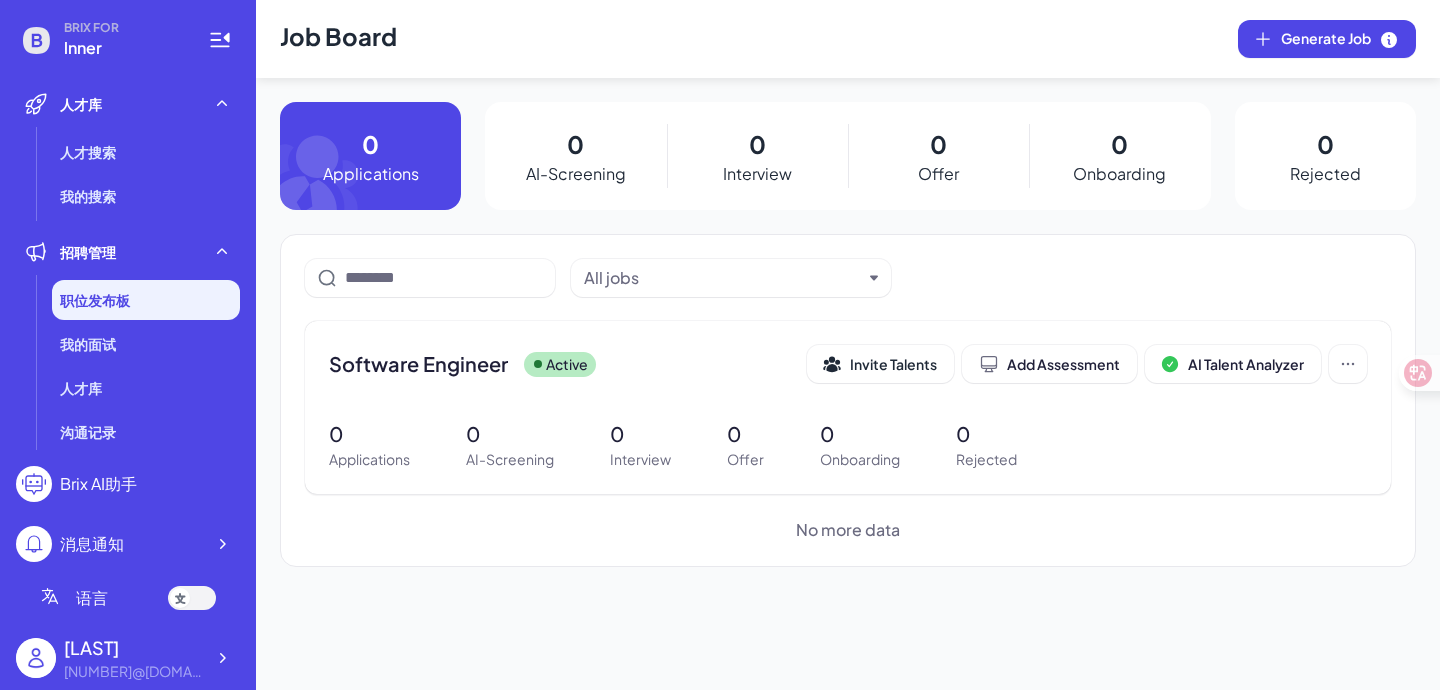 click on "Job Board Generate Job 0 Applications 0 AI-Screening 0 Interview 0 Offer 0 Onboarding 0 Rejected All jobs Software Engineer Active Invite Talents Add Assessment AI Talent Analyzer 0   Applications 0 AI-Screening 0 Interview 0 Offer 0 Onboarding 0 Rejected No more data" at bounding box center [848, 345] 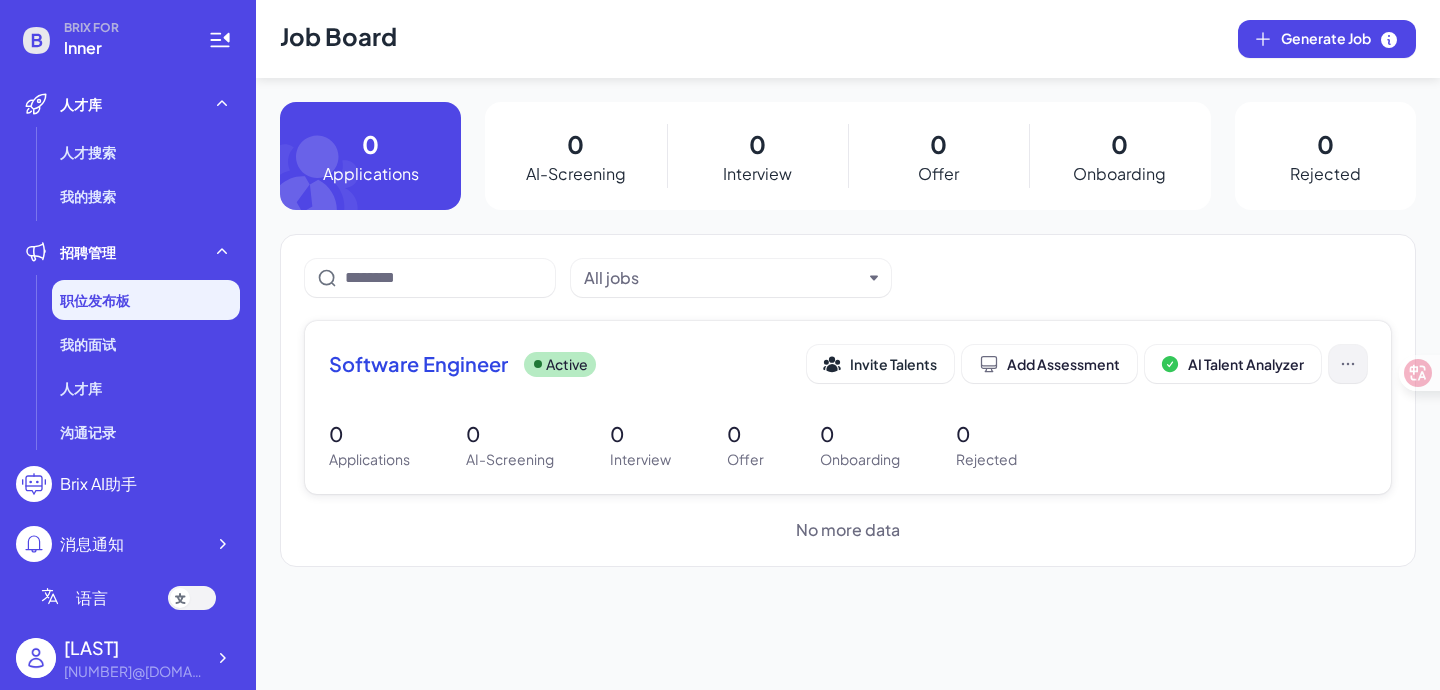click 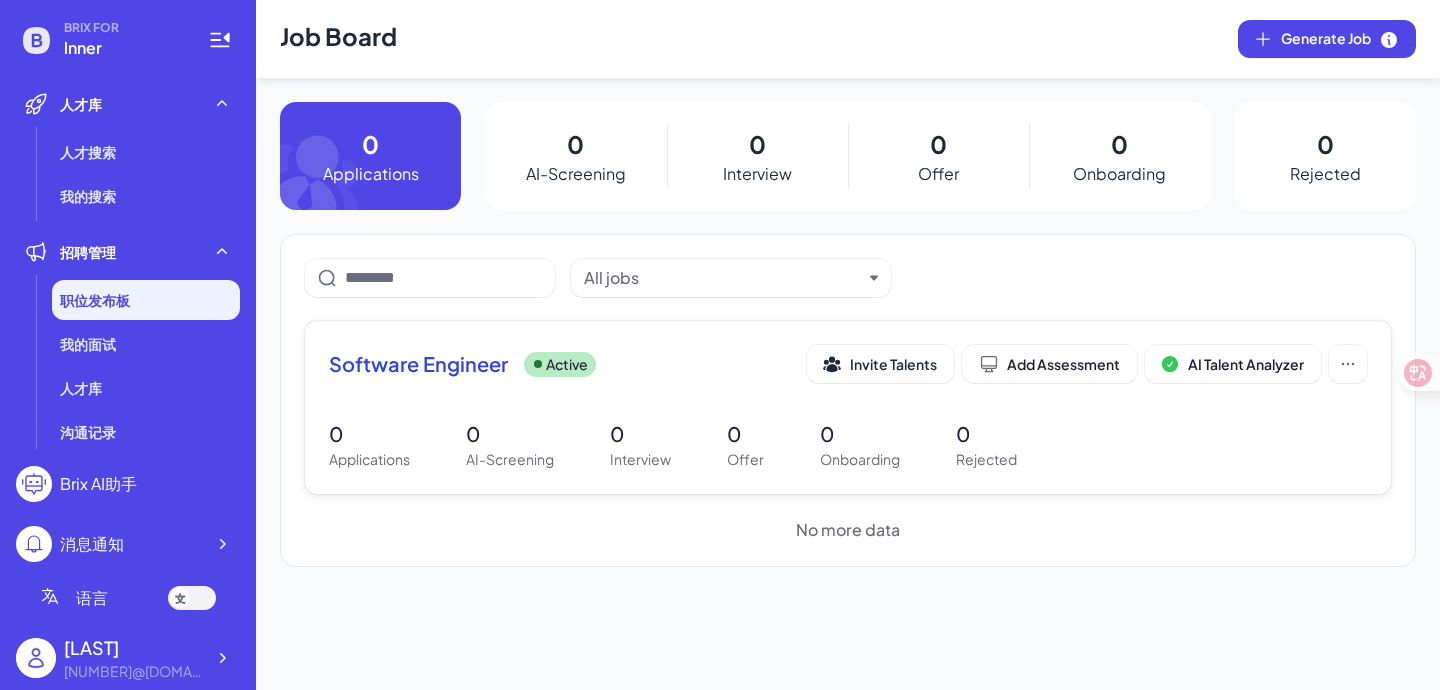 click on "Software Engineer Active Invite Talents Add Assessment AI Talent Analyzer" at bounding box center (848, 370) 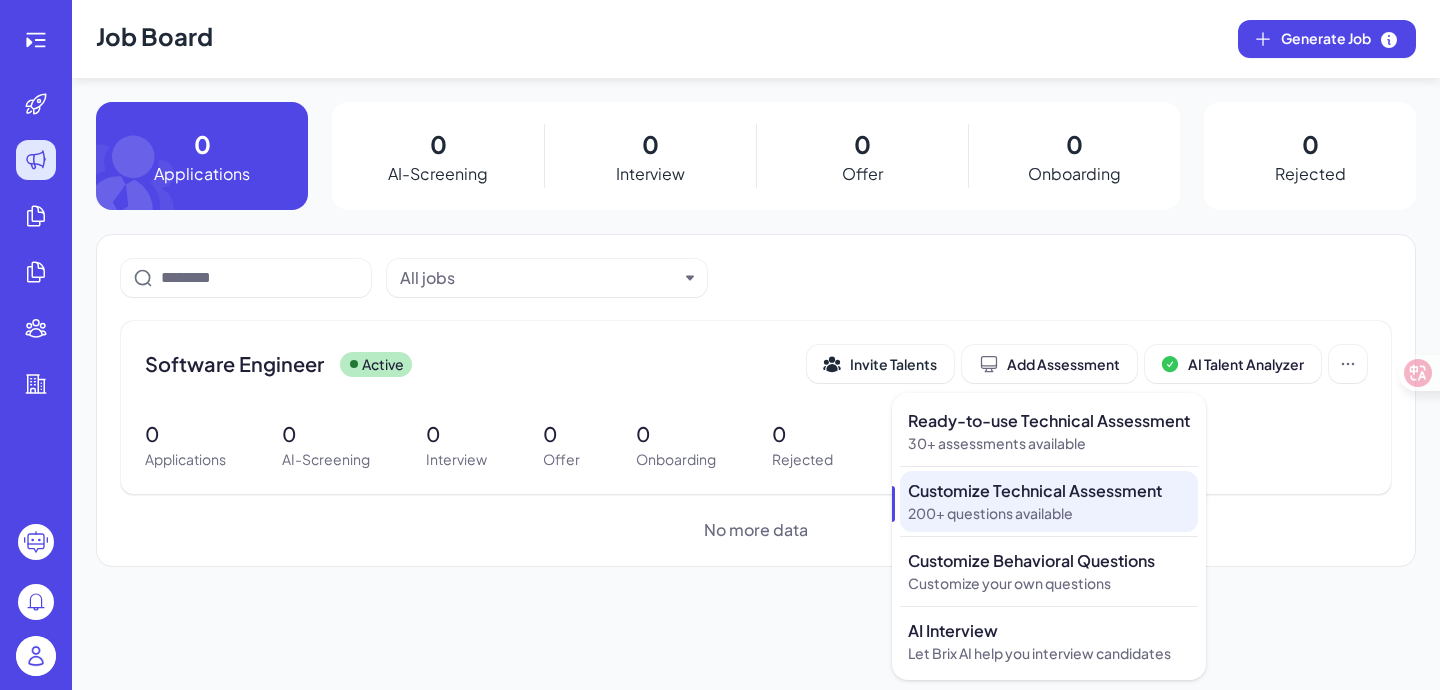 click on "Customize Technical Assessment" at bounding box center [1049, 491] 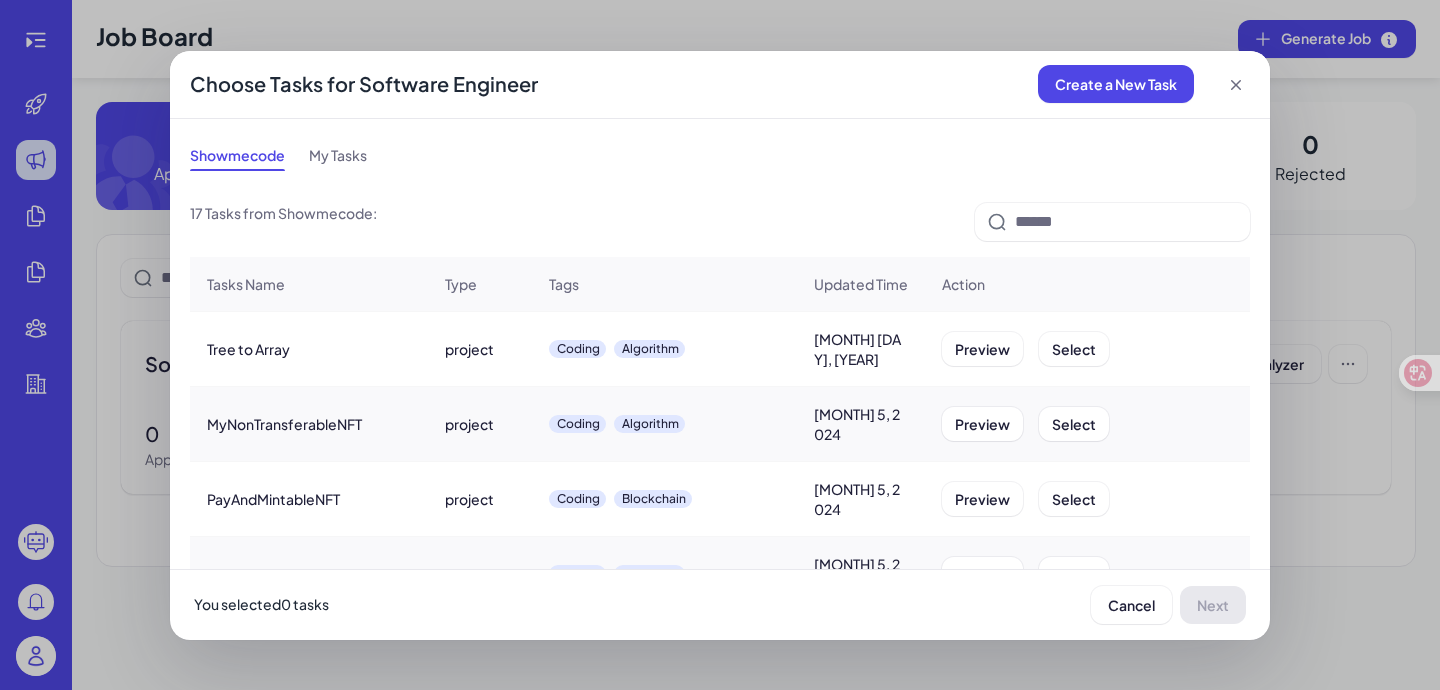 click on "My Tasks" at bounding box center (338, 155) 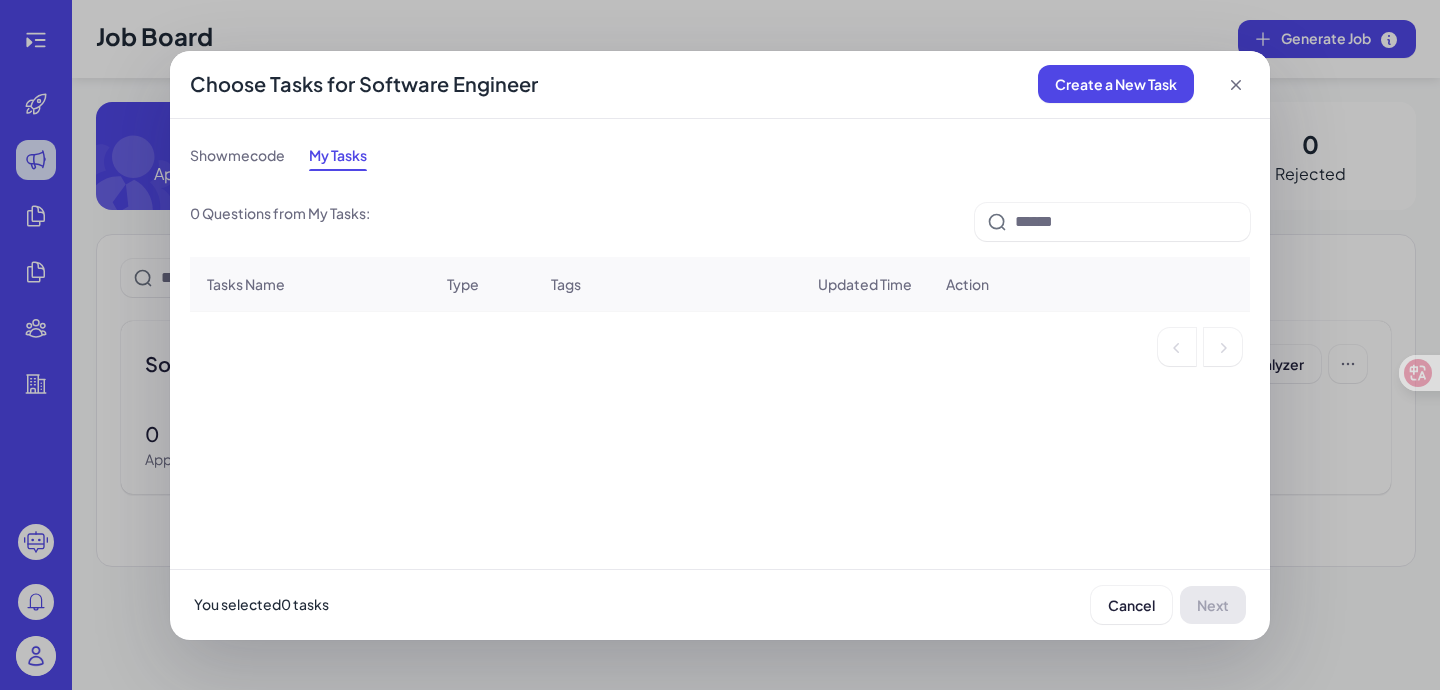 click on "Showmecode" at bounding box center (237, 155) 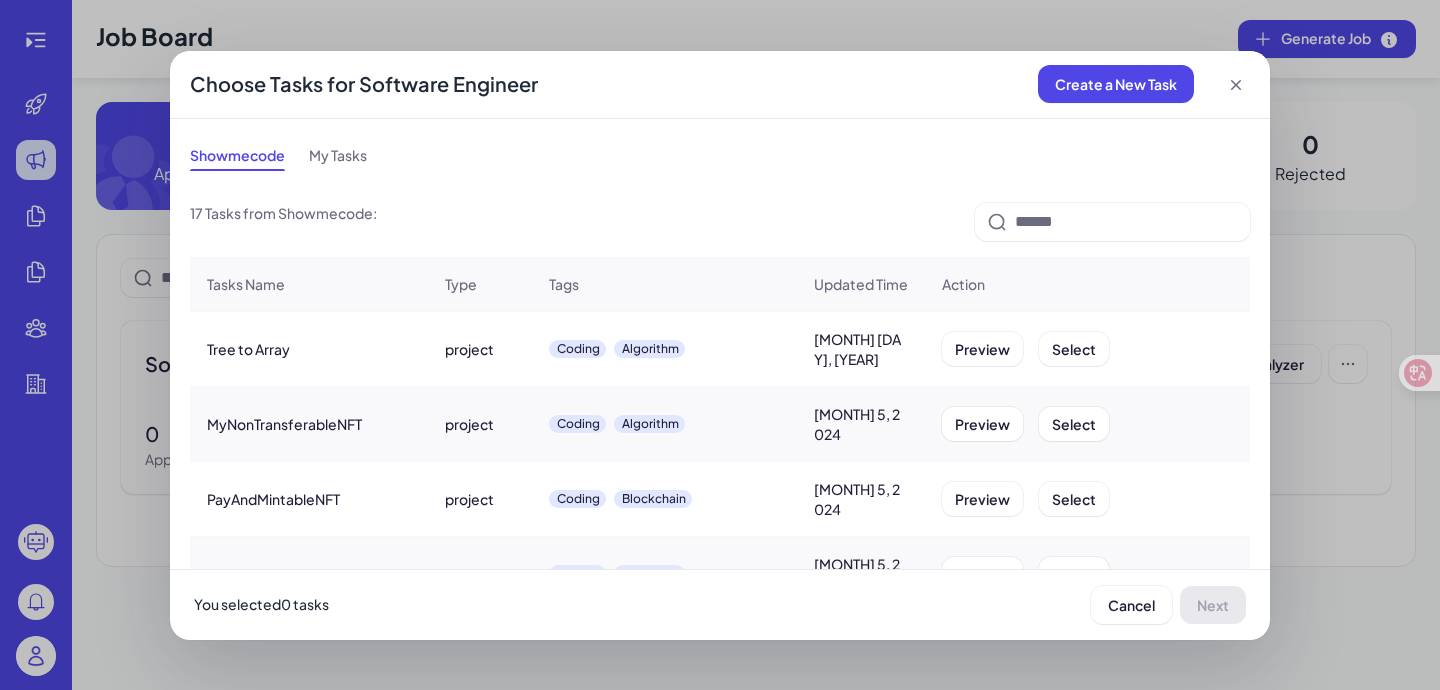 click on "My Tasks" at bounding box center (338, 155) 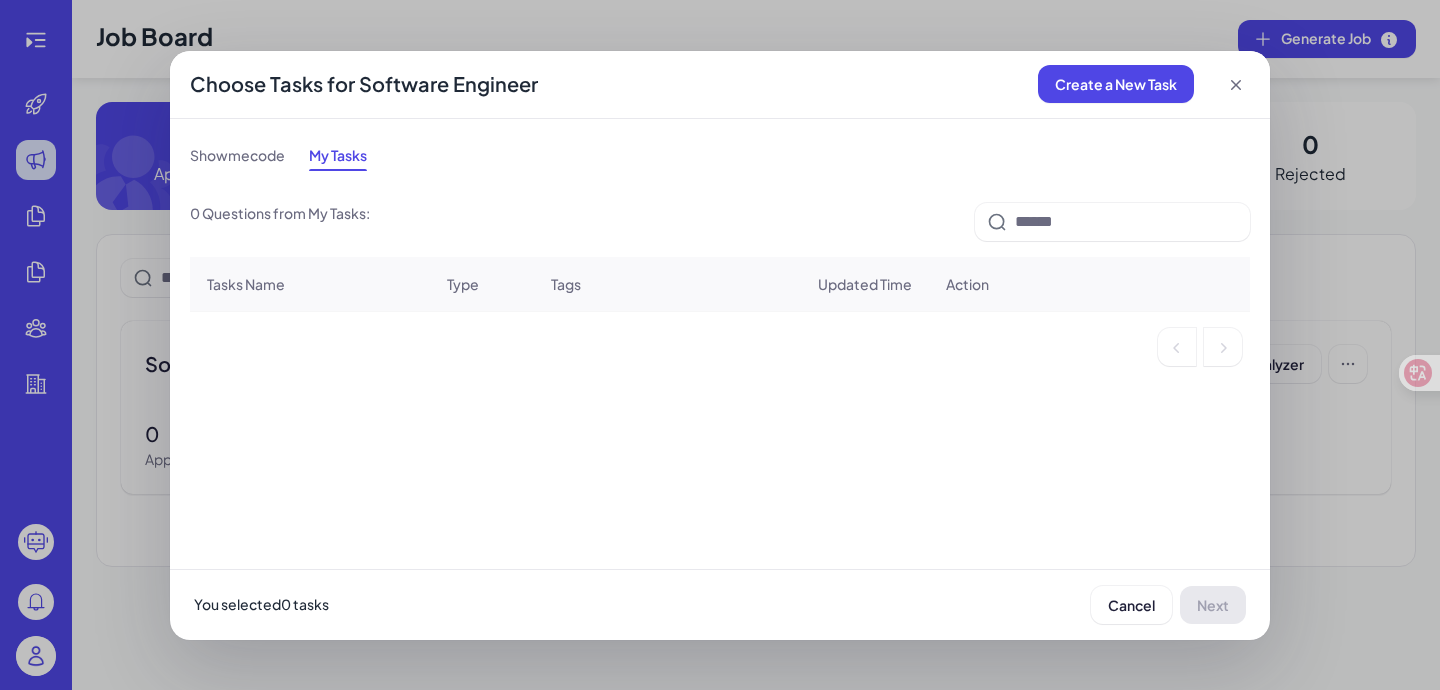 click on "Showmecode" at bounding box center (237, 155) 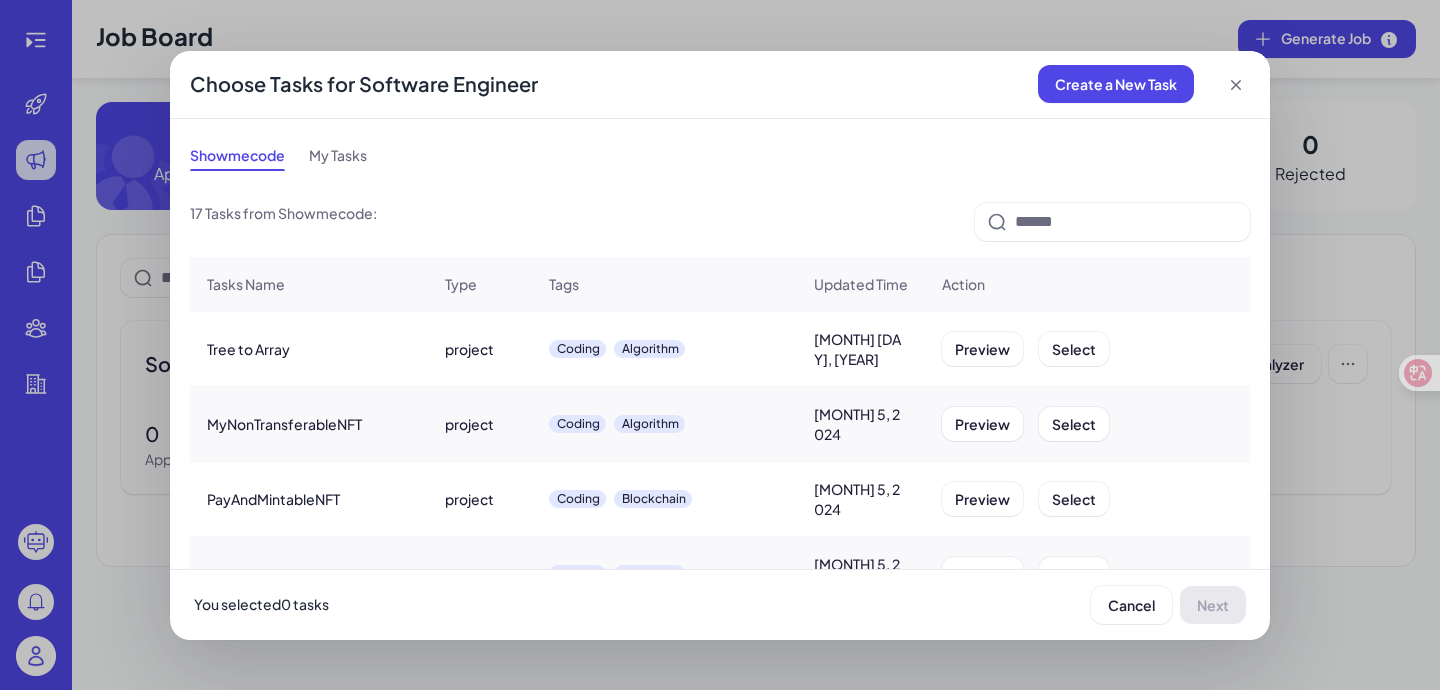 click on "Algorithm" at bounding box center (650, 349) 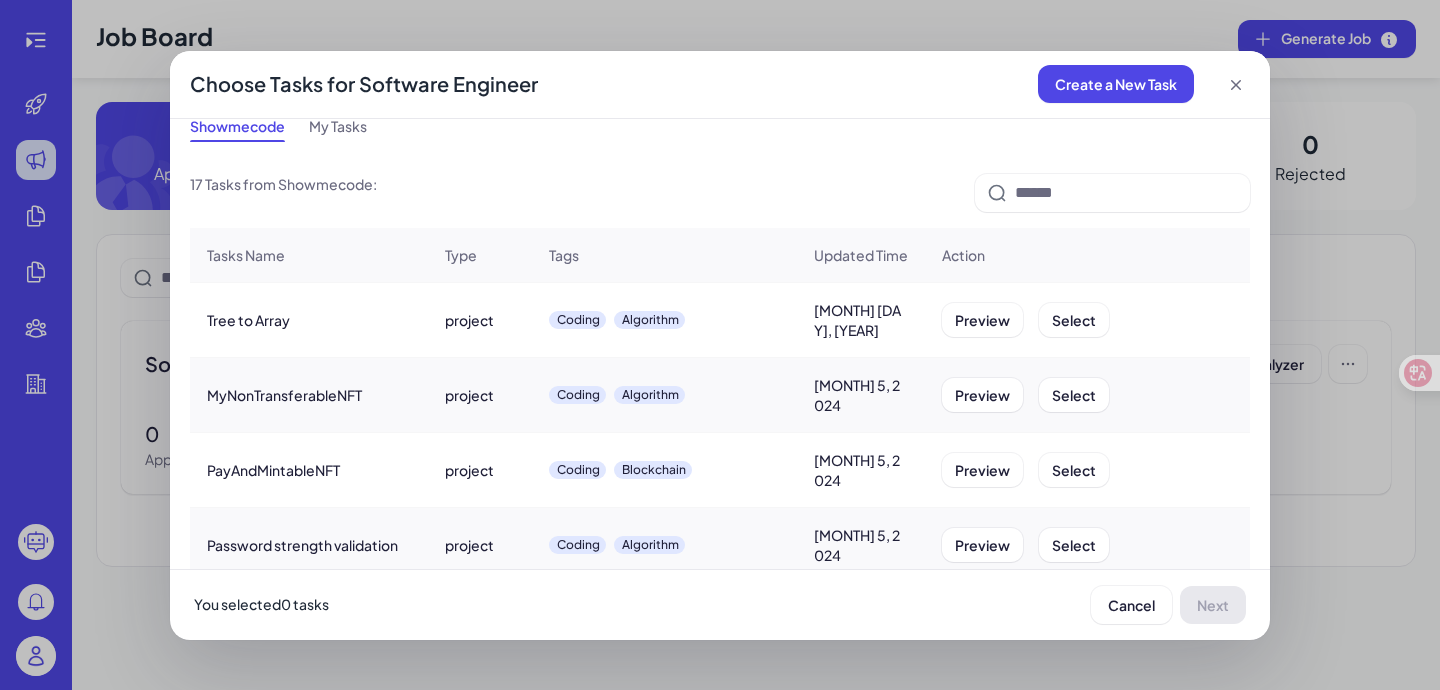 scroll, scrollTop: 148, scrollLeft: 0, axis: vertical 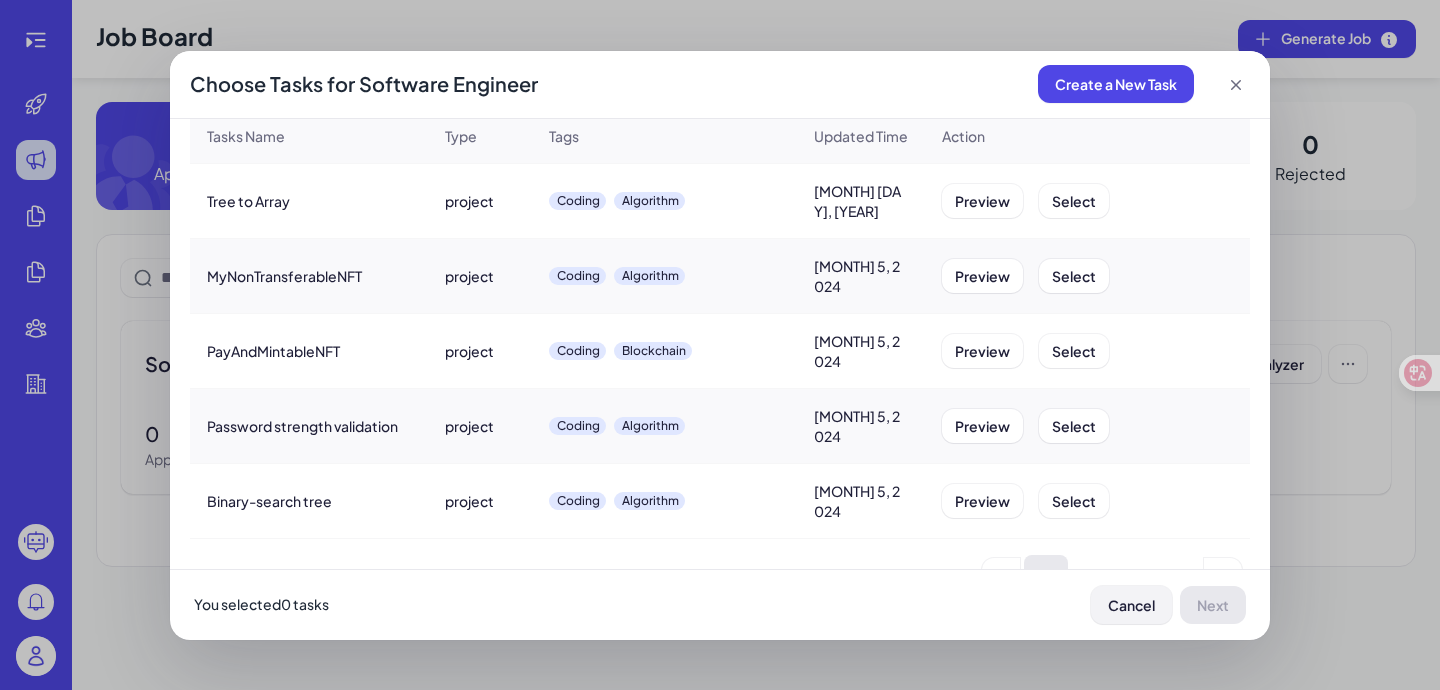click on "Cancel" at bounding box center (1131, 605) 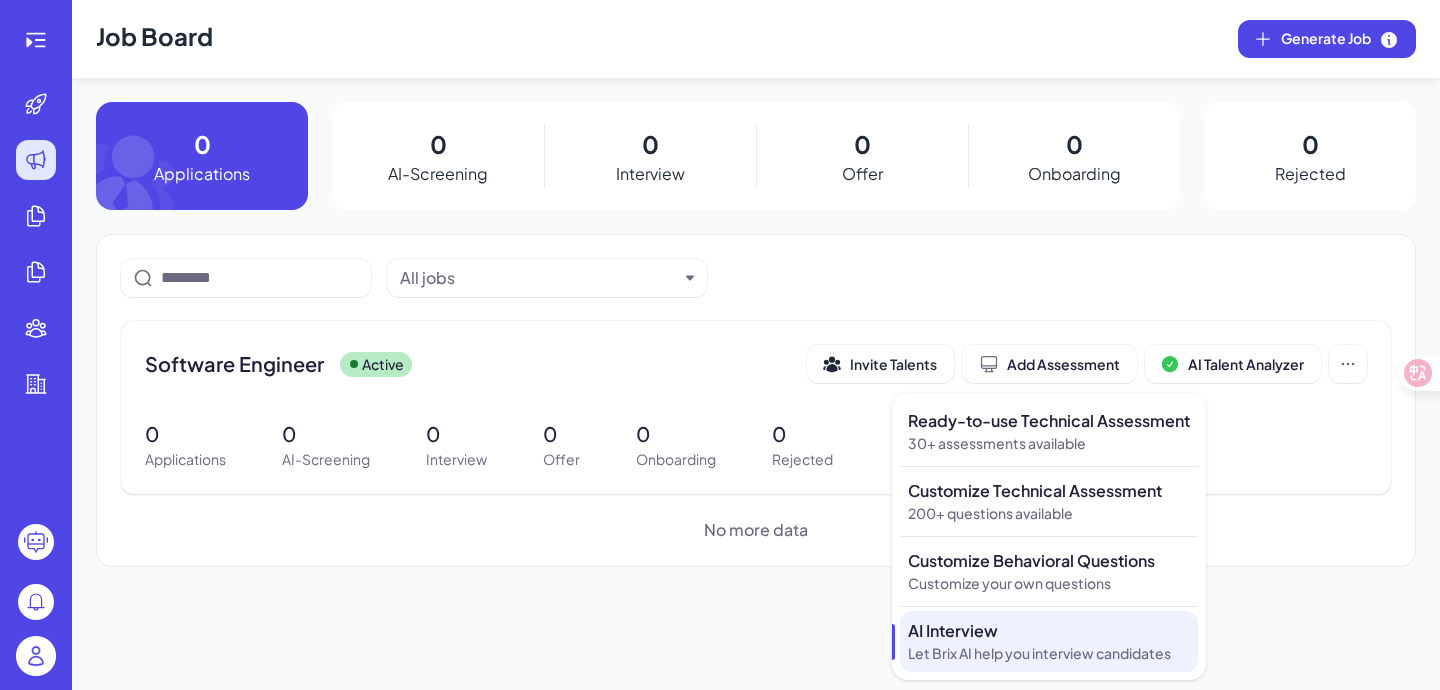 click on "AI Interview" at bounding box center (1049, 631) 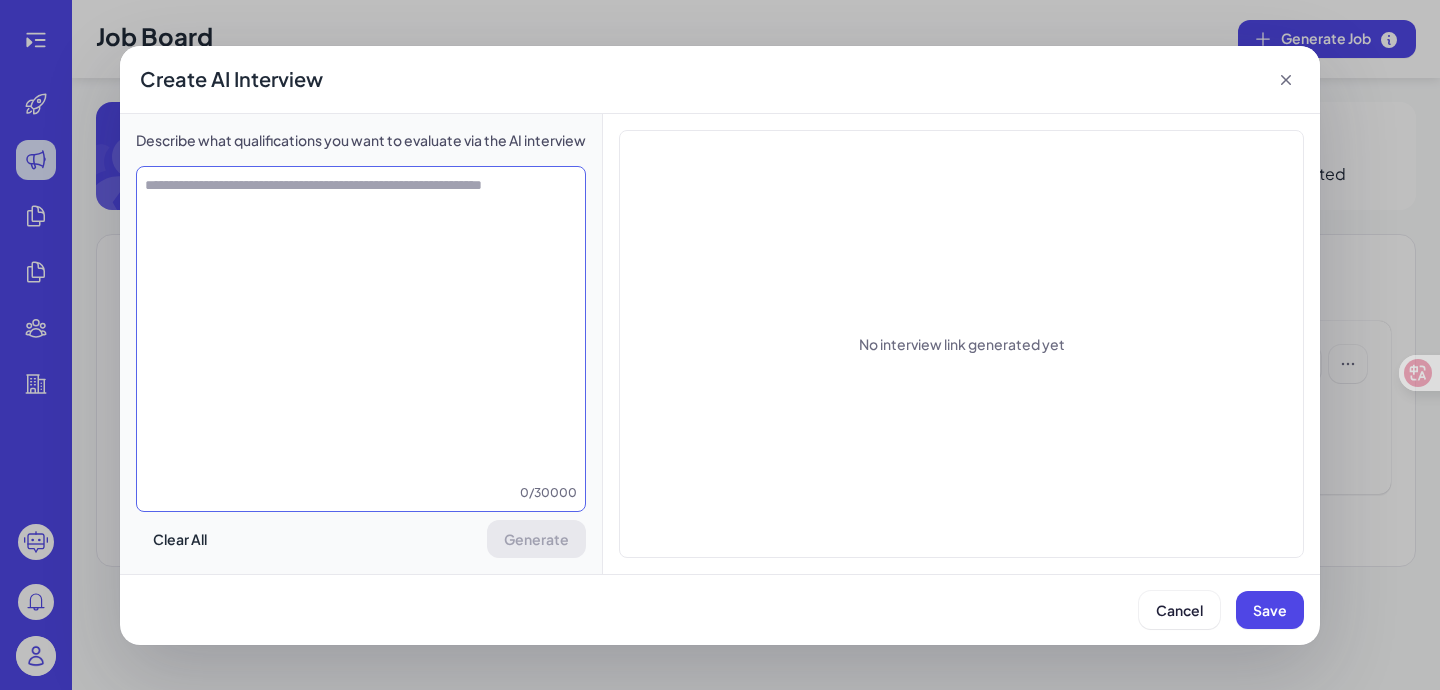 click at bounding box center (361, 329) 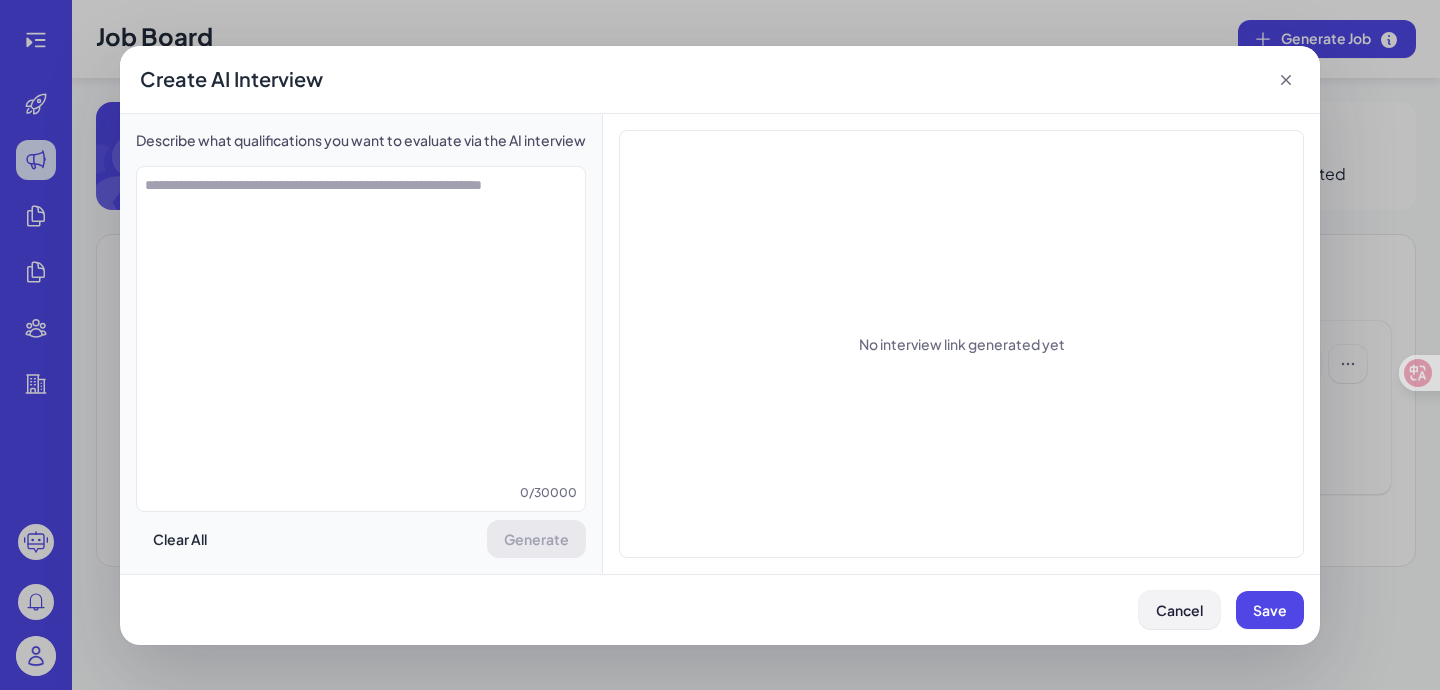 click on "Cancel" at bounding box center [1179, 610] 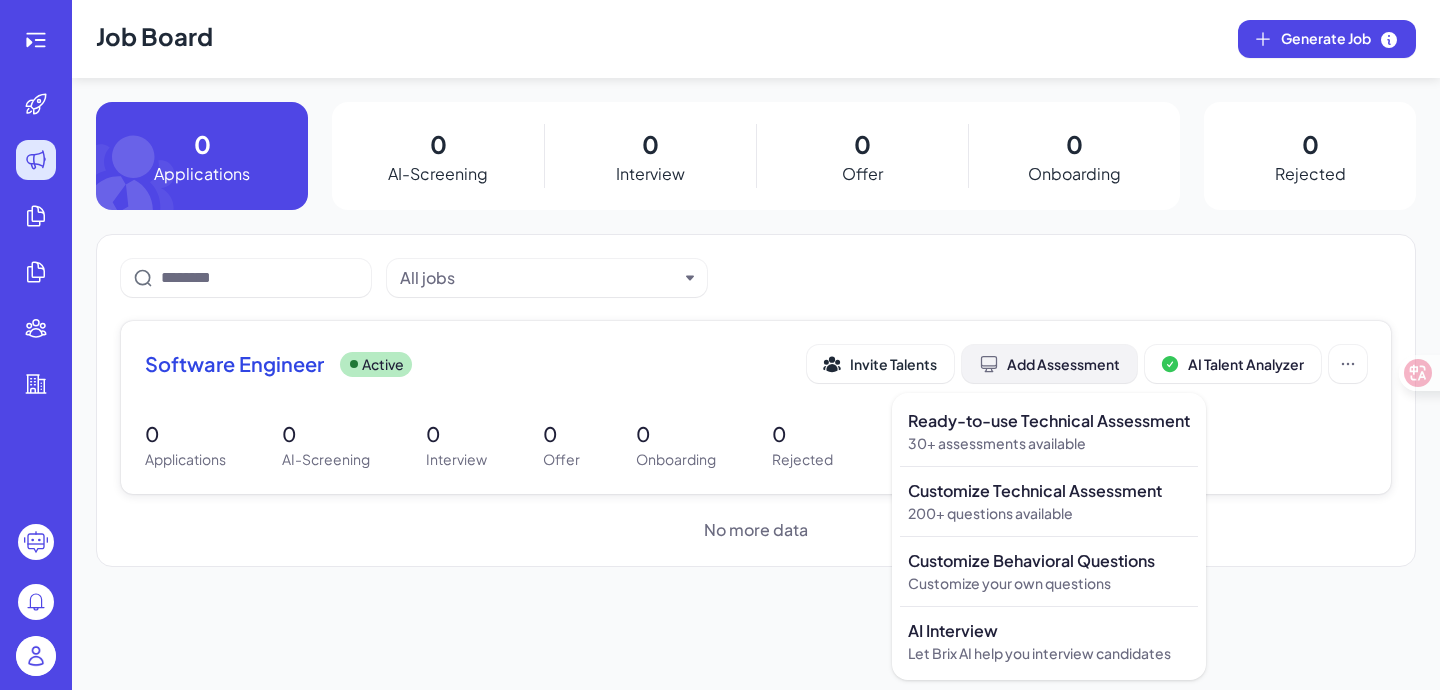 click on "Add Assessment" at bounding box center [1049, 364] 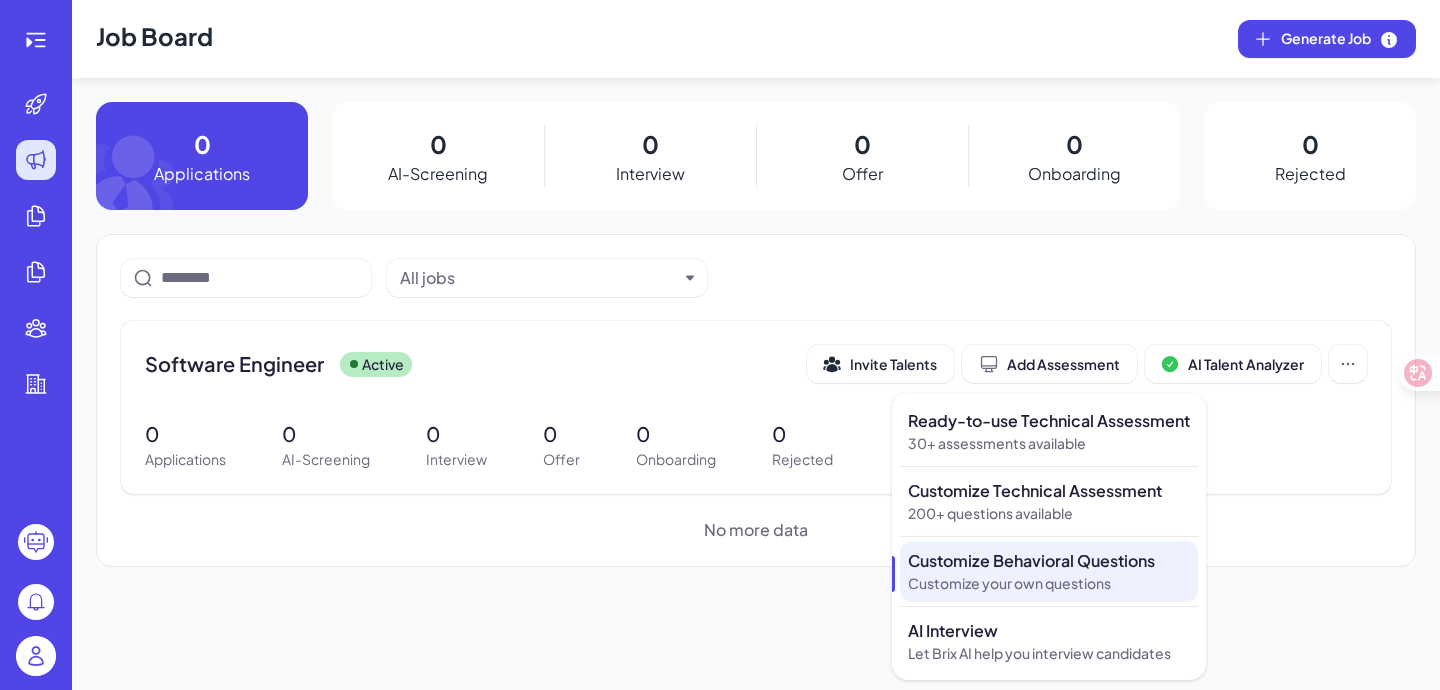 click on "Customize your own questions" at bounding box center (1049, 583) 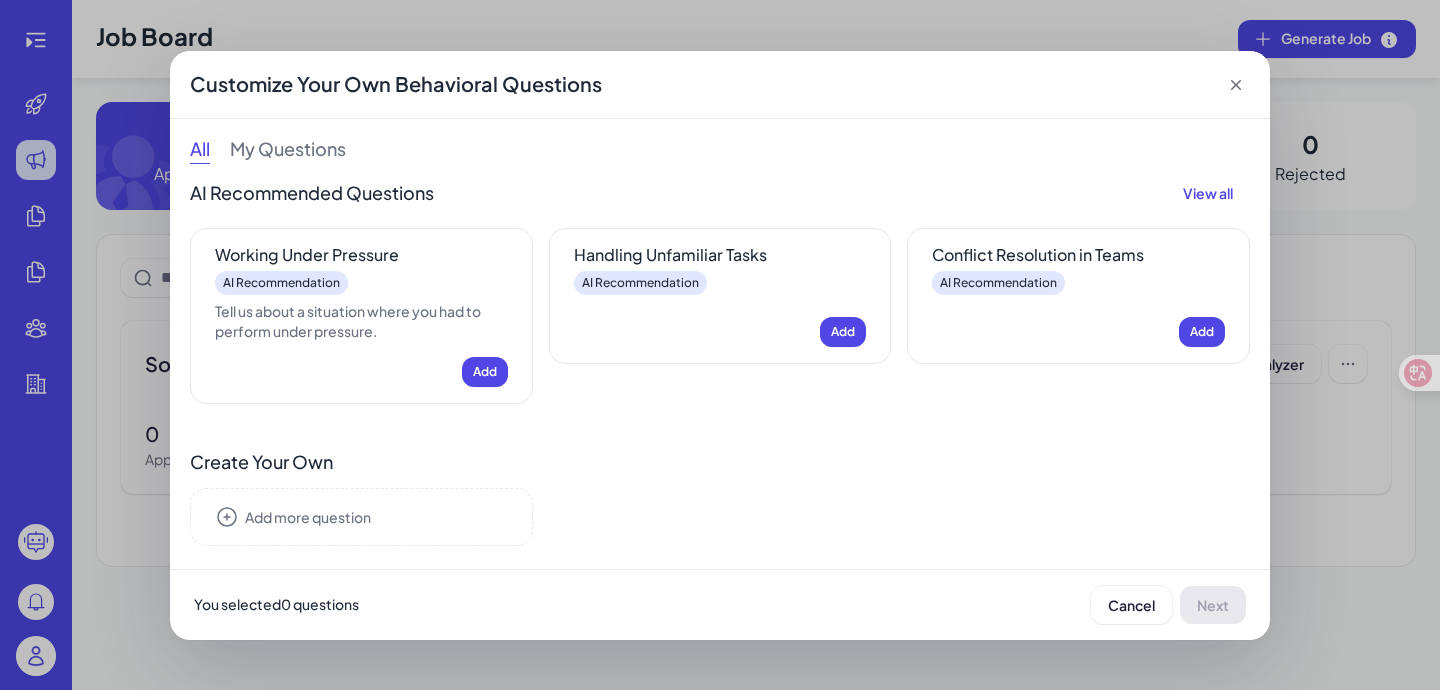 click on "AI Recommended Questions" at bounding box center [312, 193] 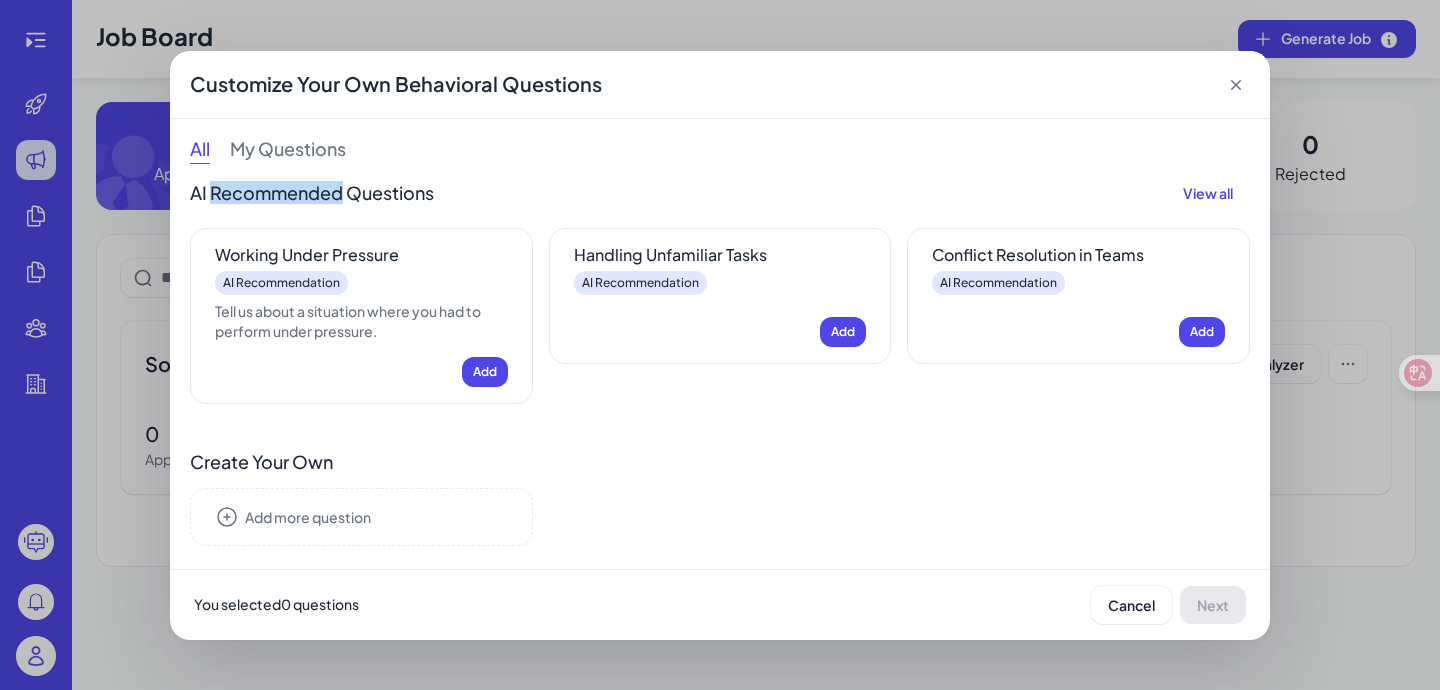 click on "AI Recommended Questions" at bounding box center (312, 193) 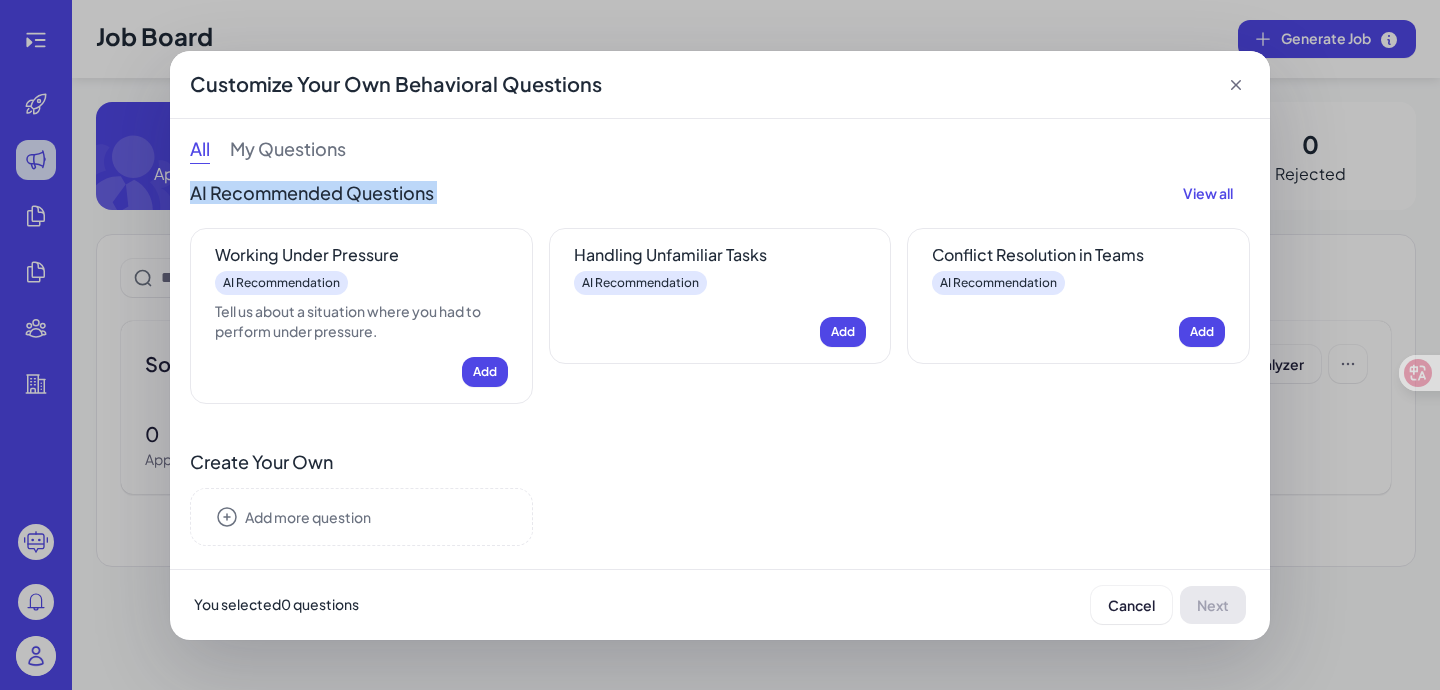 click on "AI Recommended Questions" at bounding box center [312, 193] 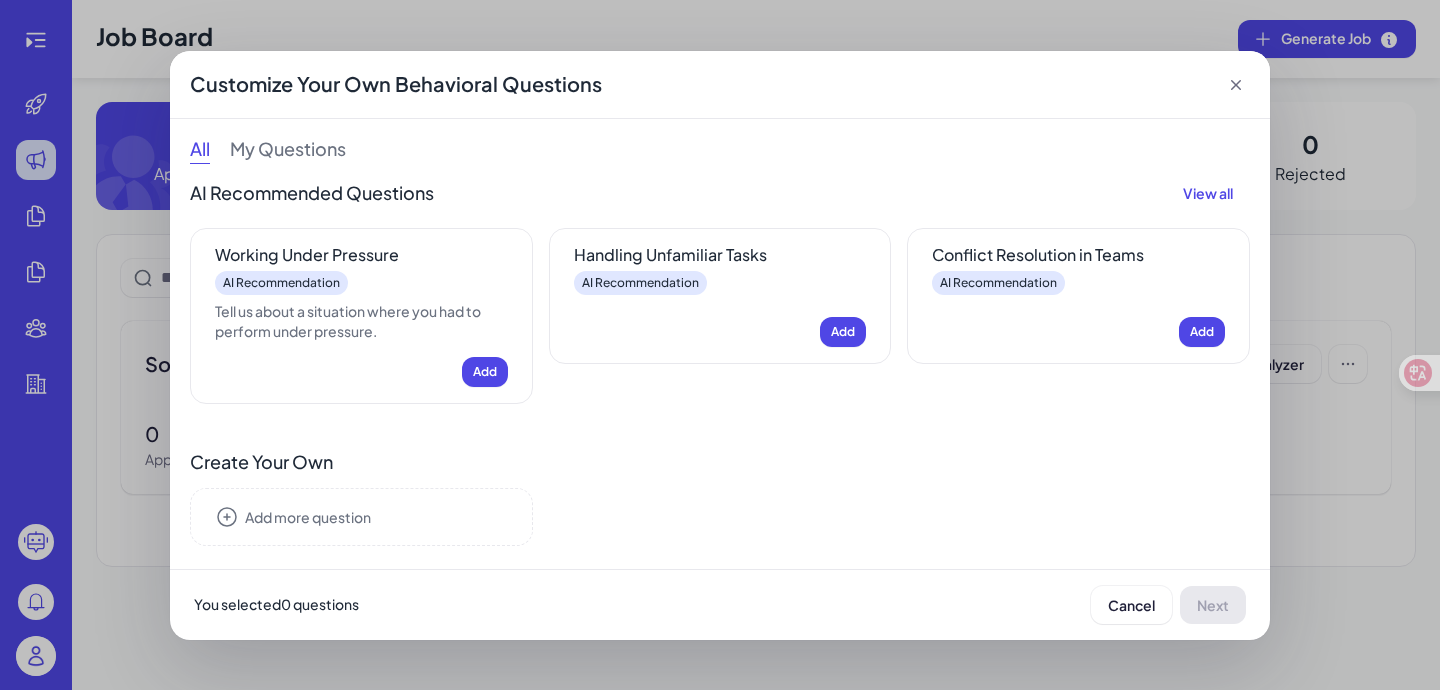 click on "AI Recommended Questions" at bounding box center [312, 193] 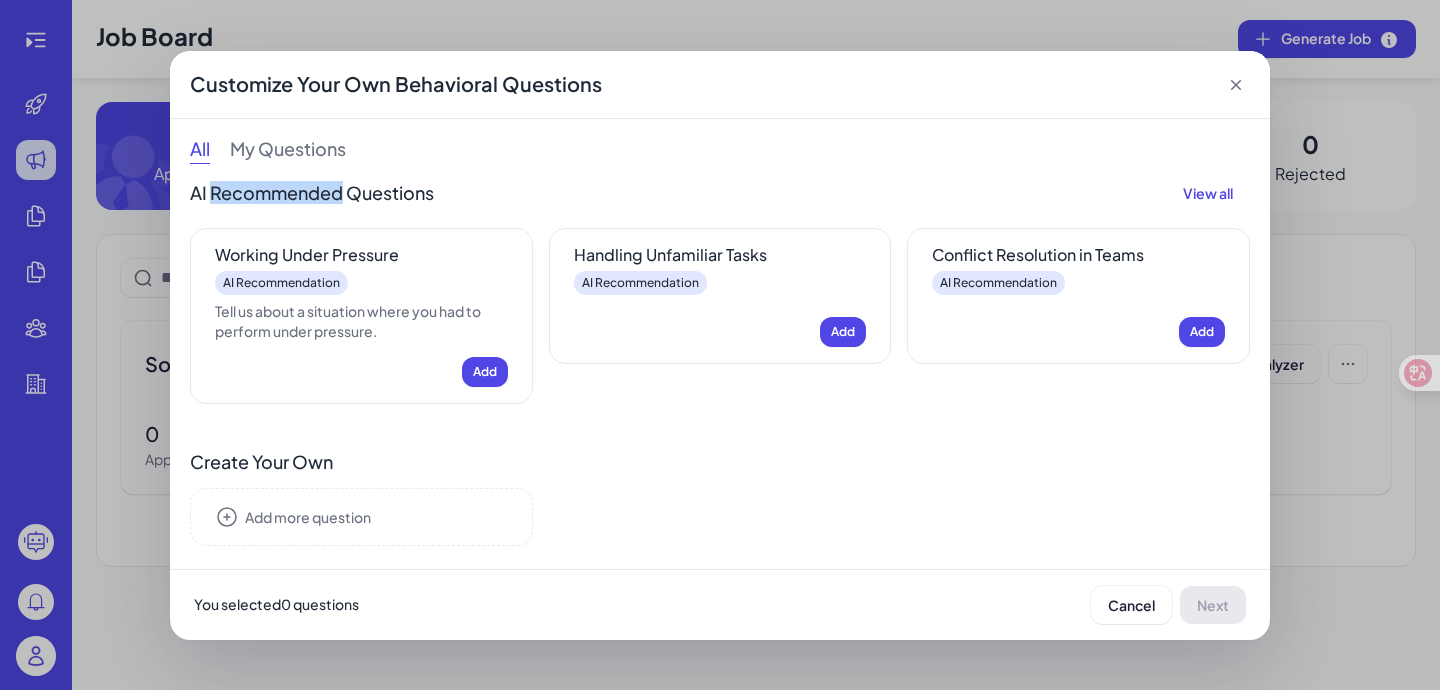 click on "AI Recommended Questions" at bounding box center [312, 193] 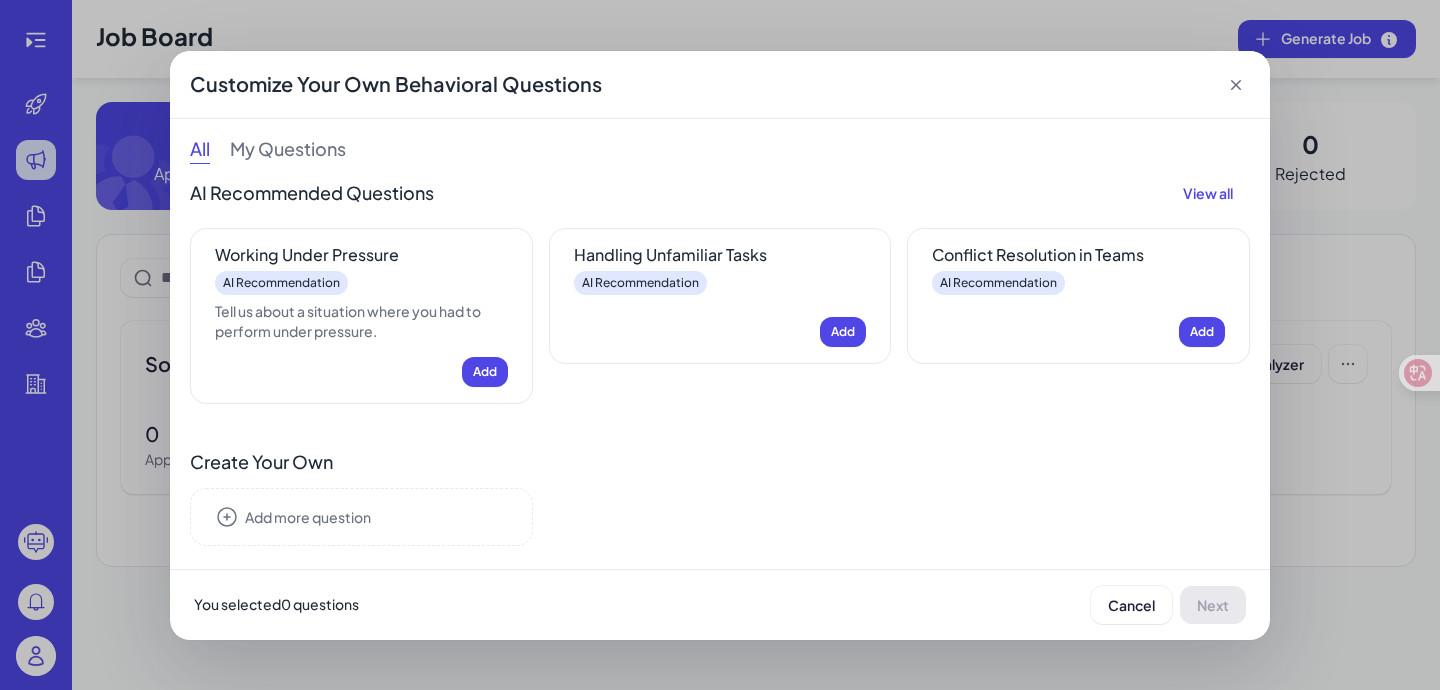 click on "Working Under Pressure AI Recommendation Tell us about a situation where you had to perform under pressure. Add Handling Unfamiliar Tasks AI Recommendation Add Conflict Resolution in Teams AI Recommendation Add" at bounding box center [720, 308] 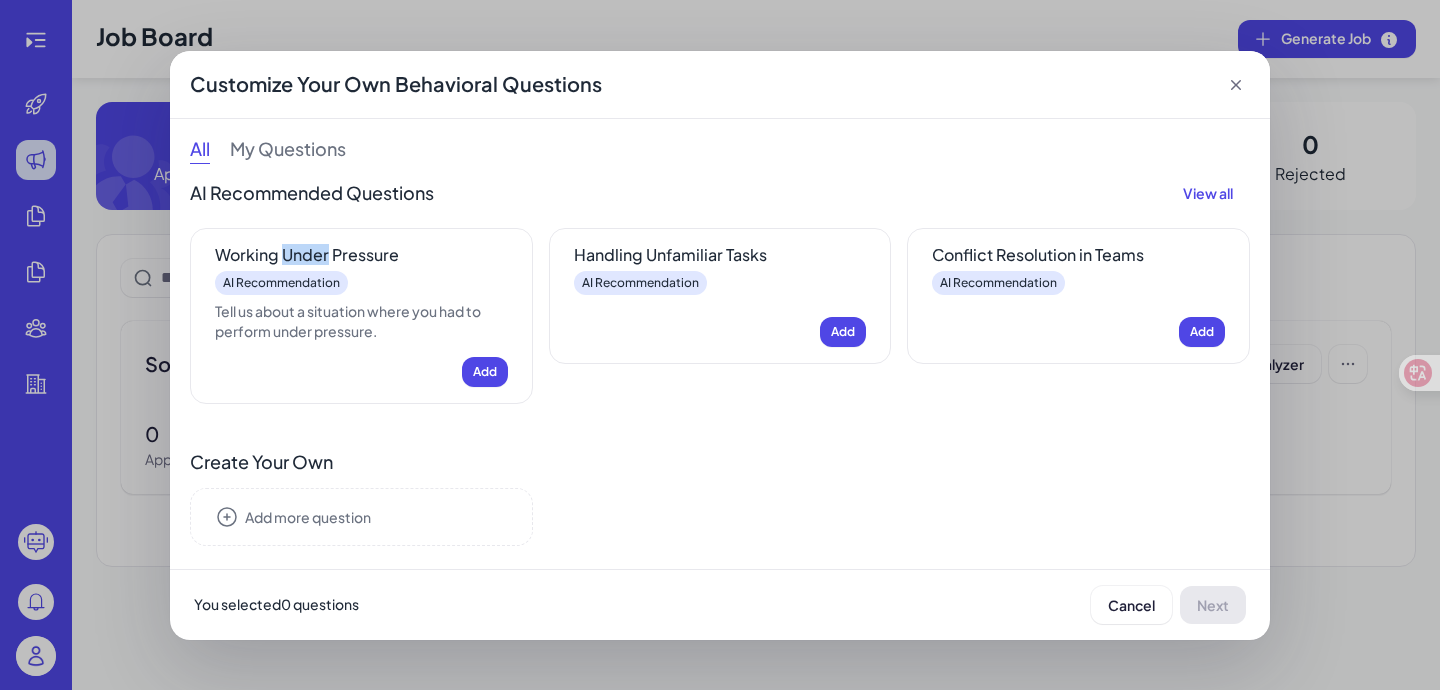 click on "Working Under Pressure" at bounding box center (361, 255) 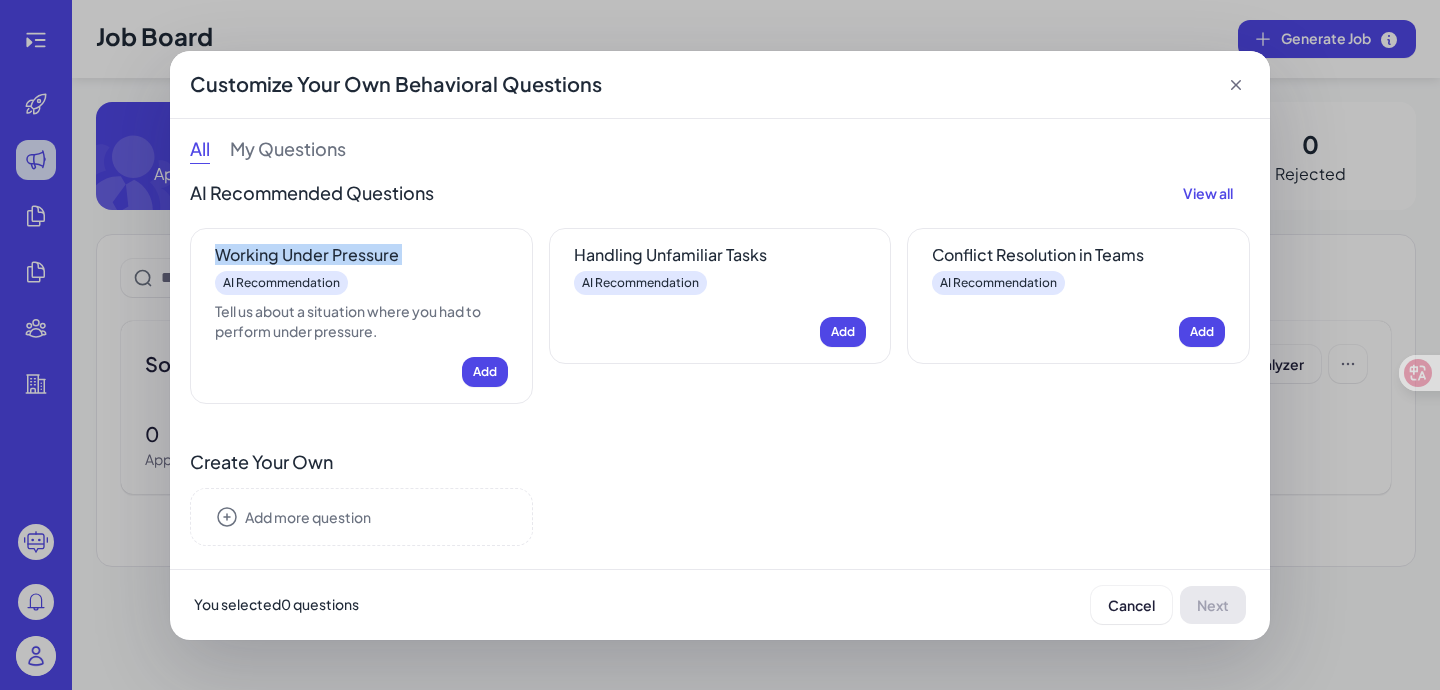 click on "Working Under Pressure" at bounding box center [361, 255] 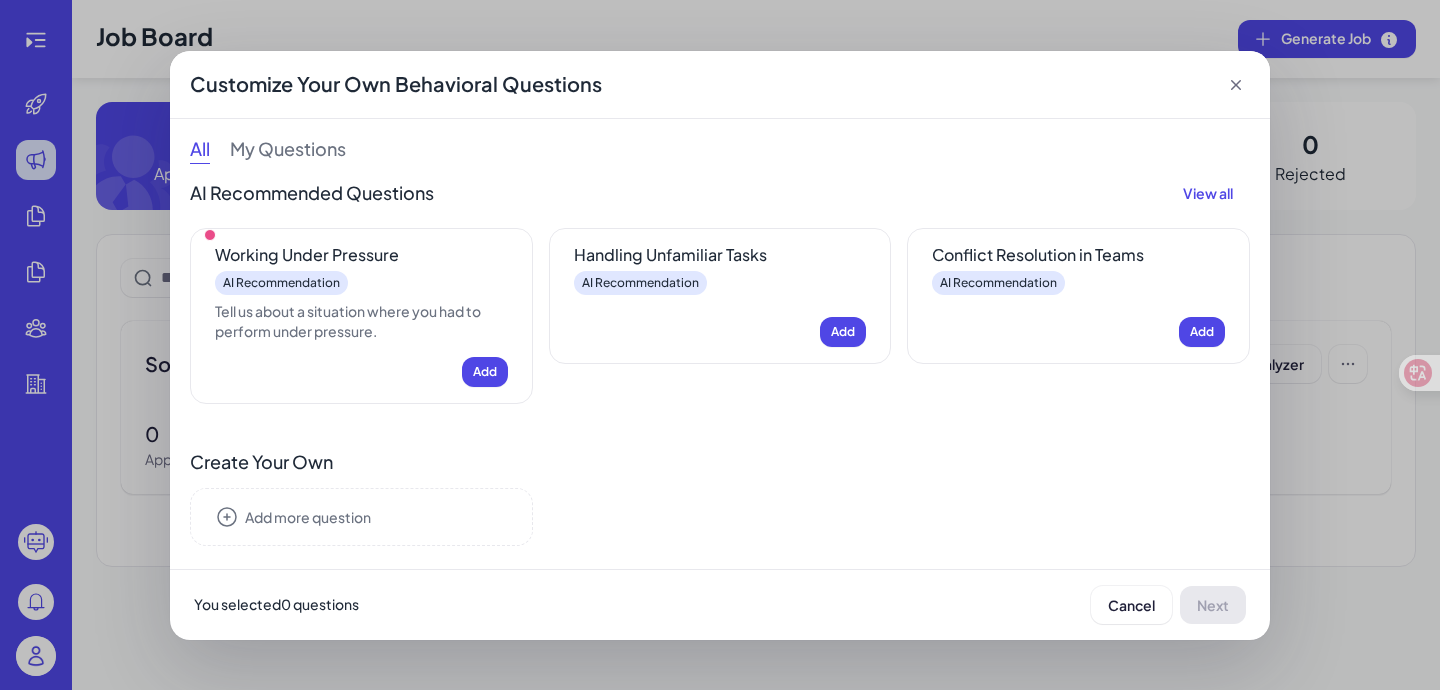 click on "Working Under Pressure AI Recommendation Tell us about a situation where you had to perform under pressure. Add" at bounding box center (361, 316) 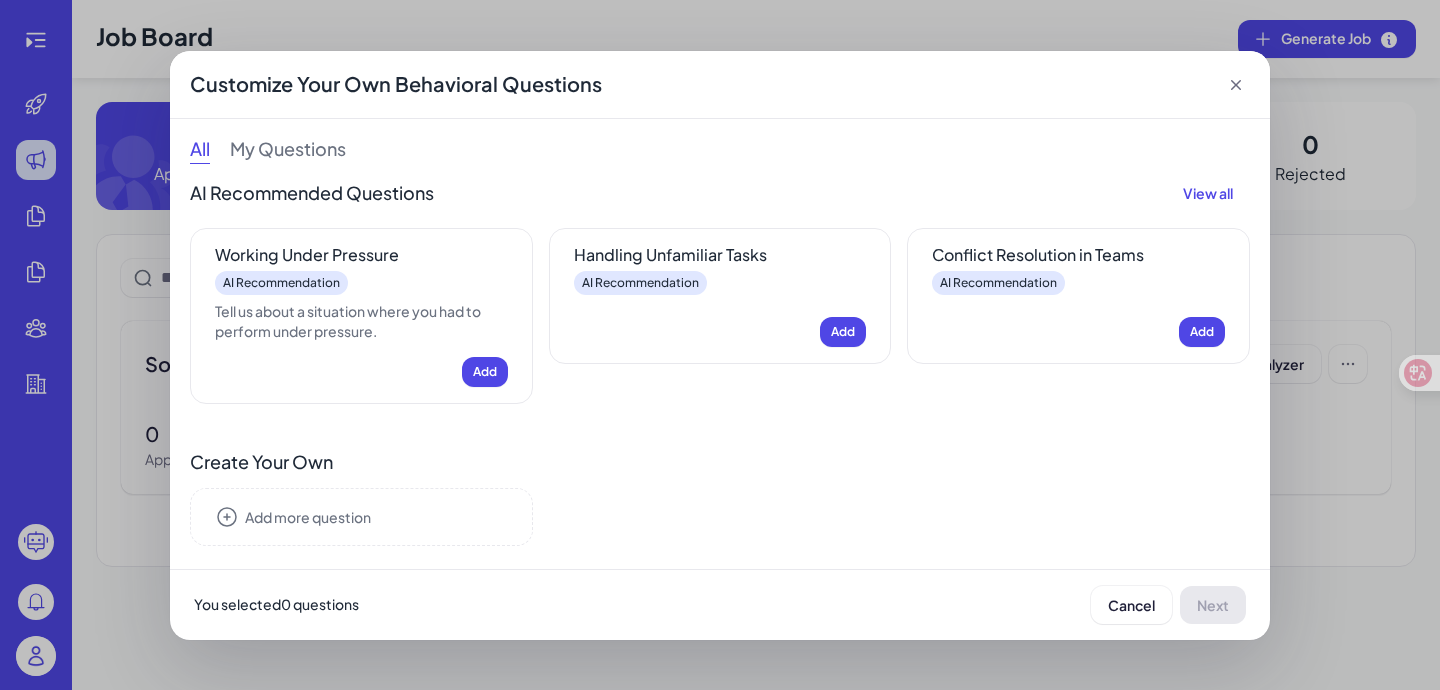 click on "My Questions" at bounding box center (288, 151) 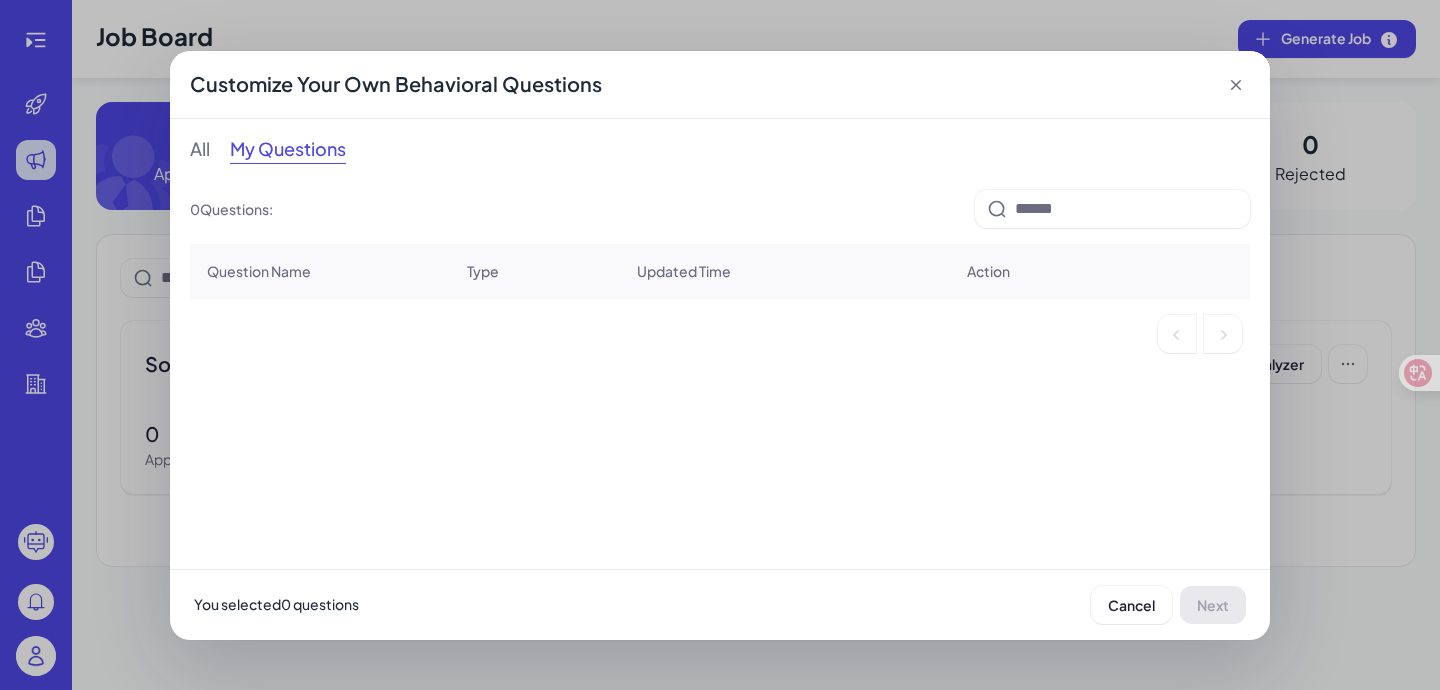 click on "All" at bounding box center (200, 151) 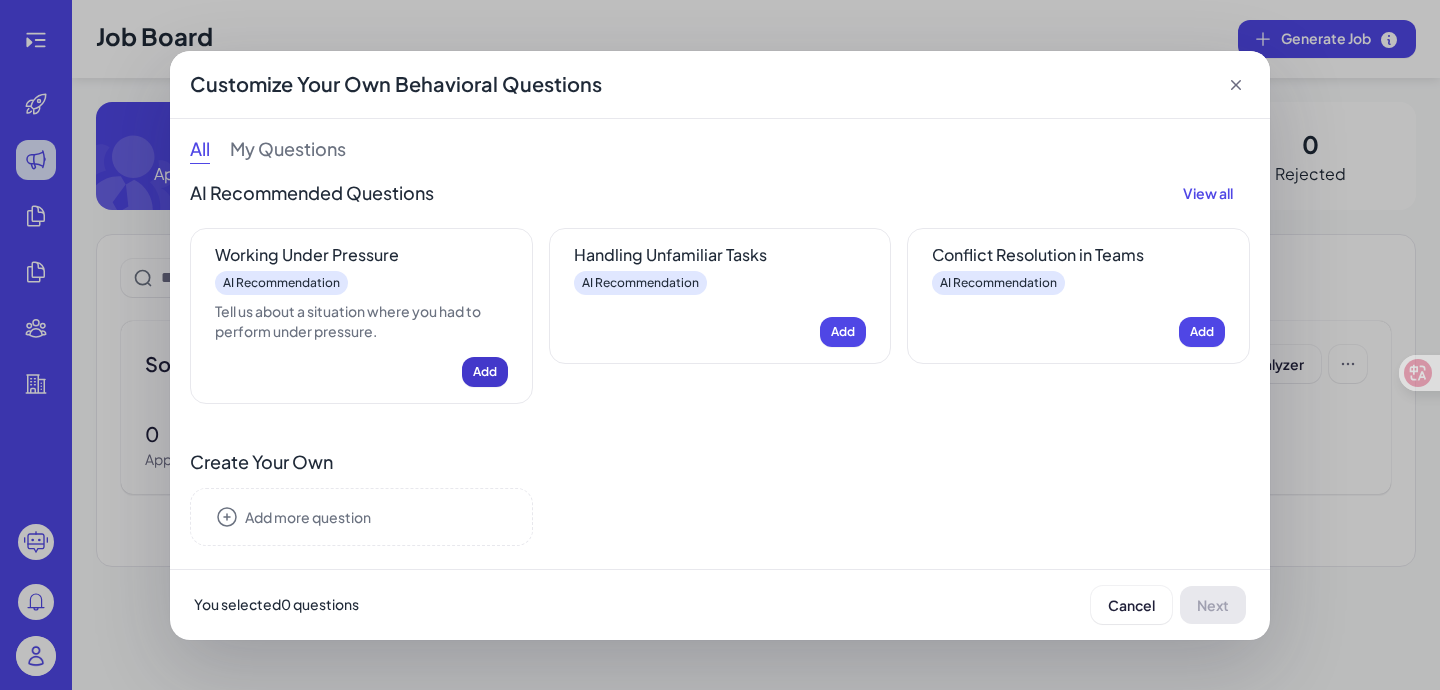 click on "Add" at bounding box center [485, 371] 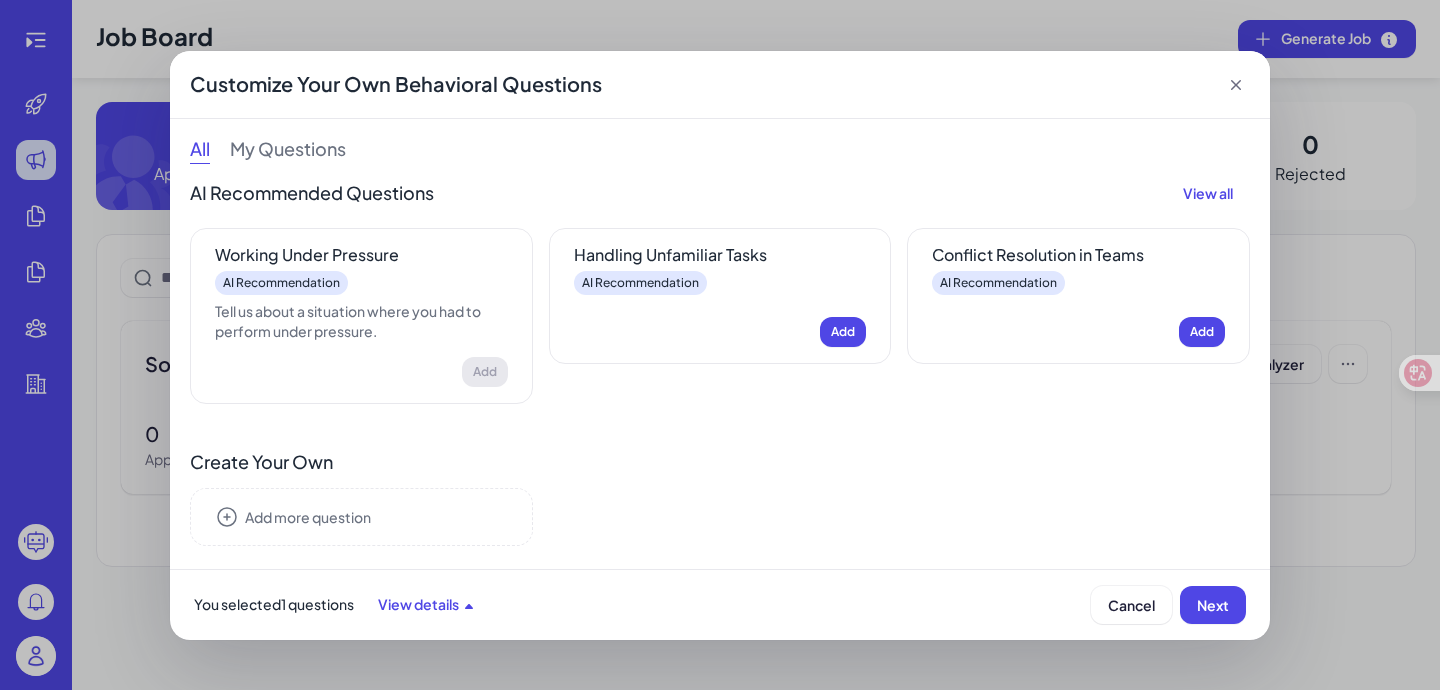 click on "My Questions" at bounding box center (288, 151) 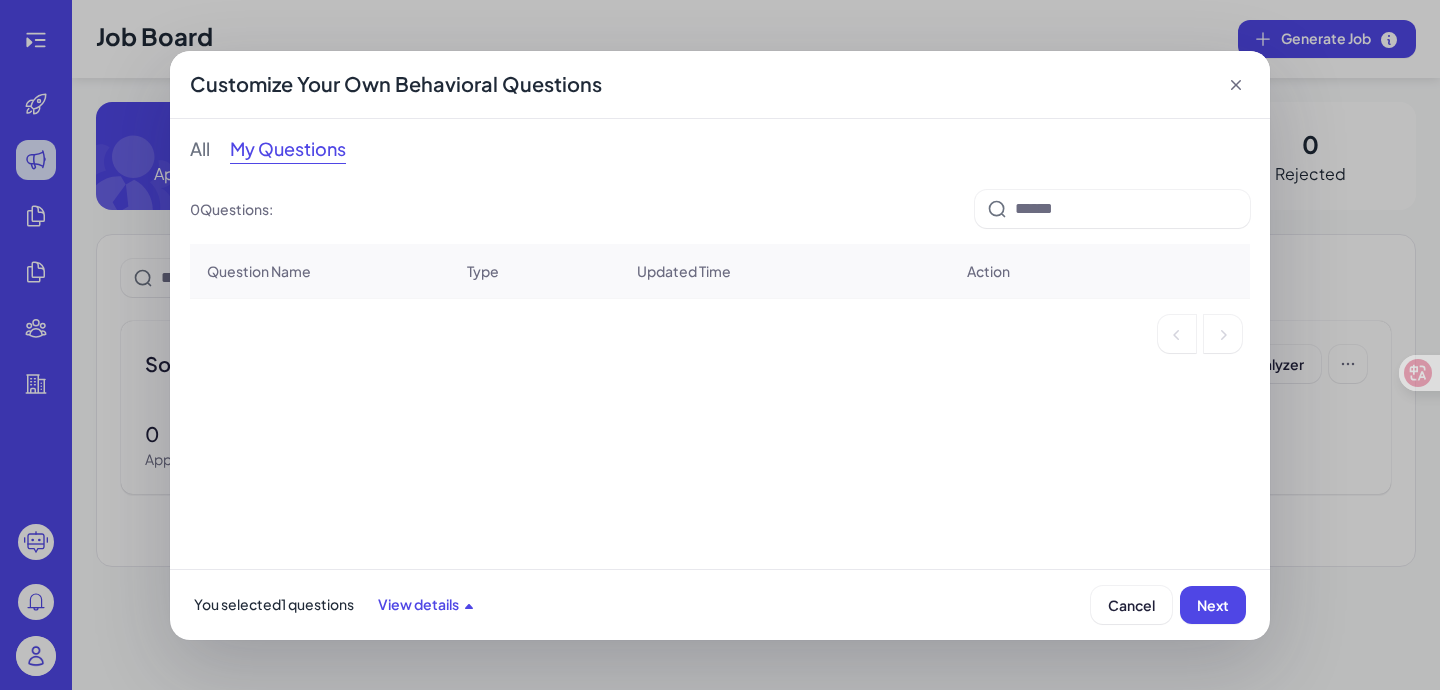 click on "All" at bounding box center (200, 151) 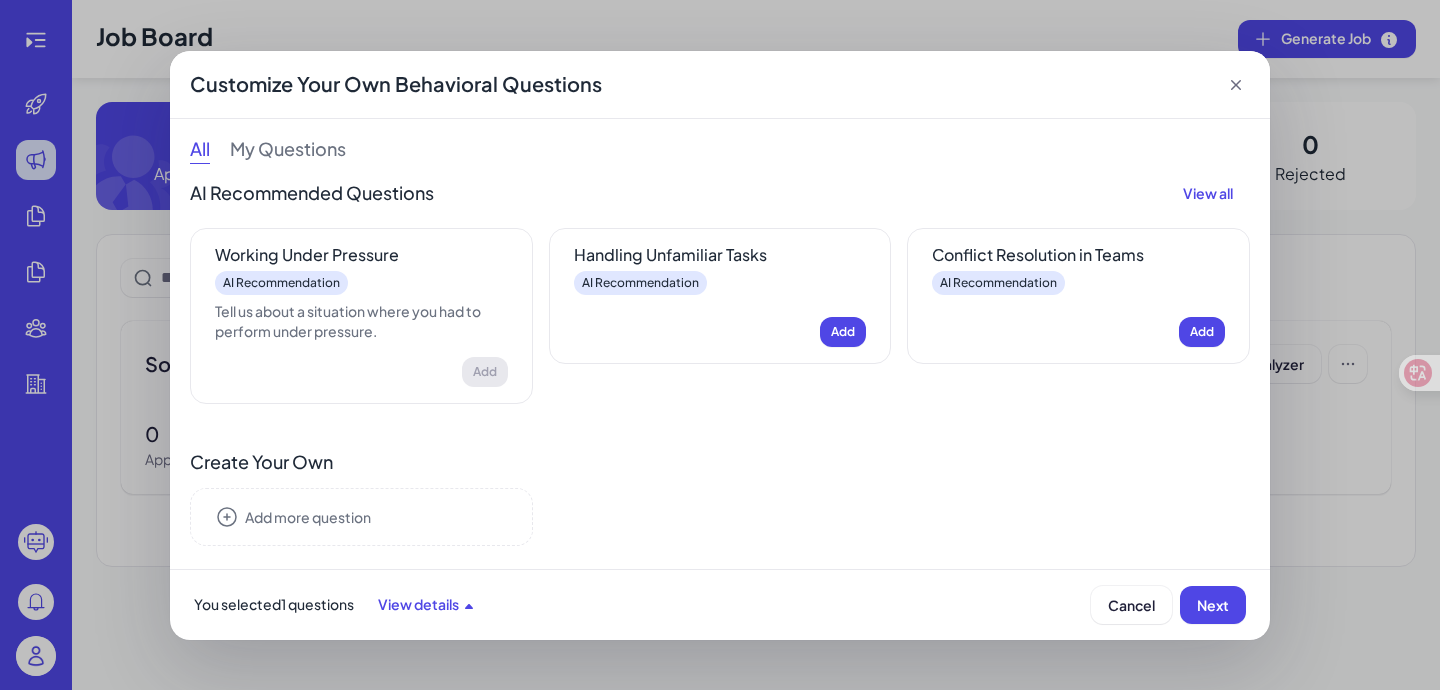click on "All" at bounding box center [200, 151] 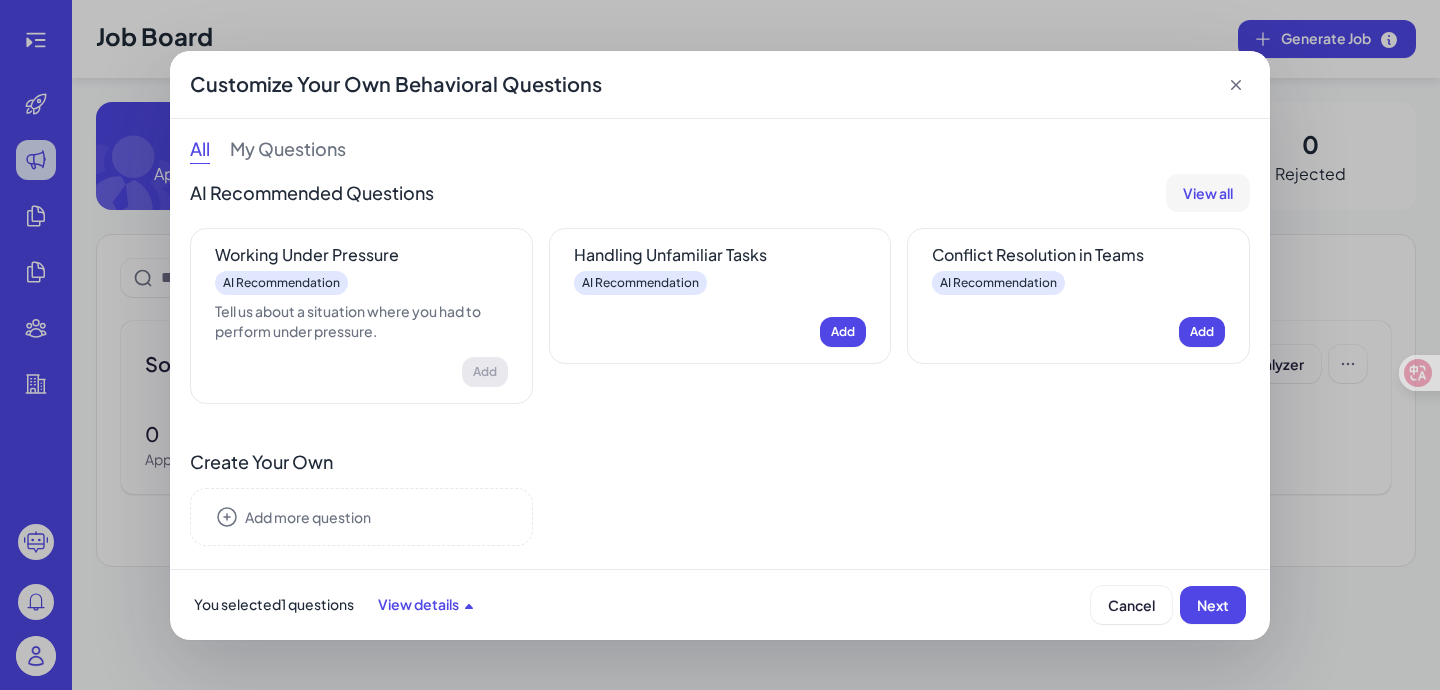 click on "View all" at bounding box center [1208, 193] 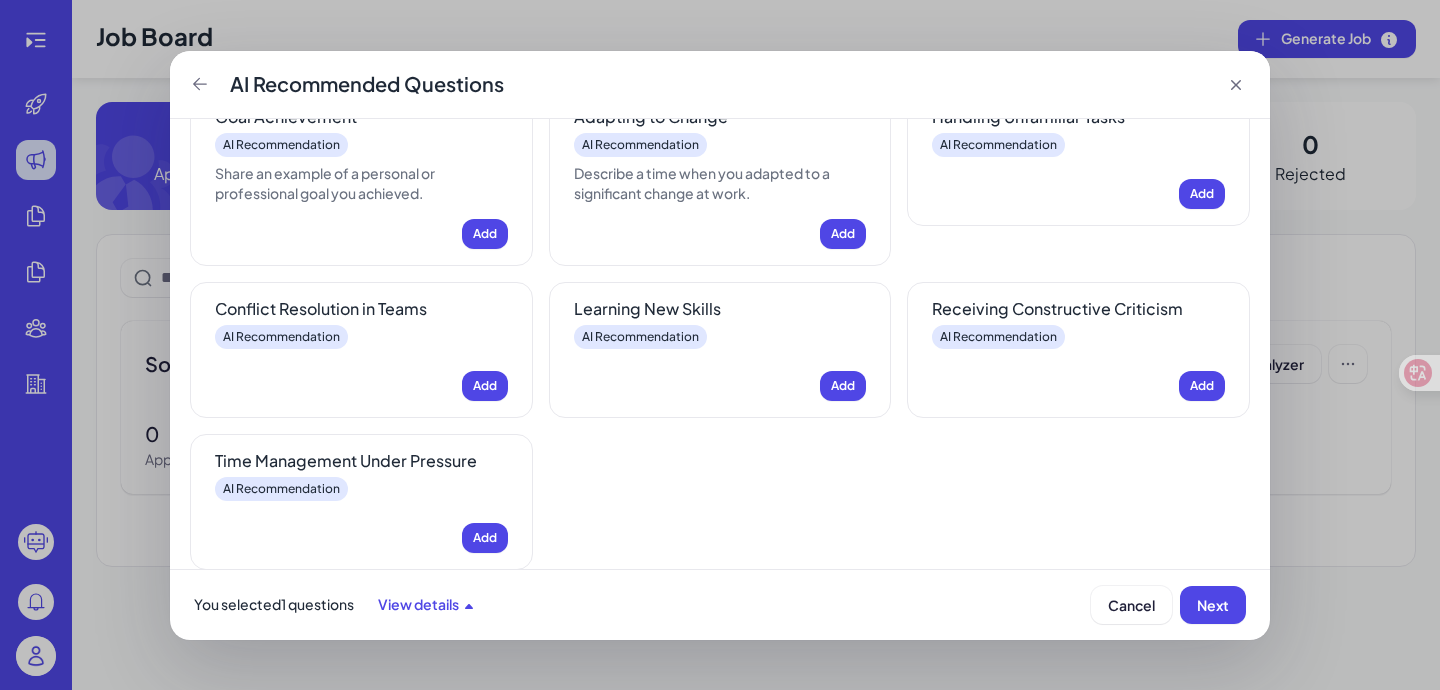 scroll, scrollTop: 278, scrollLeft: 0, axis: vertical 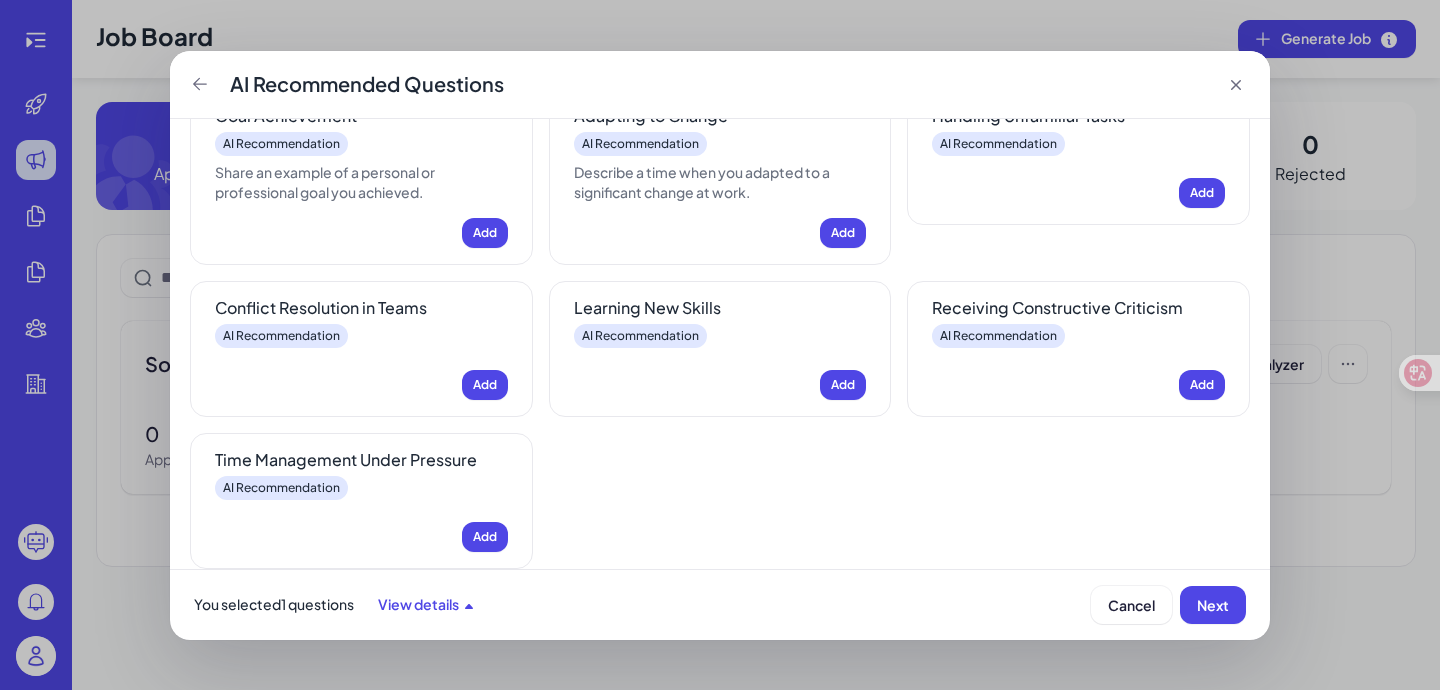 click 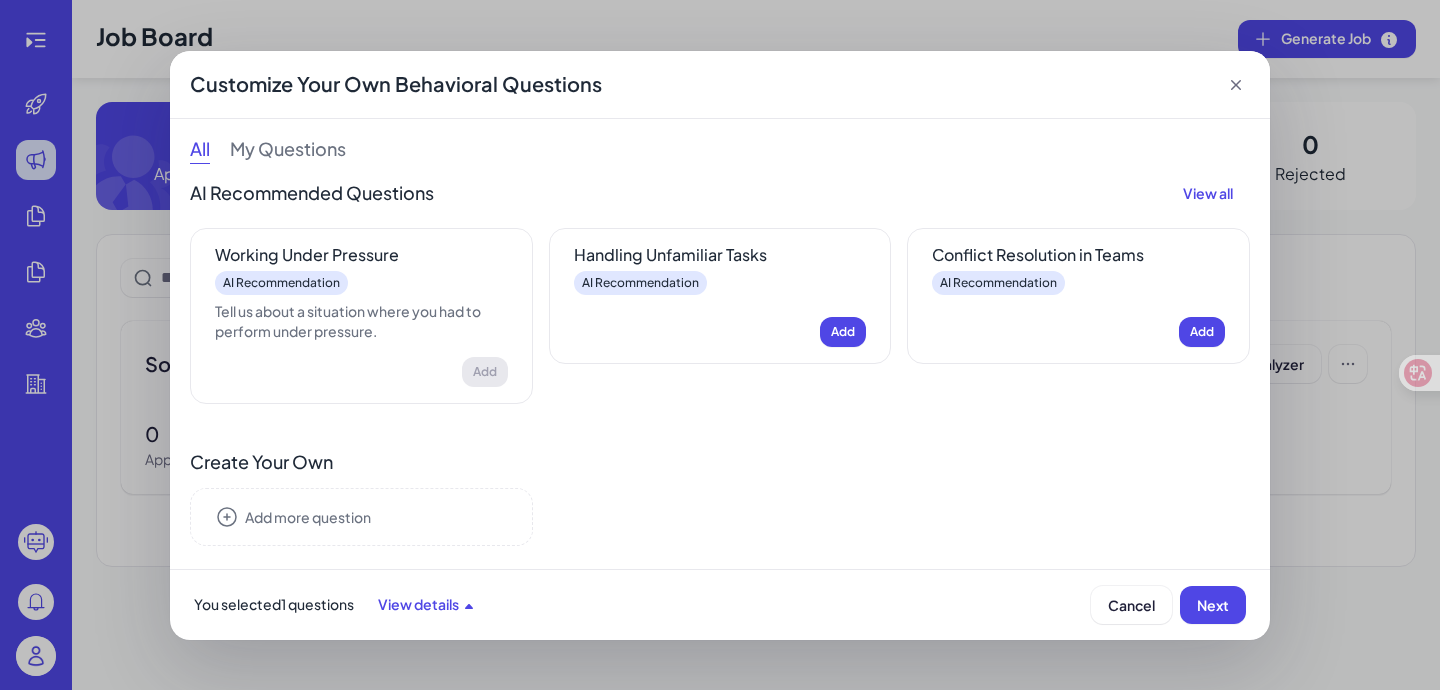 scroll, scrollTop: 0, scrollLeft: 0, axis: both 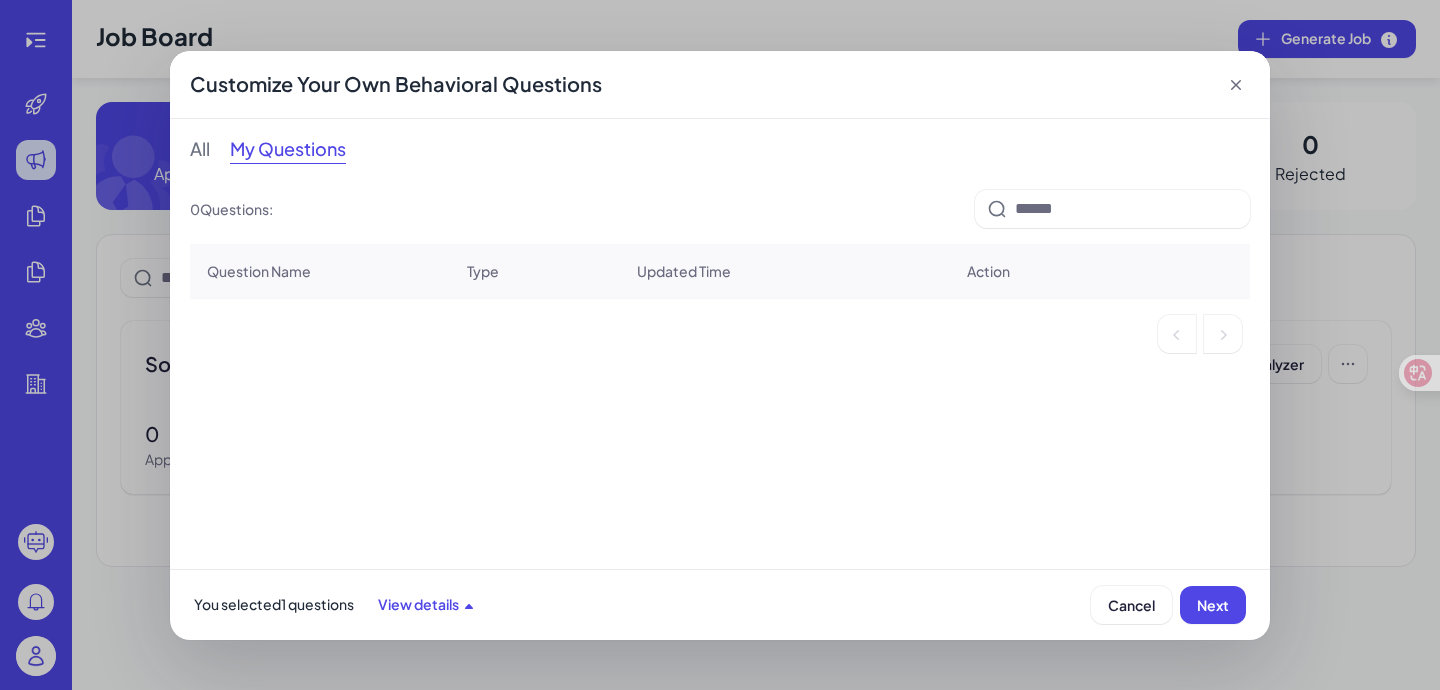 click on "All My Questions 0  Questions: Question Name Type Updated Time Action" at bounding box center [720, 344] 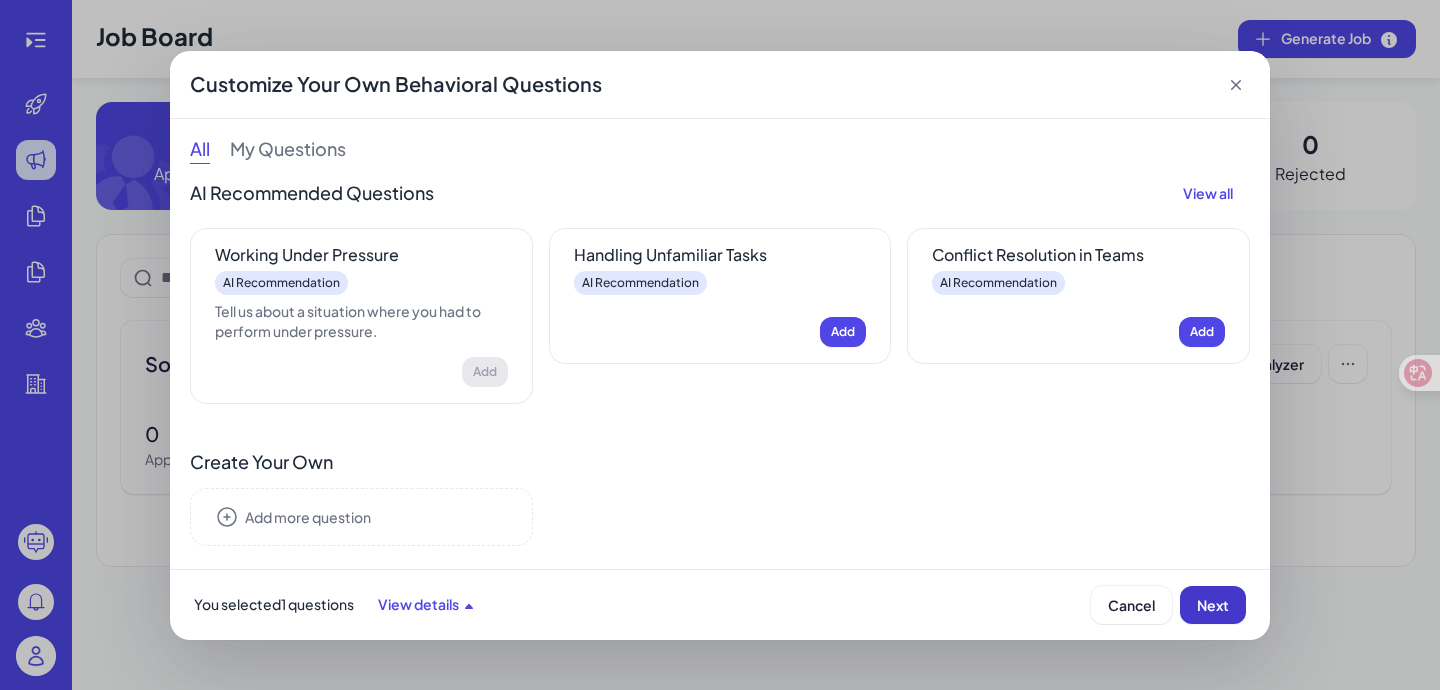 click on "Next" at bounding box center [1213, 605] 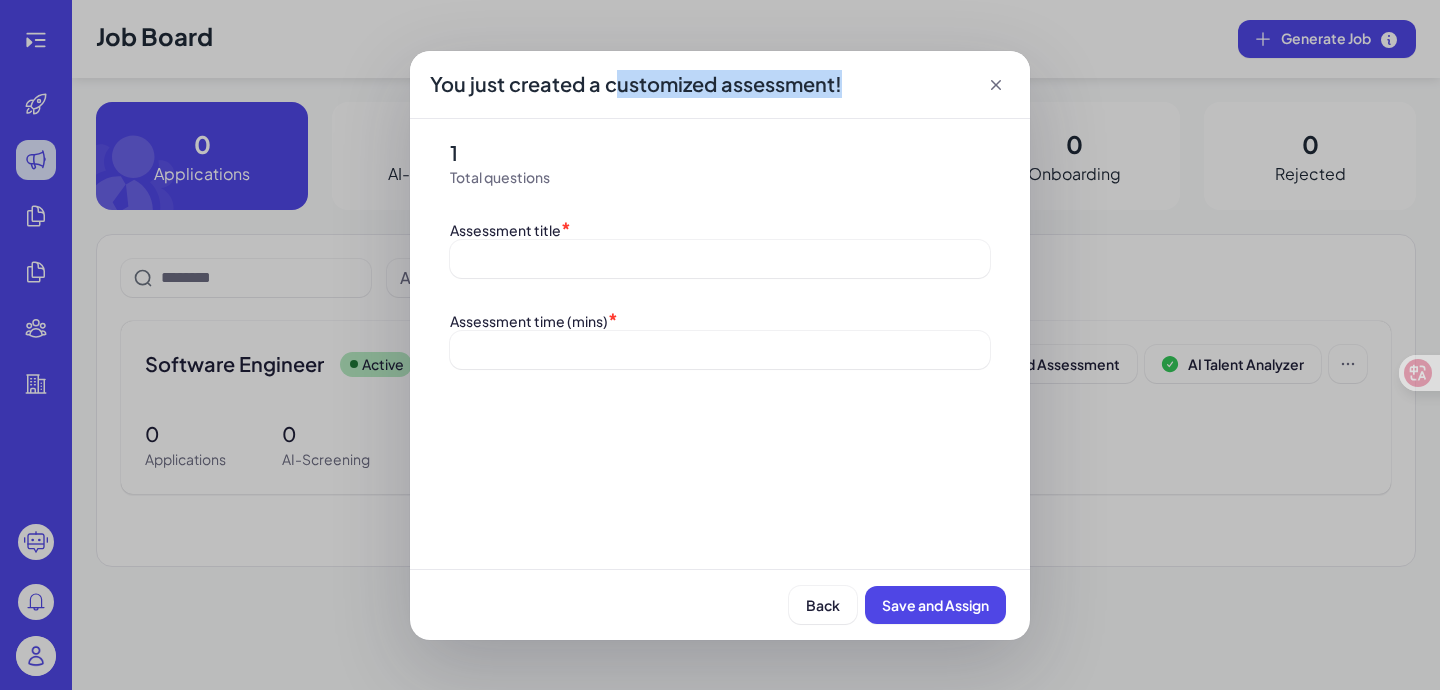 drag, startPoint x: 611, startPoint y: 85, endPoint x: 840, endPoint y: 93, distance: 229.1397 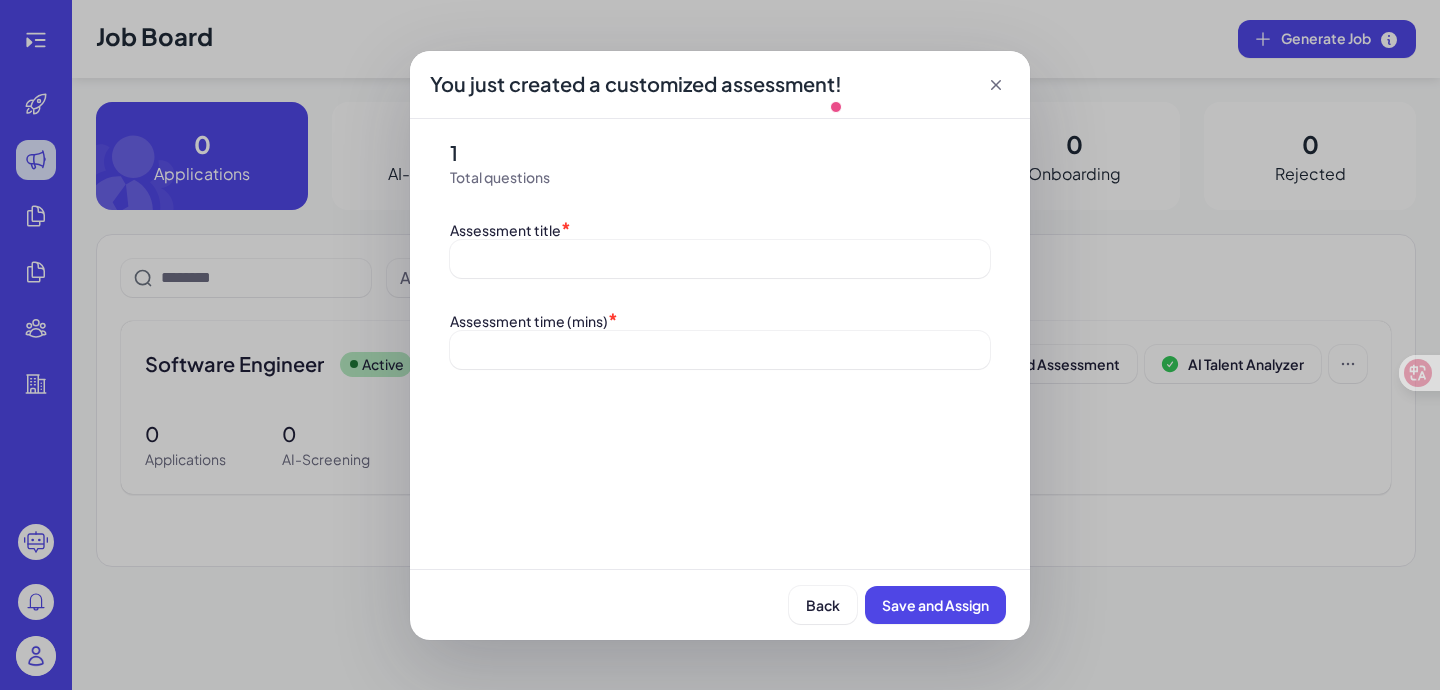 click on "1 Total questions Assessment title  * Assessment time (mins) *" at bounding box center (720, 254) 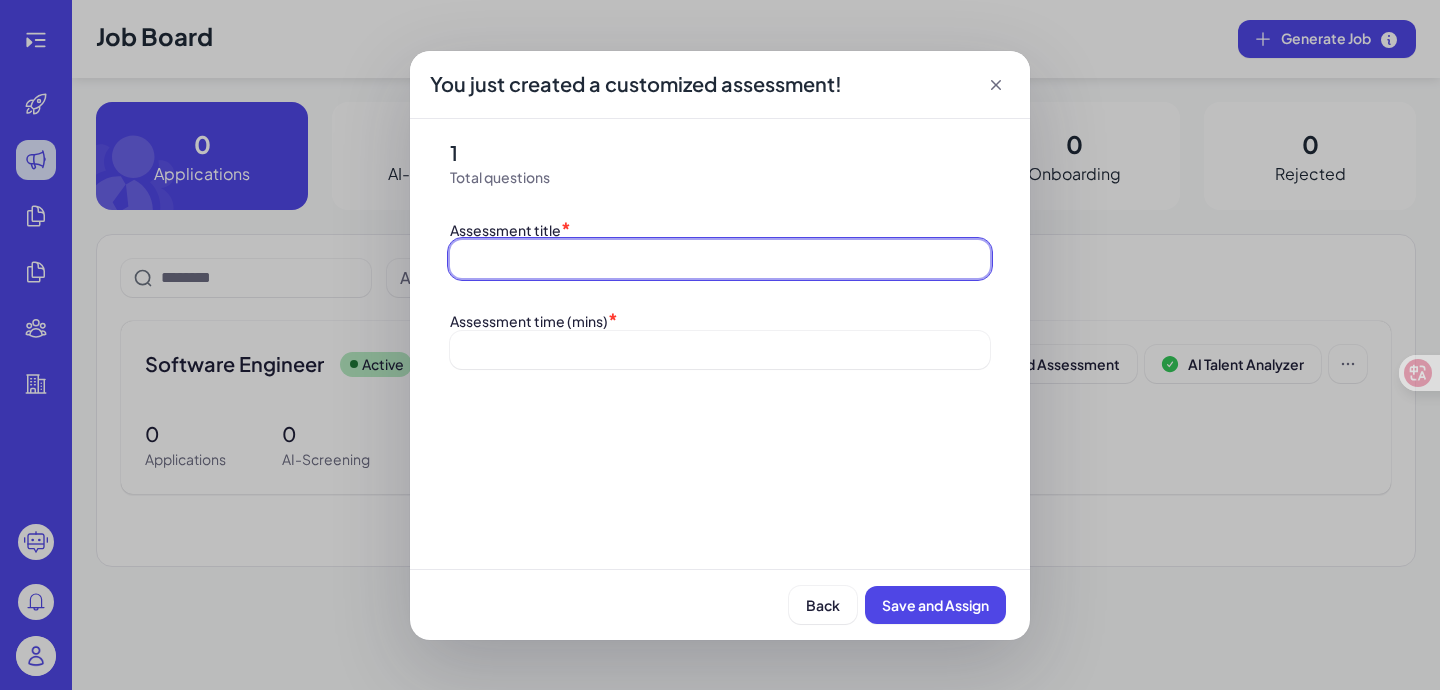 click at bounding box center (720, 259) 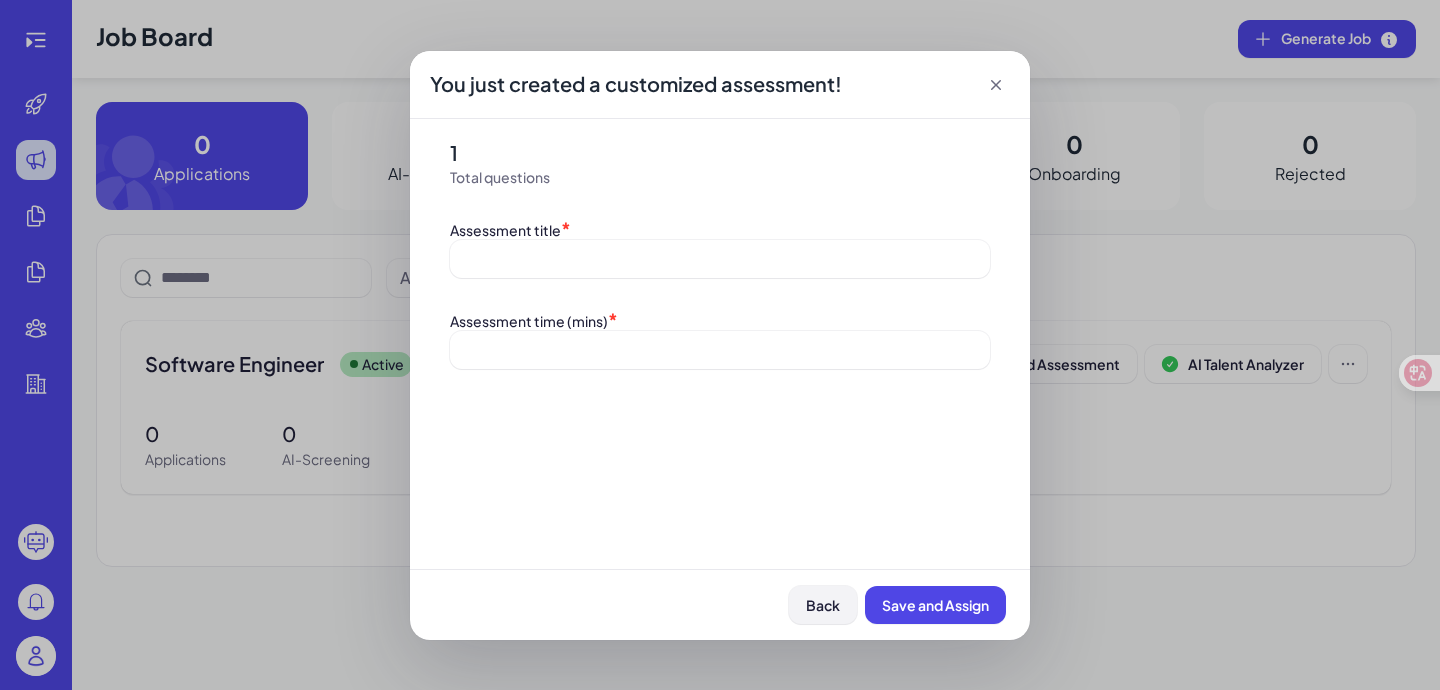 click on "Back" at bounding box center [823, 605] 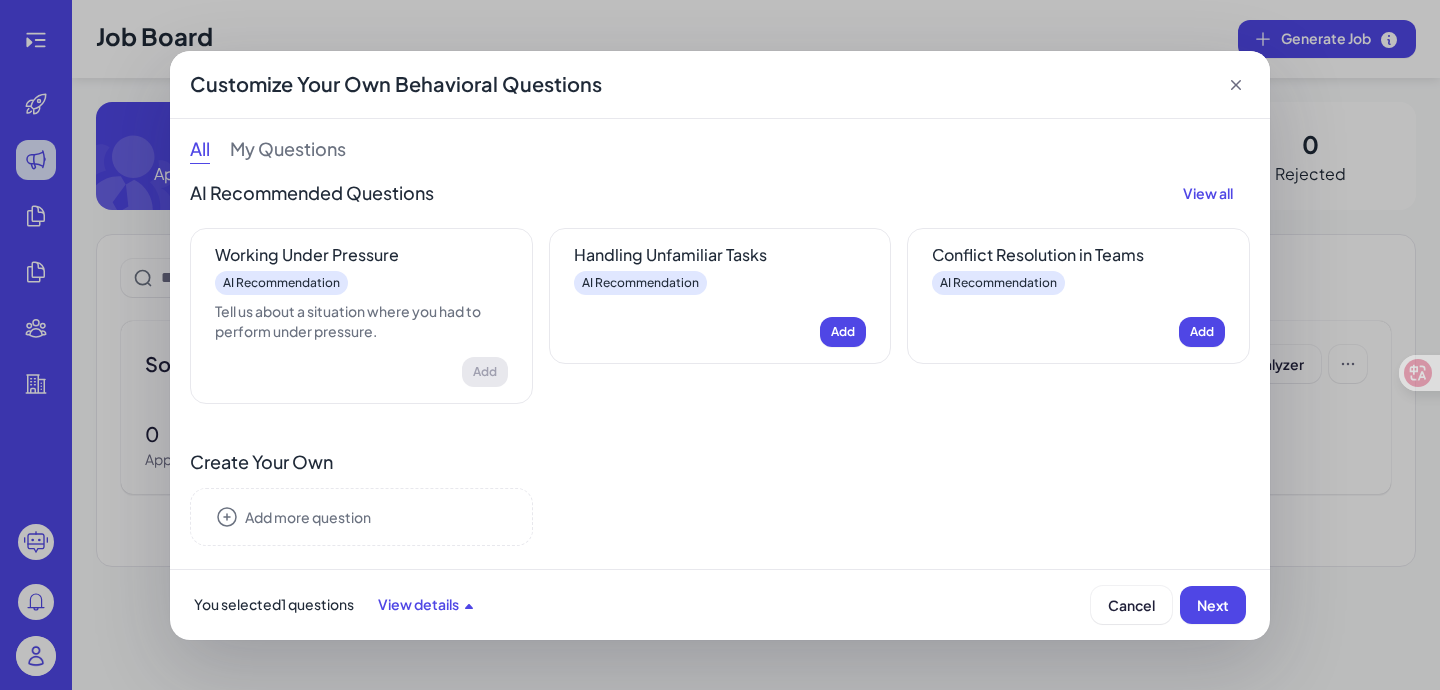 click on "Handling Unfamiliar Tasks AI Recommendation Add" at bounding box center (720, 296) 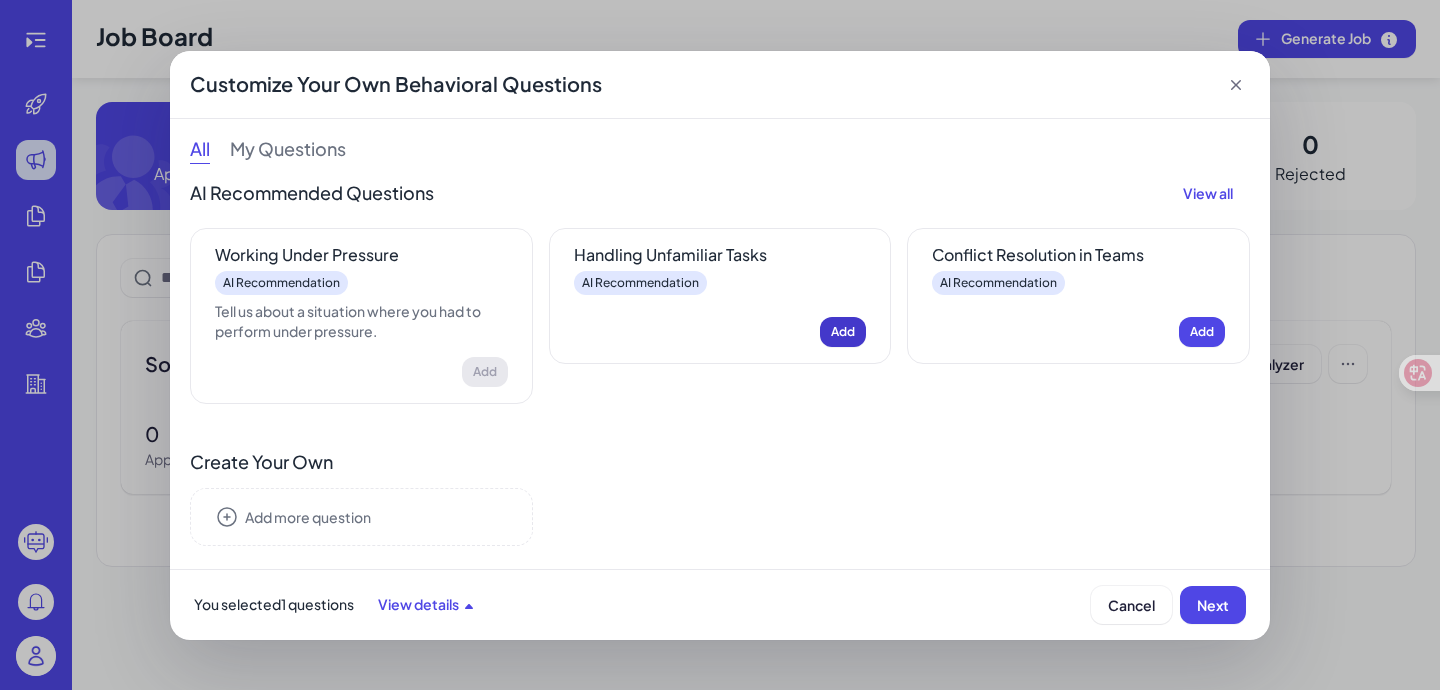 click on "Add" at bounding box center [843, 331] 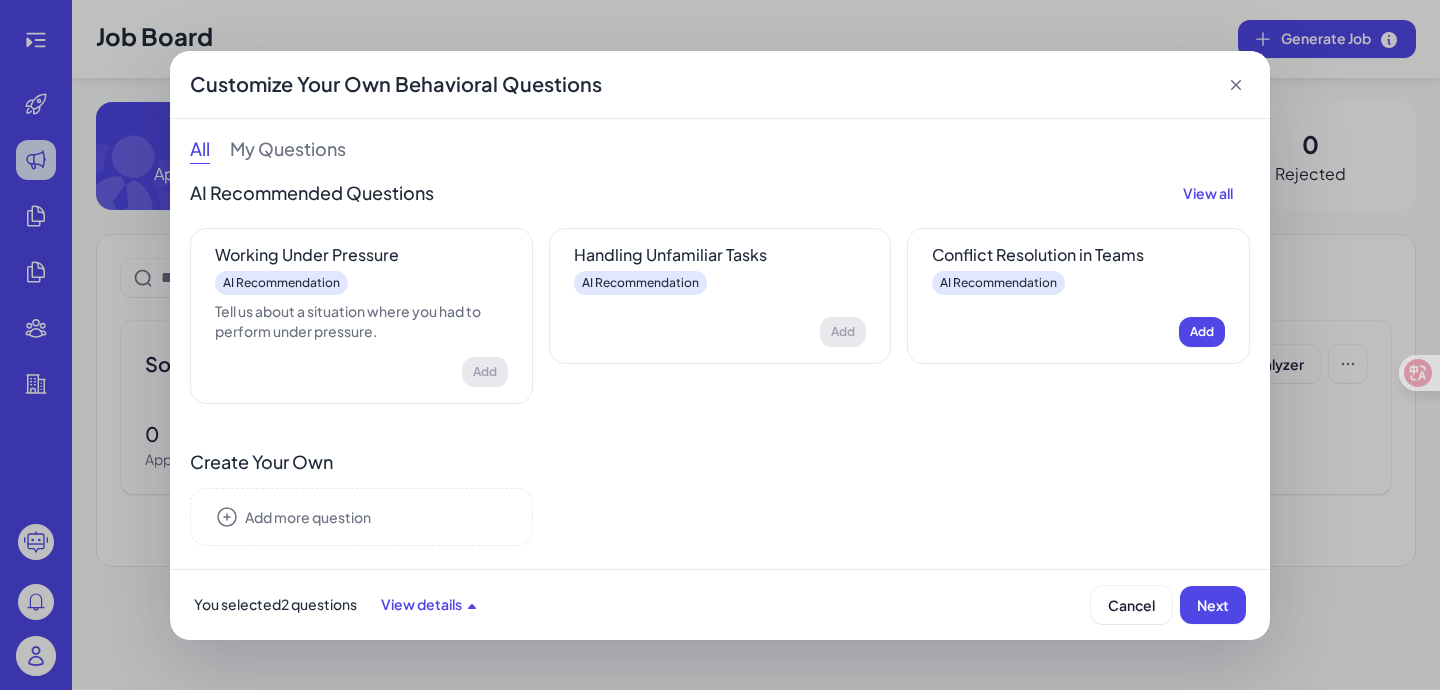click on "Add" at bounding box center (1078, 332) 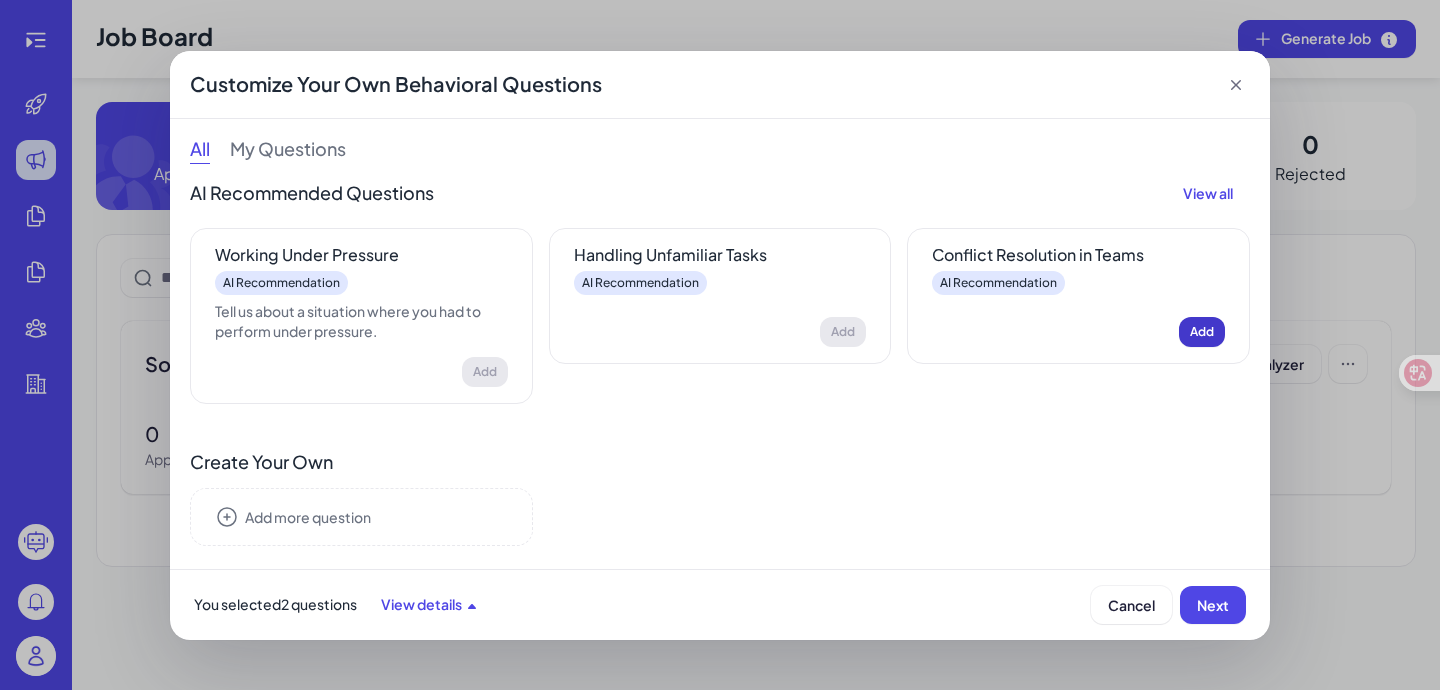 click on "Add" at bounding box center [1202, 332] 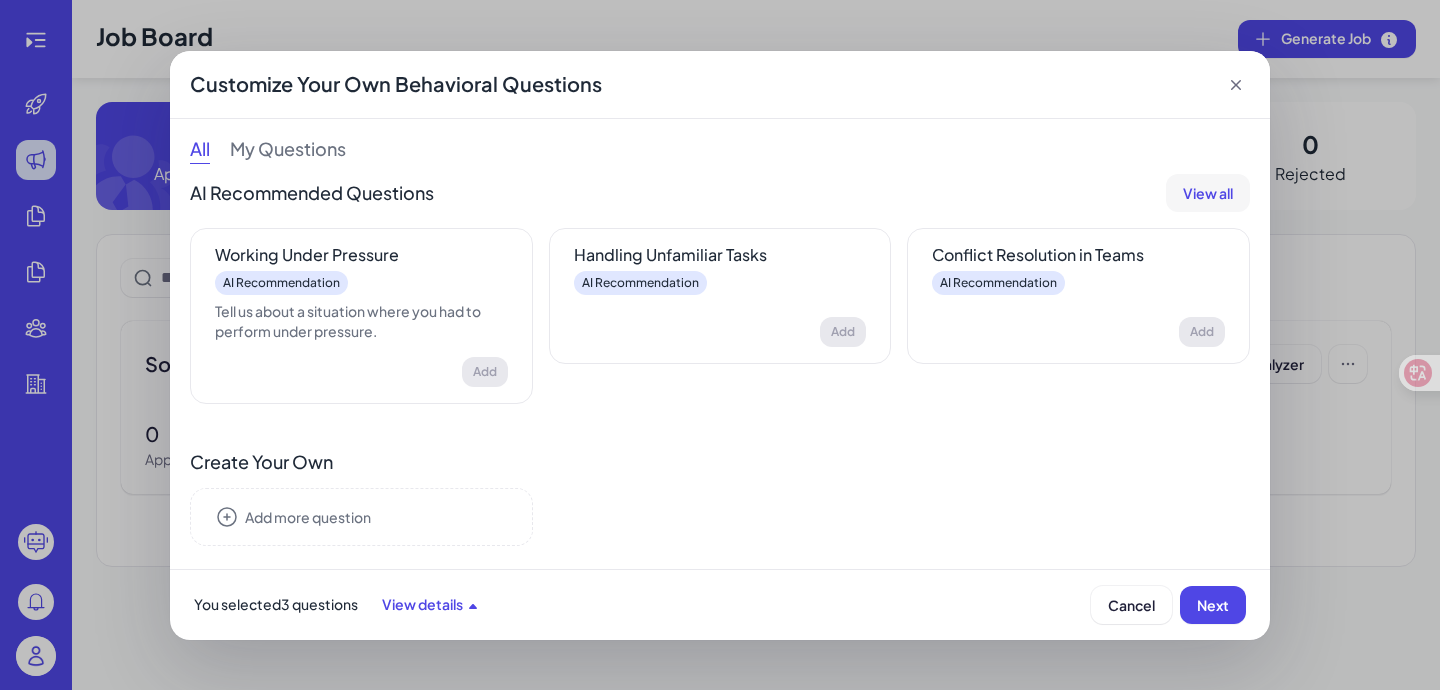 click on "View all" at bounding box center [1208, 193] 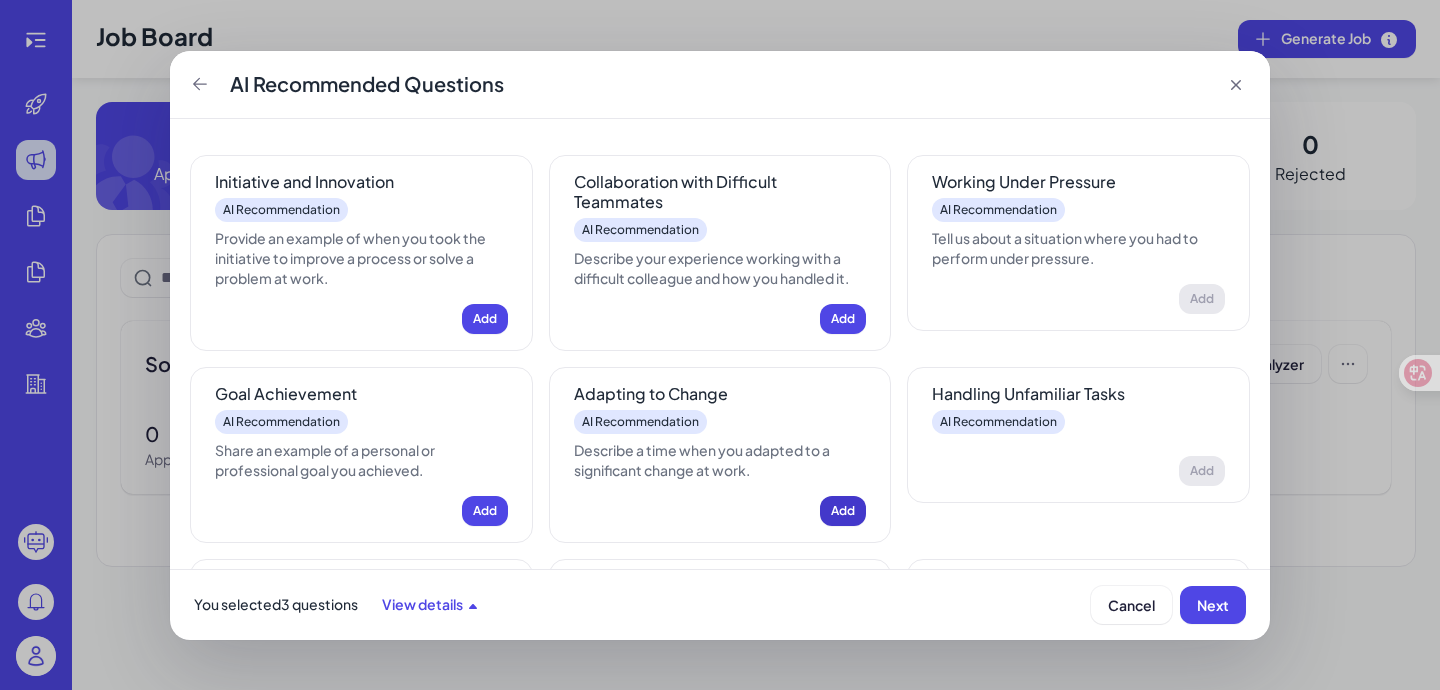 click on "Add" at bounding box center [843, 511] 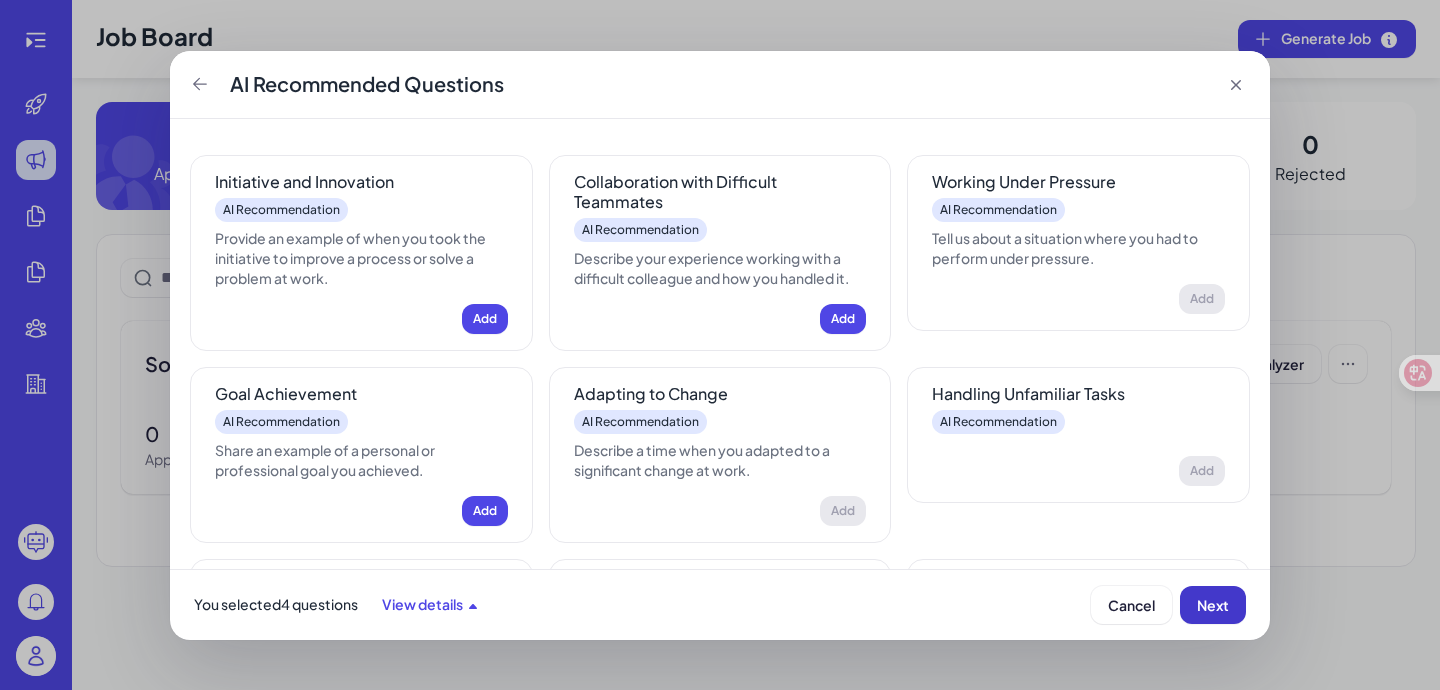 click on "Next" at bounding box center [1213, 605] 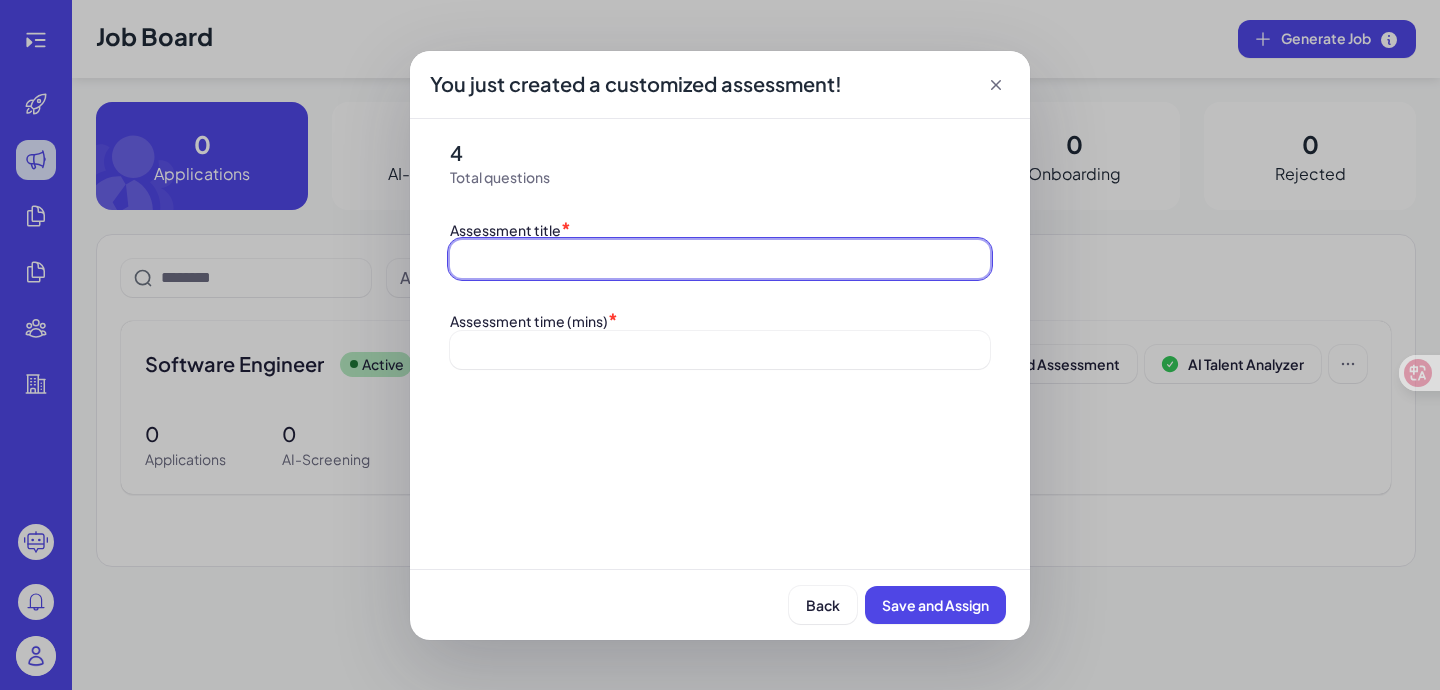 click at bounding box center [720, 259] 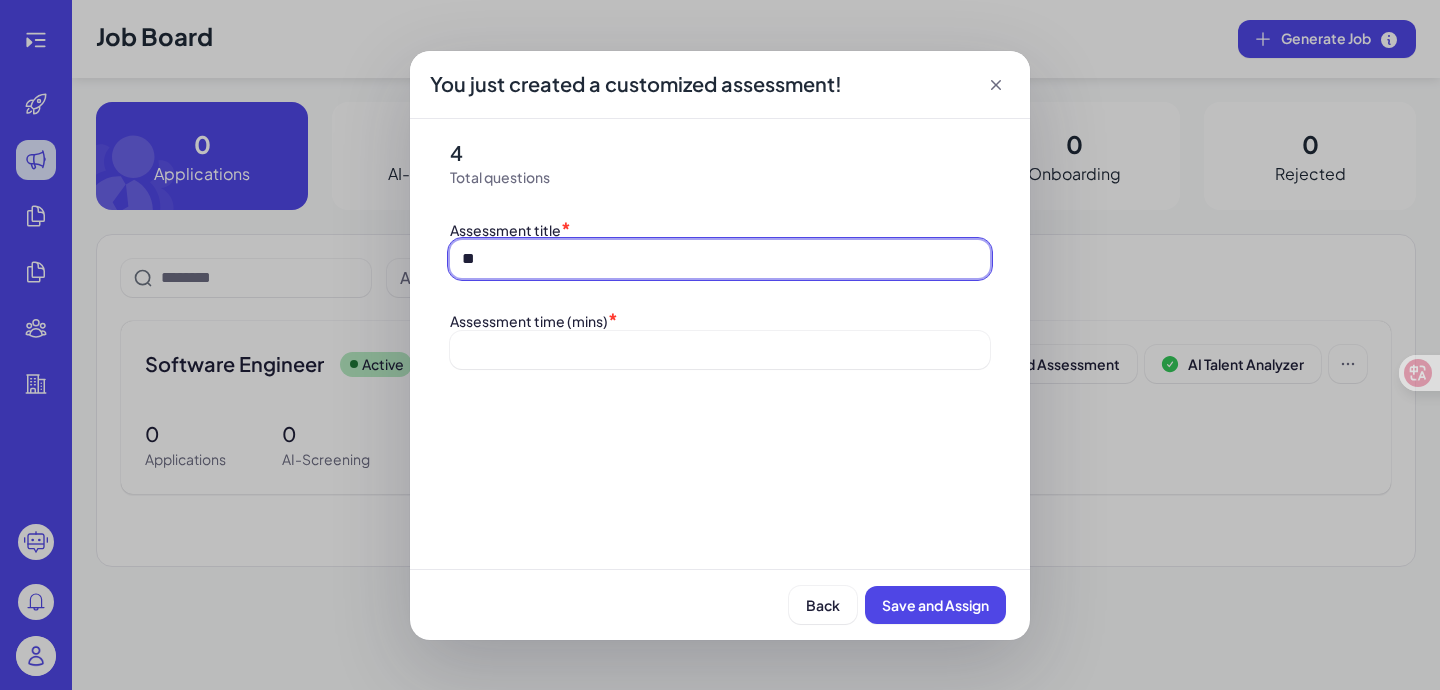 type on "*" 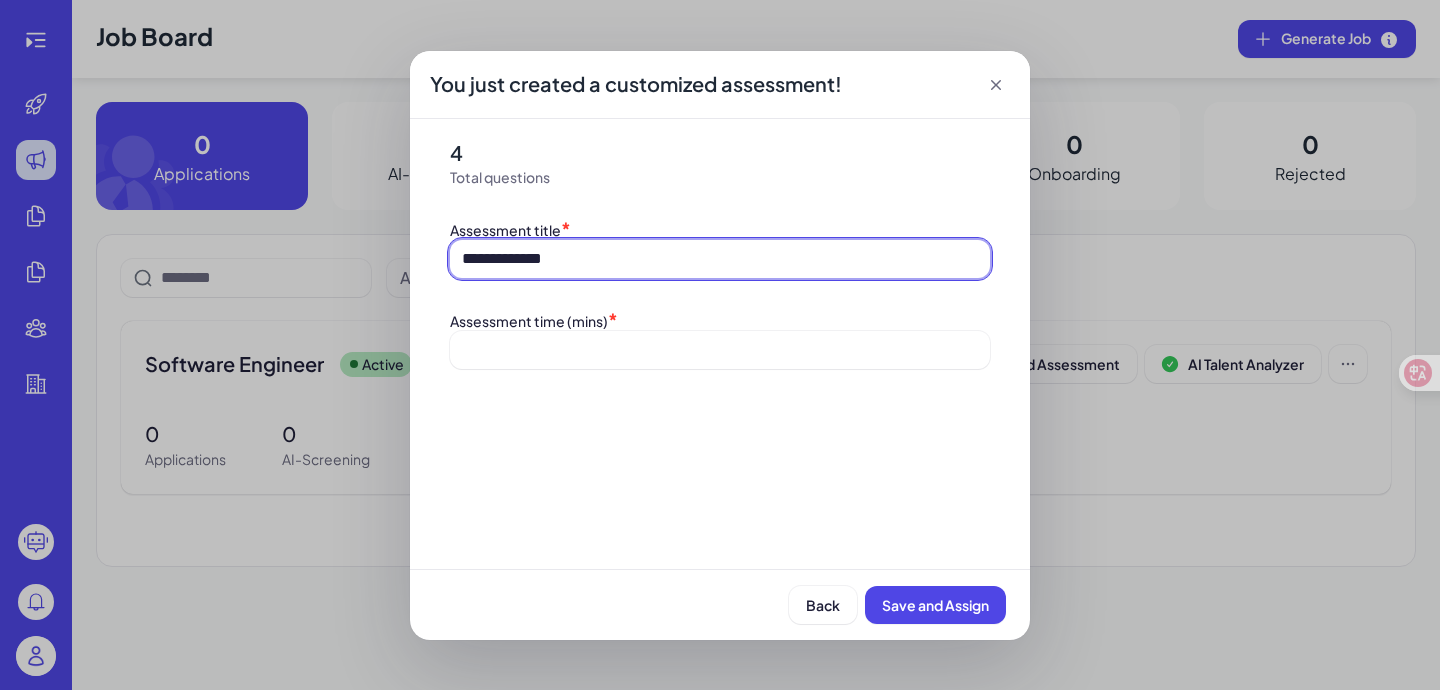 type on "**********" 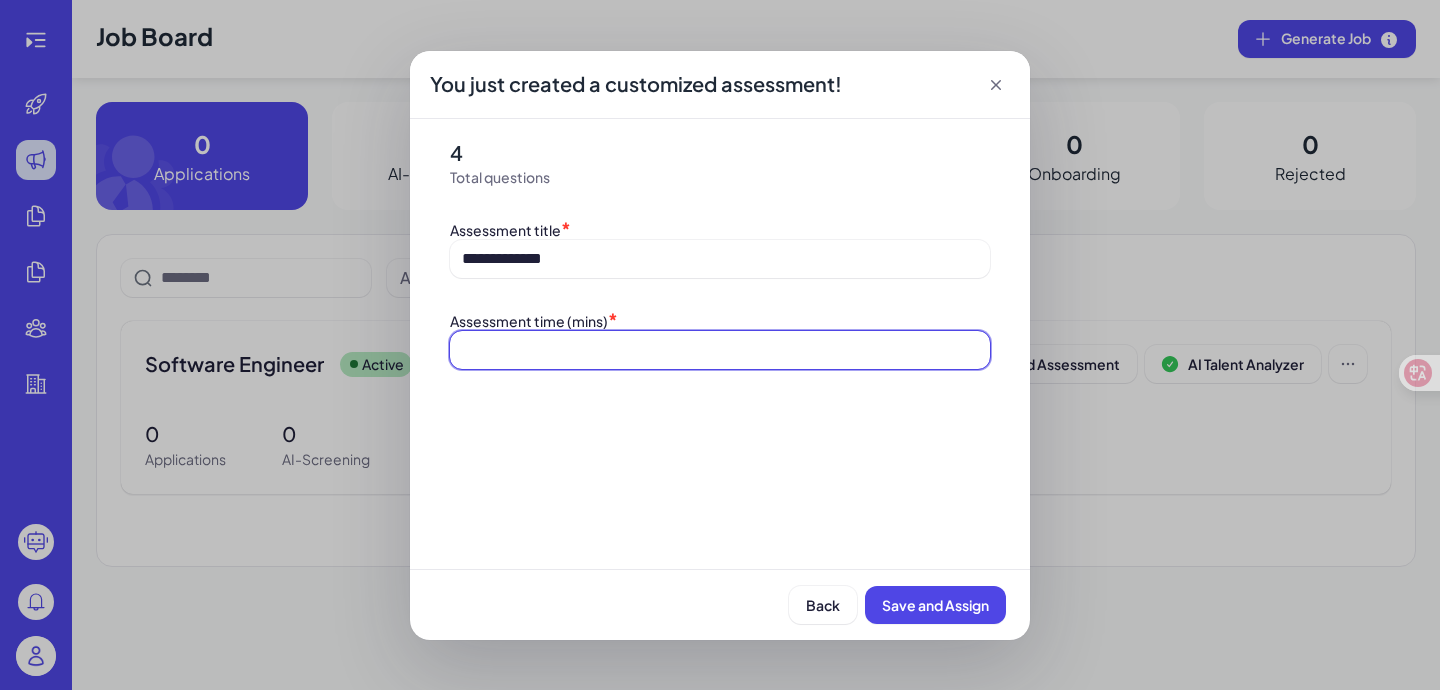 click at bounding box center (716, 350) 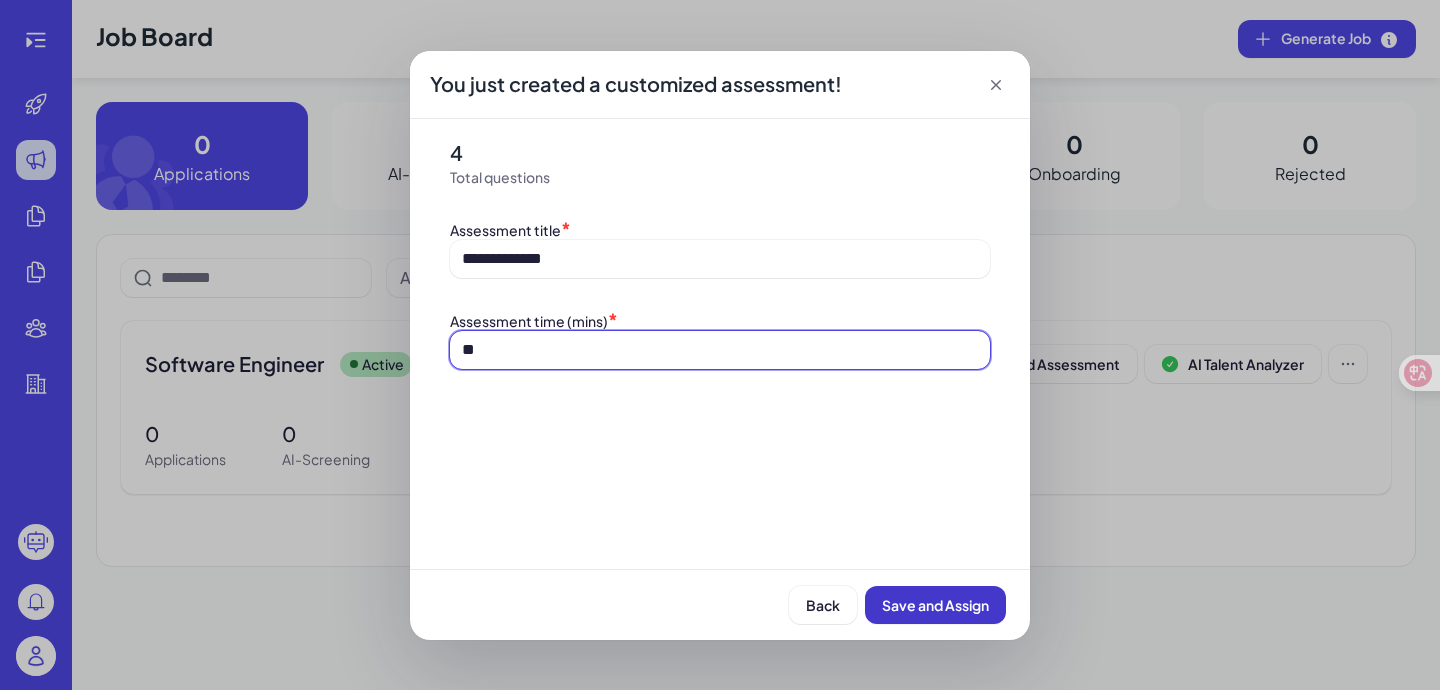 type on "**" 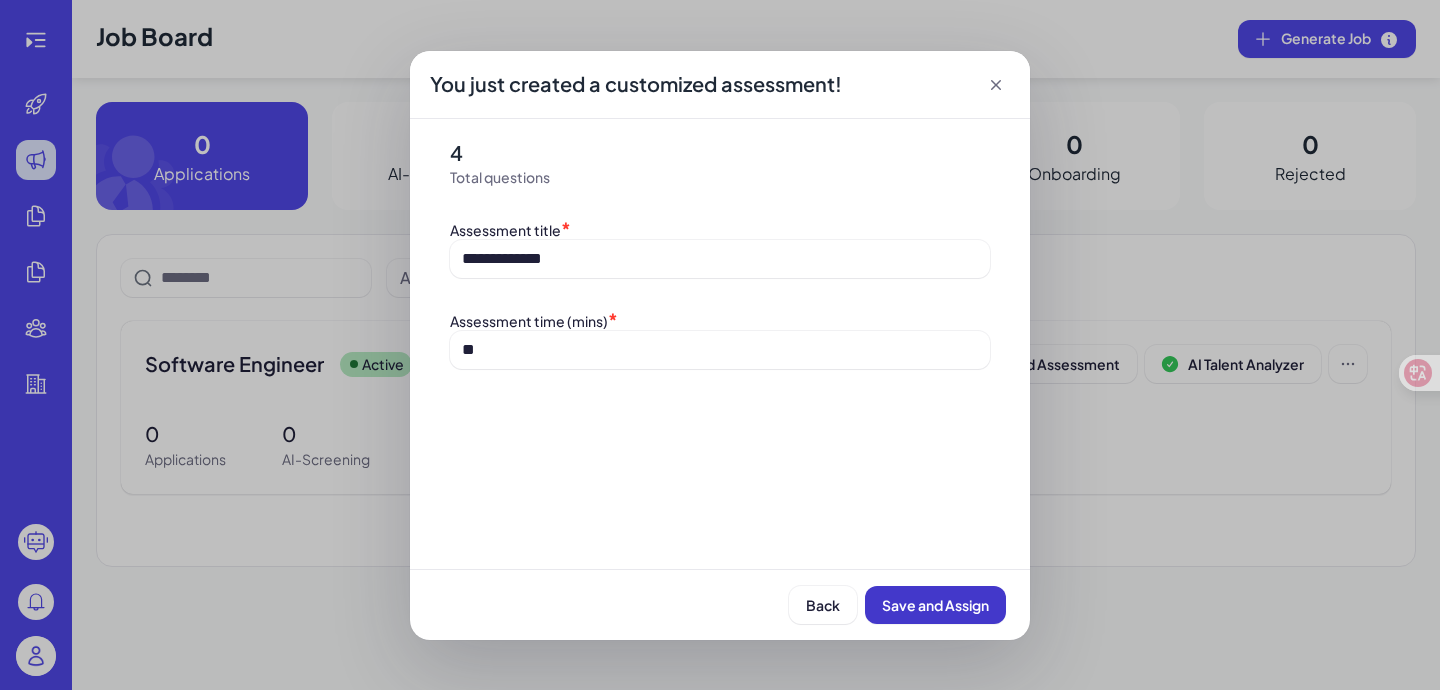click on "Save and Assign" at bounding box center [935, 605] 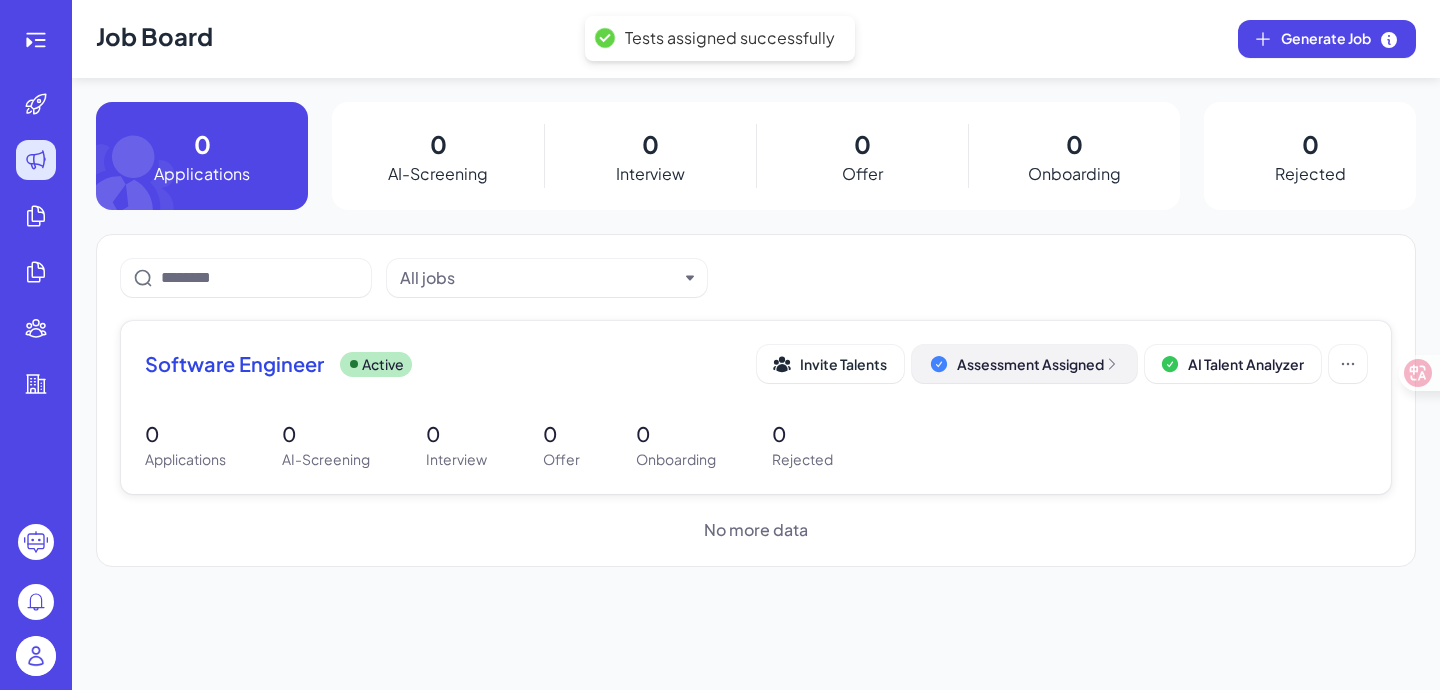 click on "Assessment Assigned" at bounding box center [1038, 364] 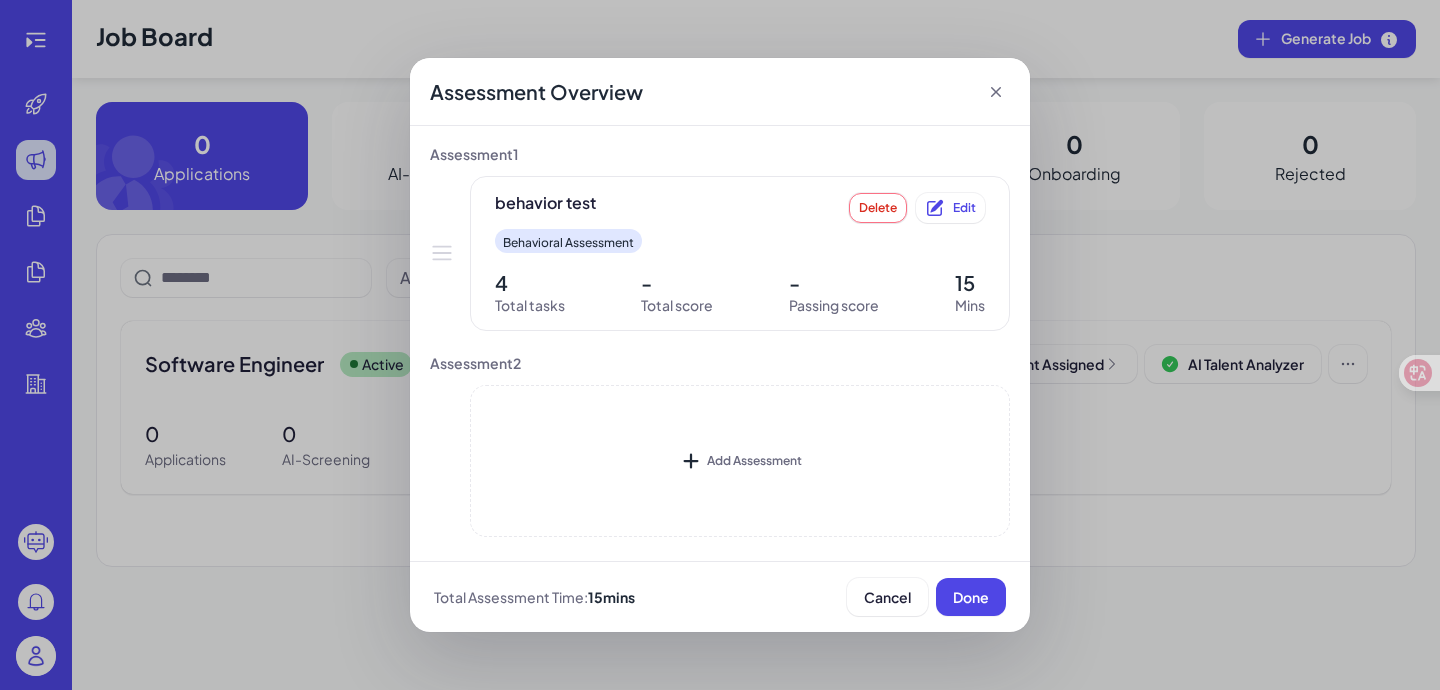 click on "behavior test Delete Edit Behavioral Assessment 4 Total tasks - Total score - Passing score 15 Mins" at bounding box center [740, 254] 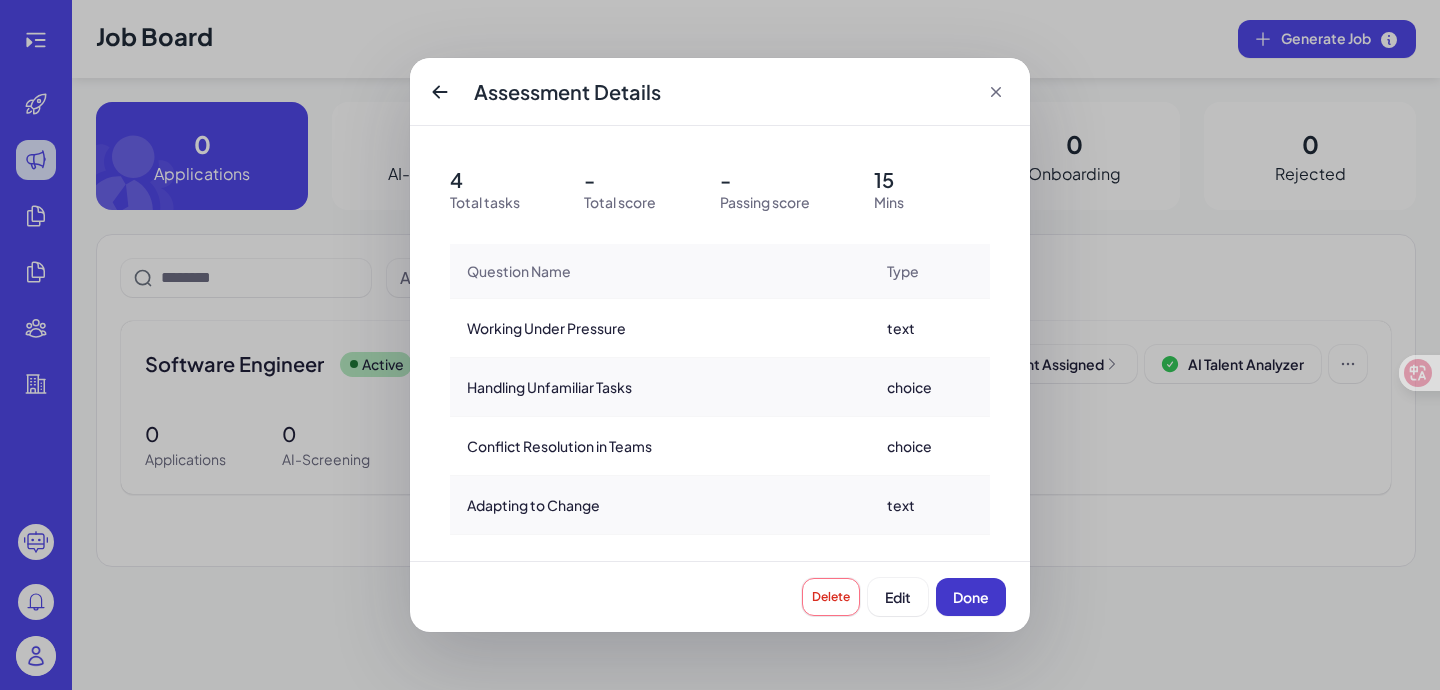 click on "Done" at bounding box center (971, 597) 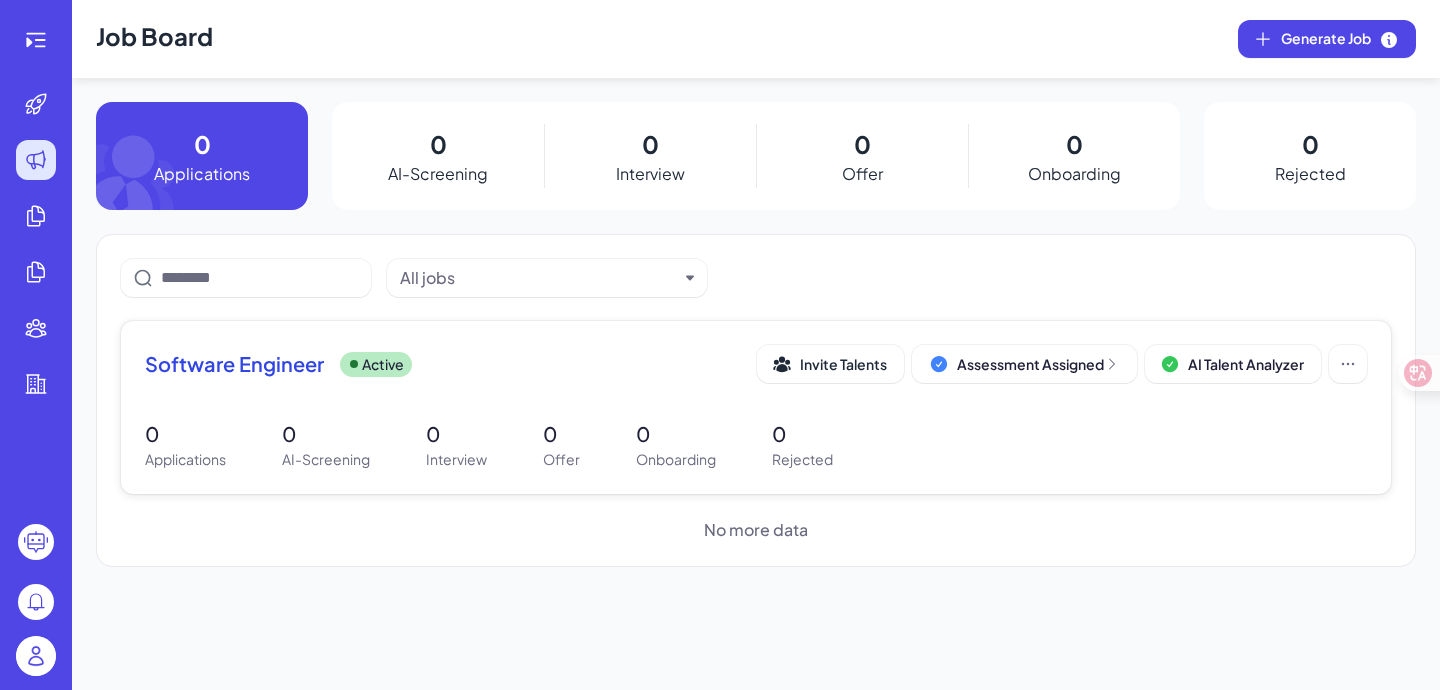 click on "0   Applications 0 AI-Screening 0 Interview 0 Offer 0 Onboarding 0 Rejected" at bounding box center [756, 444] 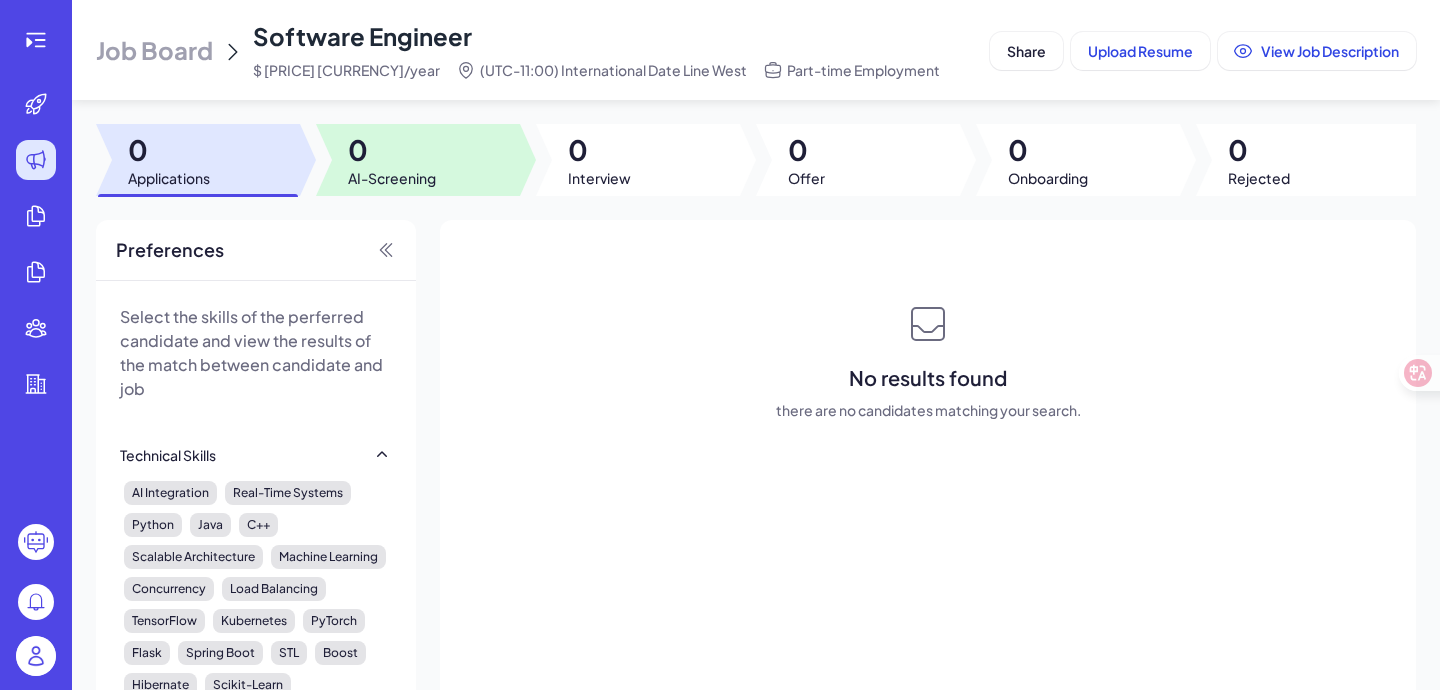 click on "0" at bounding box center [392, 150] 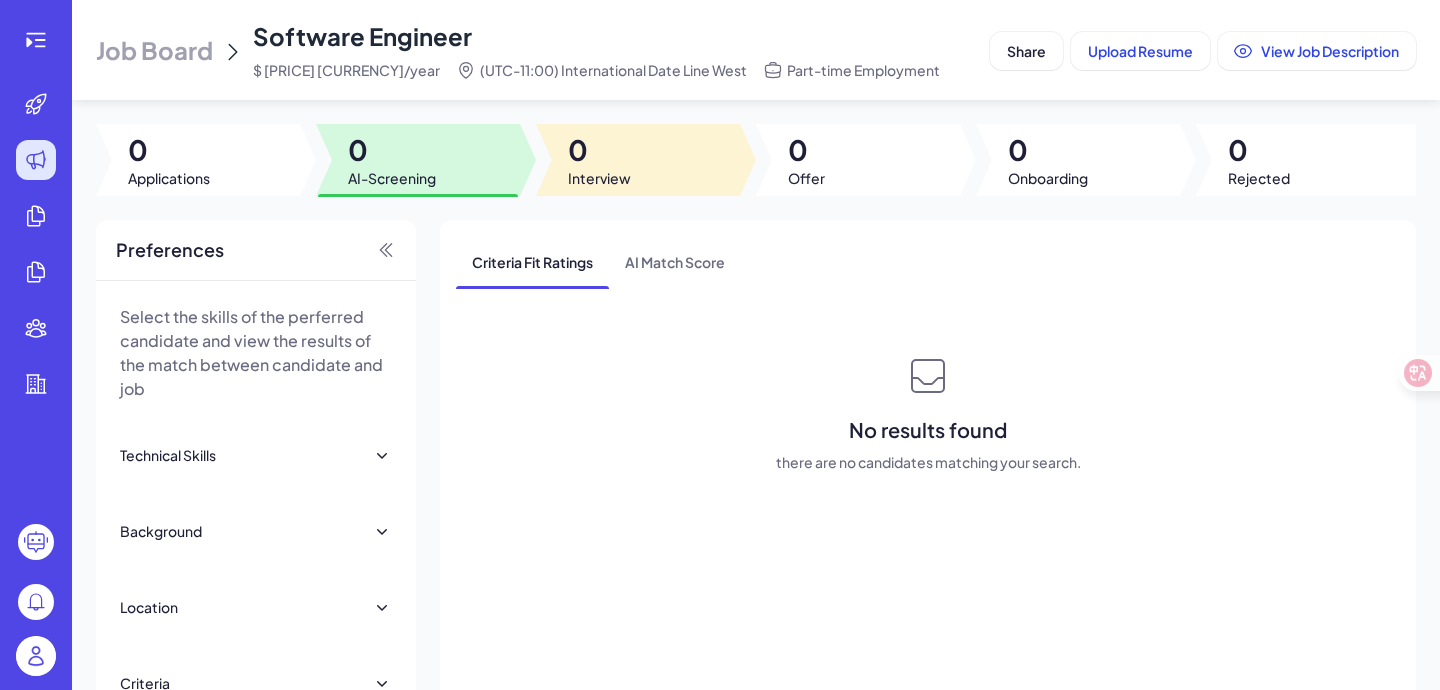 click on "Interview" at bounding box center (599, 178) 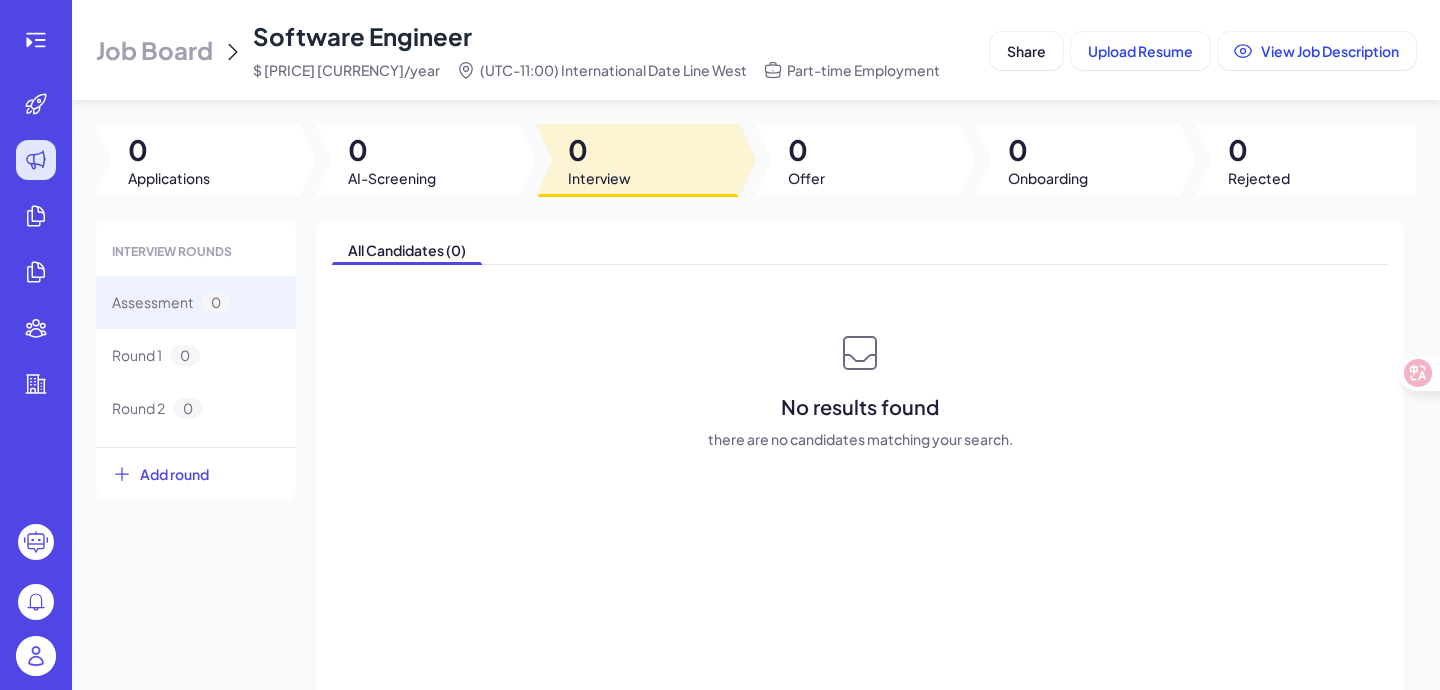 click on "0" at bounding box center (216, 302) 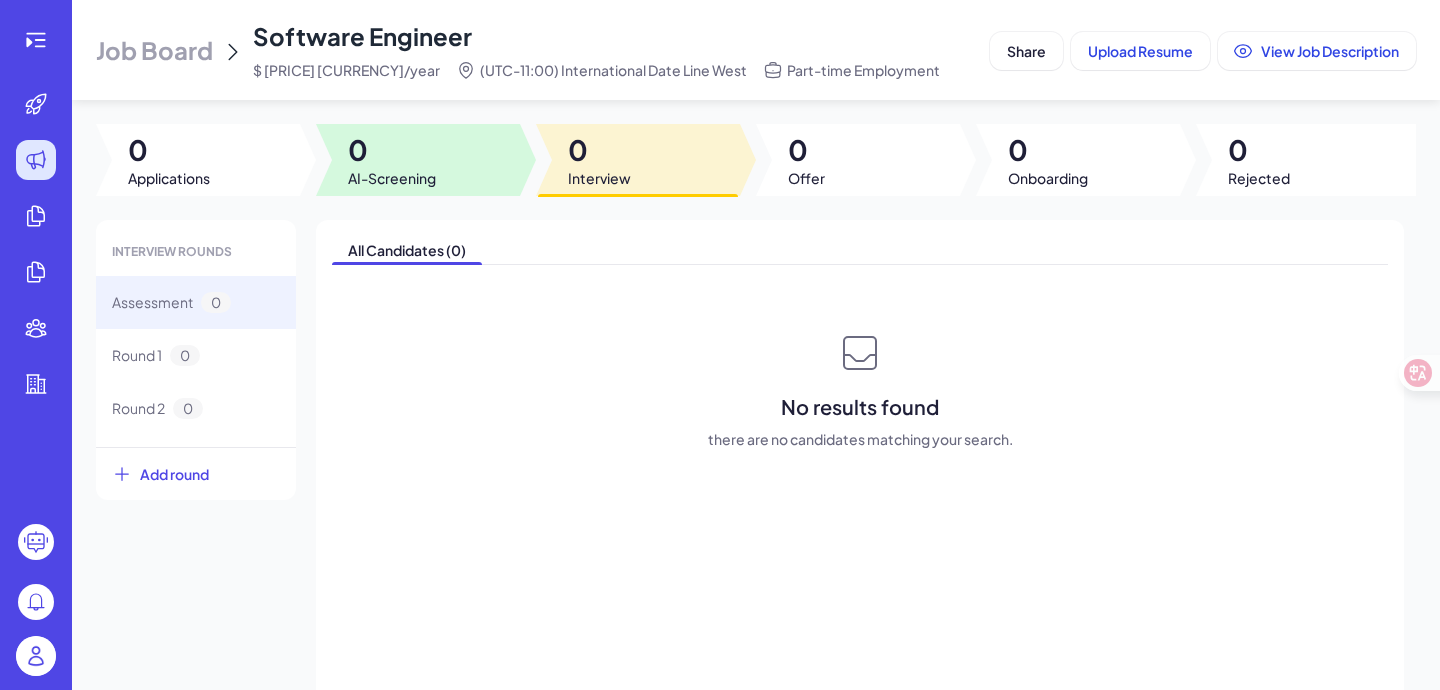 click on "0" at bounding box center (392, 150) 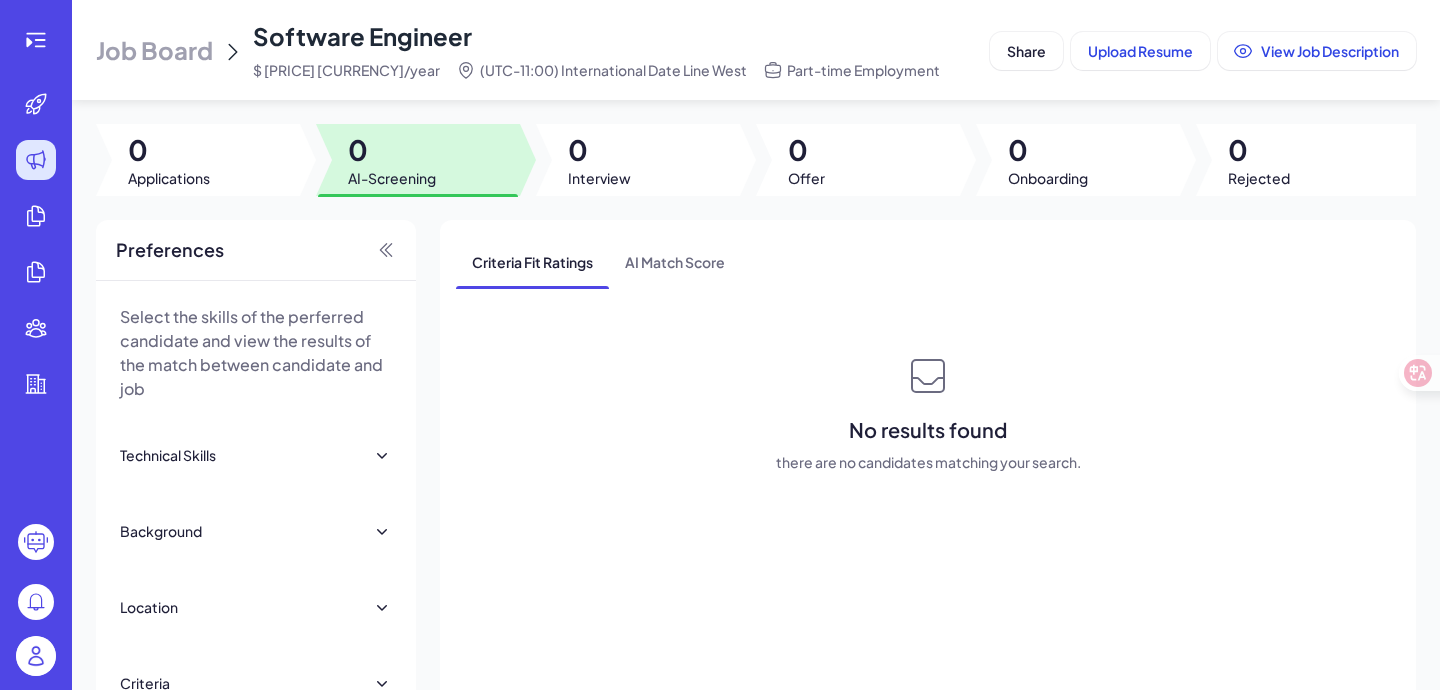 click at bounding box center [198, 160] 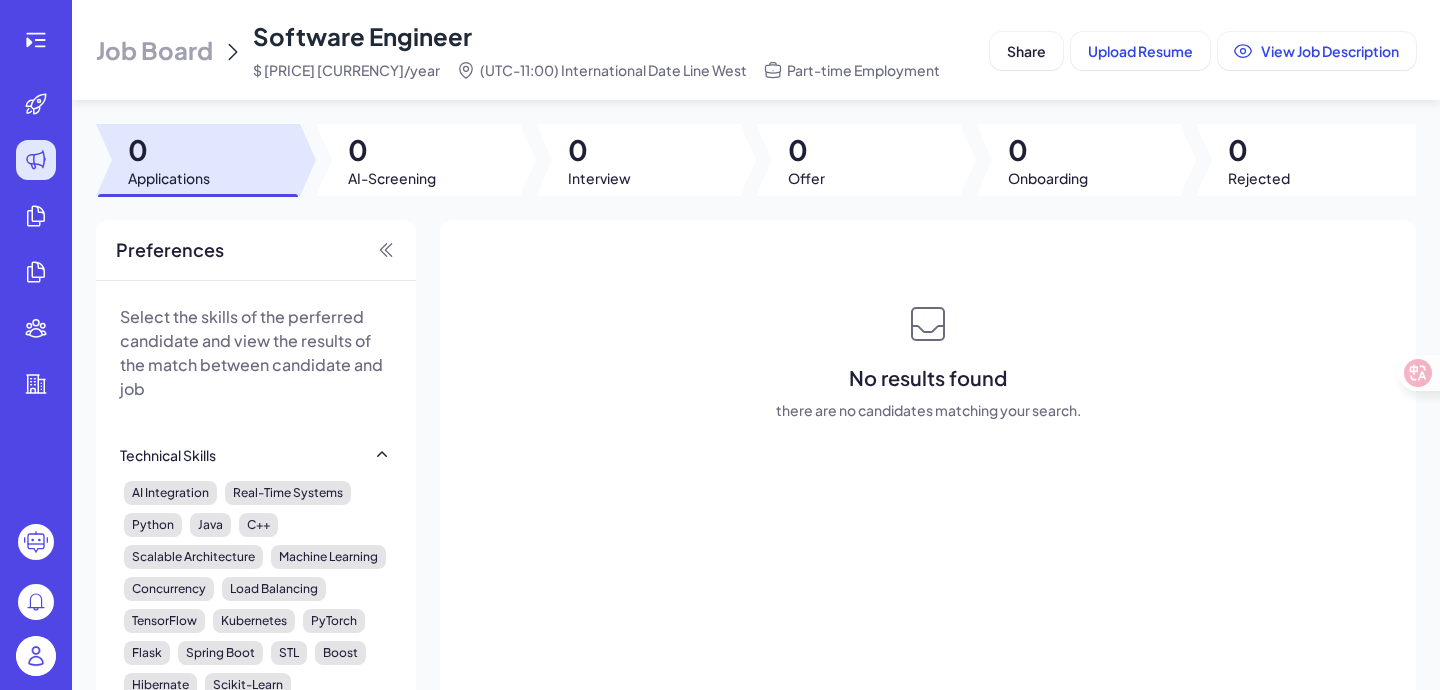 click on "No results found there are no candidates matching your search." at bounding box center (928, 360) 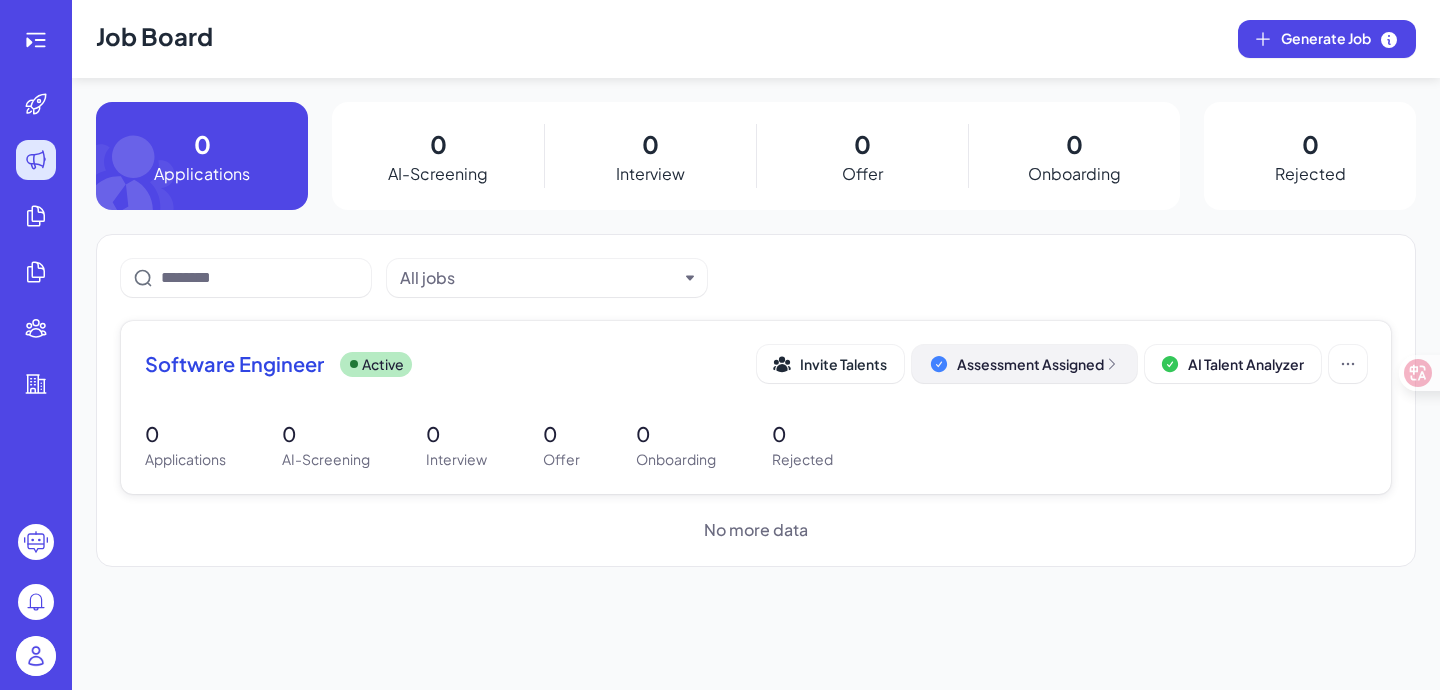 click on "Assessment Assigned" at bounding box center [1038, 364] 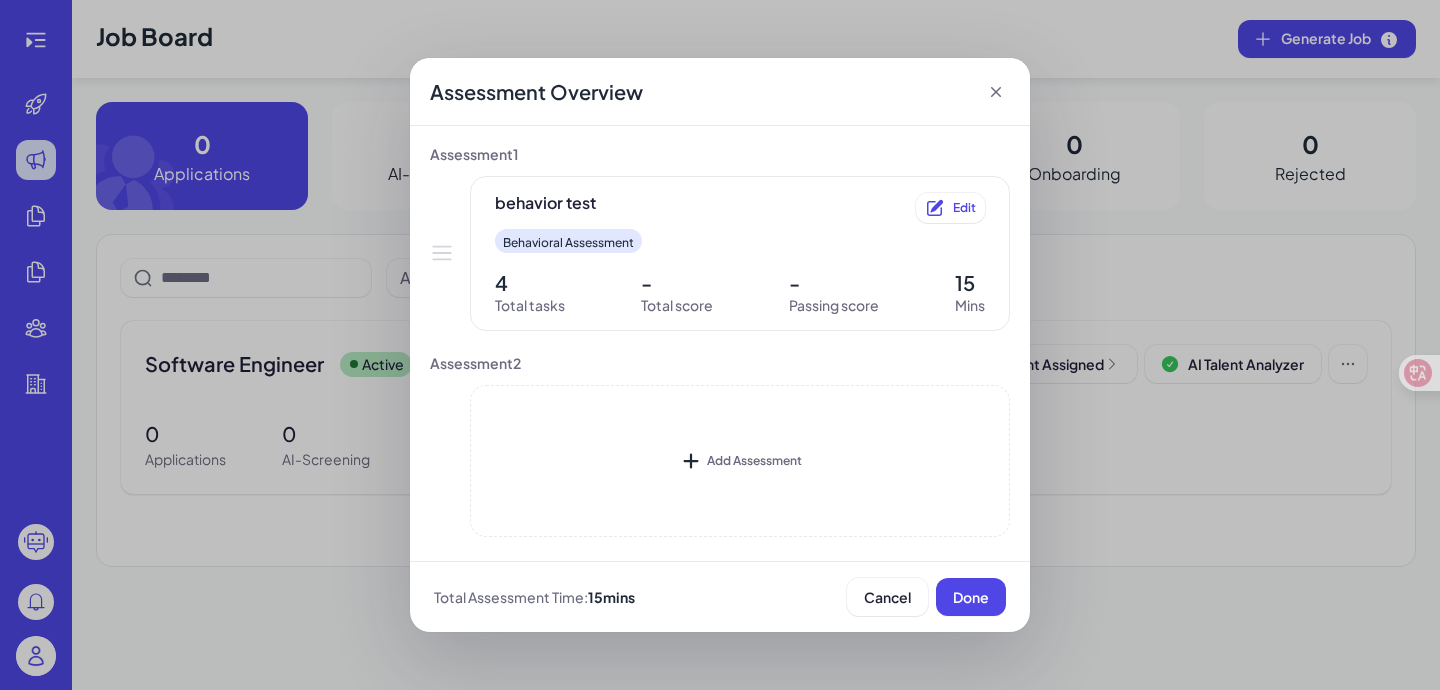 click 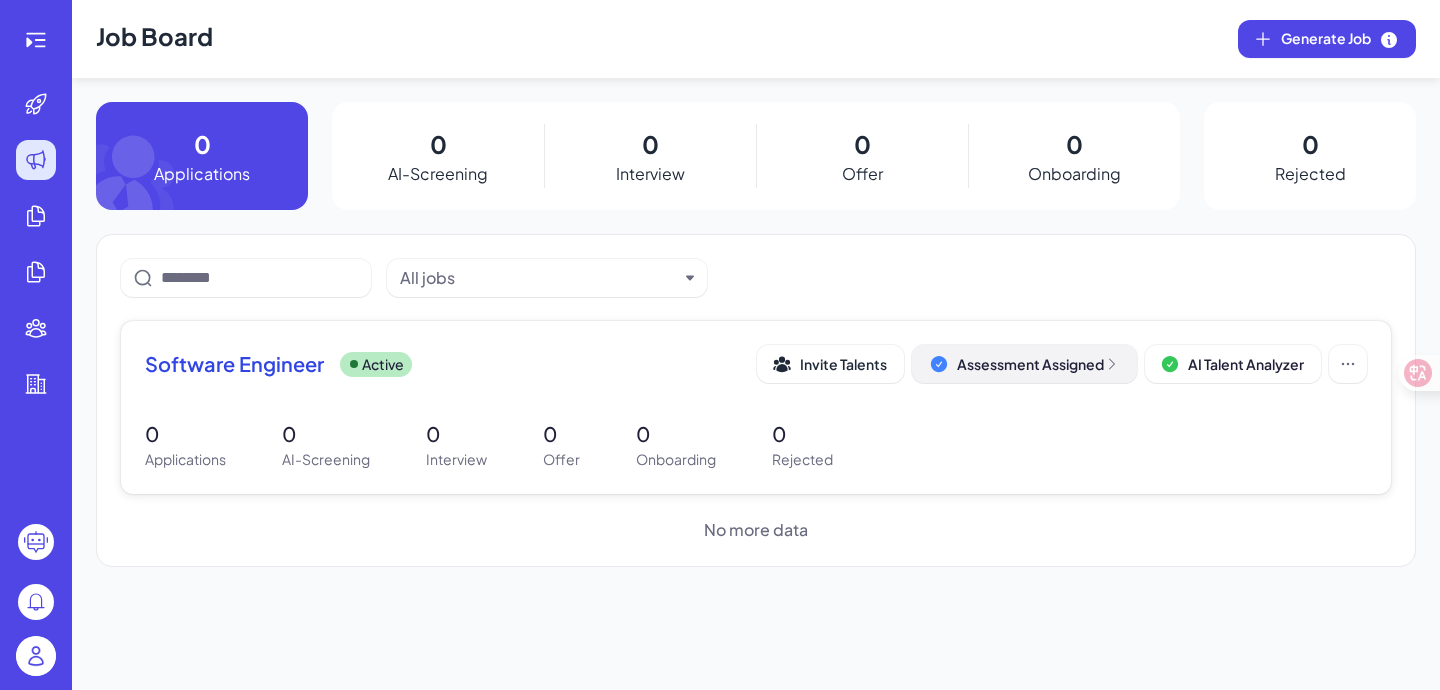click on "Assessment Assigned" at bounding box center (1038, 364) 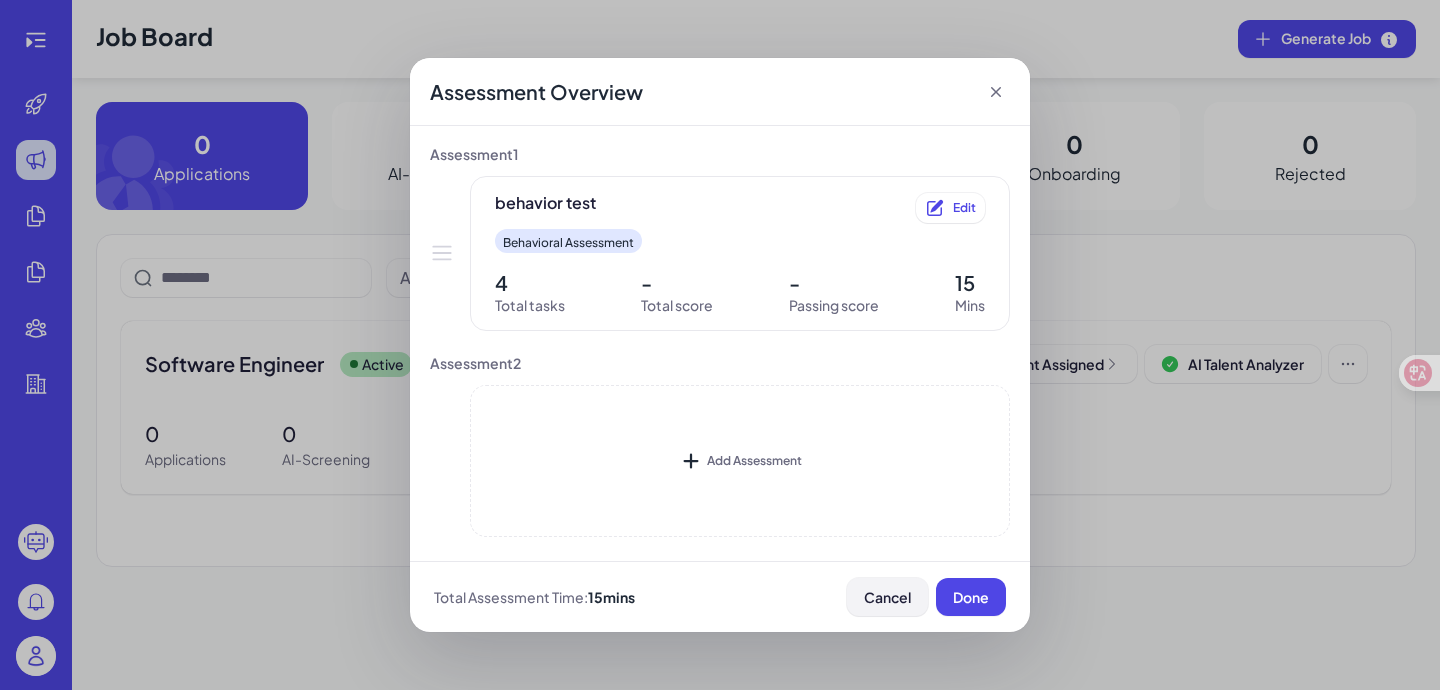 click on "Cancel" at bounding box center (887, 597) 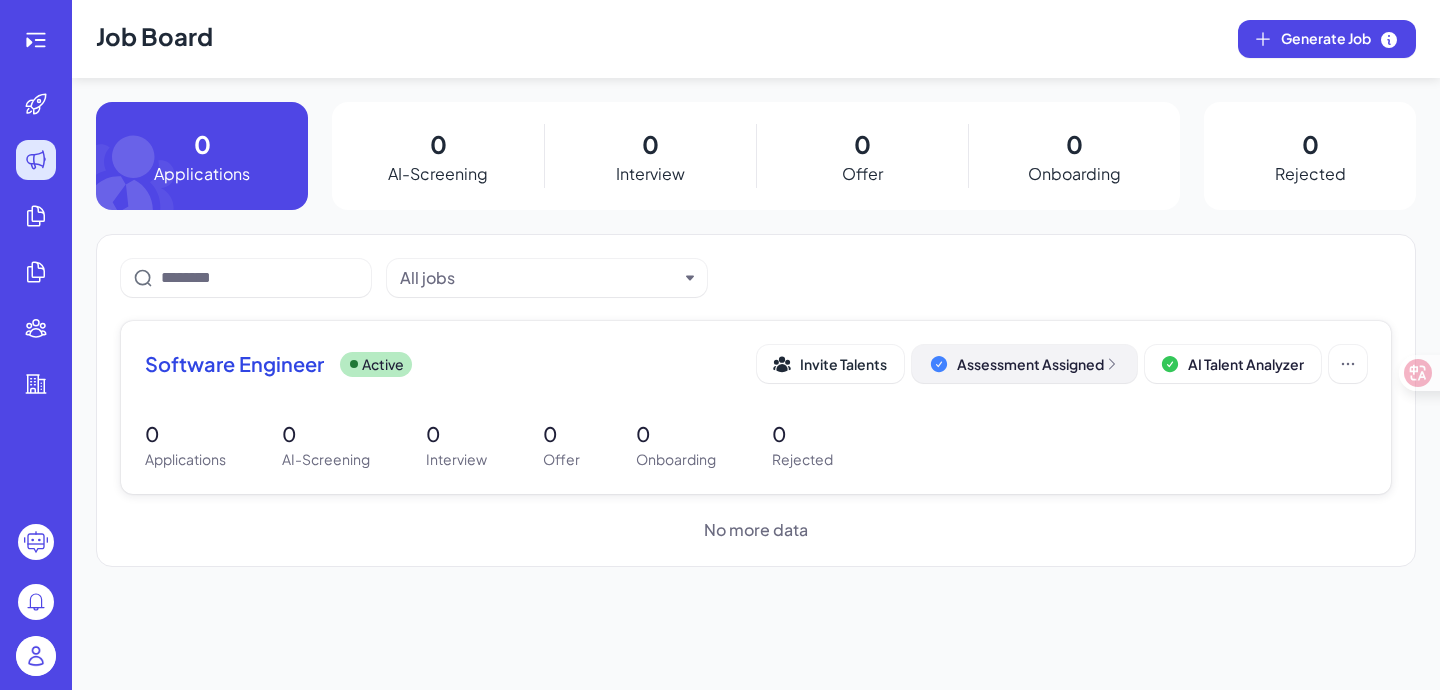 click on "Assessment Assigned" at bounding box center [1038, 364] 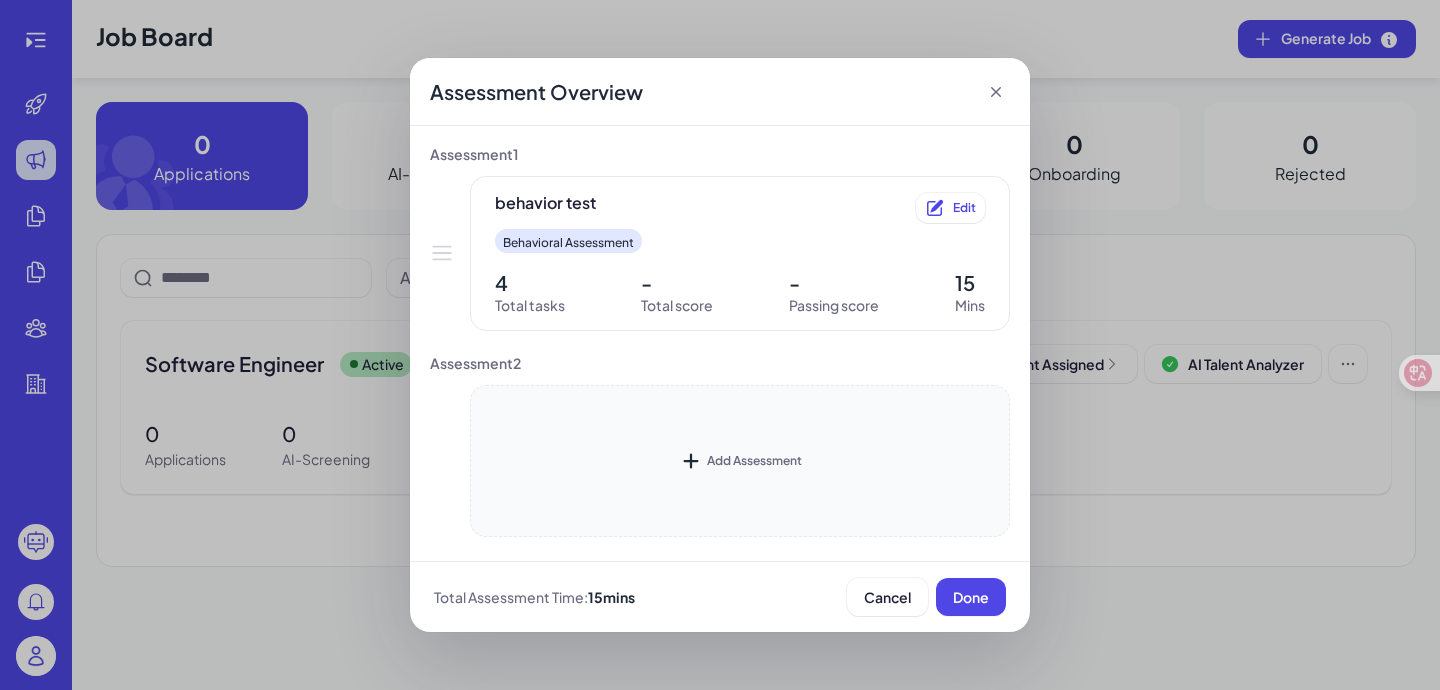 click on "Add Assessment" at bounding box center (740, 461) 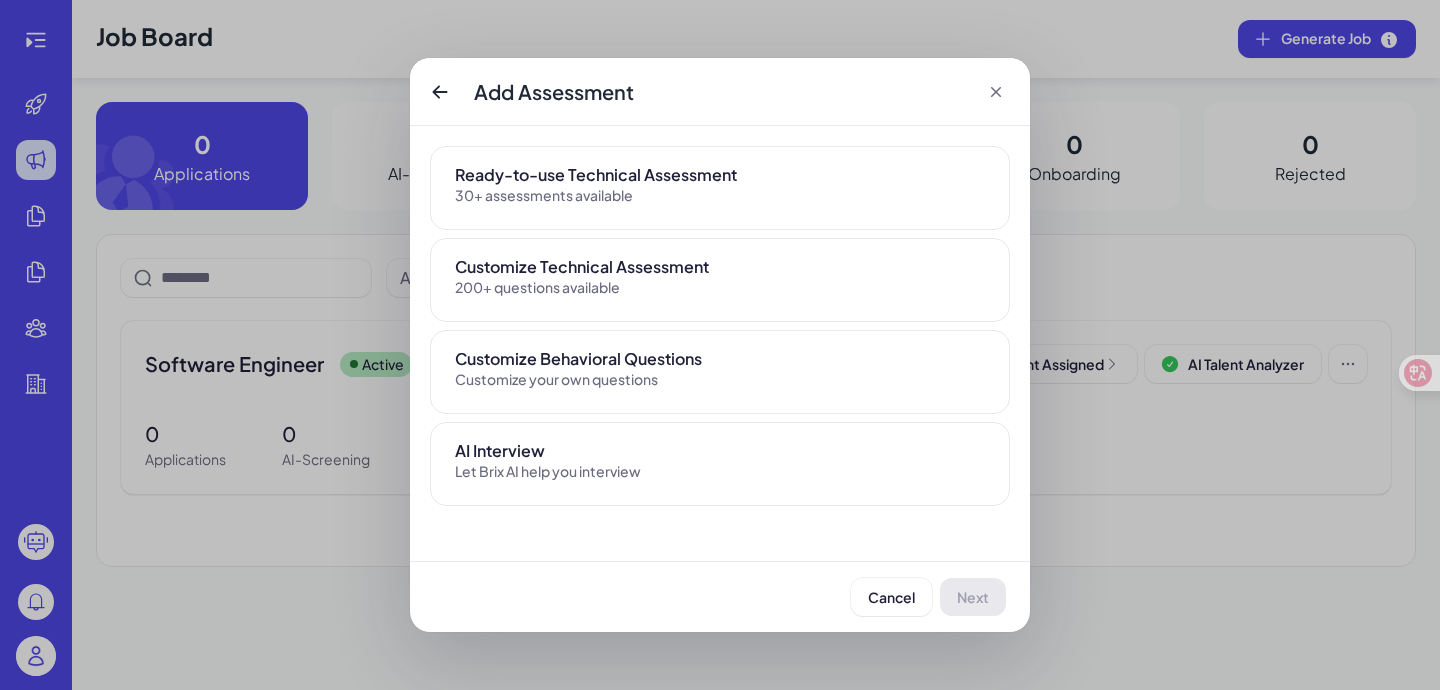 click on "AI Interview Let Brix AI help you interview" at bounding box center (720, 460) 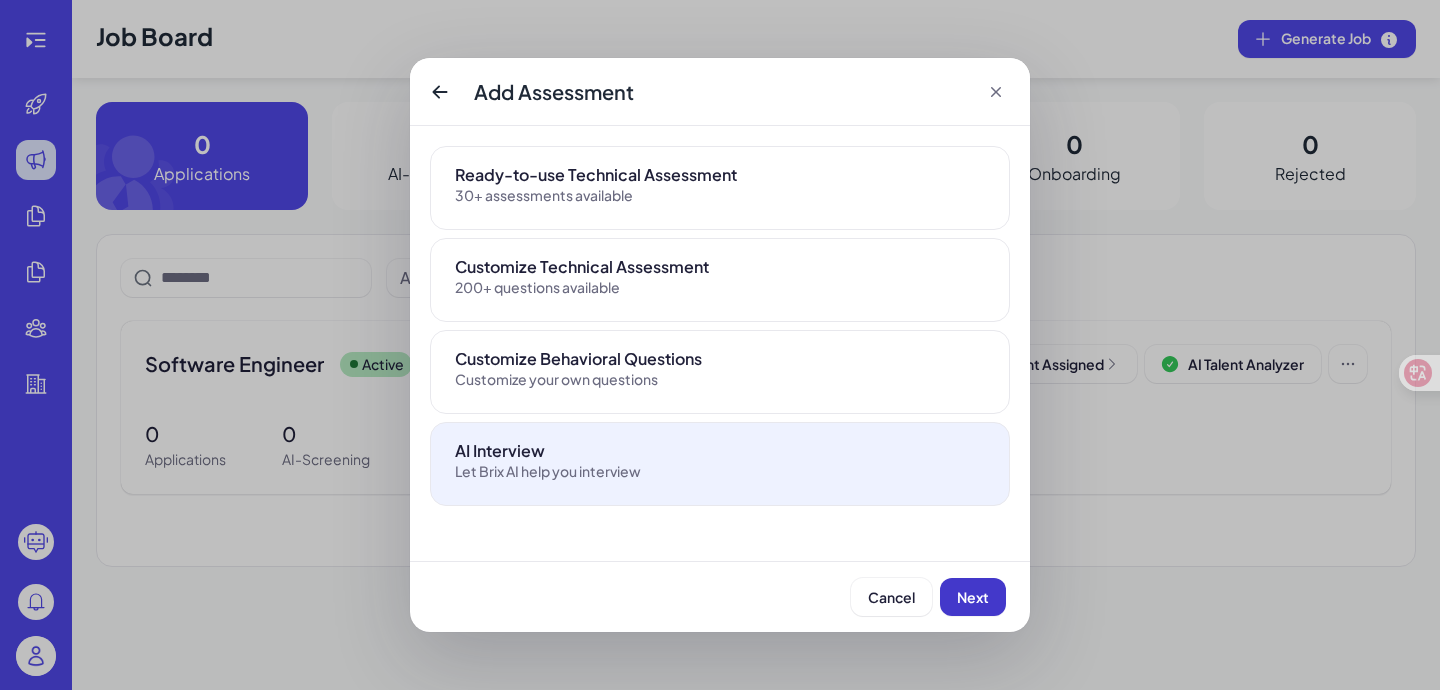 click on "Next" at bounding box center [973, 597] 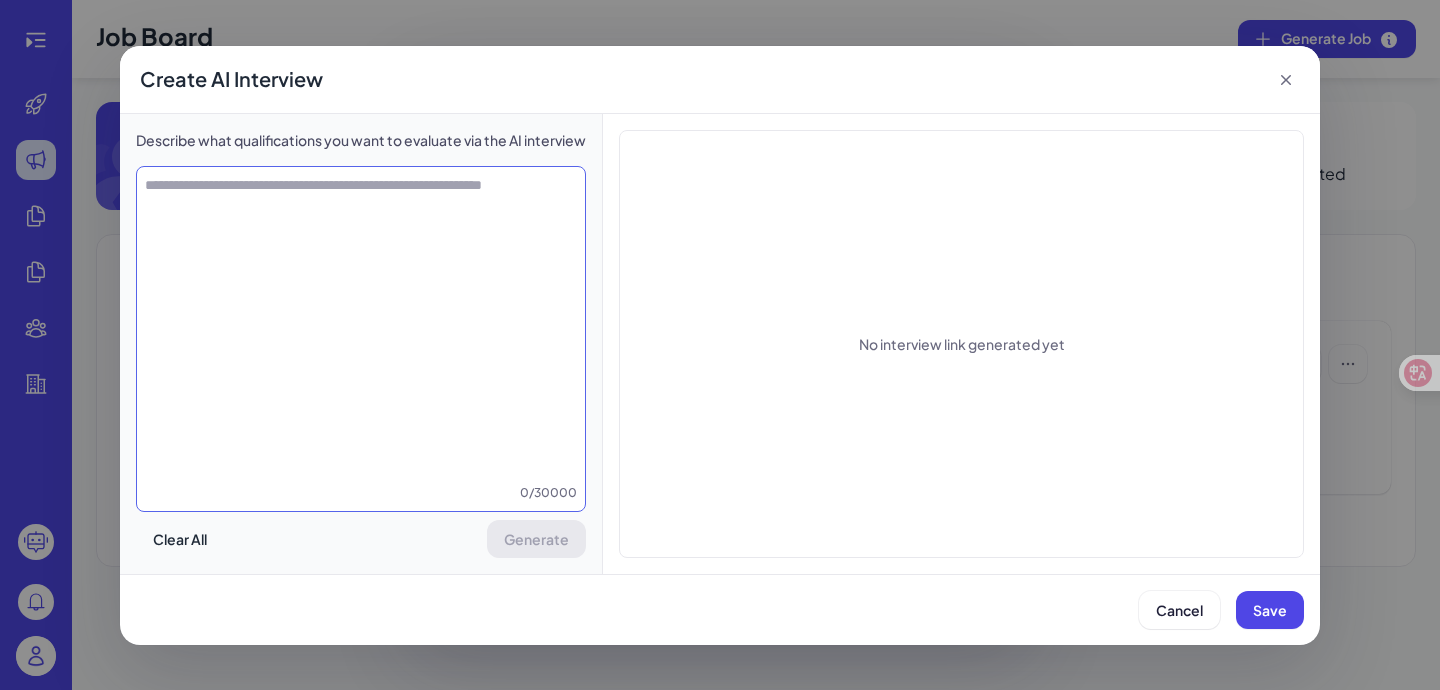 click at bounding box center (361, 329) 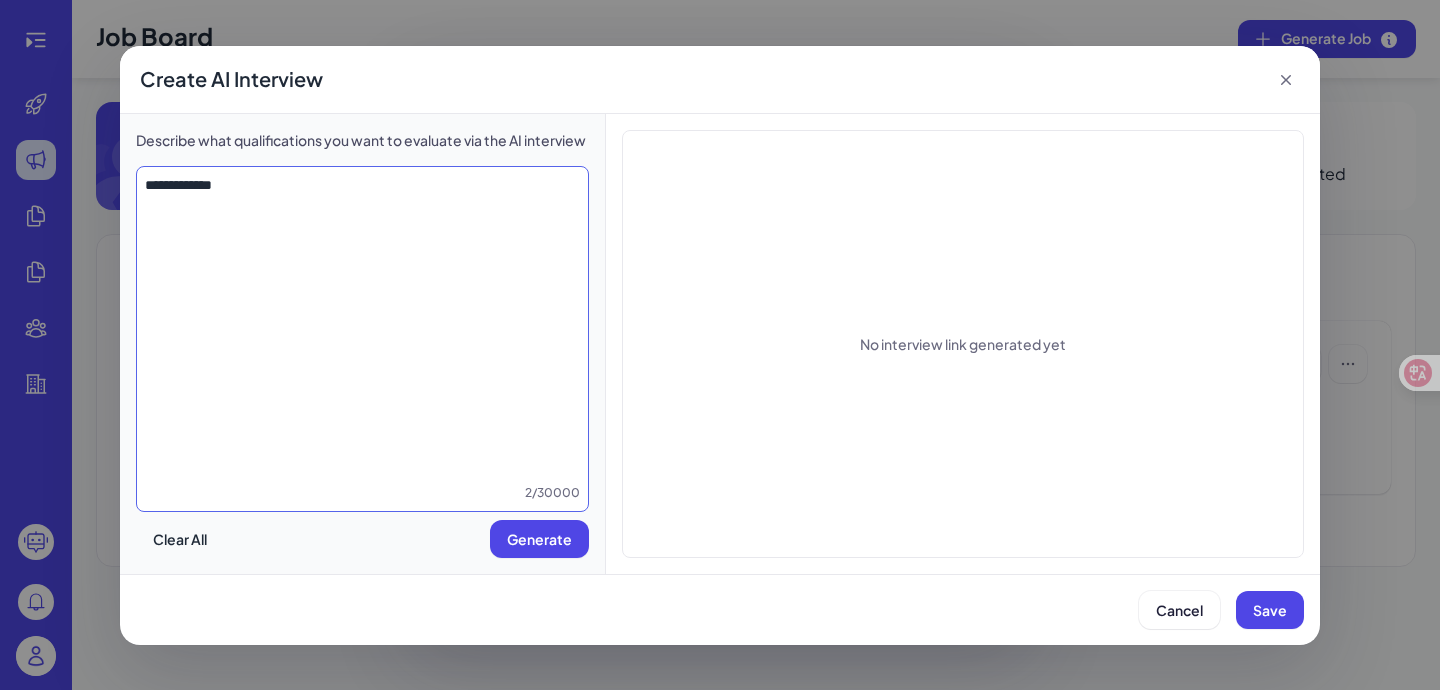 click on "**********" at bounding box center [362, 329] 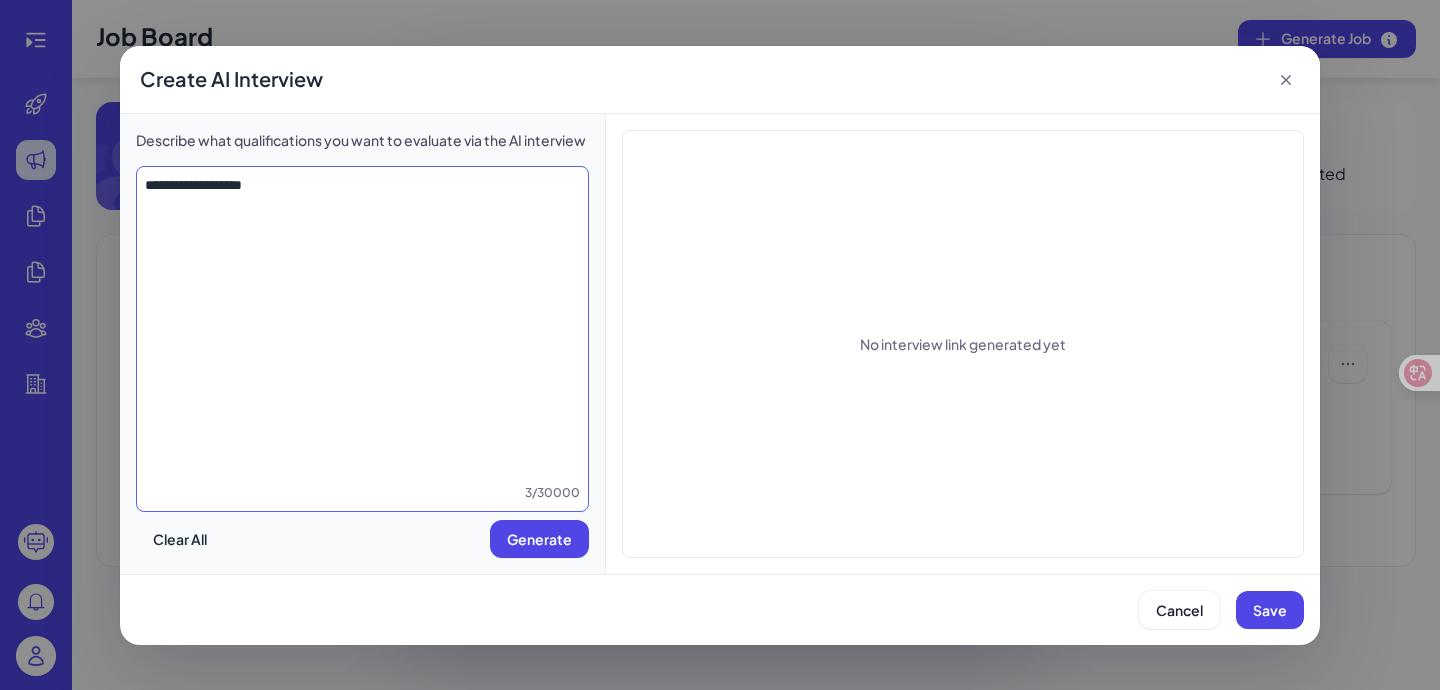 click on "**********" at bounding box center [362, 329] 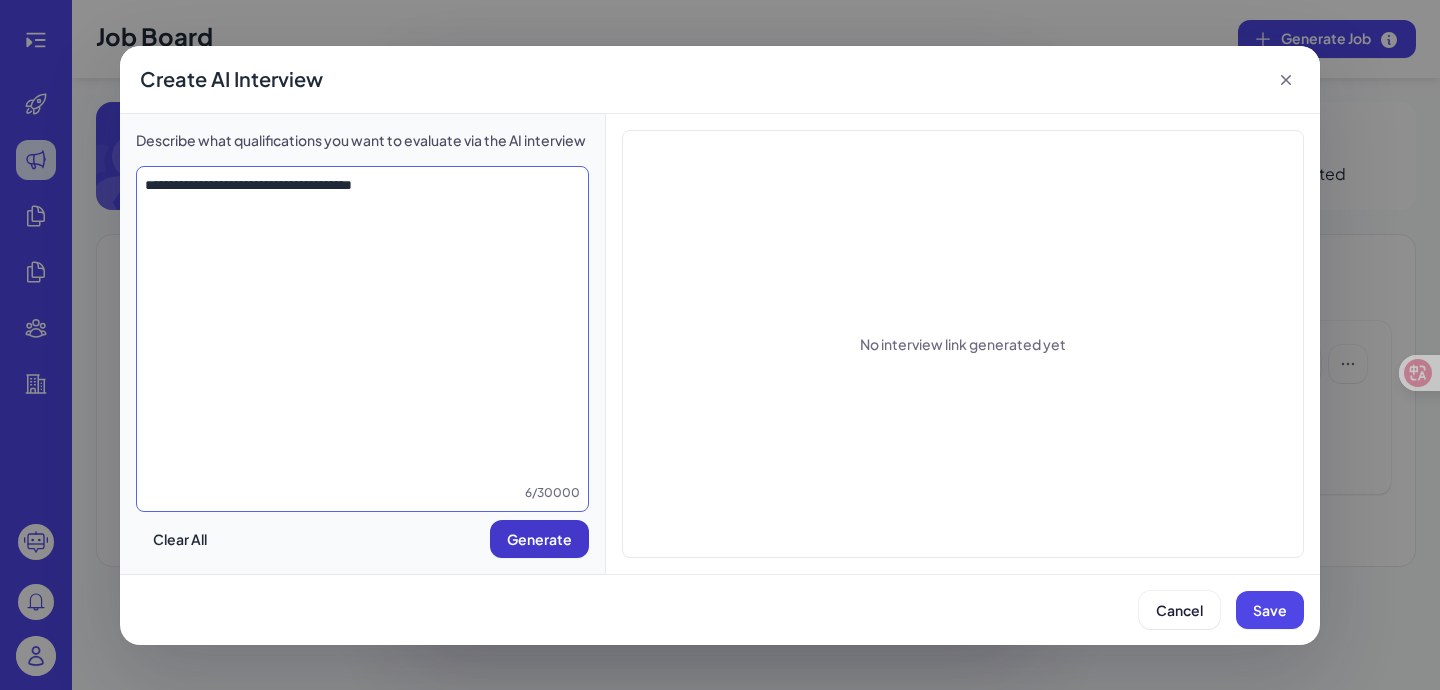 type on "**********" 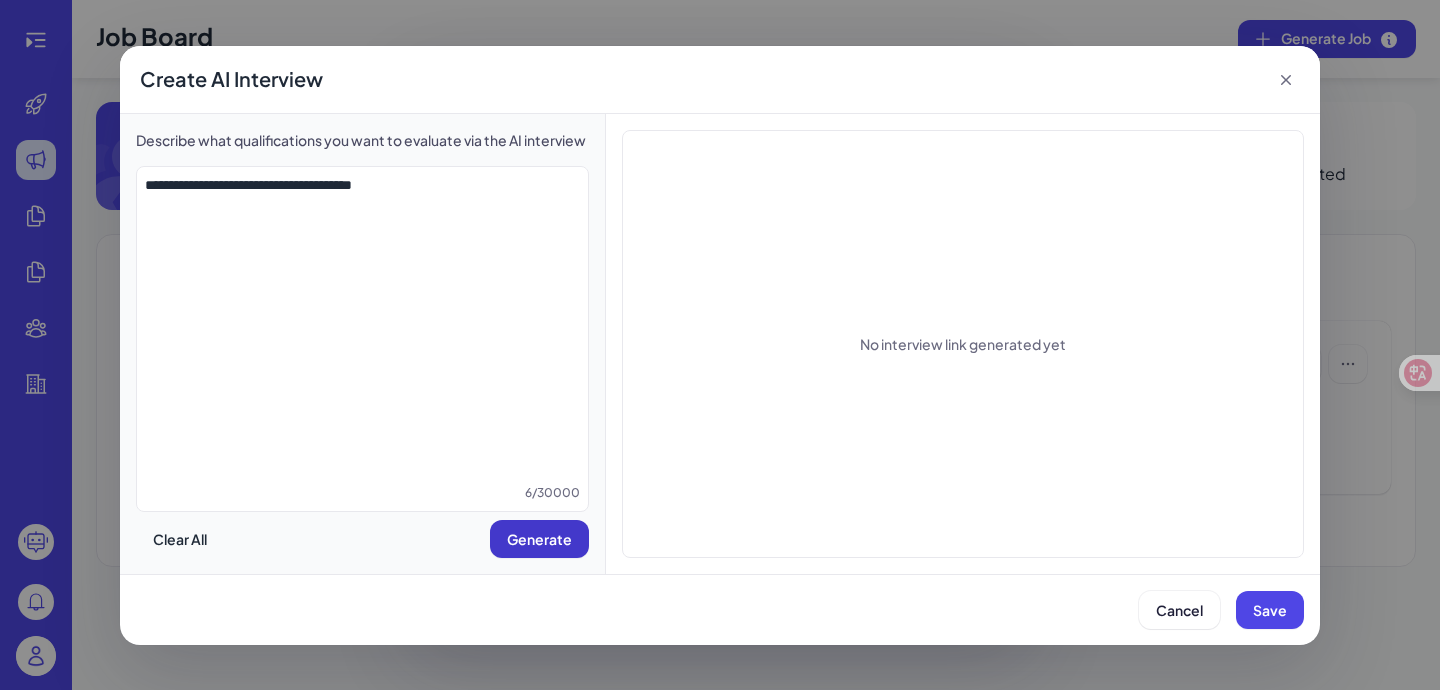 click on "Generate" at bounding box center (539, 539) 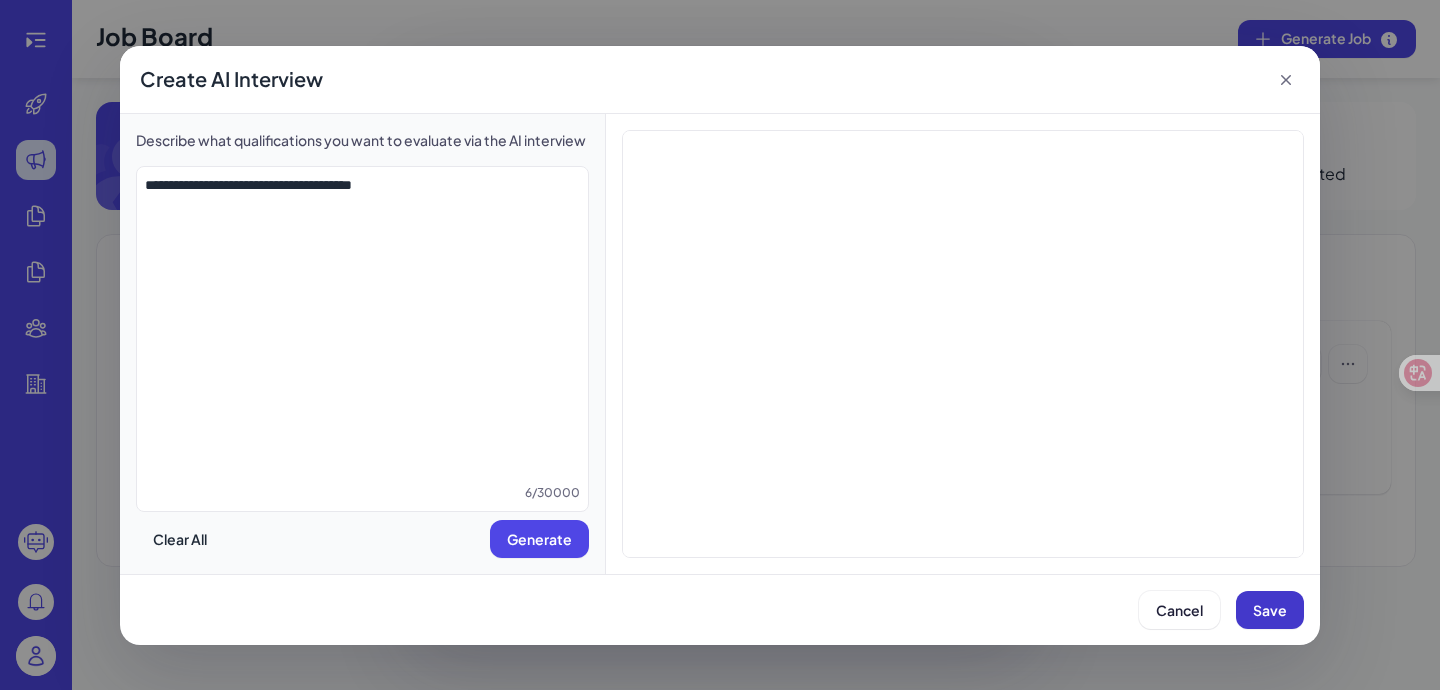 click on "Save" at bounding box center (1270, 610) 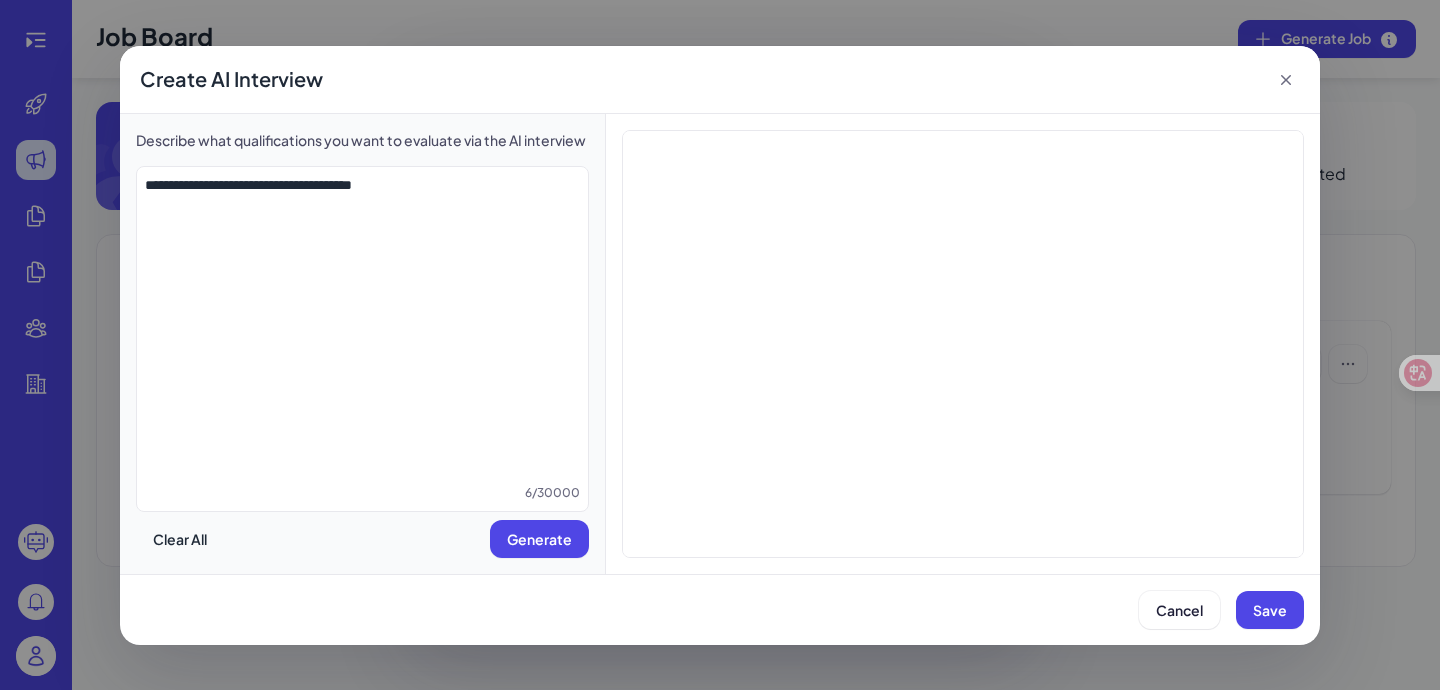 type 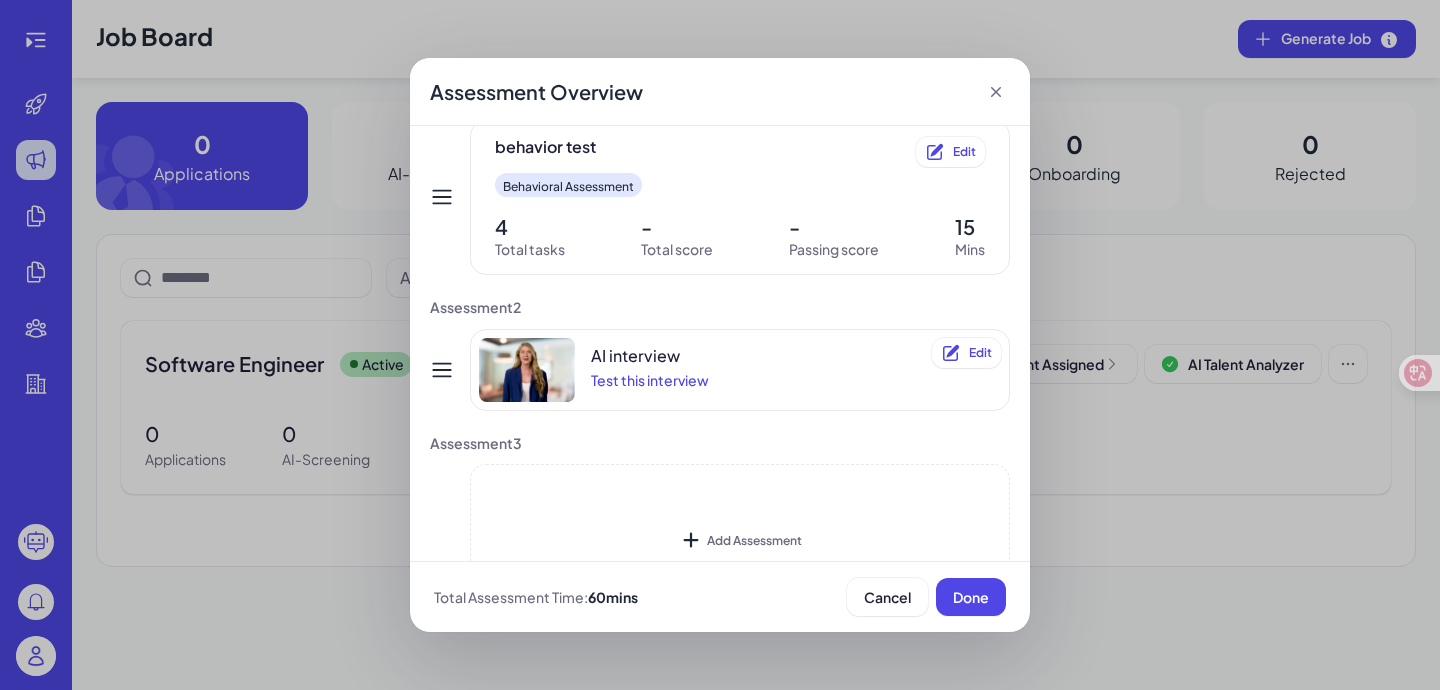 scroll, scrollTop: 131, scrollLeft: 0, axis: vertical 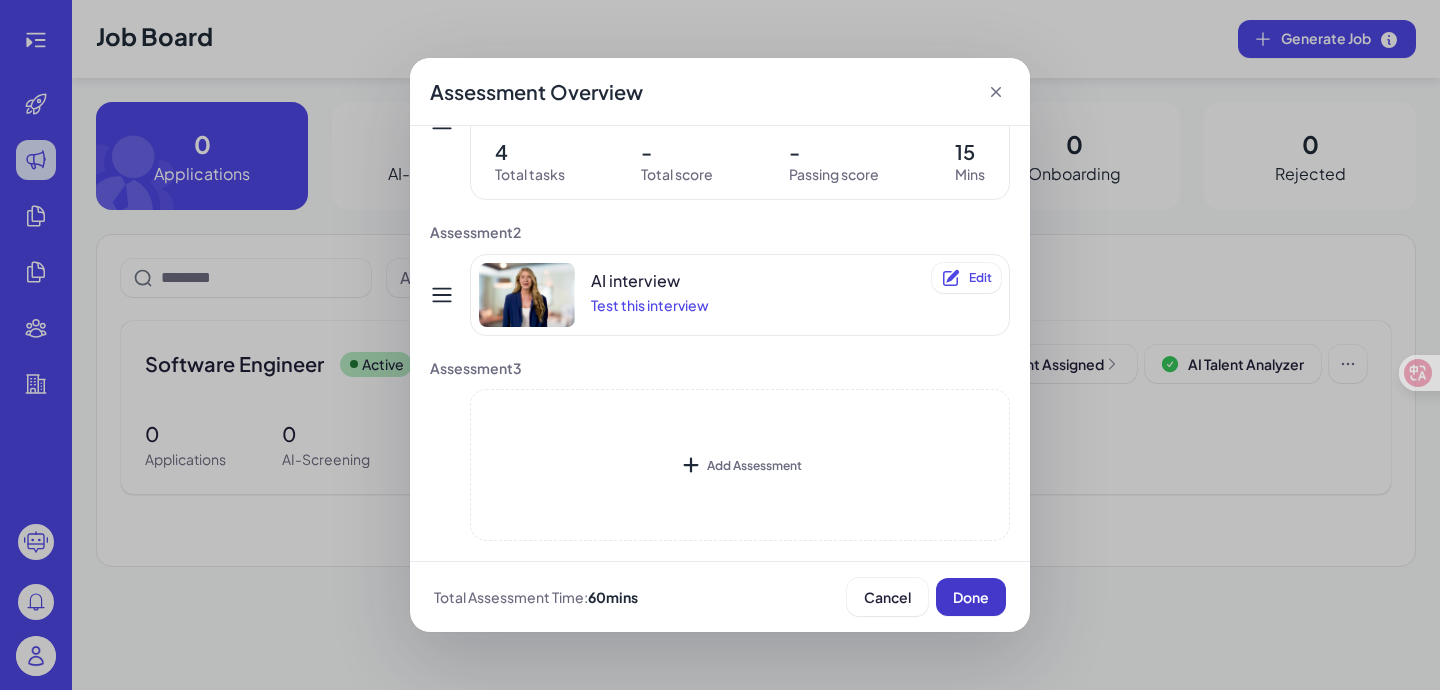 click on "Done" at bounding box center (971, 597) 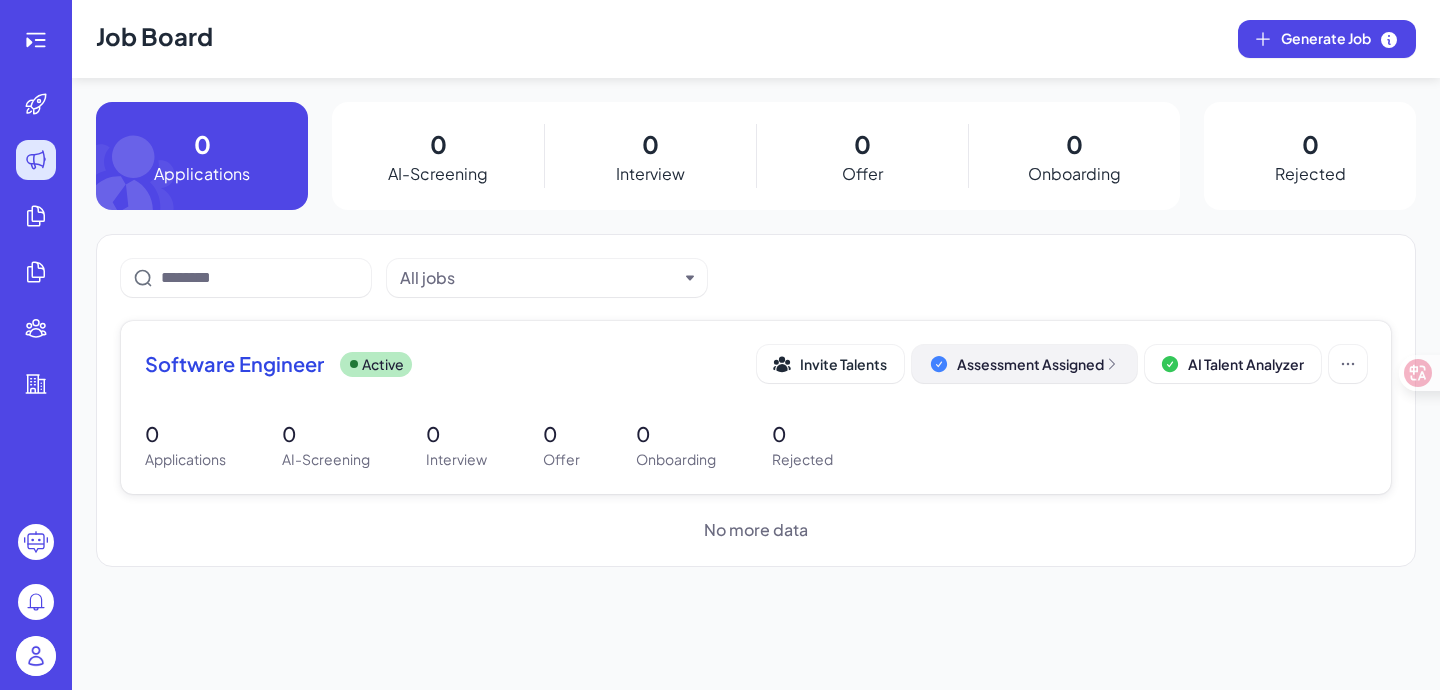 click on "Assessment Assigned" at bounding box center [1024, 364] 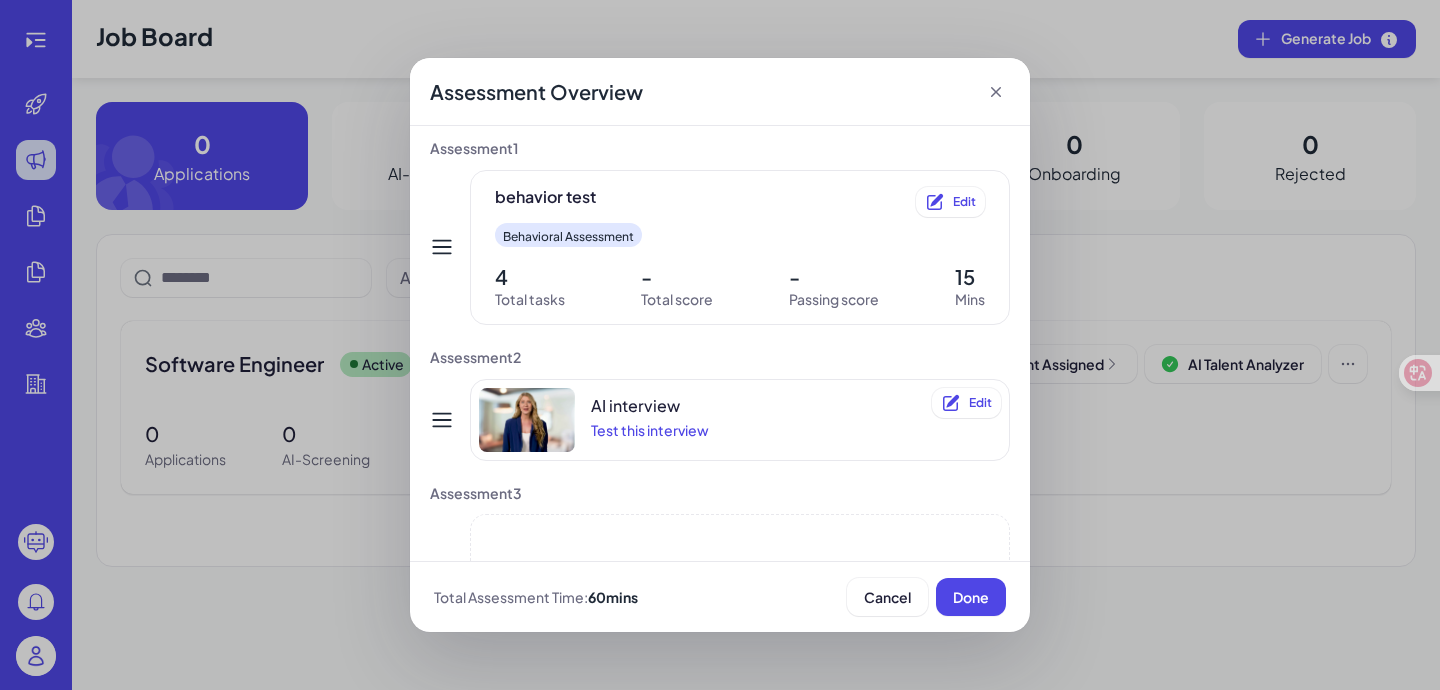scroll, scrollTop: 8, scrollLeft: 0, axis: vertical 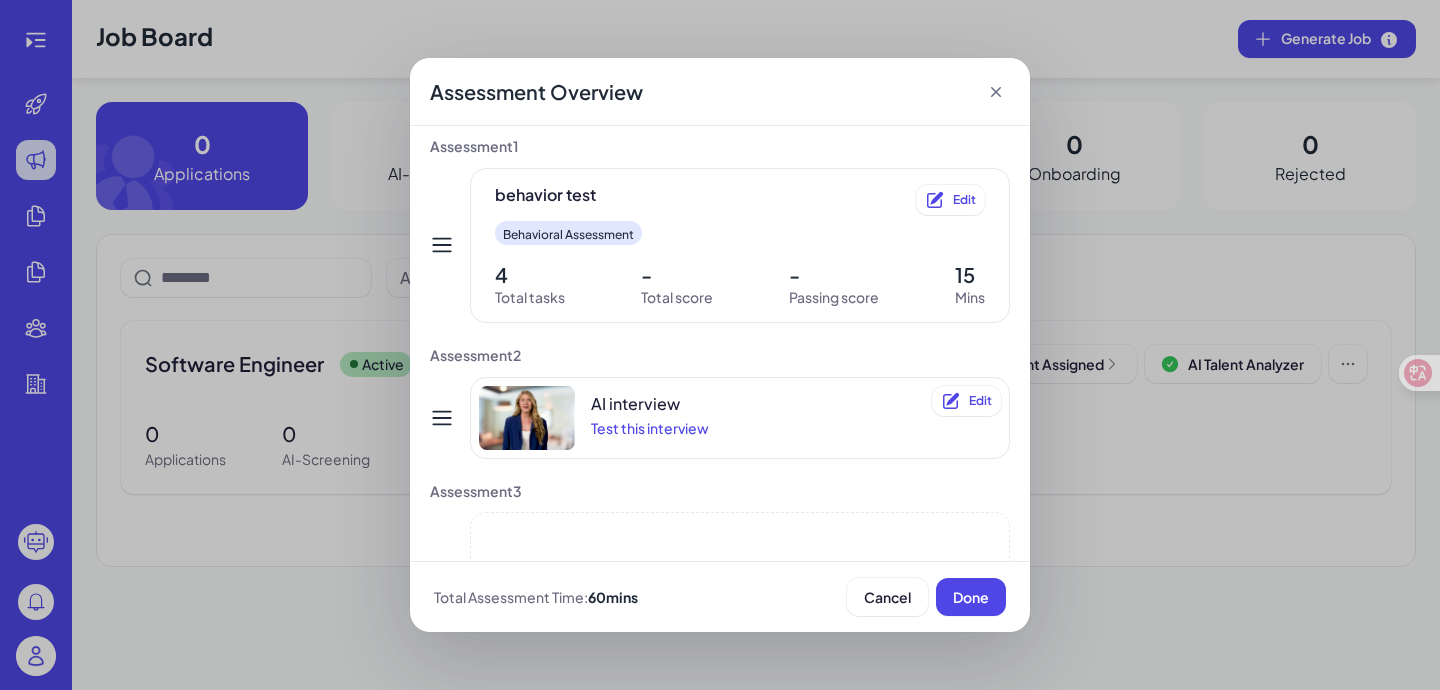 click 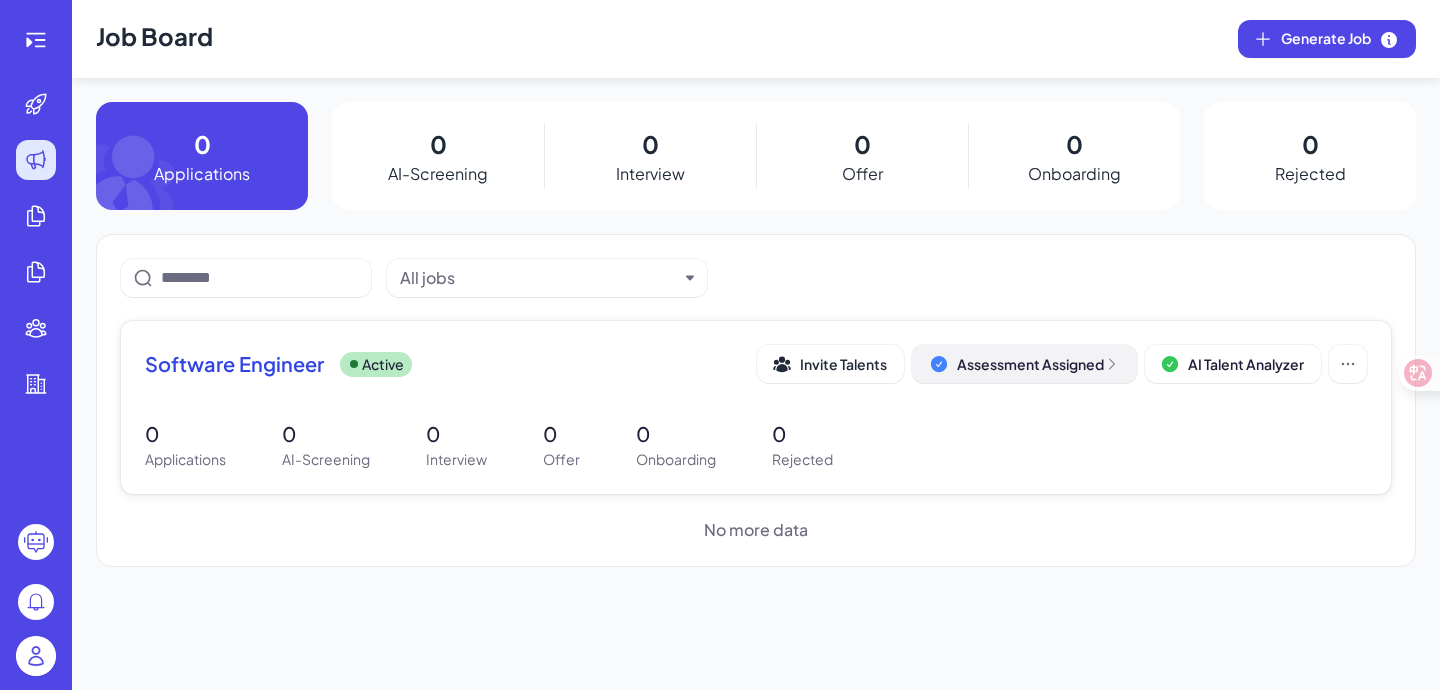click 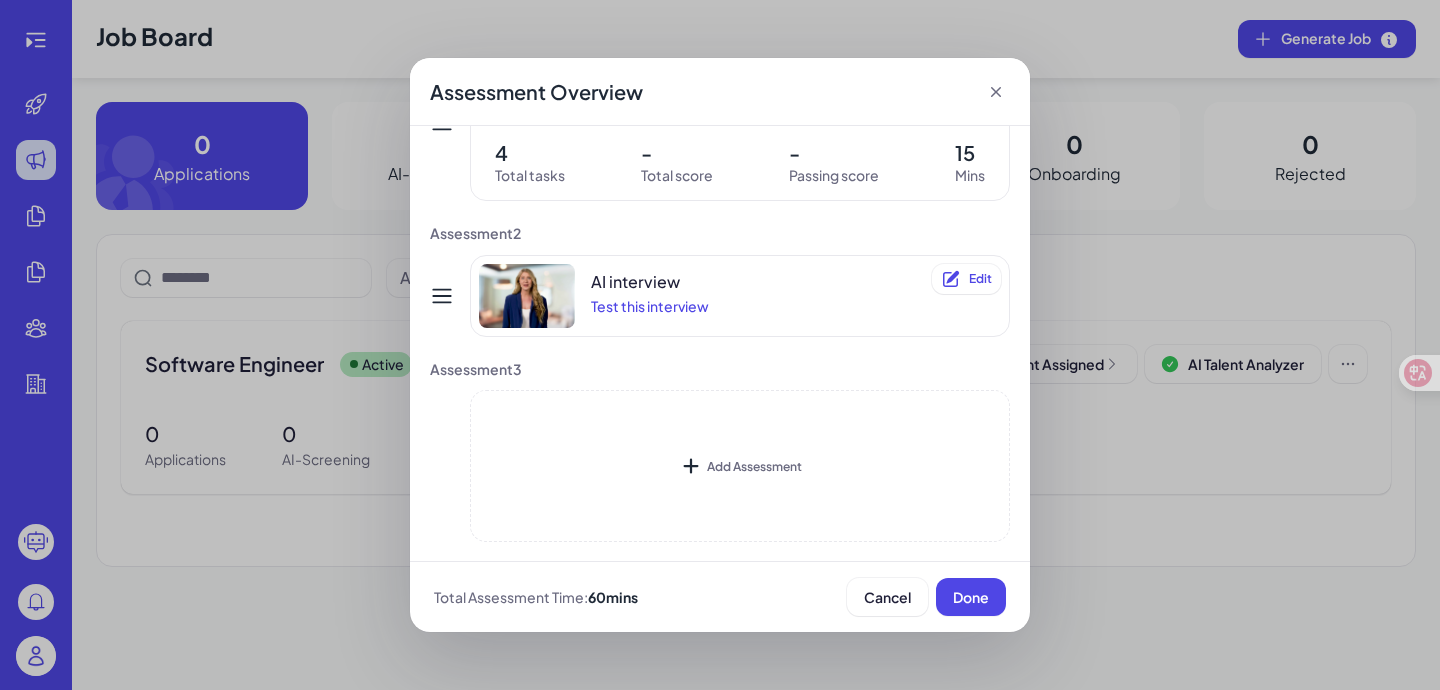scroll, scrollTop: 131, scrollLeft: 0, axis: vertical 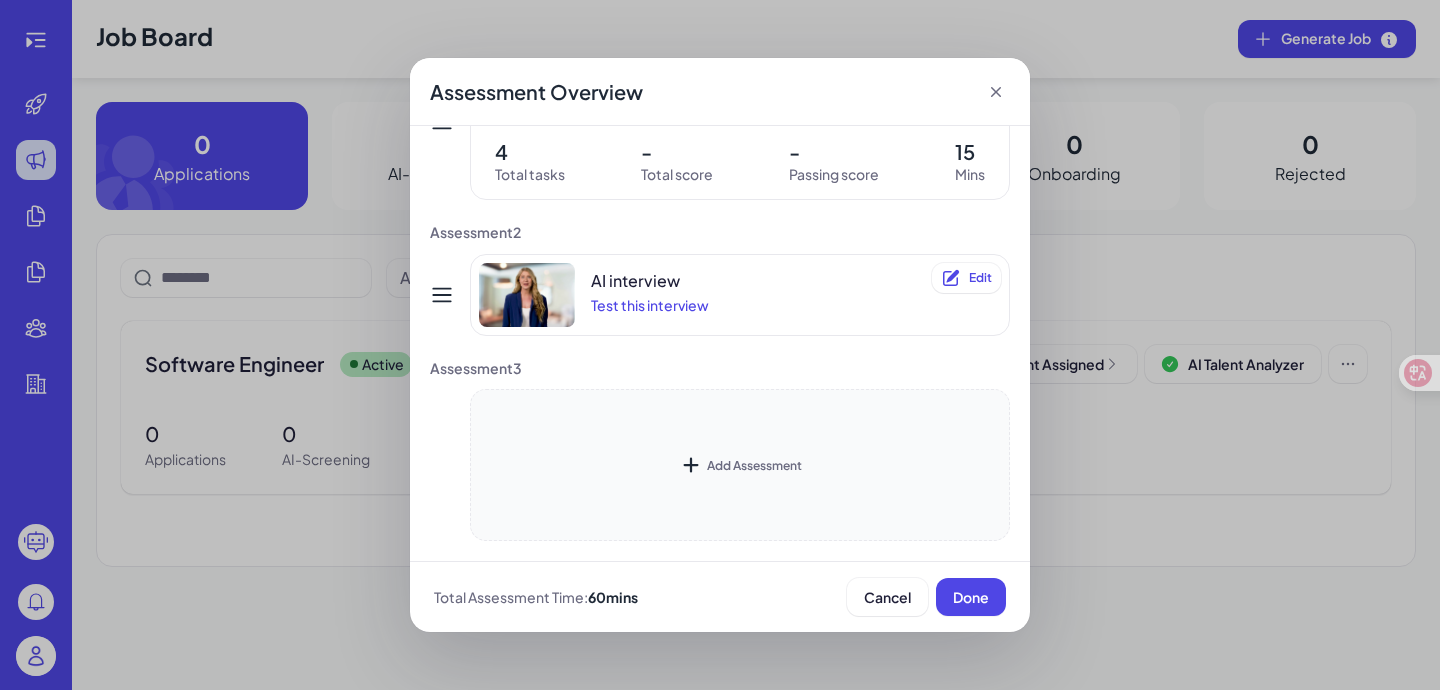click on "Add Assessment" at bounding box center [740, 465] 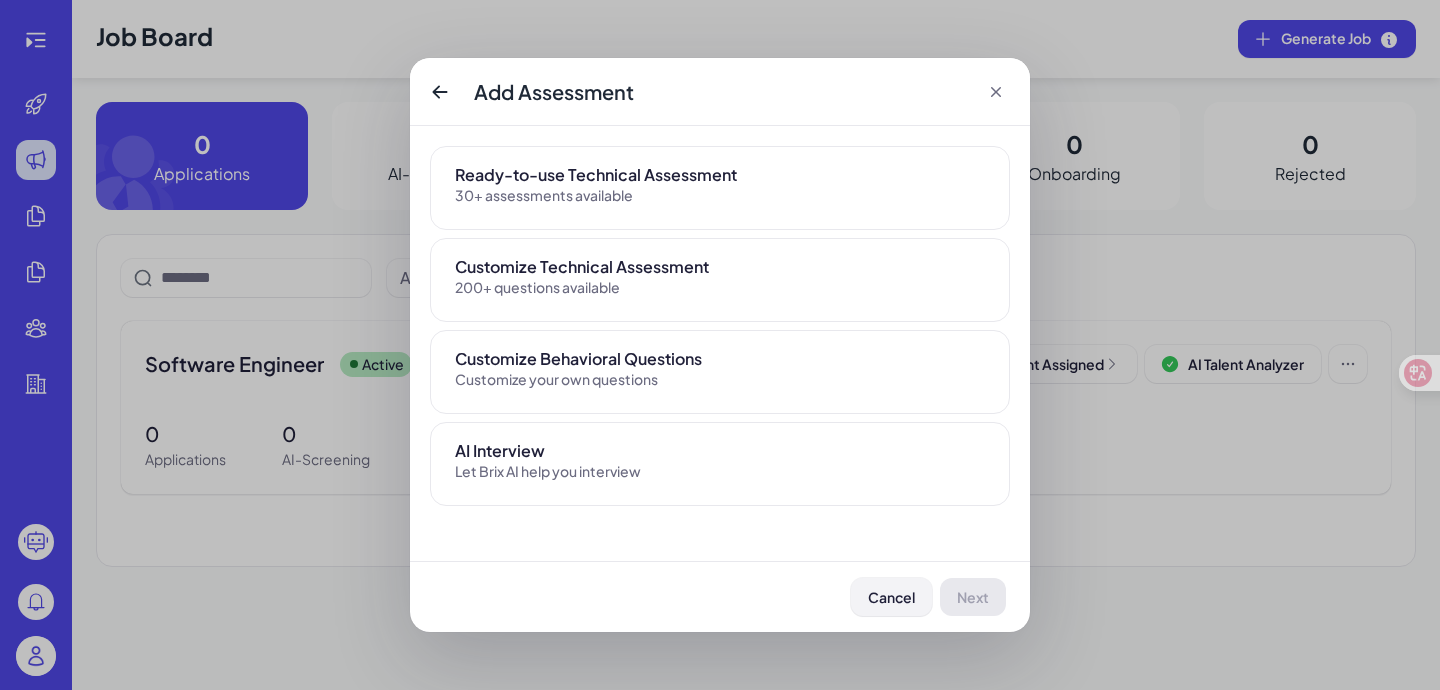 click on "Cancel" at bounding box center (891, 597) 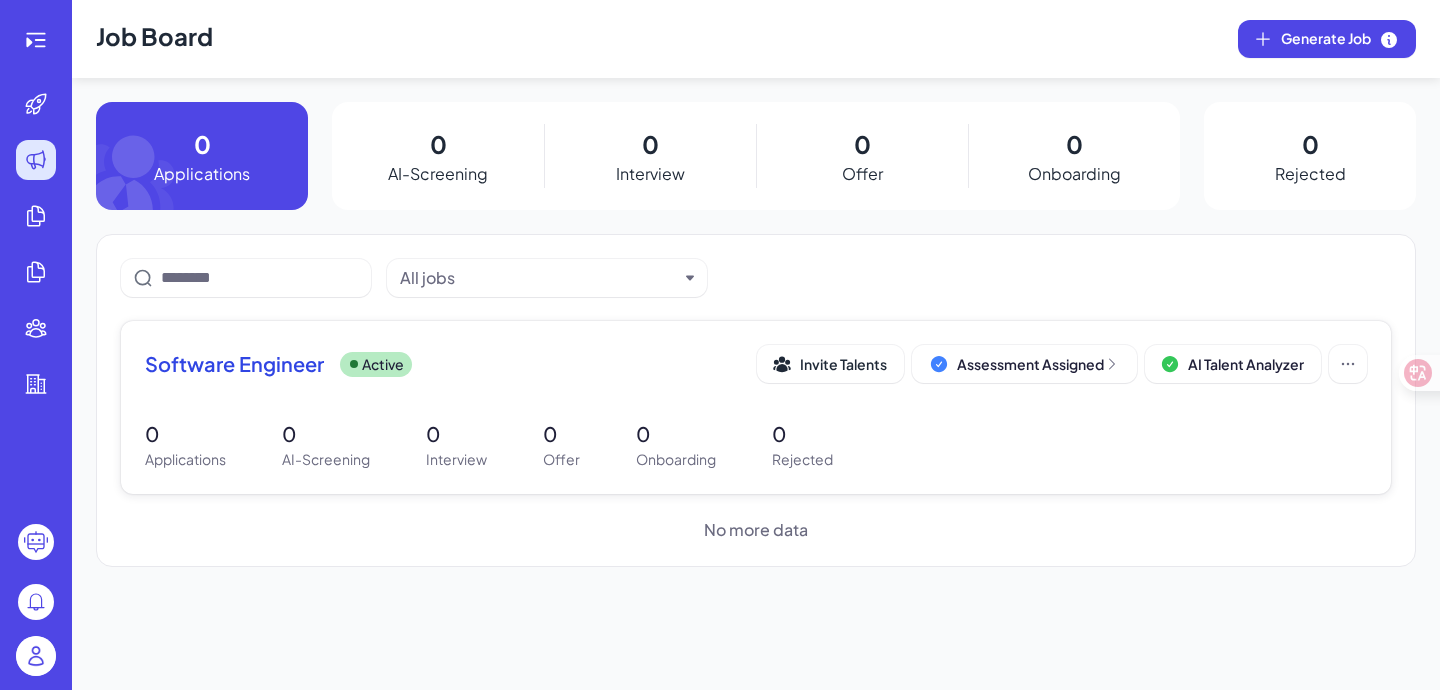click on "0   Applications 0 AI-Screening 0 Interview 0 Offer 0 Onboarding 0 Rejected" at bounding box center [756, 444] 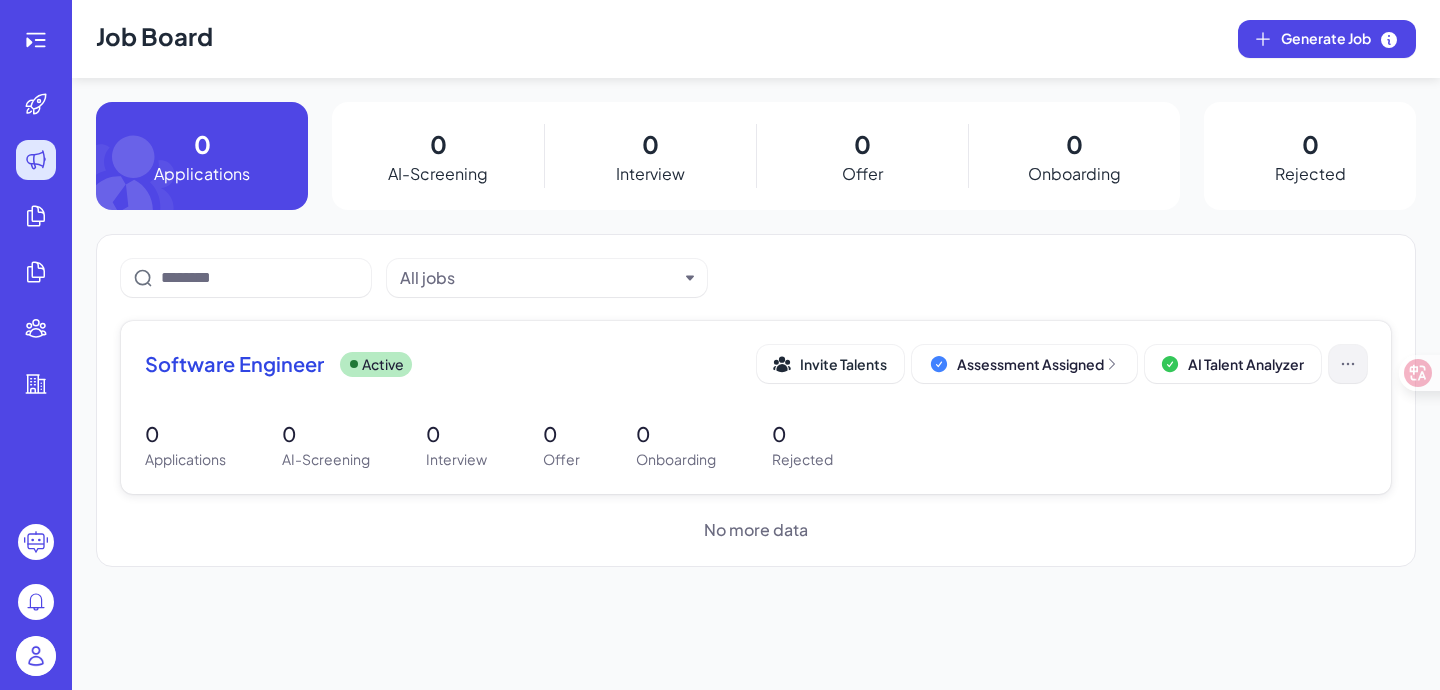 click 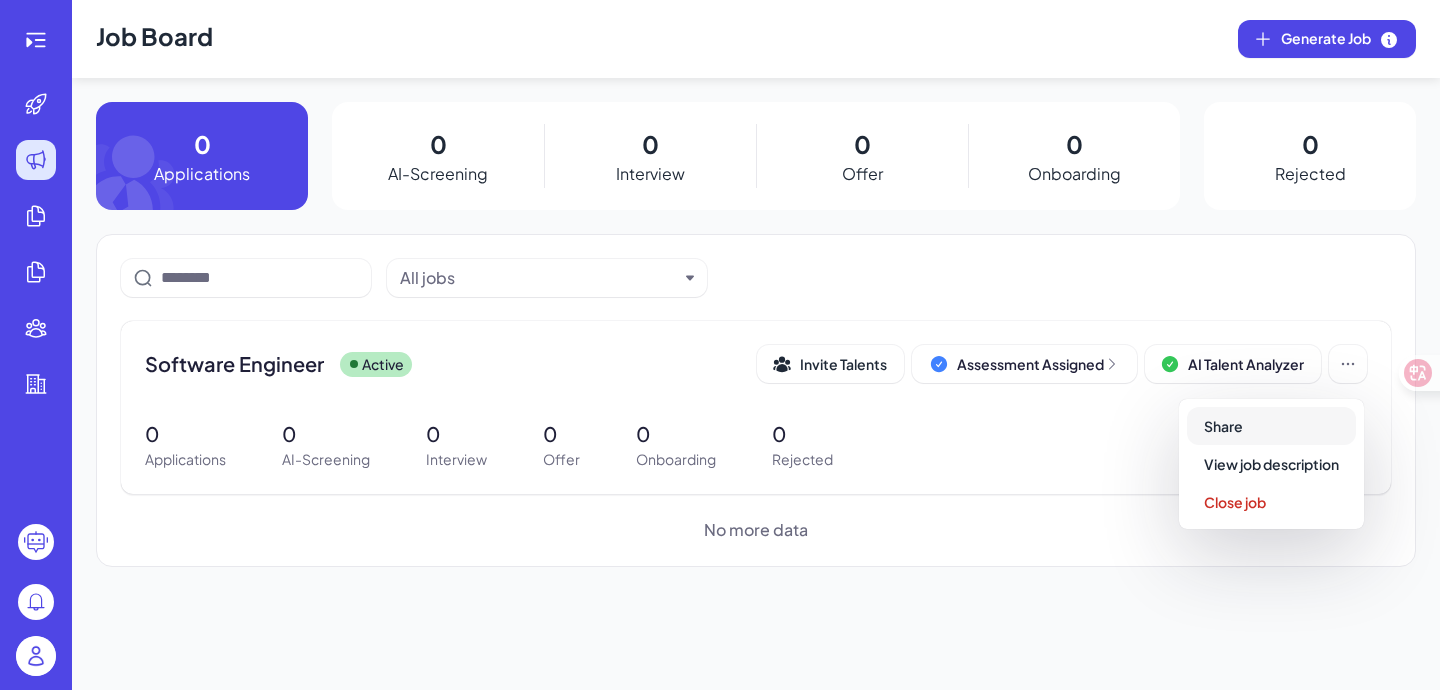 click on "Share" at bounding box center [1271, 426] 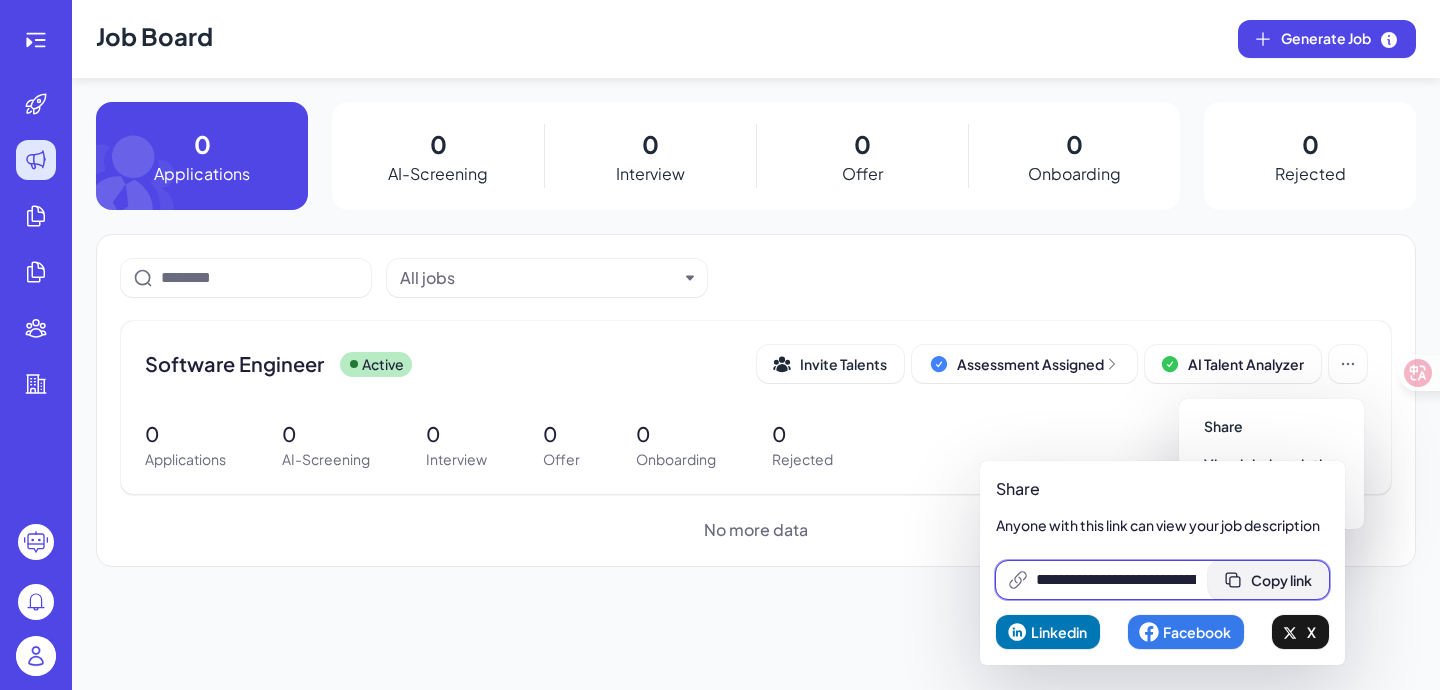 scroll, scrollTop: 0, scrollLeft: 460, axis: horizontal 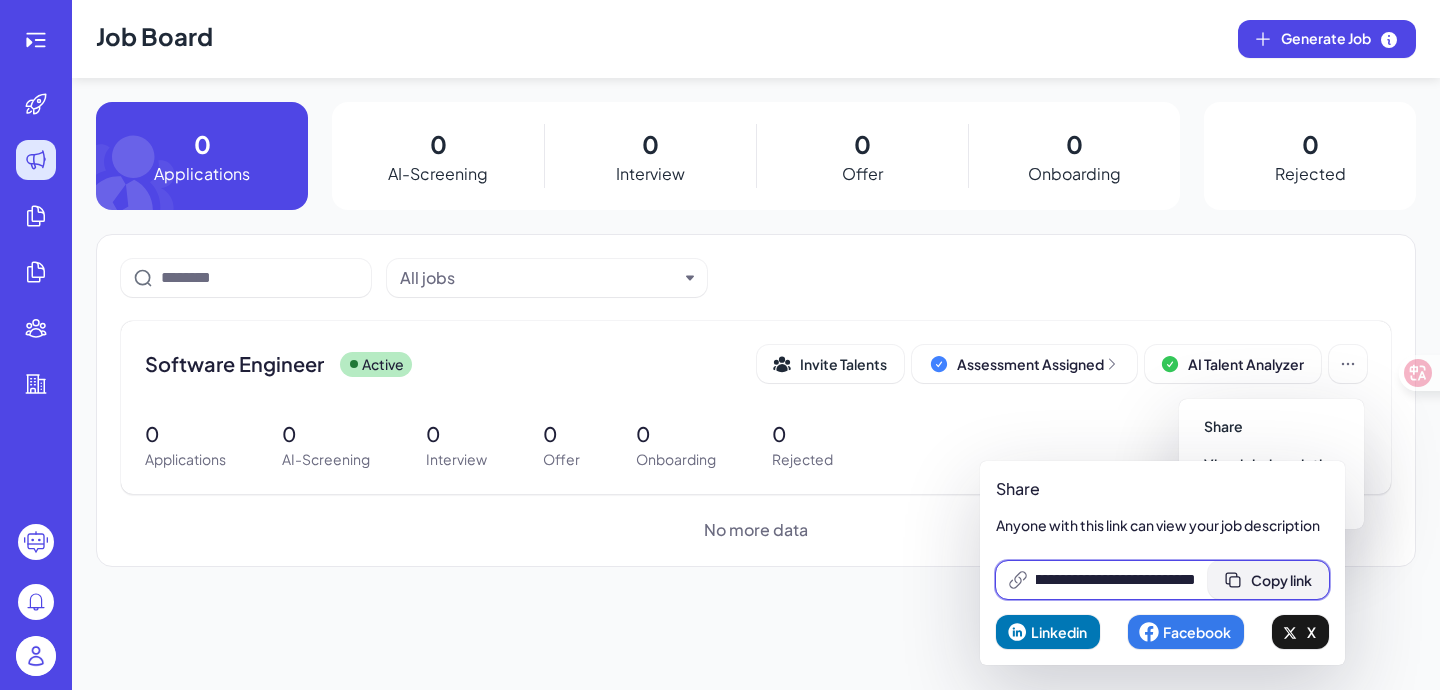 click on "Copy link" at bounding box center (1281, 580) 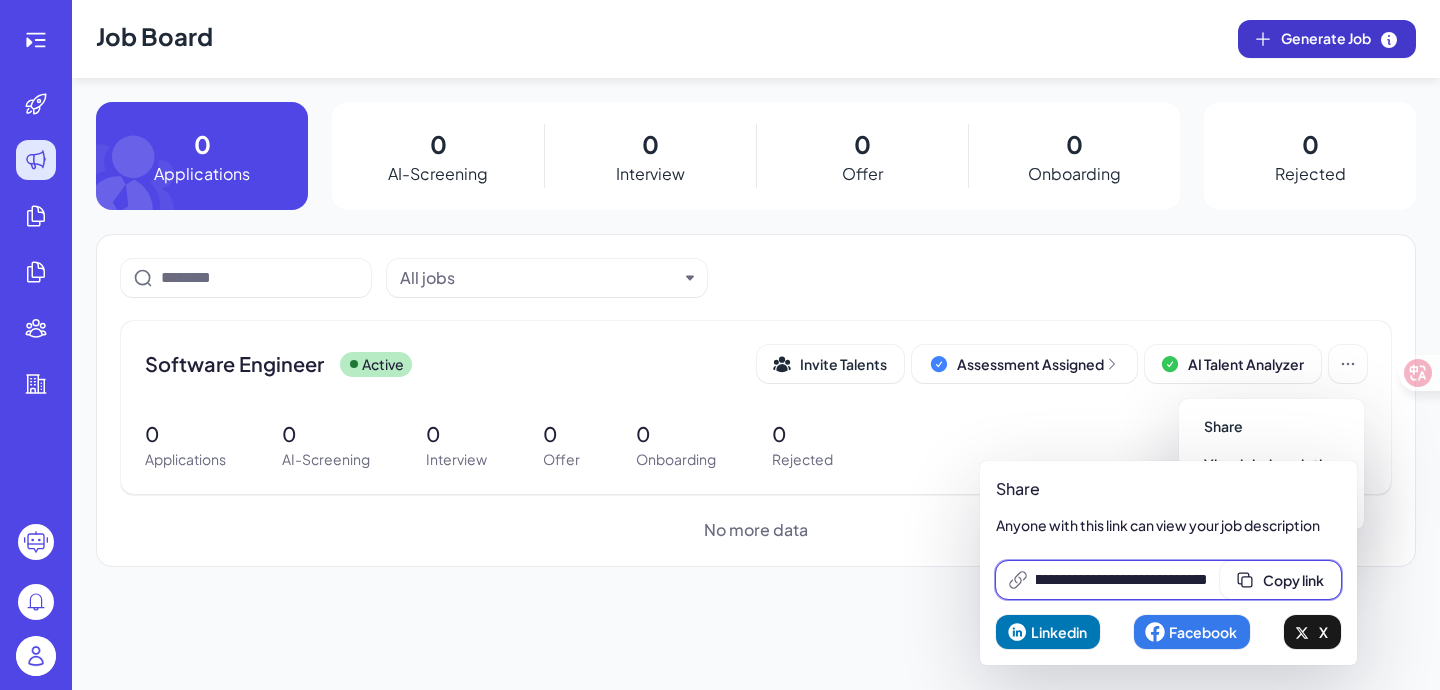 scroll, scrollTop: 0, scrollLeft: 0, axis: both 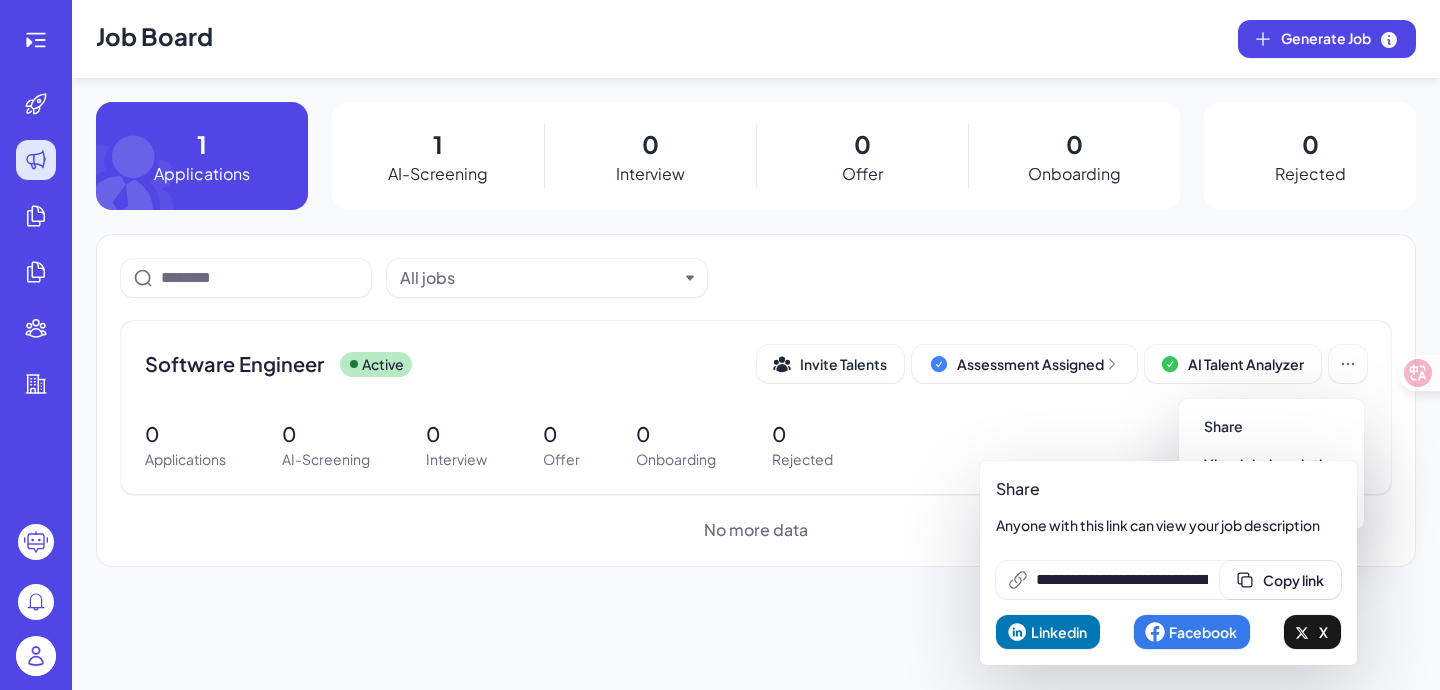 click on "1 AI-Screening" at bounding box center [438, 156] 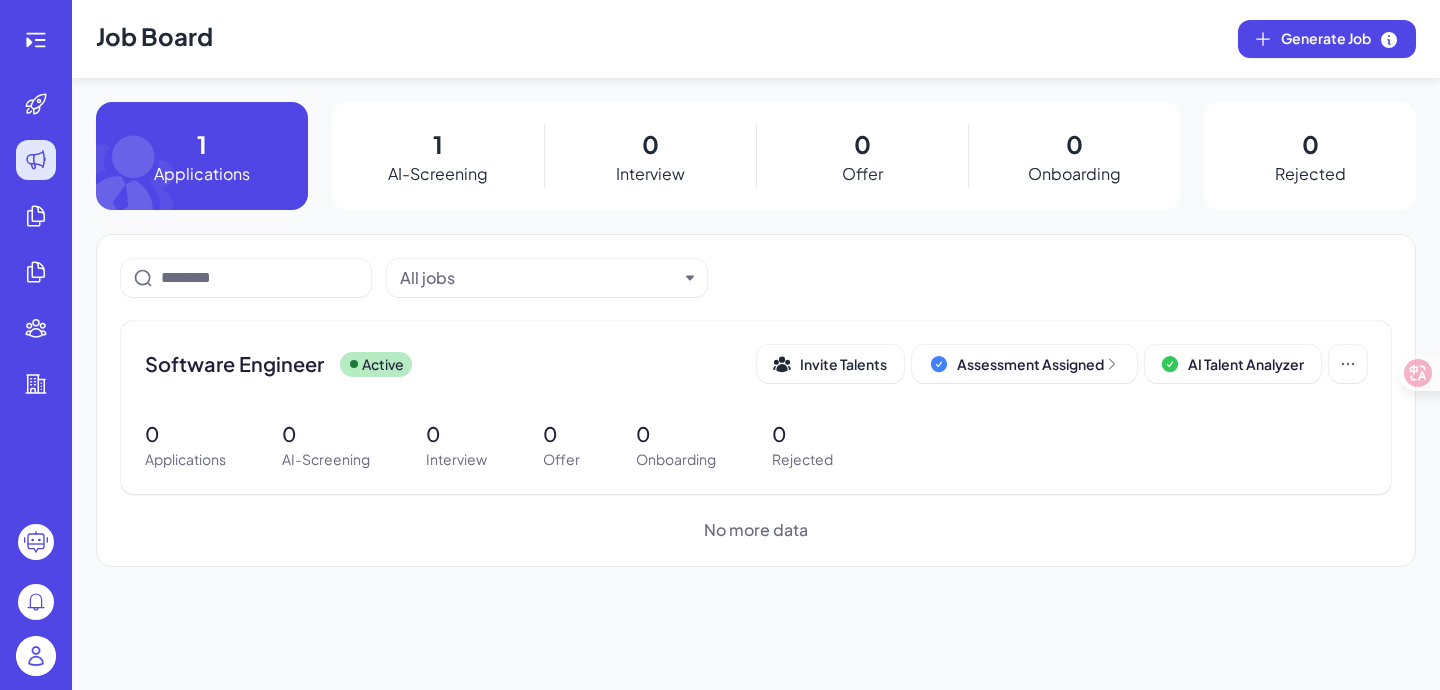 click on "AI-Screening" at bounding box center (438, 174) 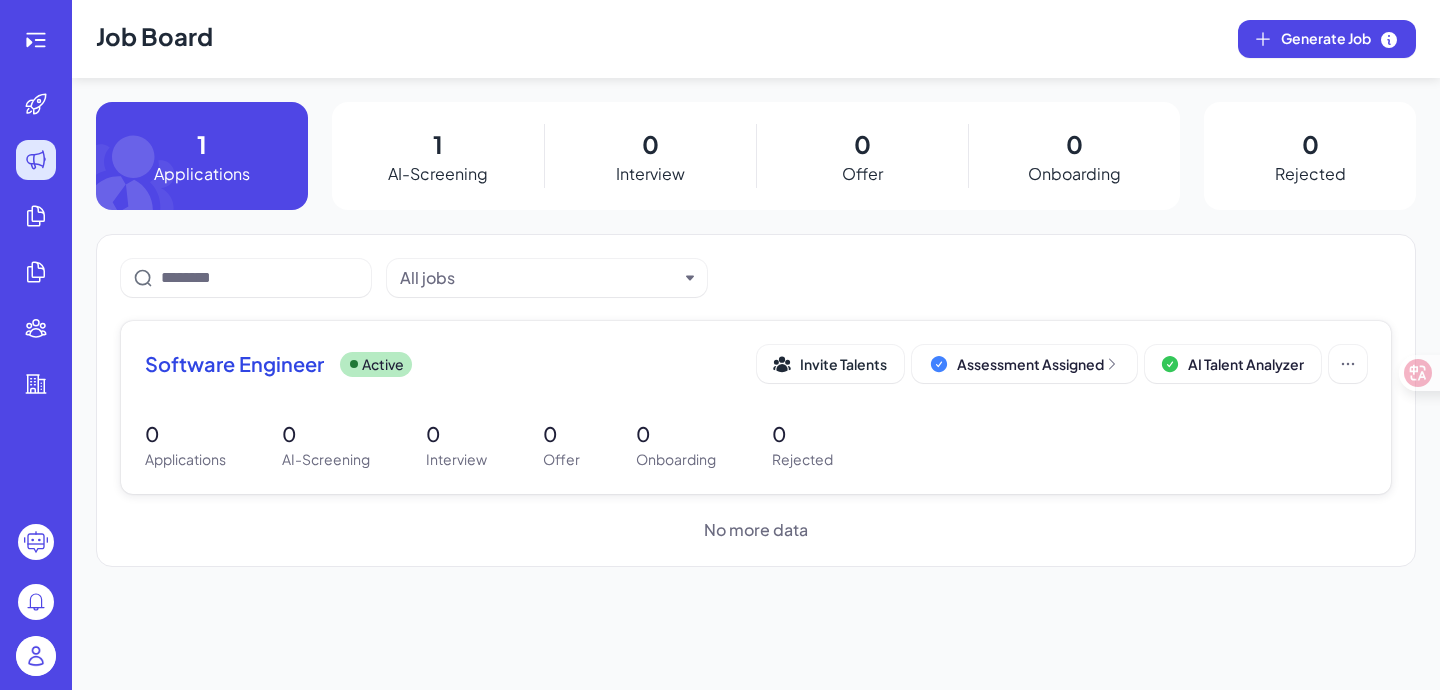 click on "0   Applications 0 AI-Screening 0 Interview 0 Offer 0 Onboarding 0 Rejected" at bounding box center [756, 444] 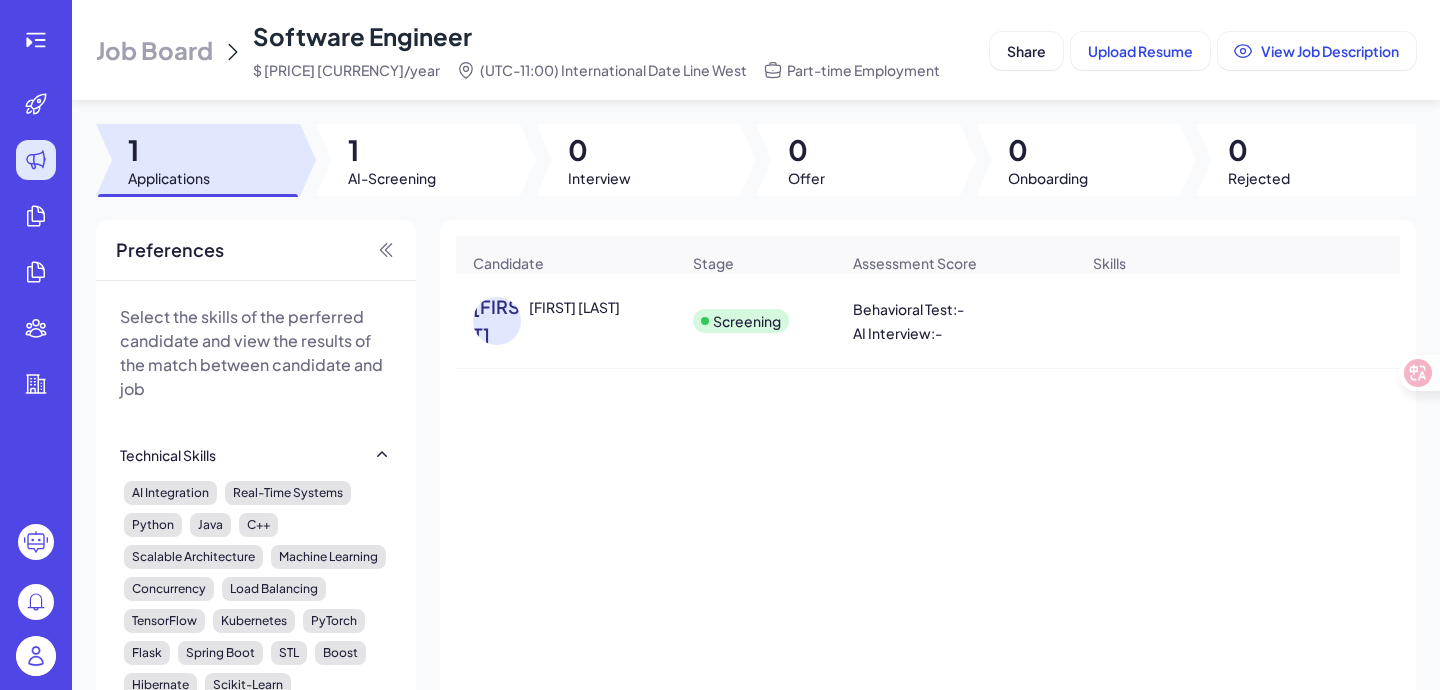 click on "[FIRST] [LAST]" at bounding box center [576, 321] 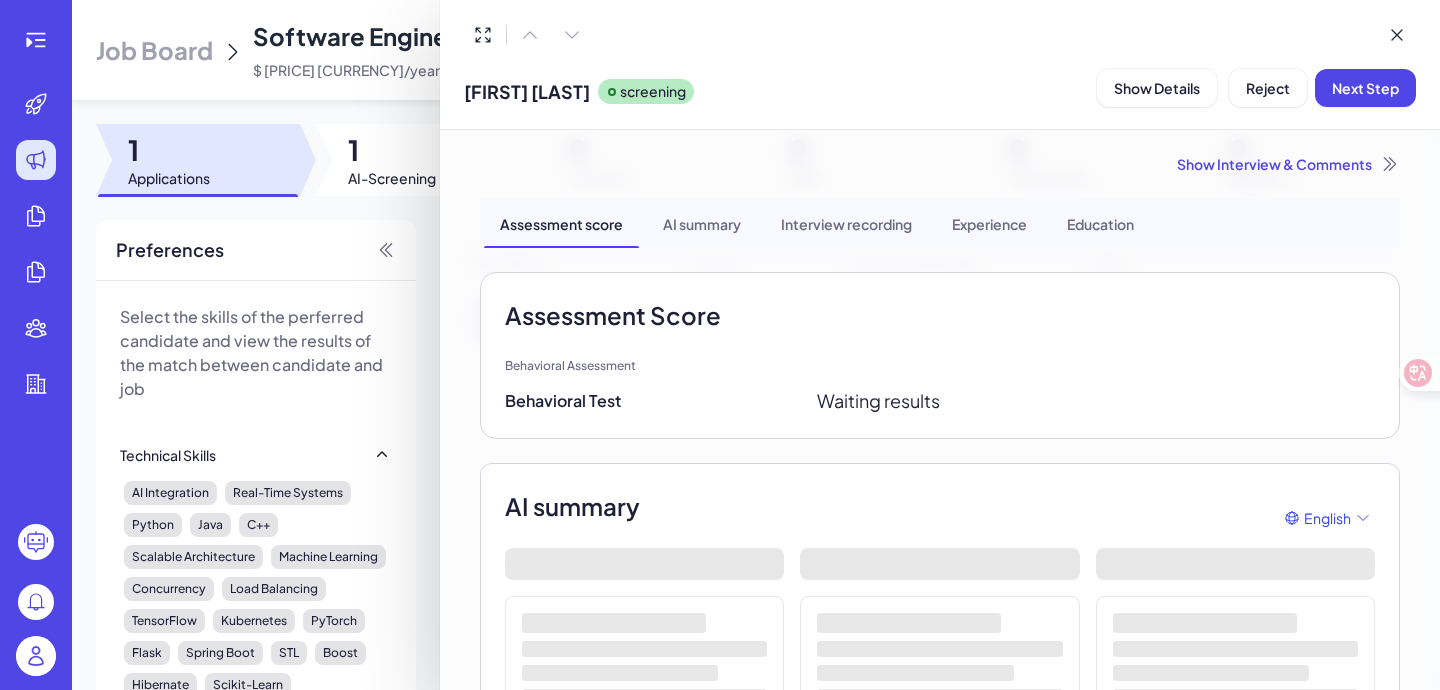 click at bounding box center [720, 345] 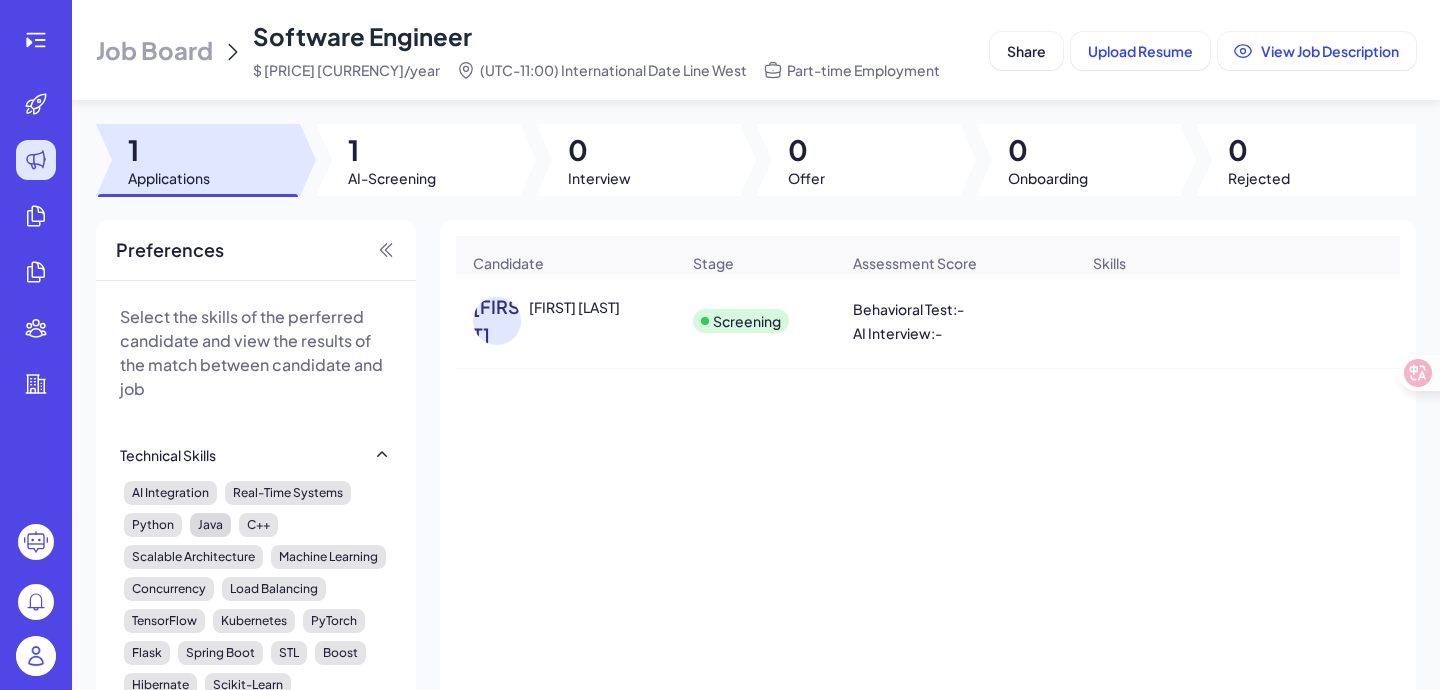 click on "Java" at bounding box center (210, 525) 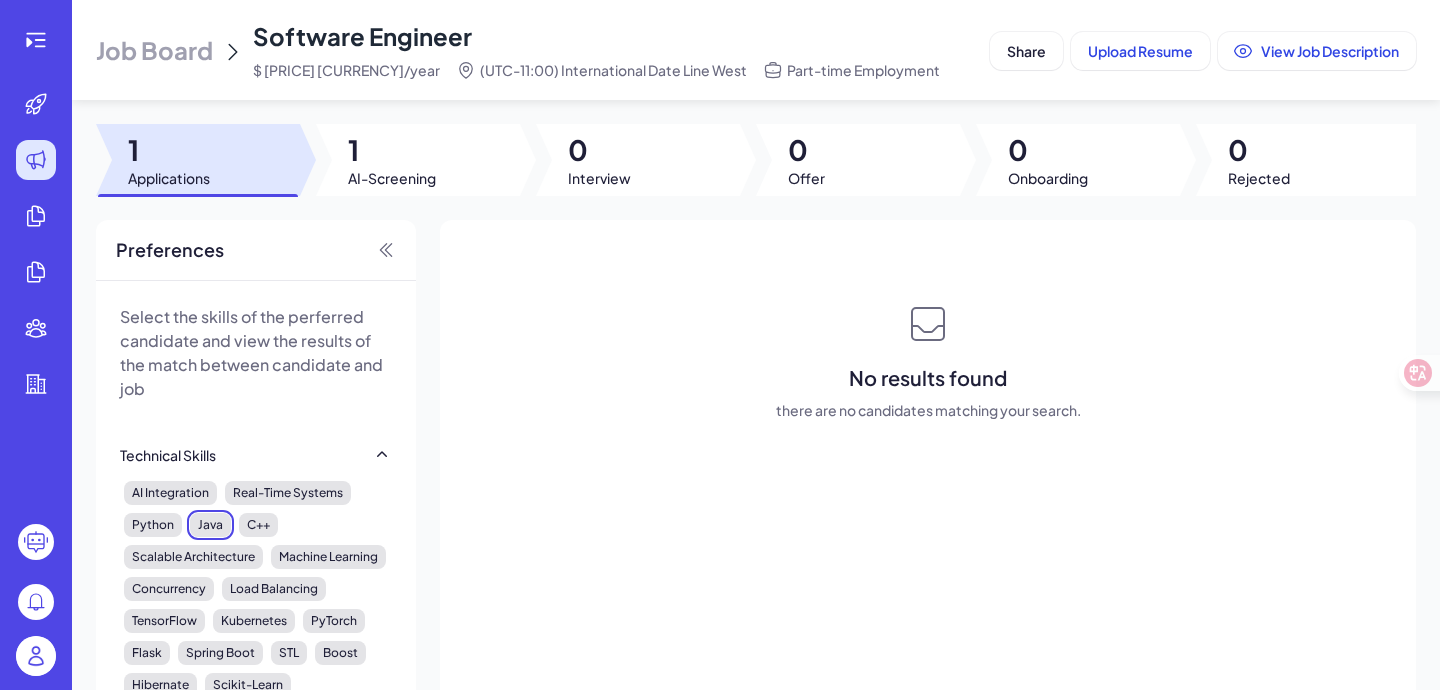 click on "Java" at bounding box center (210, 525) 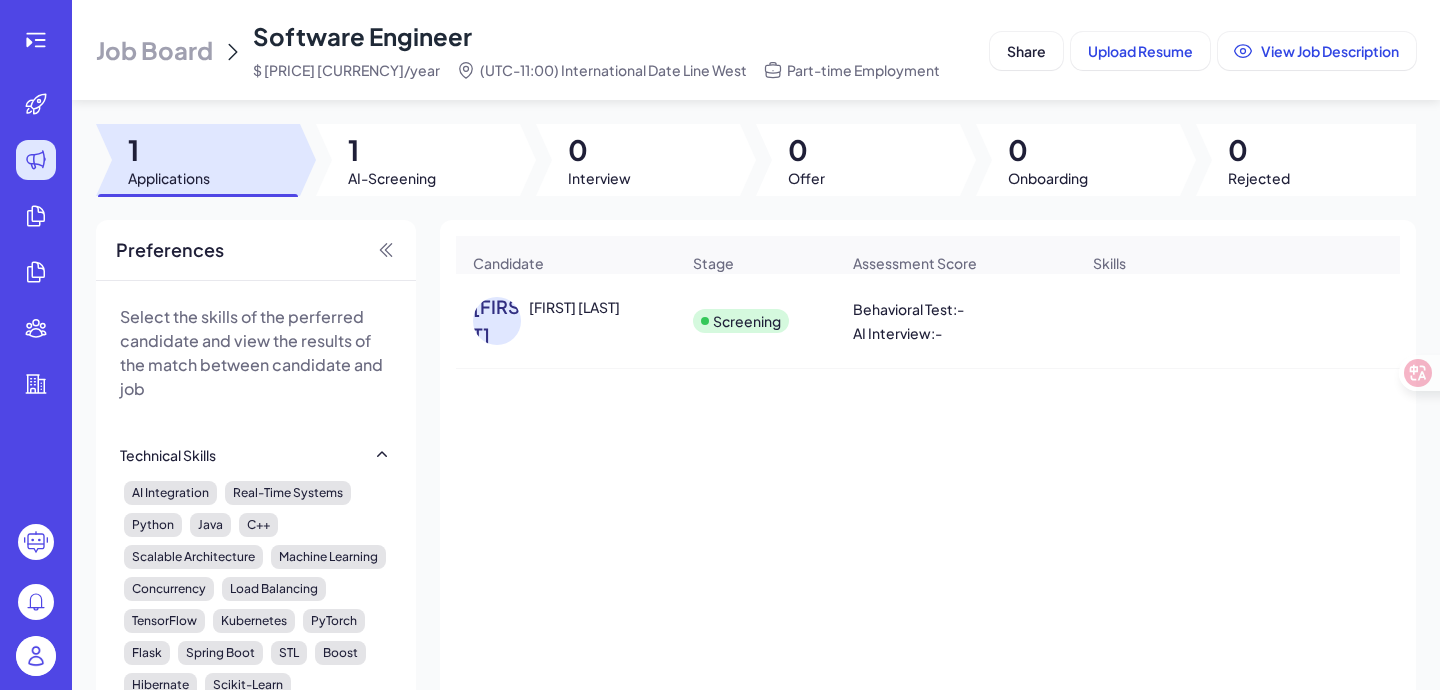 click on "[FIRST] [LAST]" at bounding box center [576, 321] 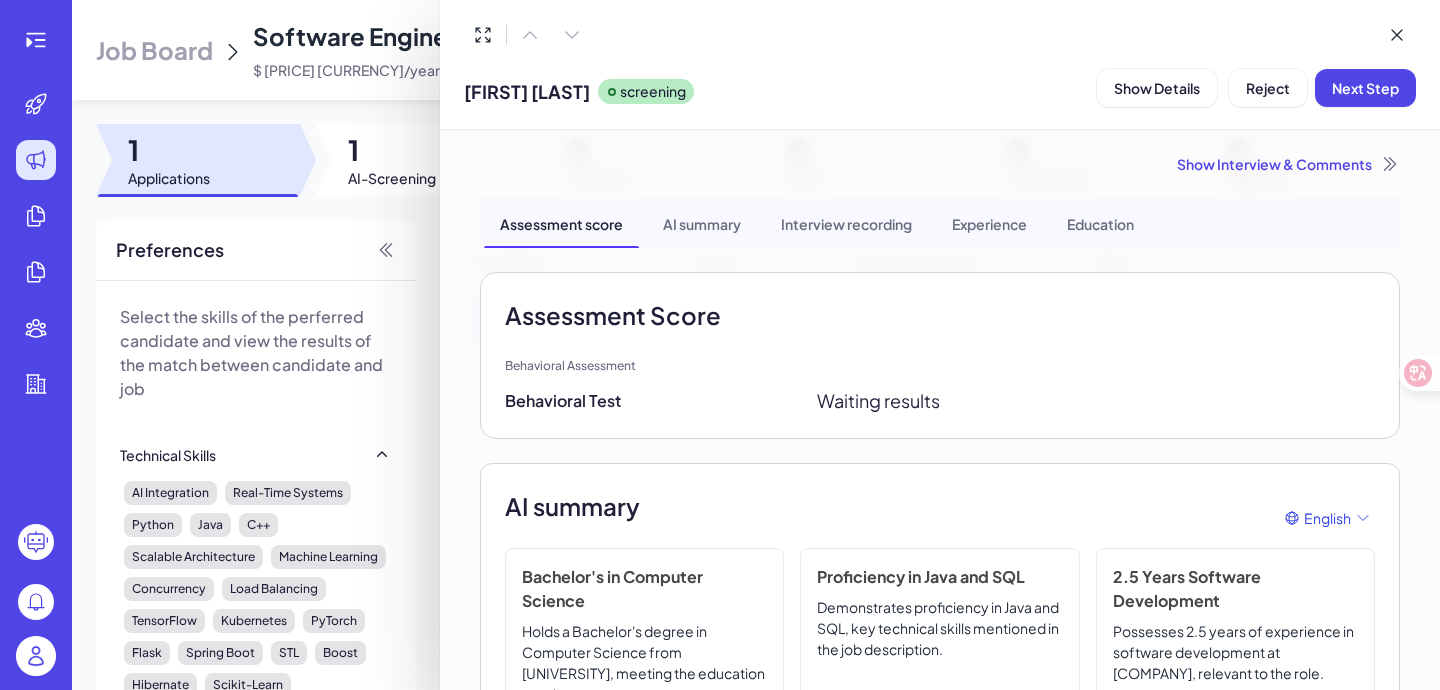 scroll, scrollTop: 4, scrollLeft: 0, axis: vertical 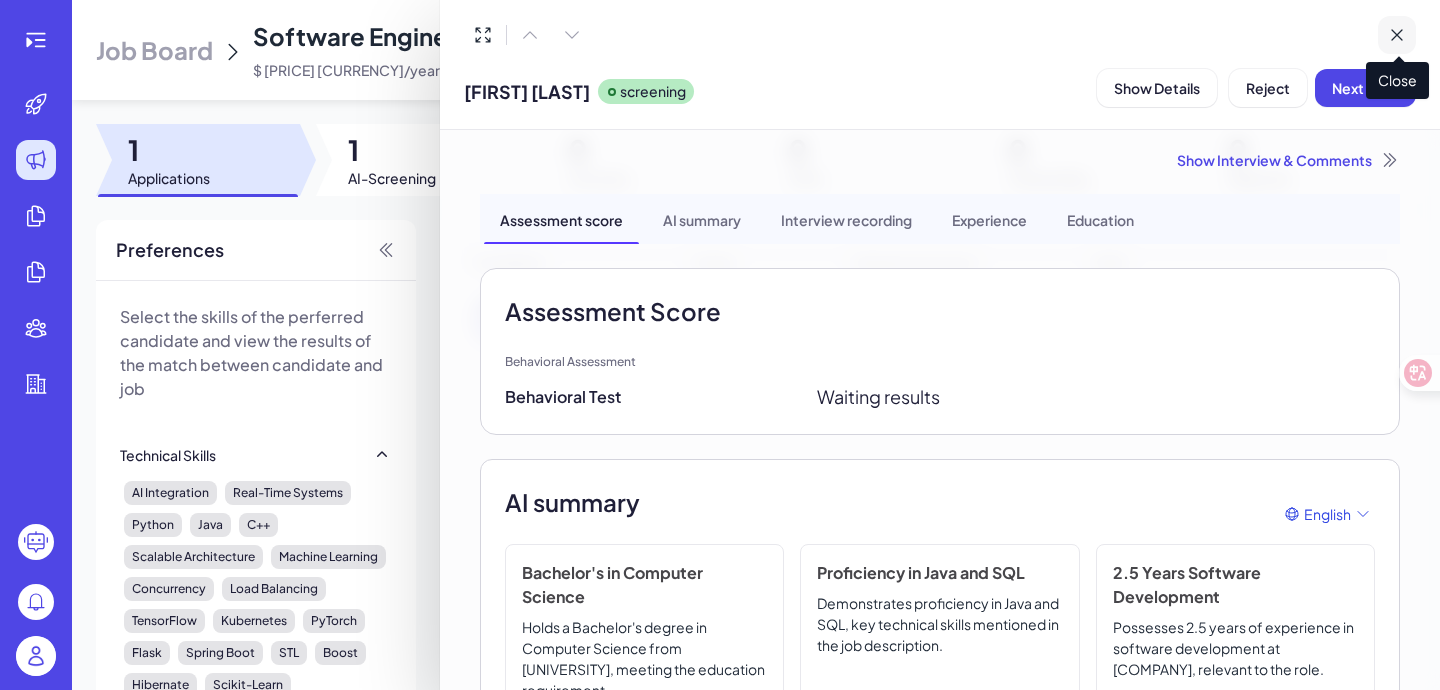 click 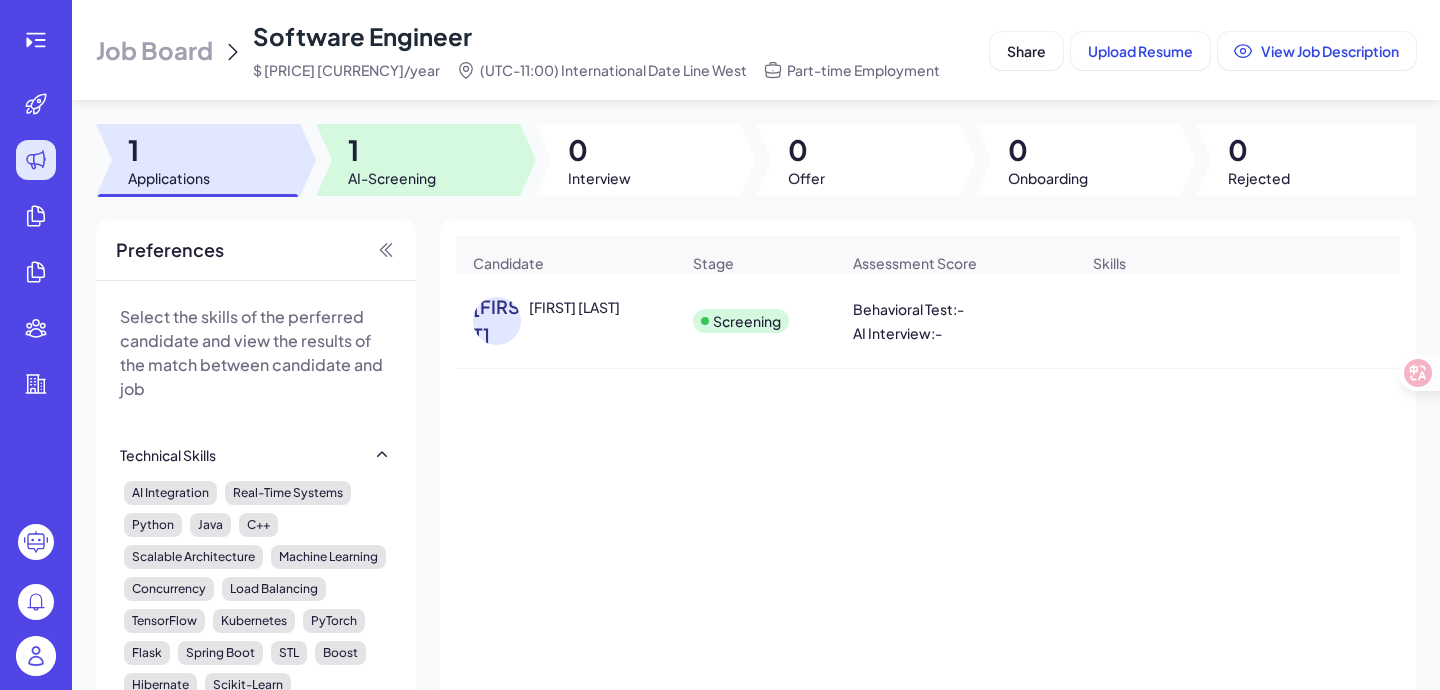 click on "1" at bounding box center (392, 150) 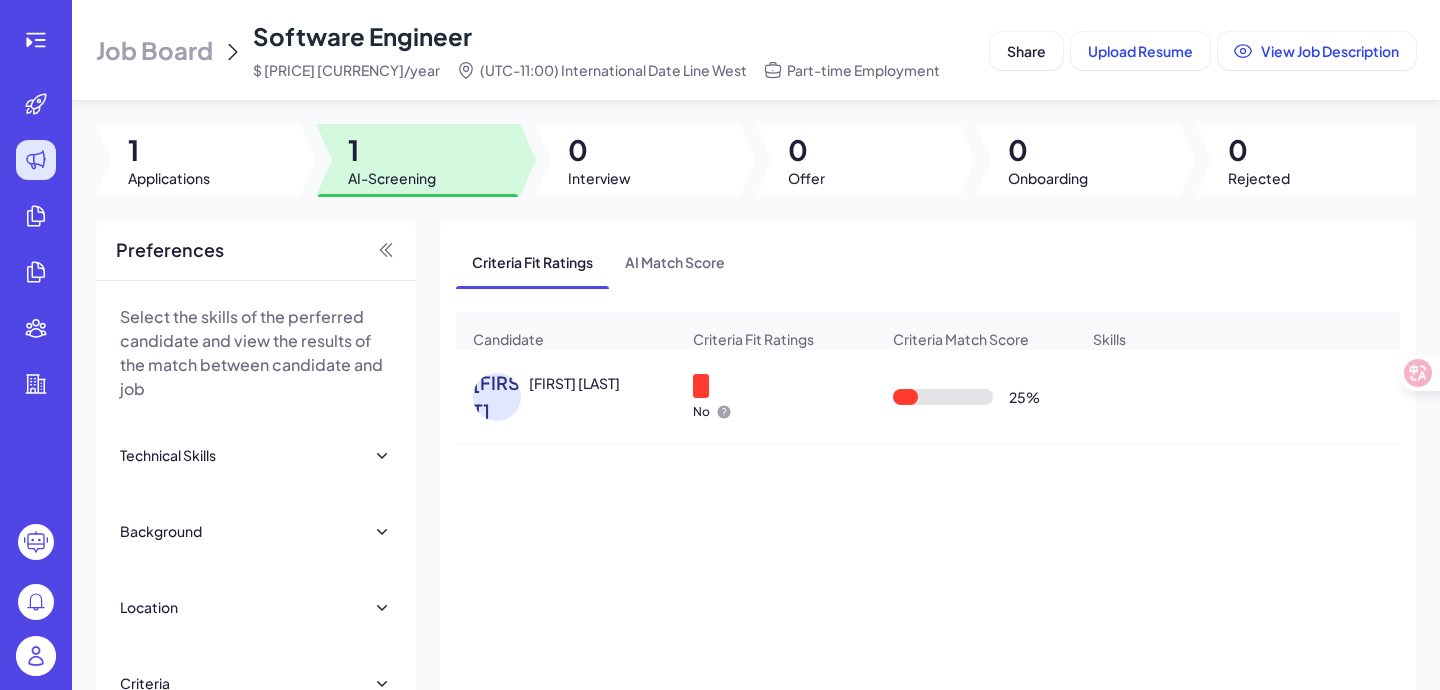 click on "Criteria Fit Ratings" at bounding box center [753, 339] 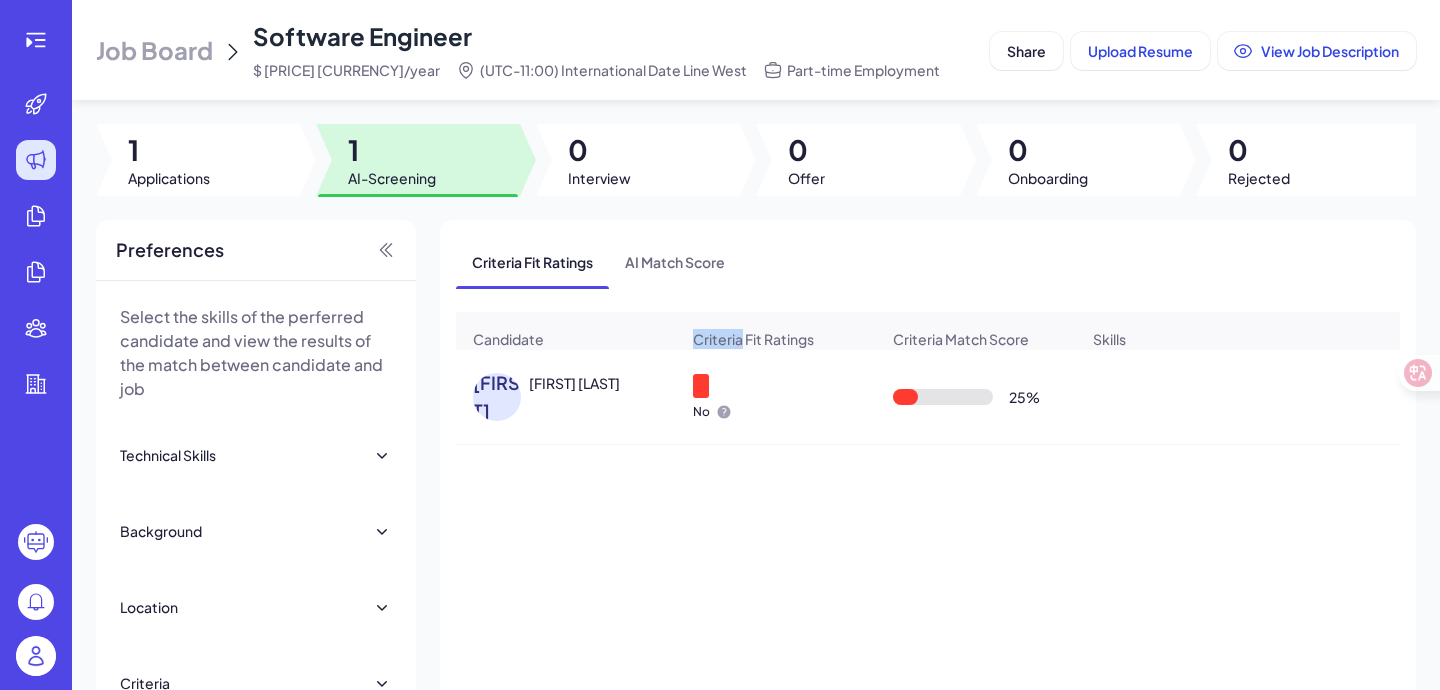 click on "Criteria Fit Ratings" at bounding box center (753, 339) 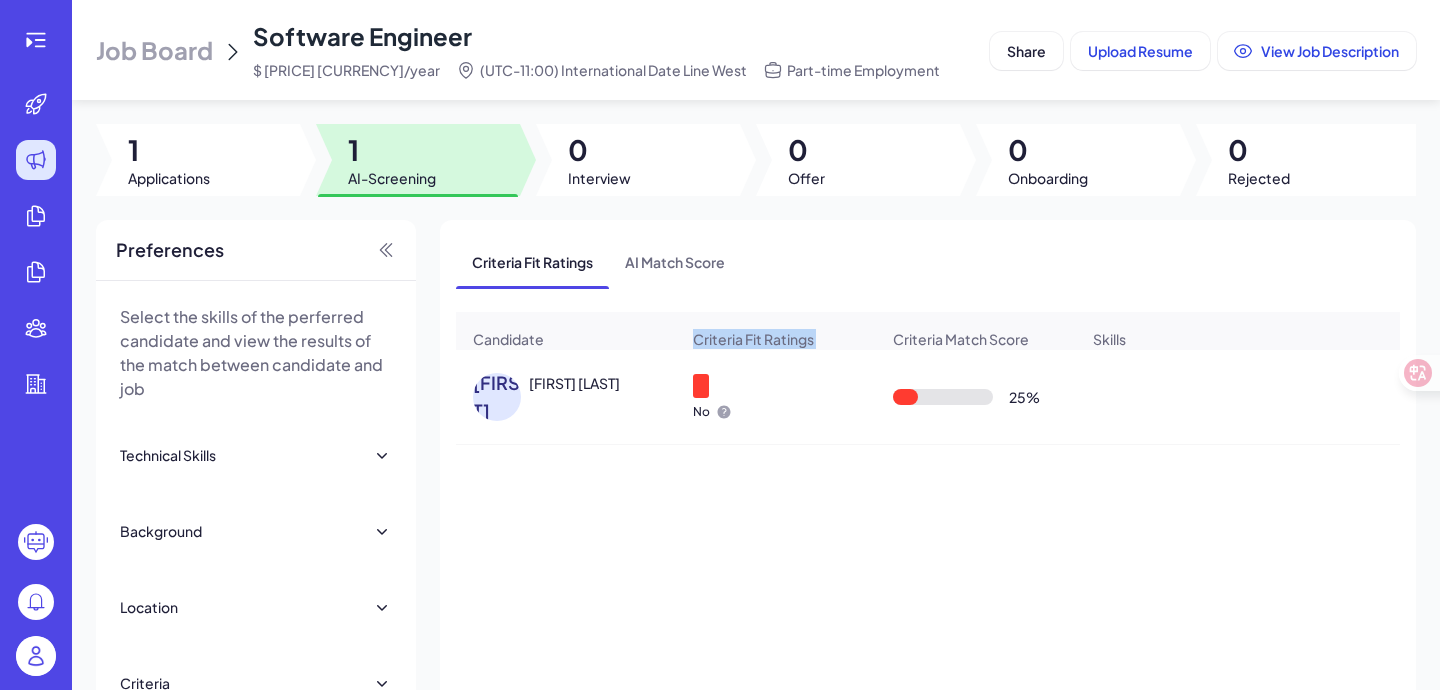 click on "Criteria Fit Ratings" at bounding box center (753, 339) 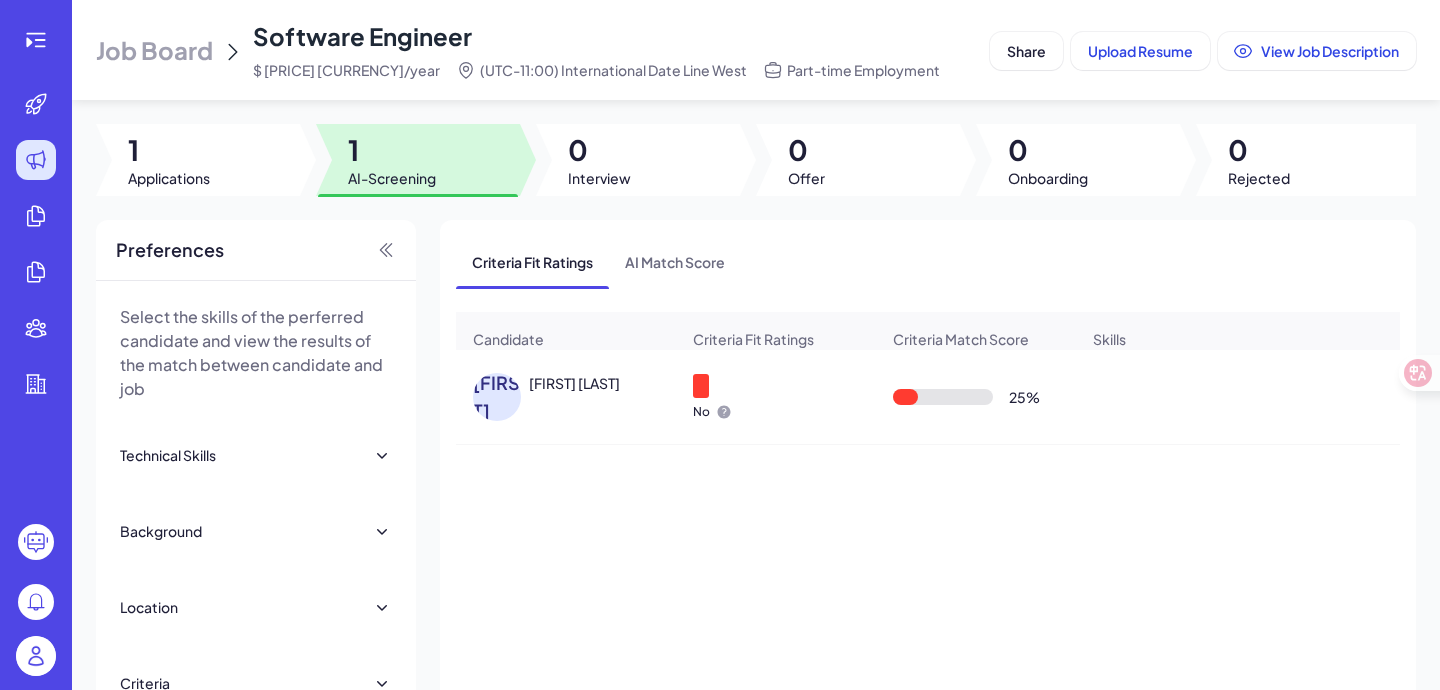 click at bounding box center (701, 386) 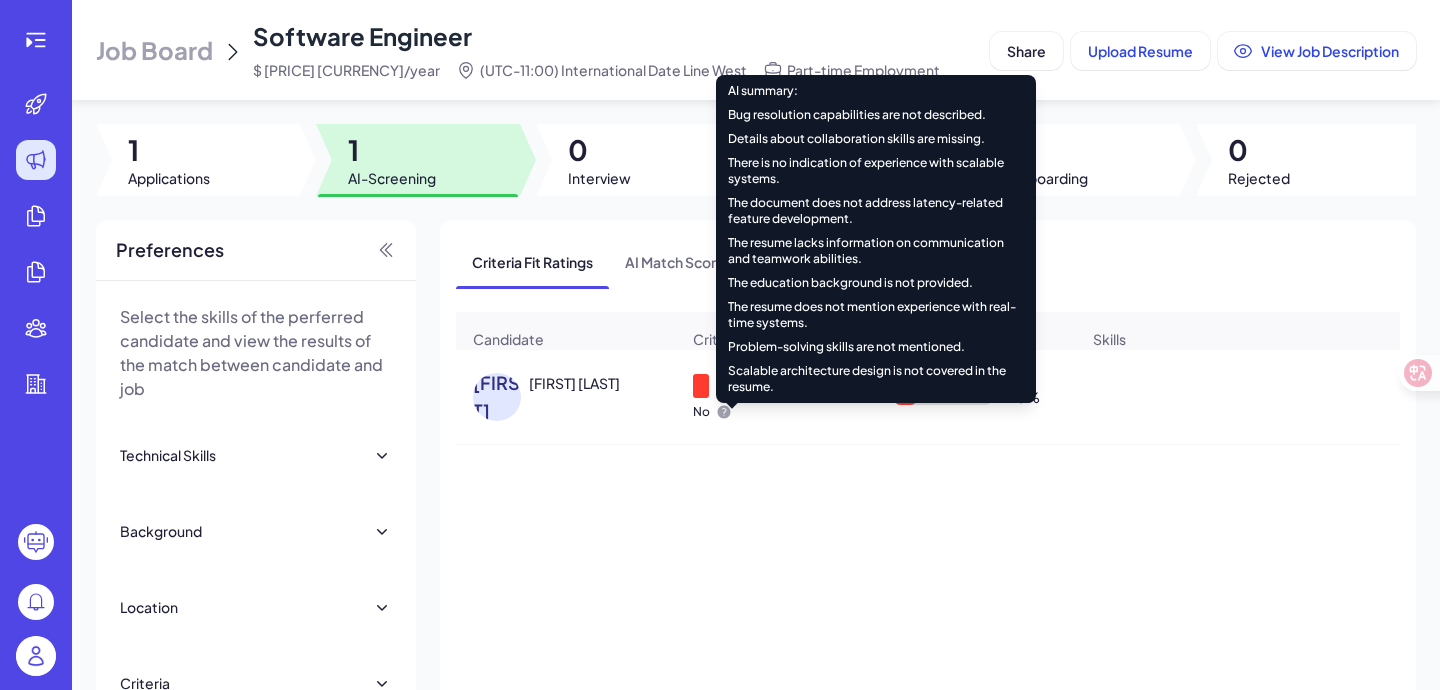 click 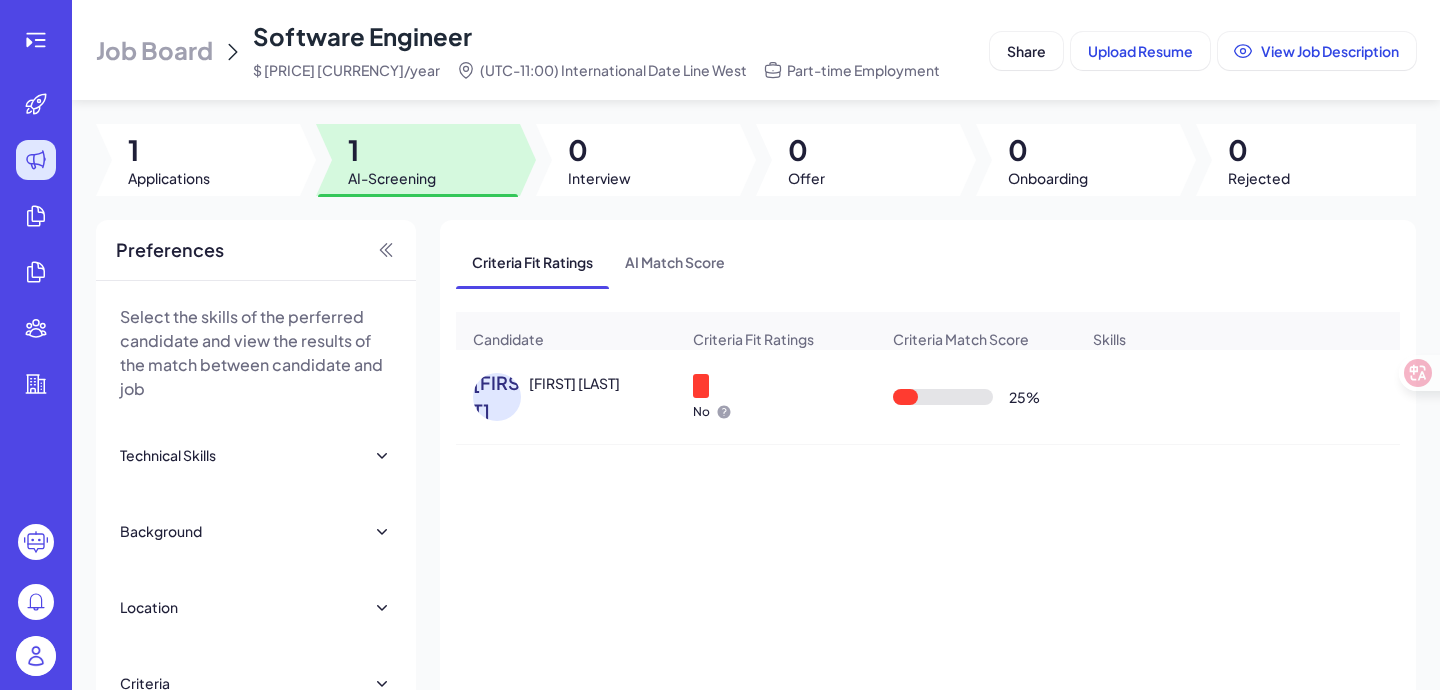 click on "[FIRST] [LAST]" at bounding box center (928, 665) 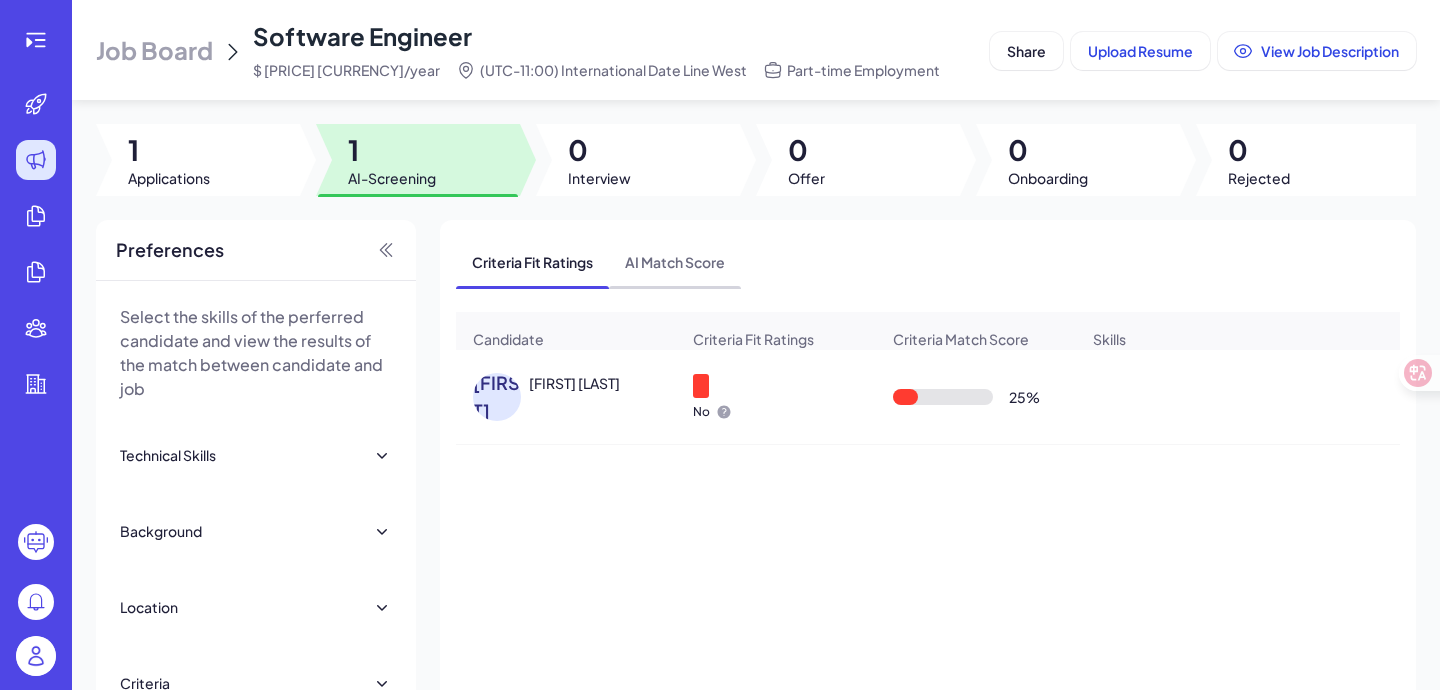 click on "AI Match Score" at bounding box center (675, 262) 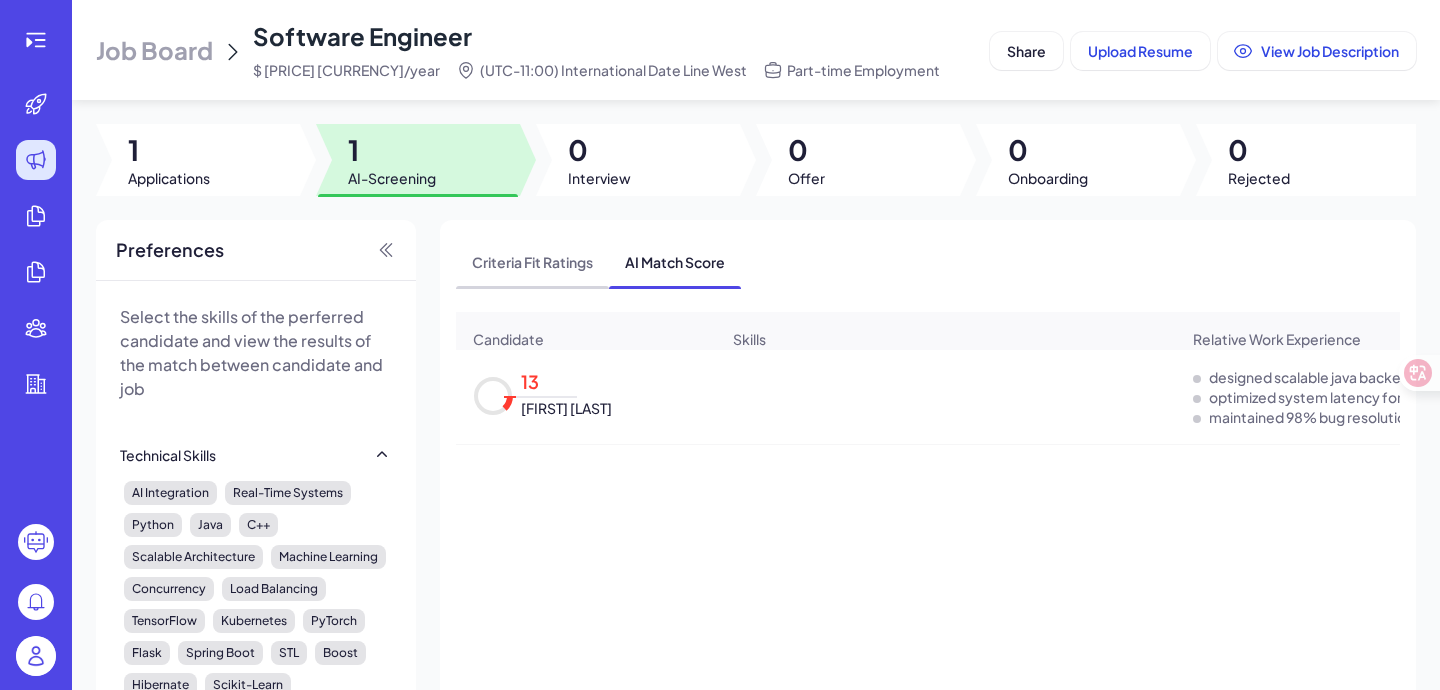 click on "Criteria Fit Ratings" at bounding box center [532, 262] 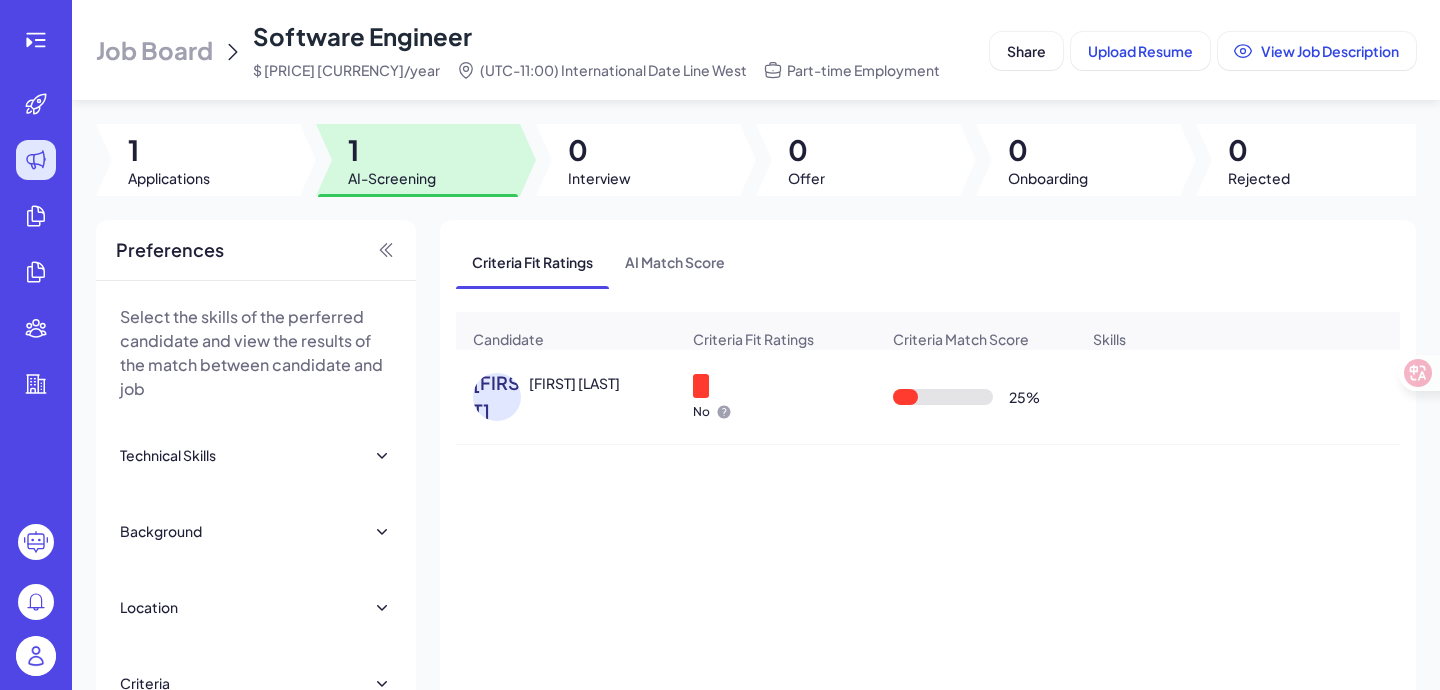 click 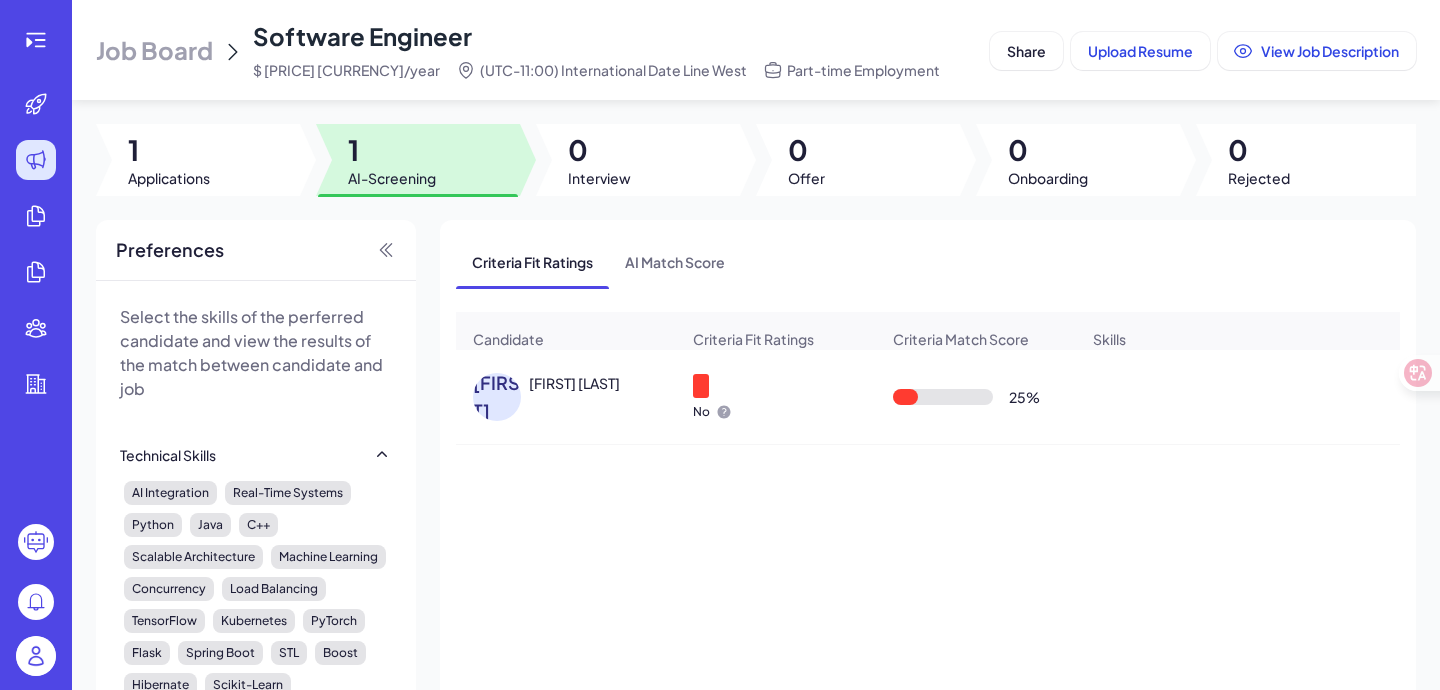 click 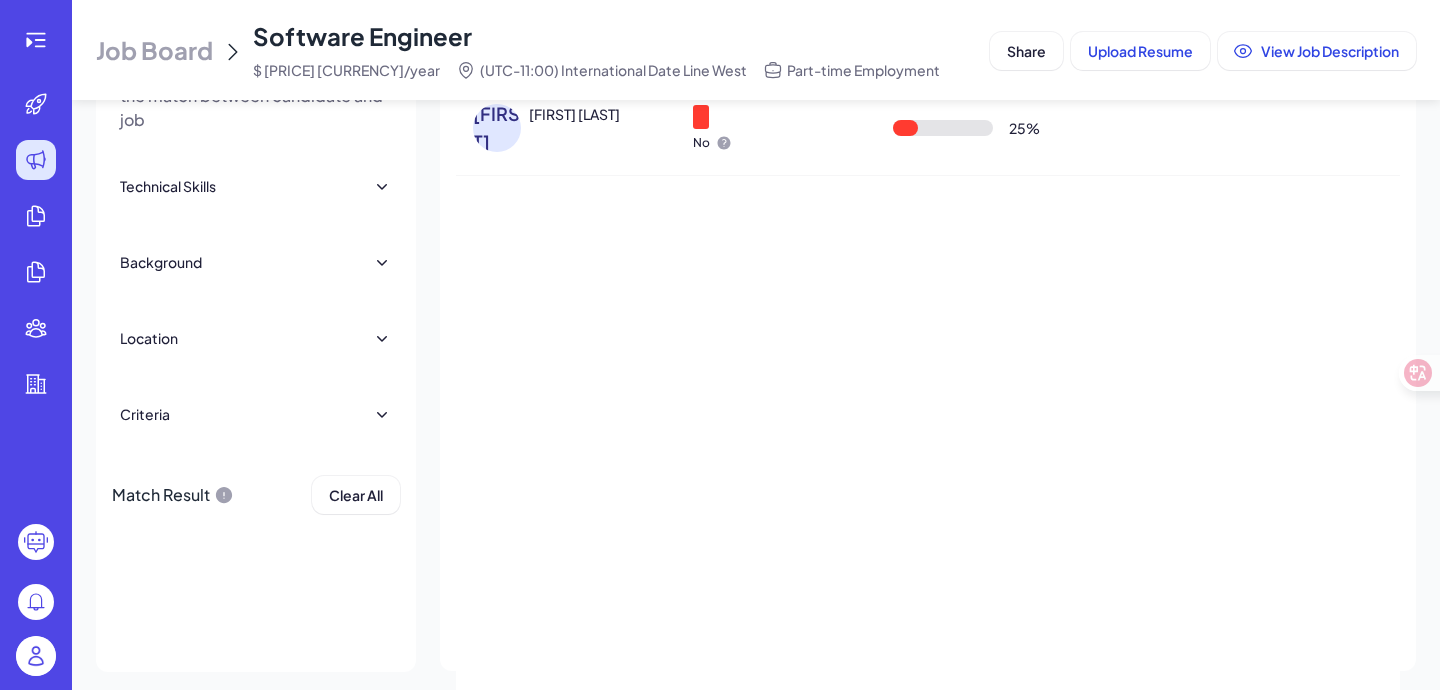scroll, scrollTop: 250, scrollLeft: 0, axis: vertical 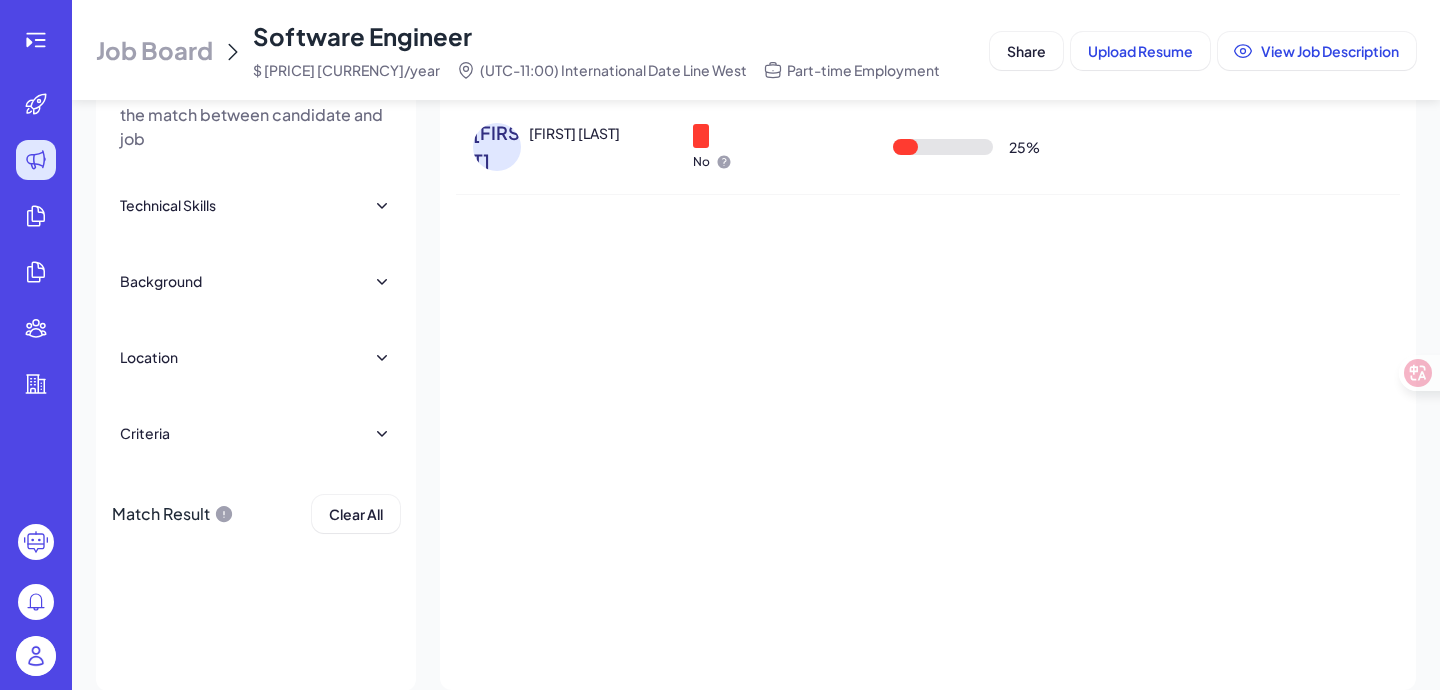 click on "Technical Skills" at bounding box center (256, 205) 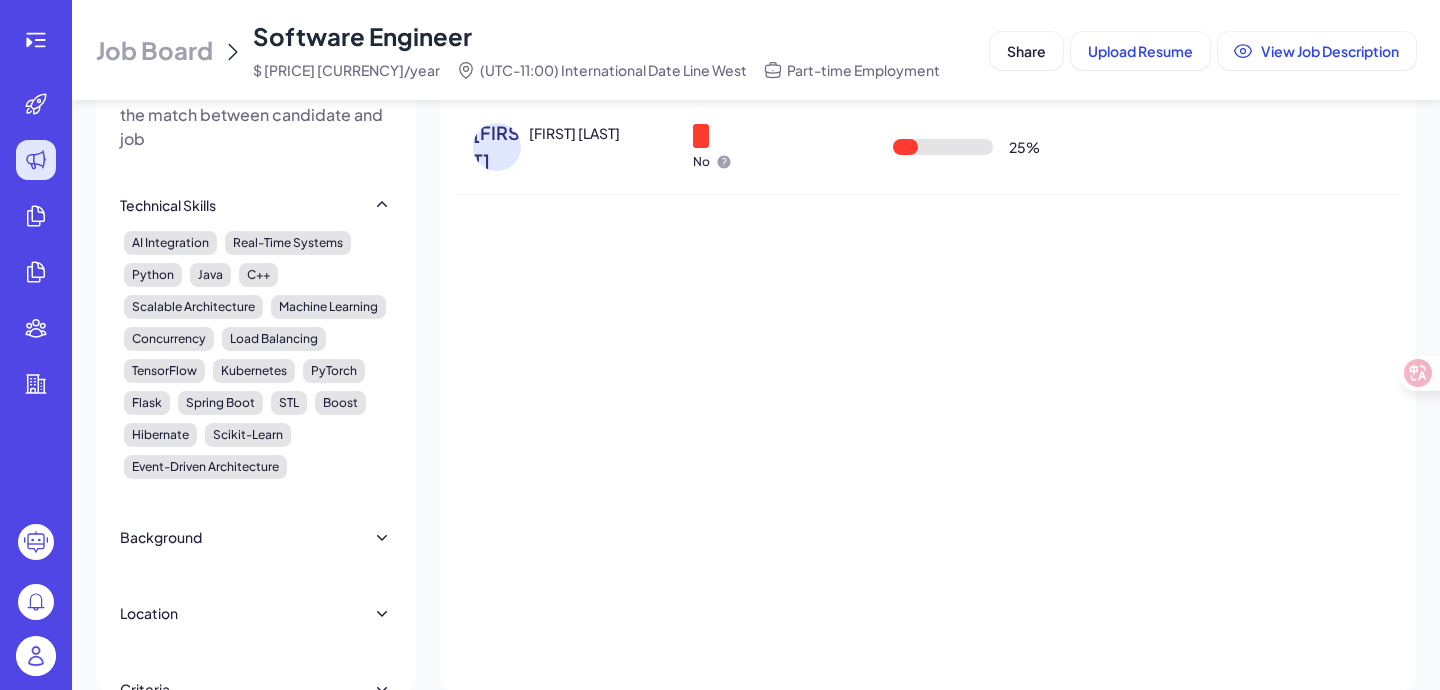 click 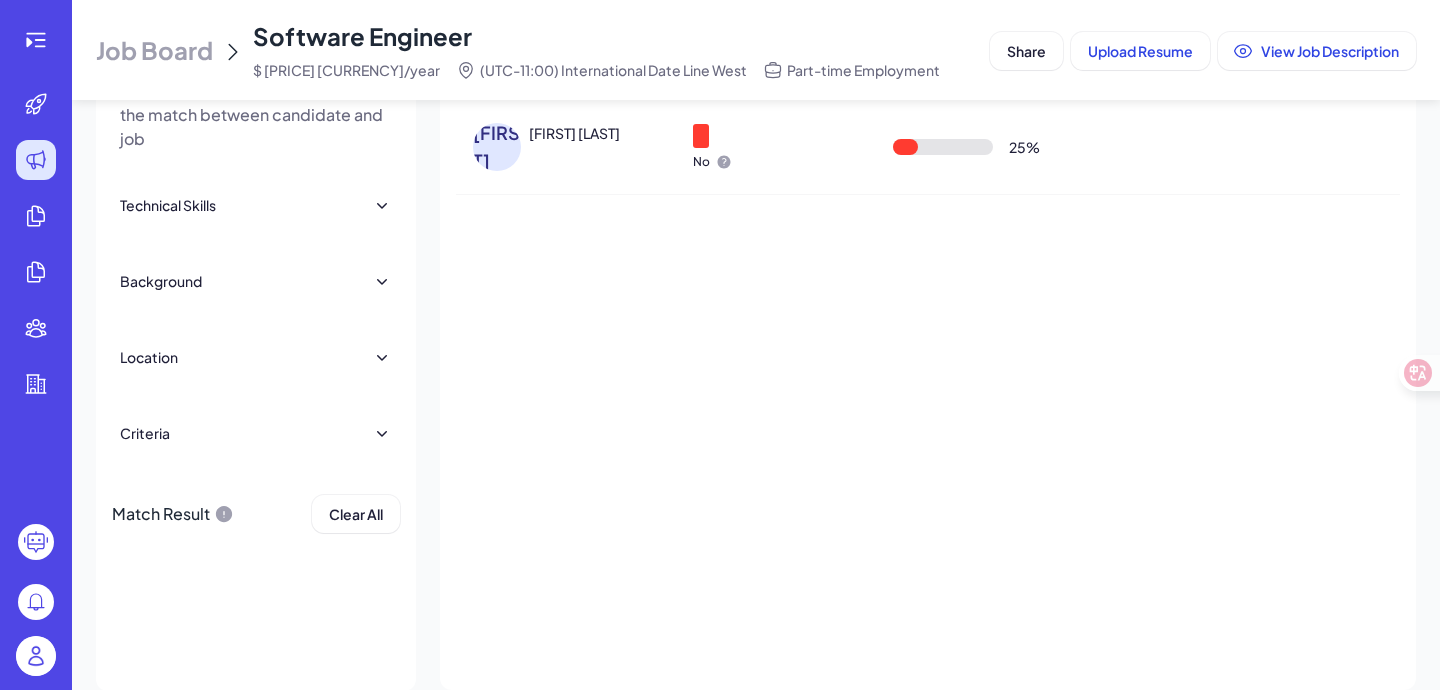 click on "Background" at bounding box center (256, 281) 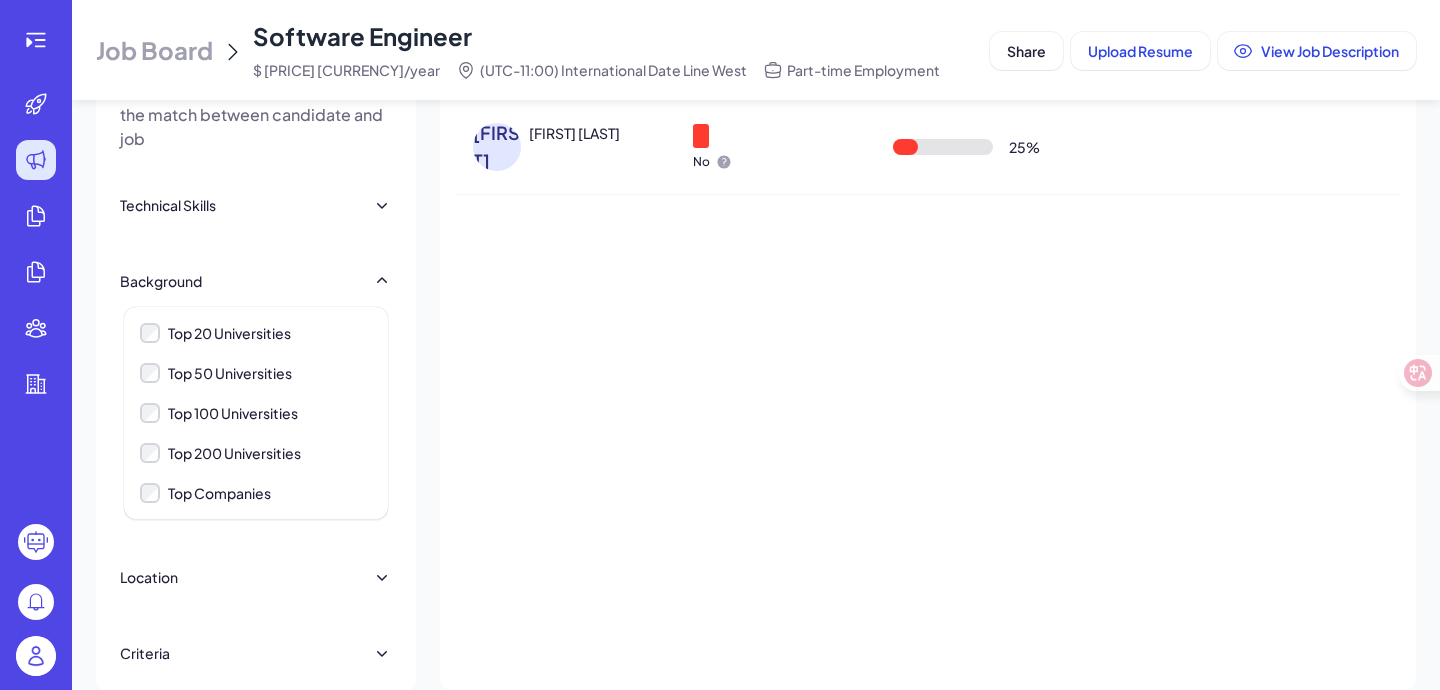 click on "Background" at bounding box center (256, 281) 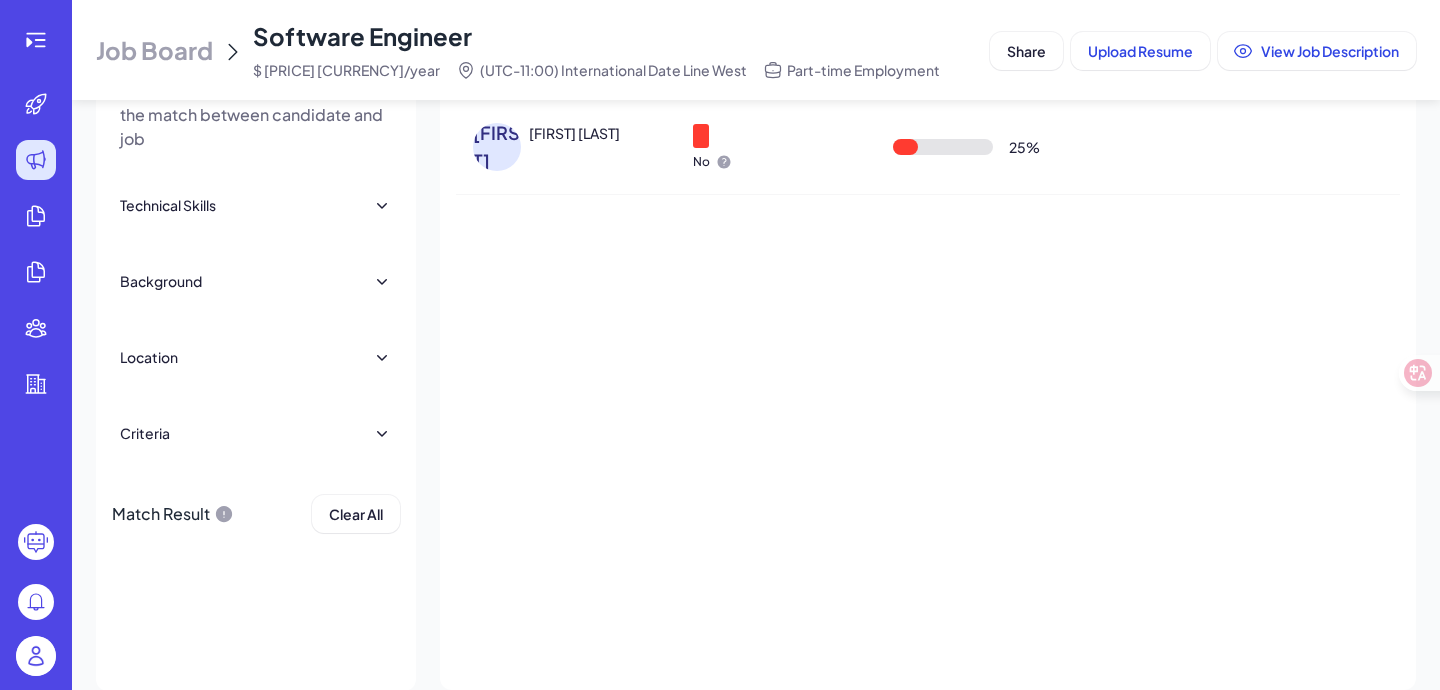 click on "Background" at bounding box center (256, 281) 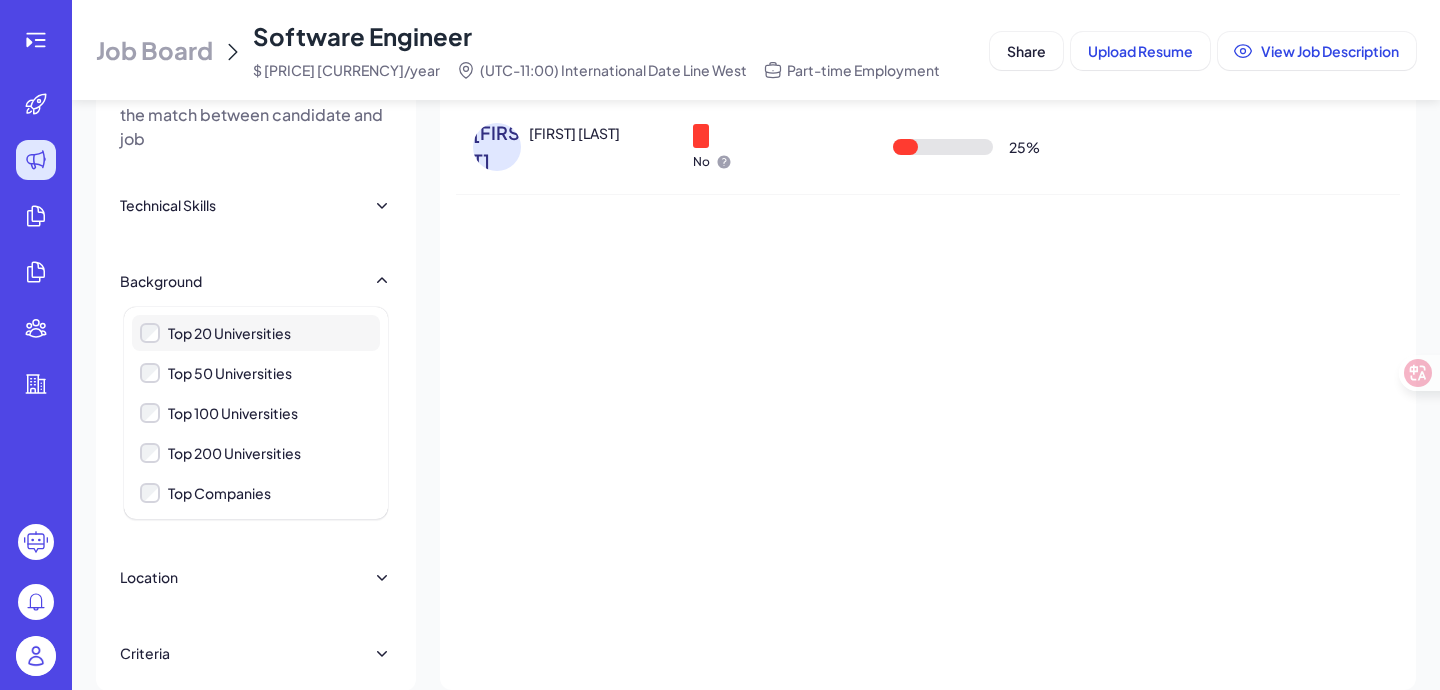 click on "Top 20 Universities" at bounding box center (229, 333) 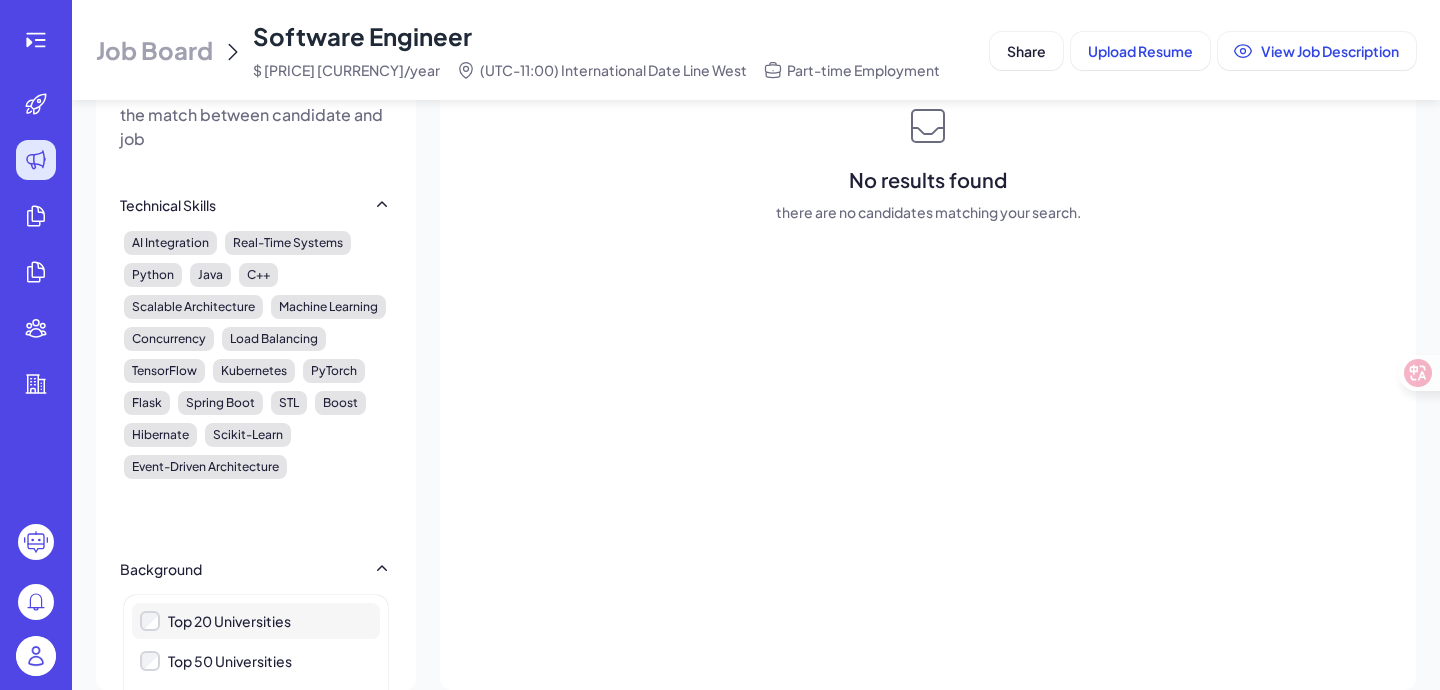 click on "Top 20 Universities" at bounding box center (229, 621) 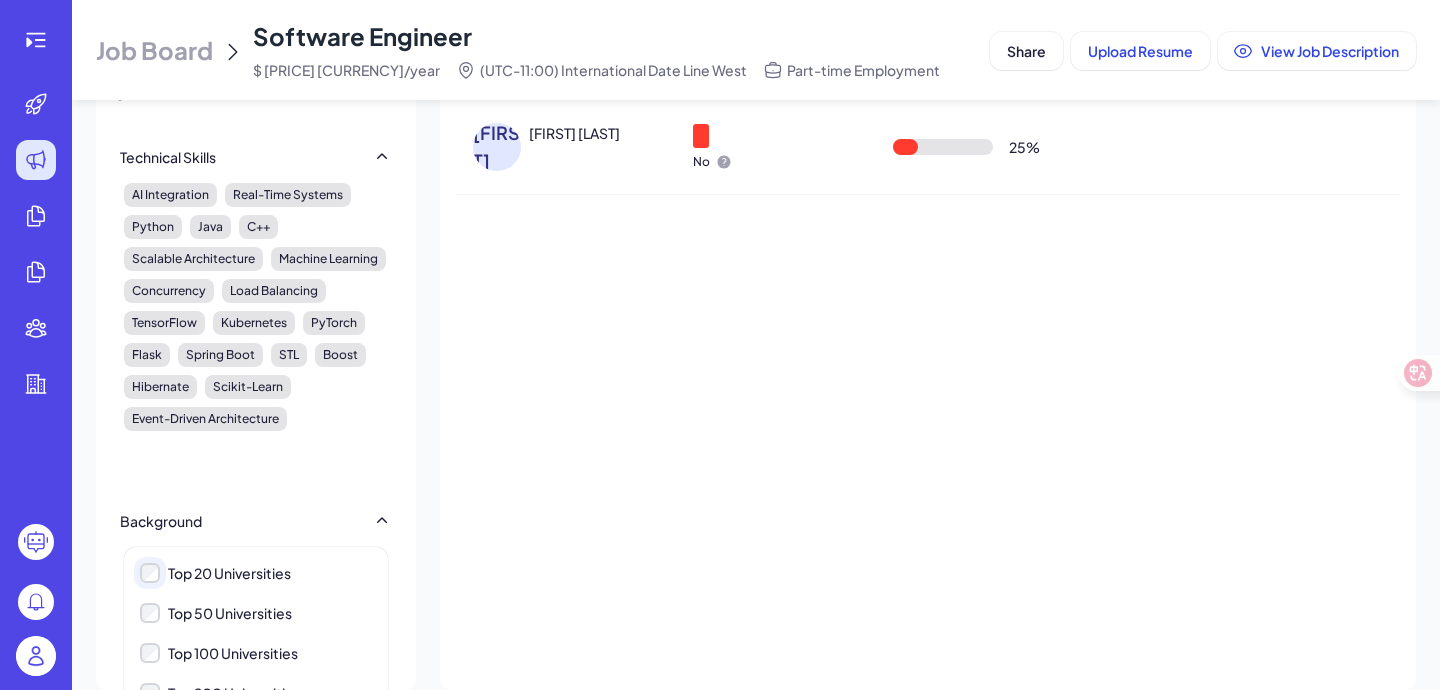 scroll, scrollTop: 155, scrollLeft: 0, axis: vertical 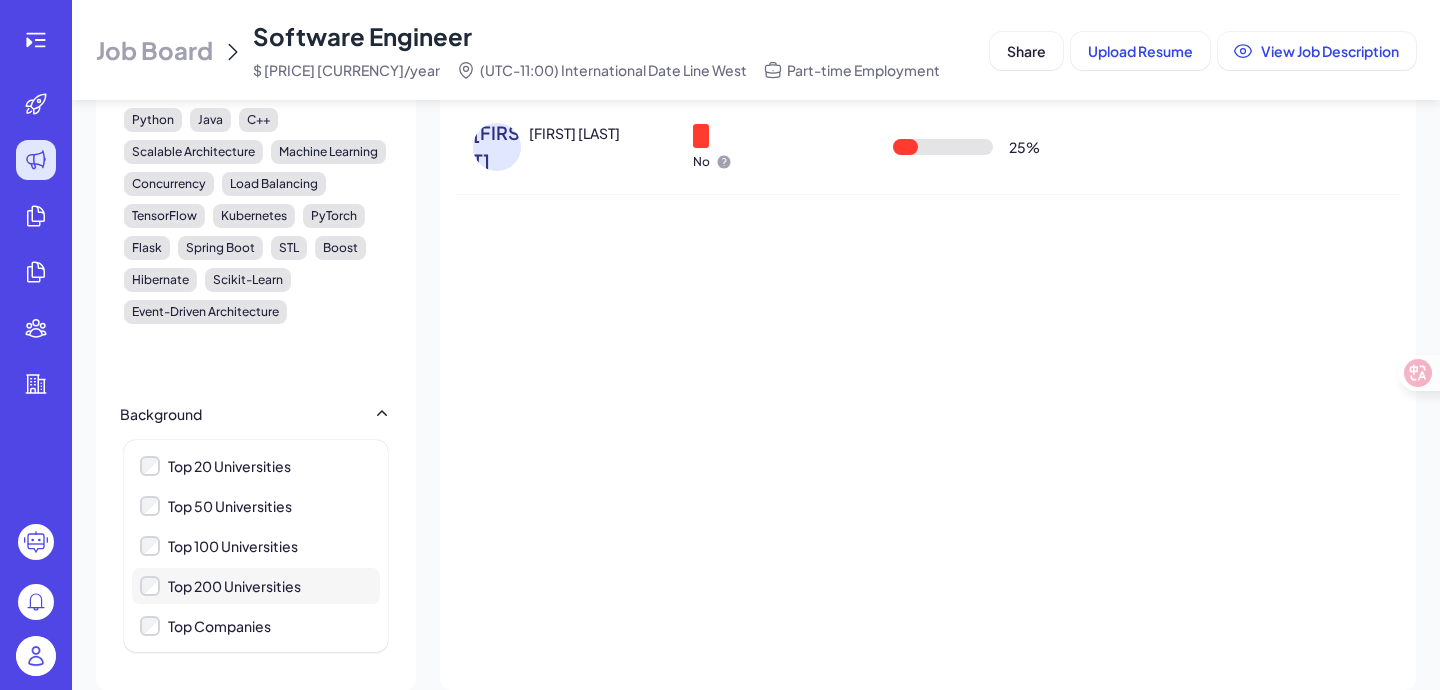 click on "Top 200 Universities" at bounding box center (234, 586) 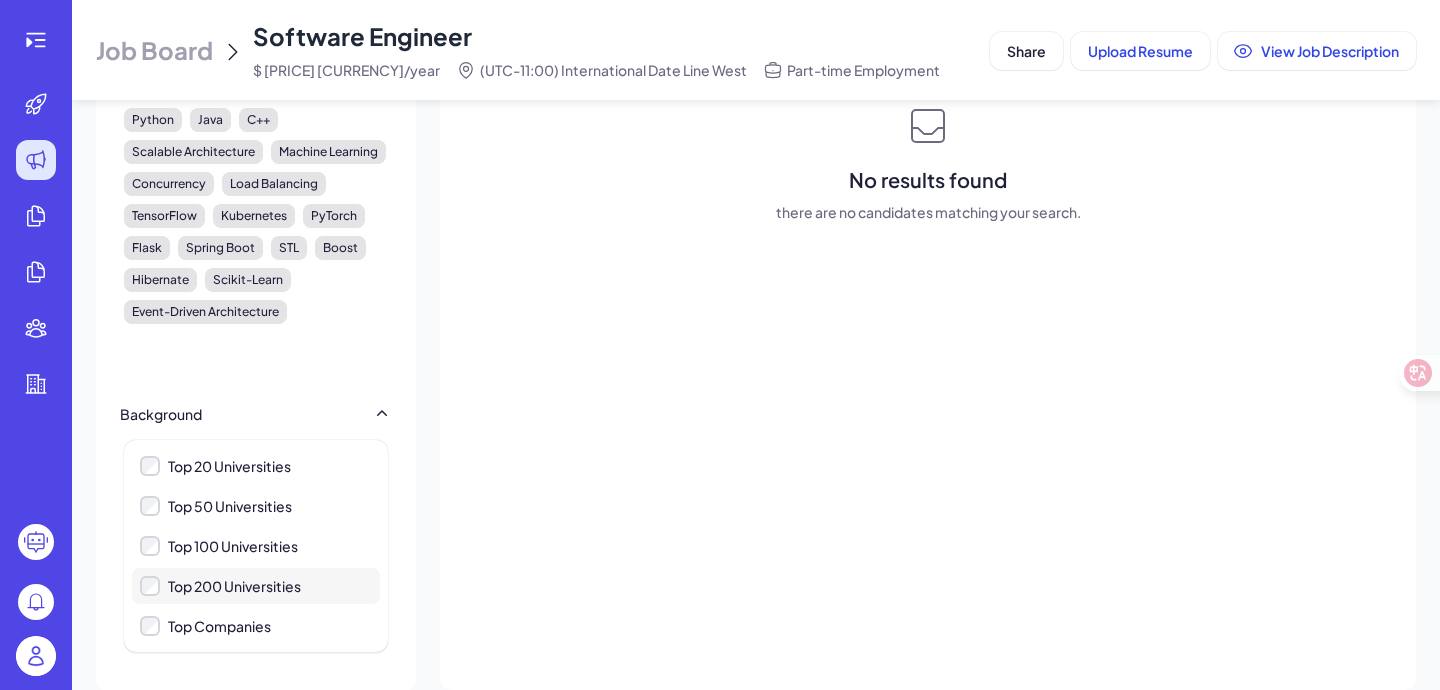 click on "Top 200 Universities" at bounding box center (234, 586) 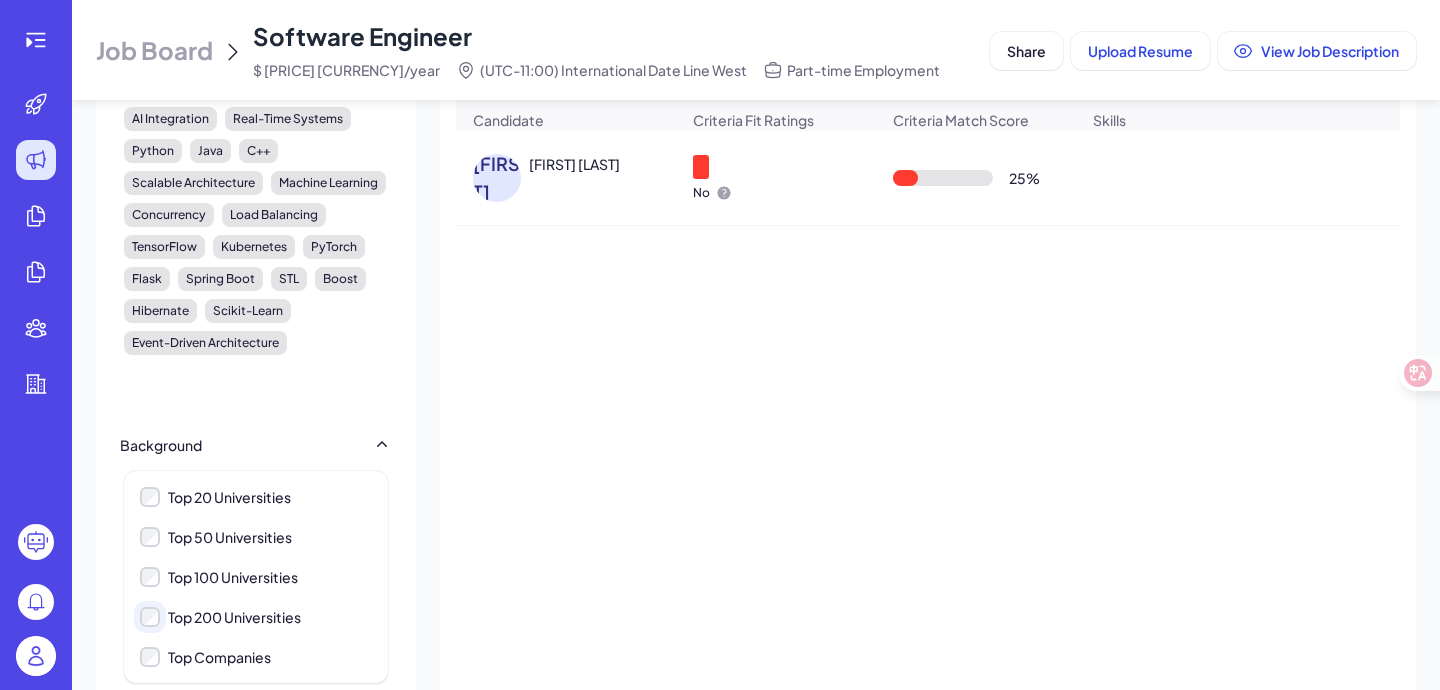 scroll, scrollTop: 218, scrollLeft: 0, axis: vertical 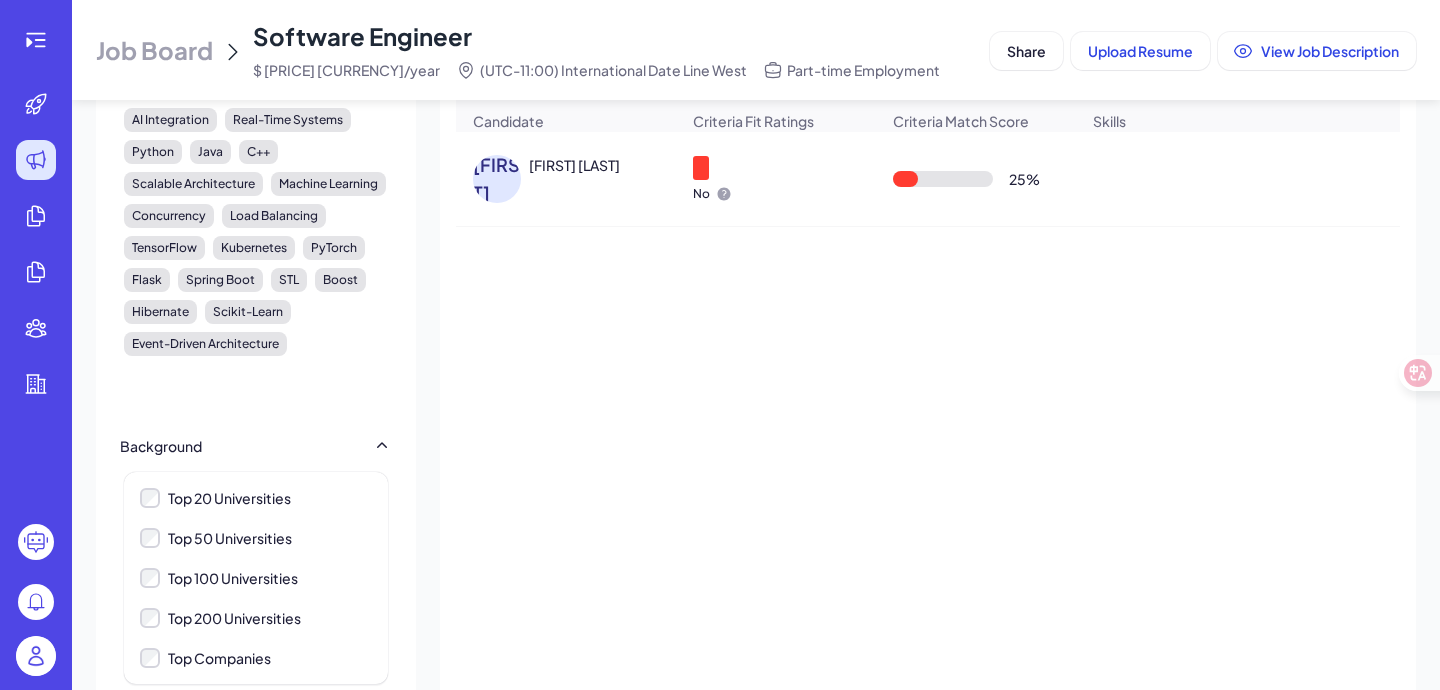 click on "Background" at bounding box center [256, 446] 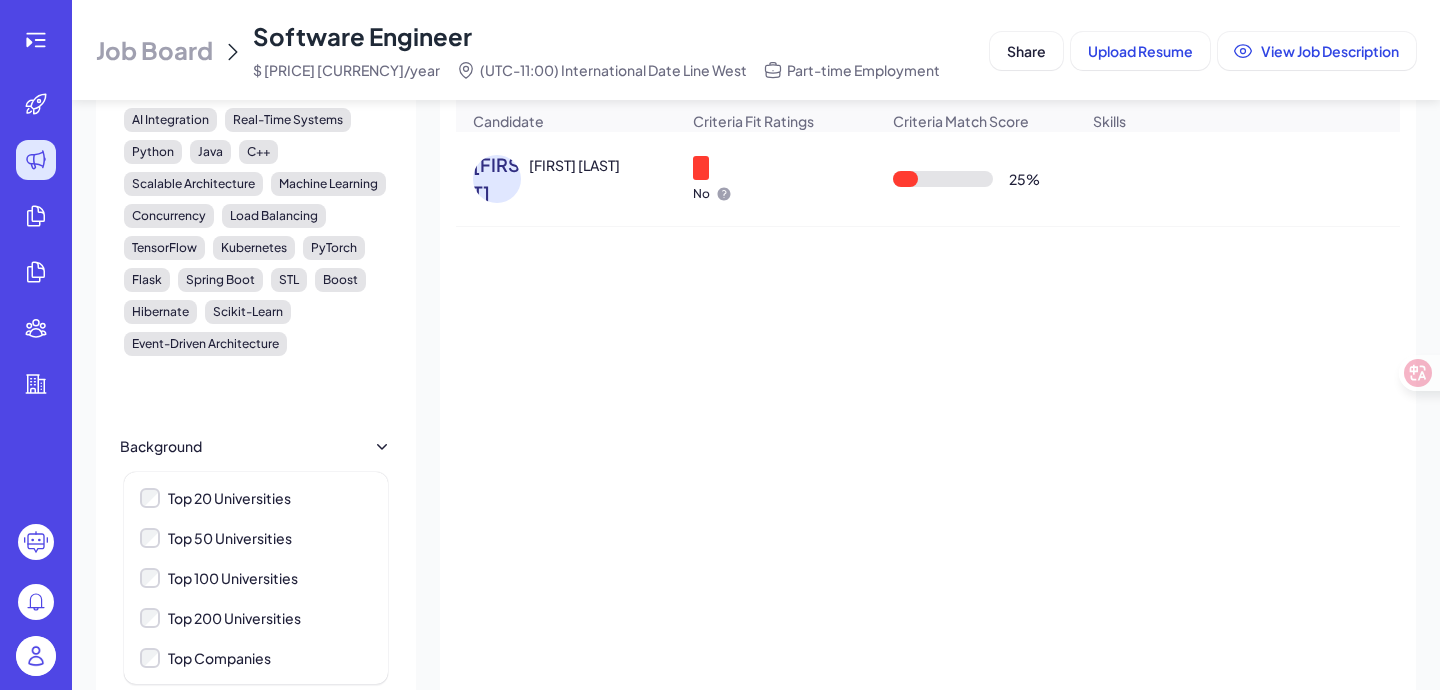 scroll, scrollTop: 155, scrollLeft: 0, axis: vertical 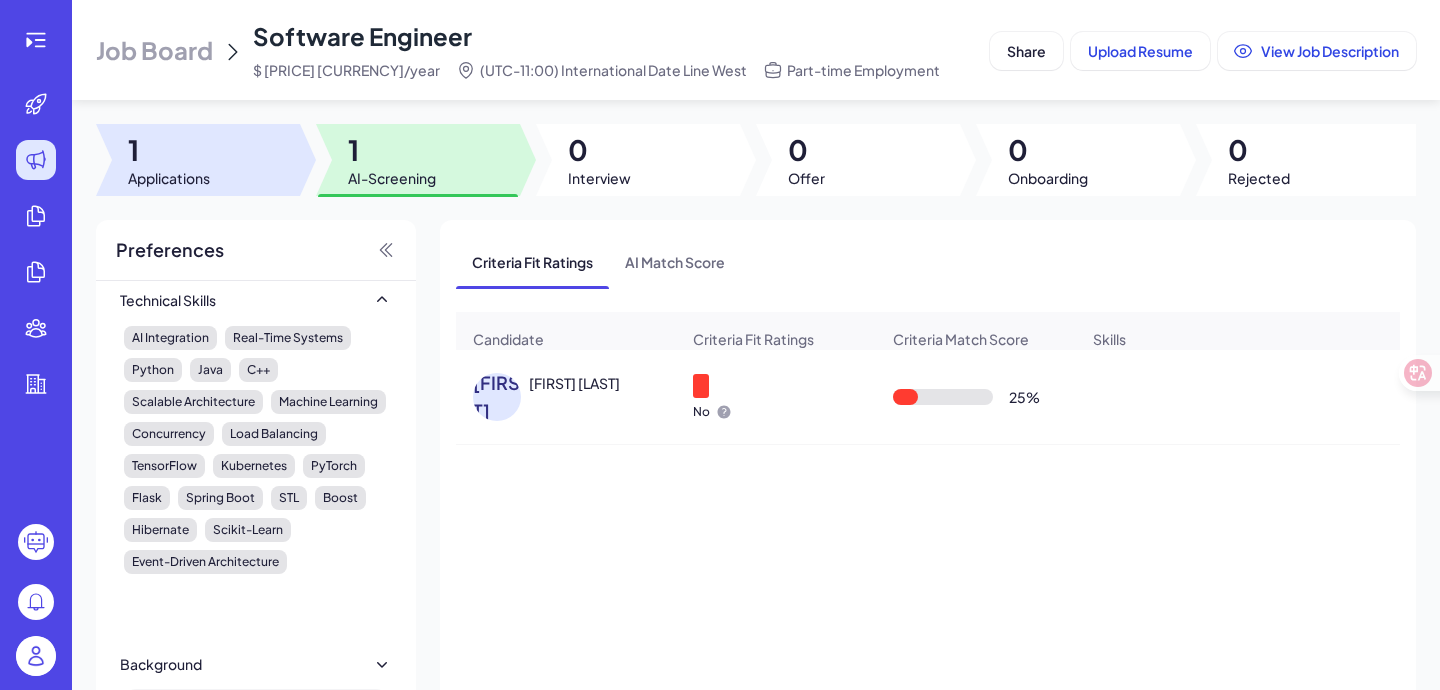 click at bounding box center [198, 160] 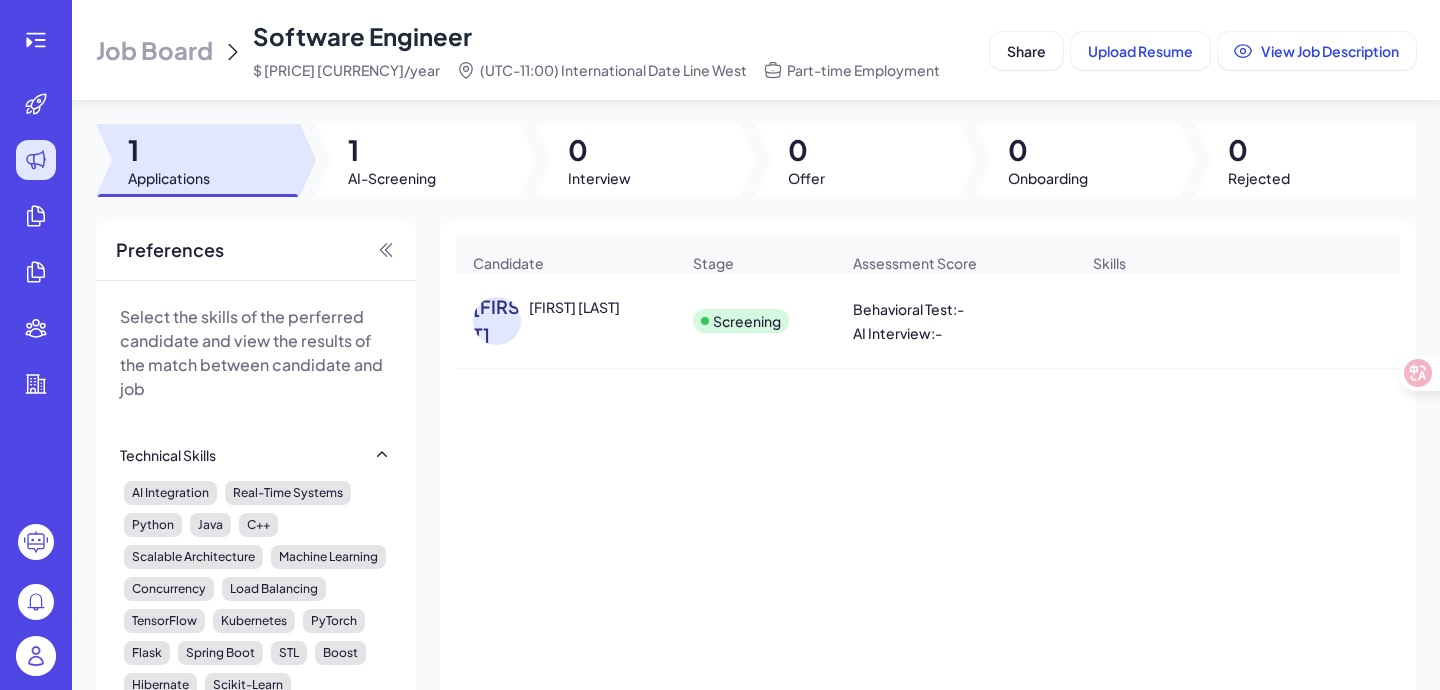 click 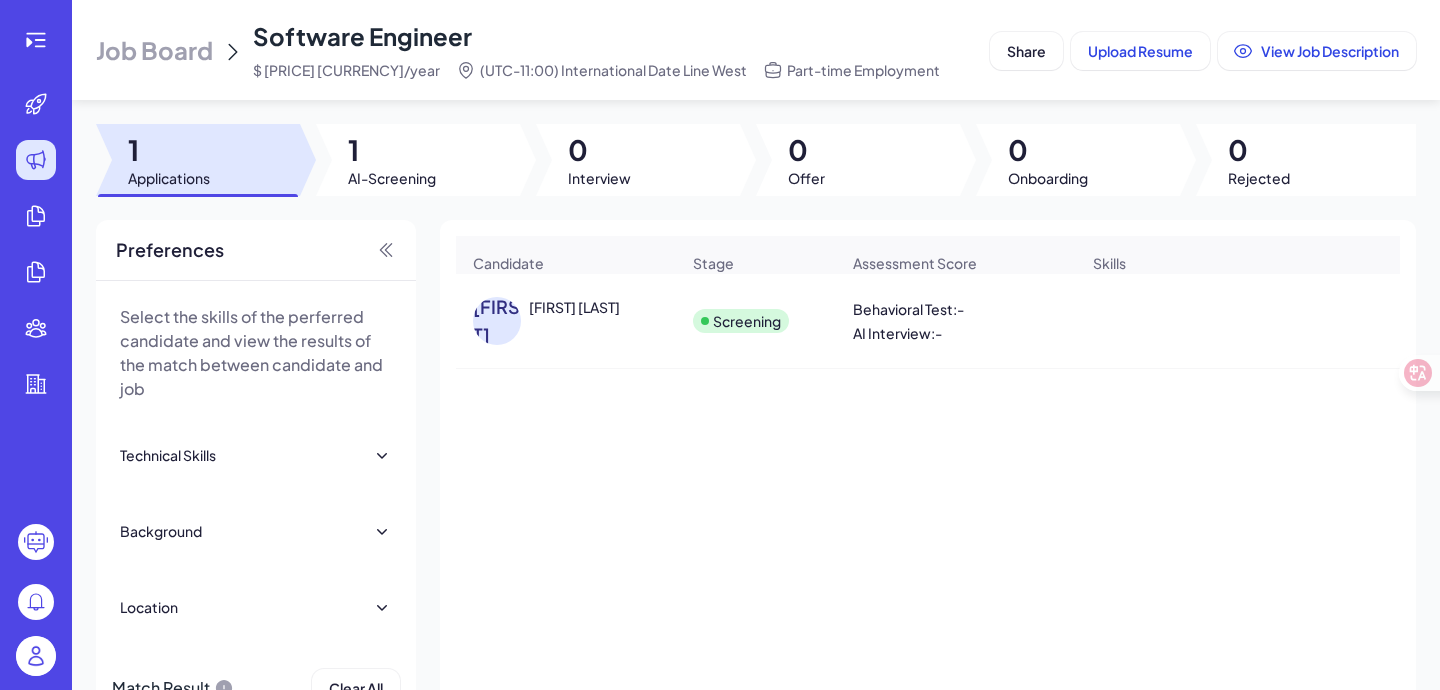 click on "[FIRST] [LAST]" at bounding box center [566, 321] 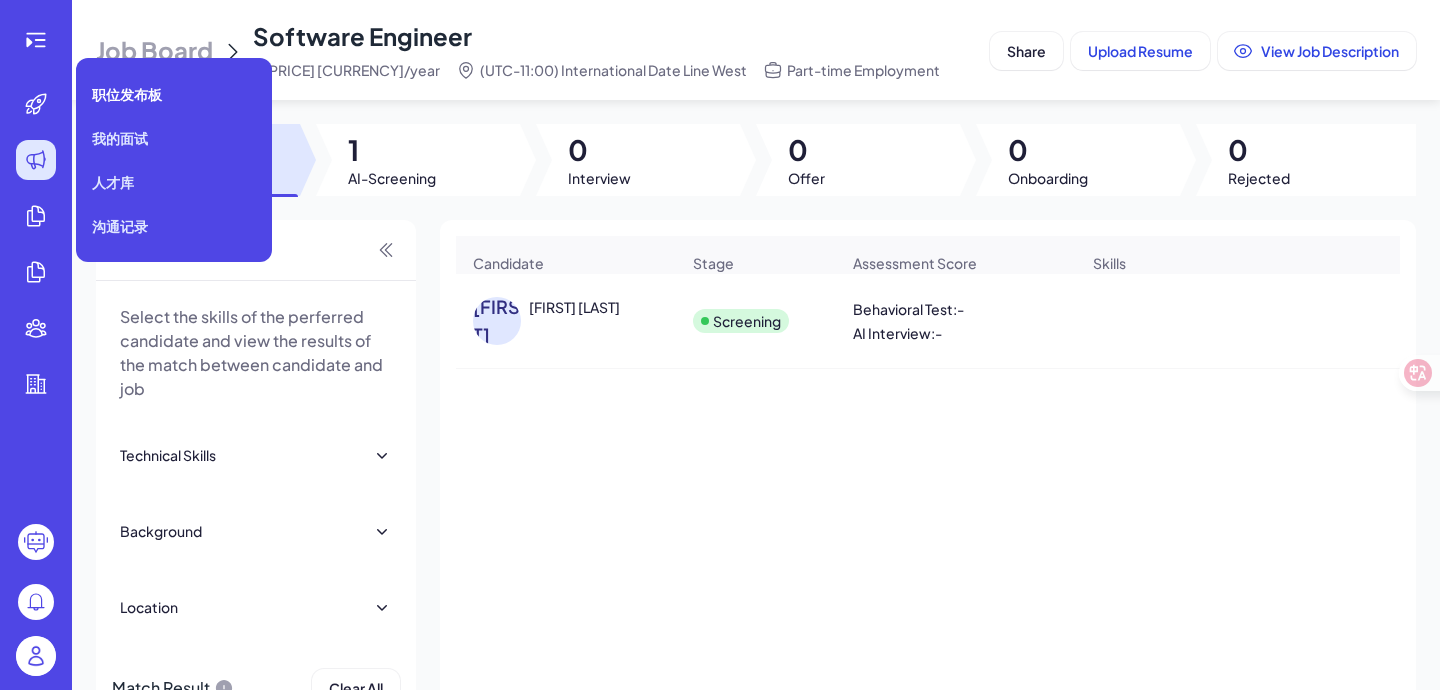 click 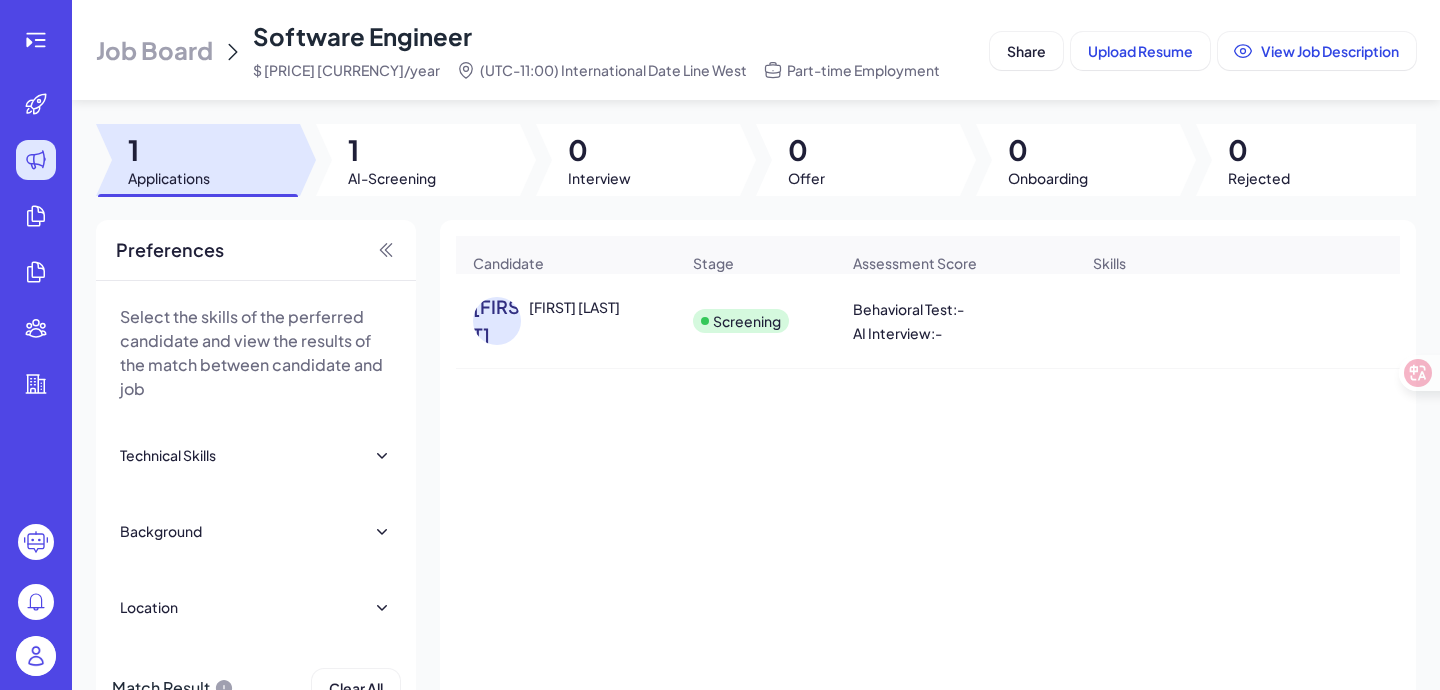 click on "Behavioral Test :  - AI Interview :  -" at bounding box center (956, 321) 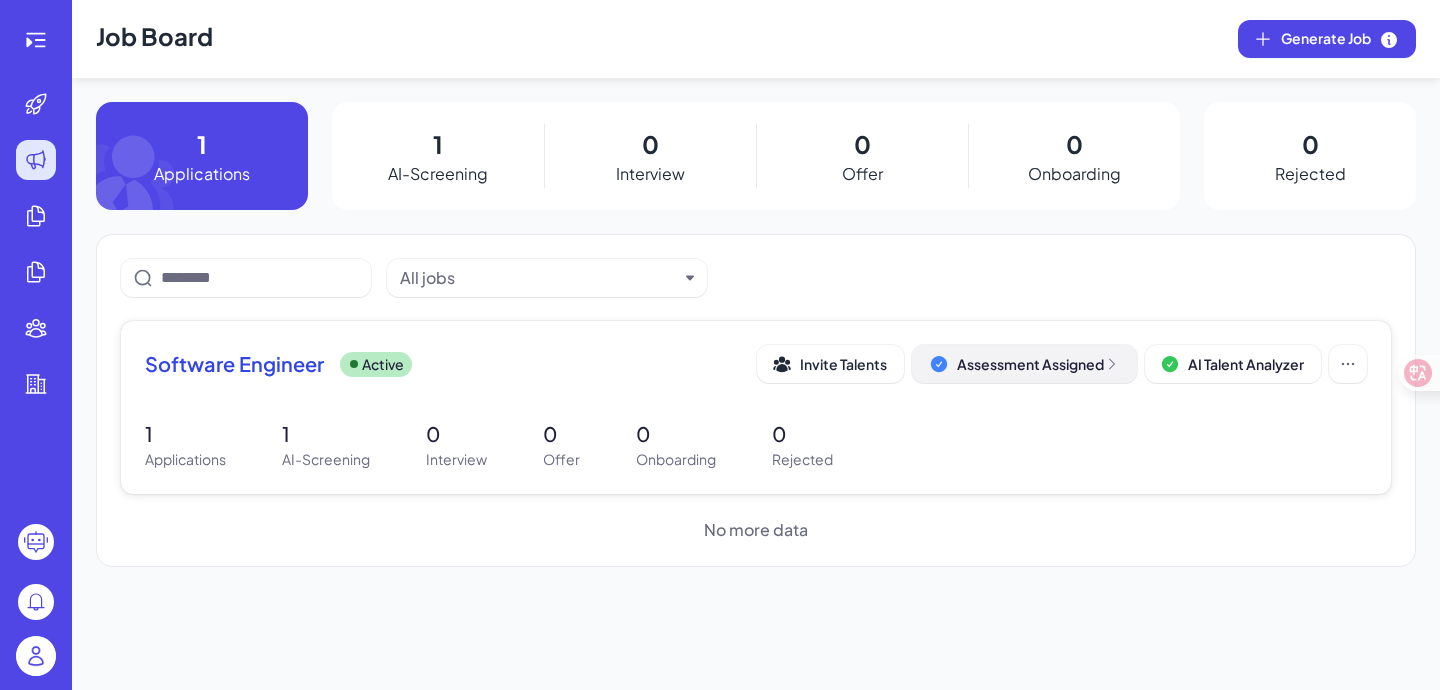 click 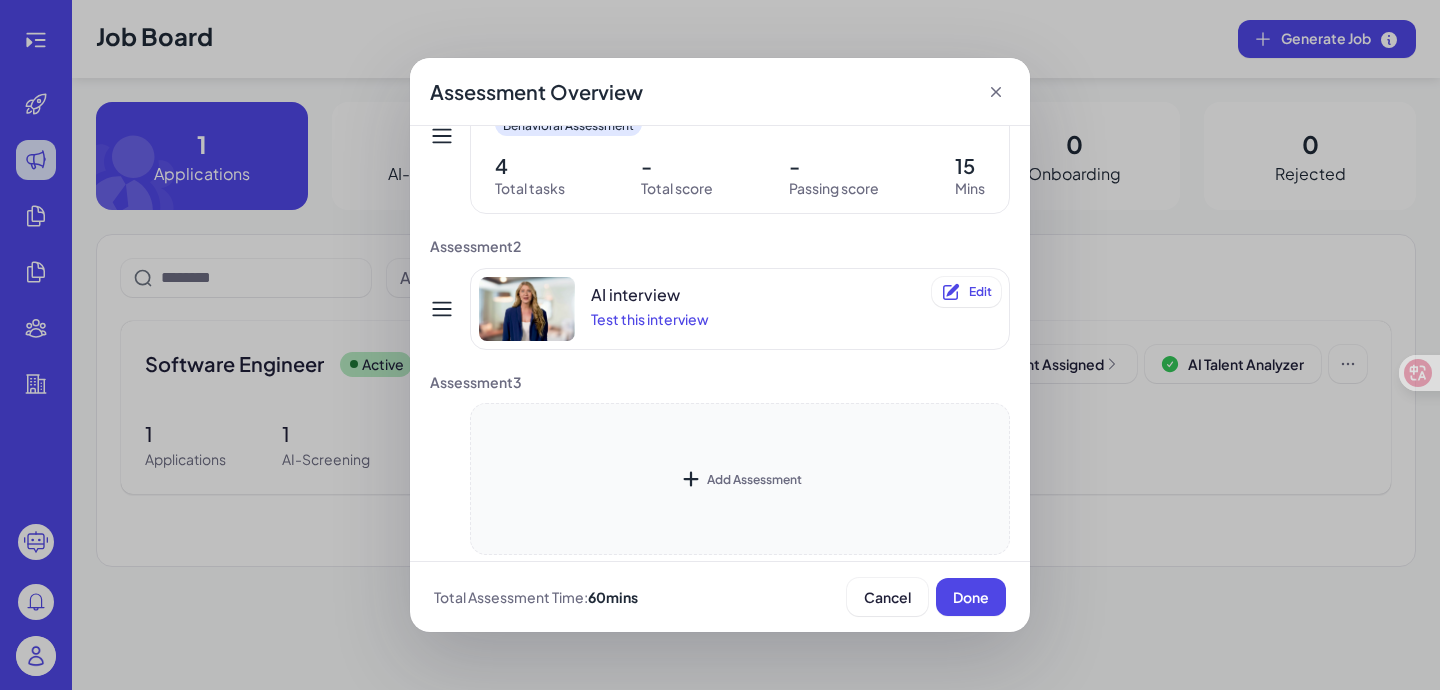 scroll, scrollTop: 131, scrollLeft: 0, axis: vertical 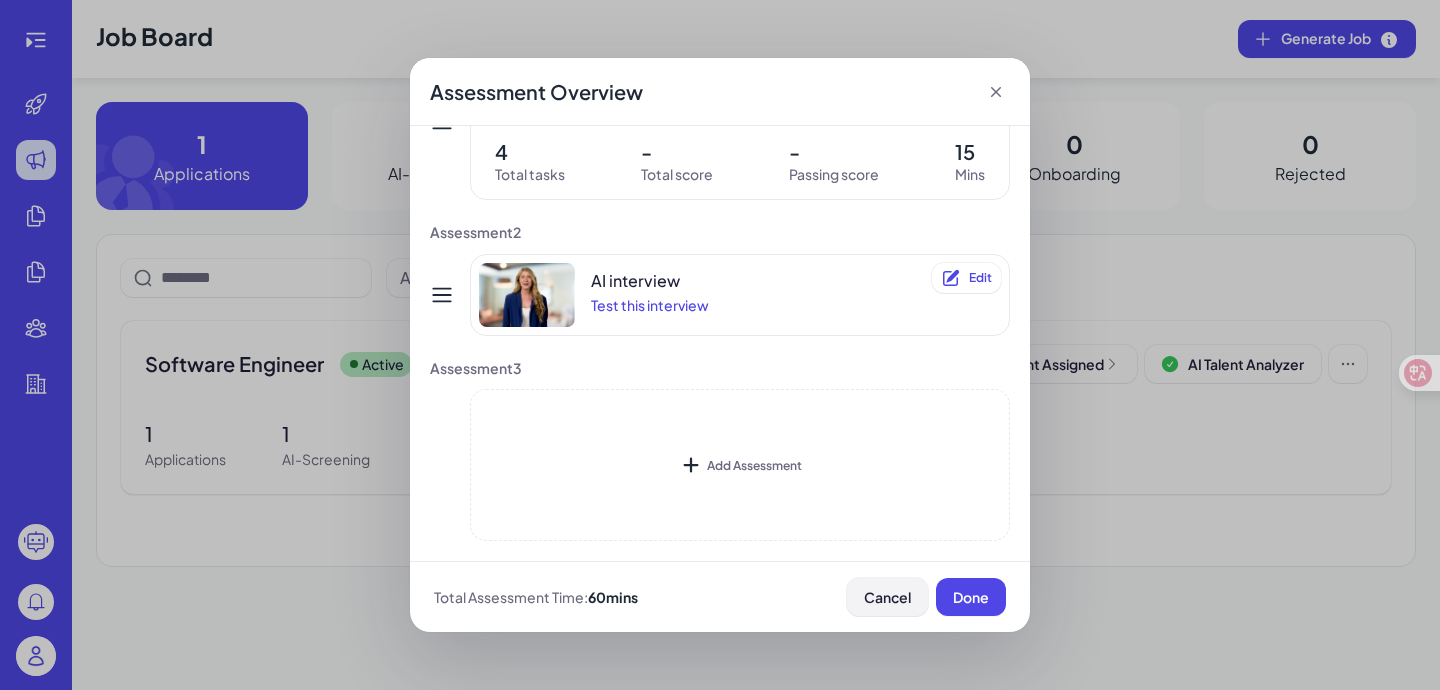 click on "Cancel" at bounding box center (887, 597) 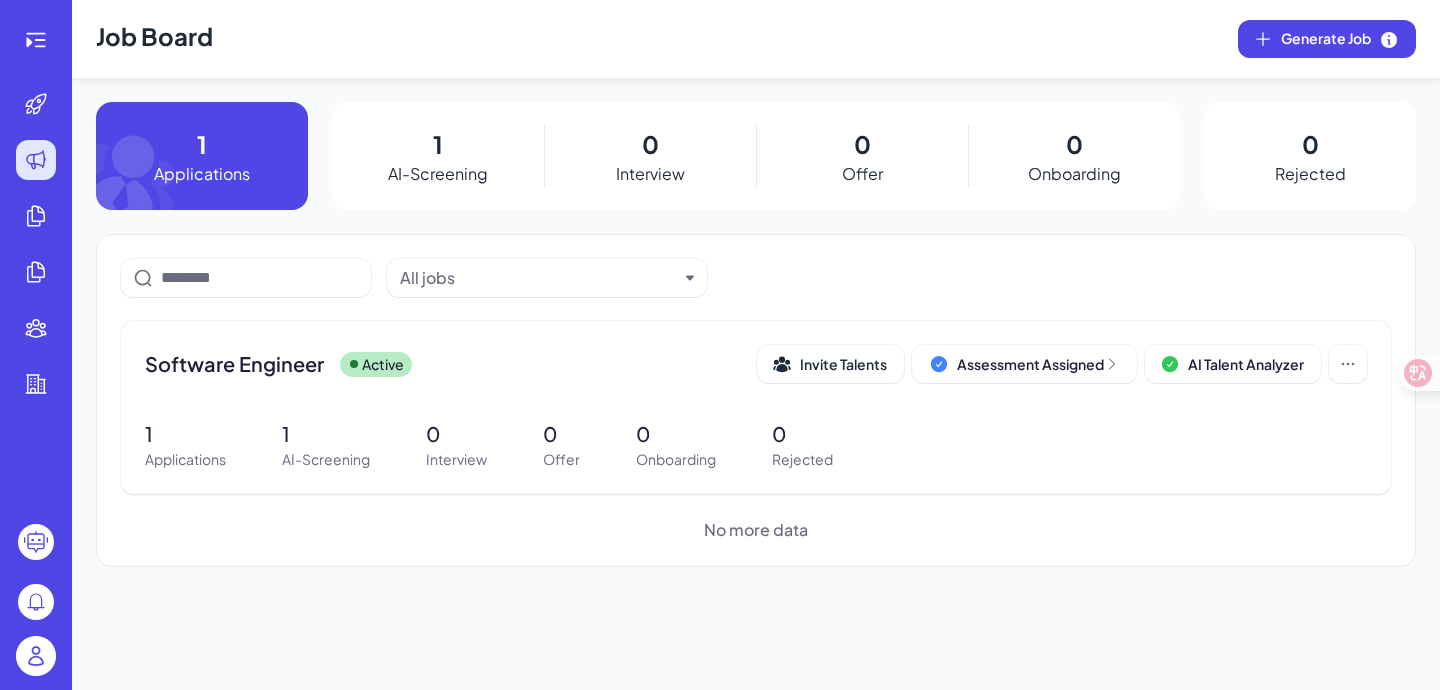 click on "1 AI-Screening" at bounding box center [438, 156] 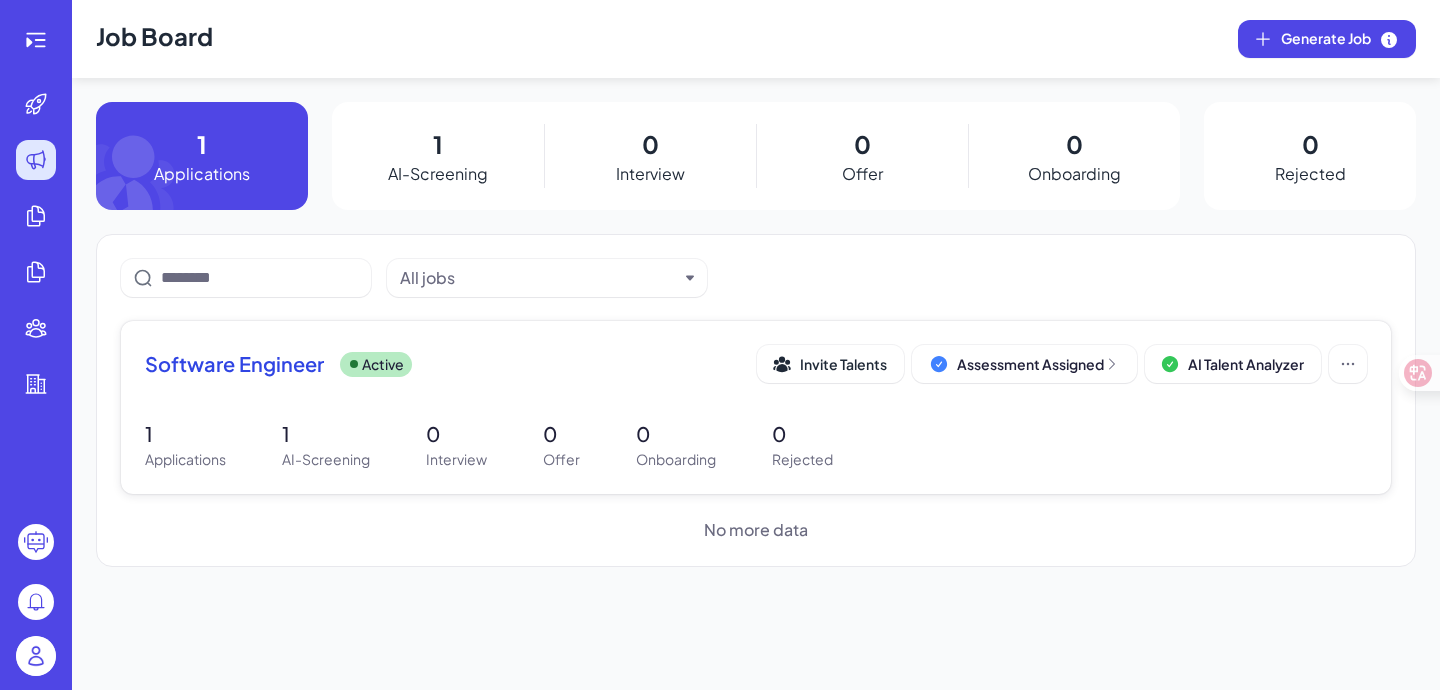 click on "AI-Screening" at bounding box center (326, 459) 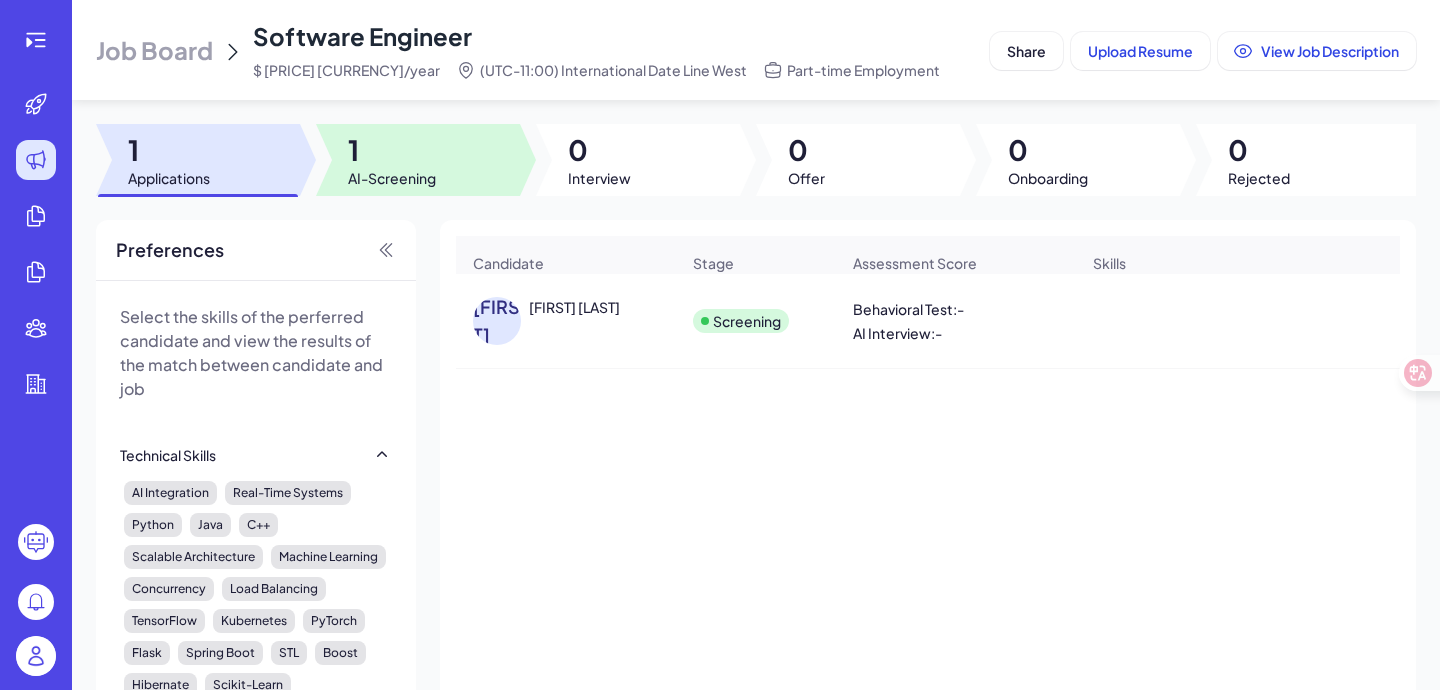 click at bounding box center (418, 160) 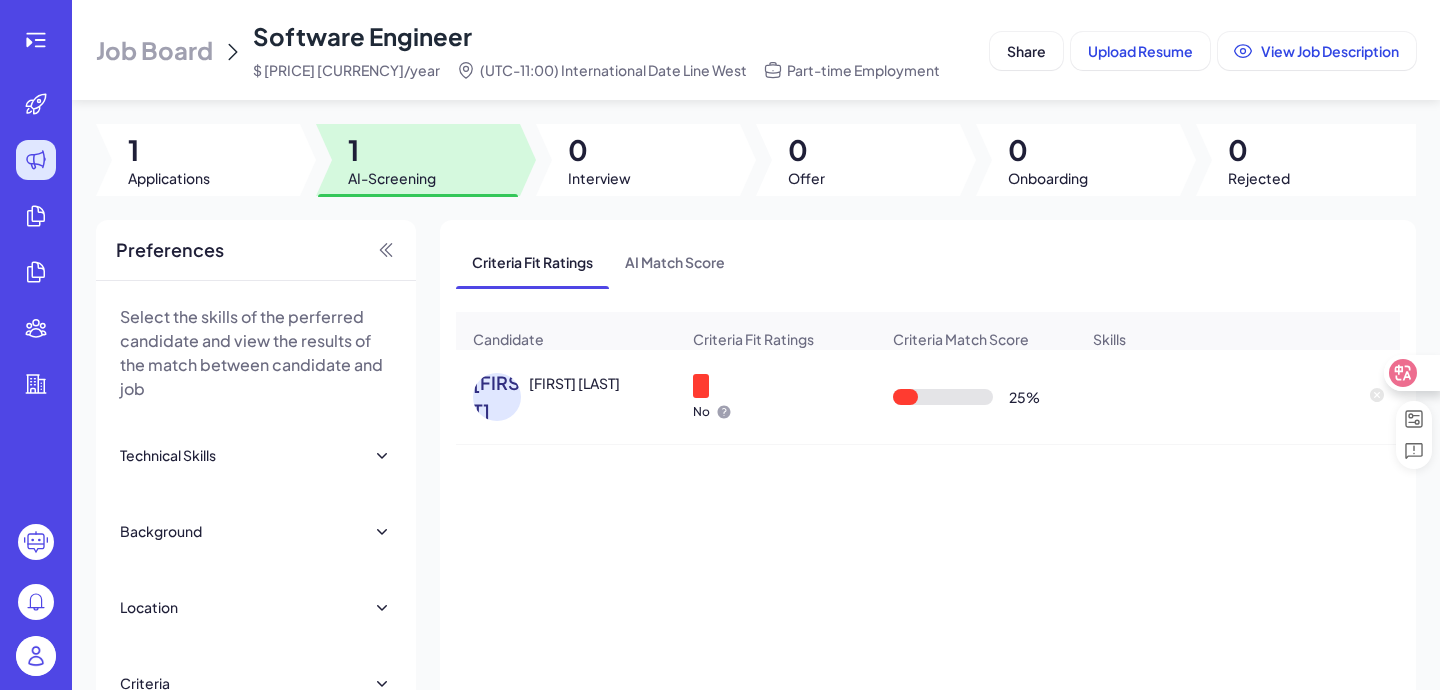 click 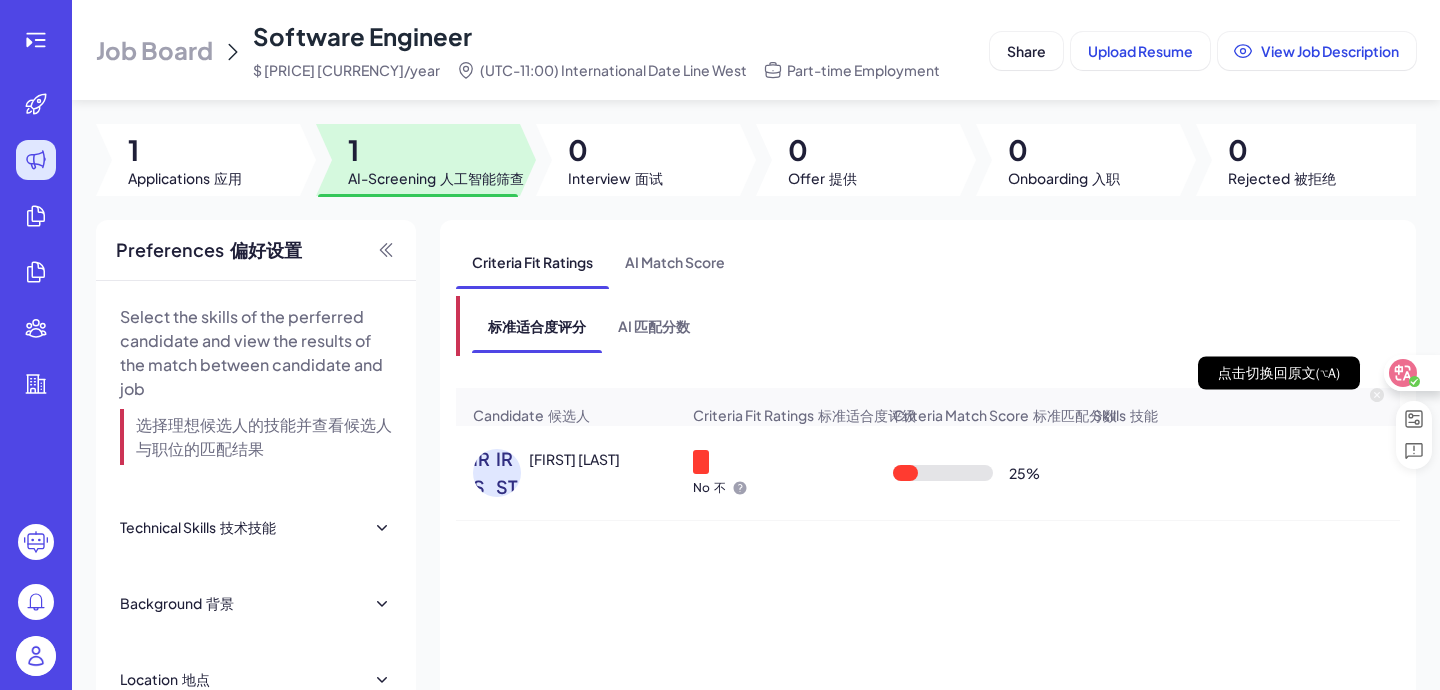 click 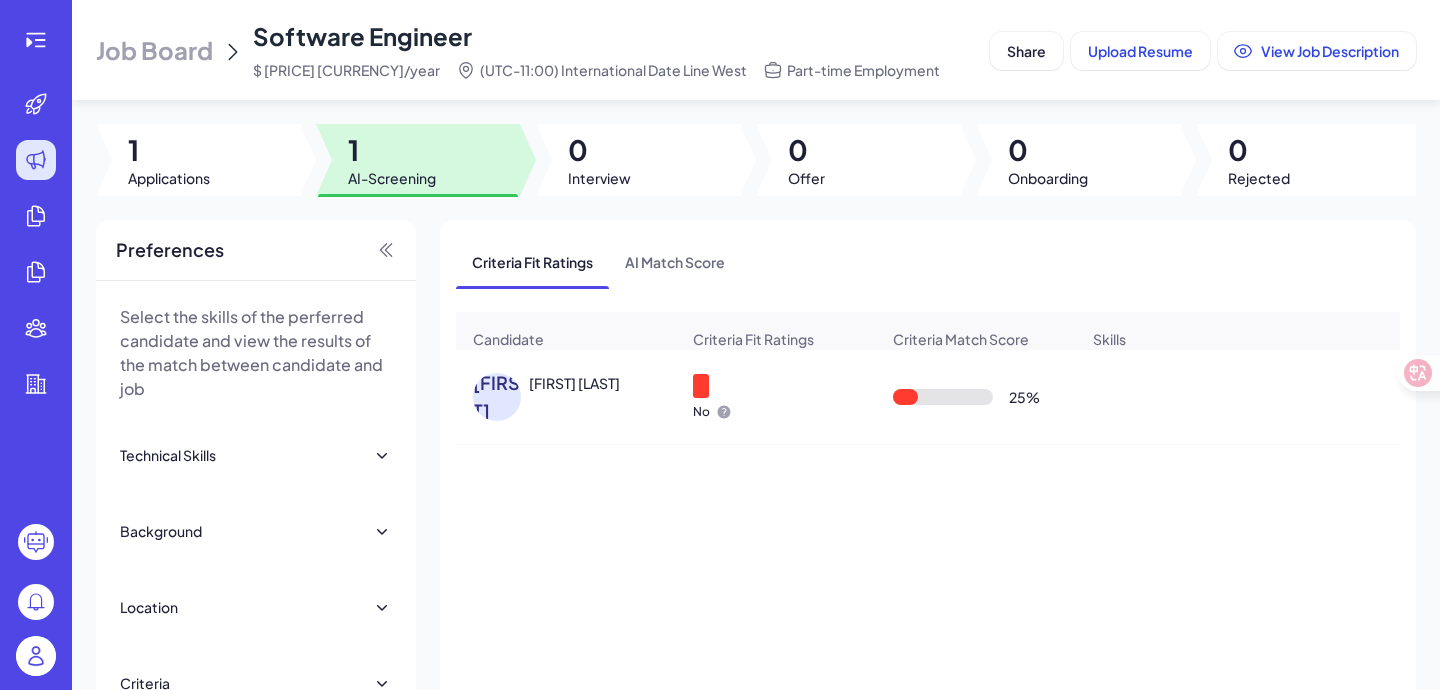 click on "Technical Skills" at bounding box center [256, 455] 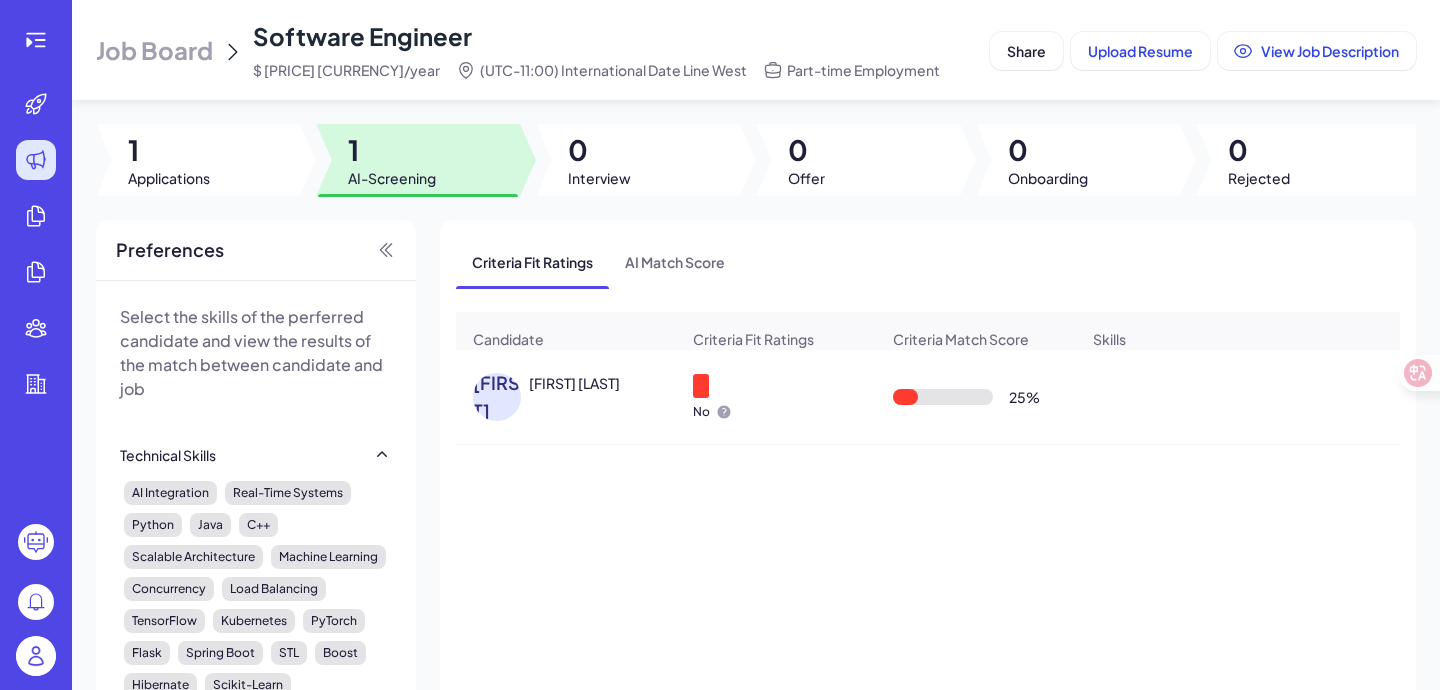 click on "Technical Skills" at bounding box center [256, 455] 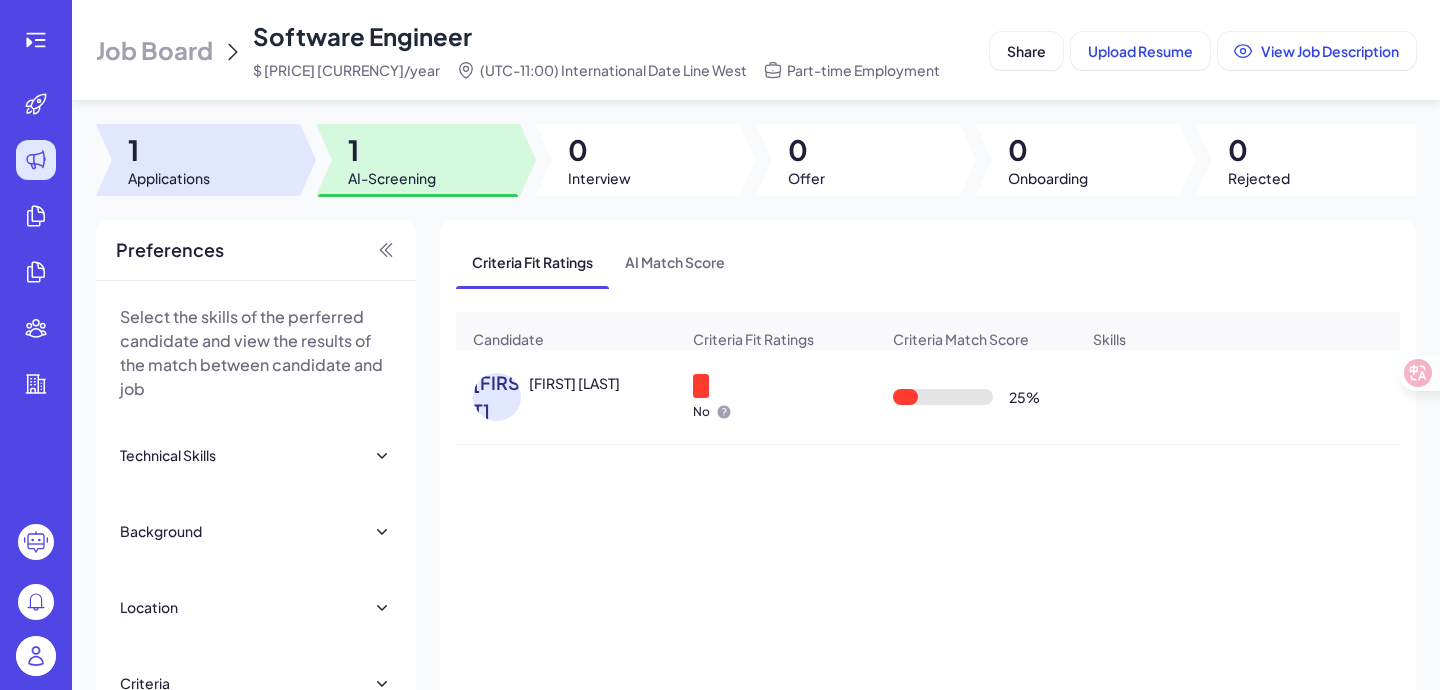 click at bounding box center [198, 160] 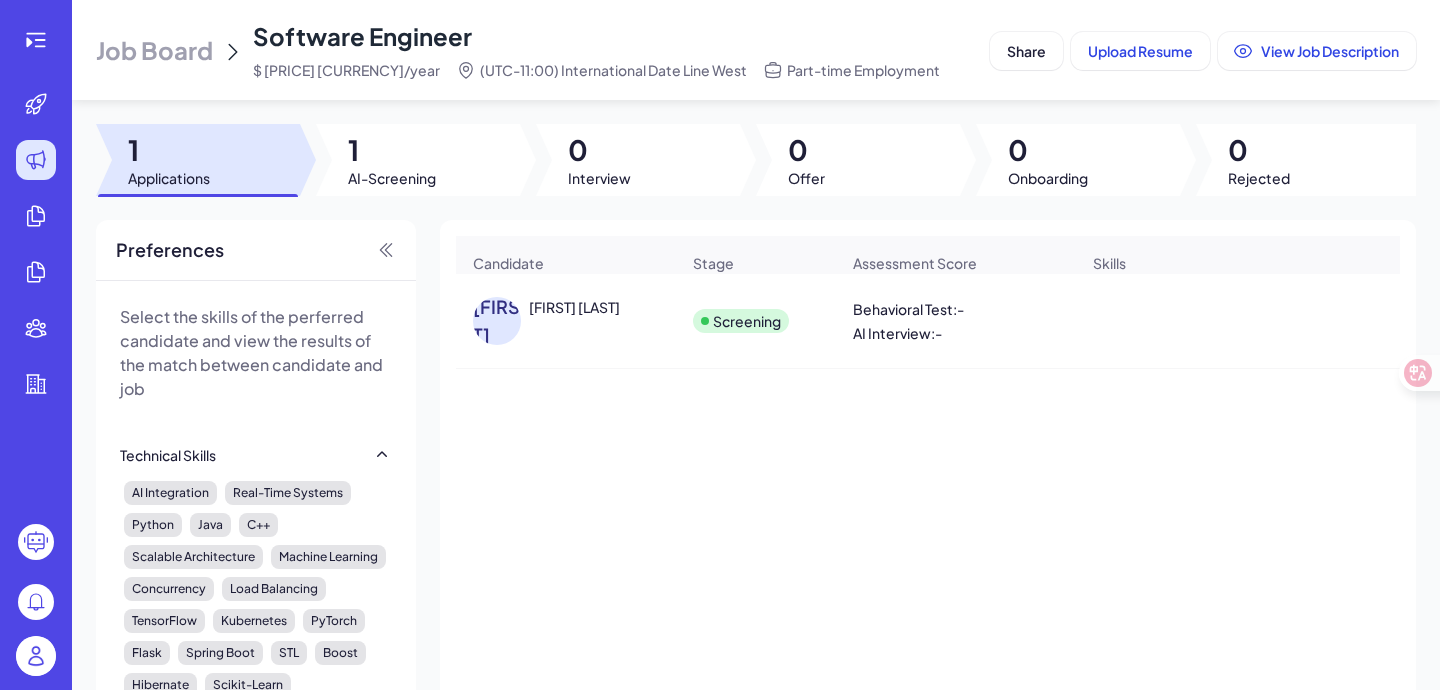 drag, startPoint x: 882, startPoint y: 329, endPoint x: 852, endPoint y: 334, distance: 30.413813 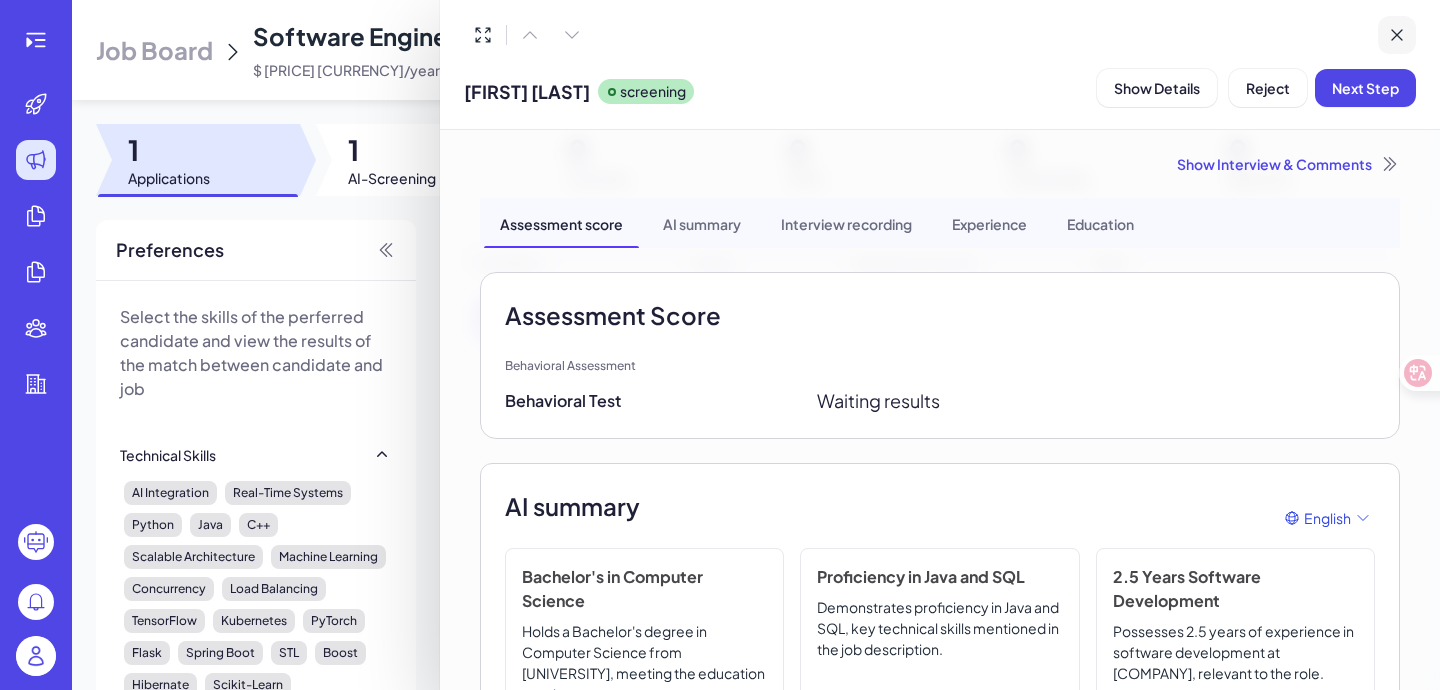 click 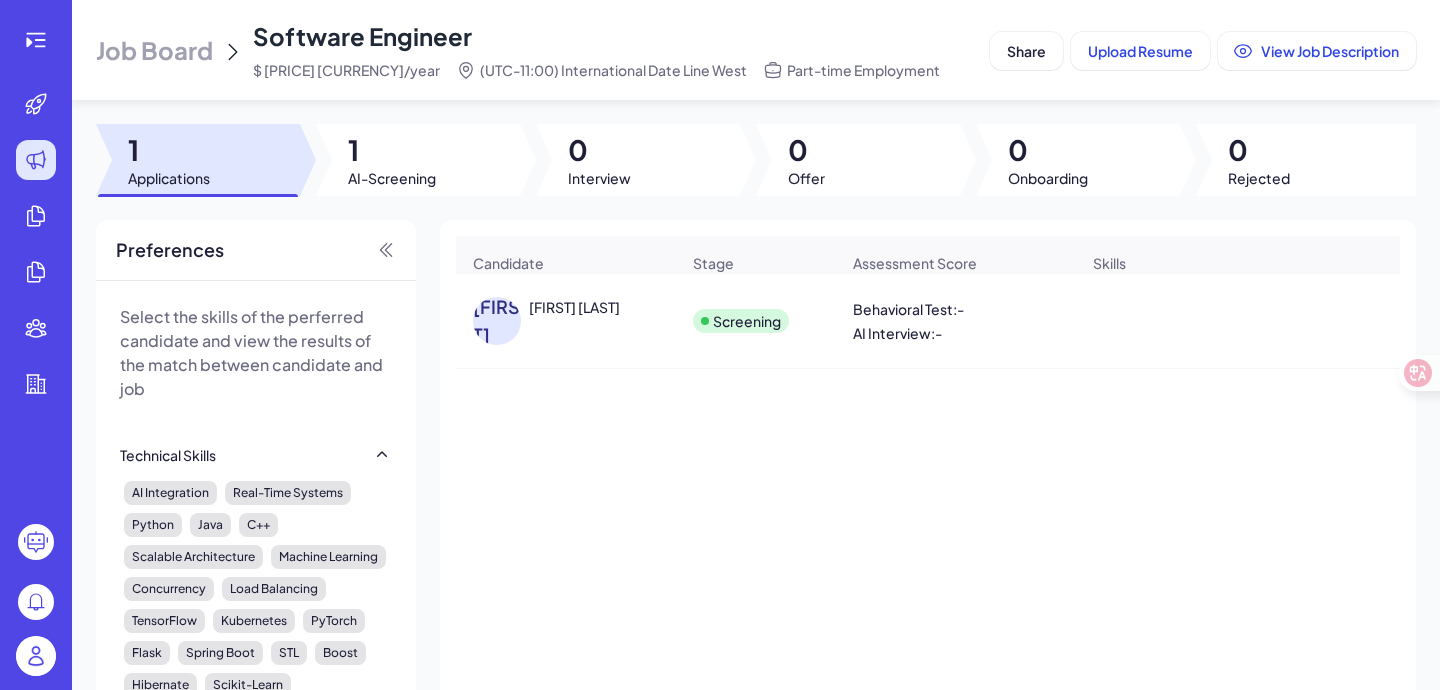 click on "Screening" at bounding box center [747, 321] 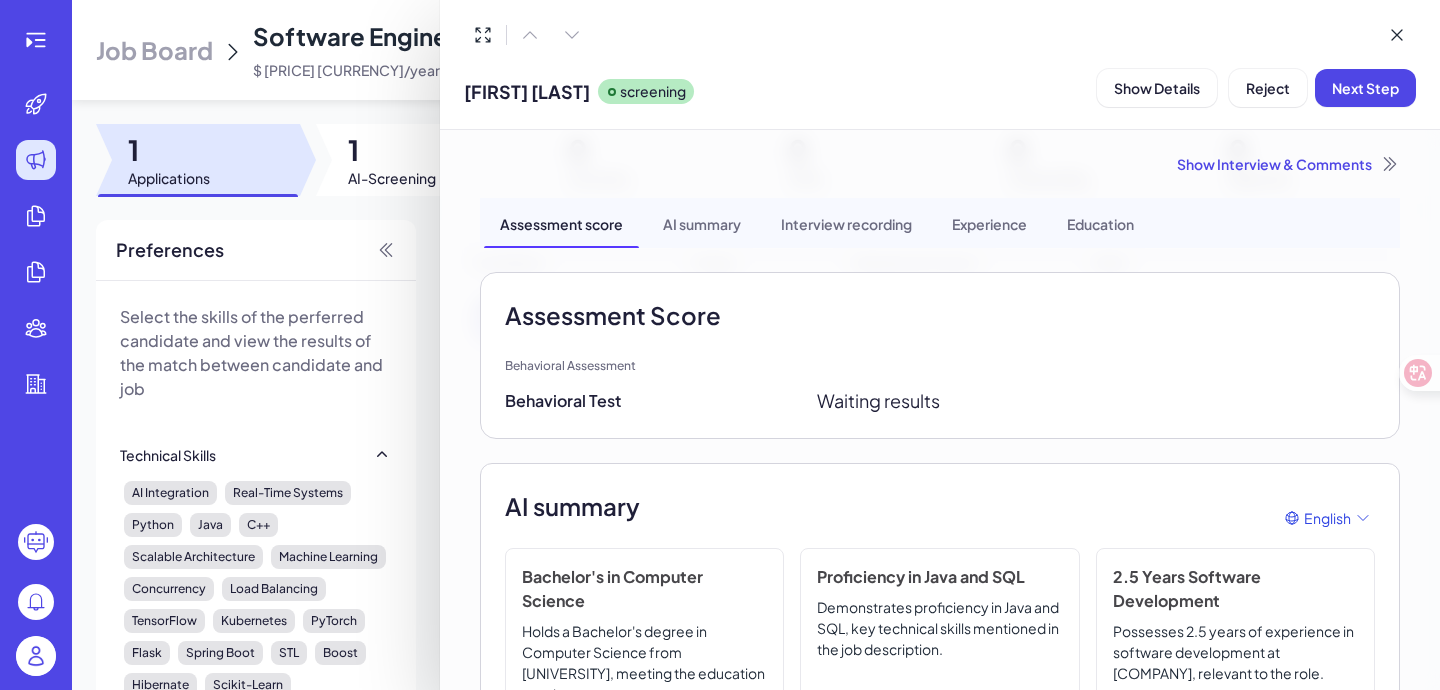 click on "Assessment Score" at bounding box center [940, 315] 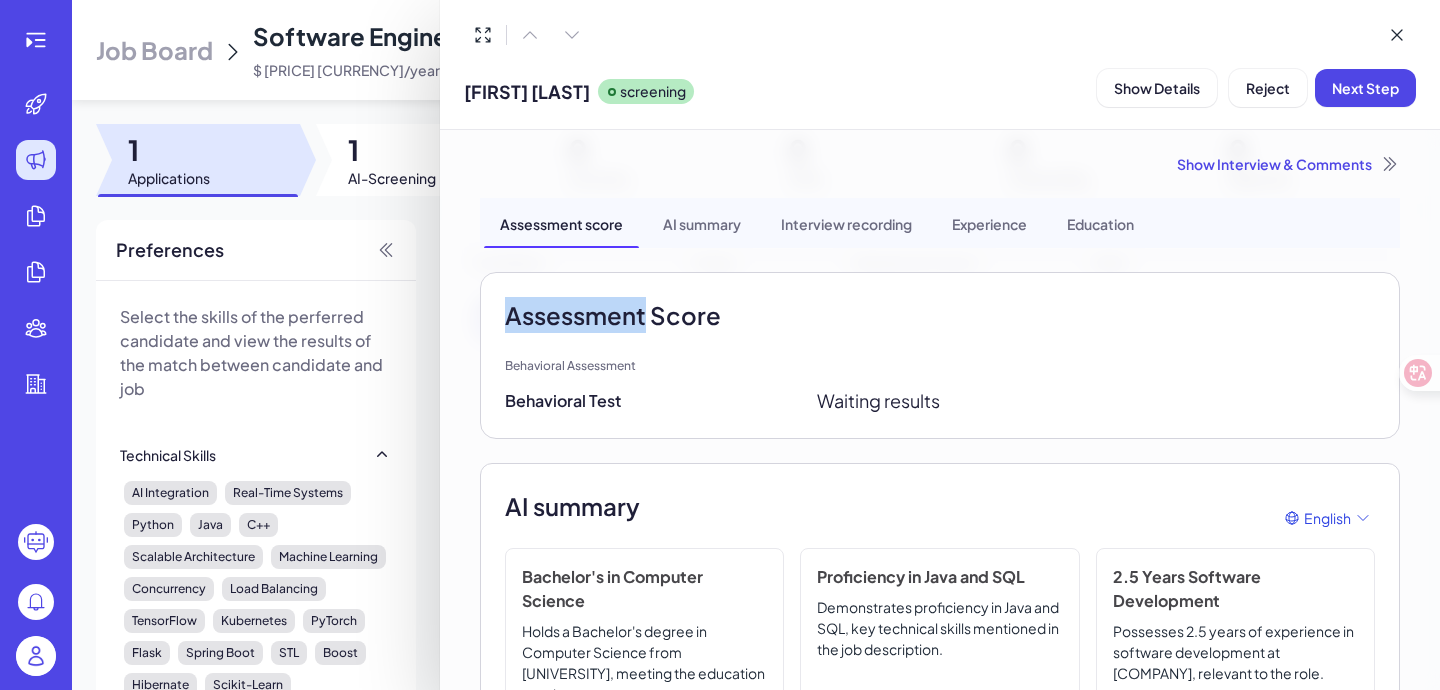 click on "Assessment Score" at bounding box center (940, 315) 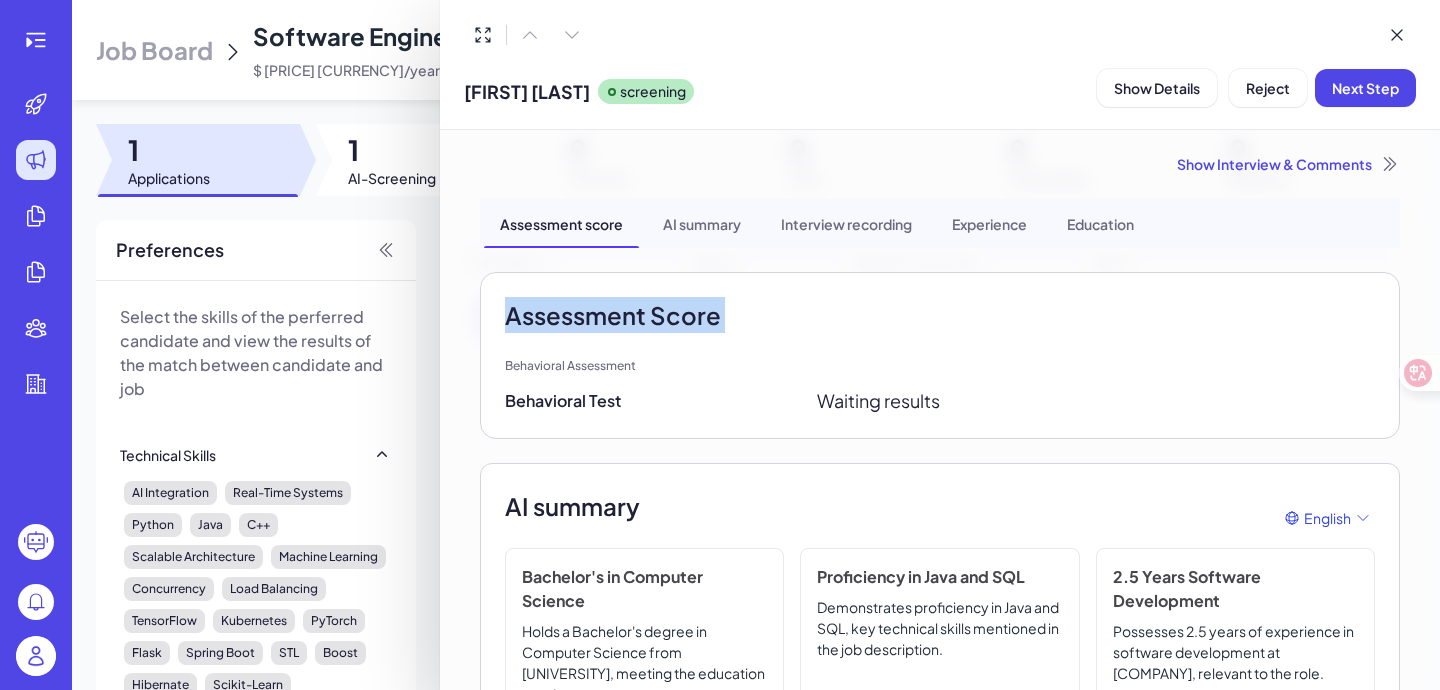 click on "Assessment Score" at bounding box center [940, 315] 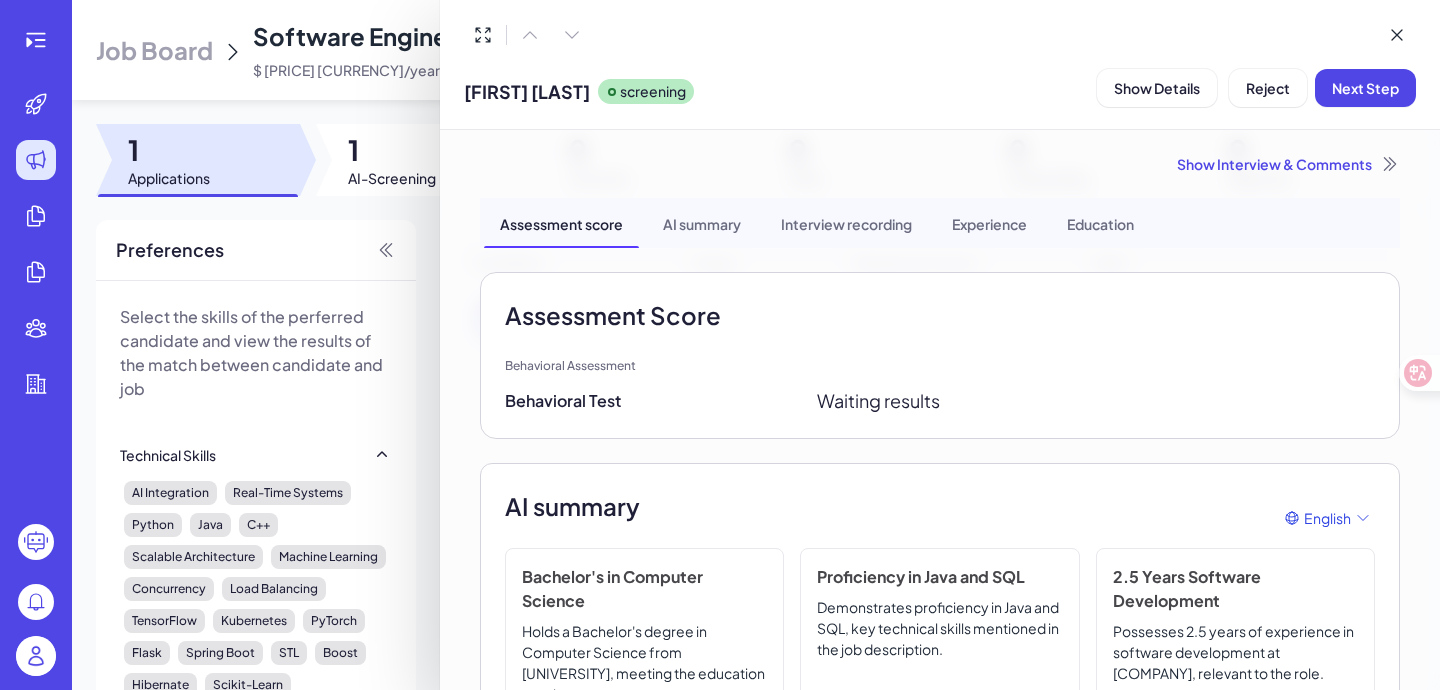 click on "Behavioral Test" at bounding box center [563, 401] 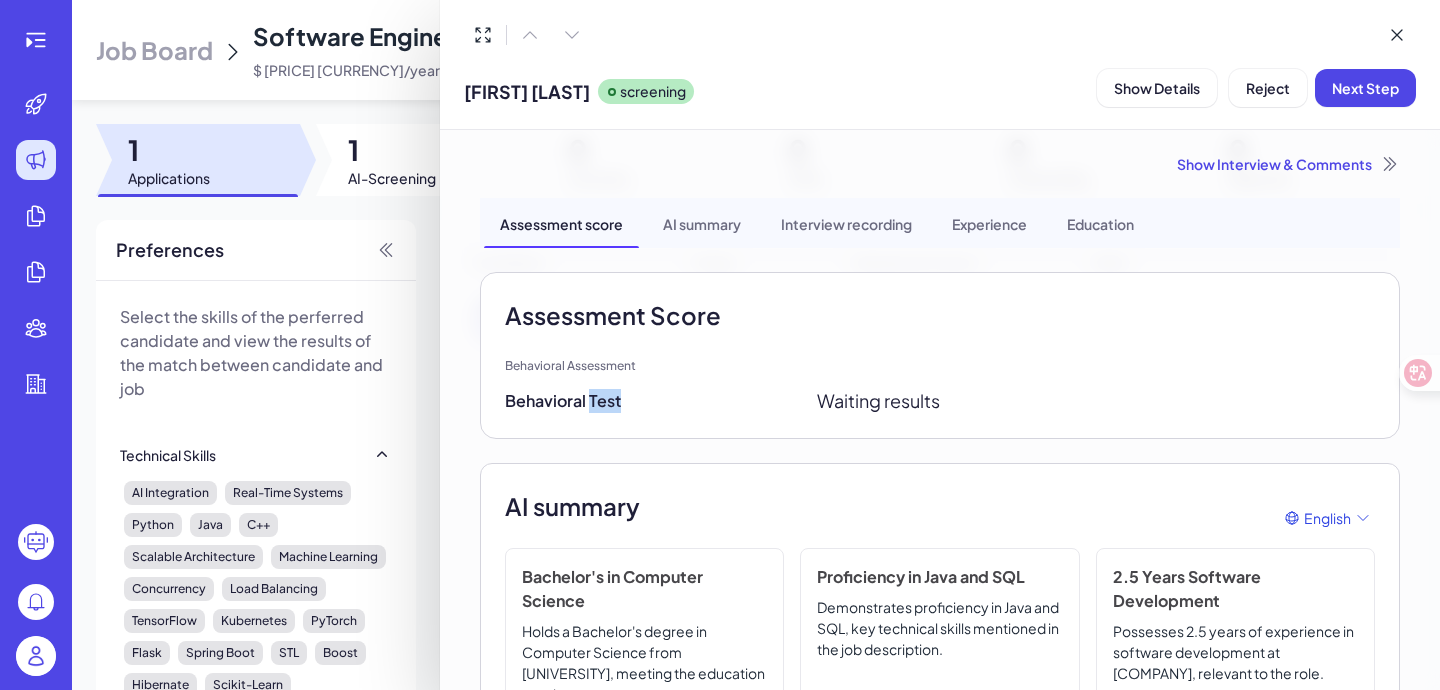 click on "Behavioral Test" at bounding box center [563, 401] 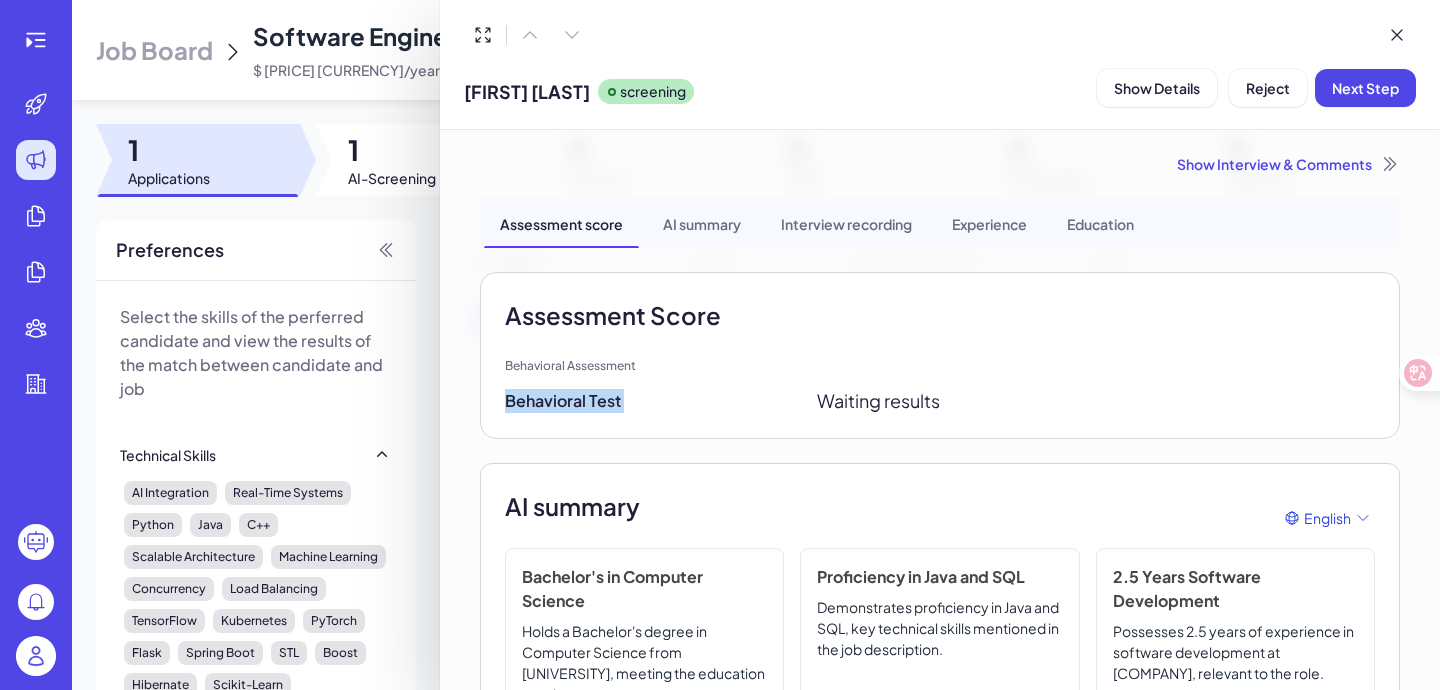 click on "Behavioral Test" at bounding box center (563, 401) 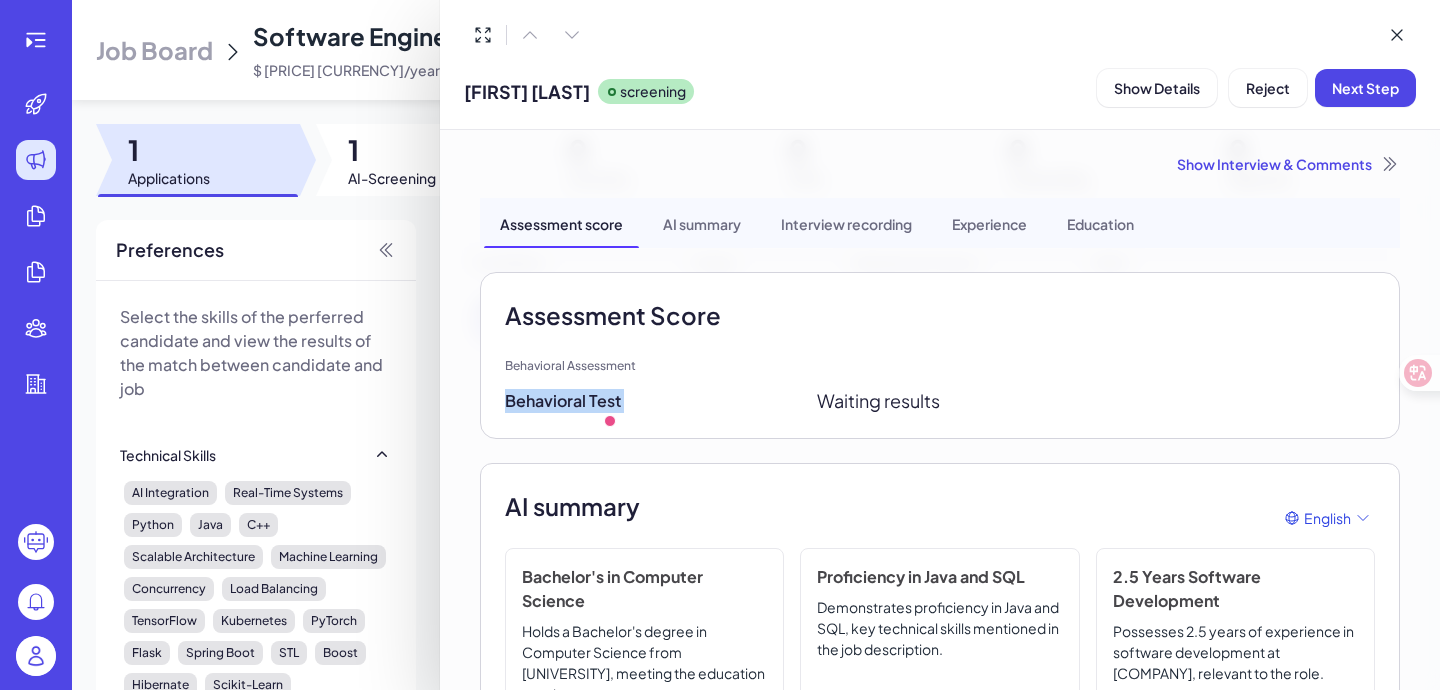 click on "Waiting results" at bounding box center (878, 400) 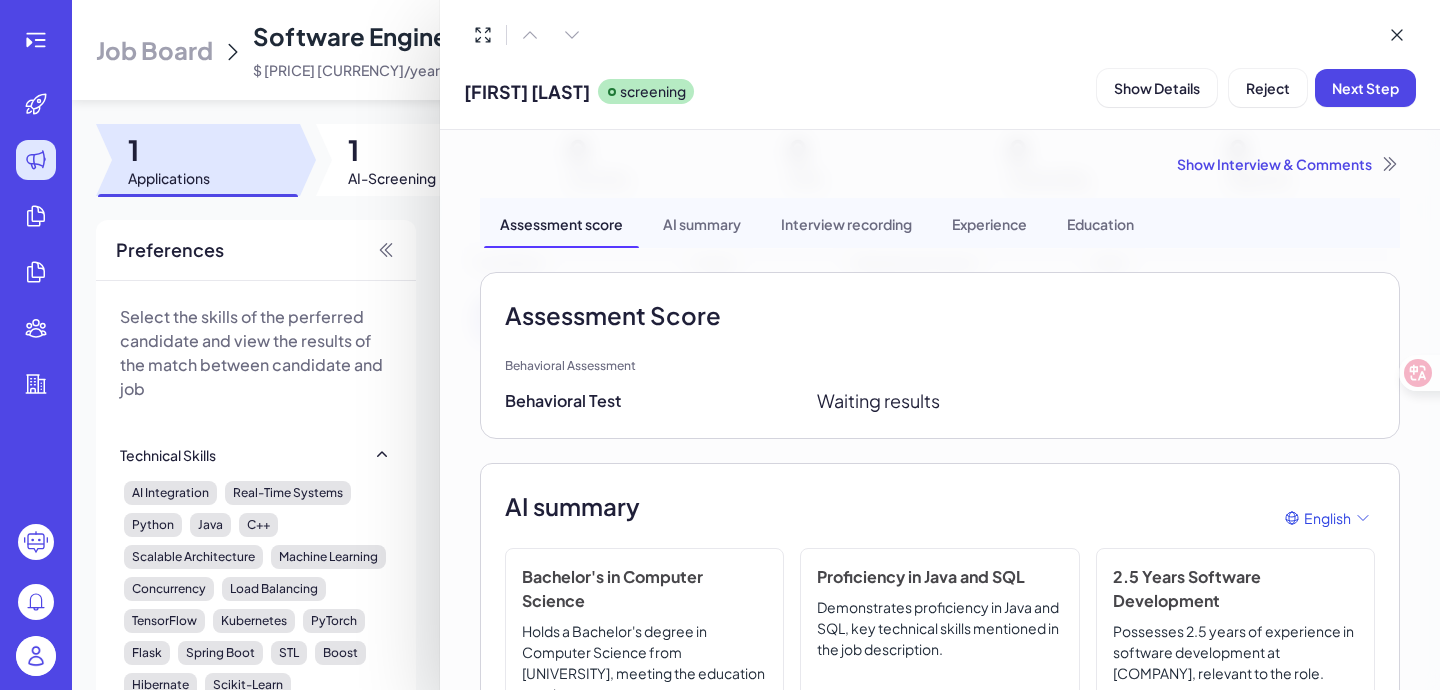 click on "AI summary" at bounding box center (702, 223) 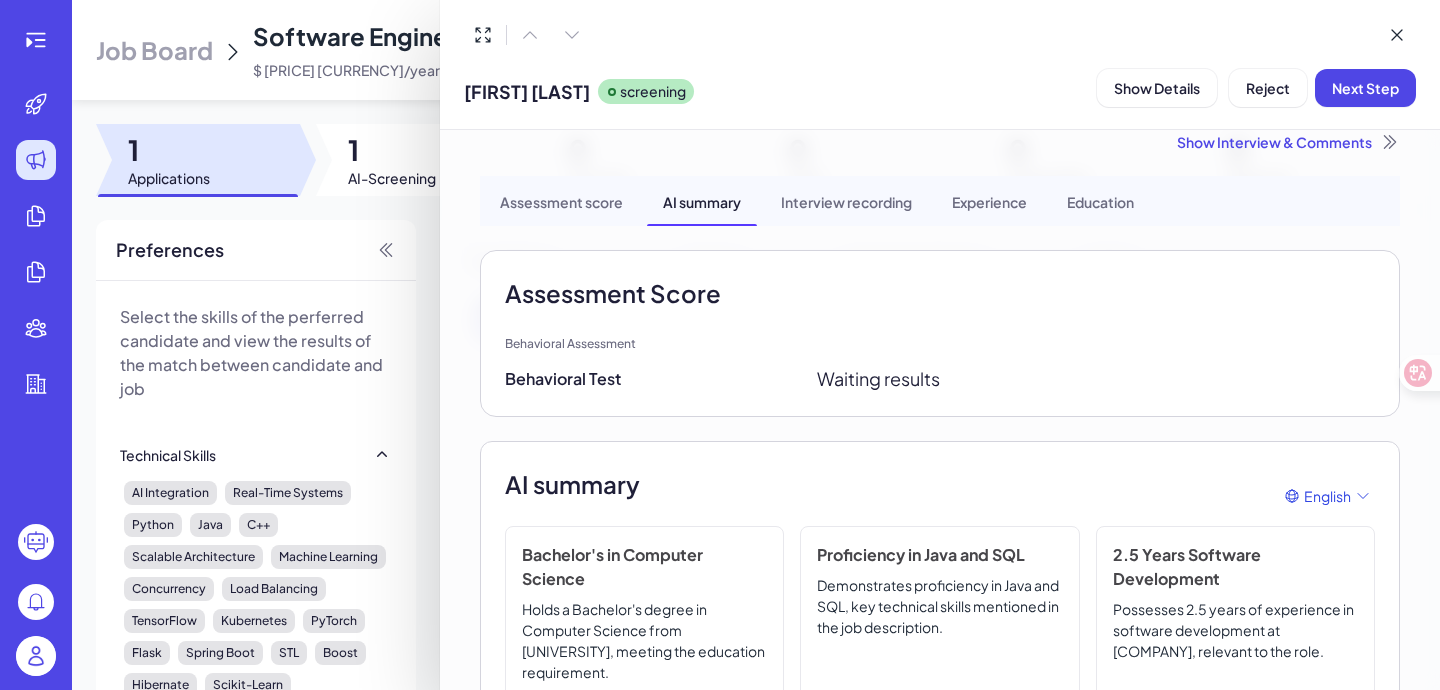 scroll, scrollTop: 0, scrollLeft: 0, axis: both 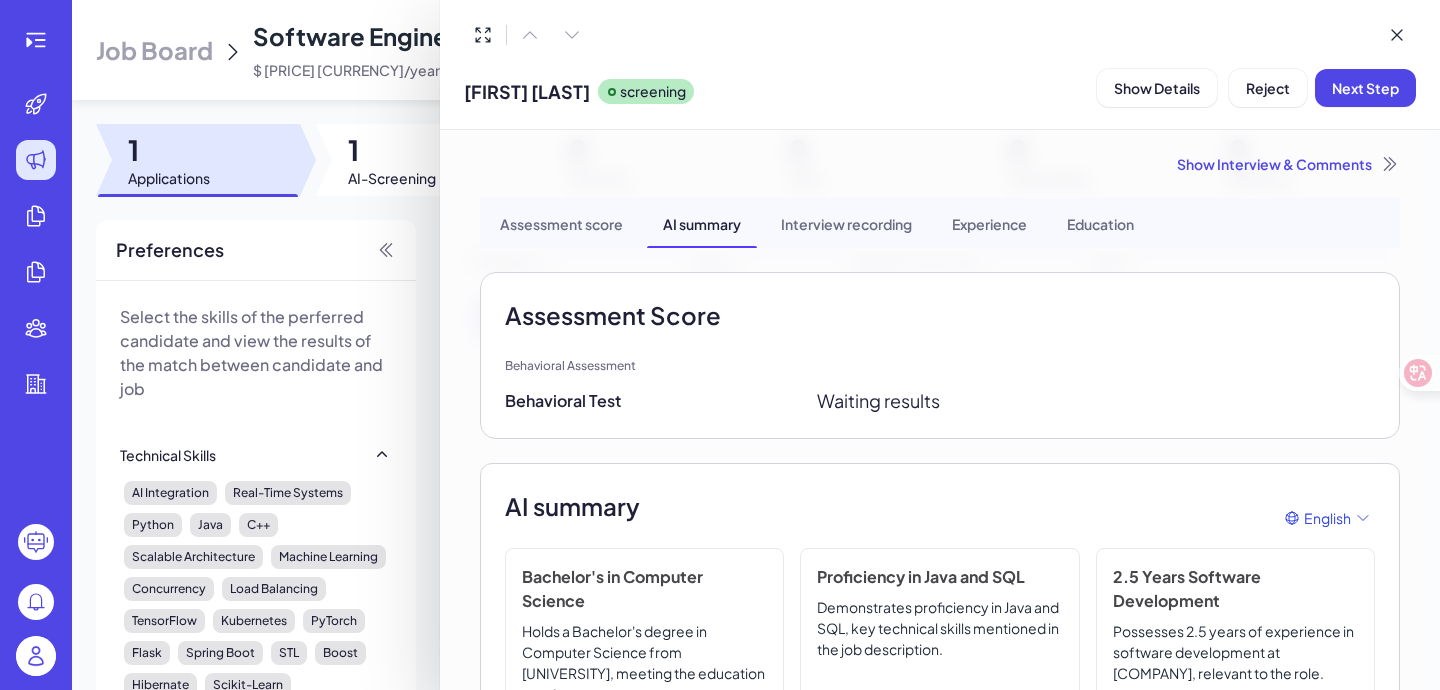 click on "Interview recording" at bounding box center [846, 223] 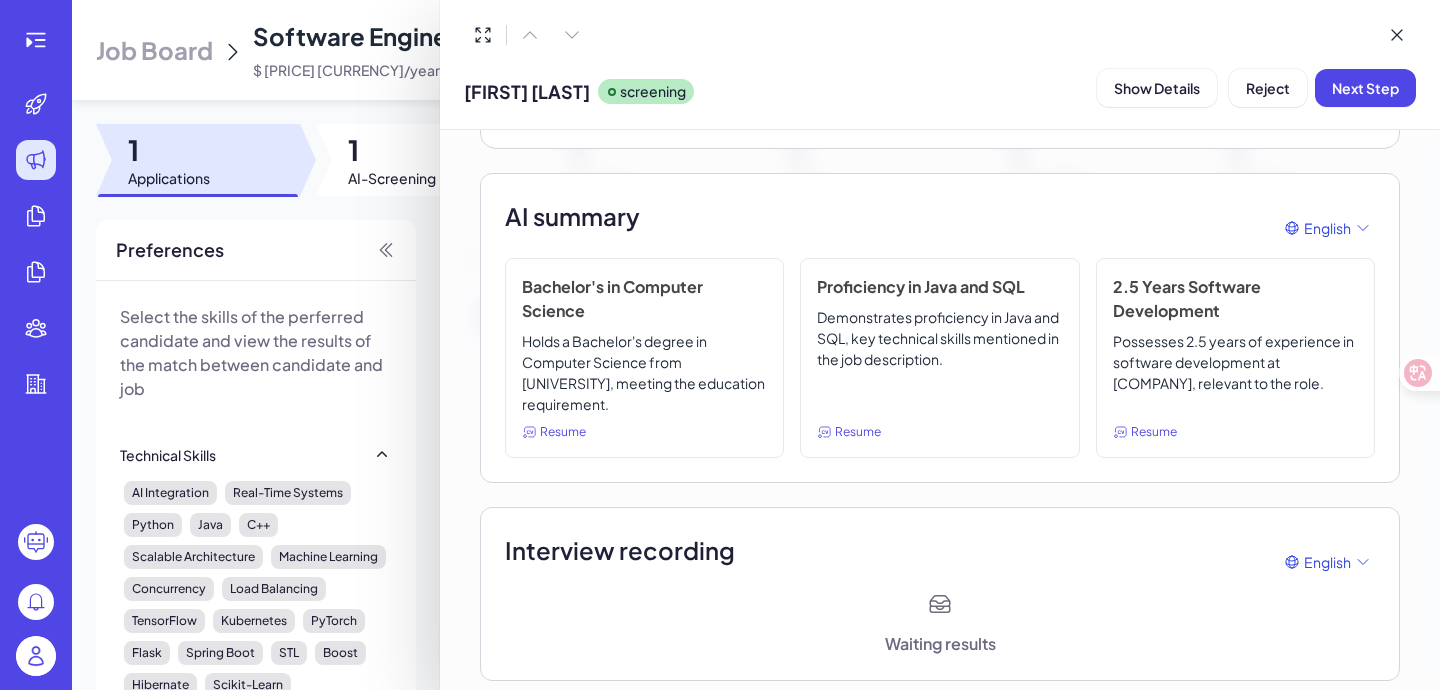 scroll, scrollTop: 0, scrollLeft: 0, axis: both 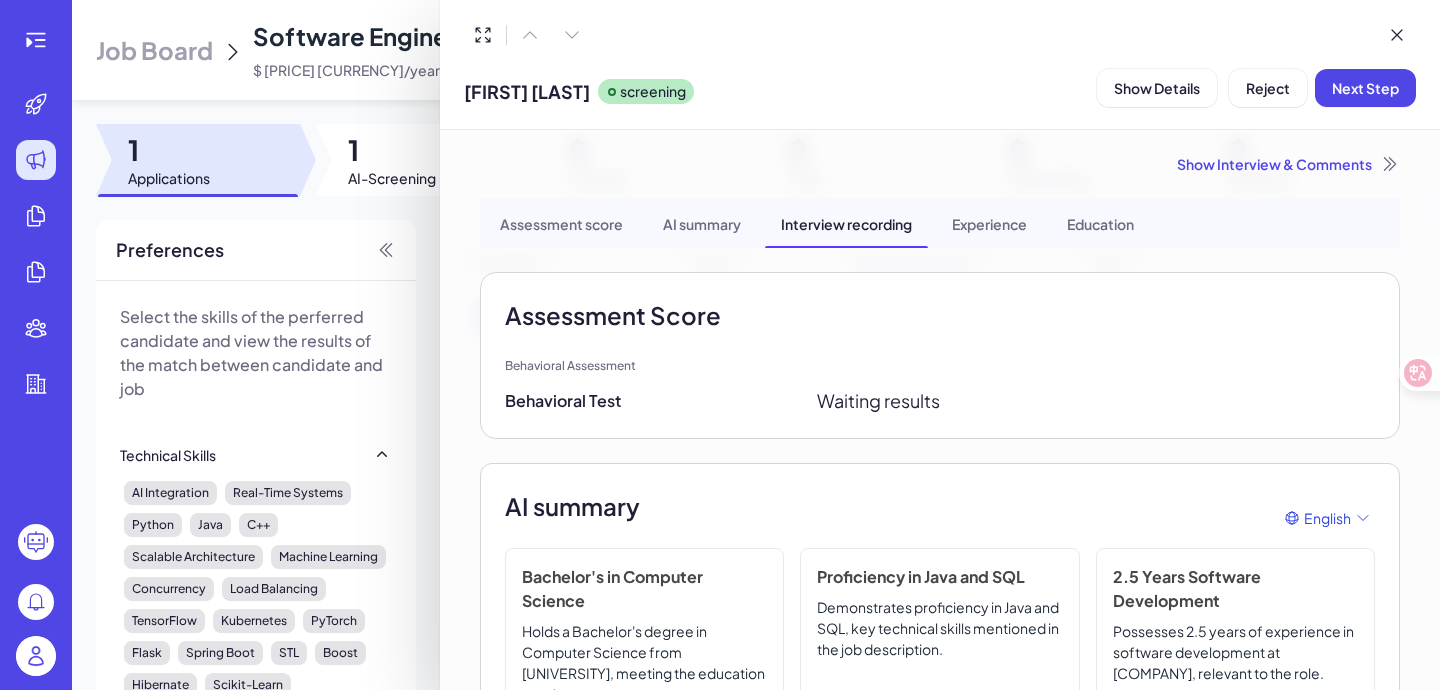 click on "Show Interview & Comments" at bounding box center [940, 164] 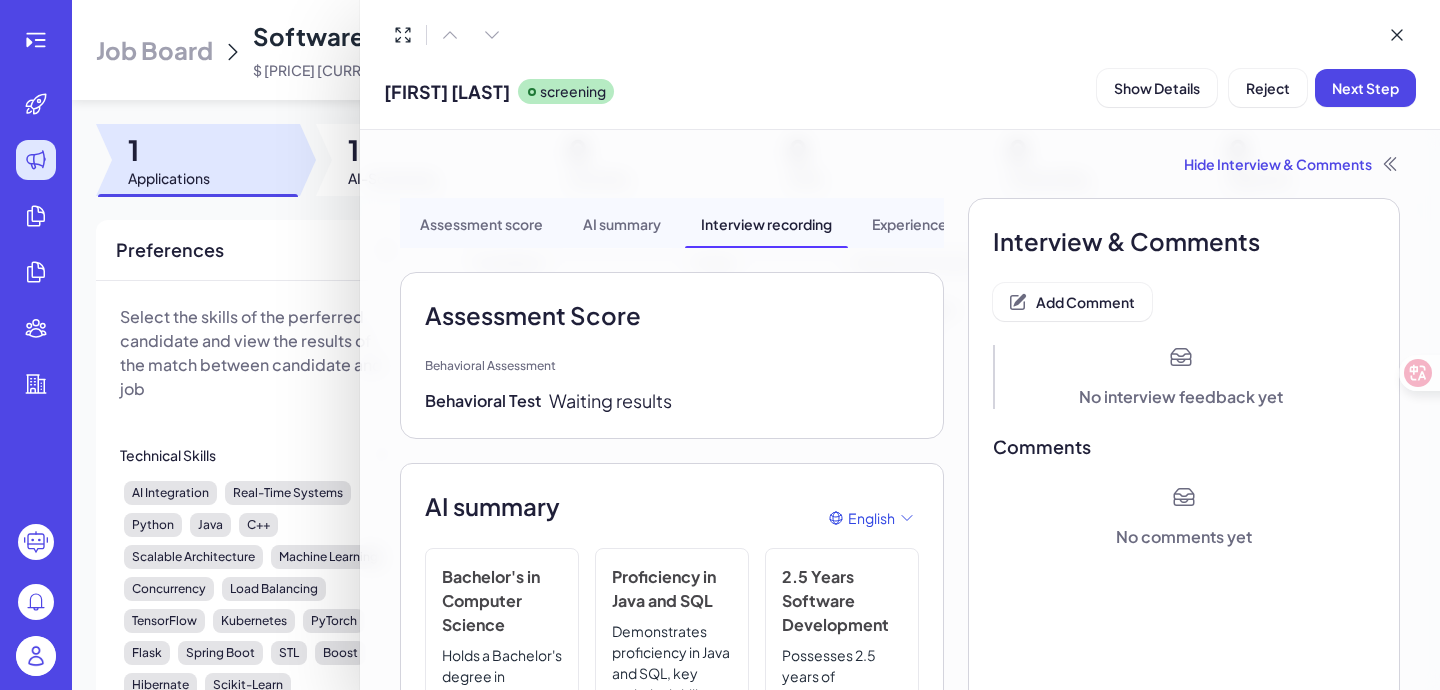 click on "Hide Interview & Comments" at bounding box center [900, 164] 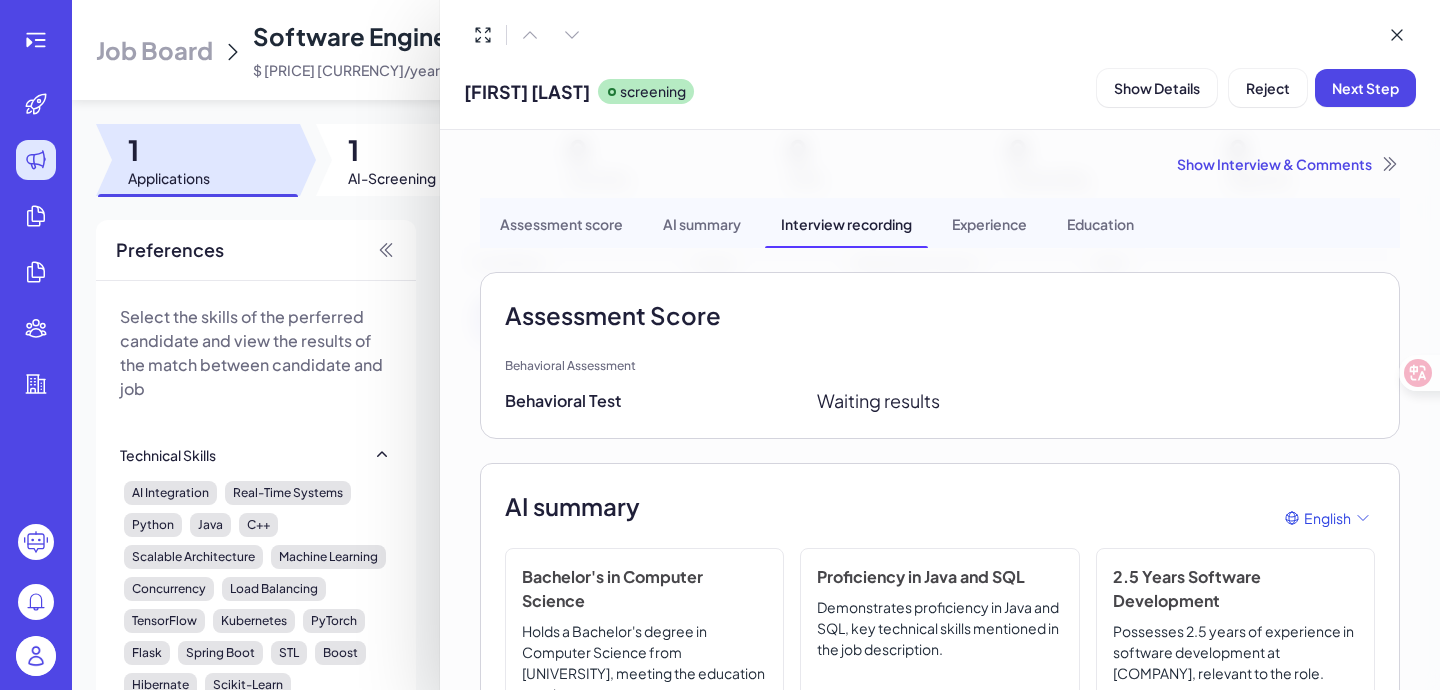 click on "Show Interview & Comments" at bounding box center [940, 164] 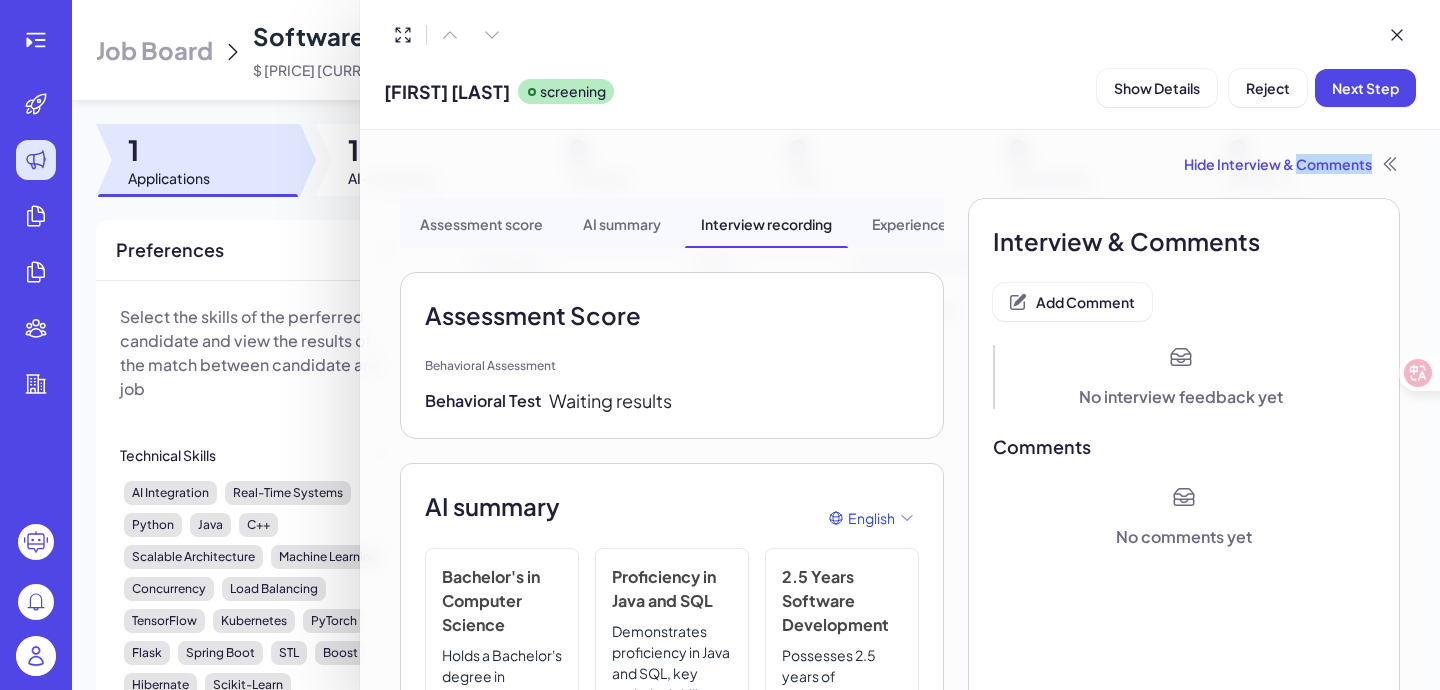 click on "Hide Interview & Comments" at bounding box center (900, 164) 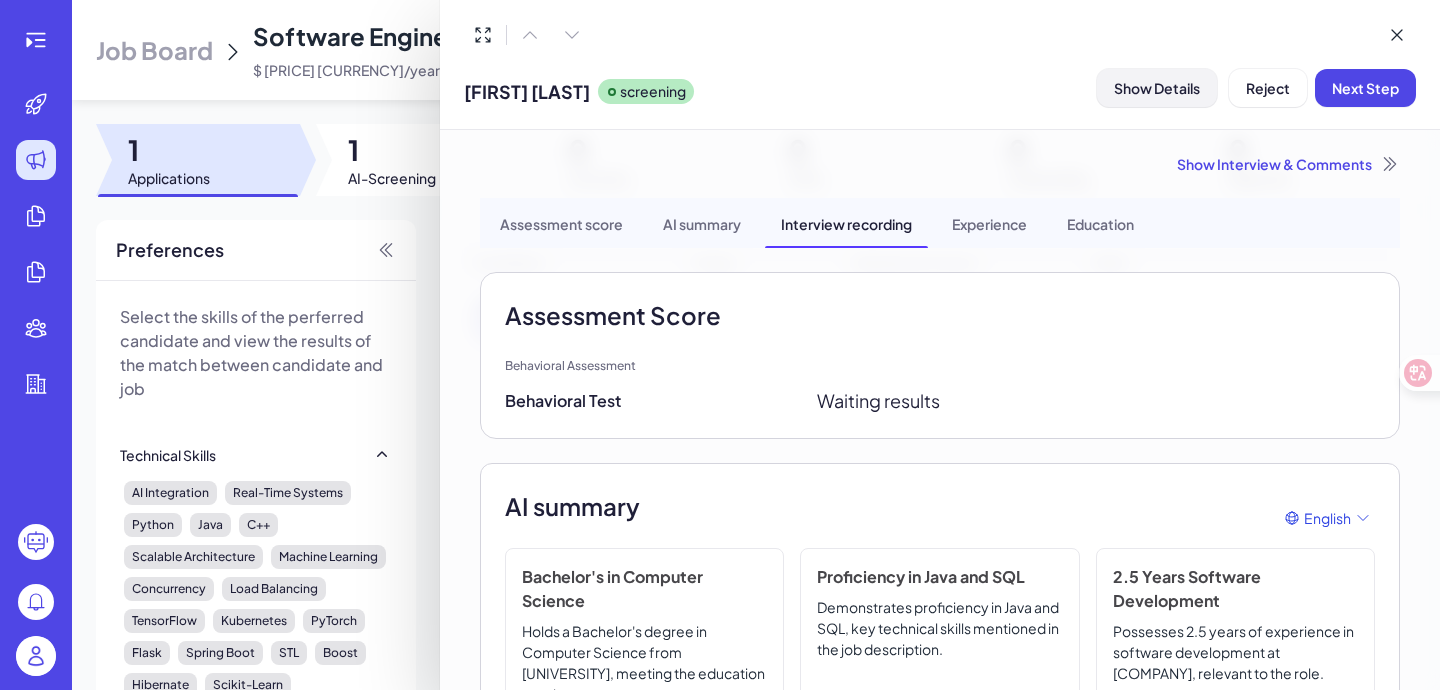click on "Show Details" at bounding box center (1157, 88) 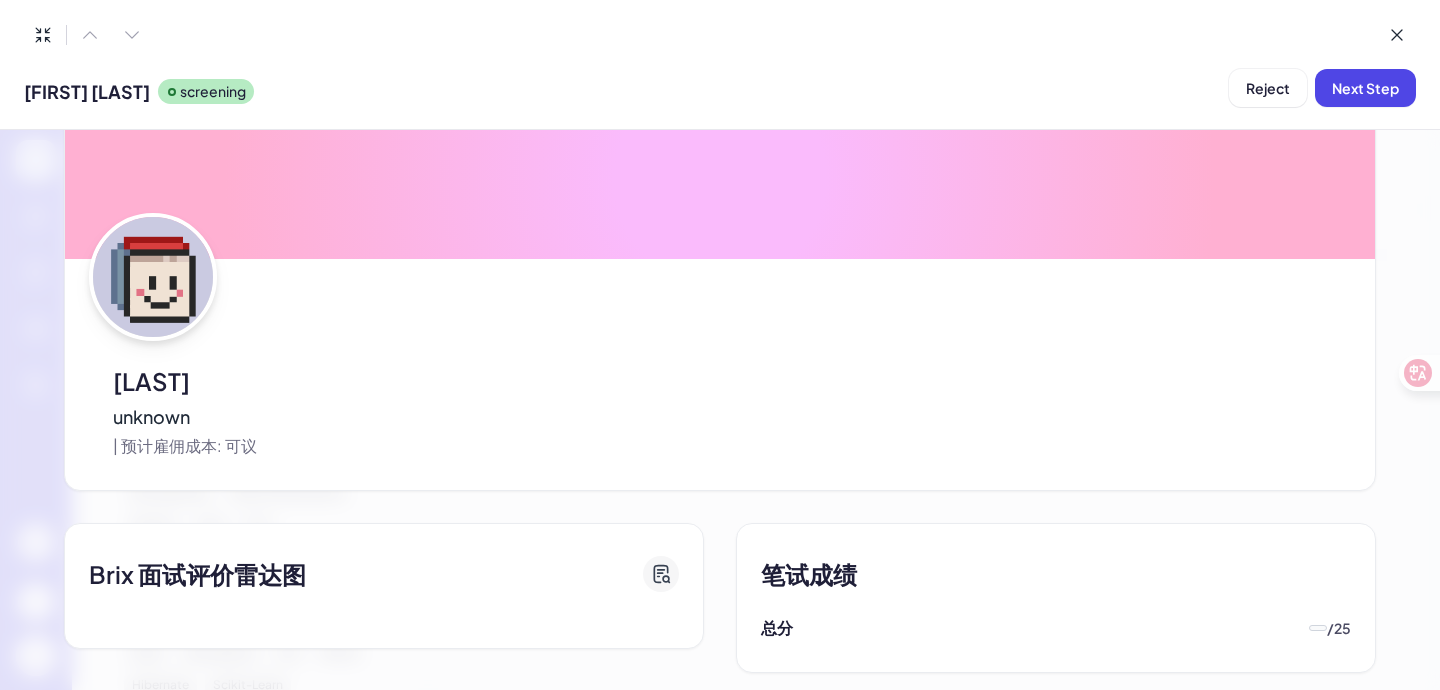 scroll, scrollTop: 0, scrollLeft: 0, axis: both 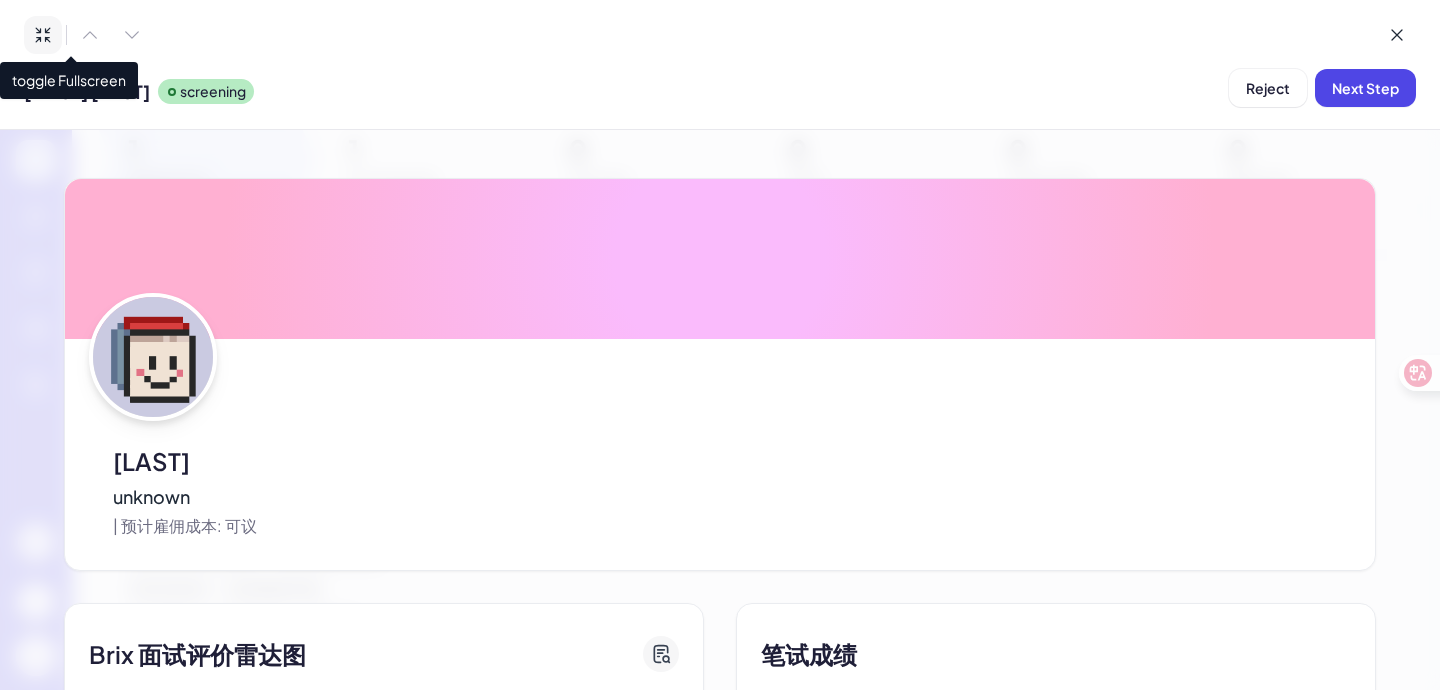 click 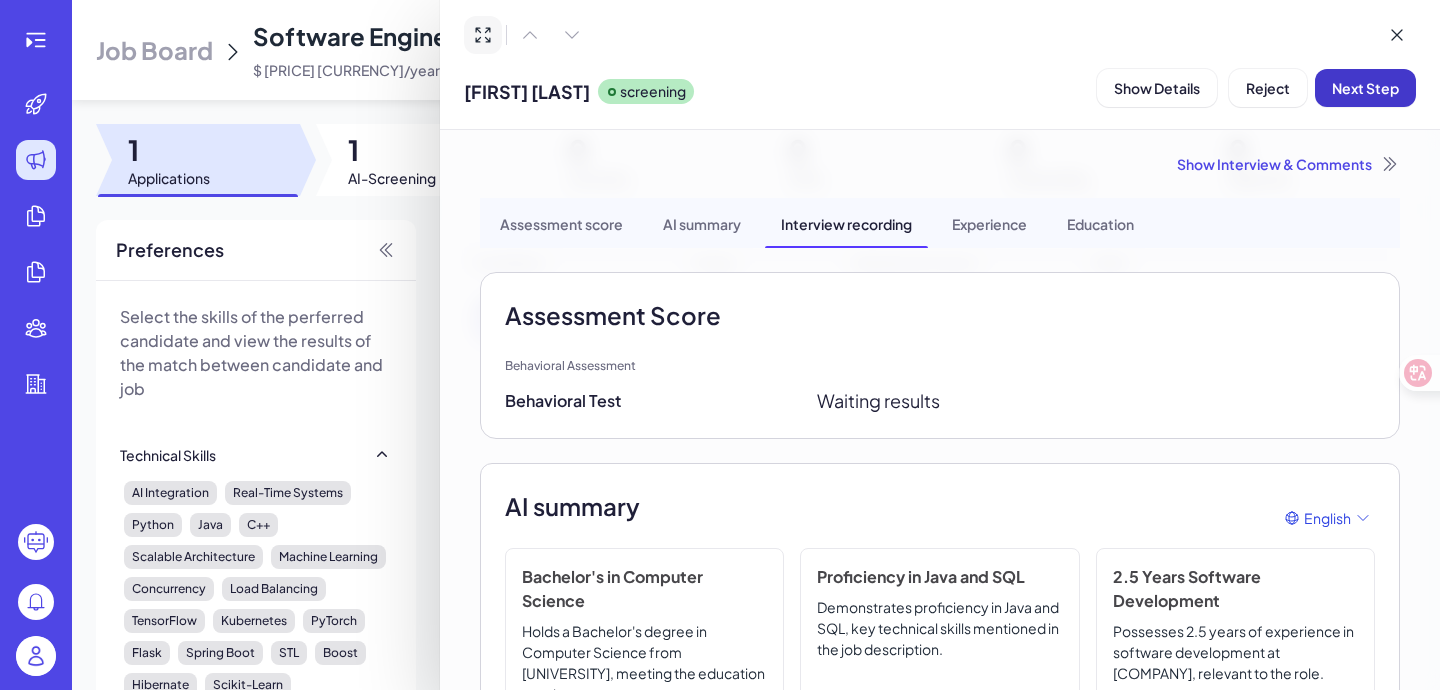 click on "Next Step" at bounding box center [1365, 88] 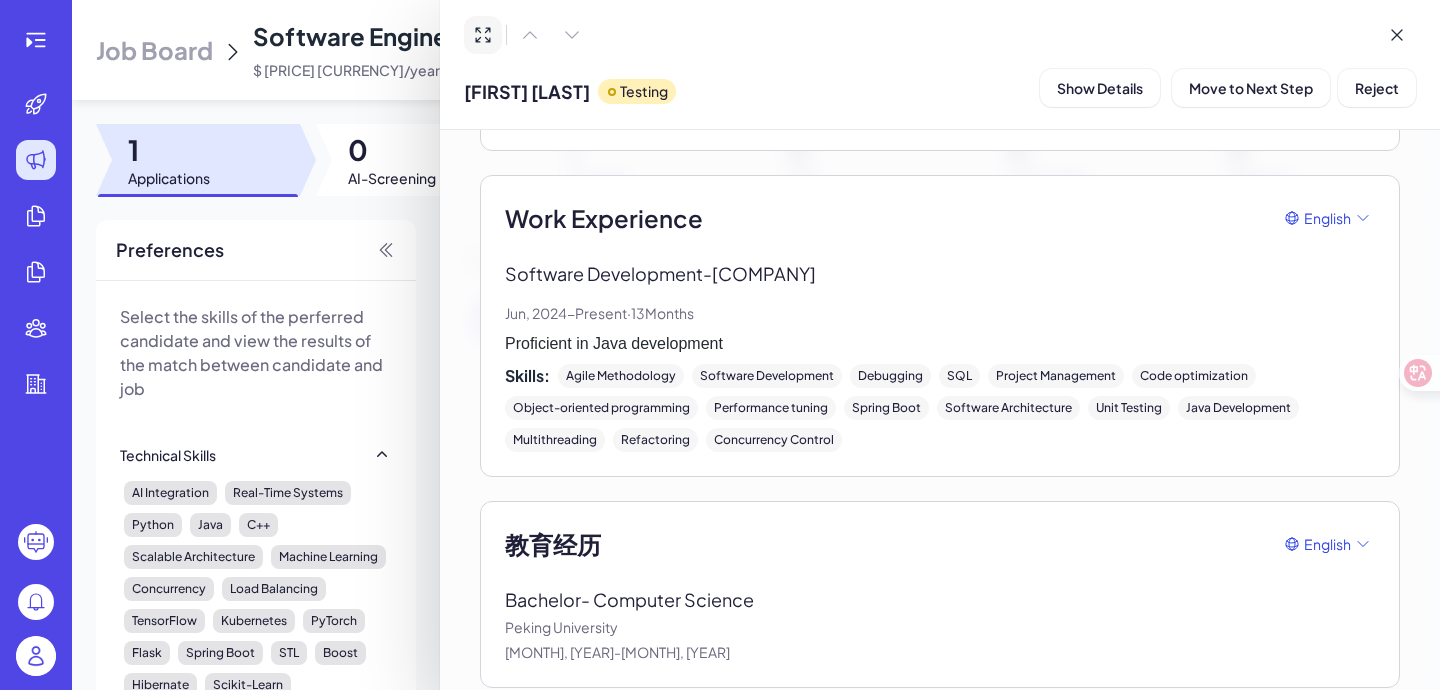 scroll, scrollTop: 819, scrollLeft: 0, axis: vertical 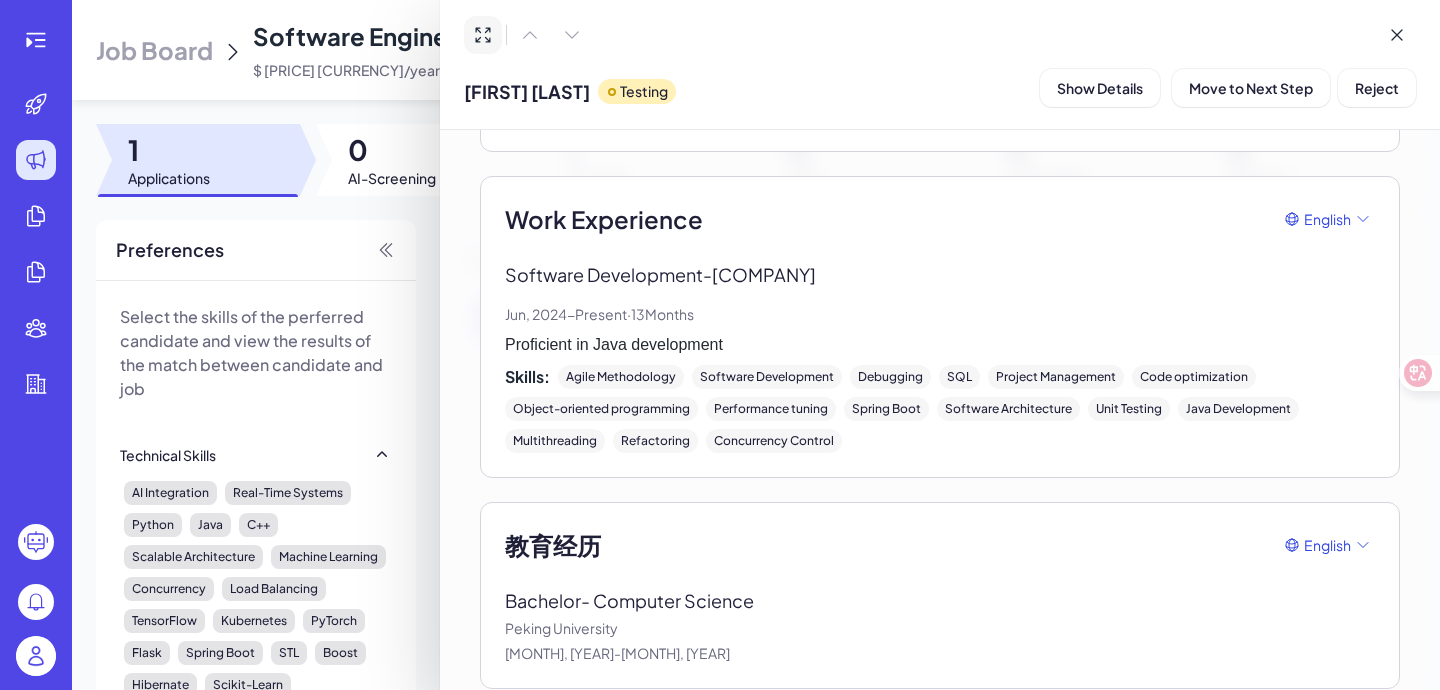 click at bounding box center [720, 345] 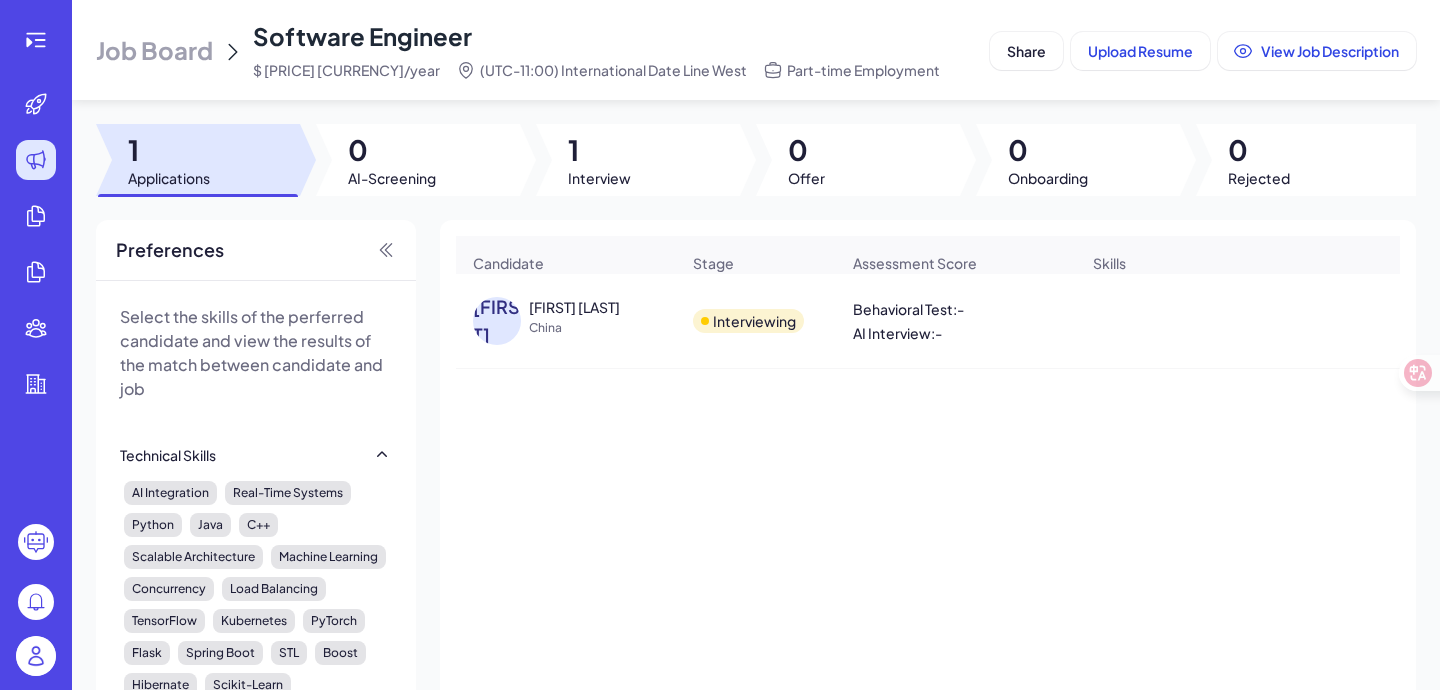 click on "Interviewing" at bounding box center (756, 321) 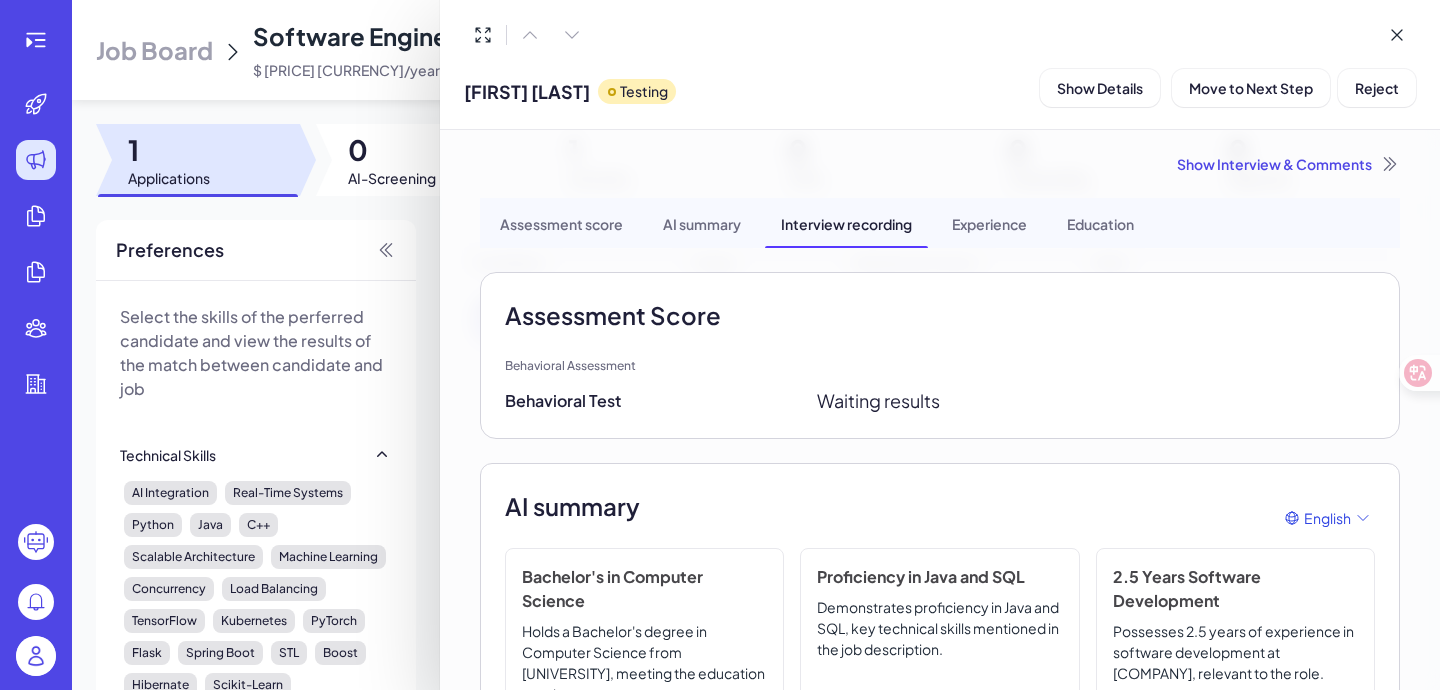click on "Testing" at bounding box center (644, 91) 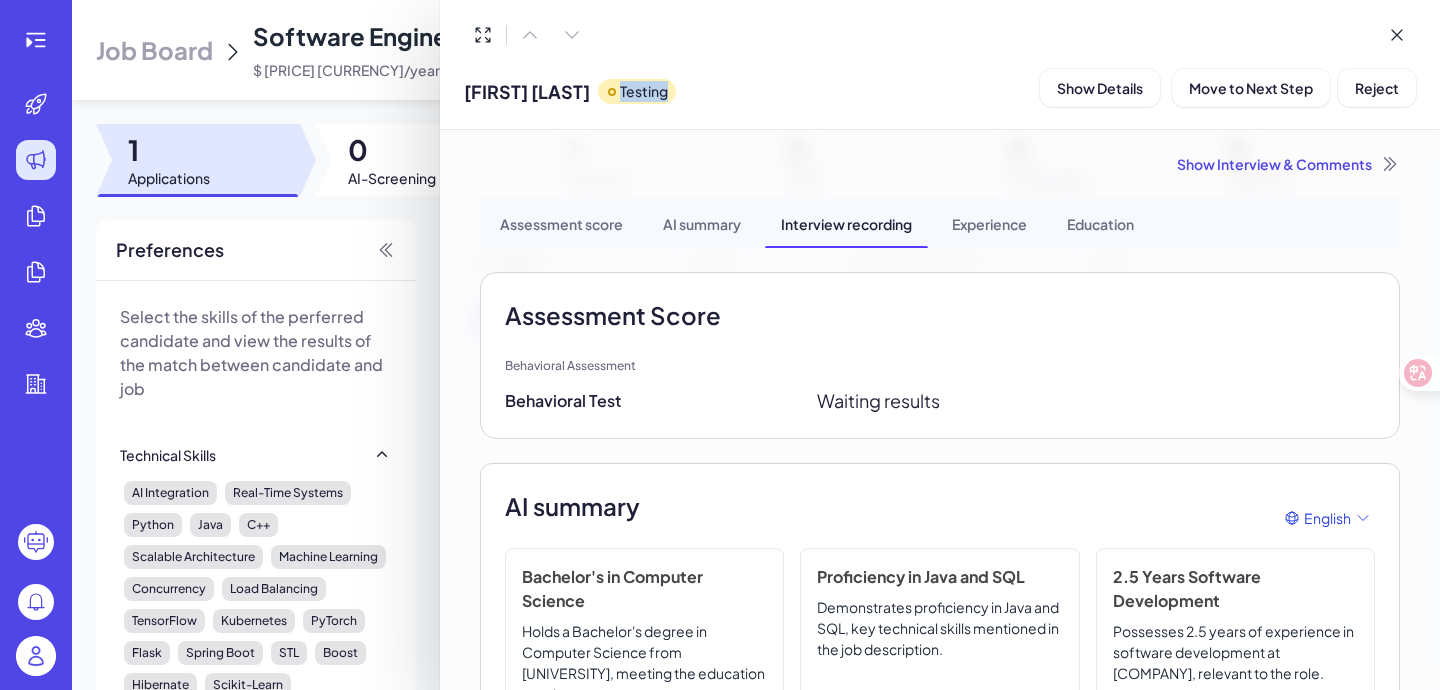click on "Testing" at bounding box center [644, 91] 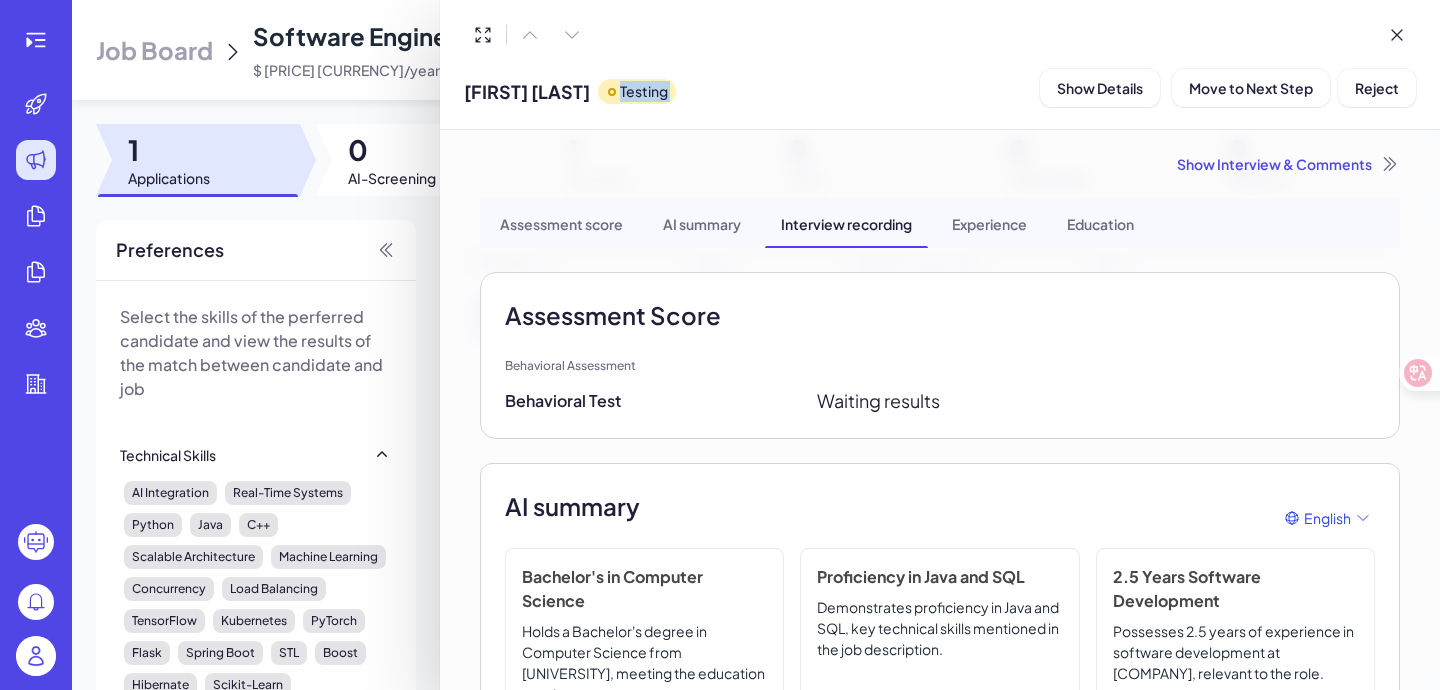 click on "Testing" at bounding box center [644, 91] 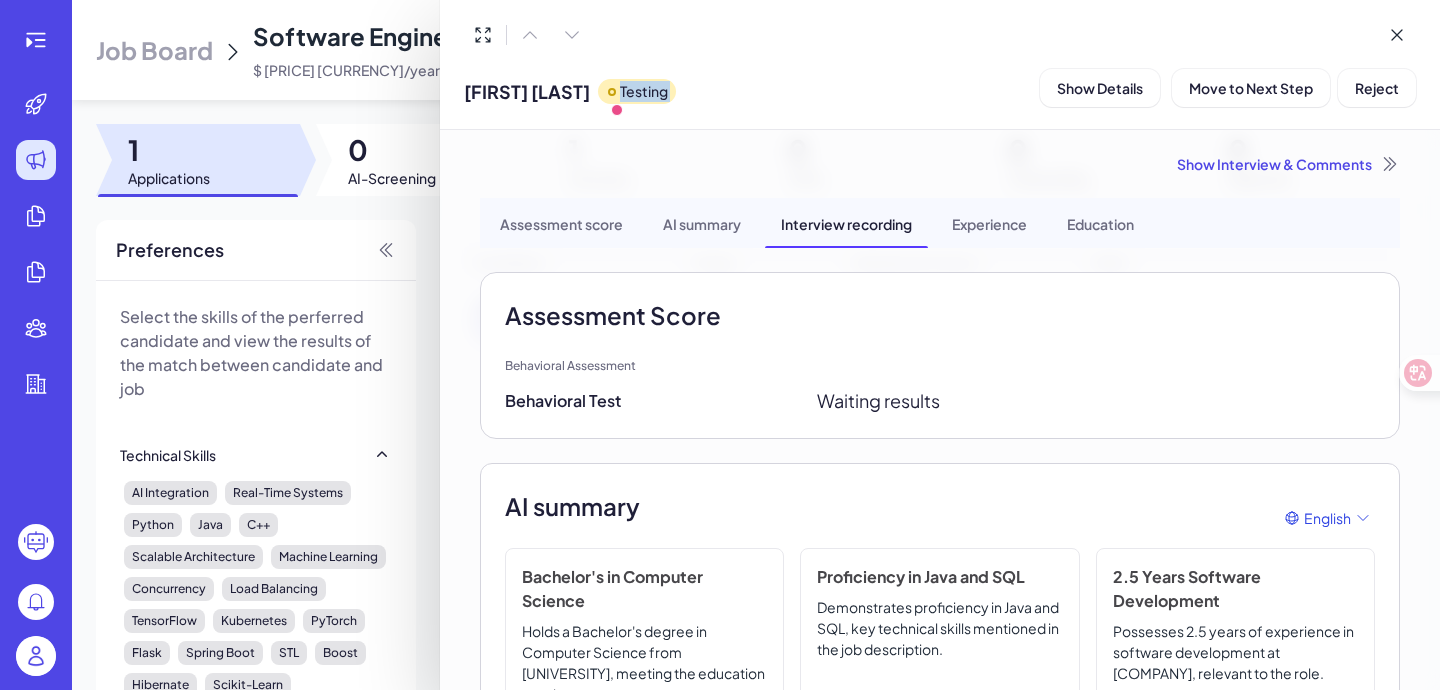 click on "[FIRST] [LAST] Testing Show Details Move to Next Step Reject" at bounding box center (940, 65) 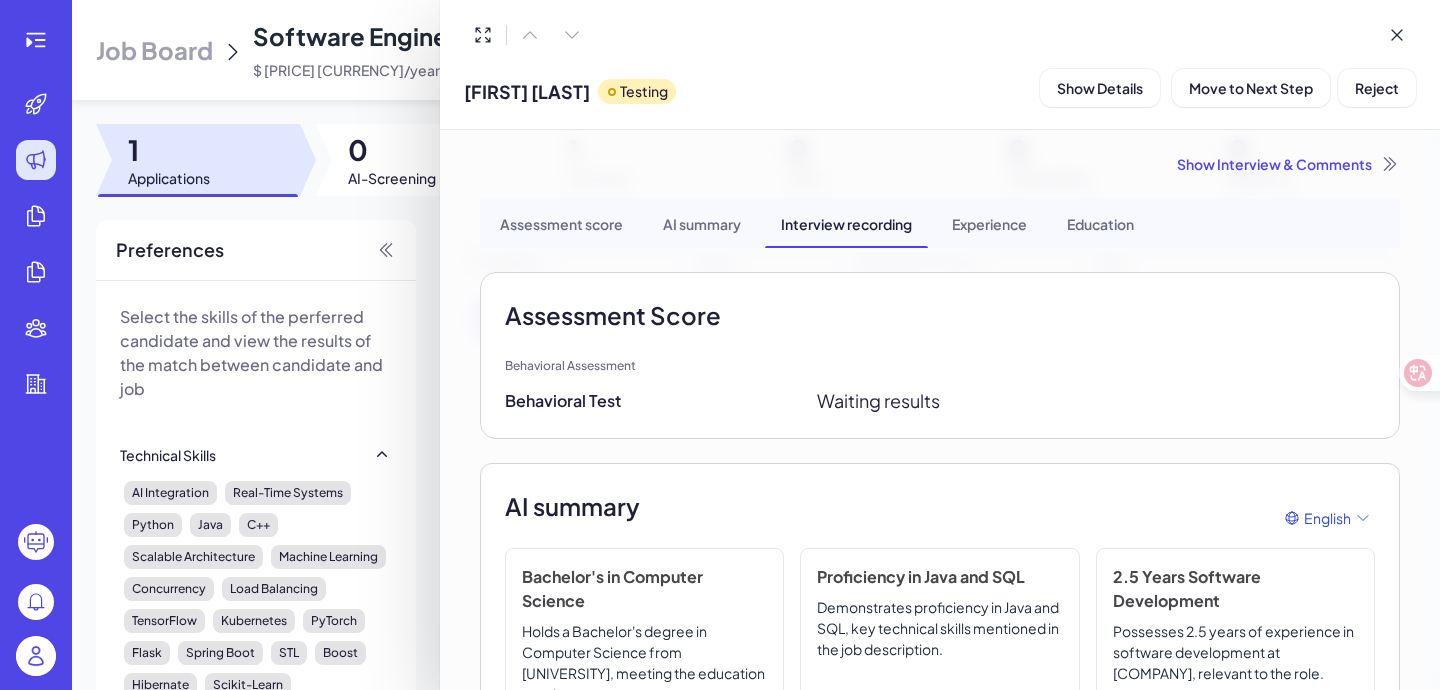 click at bounding box center [720, 345] 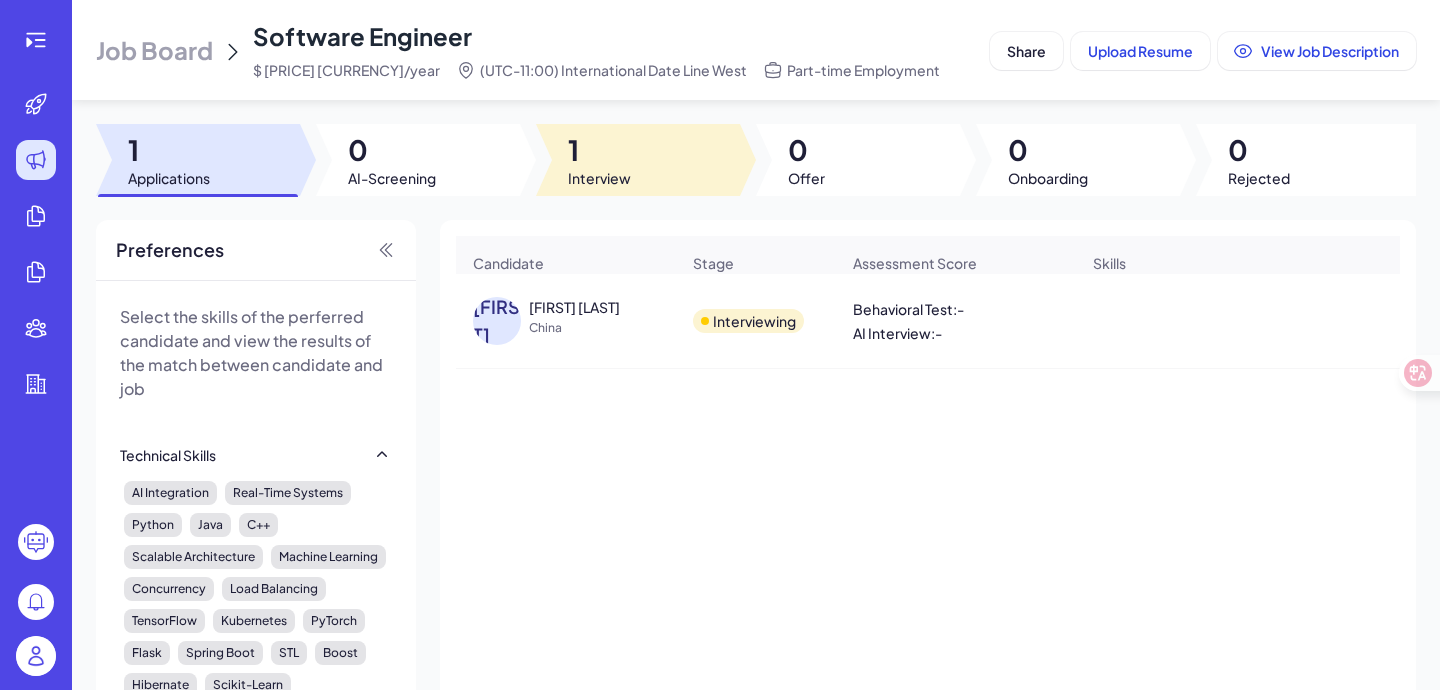 click on "Interview" at bounding box center [599, 178] 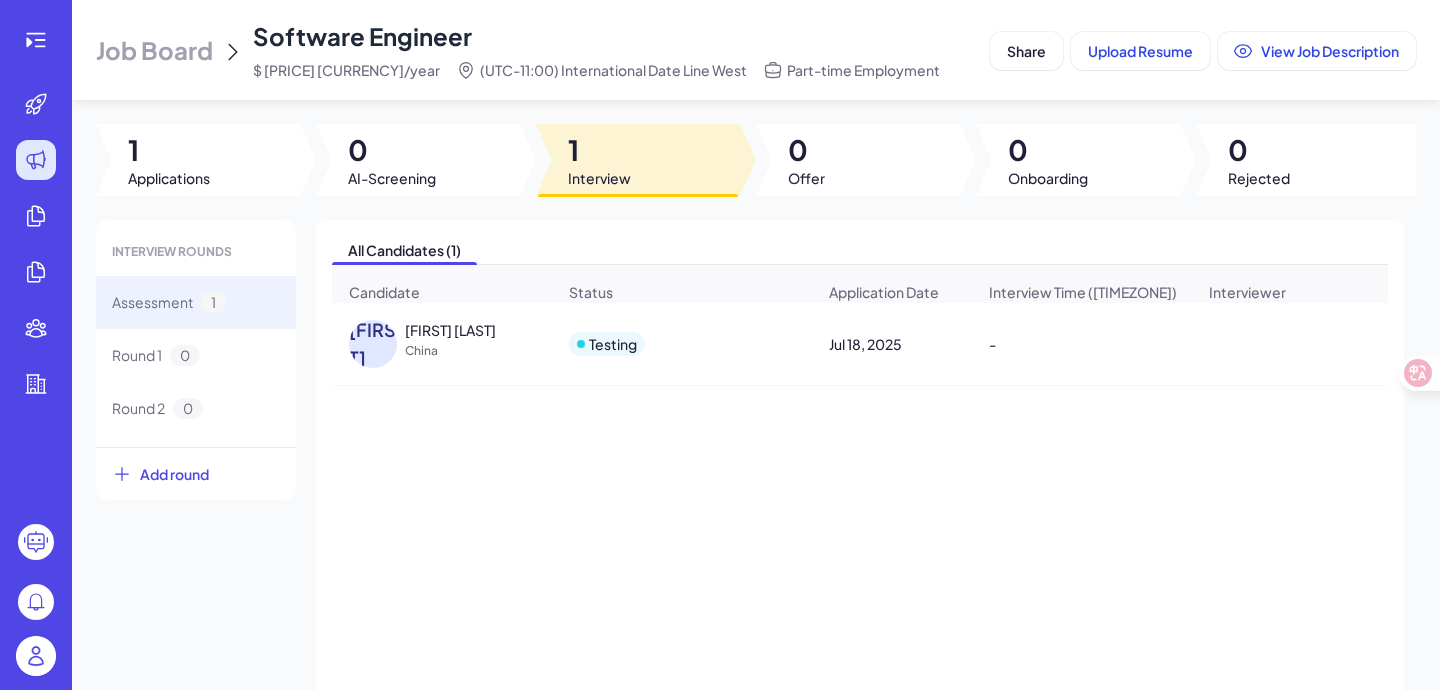 click on "Testing" at bounding box center [682, 344] 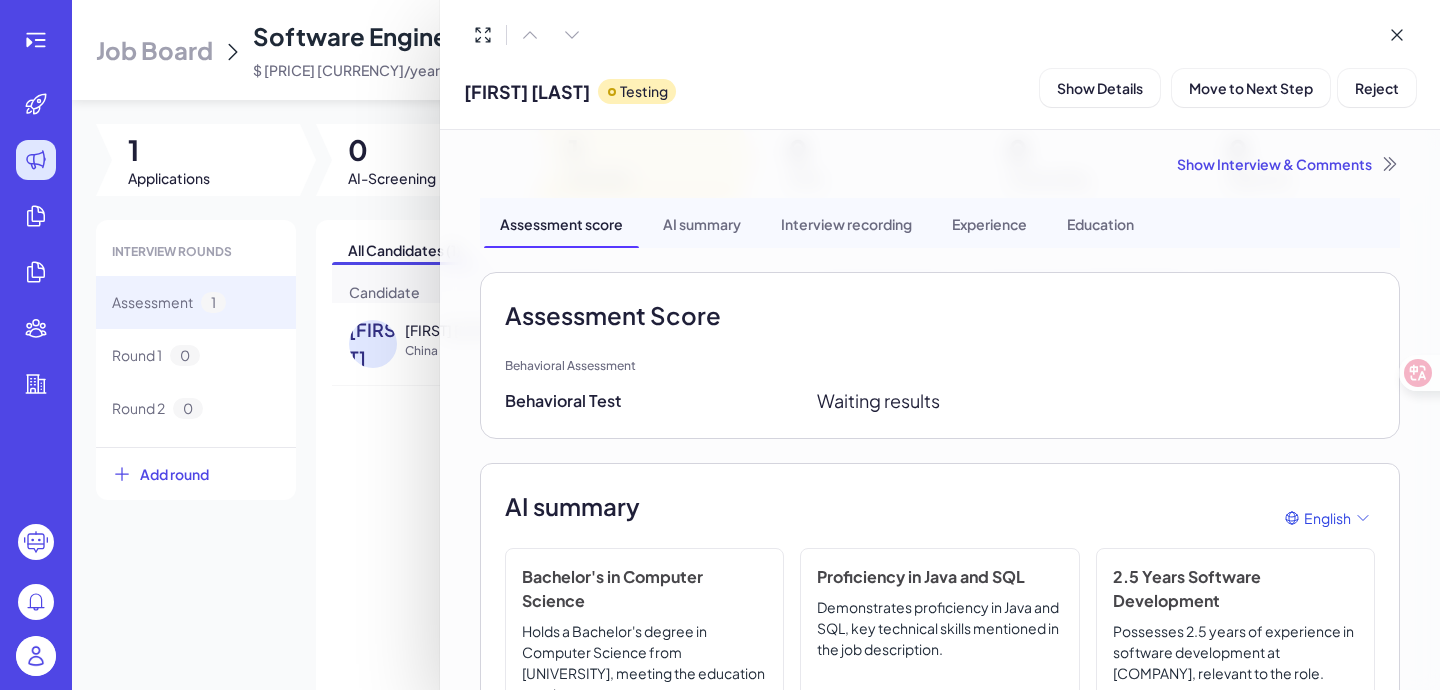 click at bounding box center [720, 345] 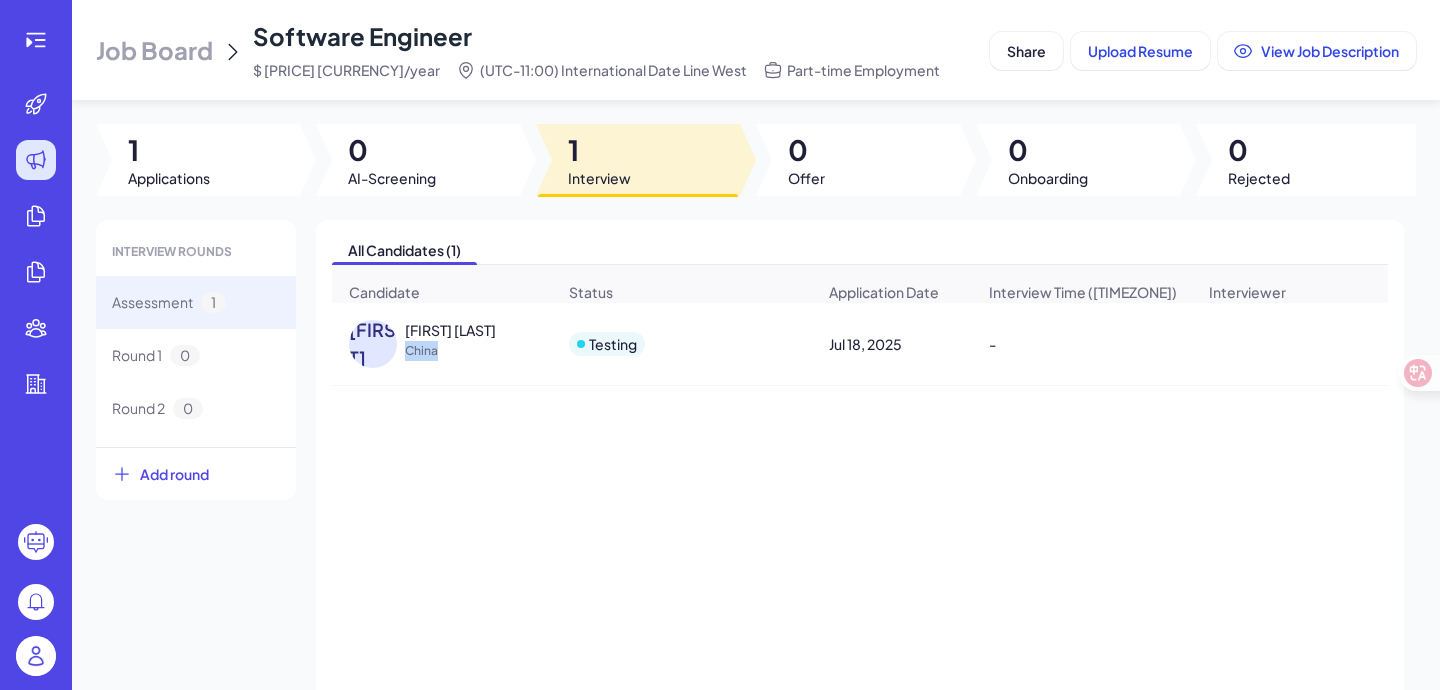 click on "China" at bounding box center (480, 351) 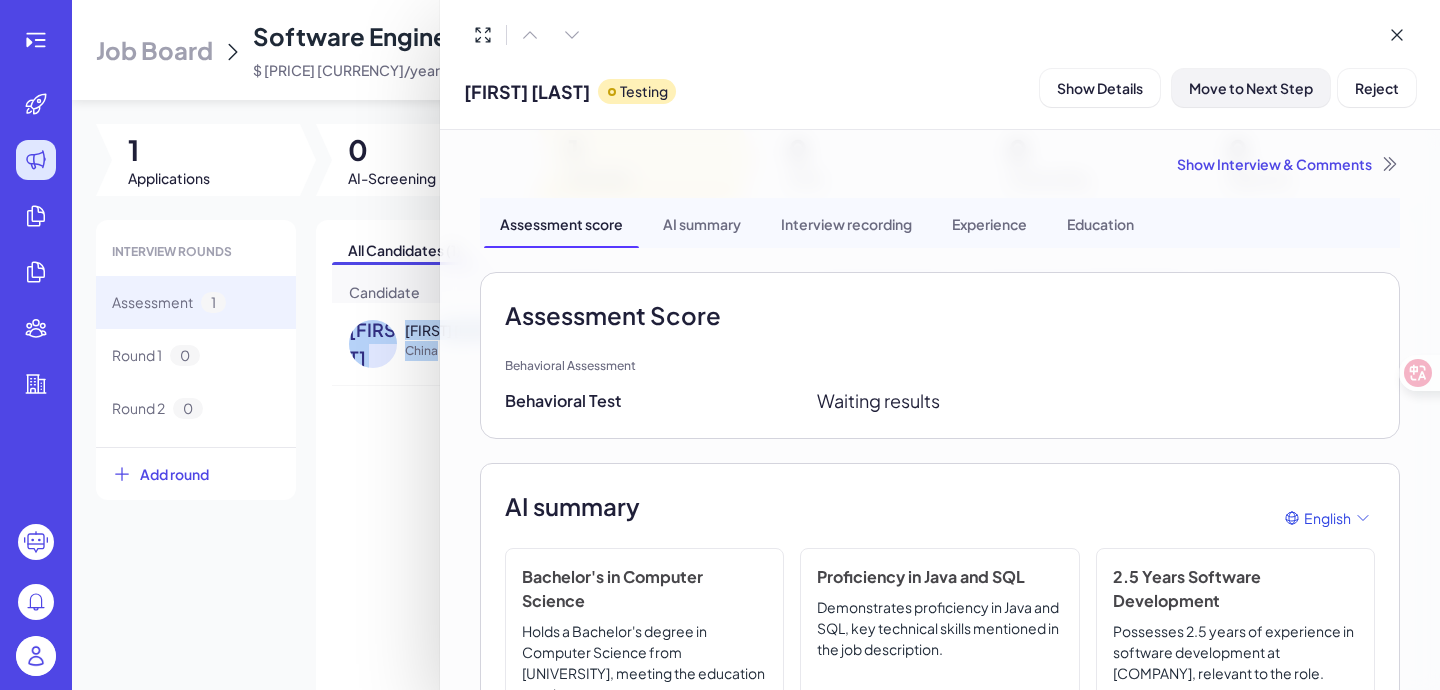 click on "Move to Next Step" at bounding box center (1251, 88) 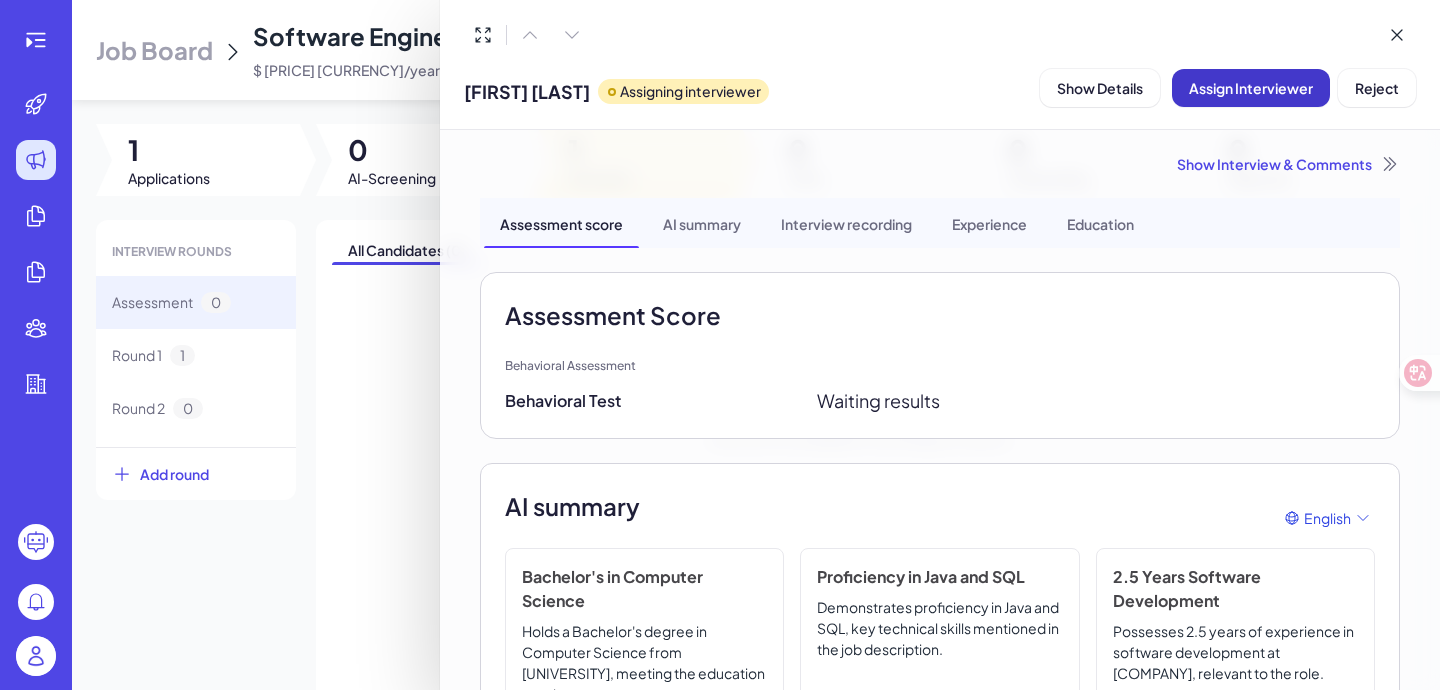 click on "Assign Interviewer" at bounding box center [1251, 88] 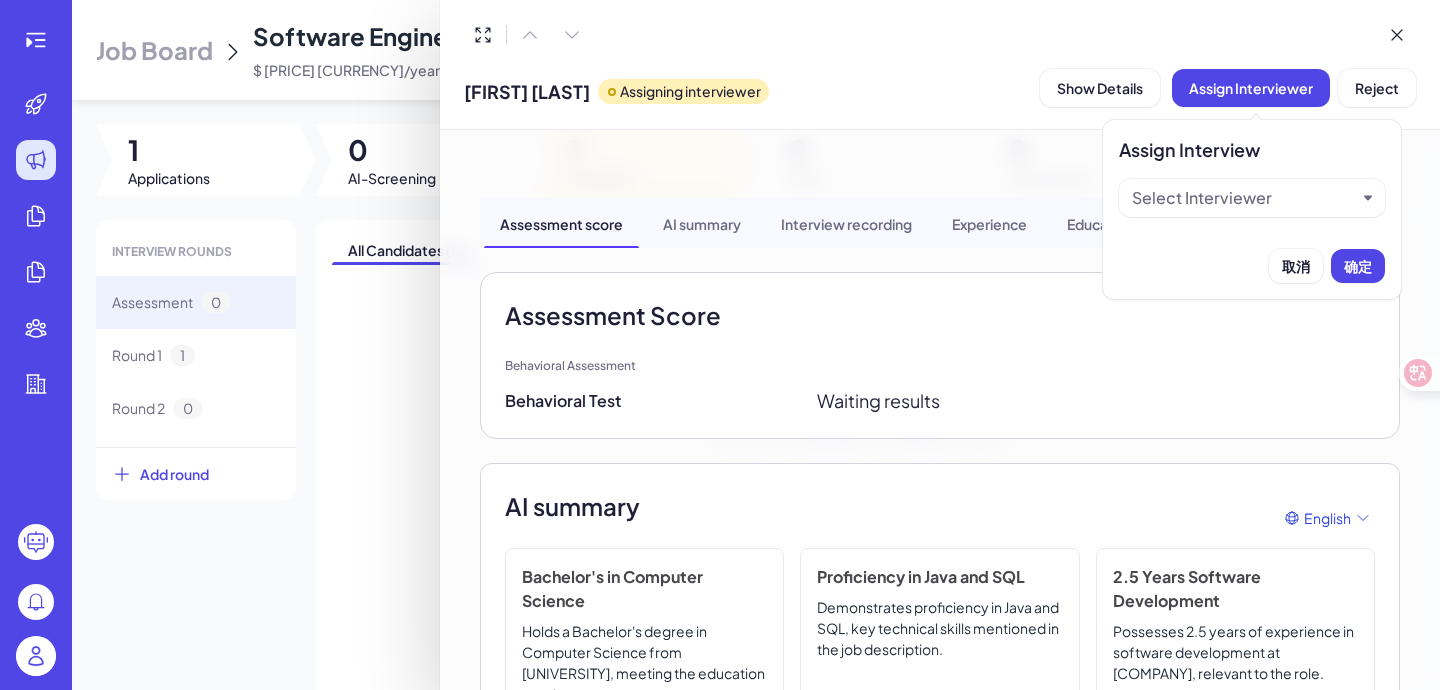 click on "Select Interviewer" at bounding box center (1202, 198) 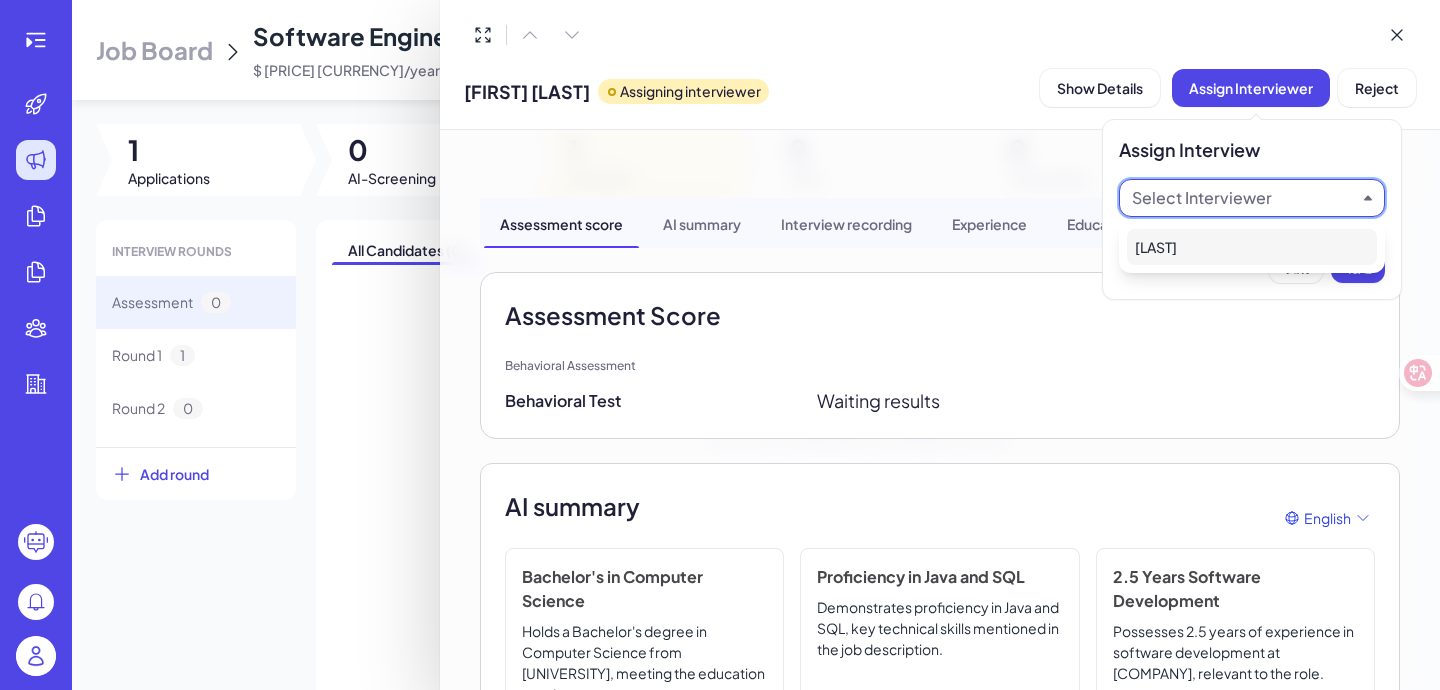 click on "[LAST]" at bounding box center [1252, 247] 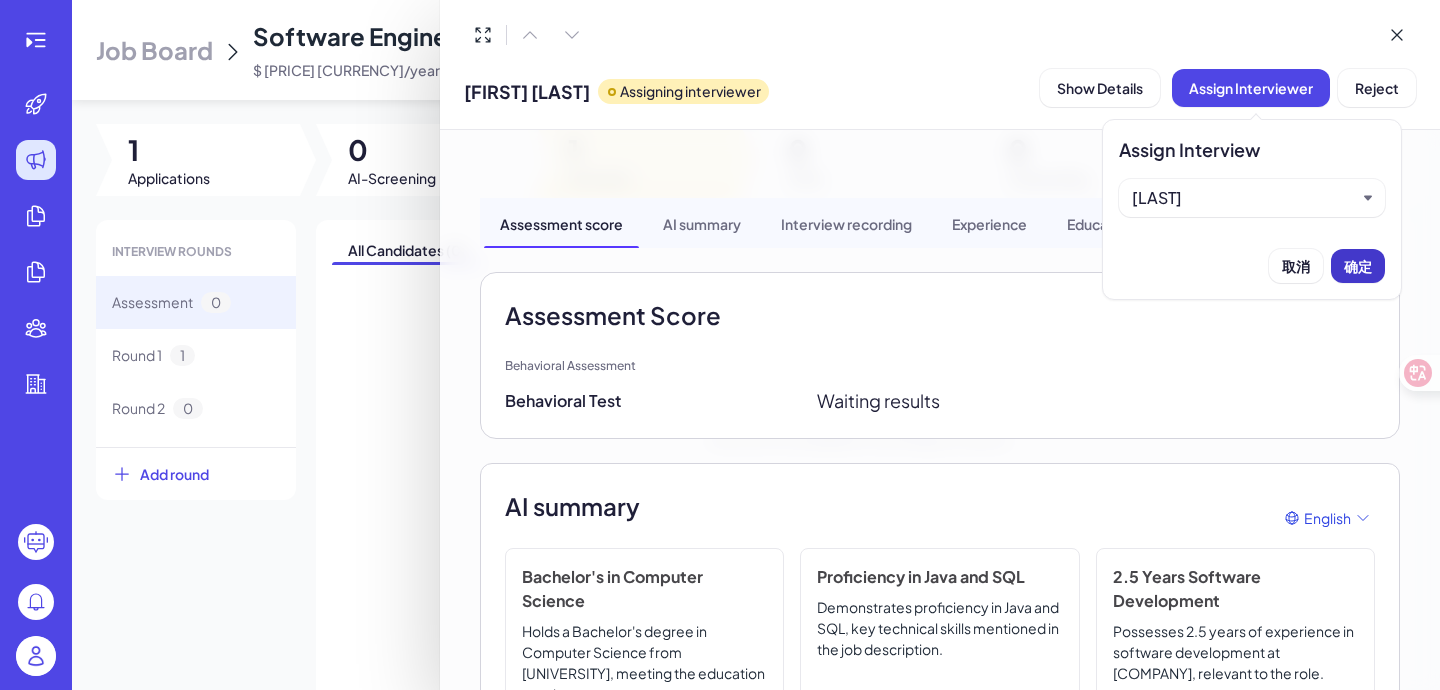 click on "确定" at bounding box center (1358, 266) 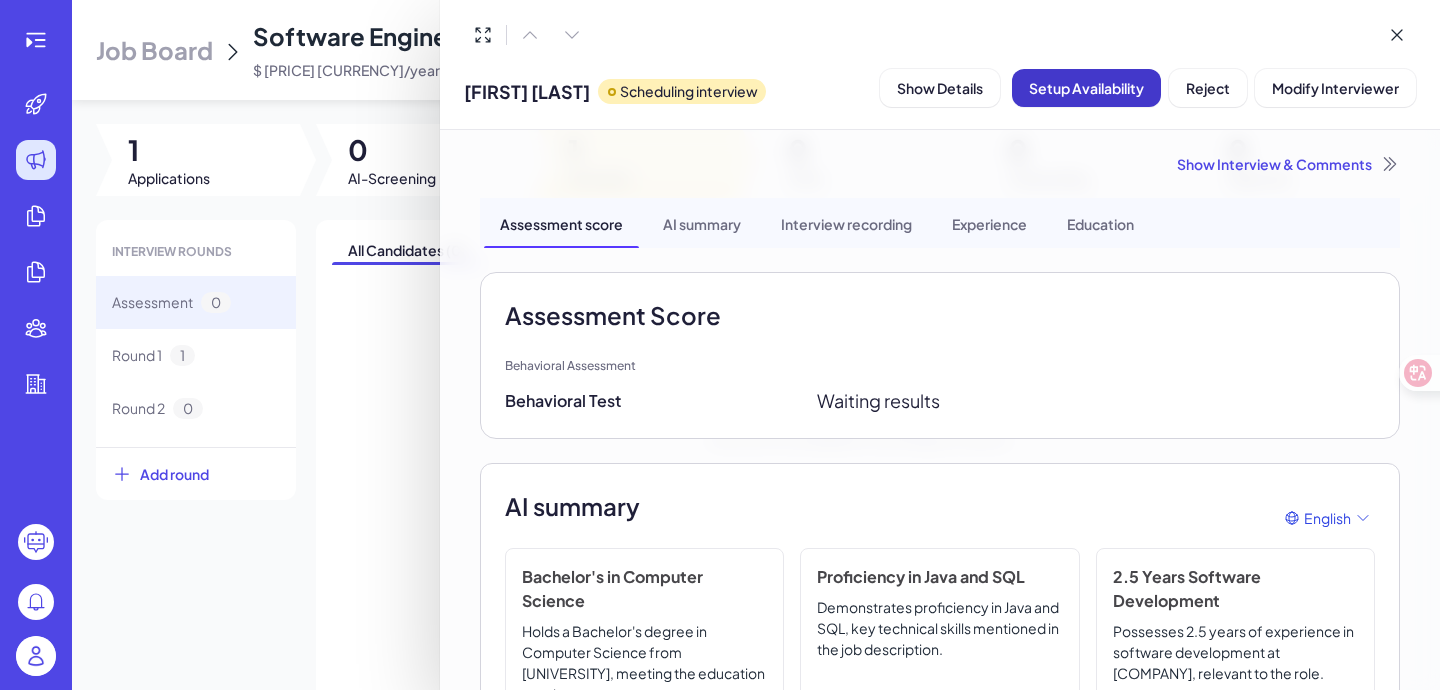 click on "Setup Availability" at bounding box center [1086, 88] 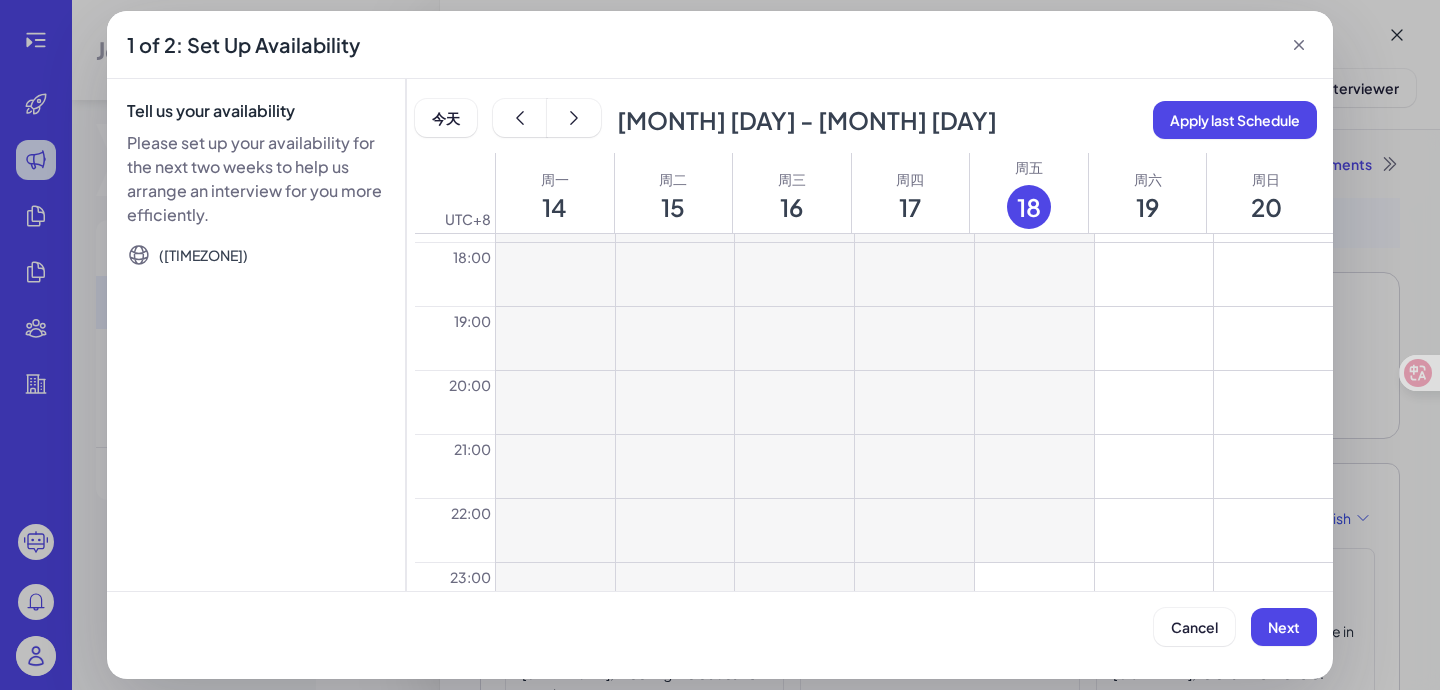 scroll, scrollTop: 1184, scrollLeft: 0, axis: vertical 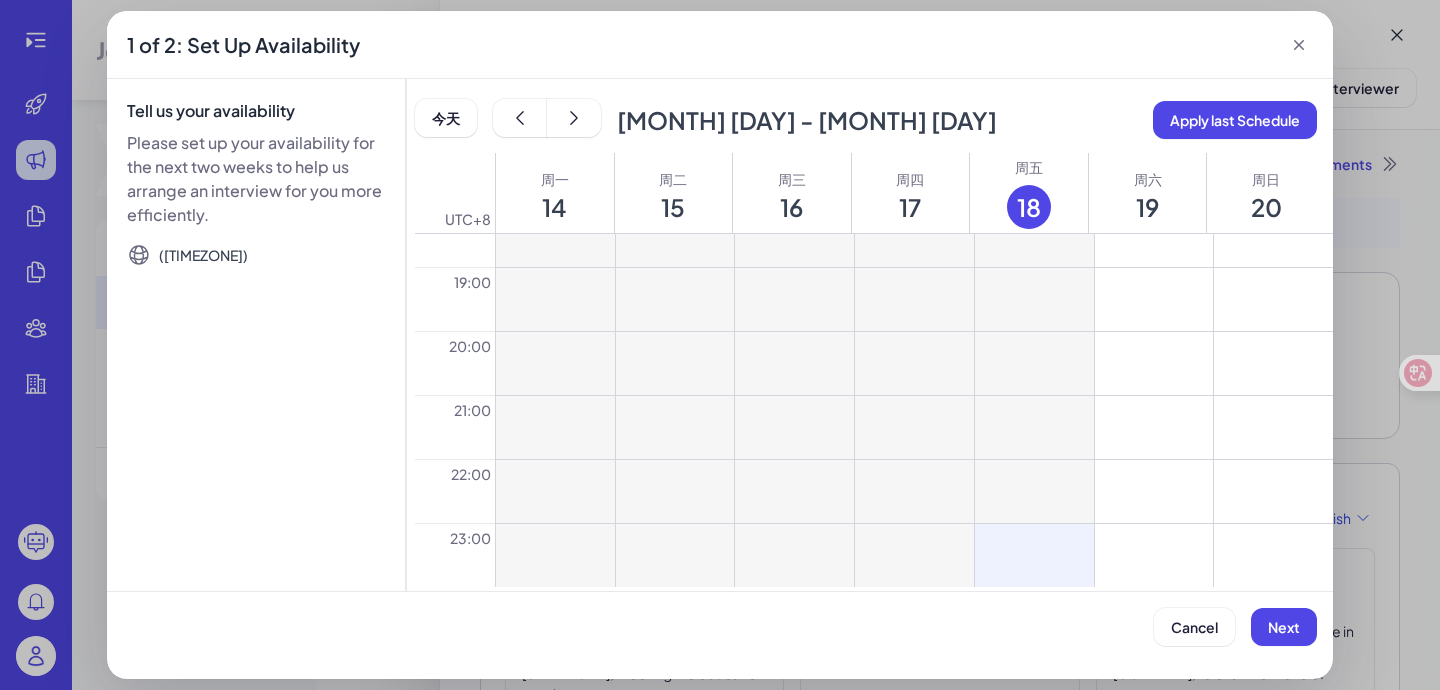 click at bounding box center (1034, 555) 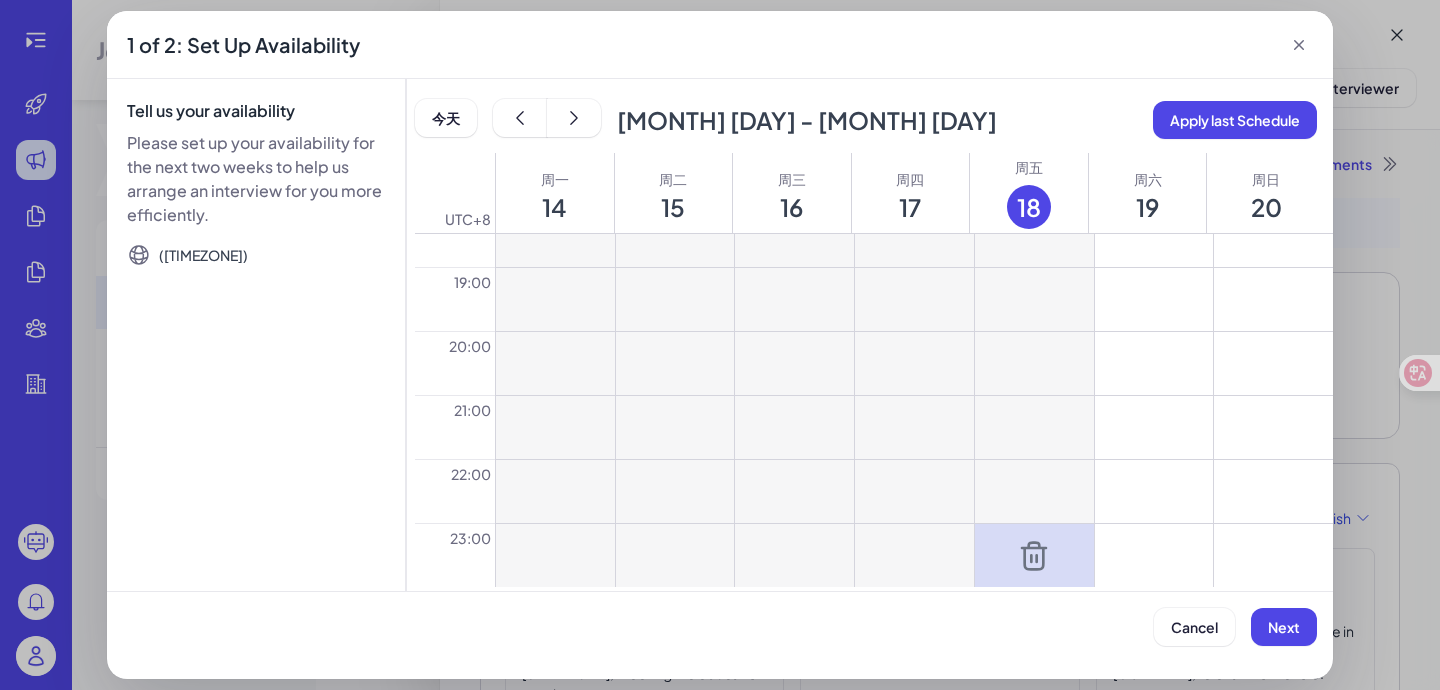 click 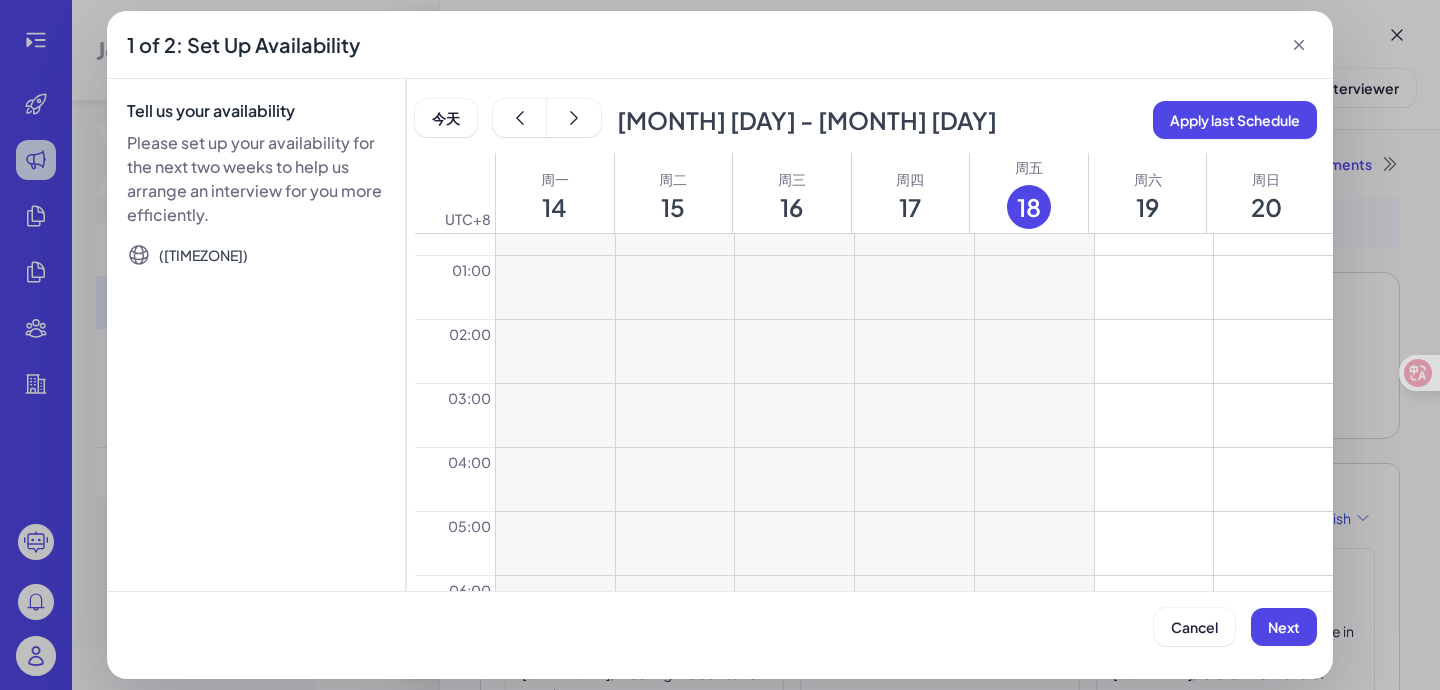 scroll, scrollTop: 0, scrollLeft: 0, axis: both 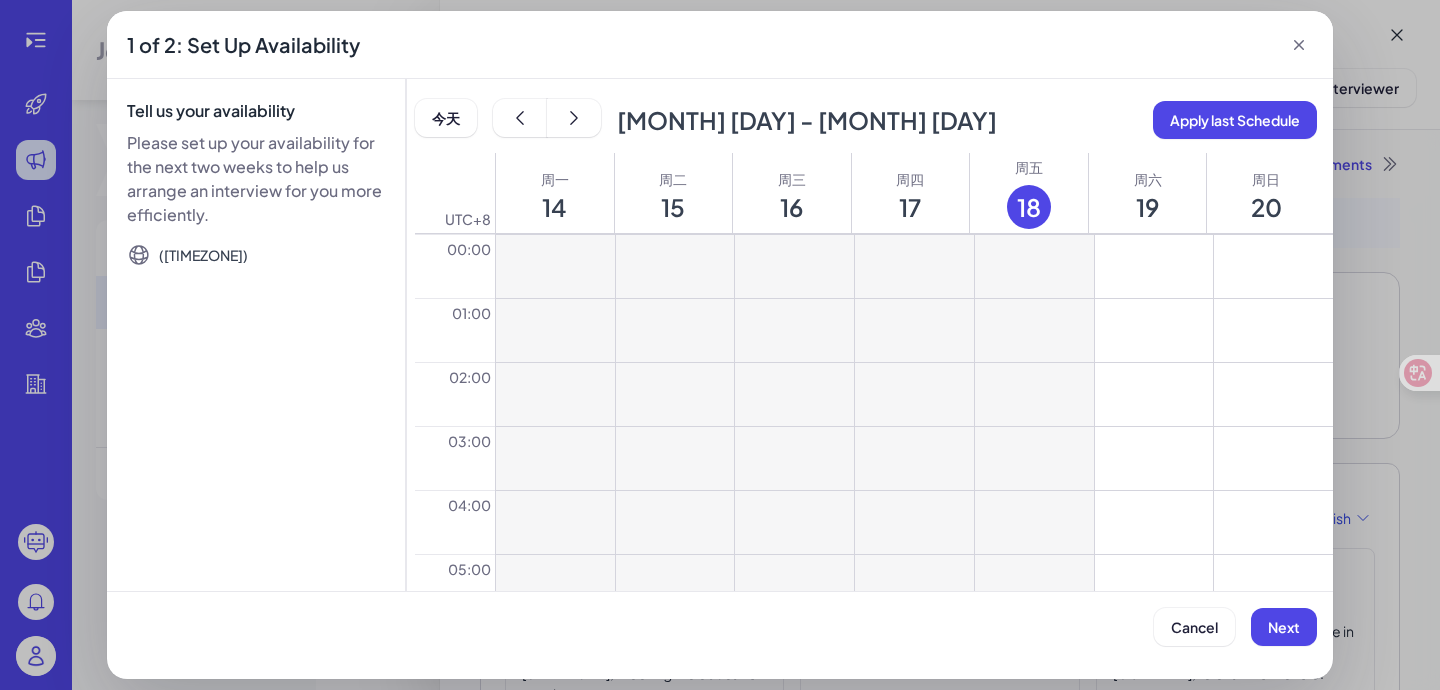 click at bounding box center [1154, 266] 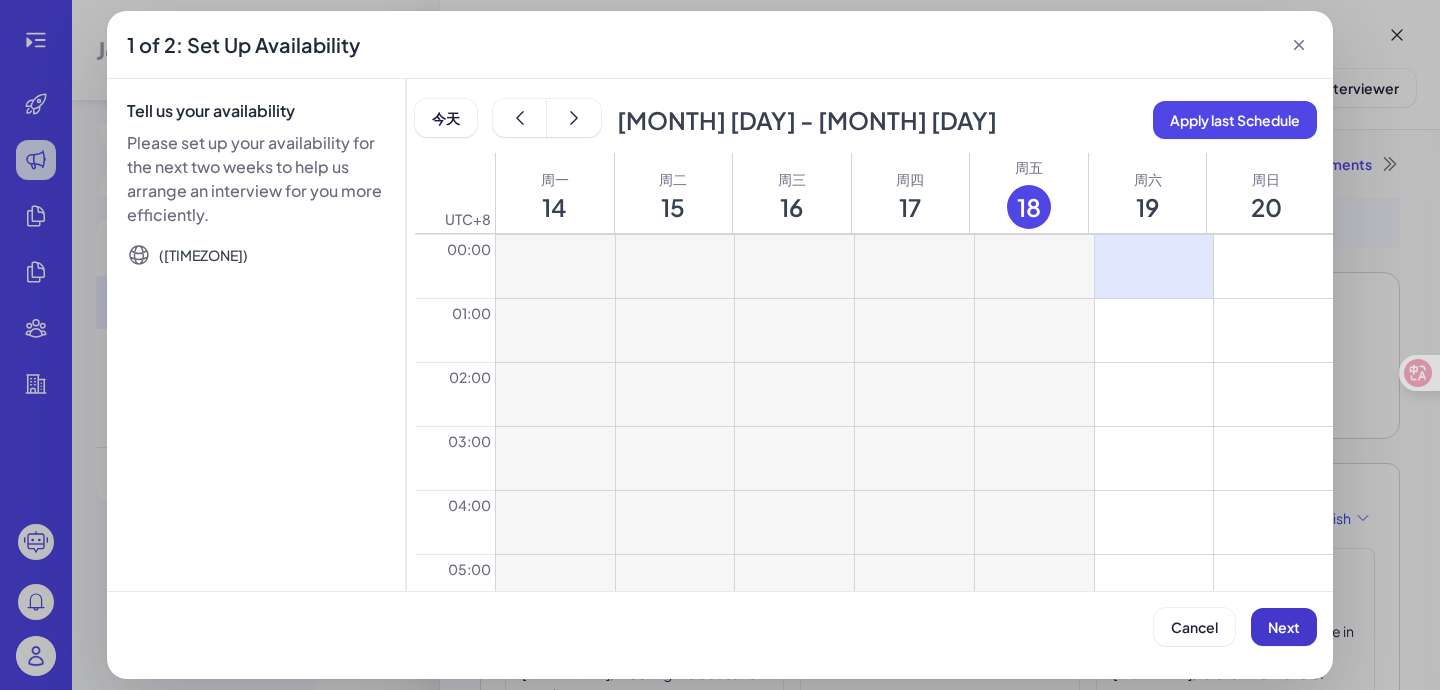 click on "Next" at bounding box center [1284, 627] 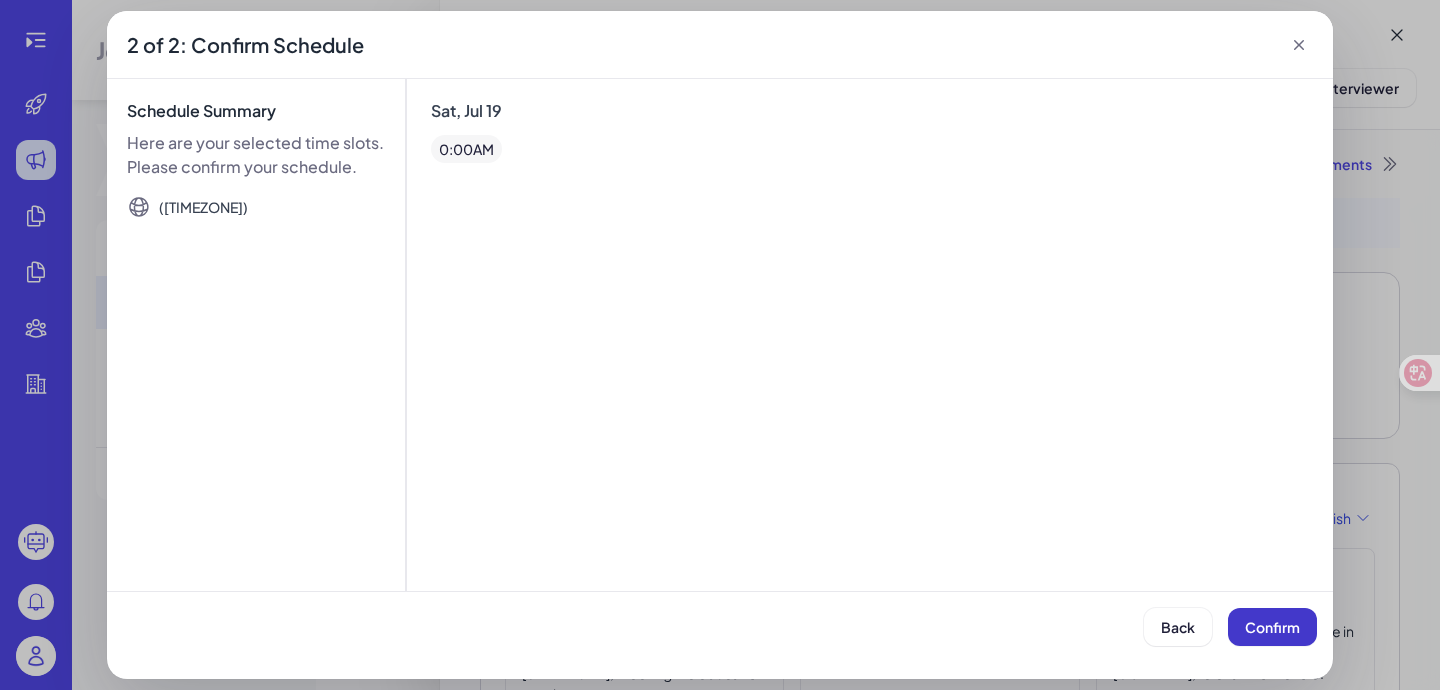 click on "Confirm" at bounding box center (1272, 627) 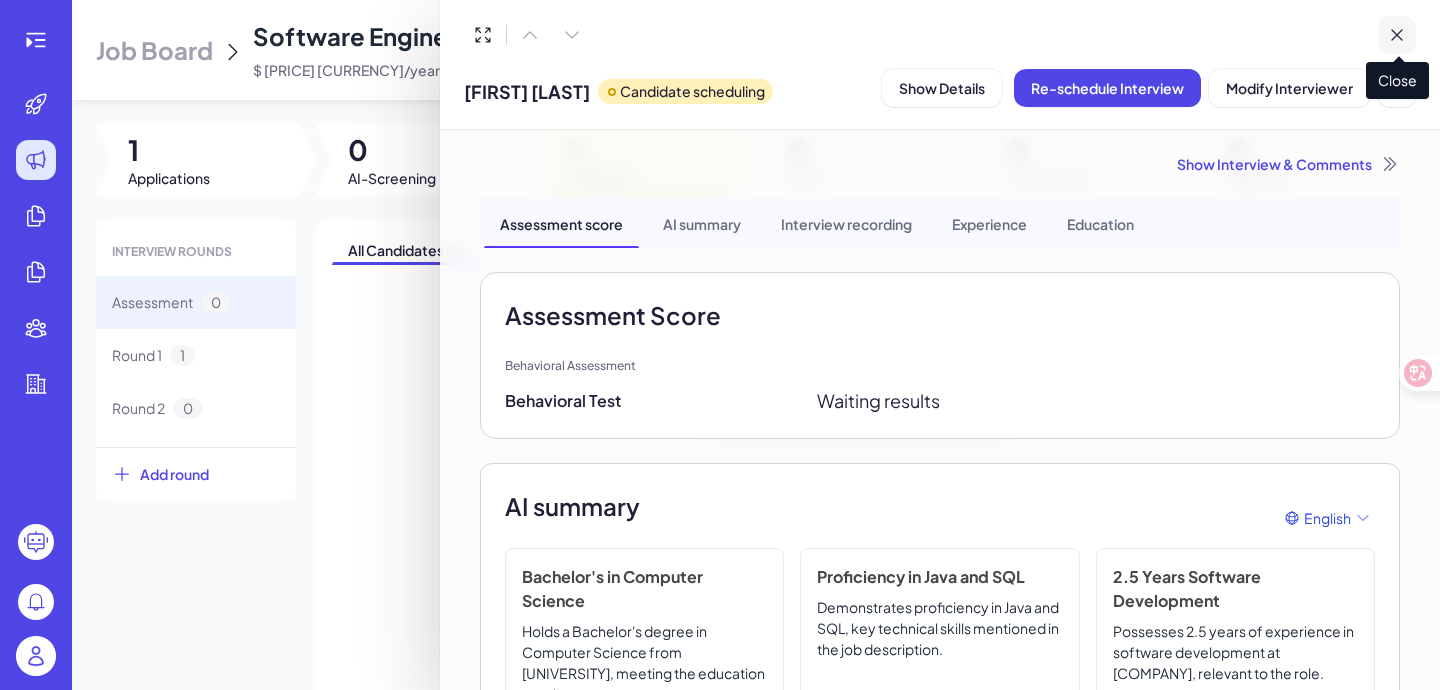click 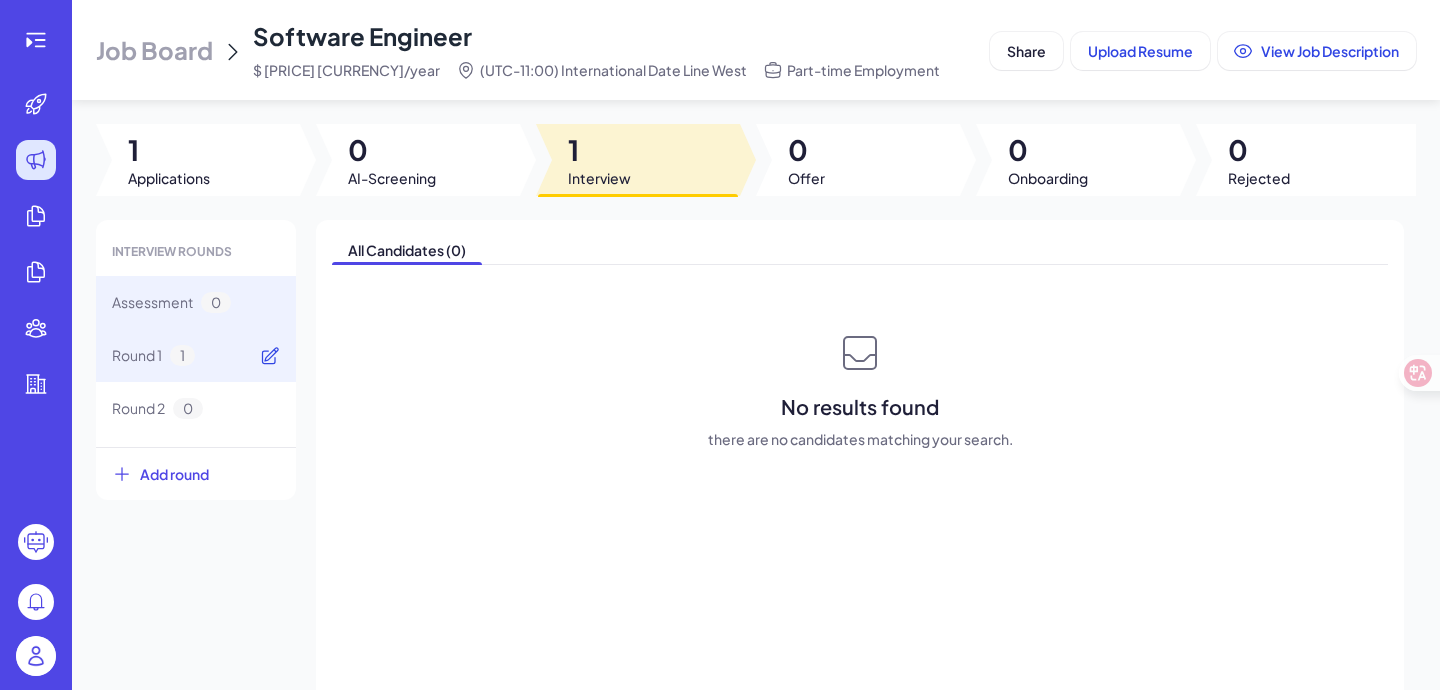 click 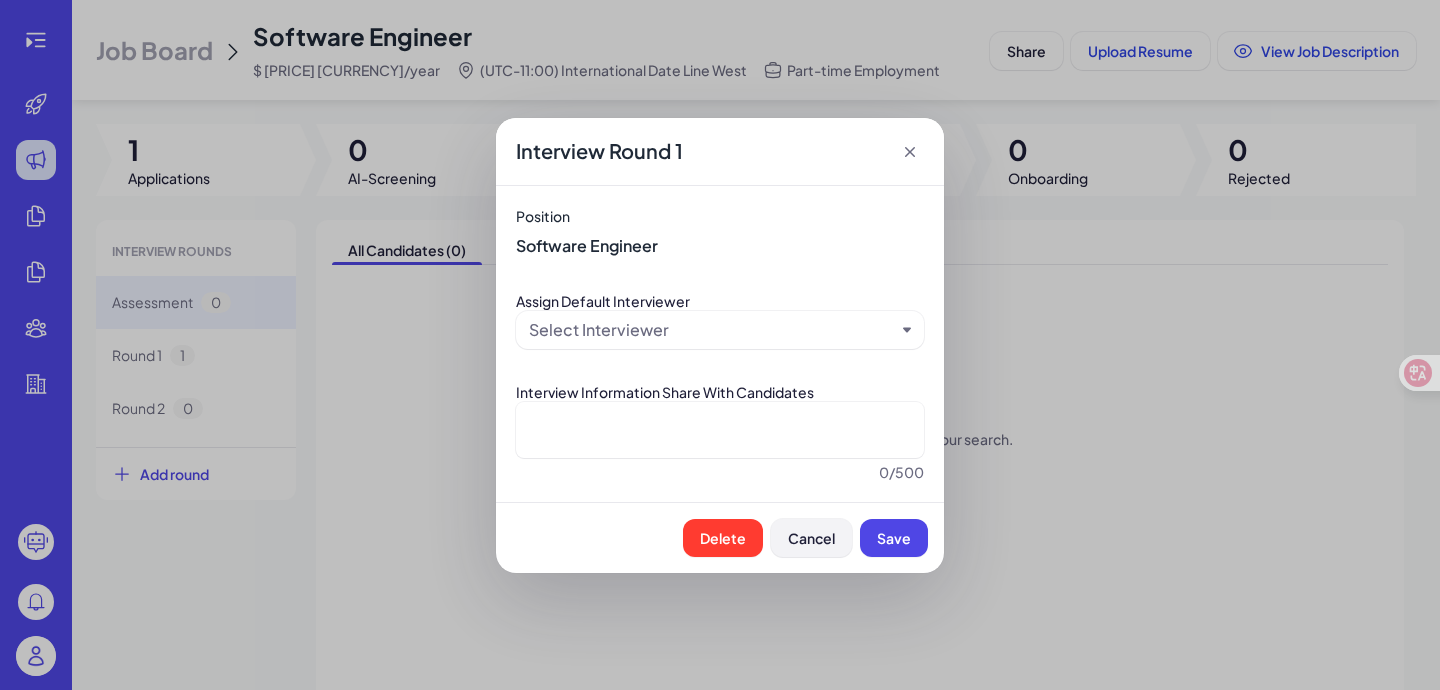 click on "Cancel" at bounding box center [811, 538] 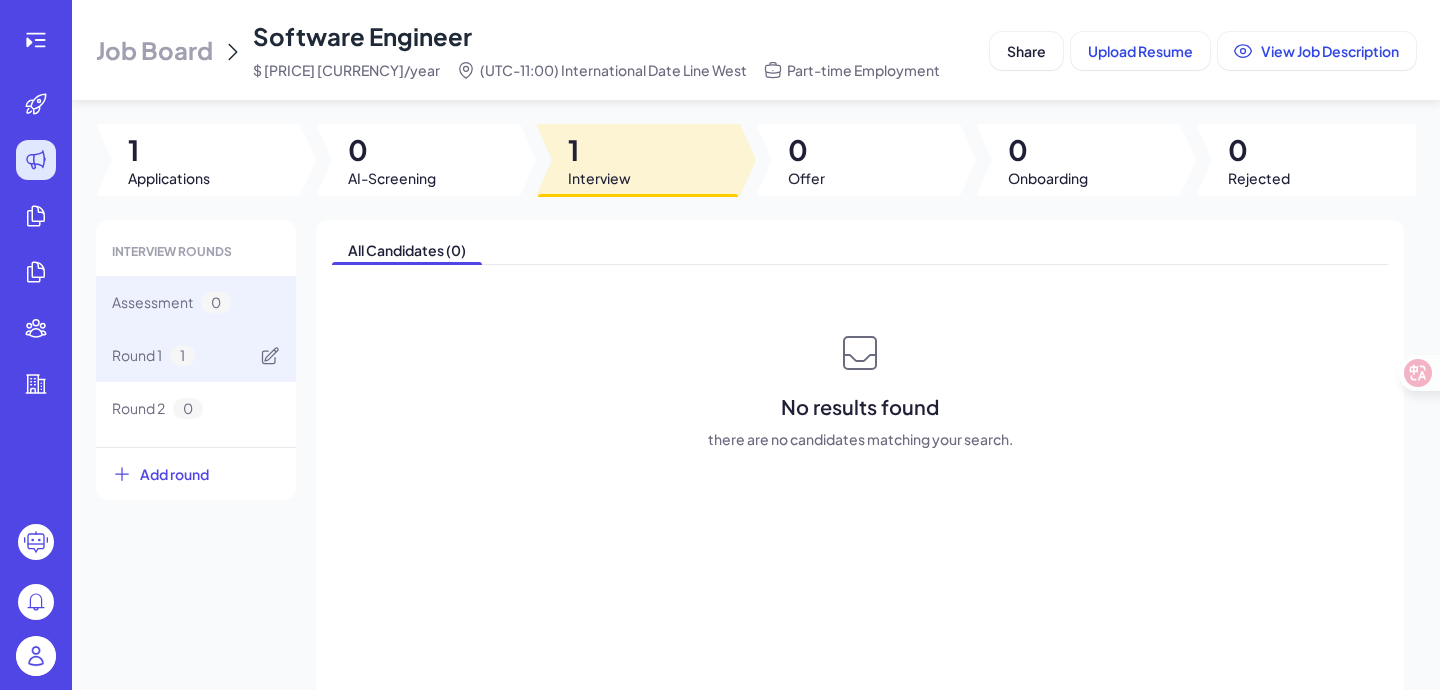 click on "Round 1" at bounding box center [137, 355] 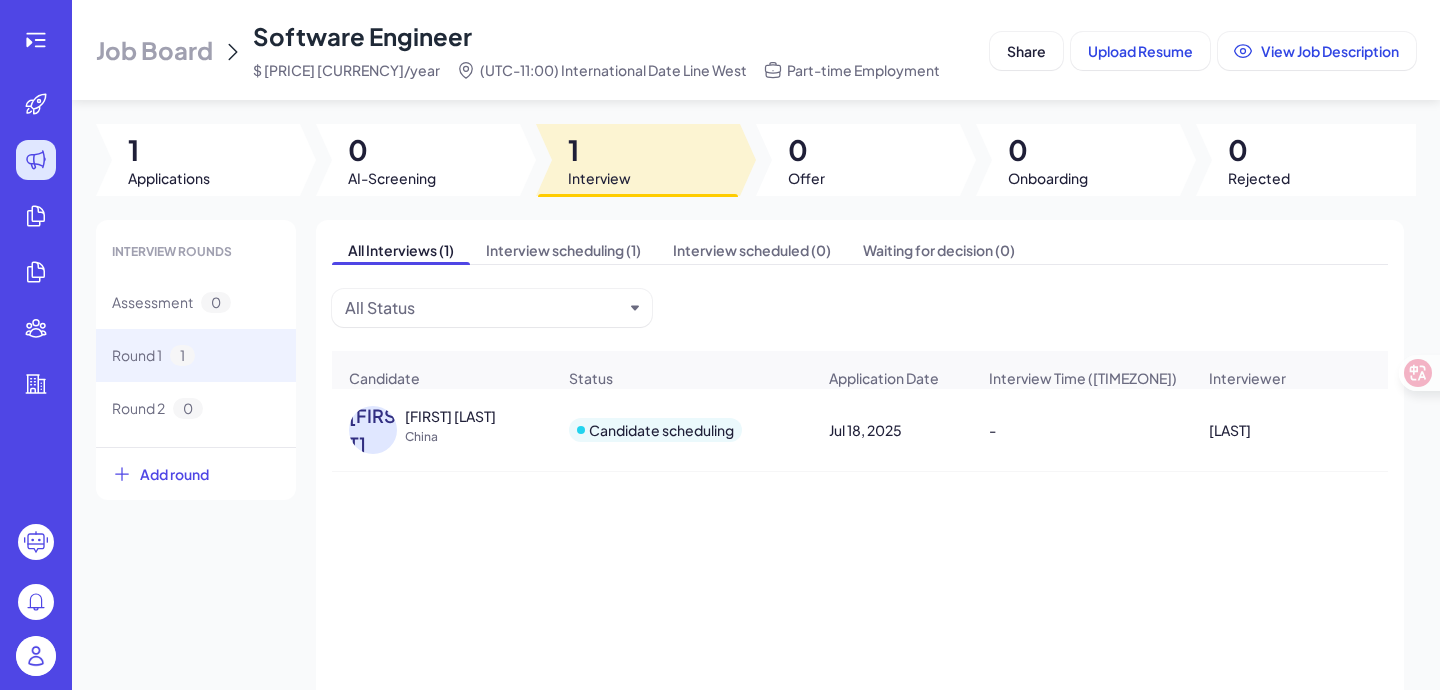click on "China" at bounding box center (480, 437) 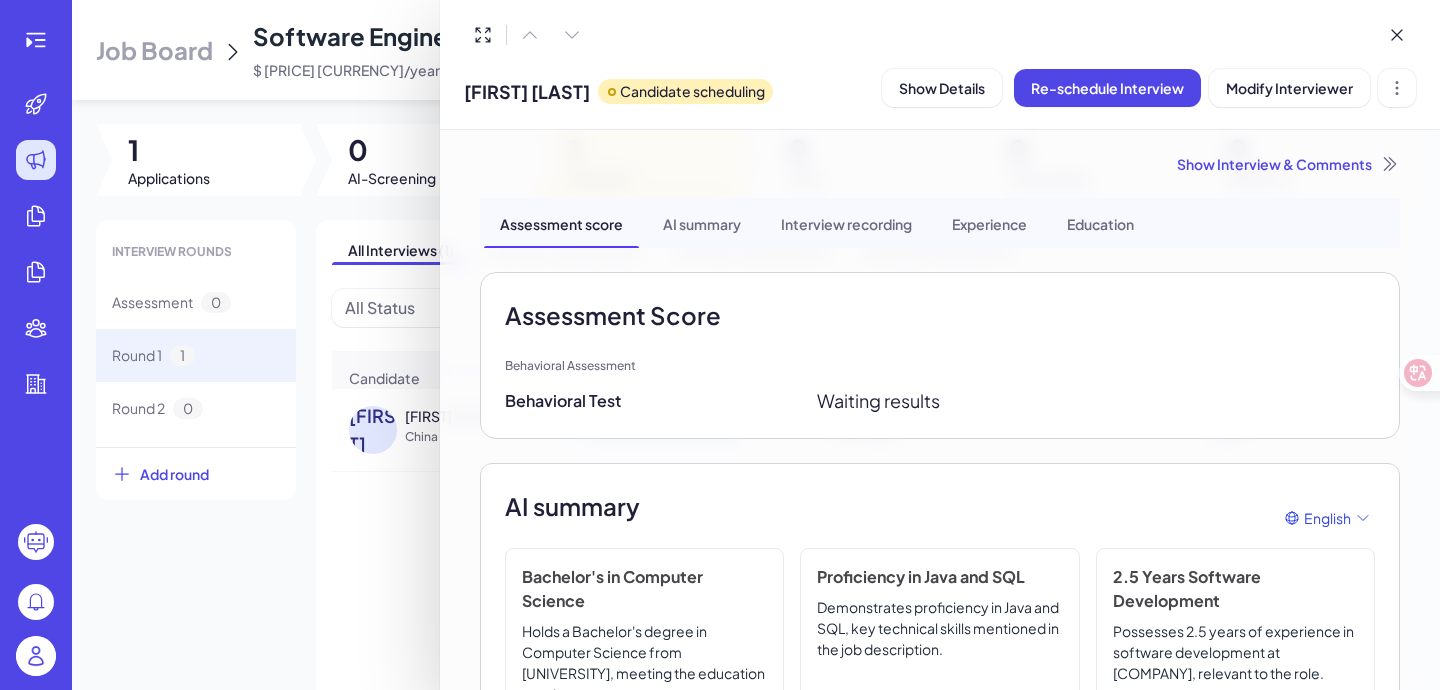 click at bounding box center (720, 345) 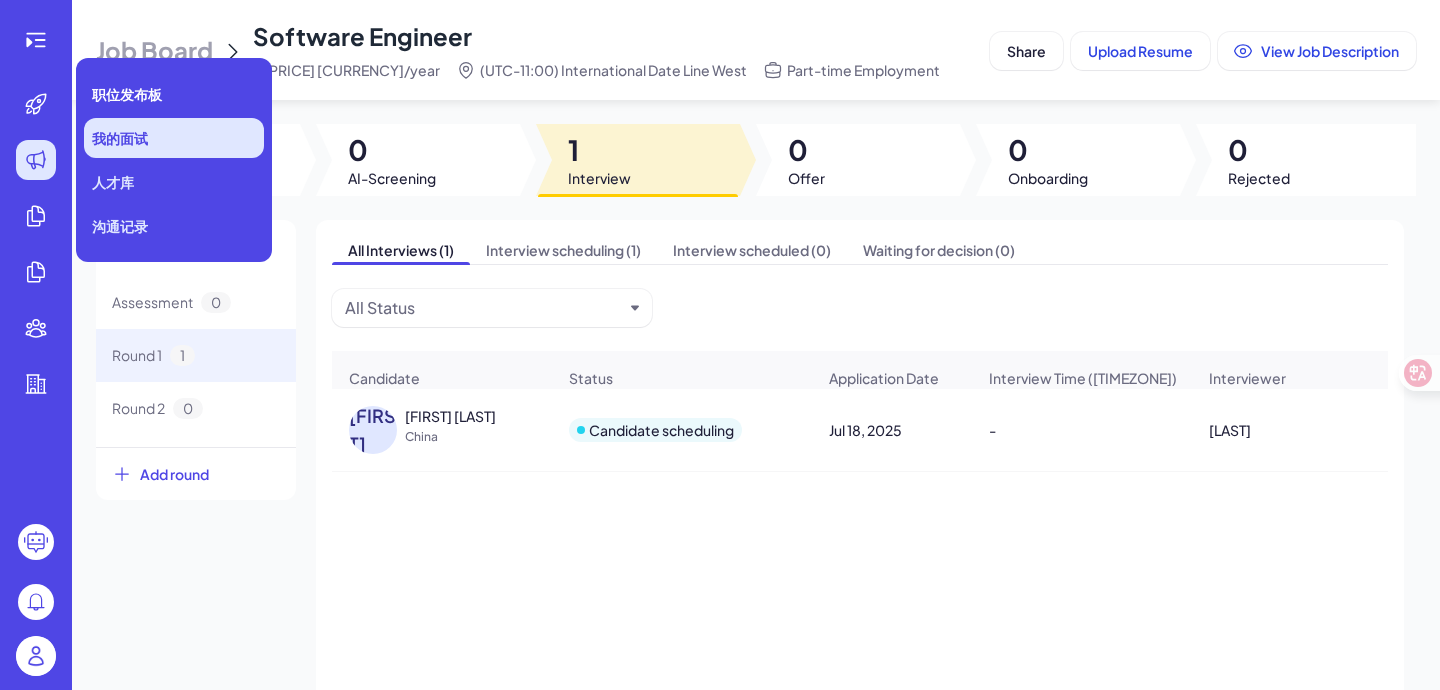 click on "我的面试" at bounding box center [174, 138] 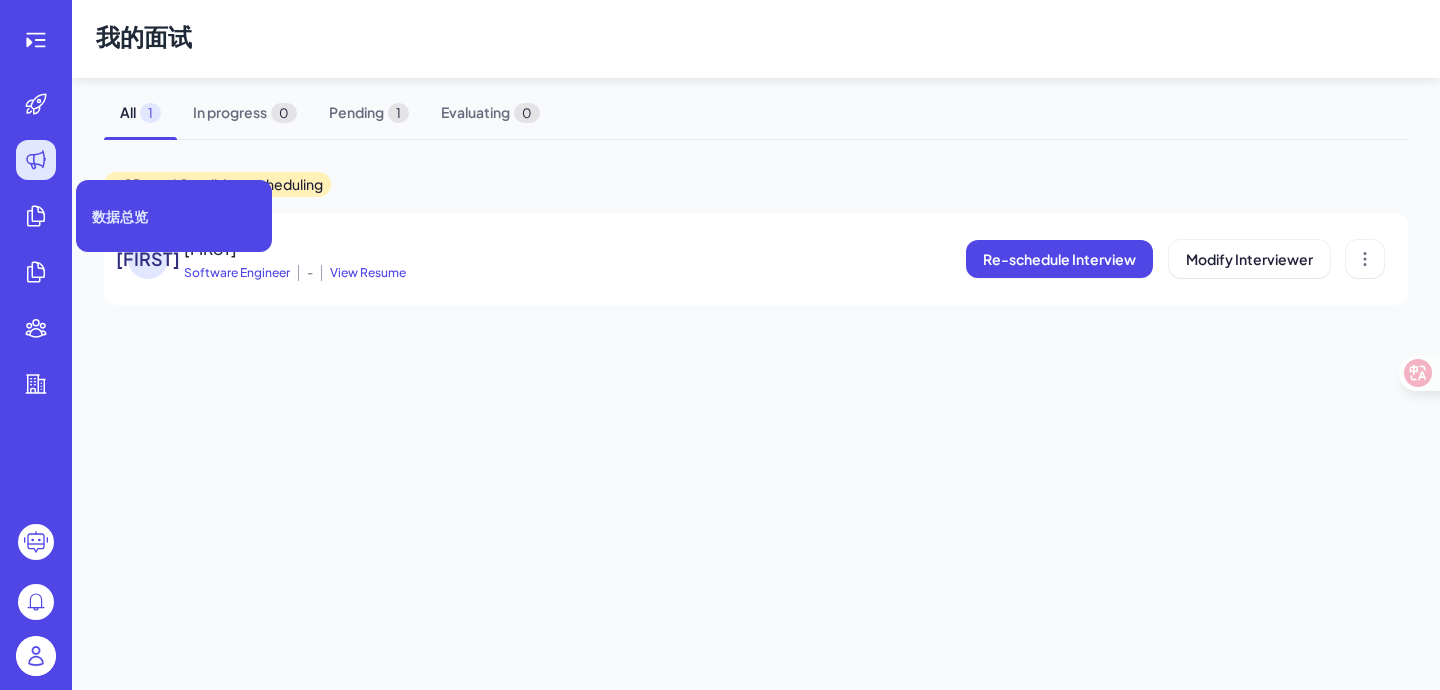 click at bounding box center [36, 160] 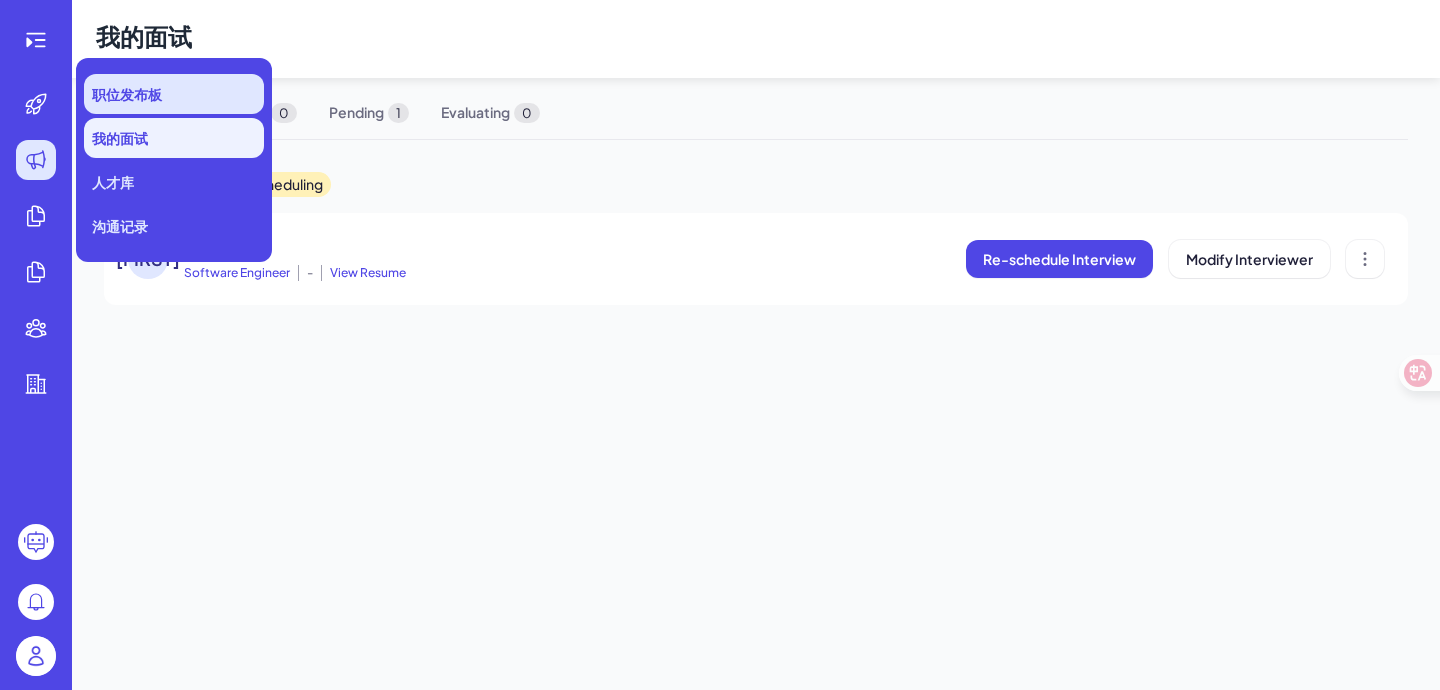 click on "职位发布板" at bounding box center [174, 94] 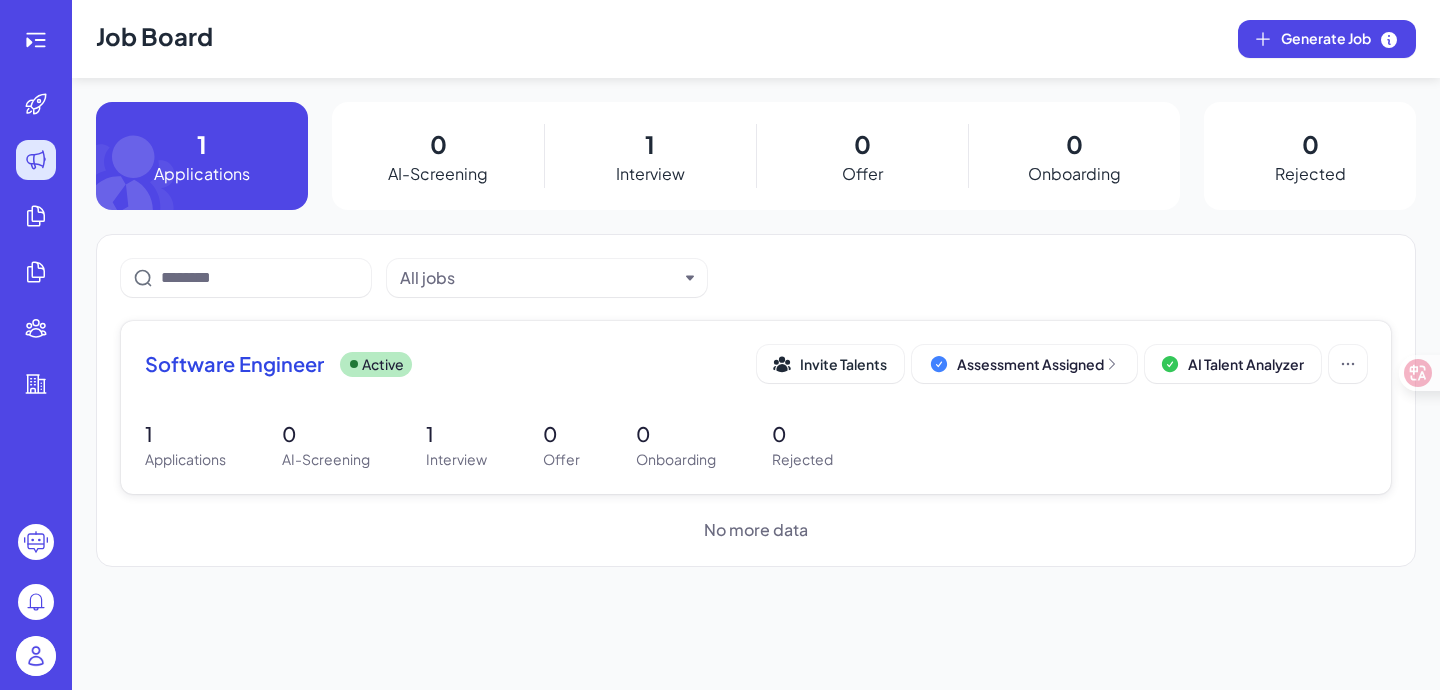 click on "Software Engineer Active Invite Talents Assessment Assigned AI Talent Analyzer" at bounding box center (756, 370) 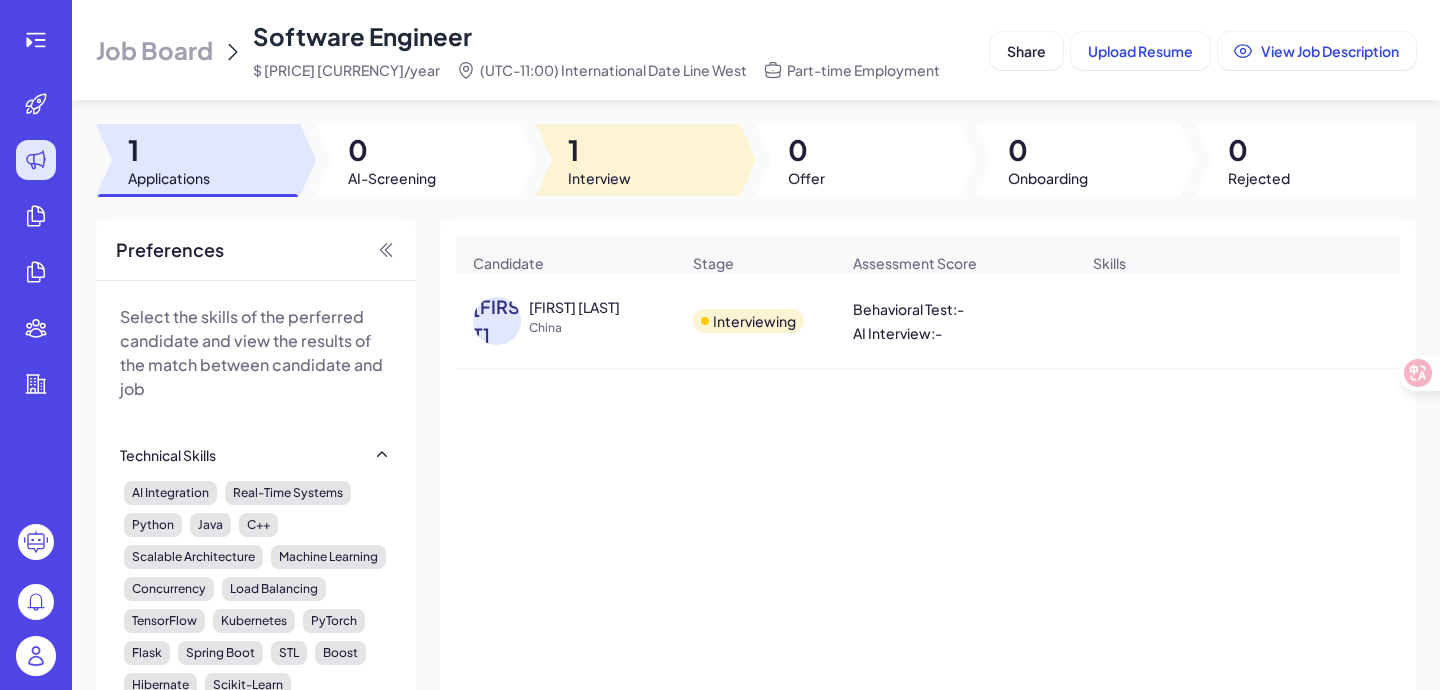 click at bounding box center [638, 160] 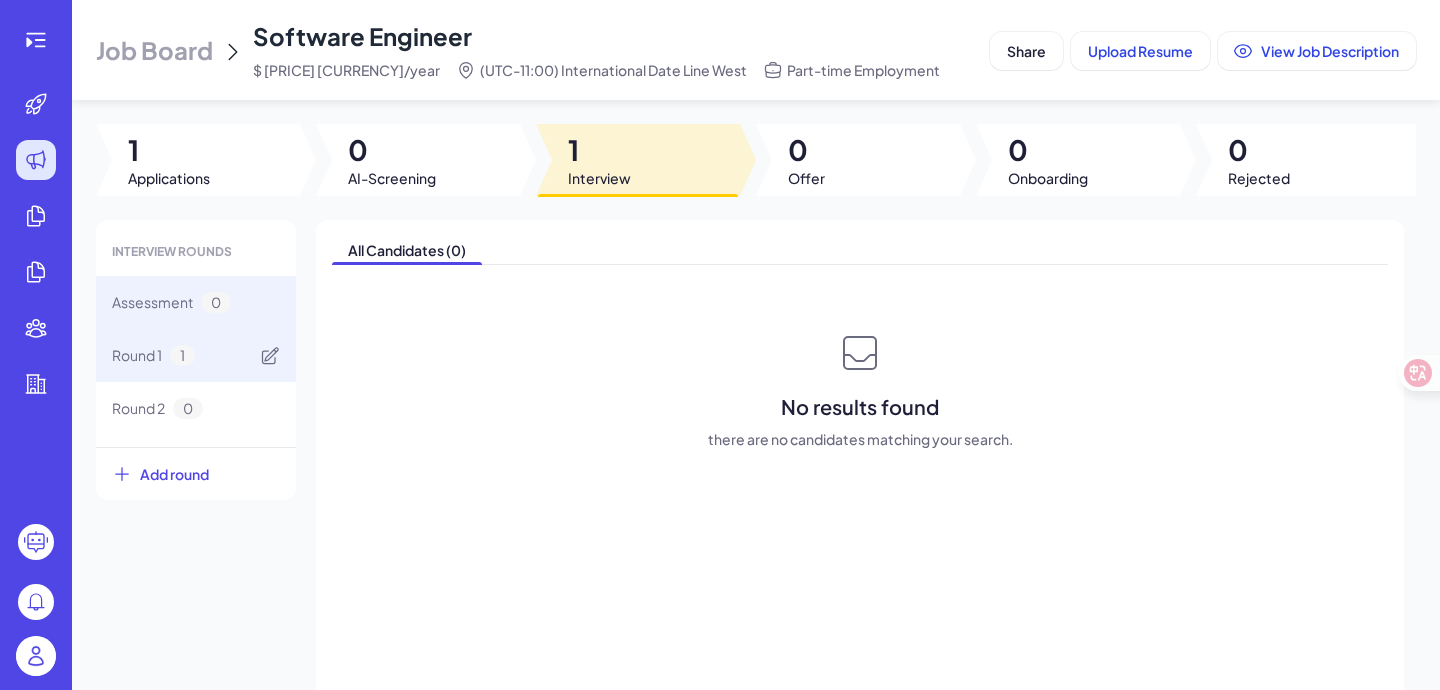 click on "Round 1" at bounding box center (137, 355) 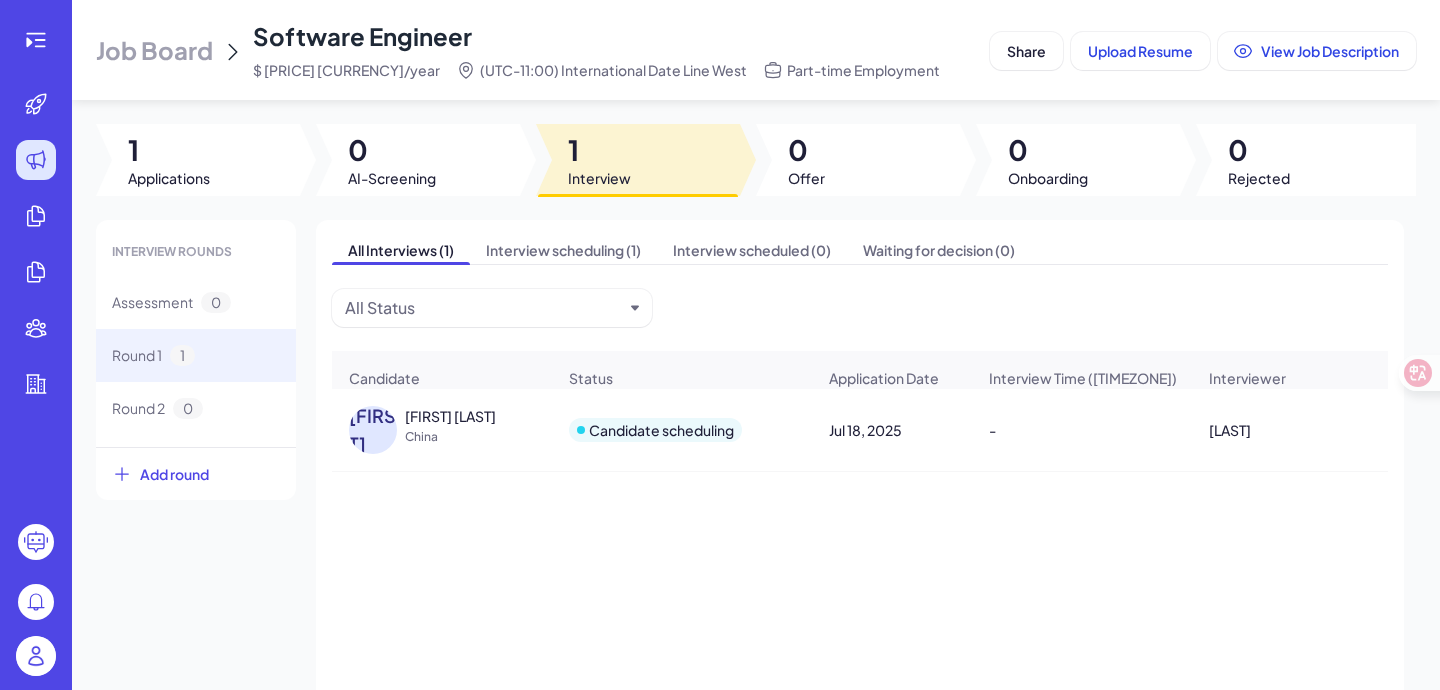 click on "Candidate scheduling" at bounding box center (682, 430) 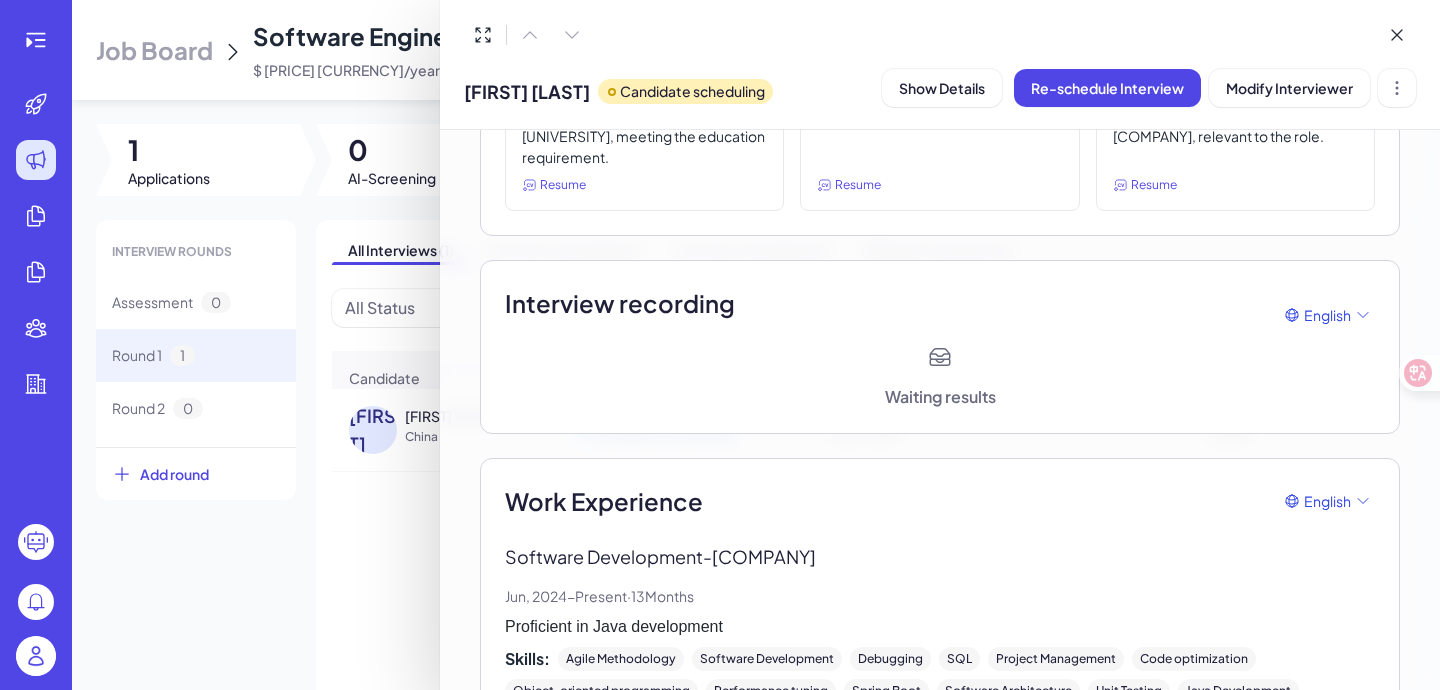 scroll, scrollTop: 0, scrollLeft: 0, axis: both 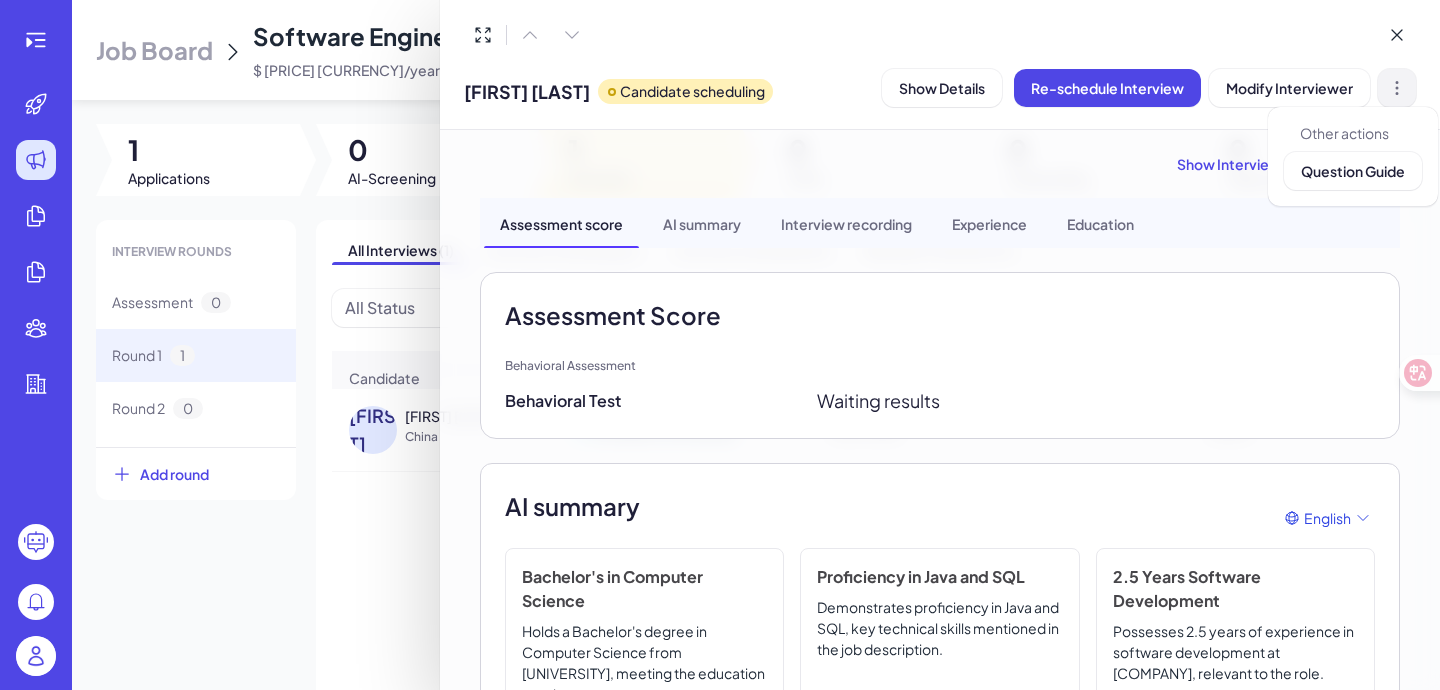 click at bounding box center (1397, 88) 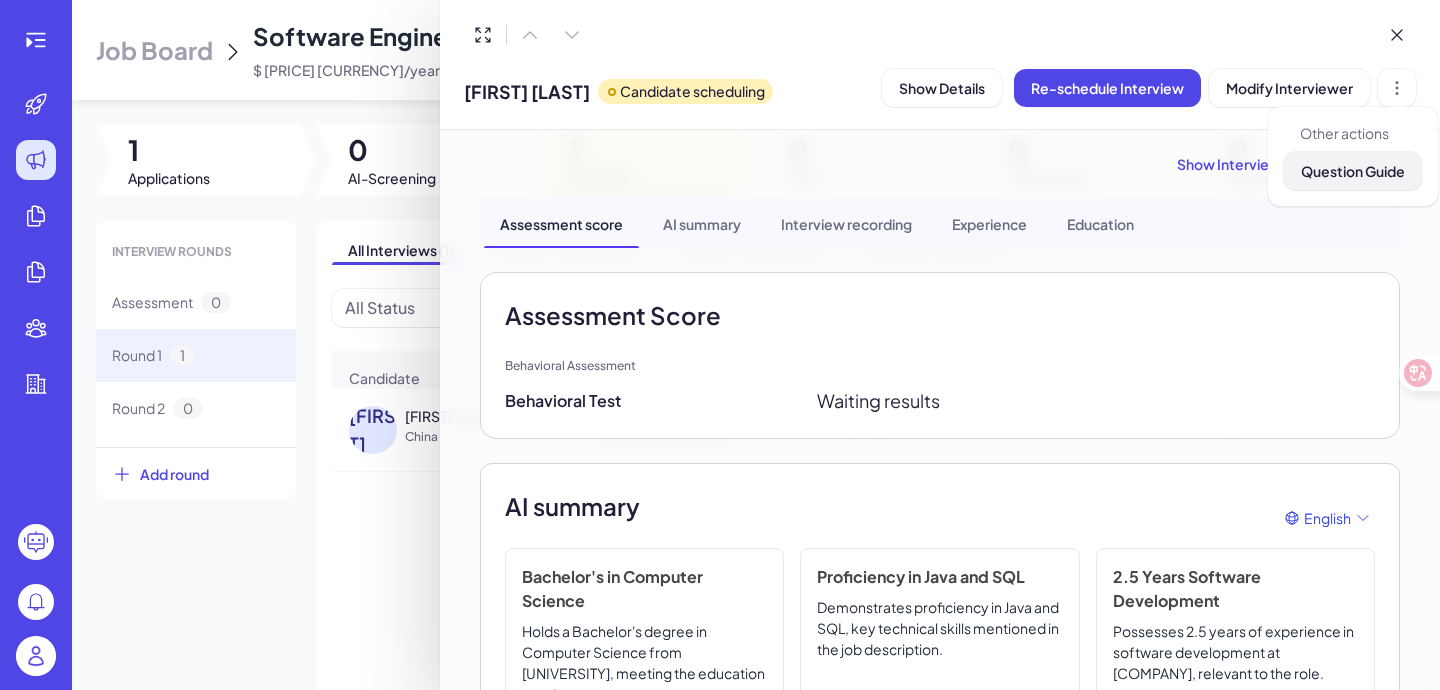 click on "Question Guide" at bounding box center [1353, 171] 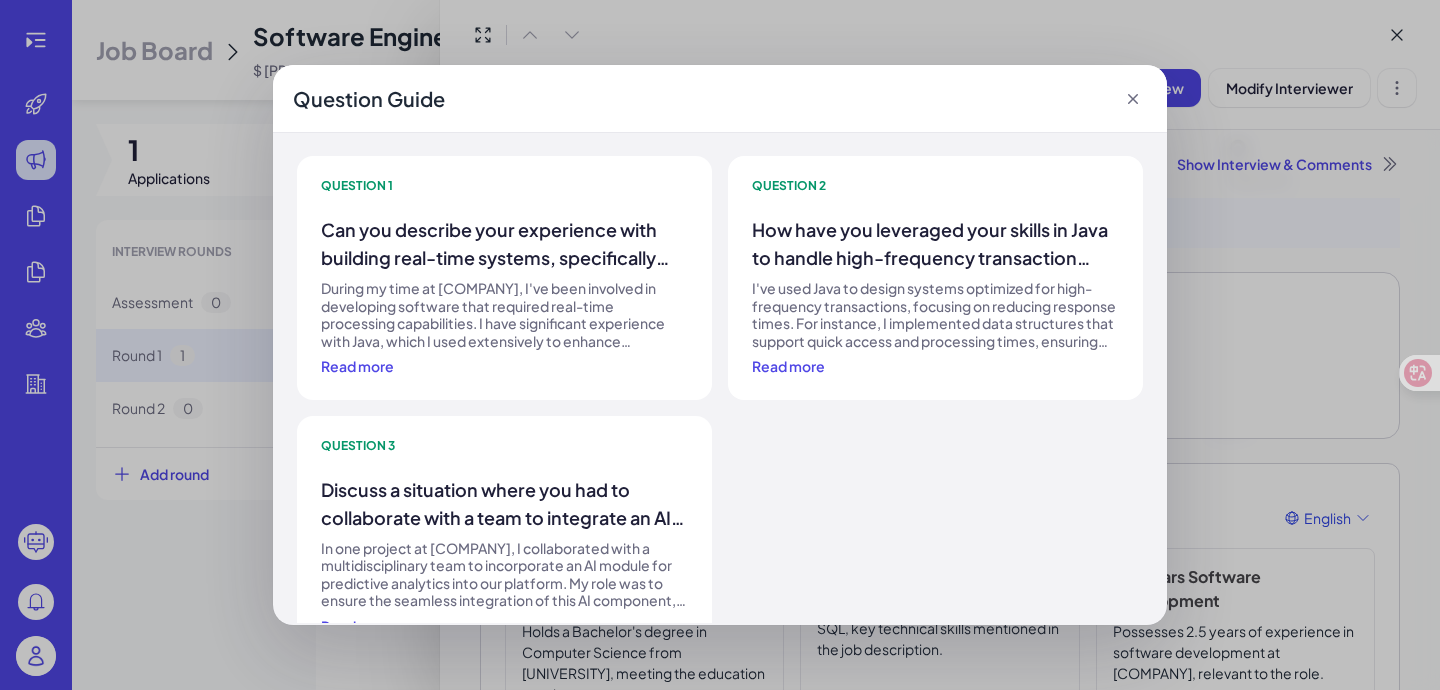 scroll, scrollTop: 0, scrollLeft: 0, axis: both 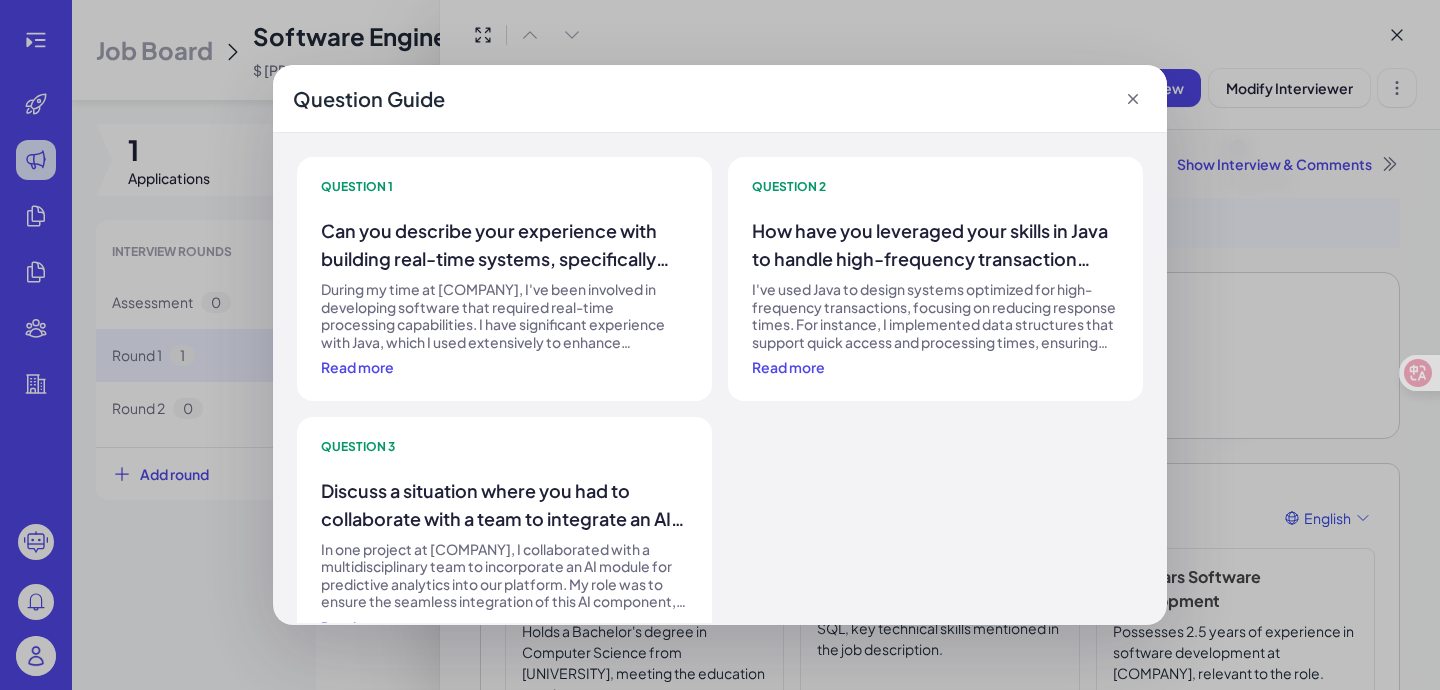 click 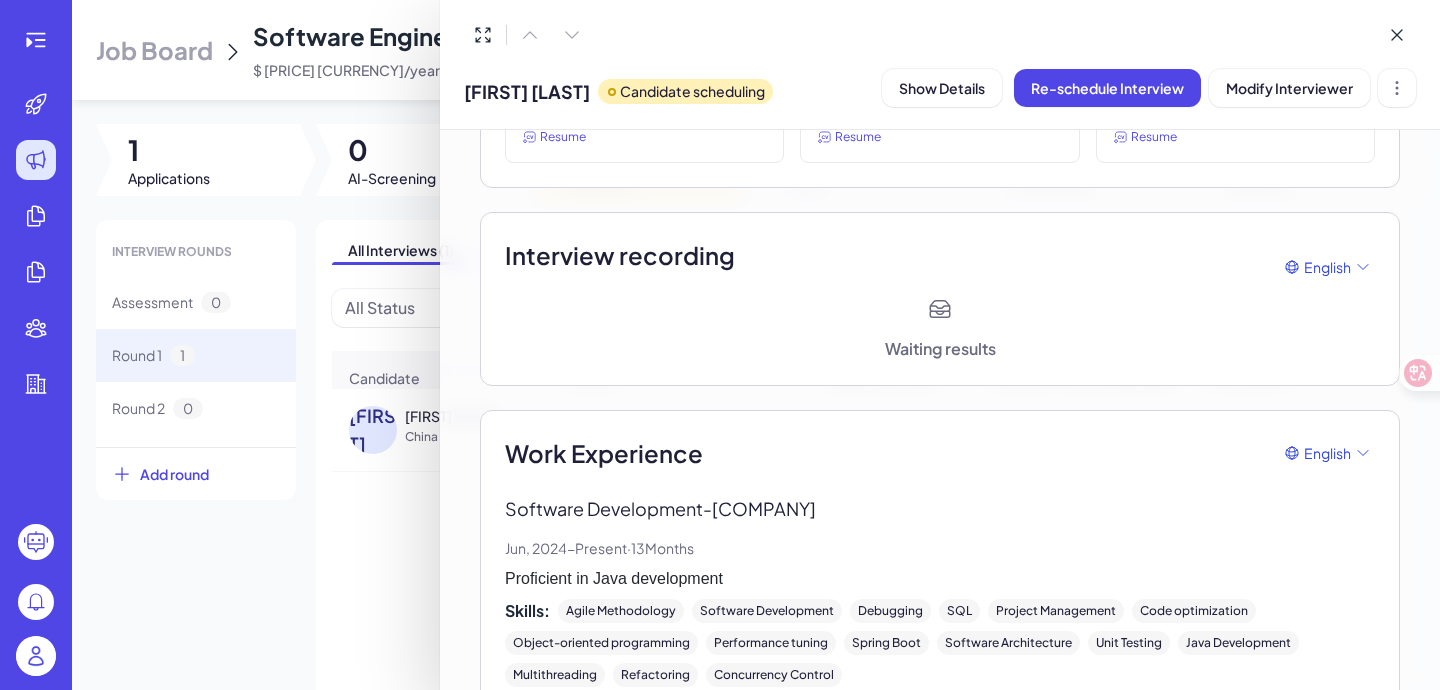 scroll, scrollTop: 842, scrollLeft: 0, axis: vertical 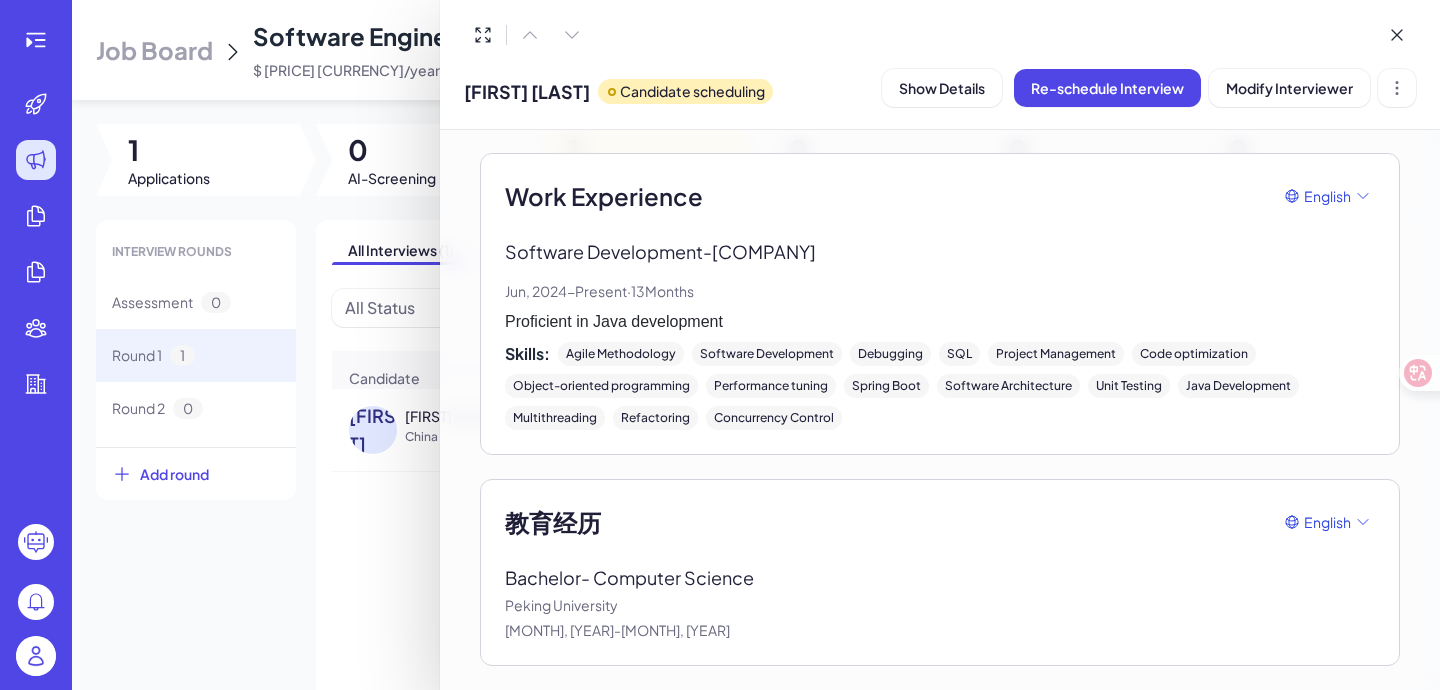 click at bounding box center [720, 345] 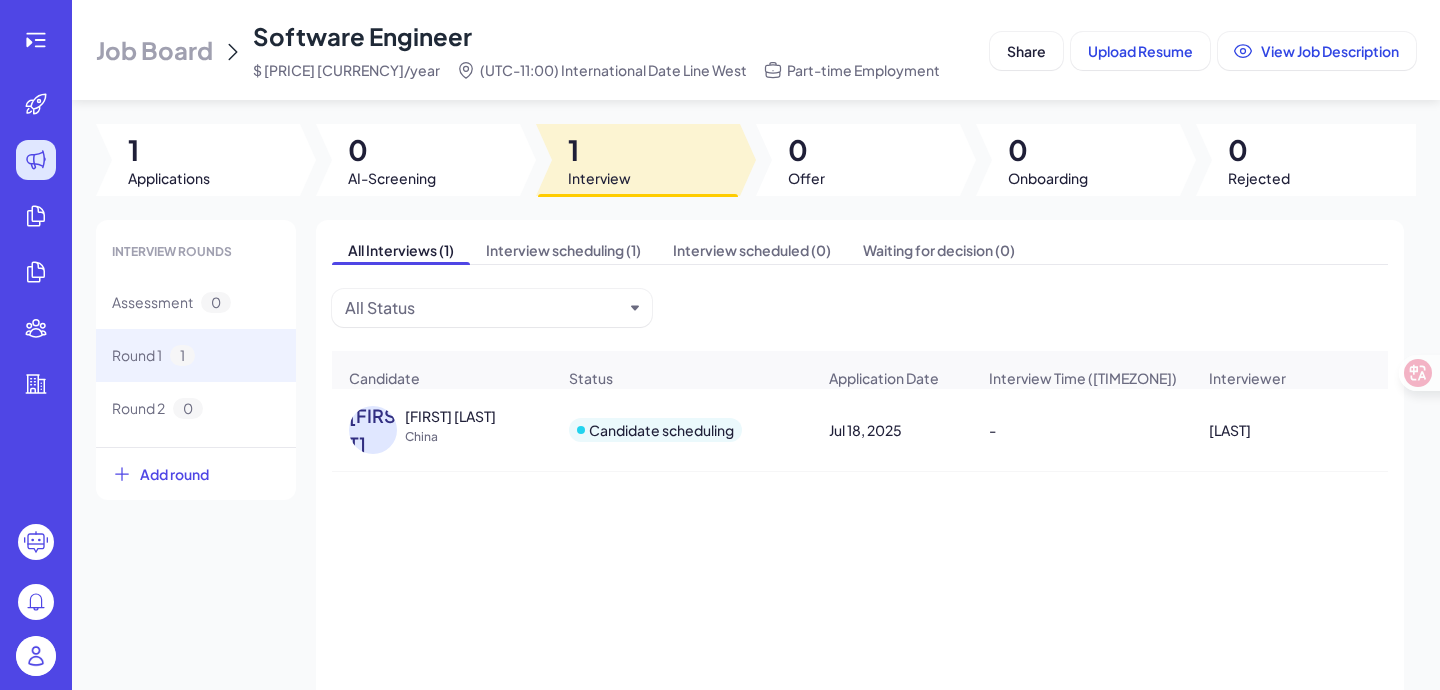 click on "Candidate scheduling" at bounding box center (682, 430) 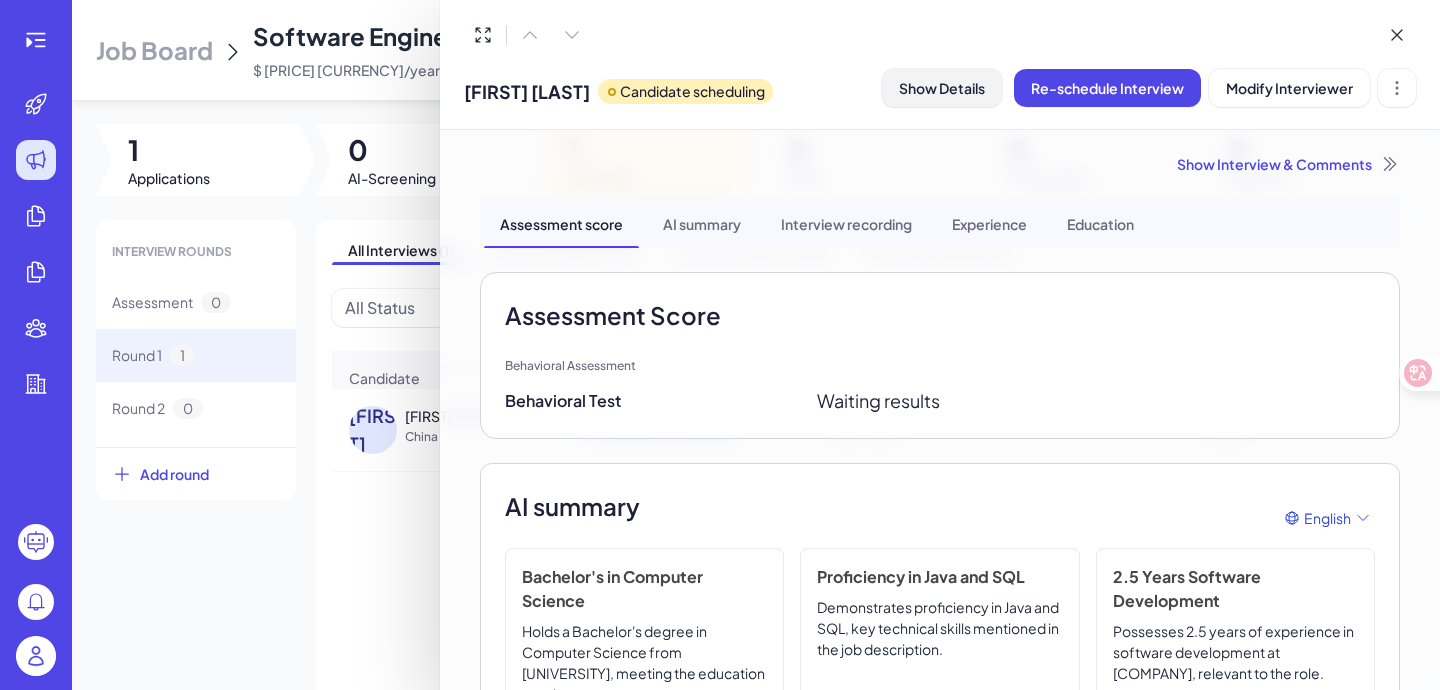 click on "Show Details" at bounding box center (942, 88) 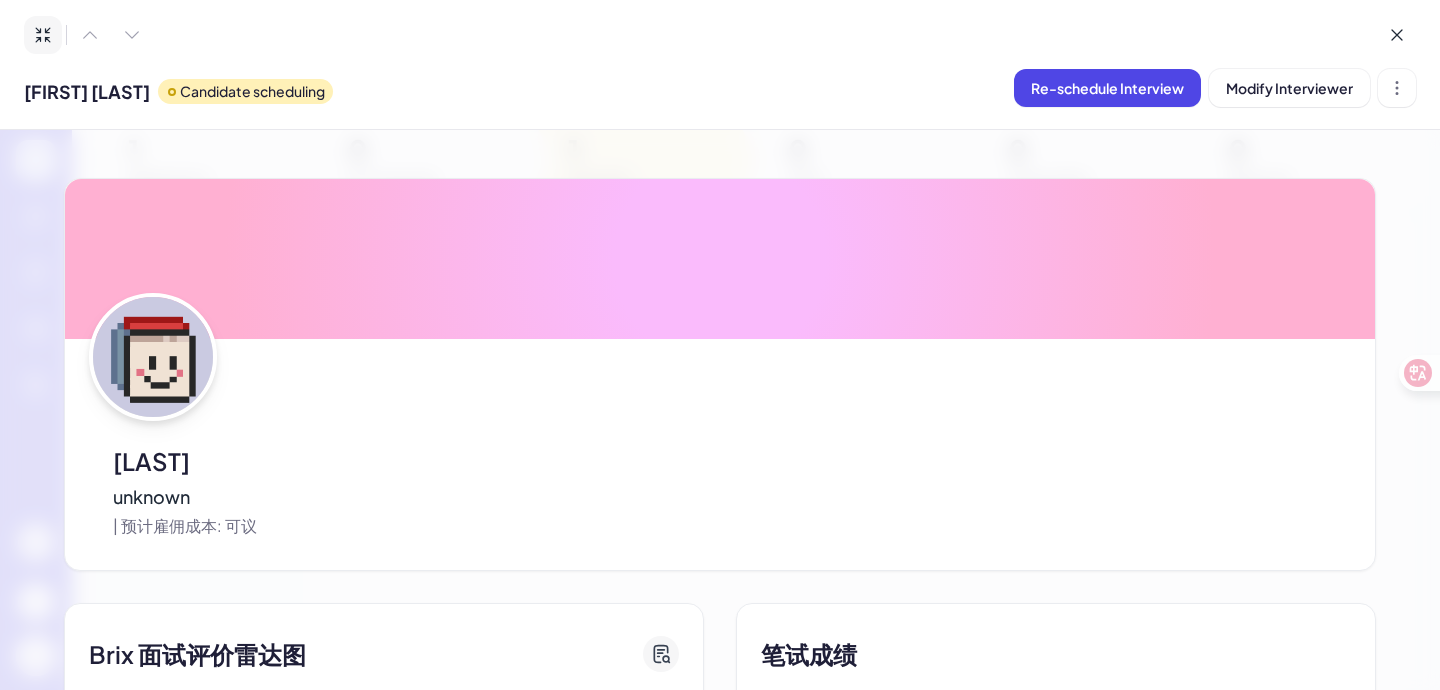 click at bounding box center (43, 35) 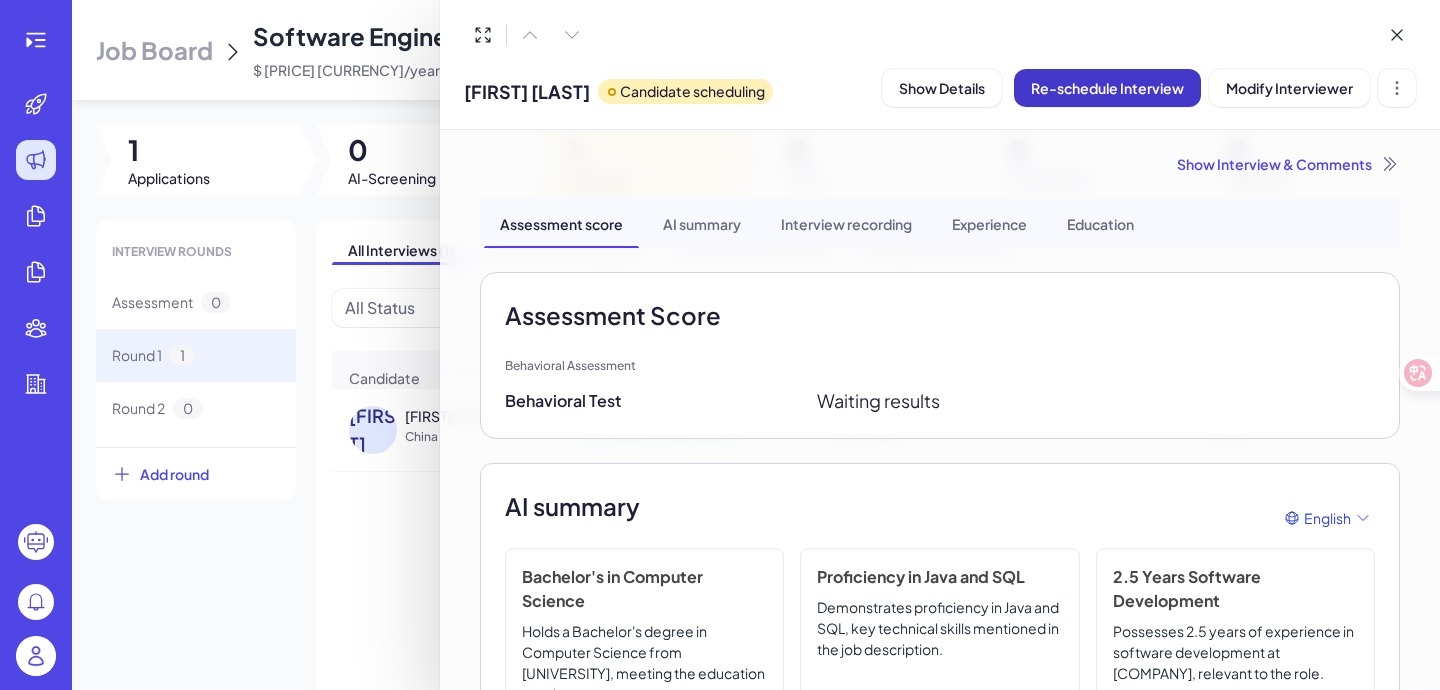 click on "Re-schedule Interview" at bounding box center [1107, 88] 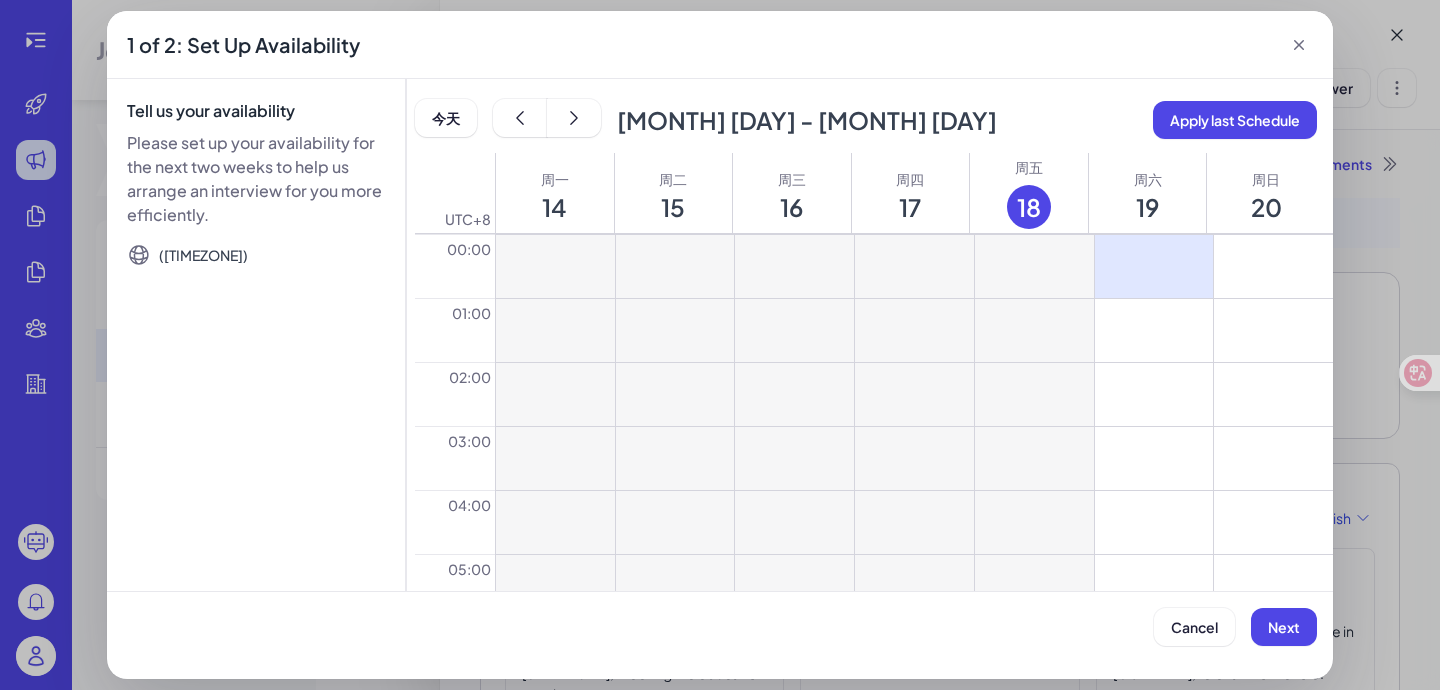 click 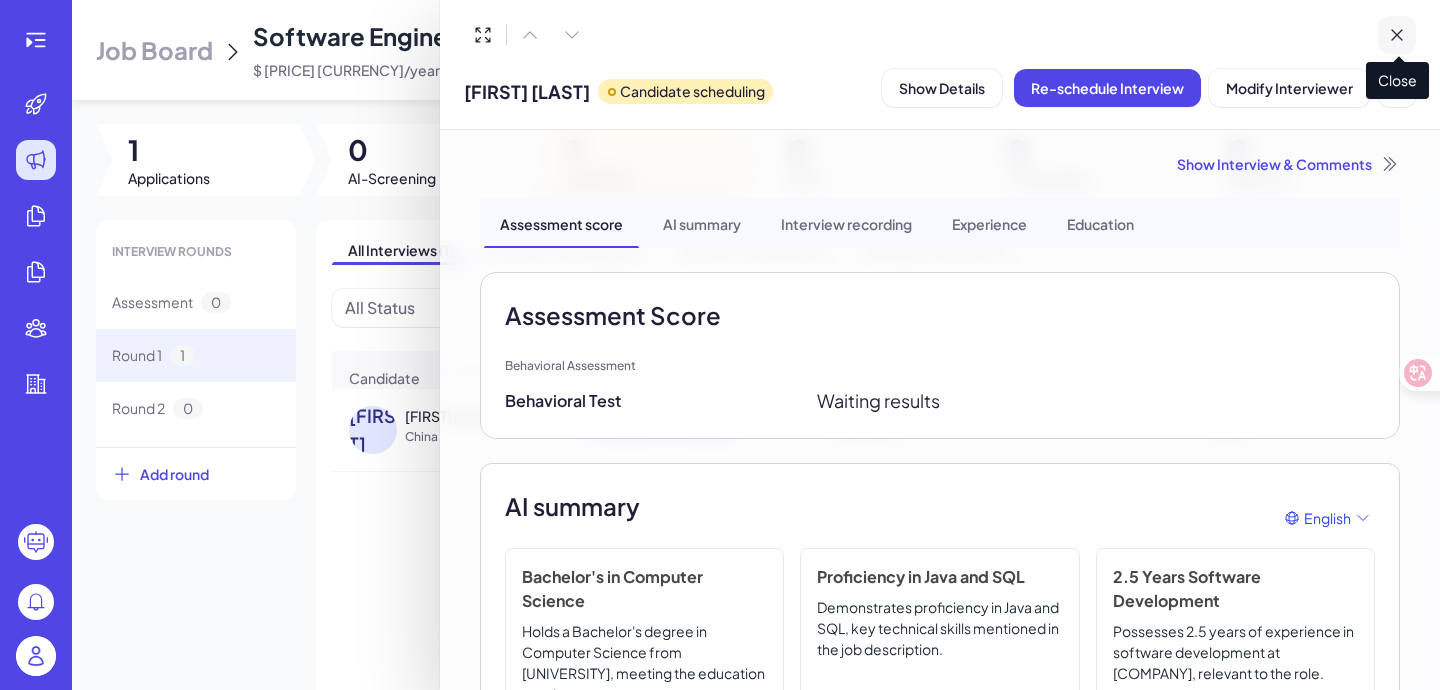 click 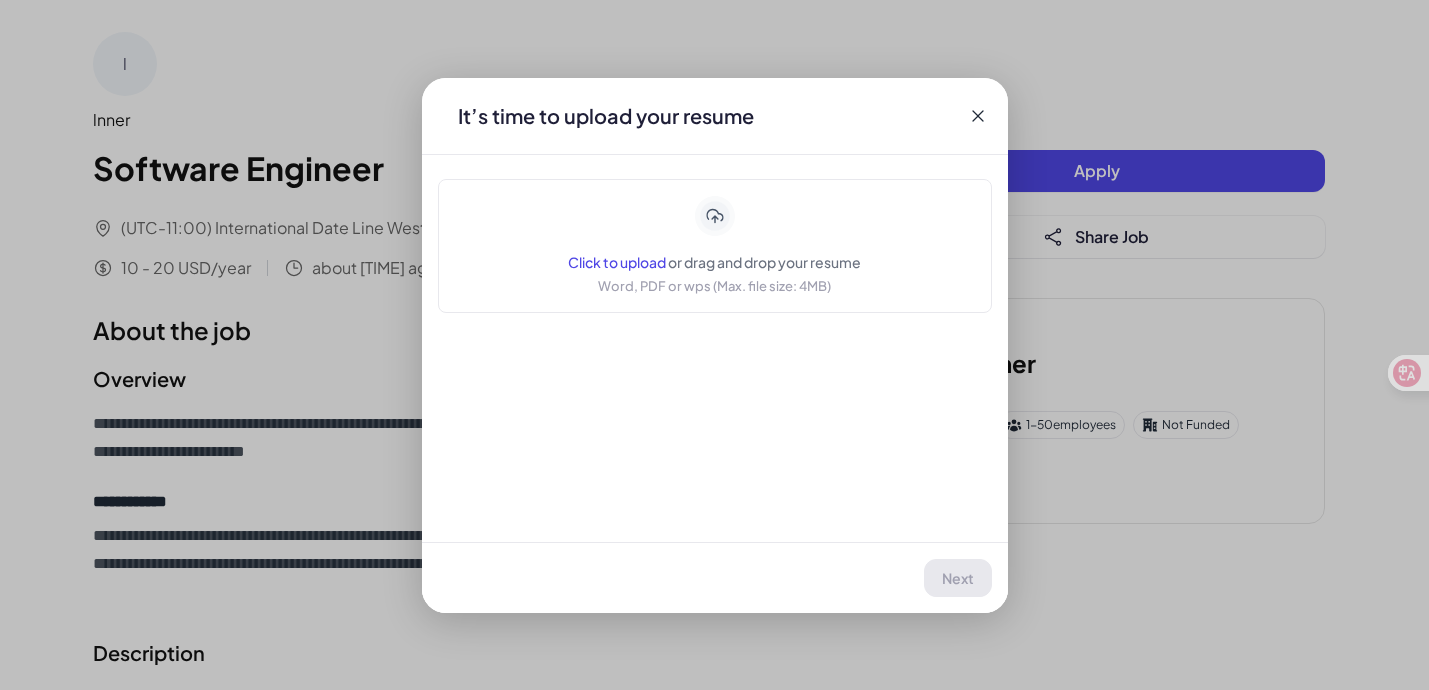 scroll, scrollTop: 0, scrollLeft: 0, axis: both 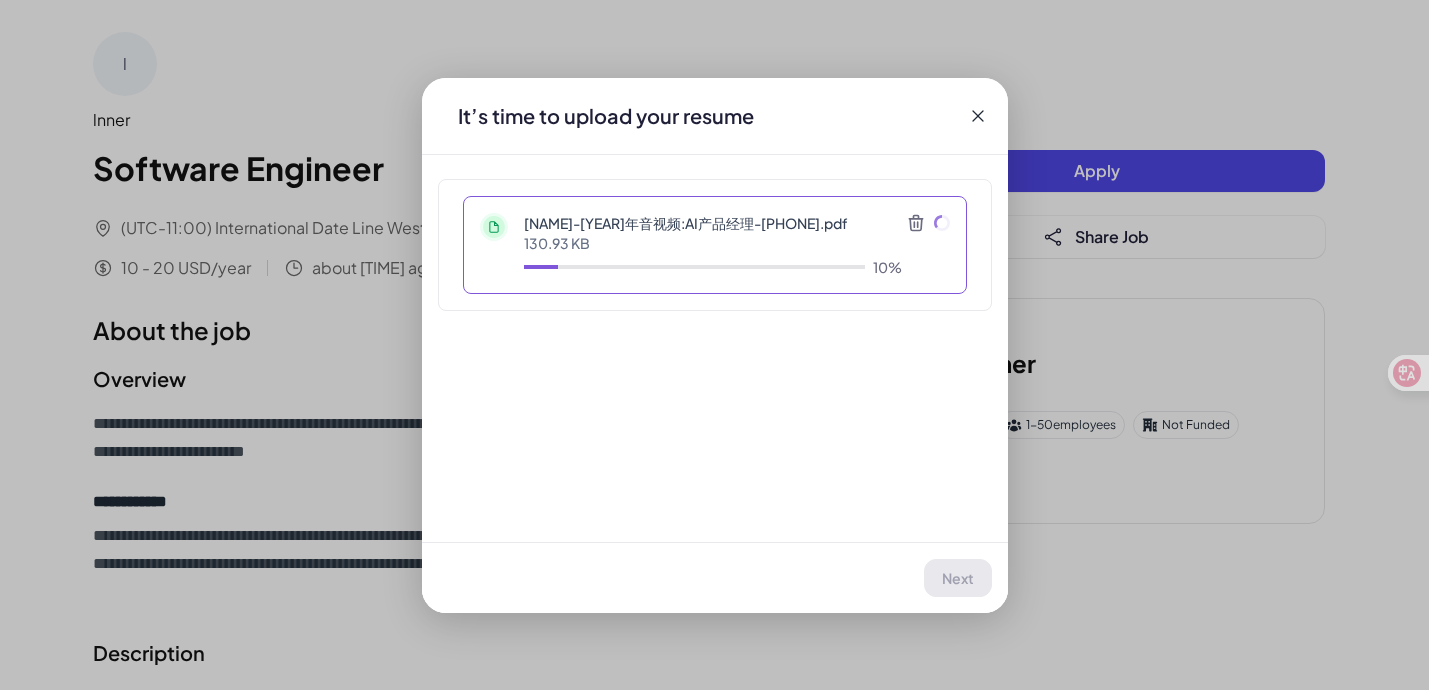 click 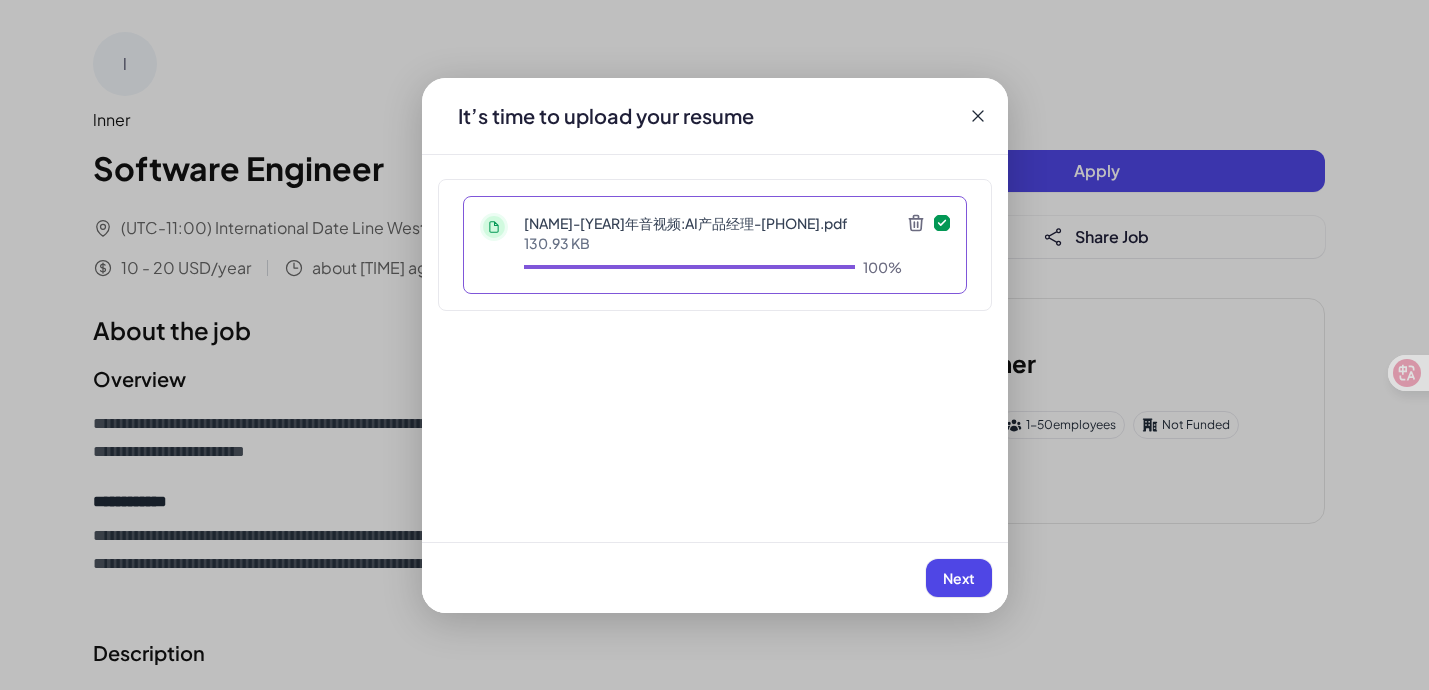 click 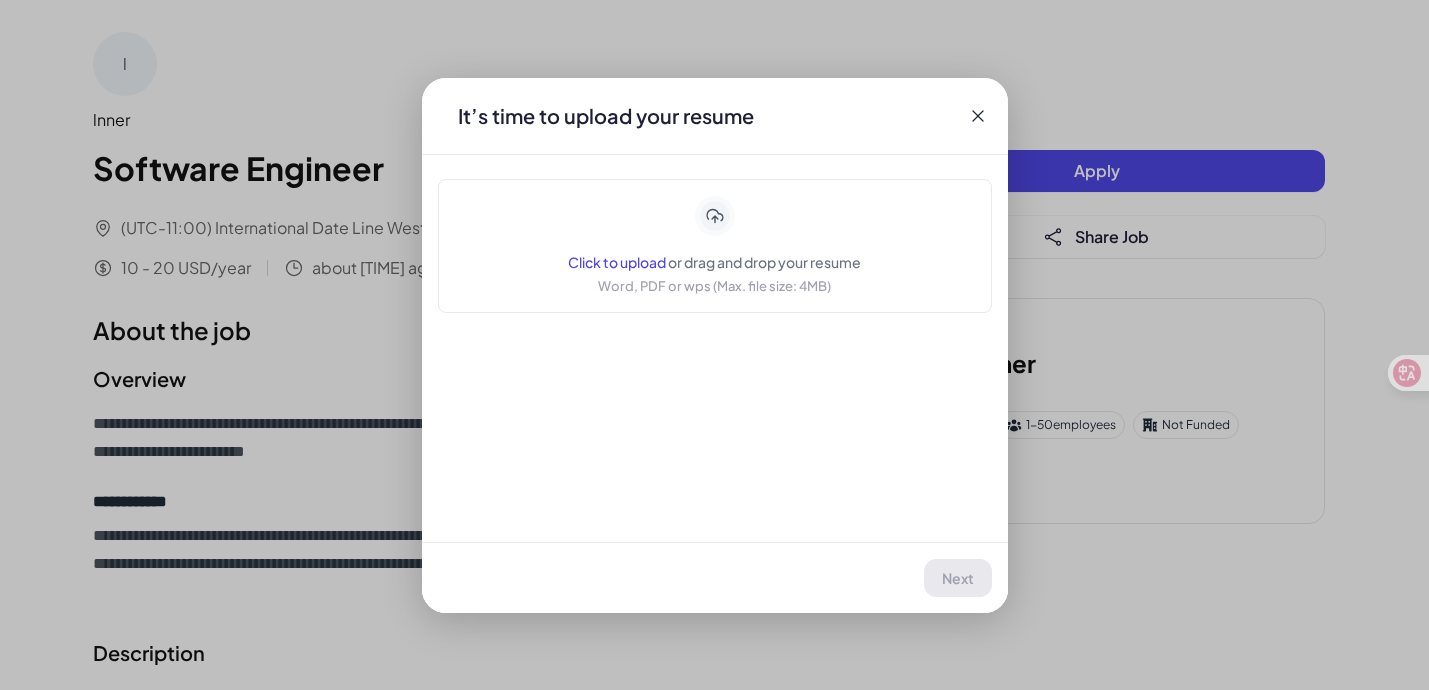 click 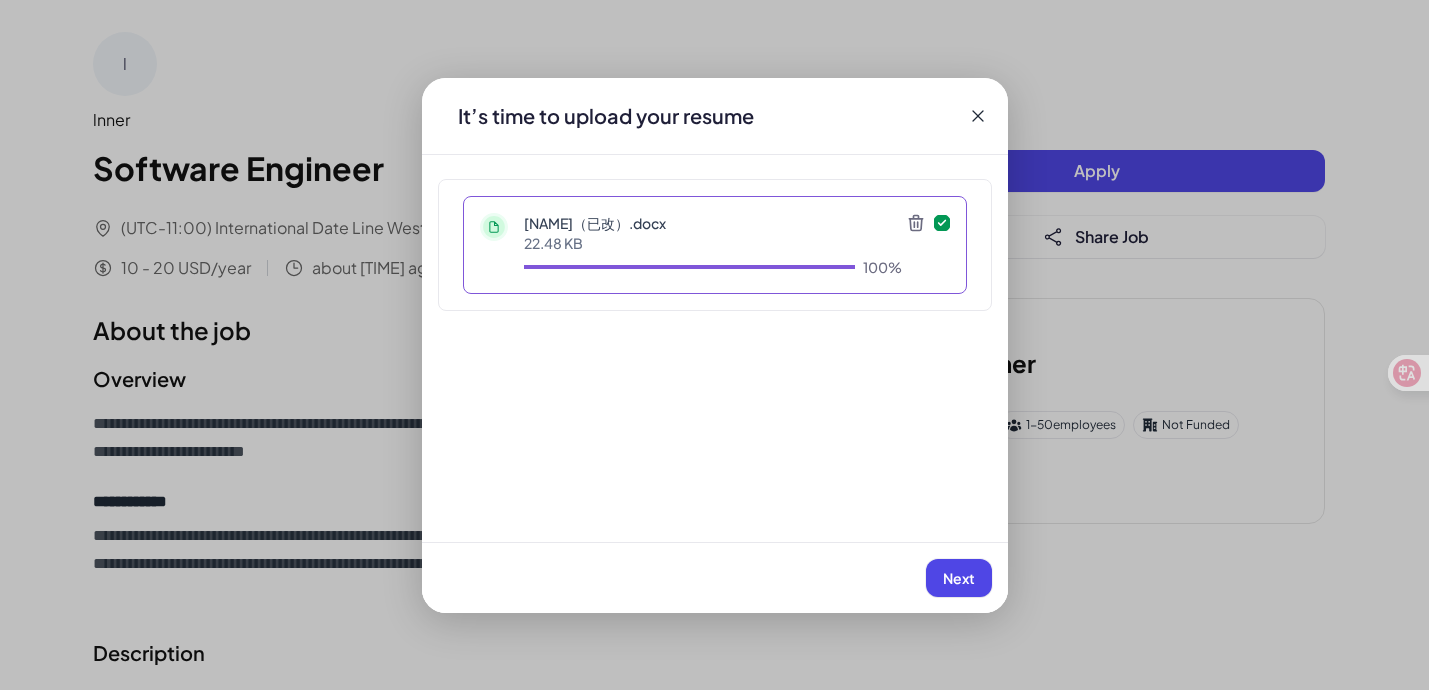 click on "Next" at bounding box center [959, 578] 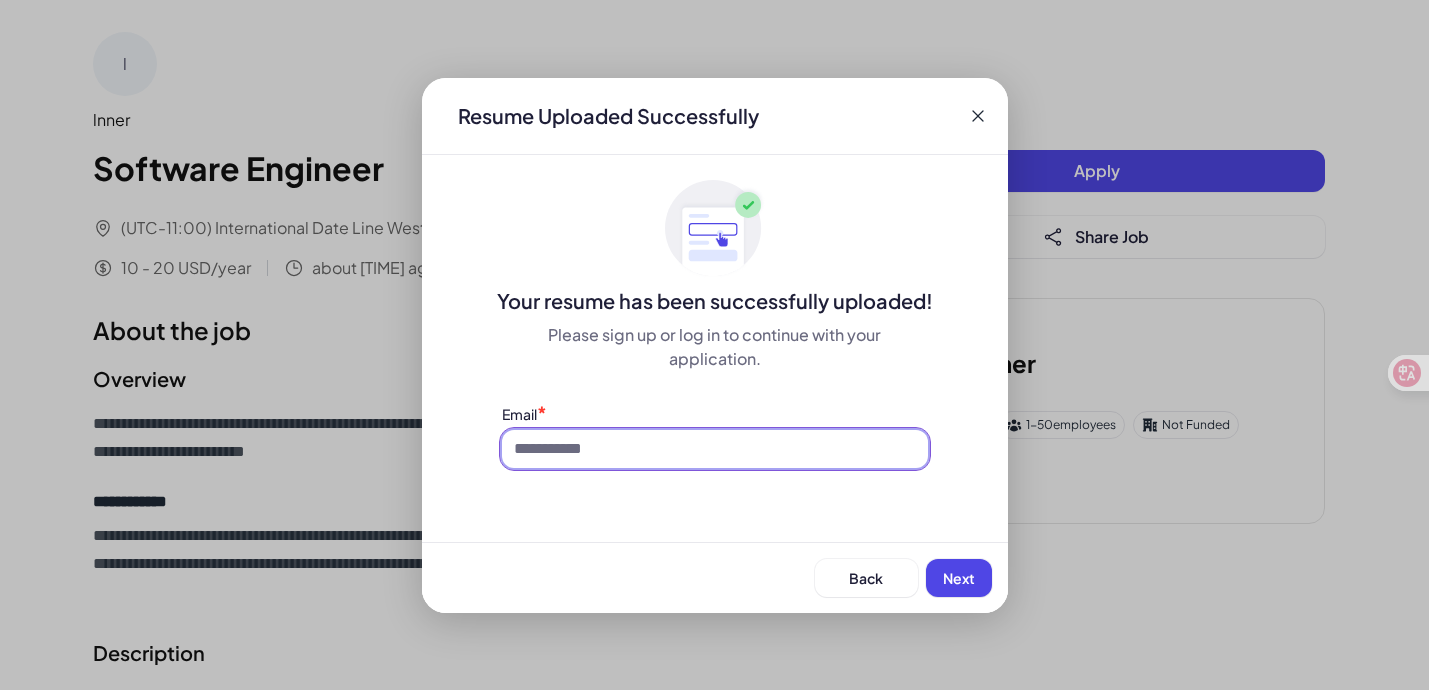 click at bounding box center [715, 449] 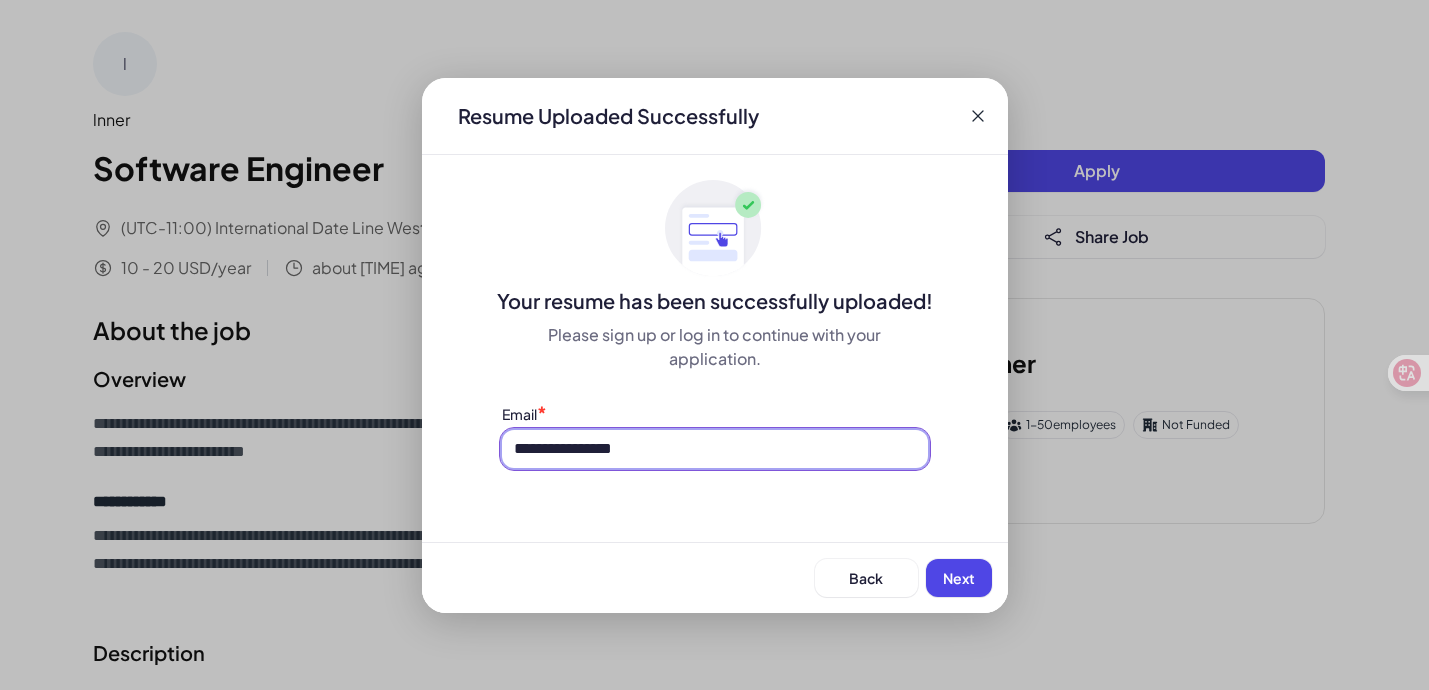 click on "**********" at bounding box center (715, 449) 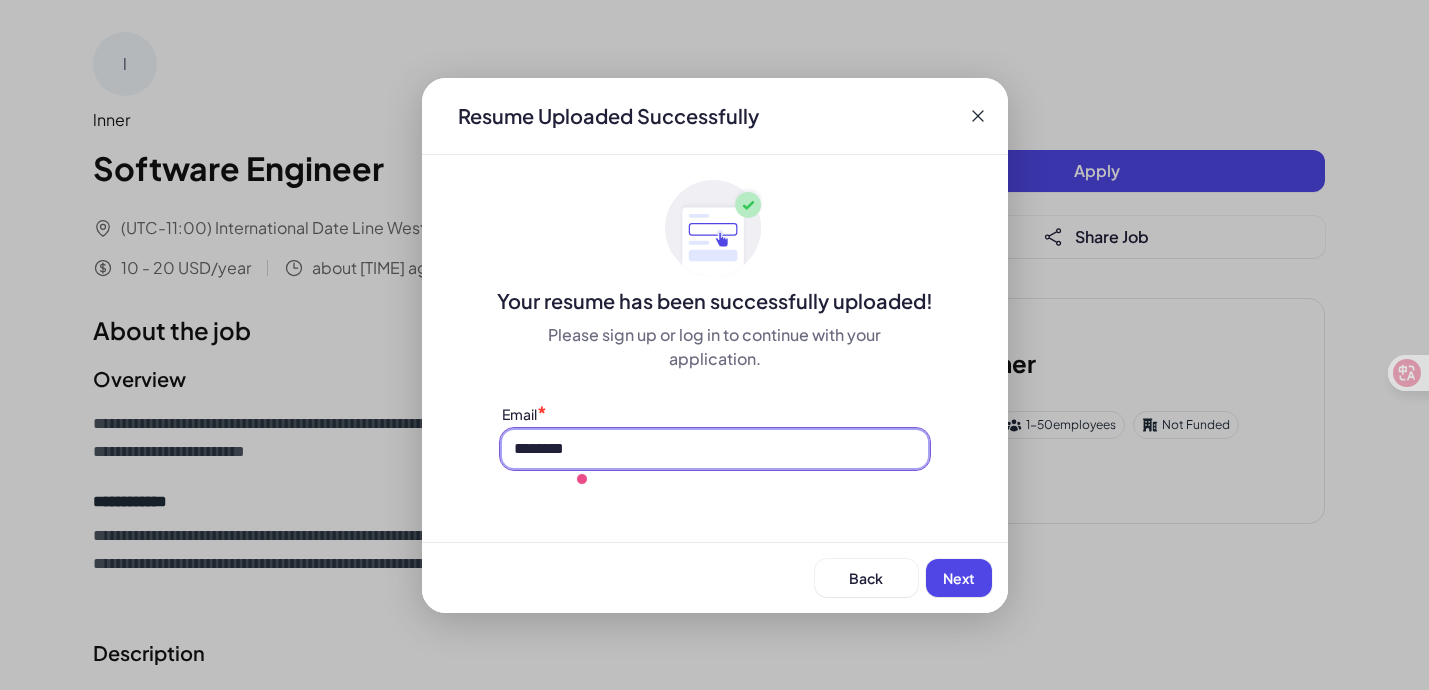 type on "*********" 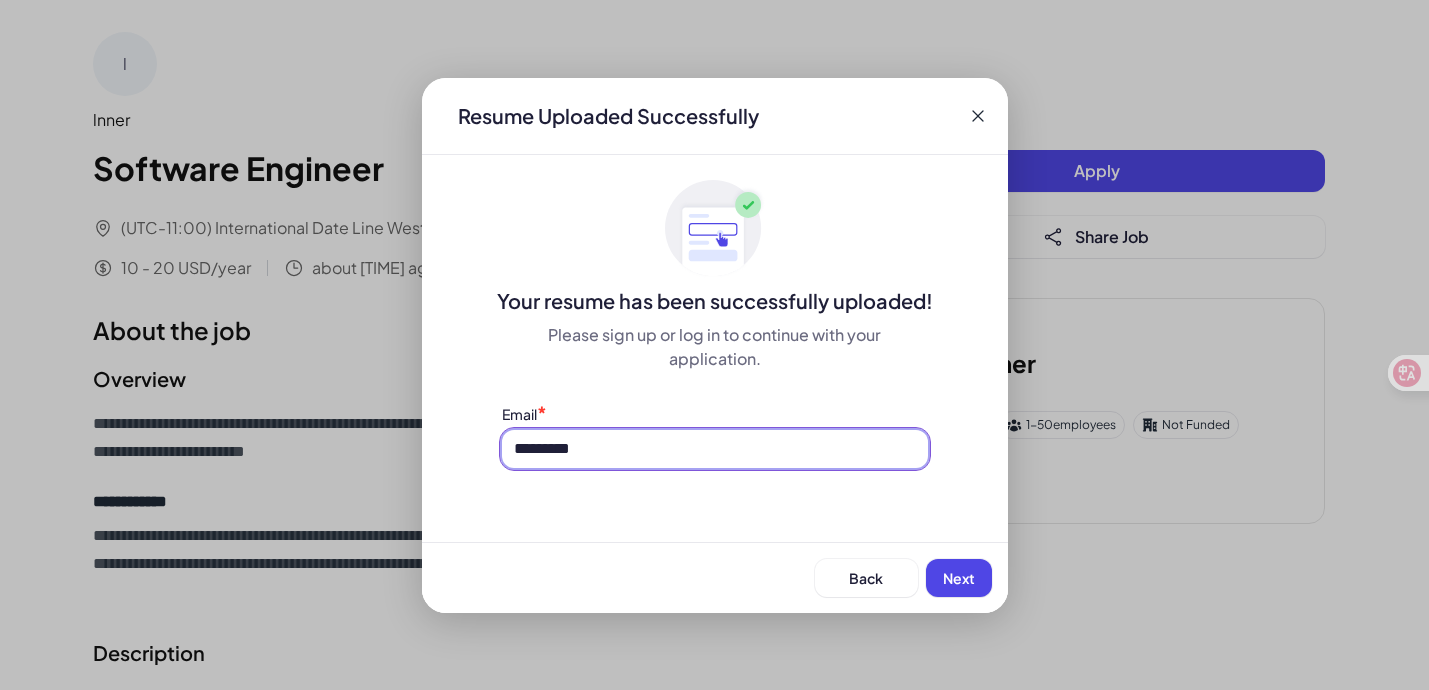 click on "*********" at bounding box center [715, 449] 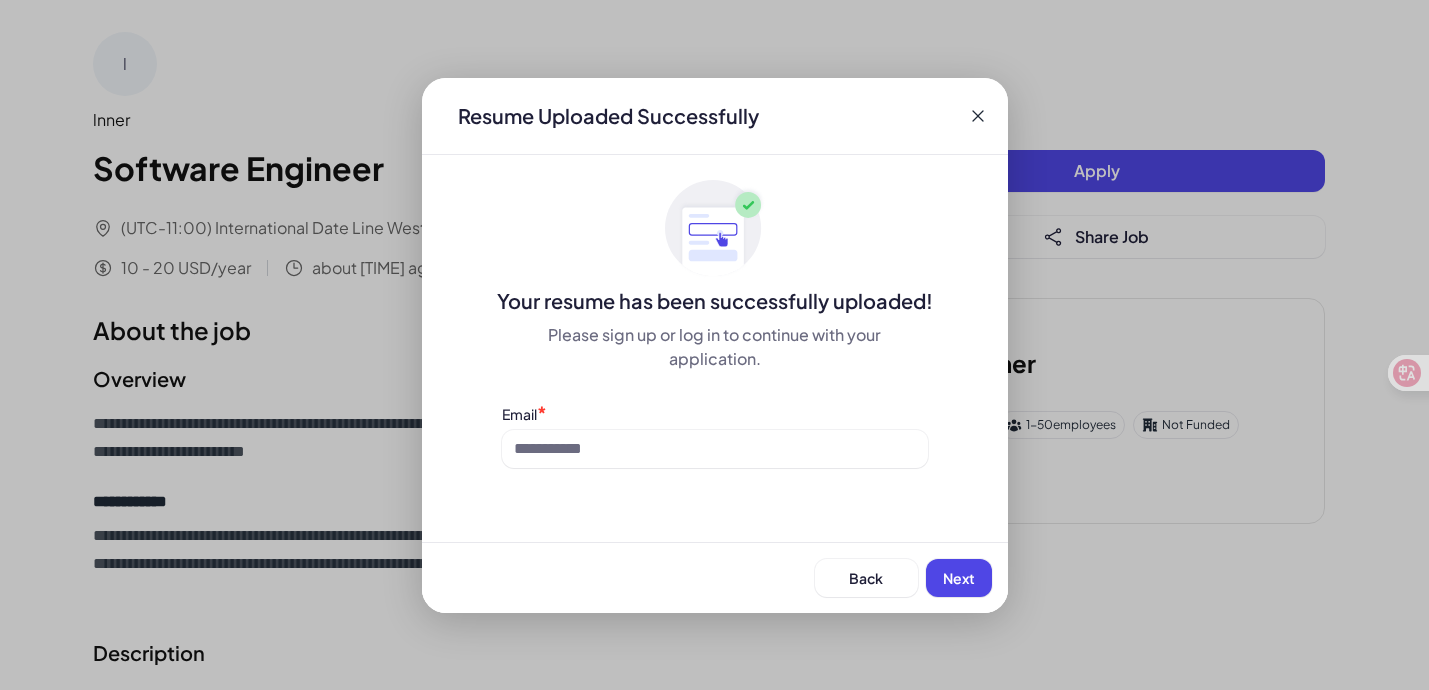 click on "Resume Uploaded Successfully Your resume has been successfully uploaded! Please sign up or log in to continue with your application. Email * Back Next" at bounding box center (715, 345) 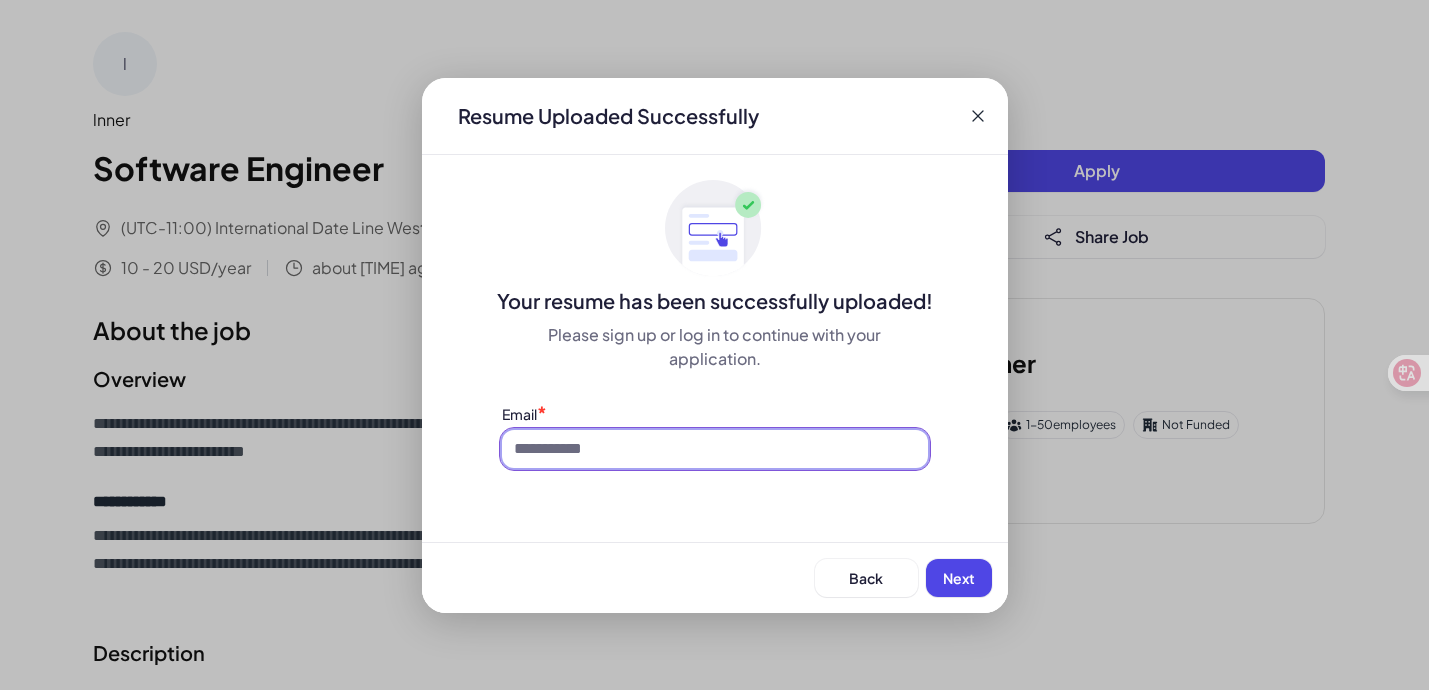 click at bounding box center (715, 449) 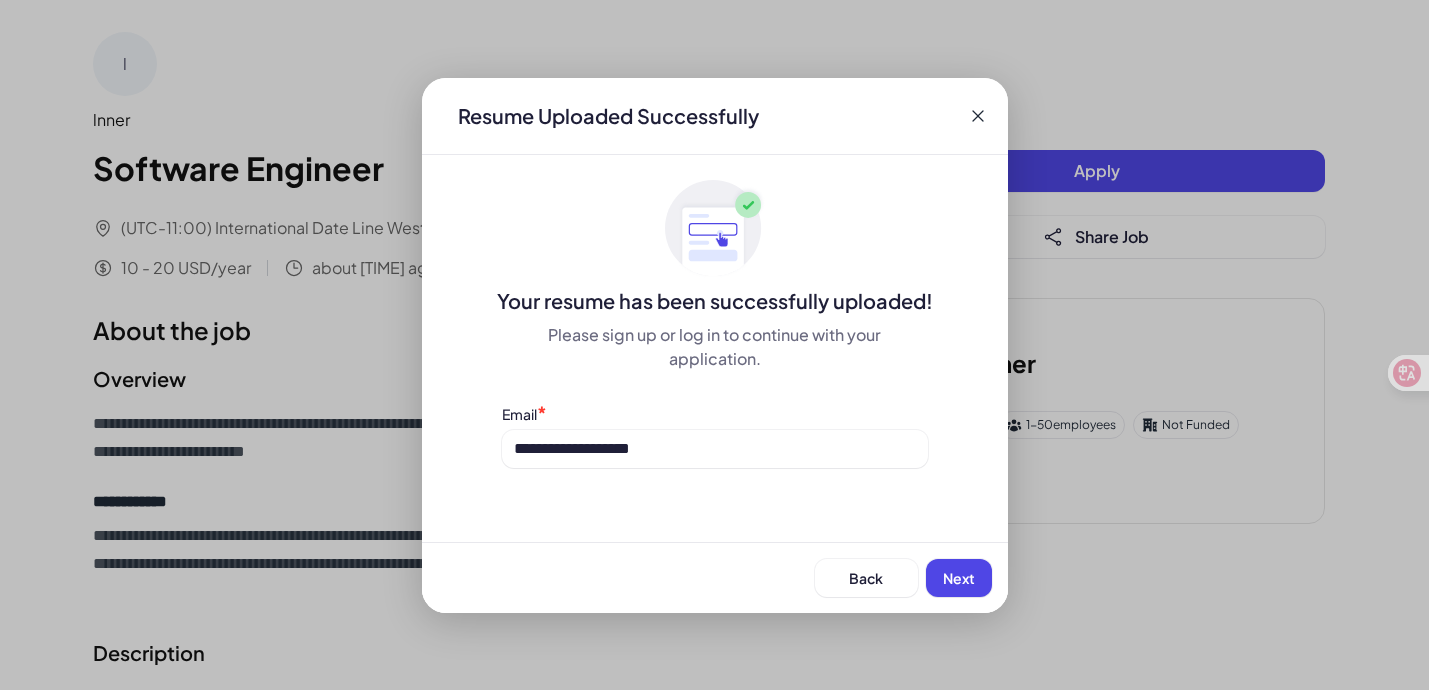 click on "Next" at bounding box center [959, 578] 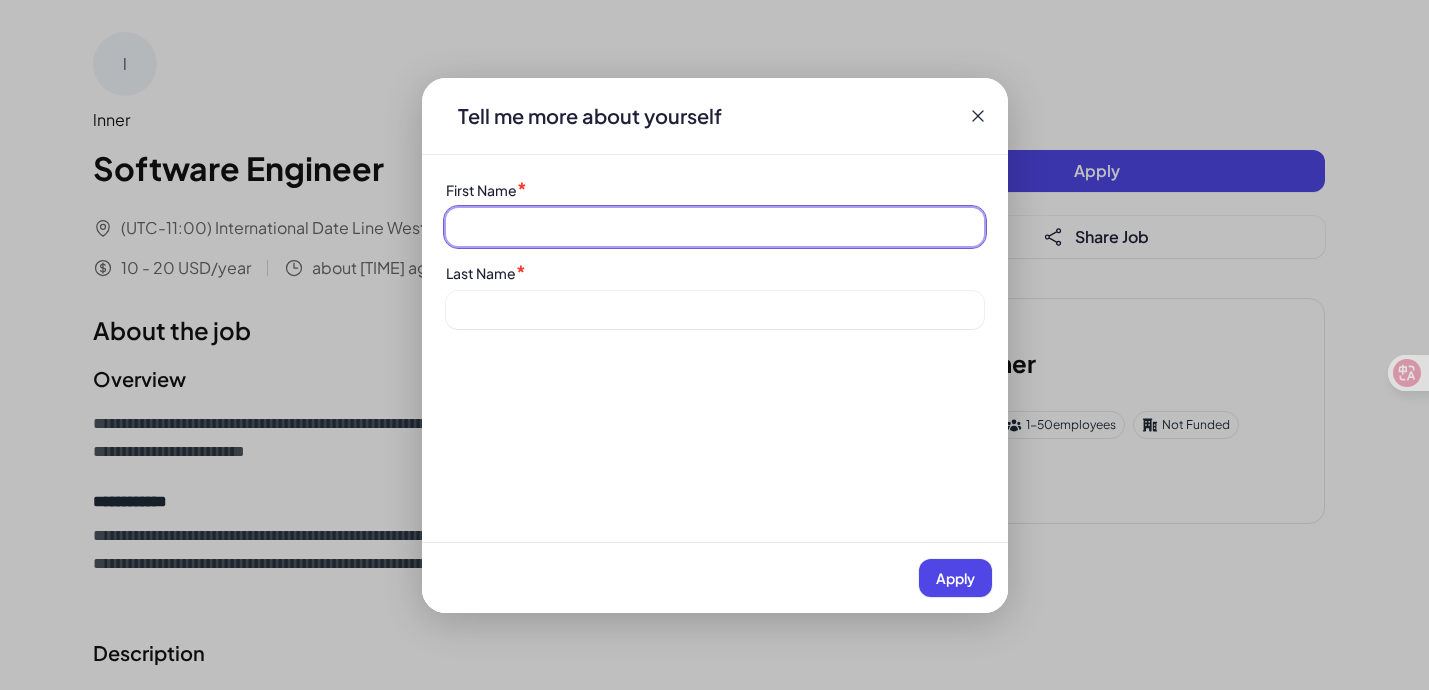 click at bounding box center (715, 227) 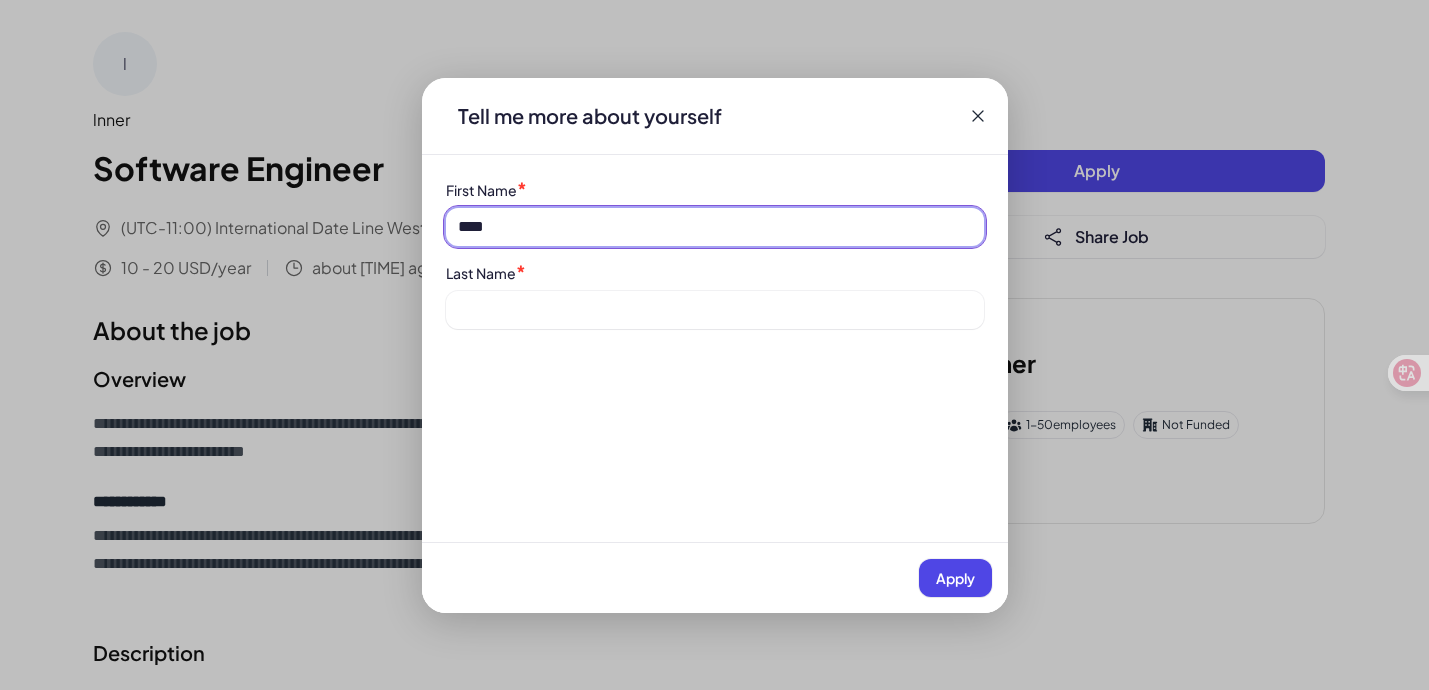 type on "****" 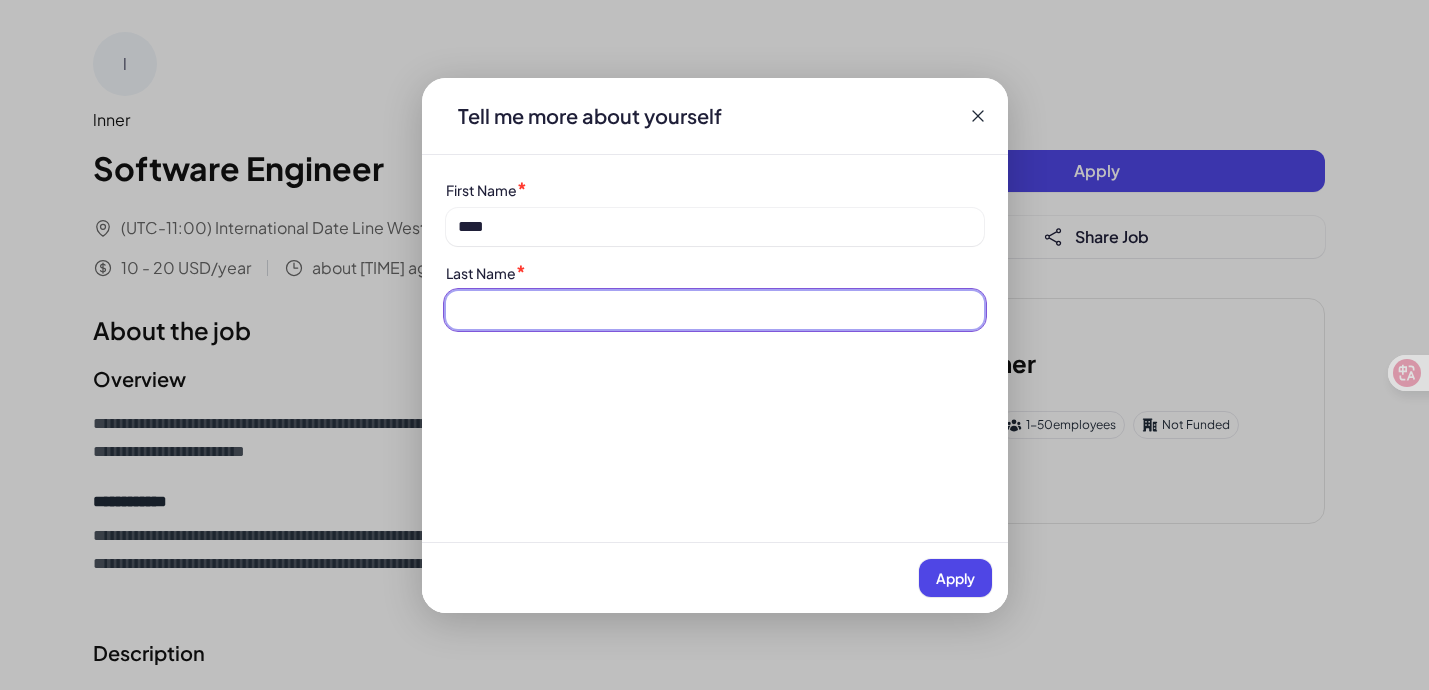 click at bounding box center (715, 310) 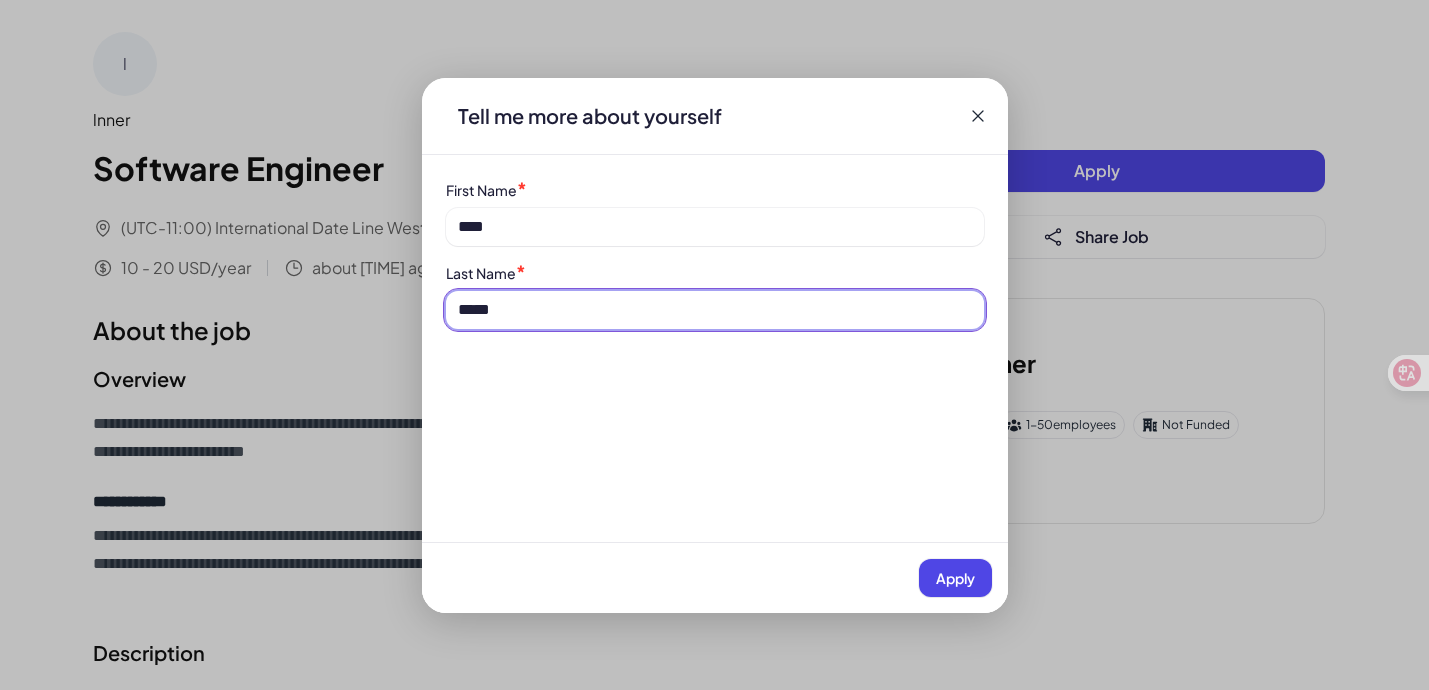 type on "*****" 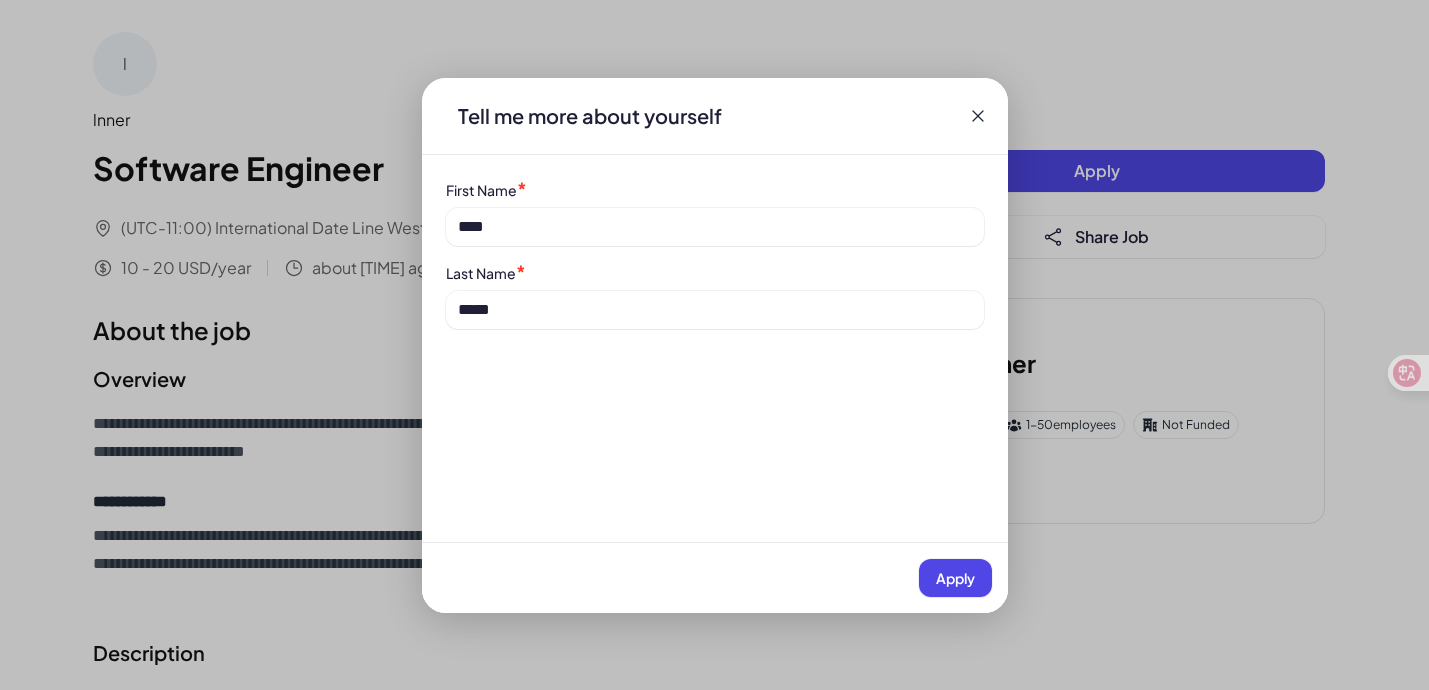 click on "Apply" at bounding box center [955, 578] 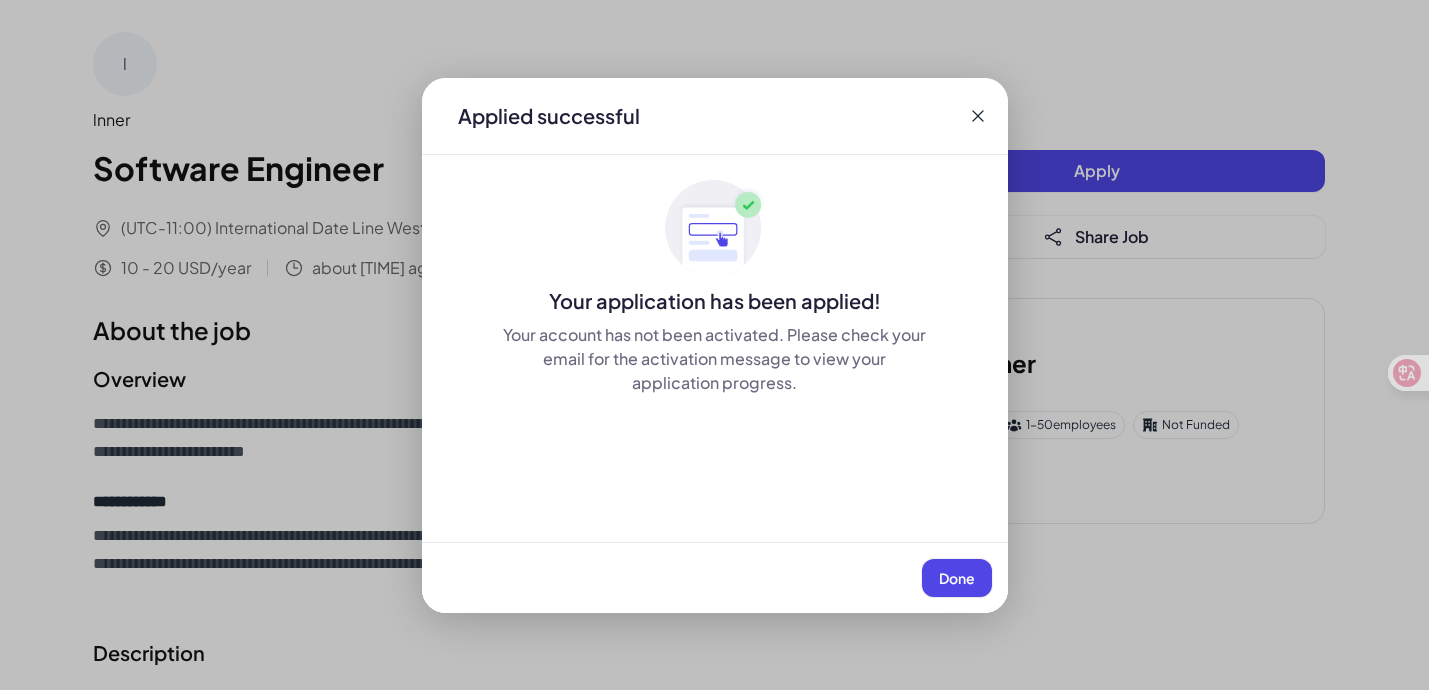 click on "Done" at bounding box center (957, 578) 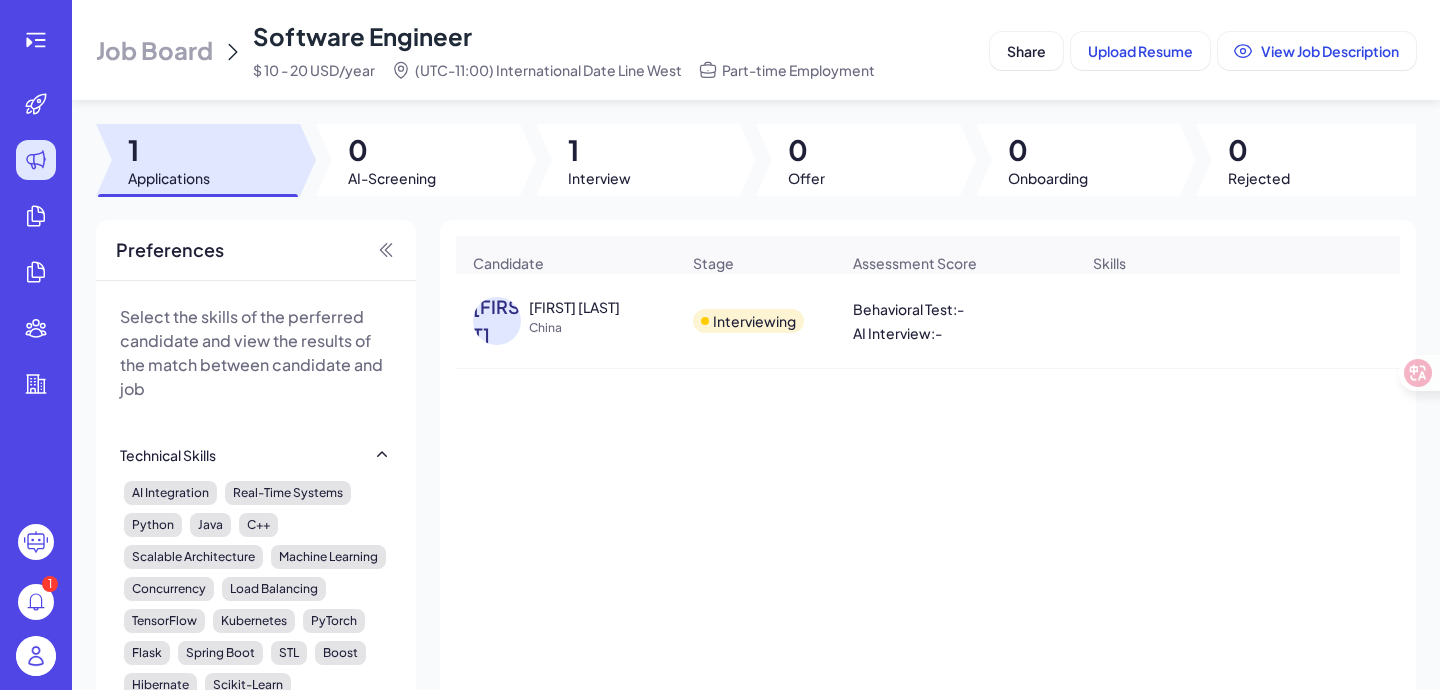 scroll, scrollTop: 0, scrollLeft: 0, axis: both 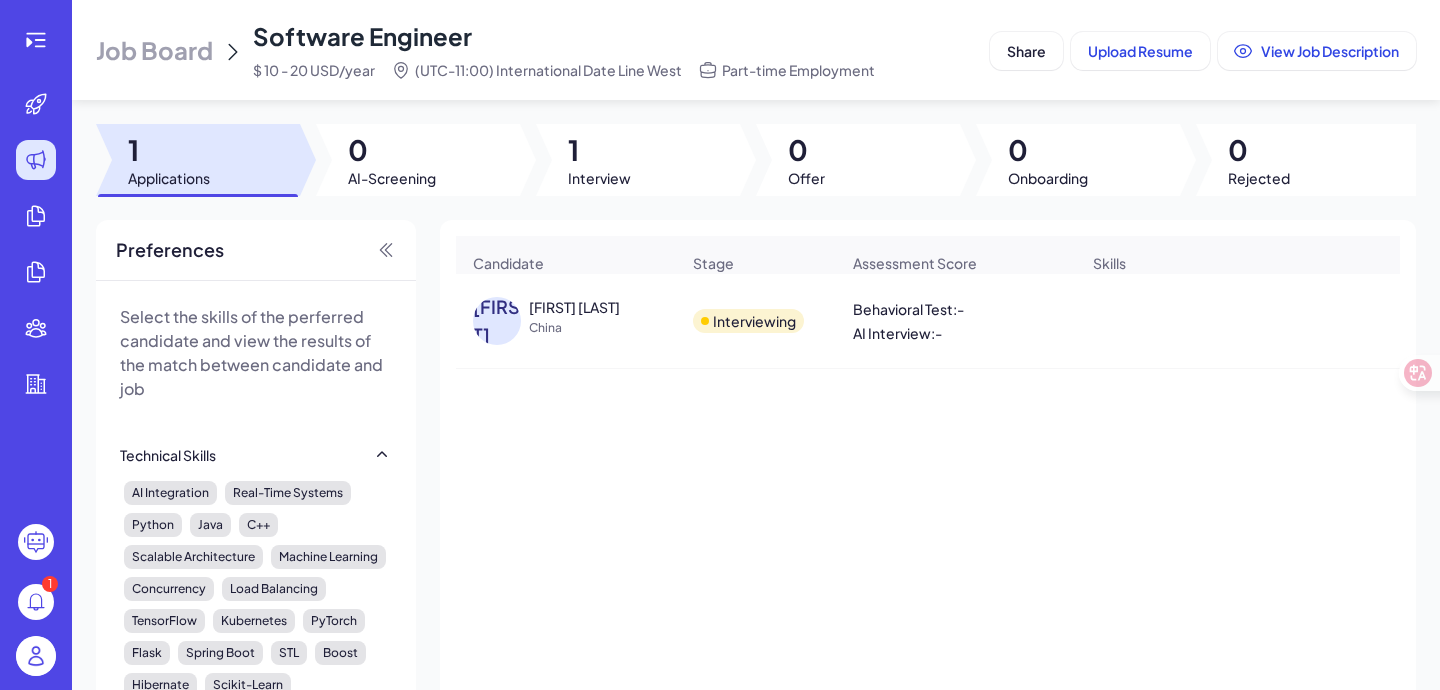 click on "f.j feng jiang China Interviewing Behavioral Test :  - AI Interview :  - designed scalable java backend for e-commerce handling 1m+ transactions optimized system latency for high-frequency trading platform maintained 98% bug resolution rate in a java-based analytics tool Jul 18, 2025 17602125688@163.com" at bounding box center [928, 589] 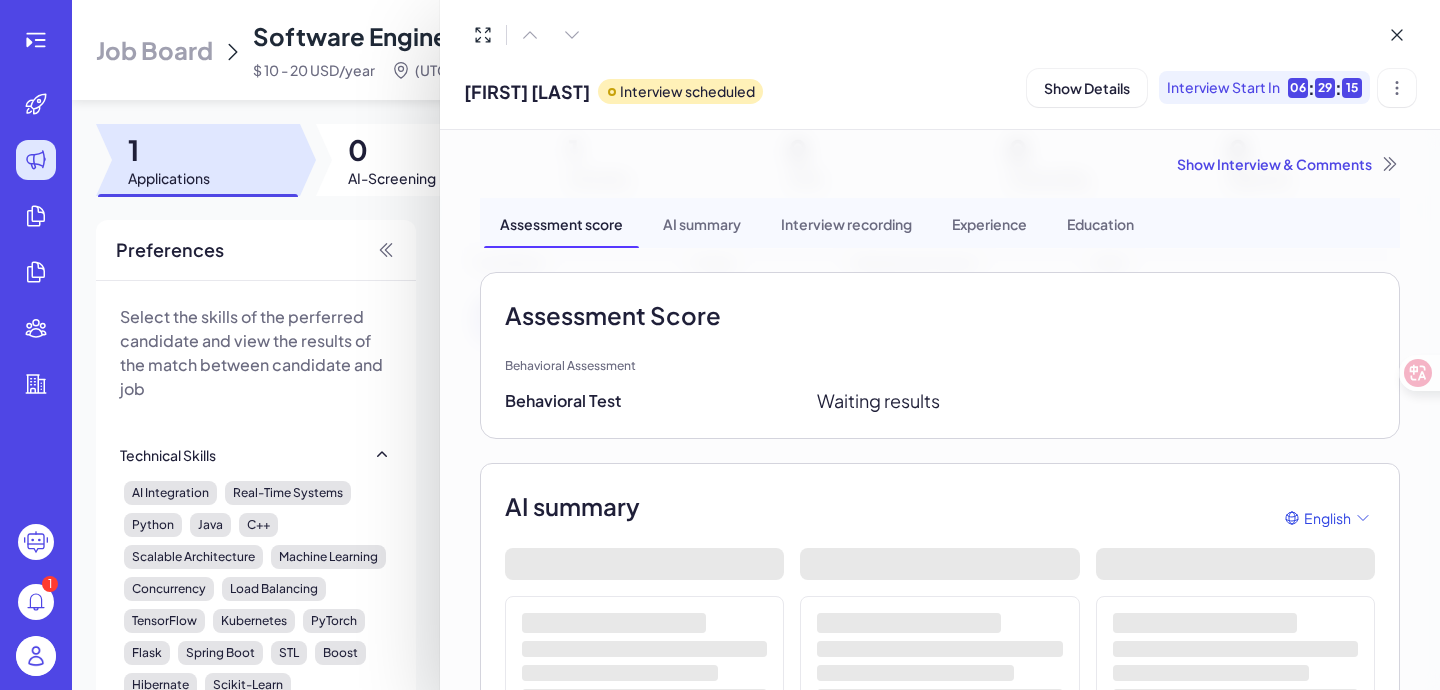 click on "Interview Start In" at bounding box center (1223, 87) 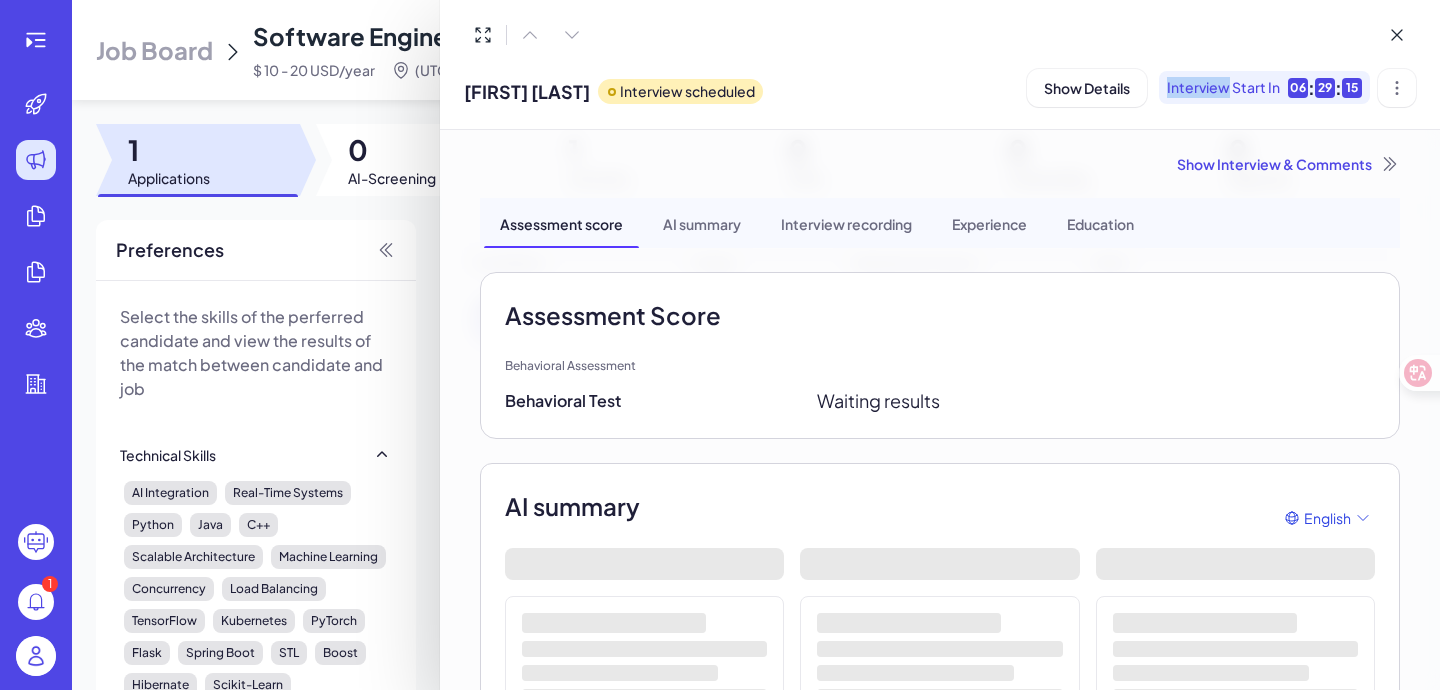click on "Interview Start In" at bounding box center (1223, 87) 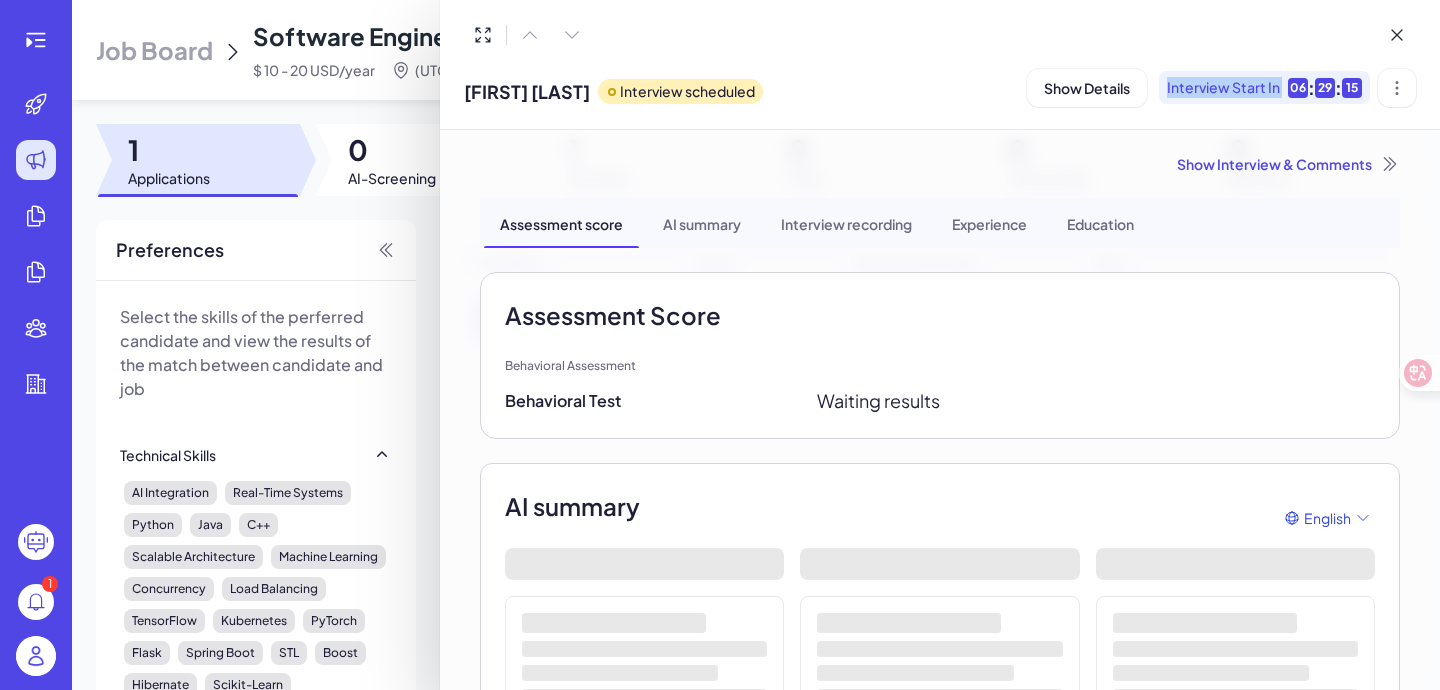 click on "Interview Start In" at bounding box center [1223, 87] 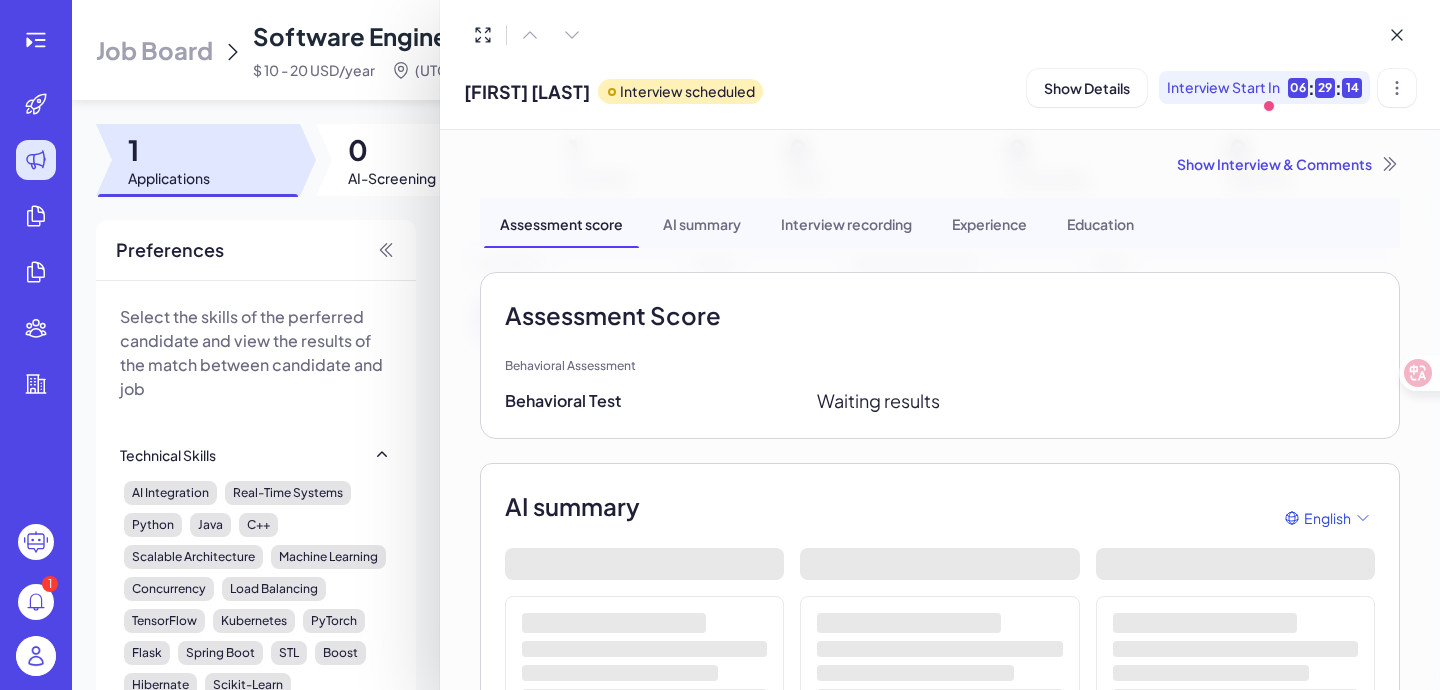 click on "Show Interview & Comments" at bounding box center [940, 164] 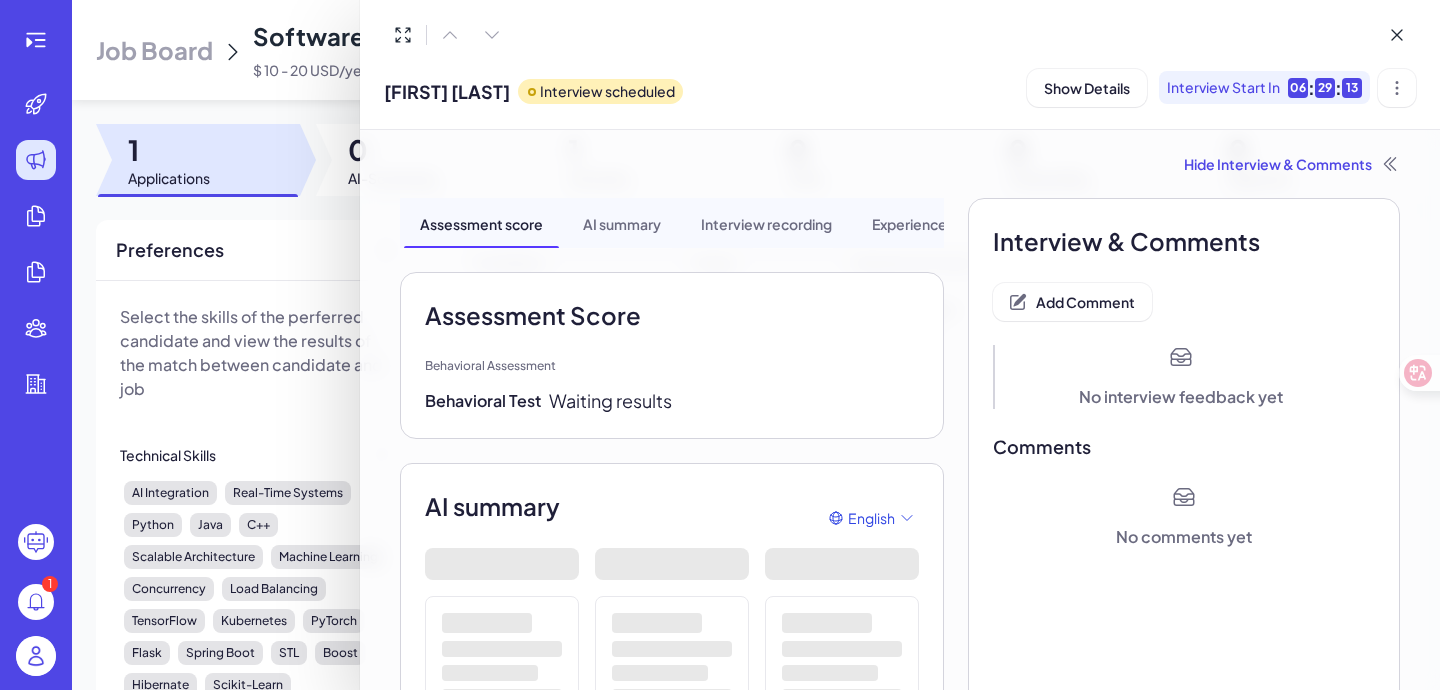 click on "Hide Interview & Comments" at bounding box center [900, 164] 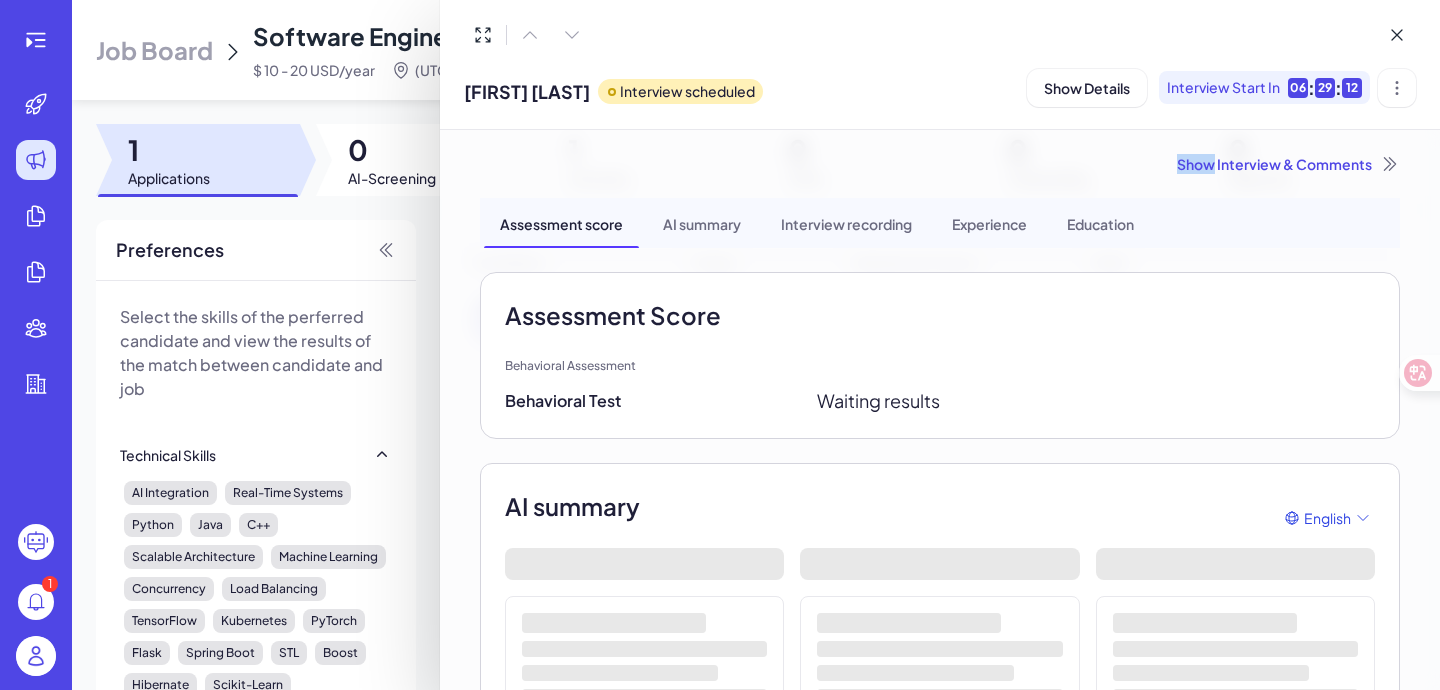 click on "Show Interview & Comments" at bounding box center (940, 164) 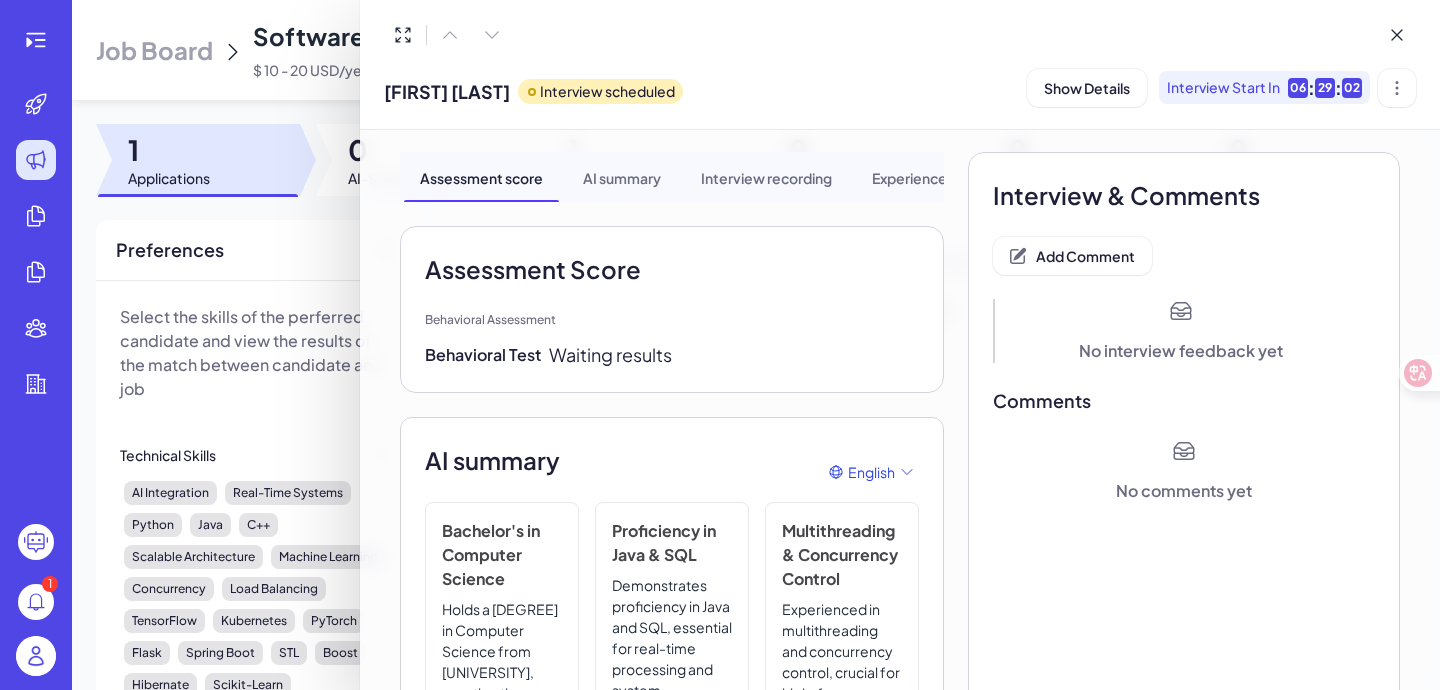 scroll, scrollTop: 46, scrollLeft: 0, axis: vertical 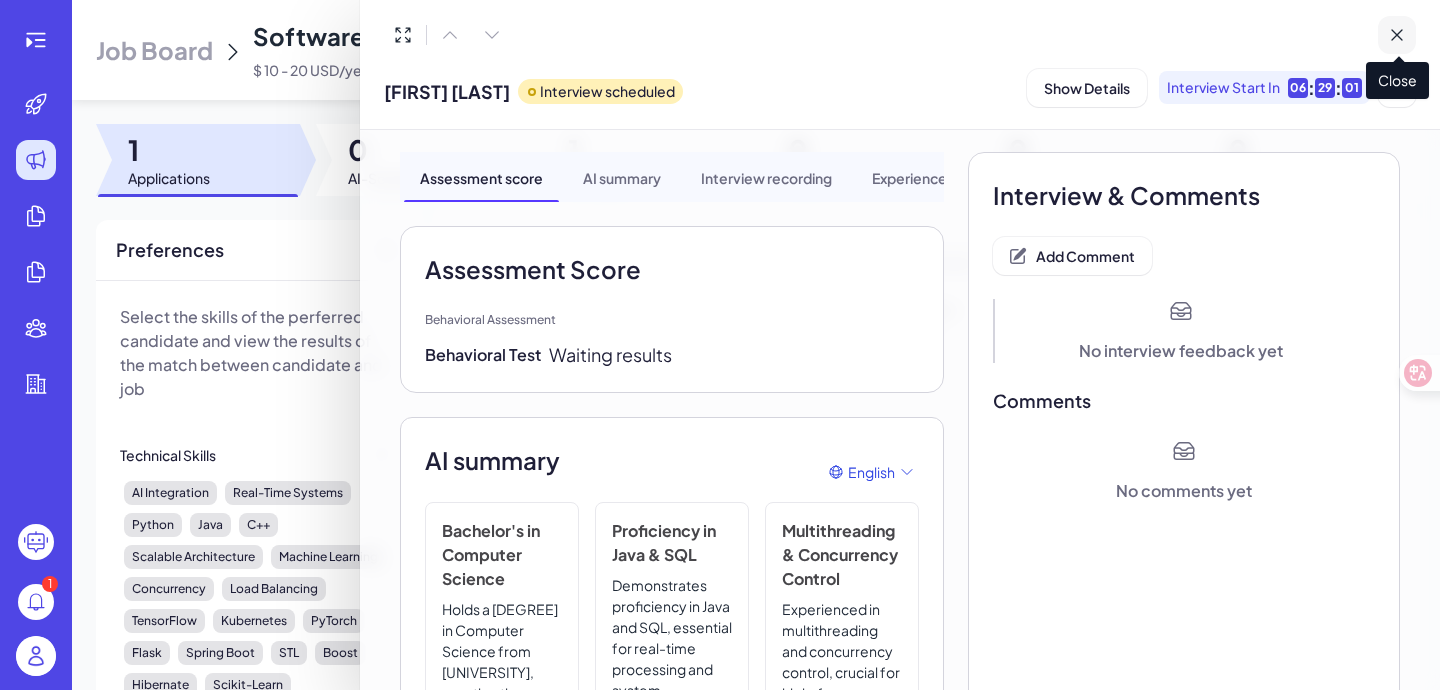 click at bounding box center (1397, 35) 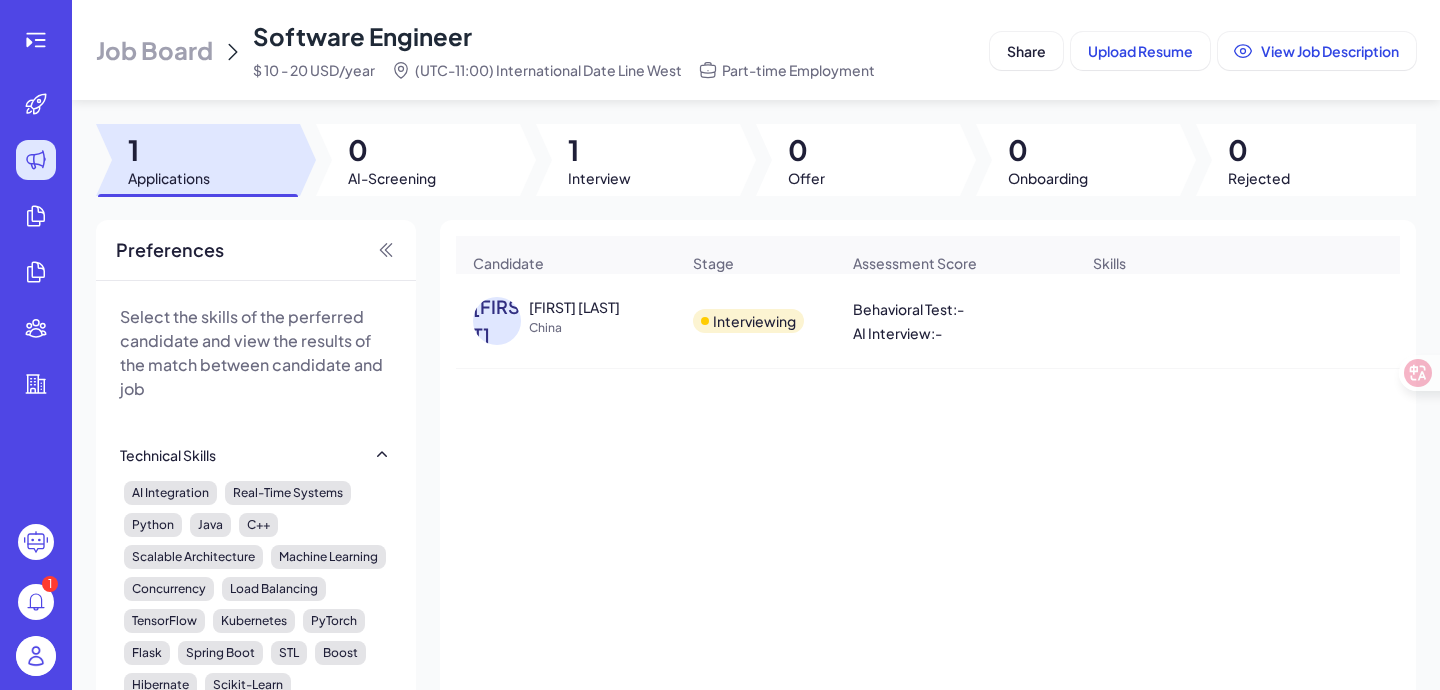 click on "Job Board" at bounding box center (154, 50) 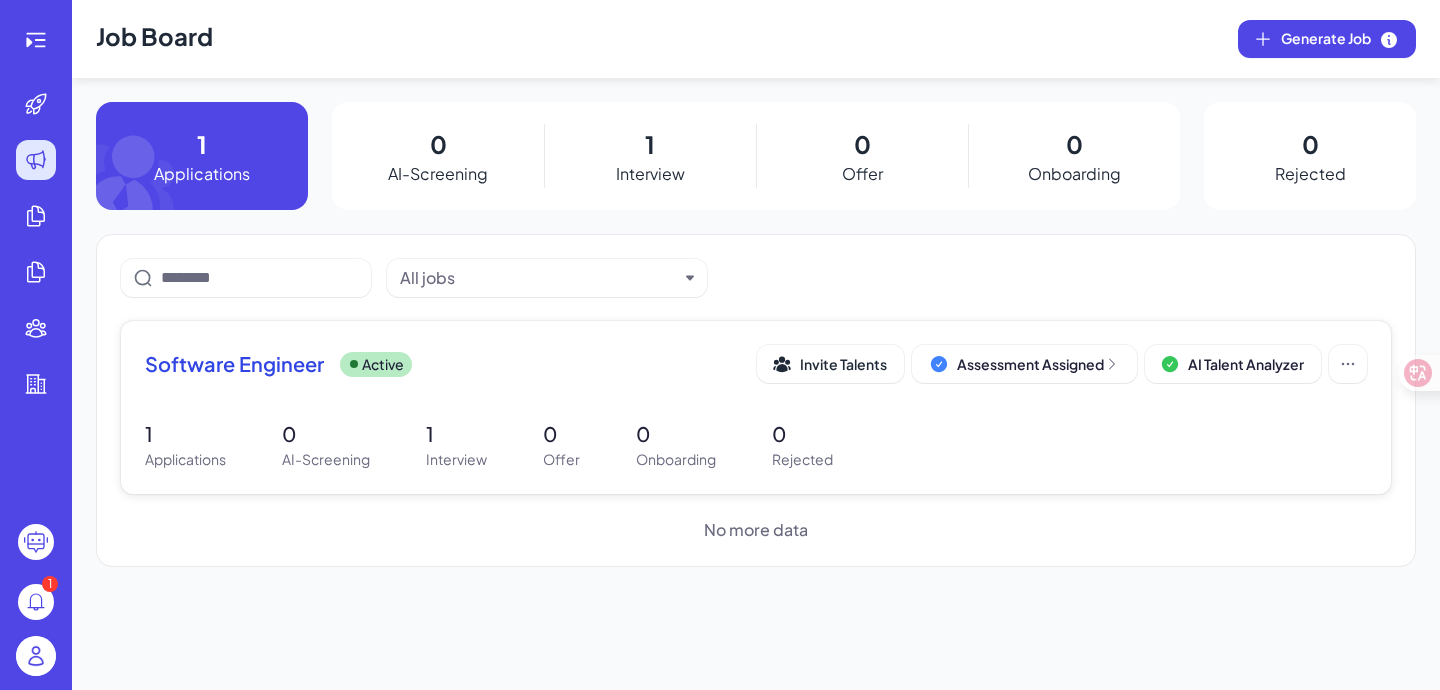 click on "1   Applications 0 AI-Screening 1 Interview 0 Offer 0 Onboarding 0 Rejected" at bounding box center (756, 444) 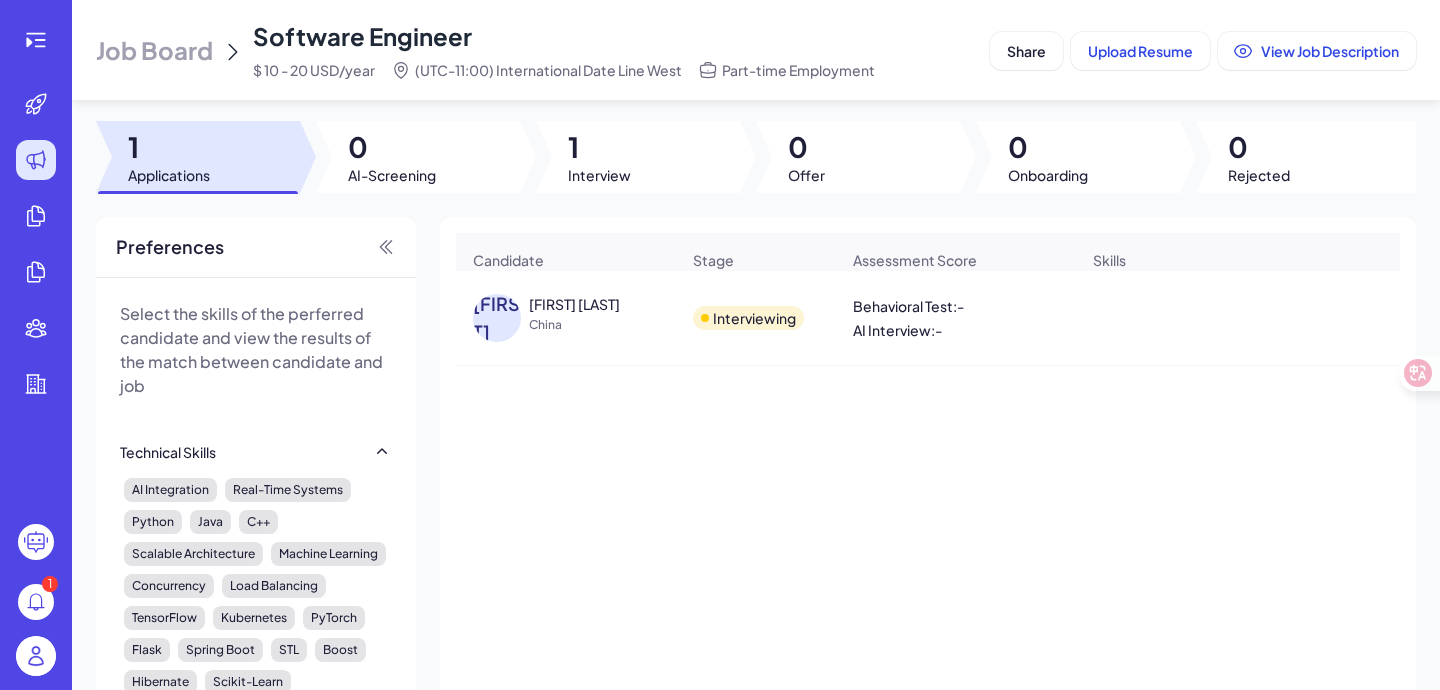 scroll, scrollTop: 4, scrollLeft: 0, axis: vertical 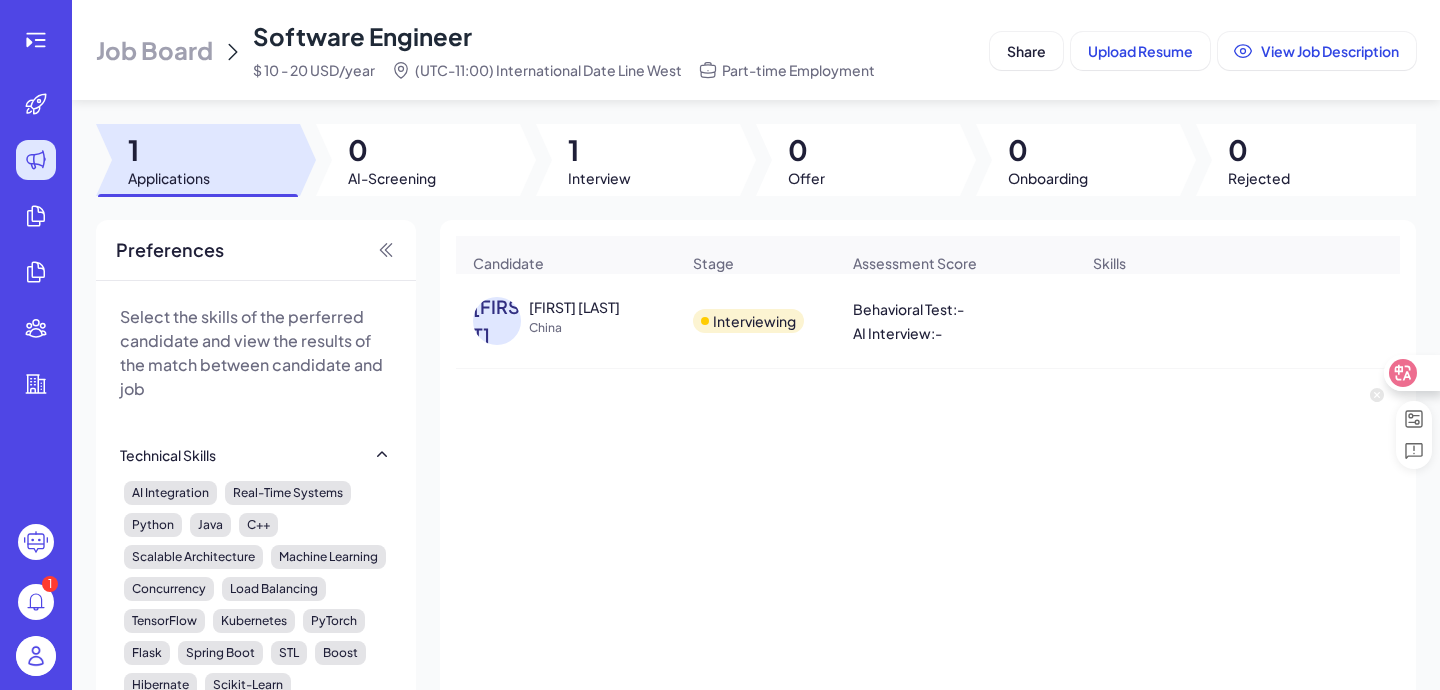 click 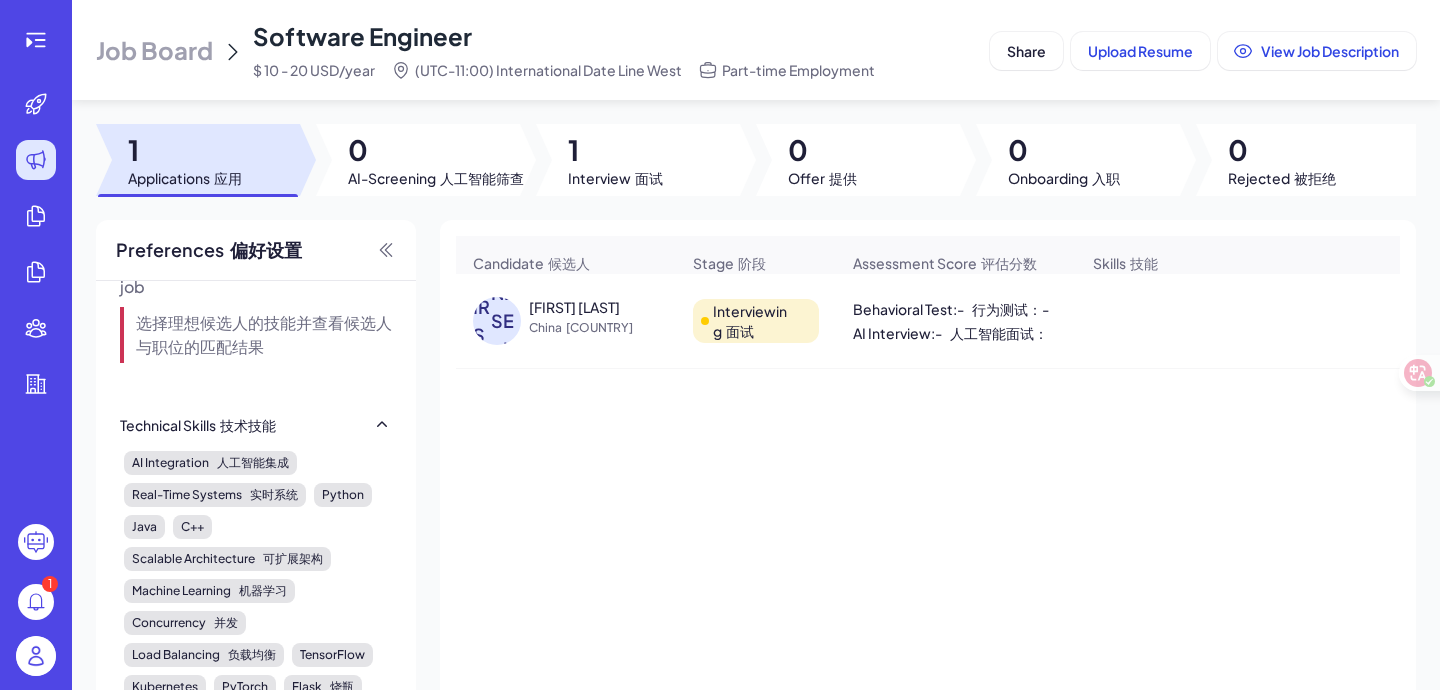 scroll, scrollTop: 142, scrollLeft: 0, axis: vertical 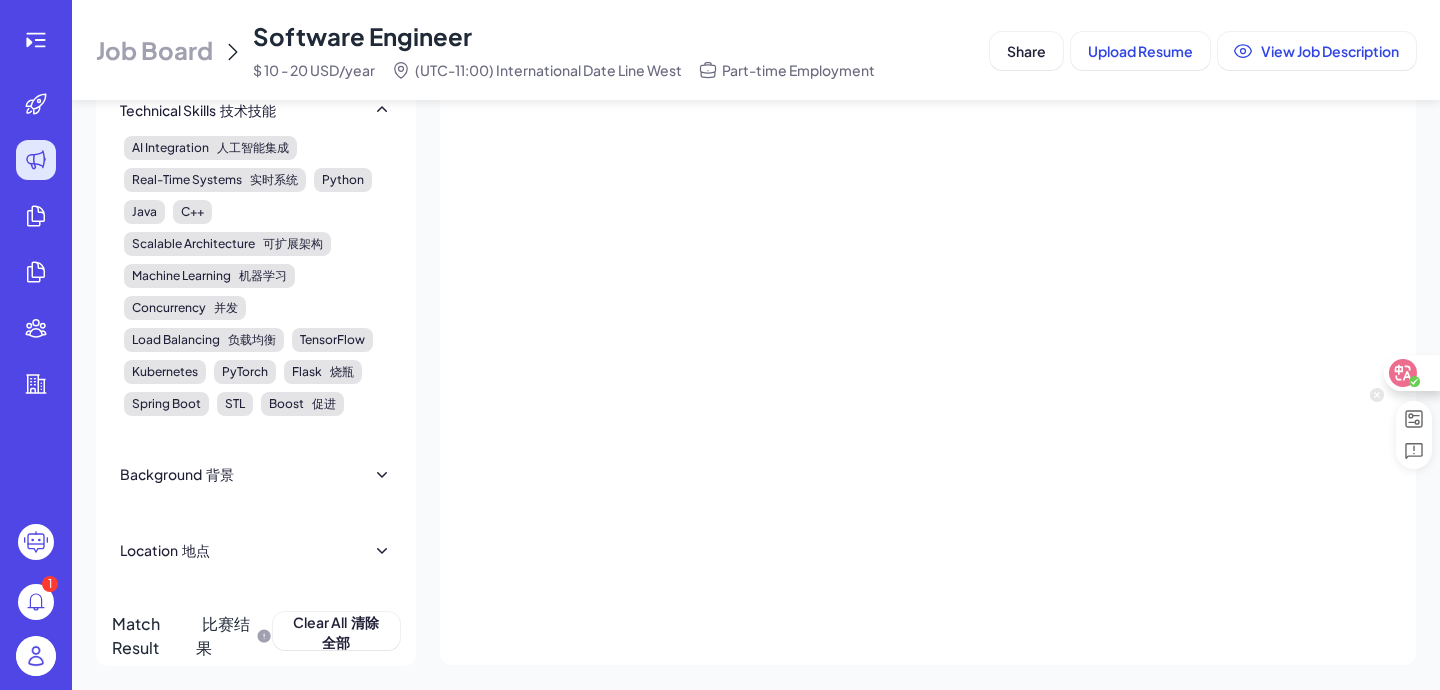 click at bounding box center (1411, 373) 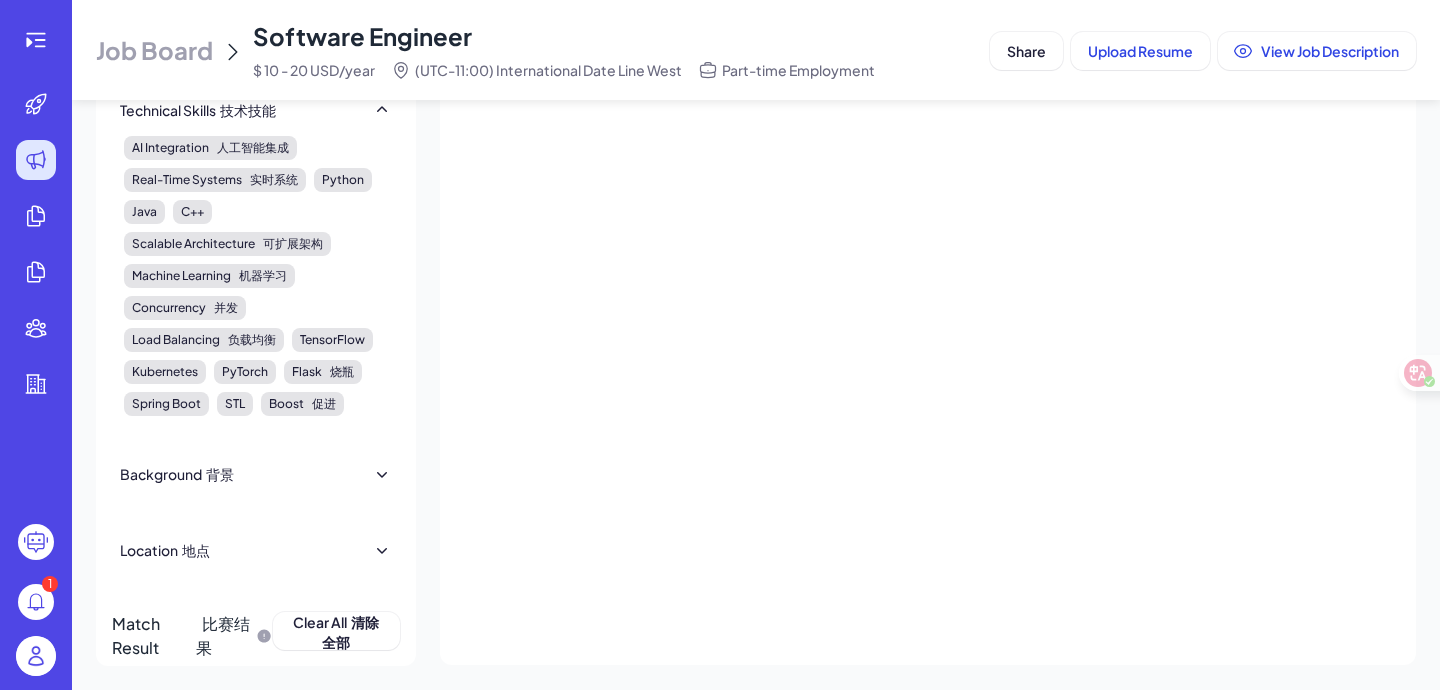 scroll, scrollTop: 70, scrollLeft: 0, axis: vertical 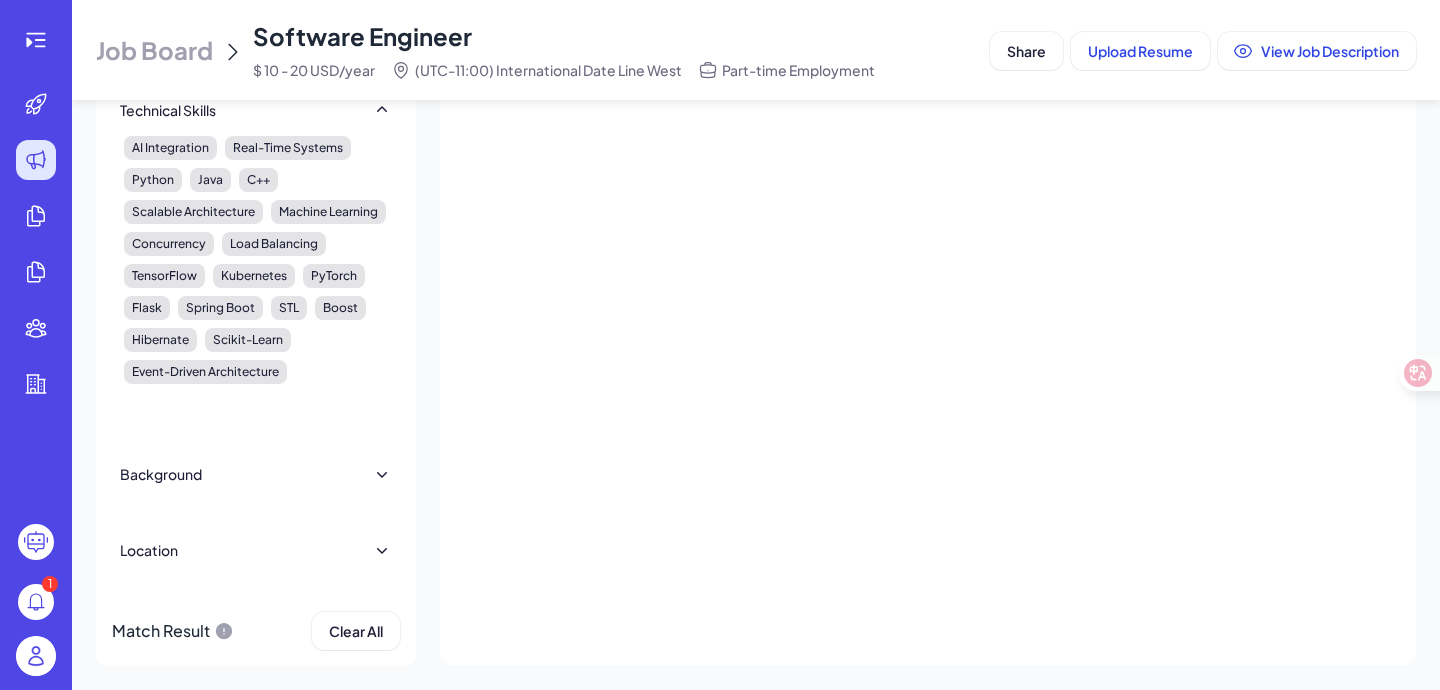 click on "Location" at bounding box center (149, 550) 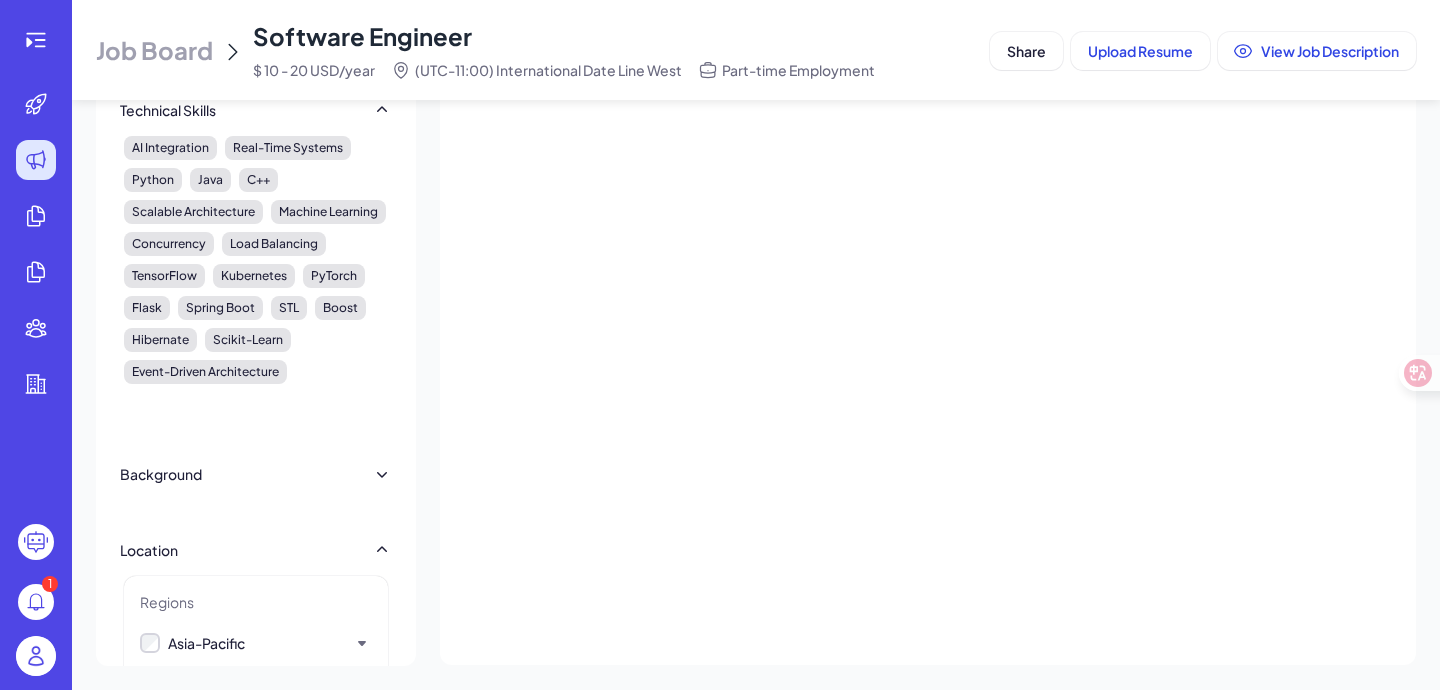 scroll, scrollTop: 142, scrollLeft: 0, axis: vertical 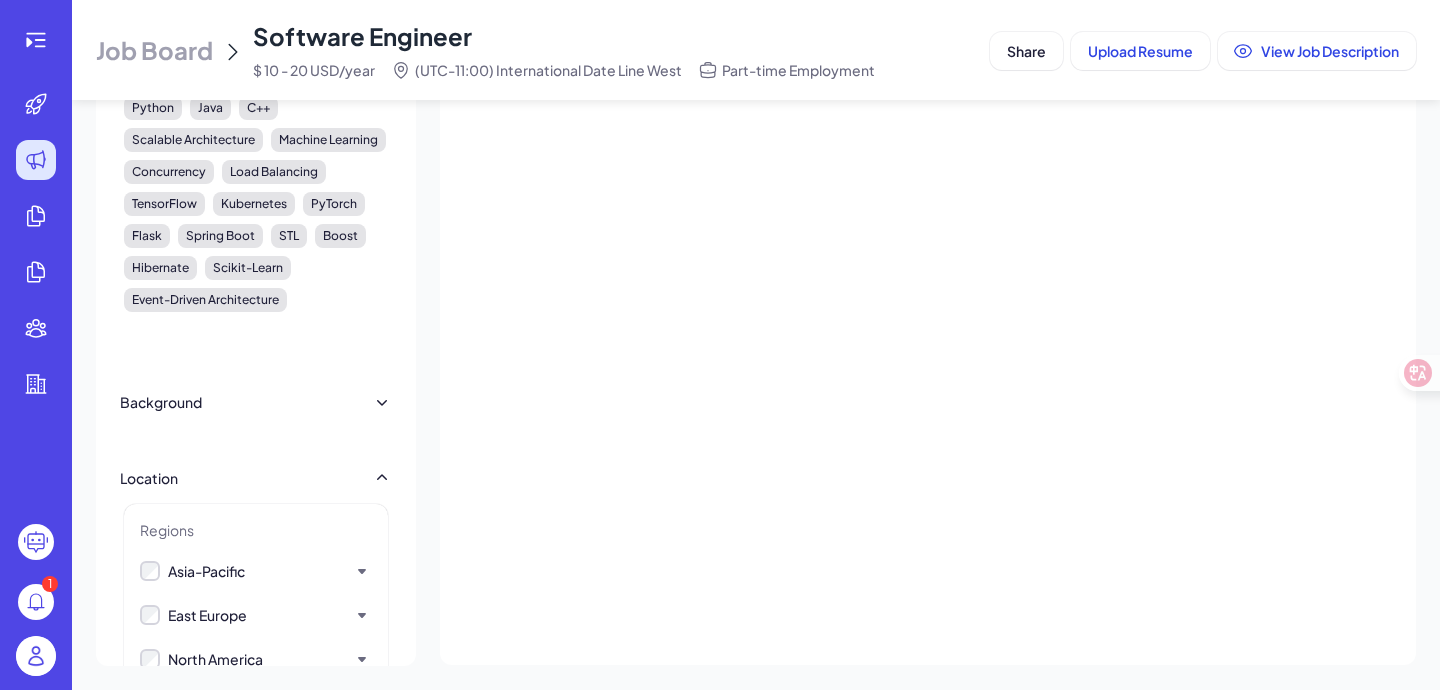 click on "Location" at bounding box center (149, 478) 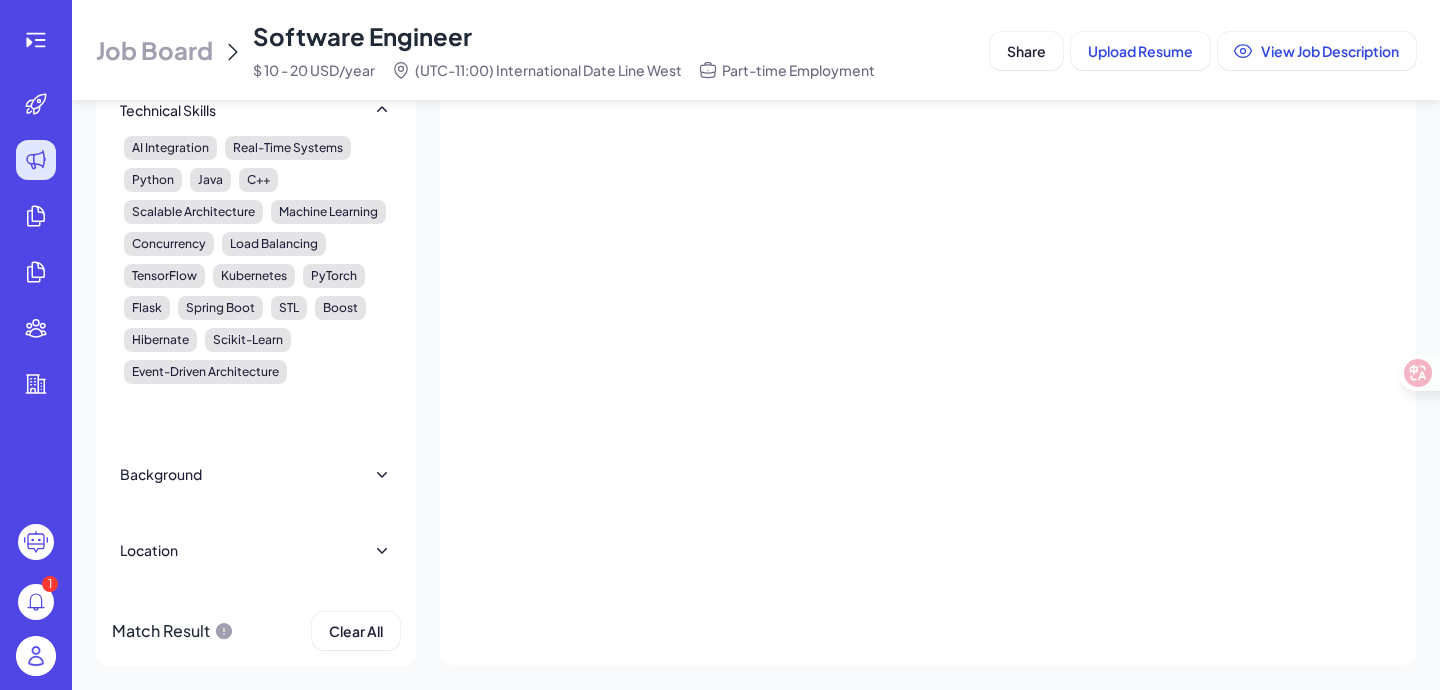 scroll, scrollTop: 70, scrollLeft: 0, axis: vertical 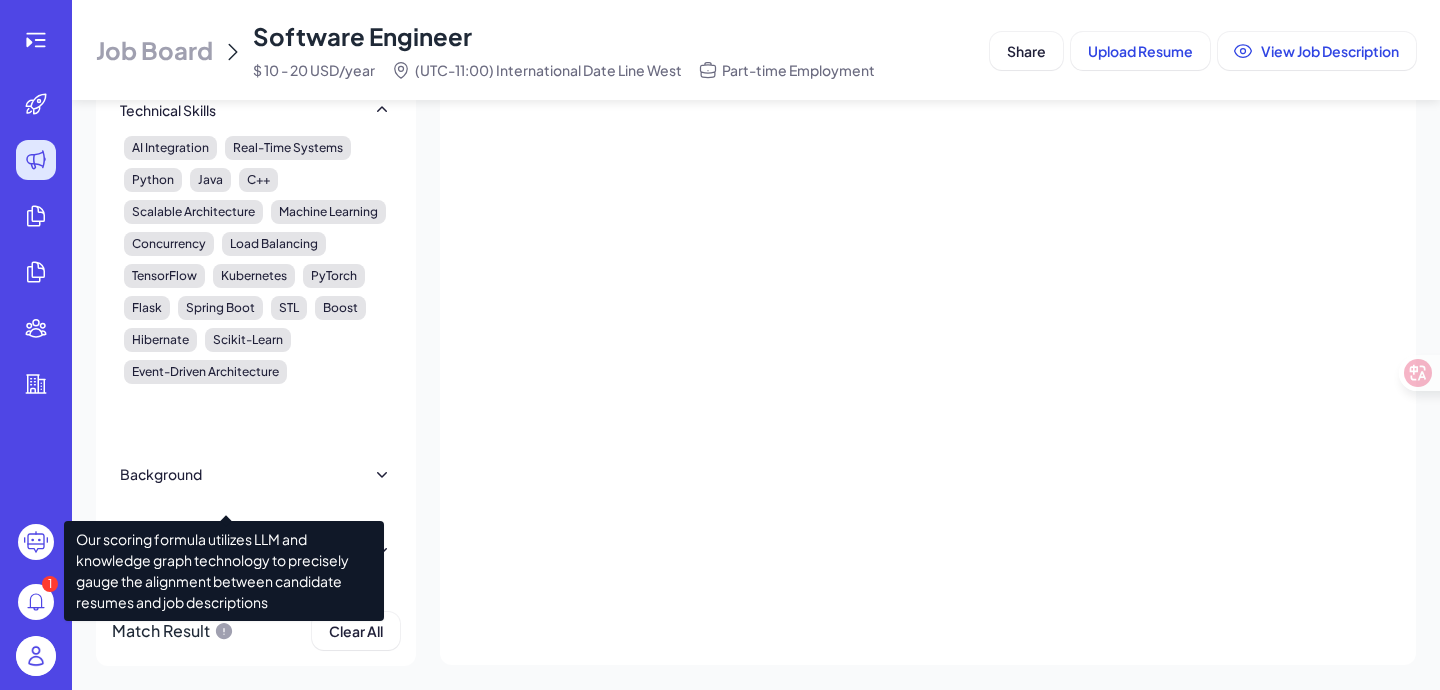 click 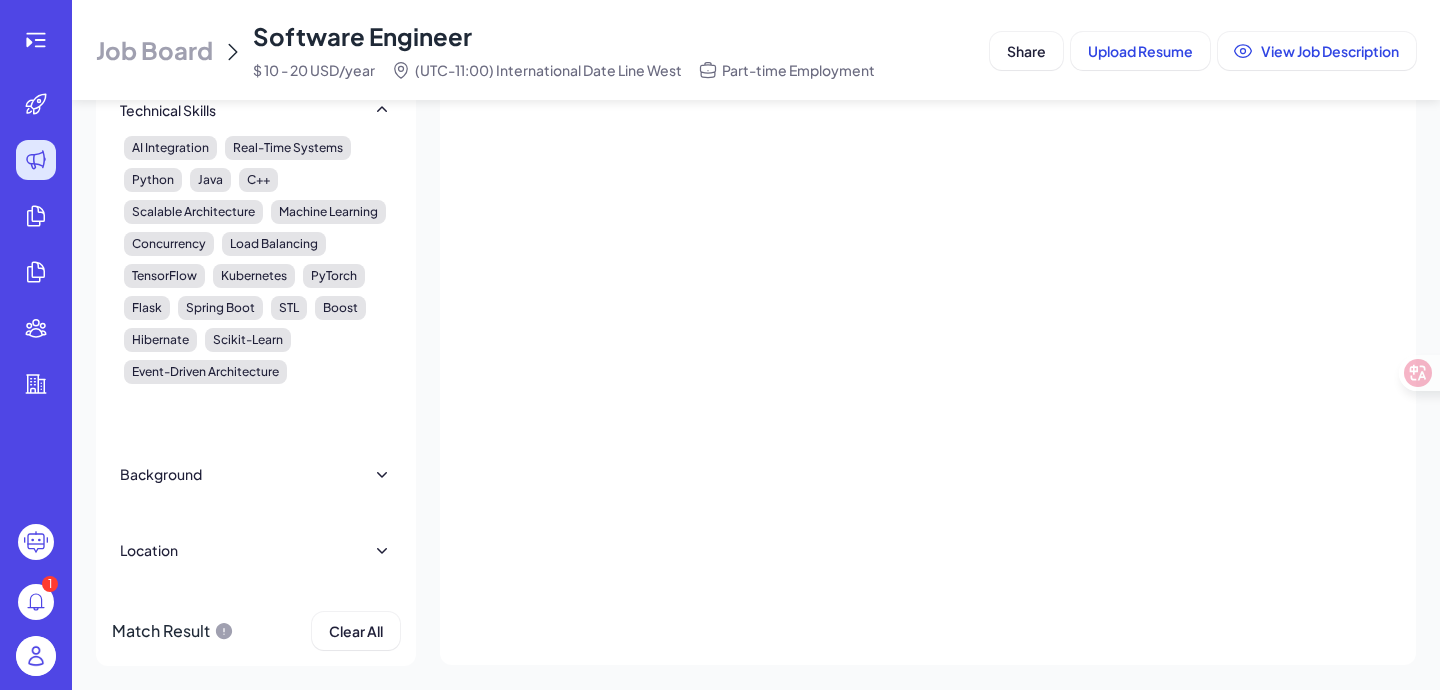 click on "Match Result Clear All" at bounding box center [256, 631] 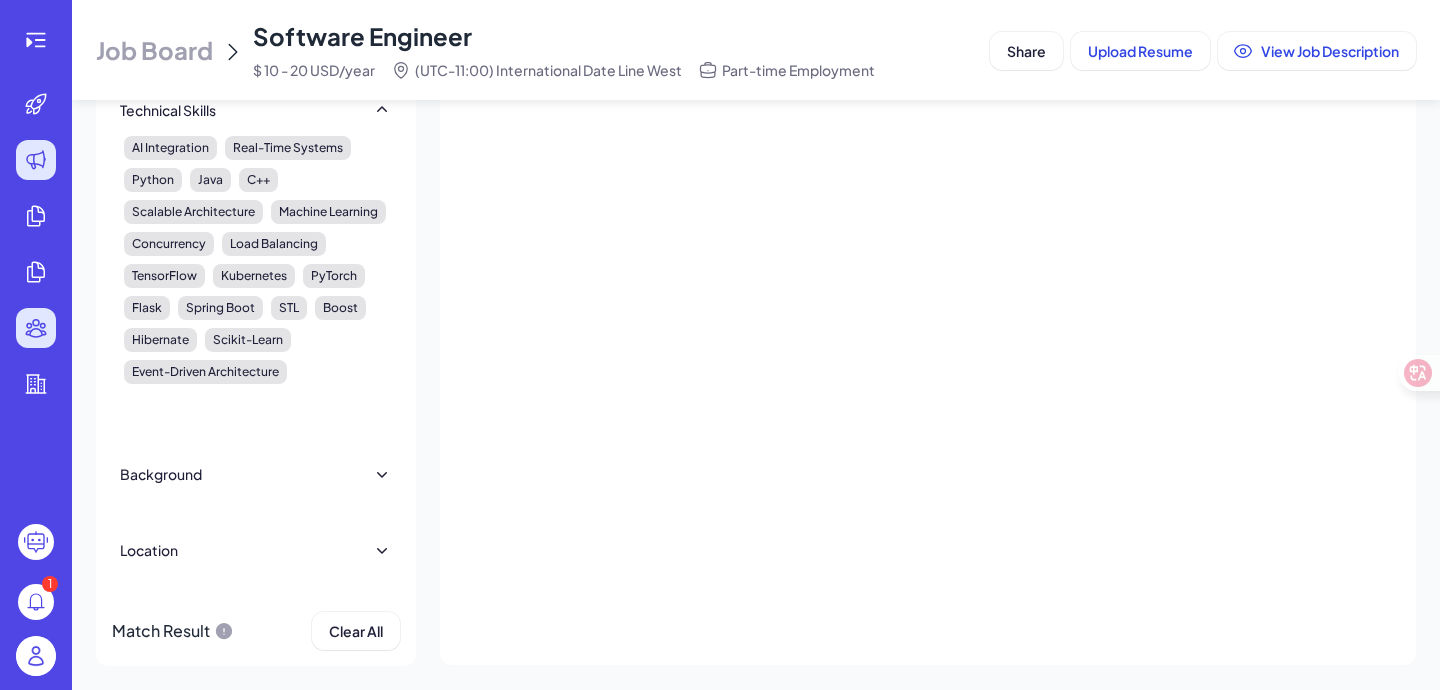 scroll, scrollTop: 0, scrollLeft: 0, axis: both 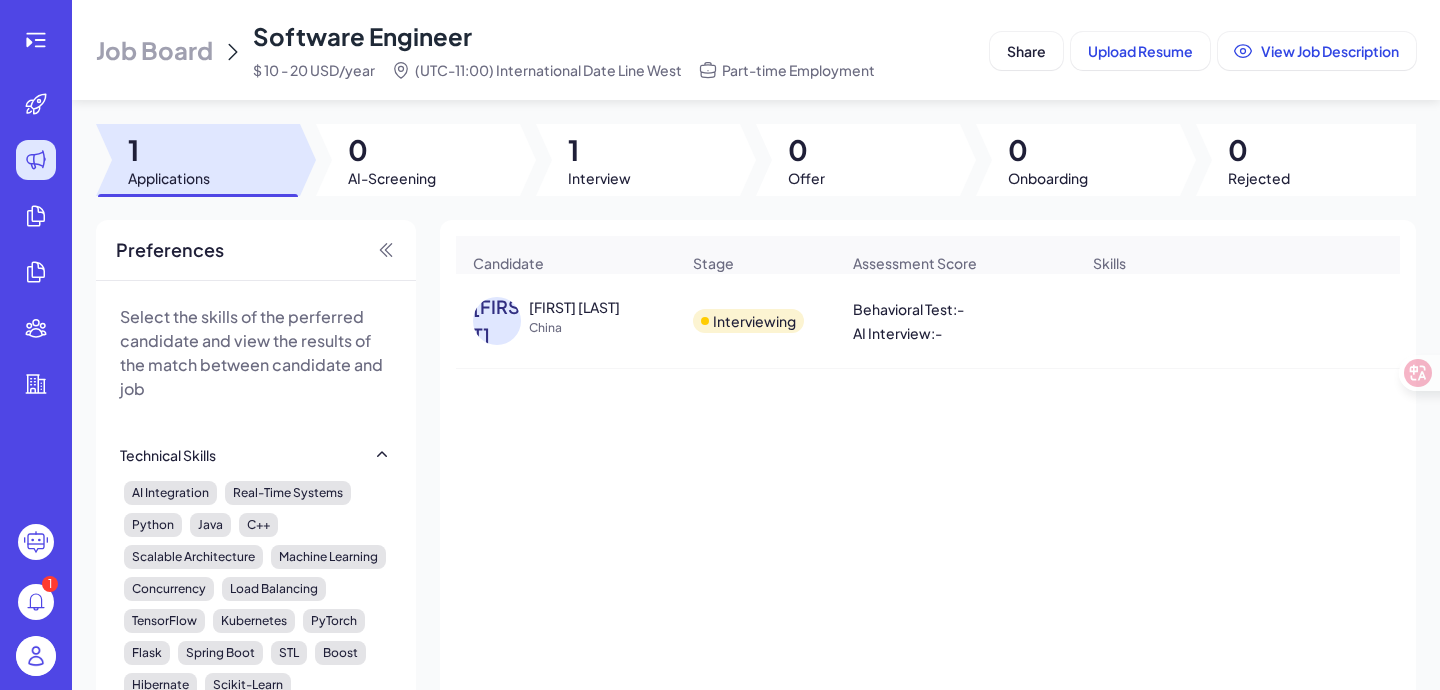 click on "0" at bounding box center (392, 150) 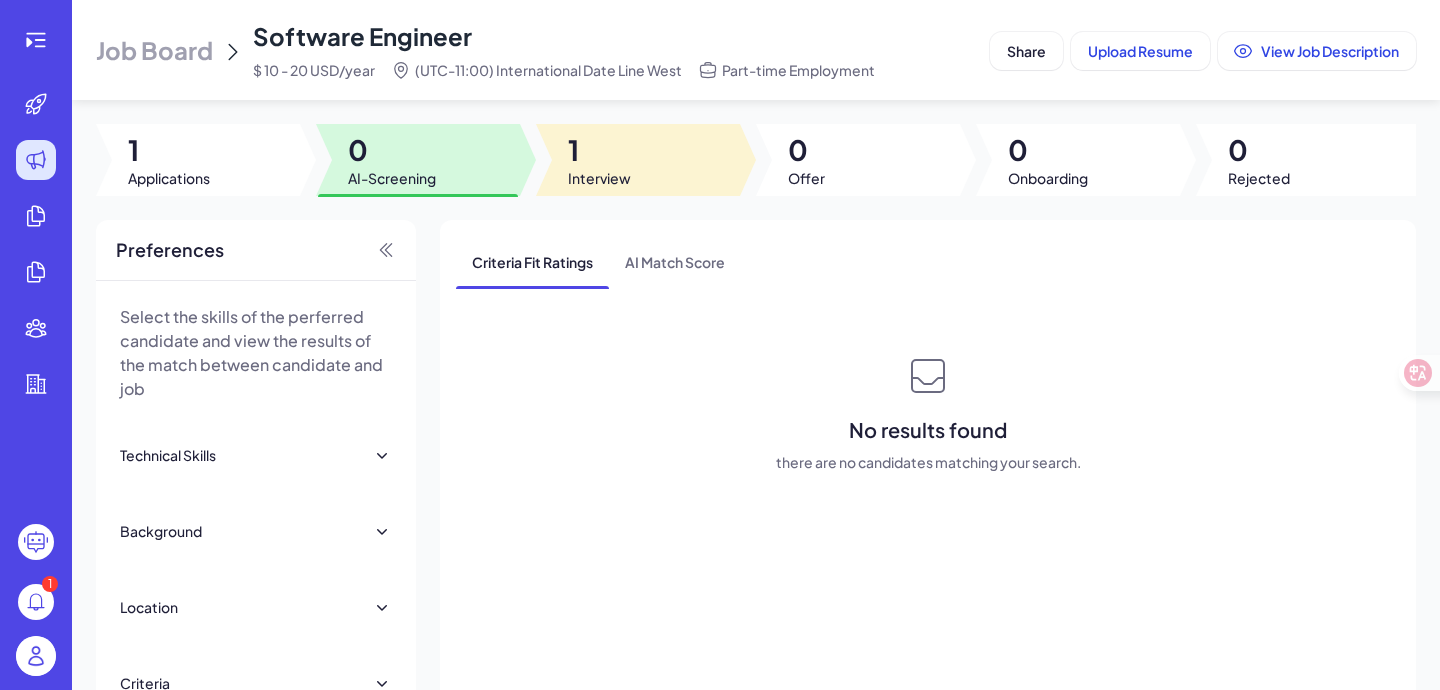 click at bounding box center [638, 160] 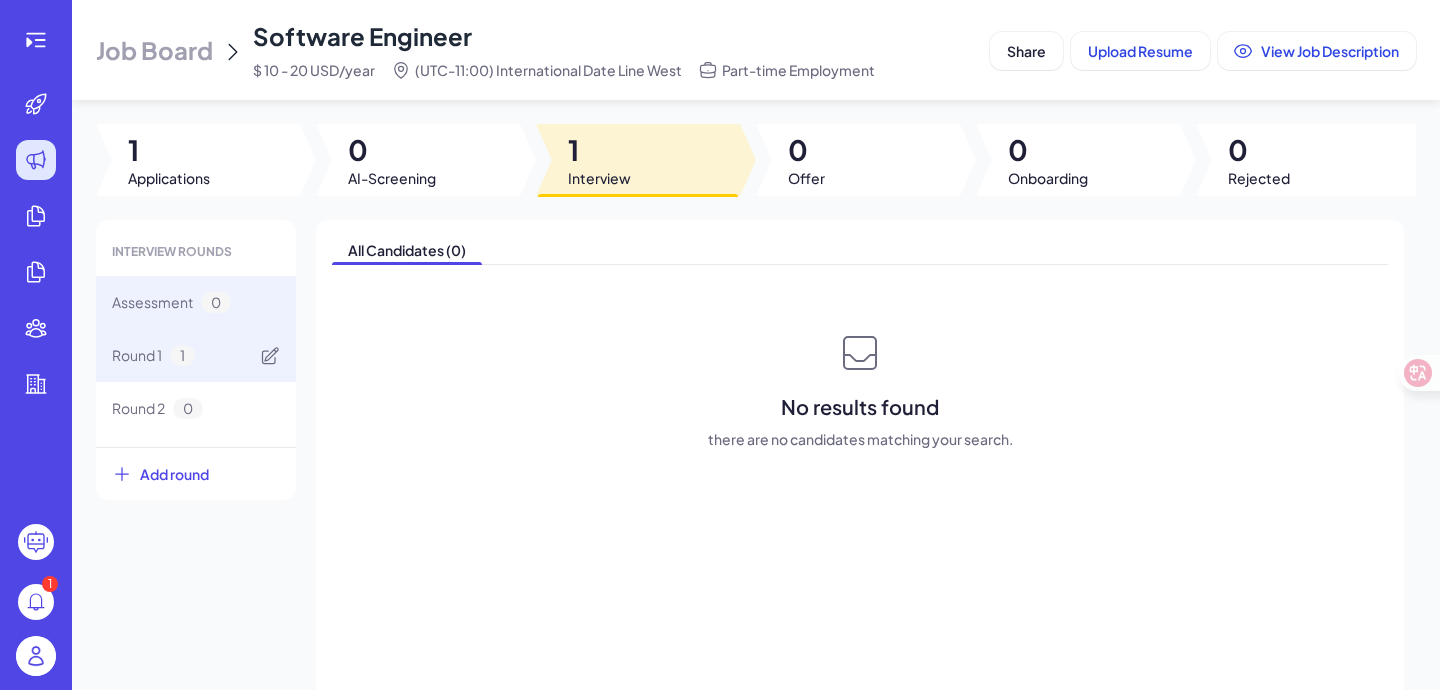 click on "1" at bounding box center [182, 355] 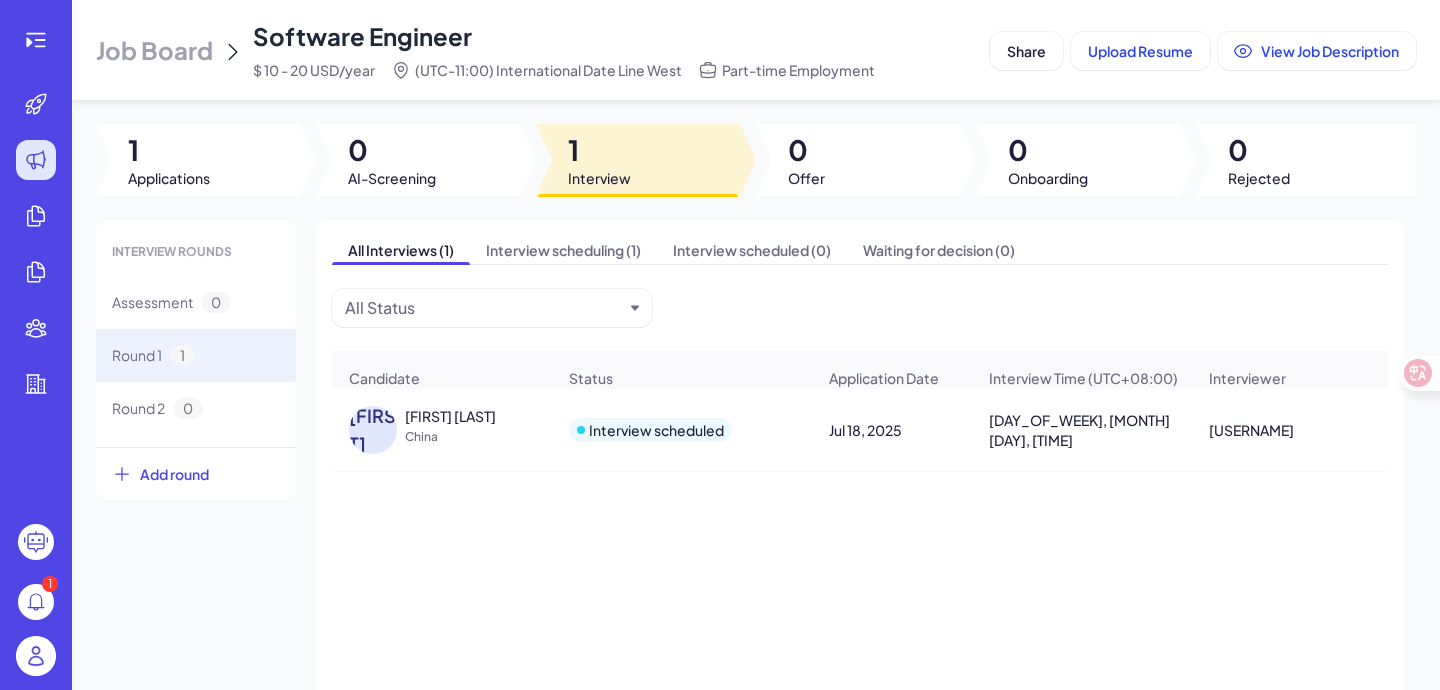 click on "Interview scheduled" at bounding box center [656, 430] 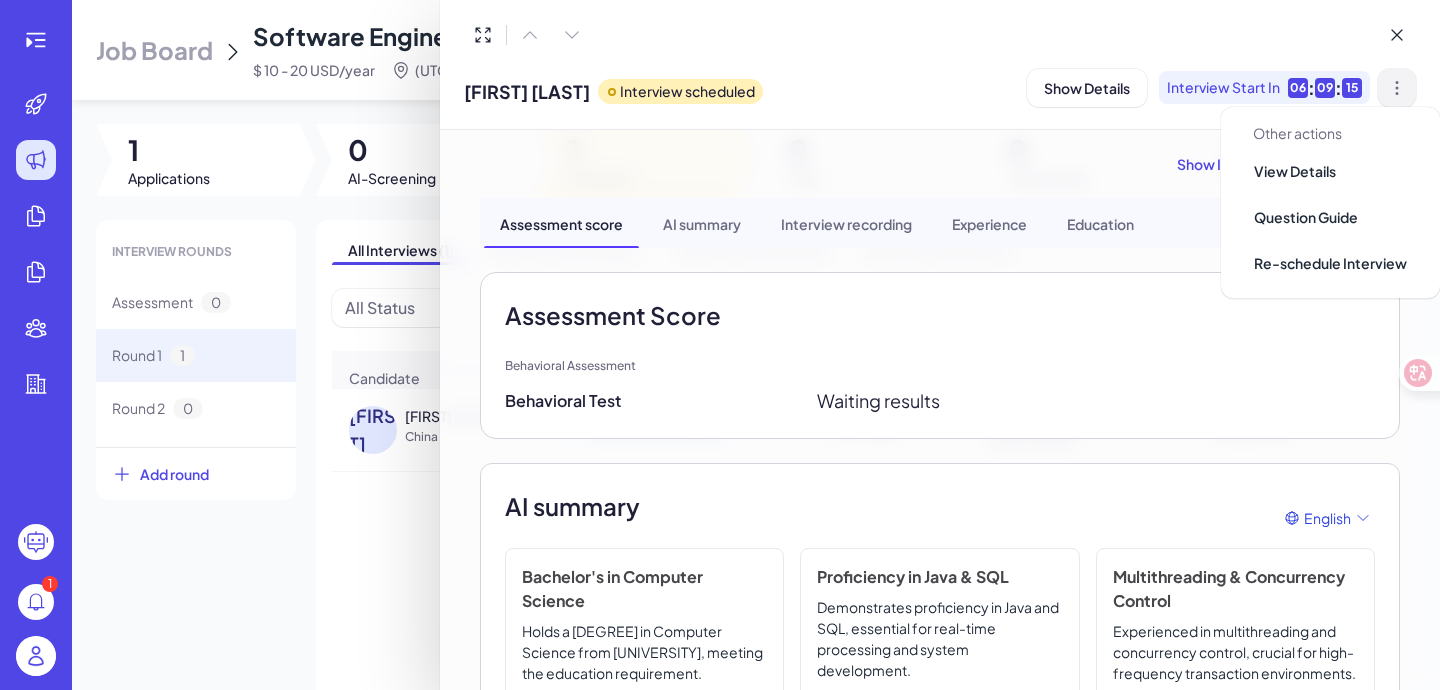 click 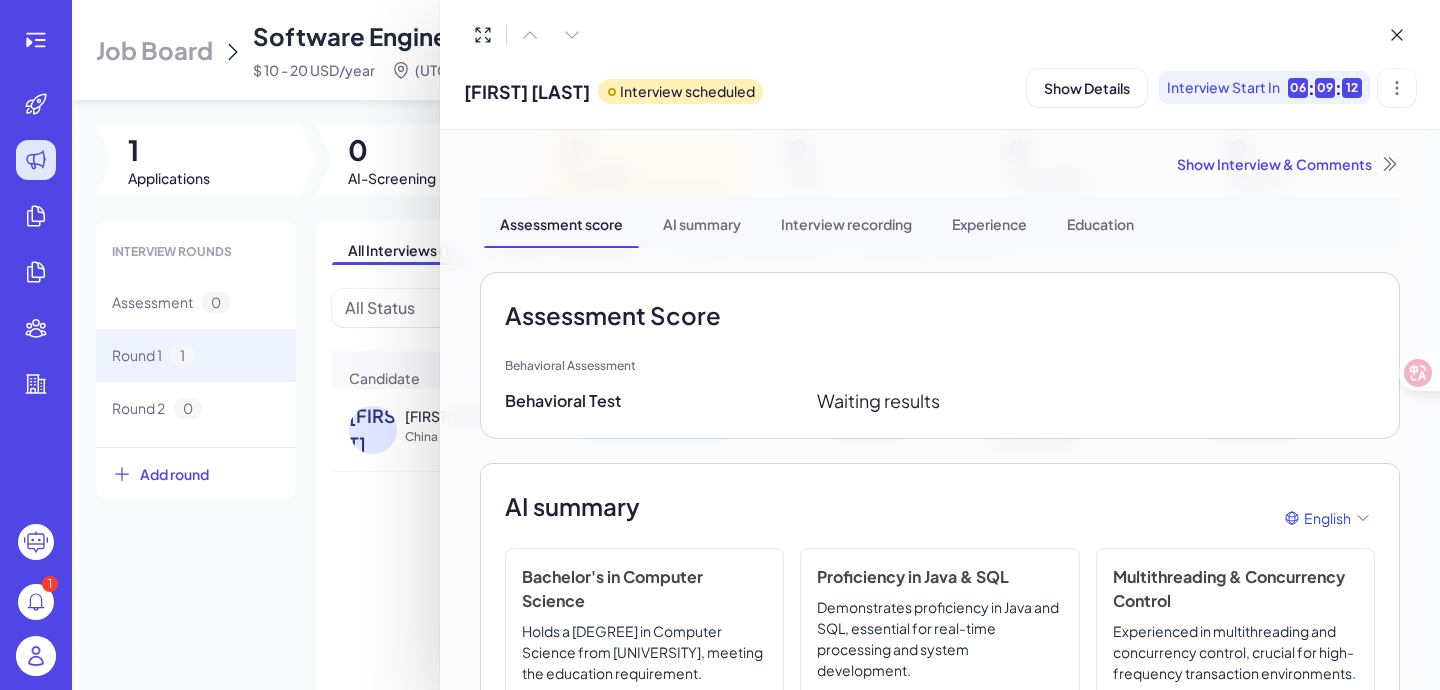 click on "feng jiang Interview scheduled Show Details Interview Start In 06 : 09 : 12" at bounding box center (940, 87) 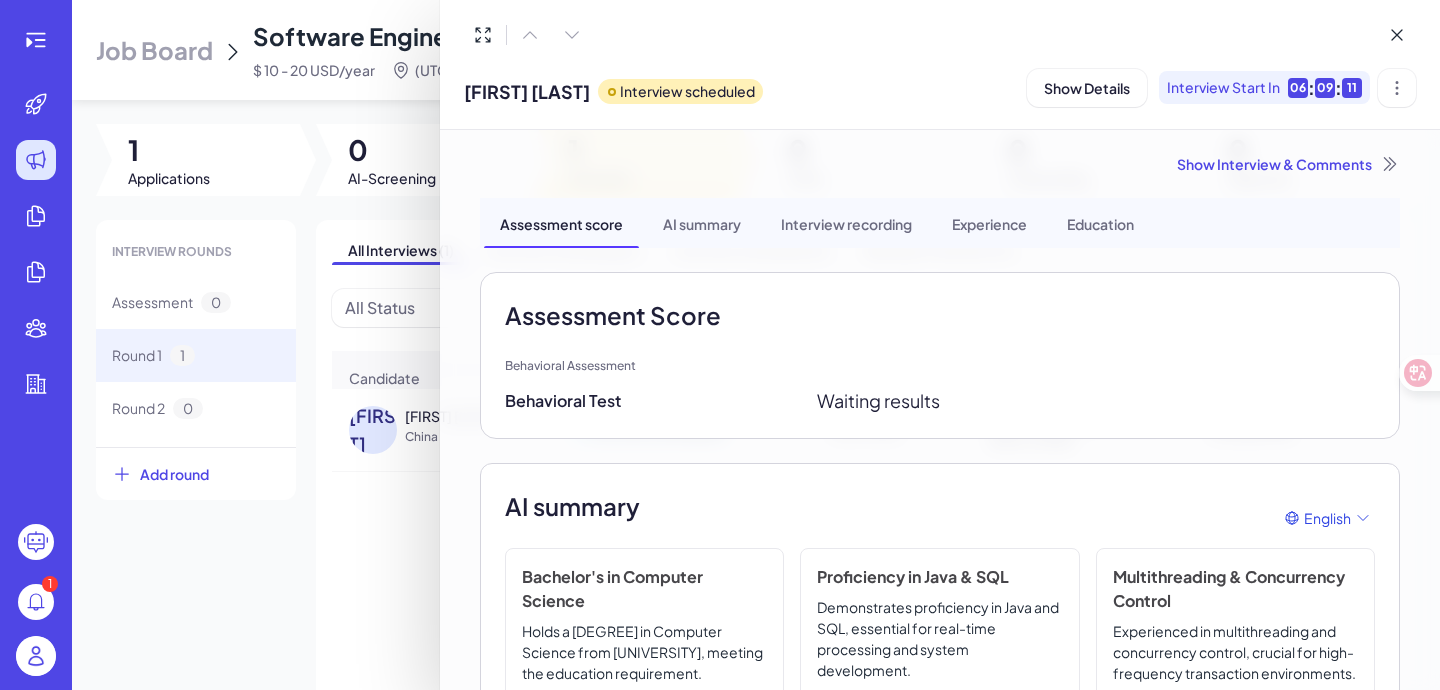 click at bounding box center (527, 35) 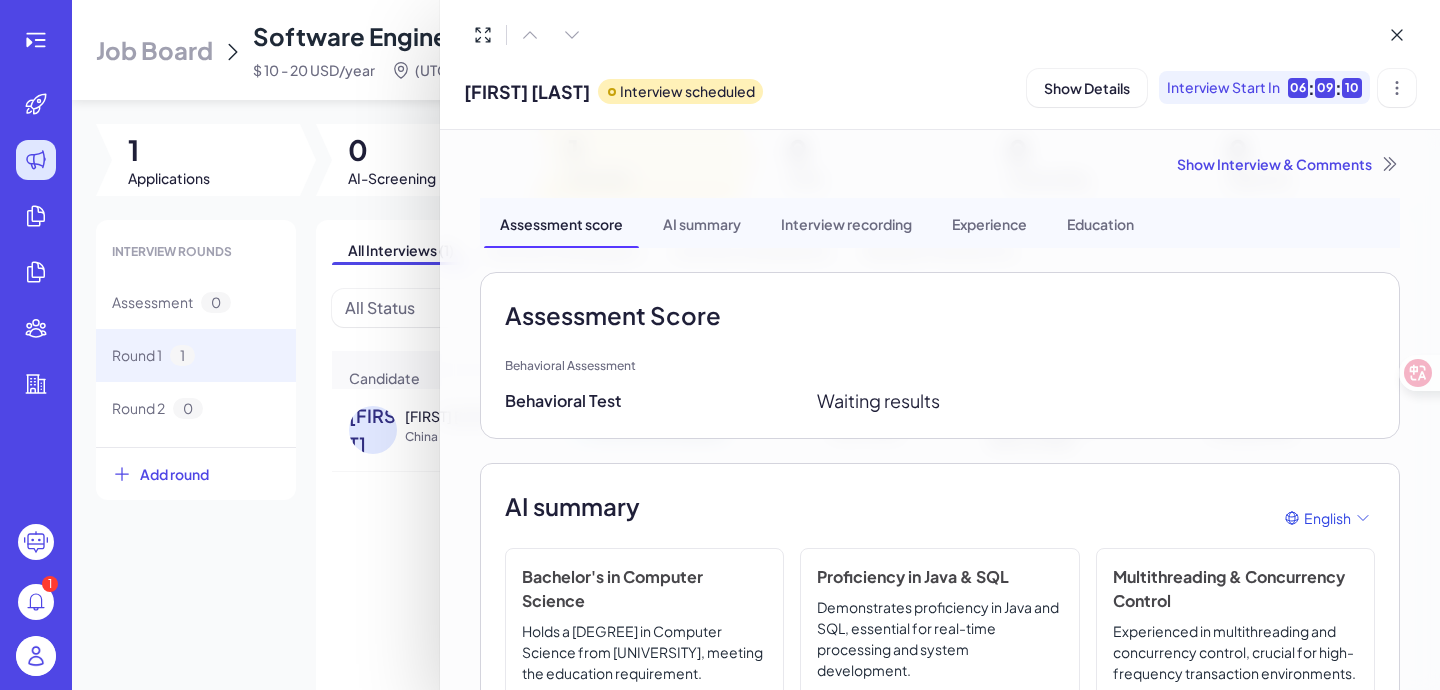 click at bounding box center [527, 35] 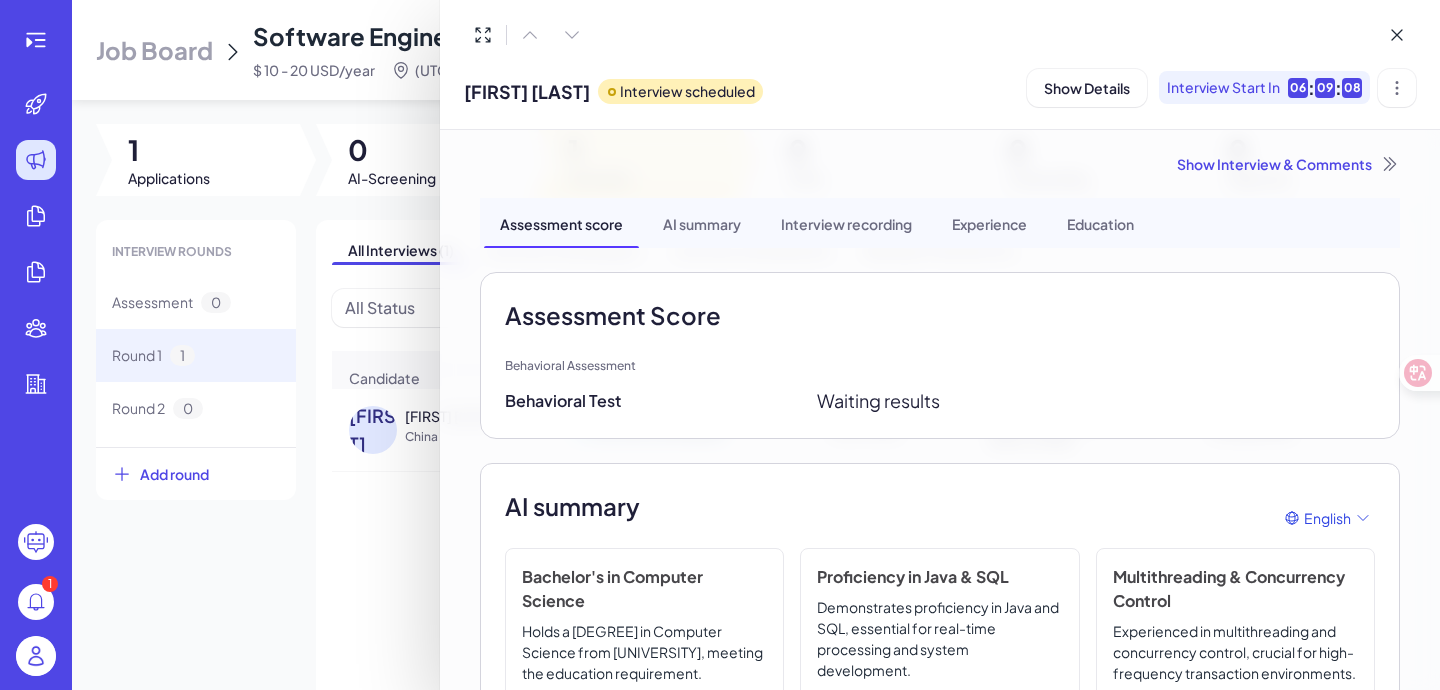 click at bounding box center (720, 345) 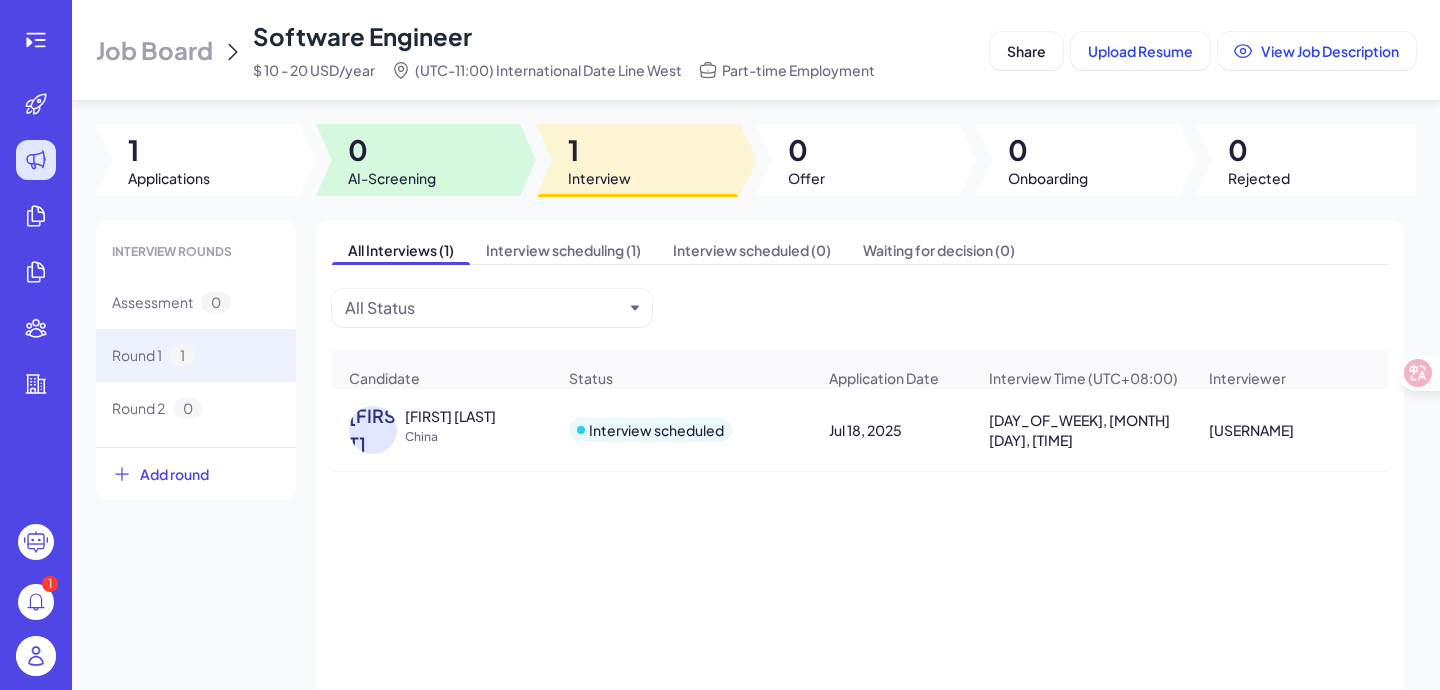 click on "0" at bounding box center [392, 150] 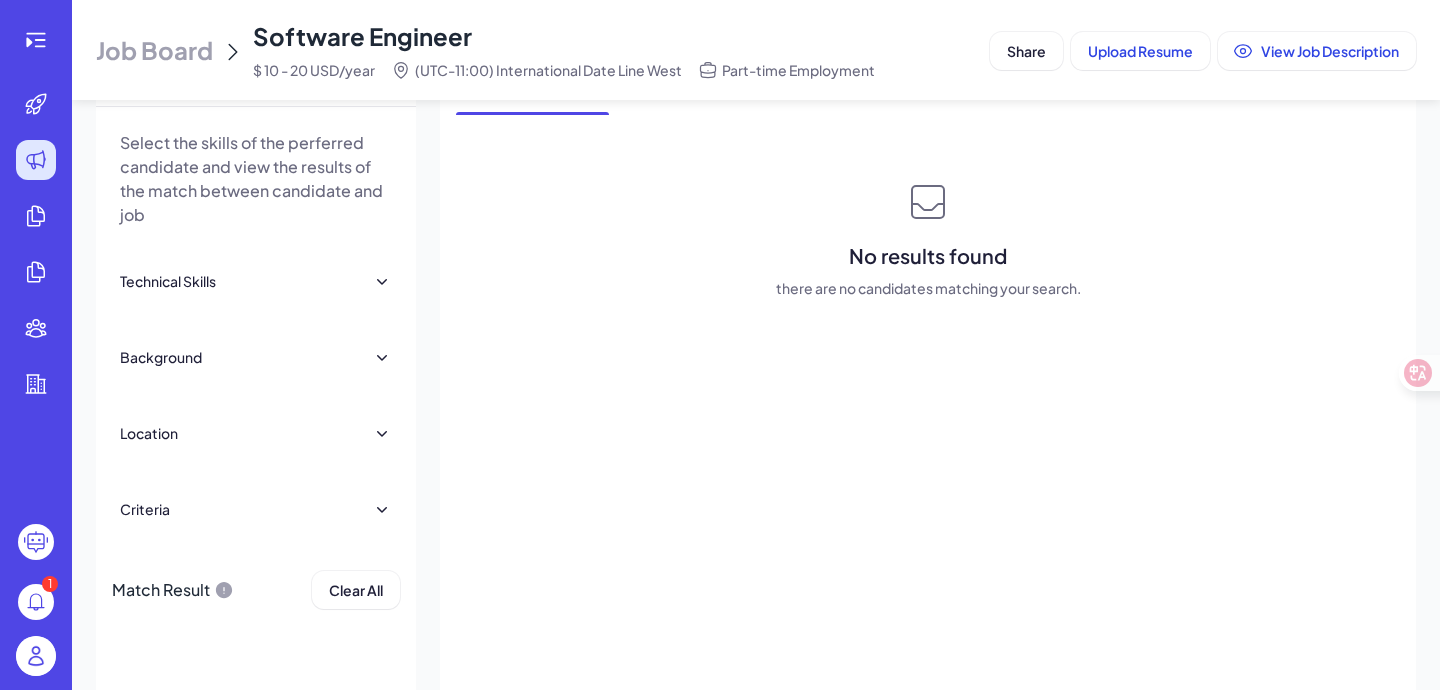 scroll, scrollTop: 271, scrollLeft: 0, axis: vertical 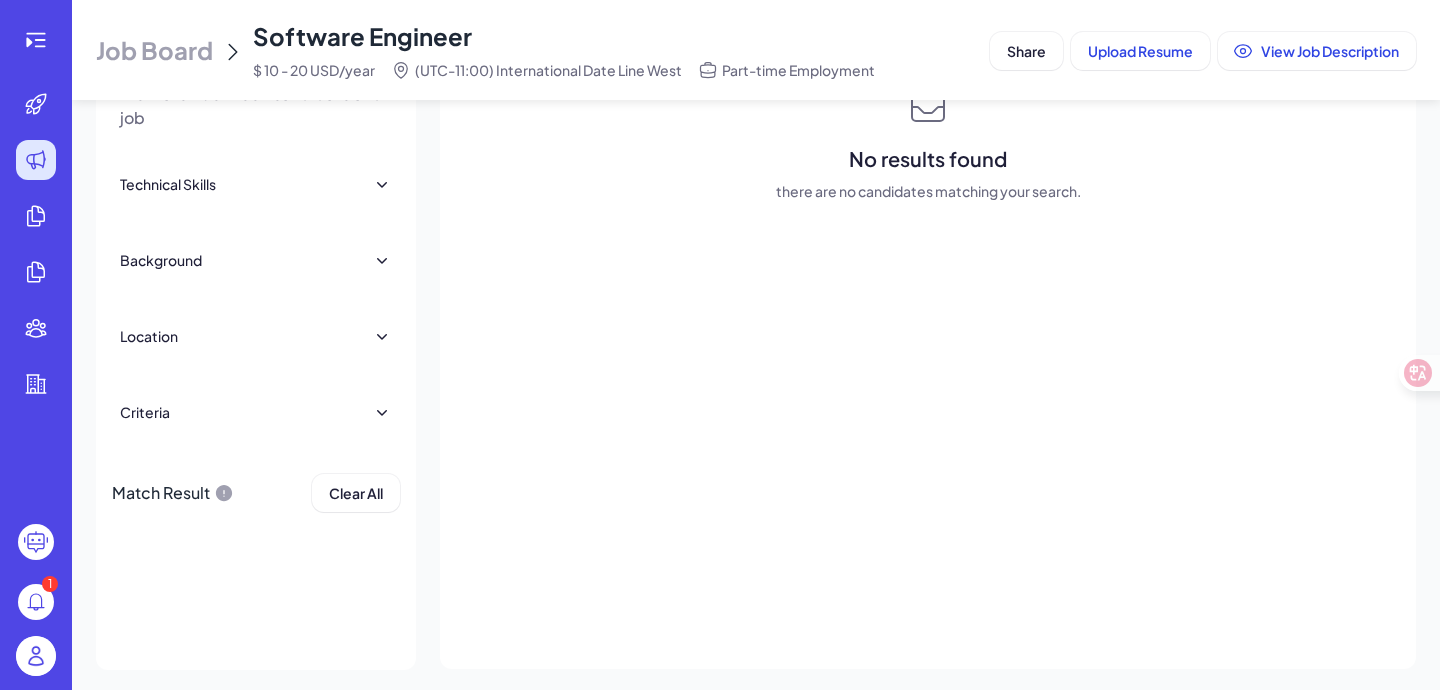 click on "Criteria" at bounding box center (256, 412) 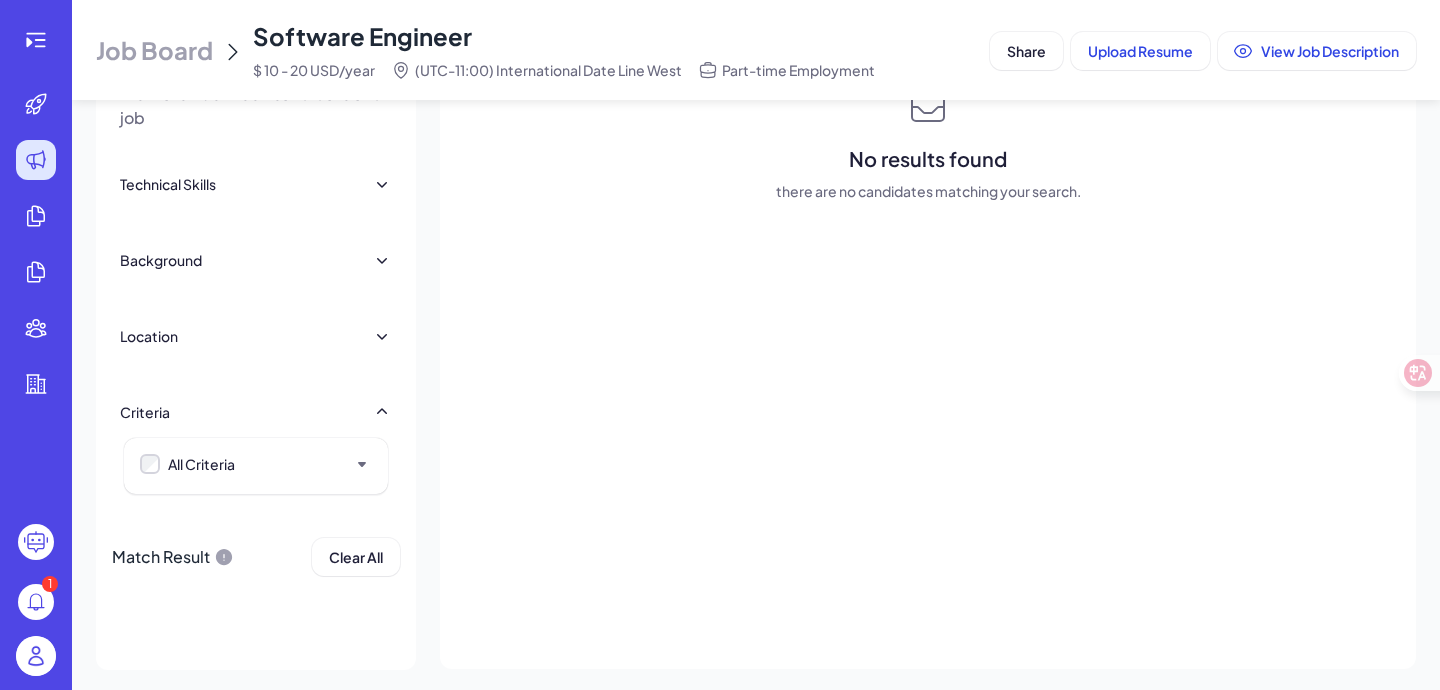 click on "Criteria" at bounding box center [256, 412] 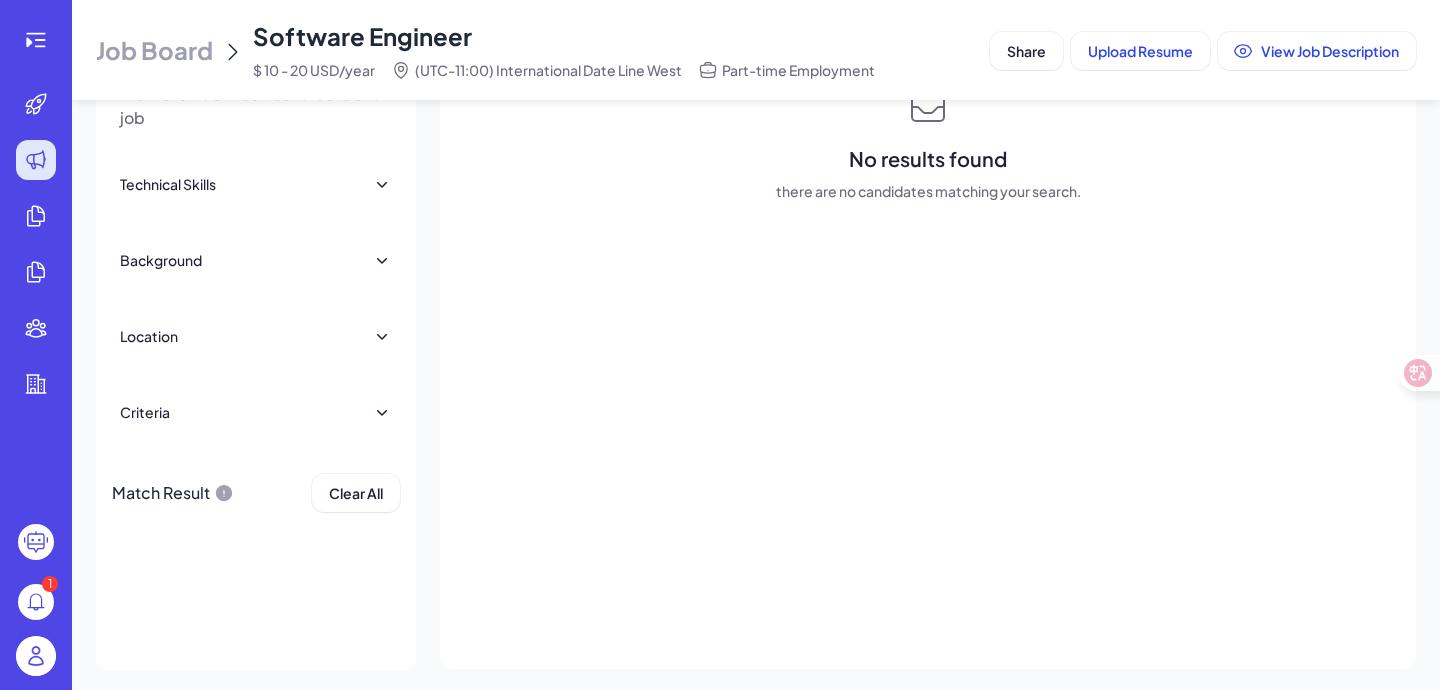 click on "Location" at bounding box center [256, 336] 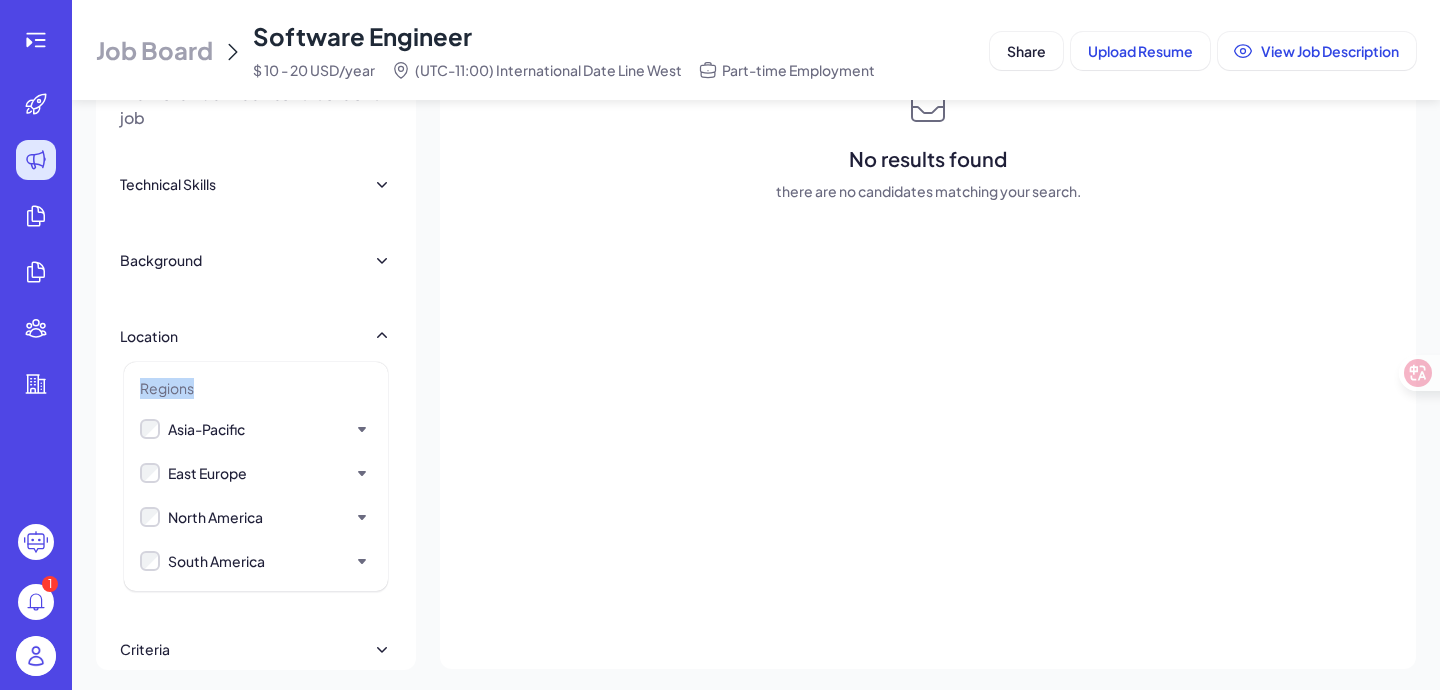 click on "Location" at bounding box center (256, 336) 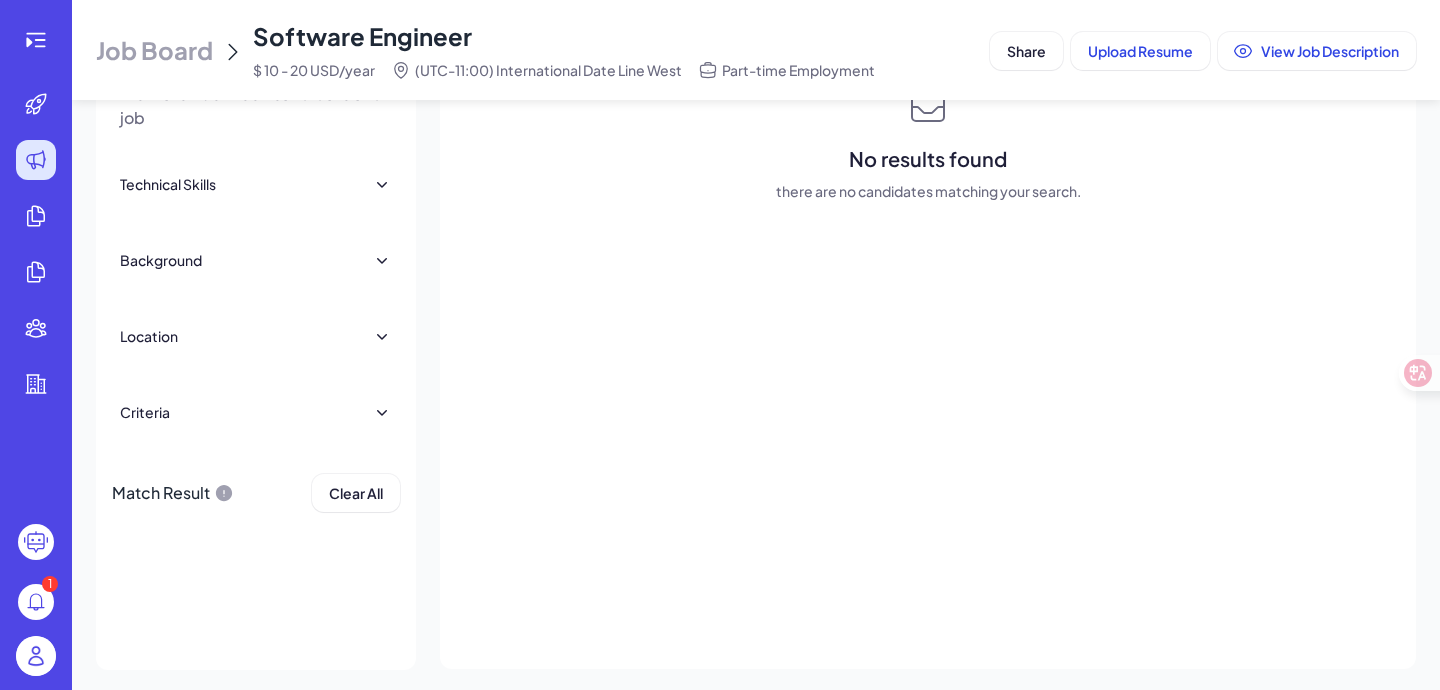 click on "Background" at bounding box center (256, 260) 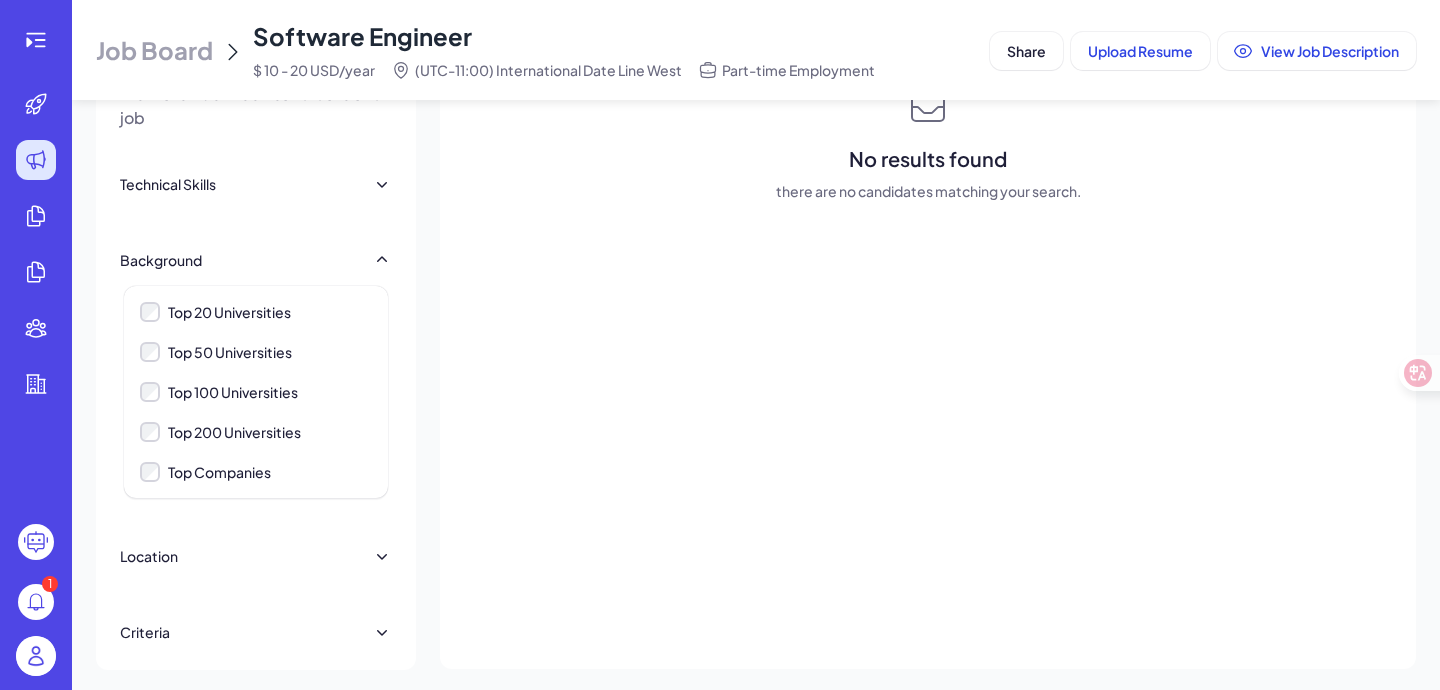click on "Background" at bounding box center (256, 260) 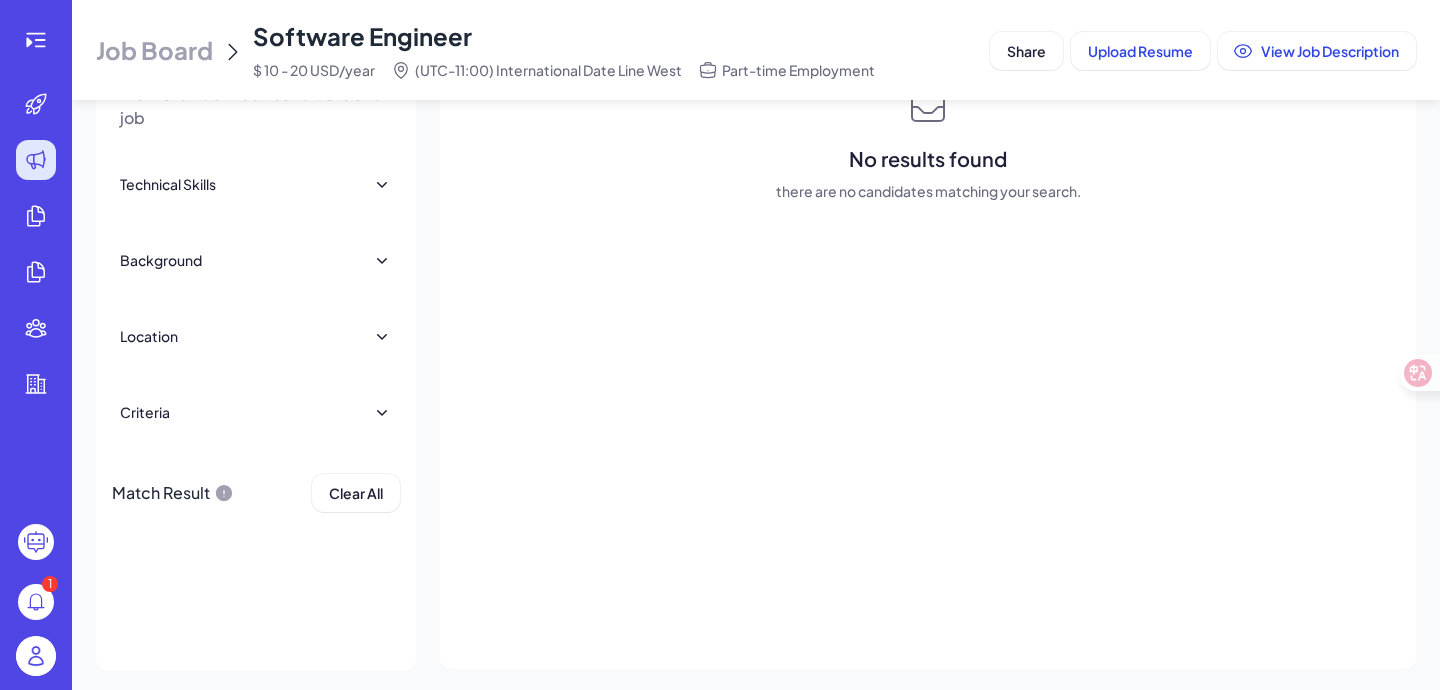 click on "Technical Skills" at bounding box center [256, 184] 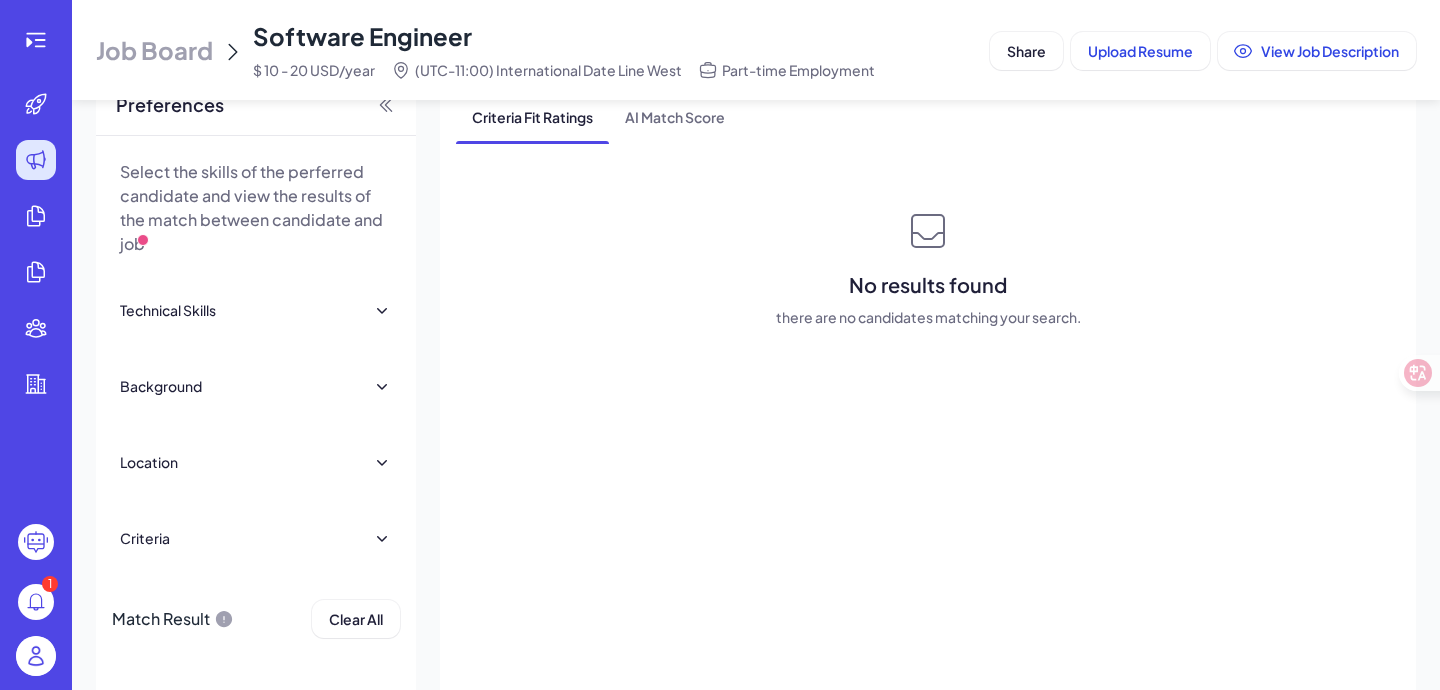 scroll, scrollTop: 275, scrollLeft: 0, axis: vertical 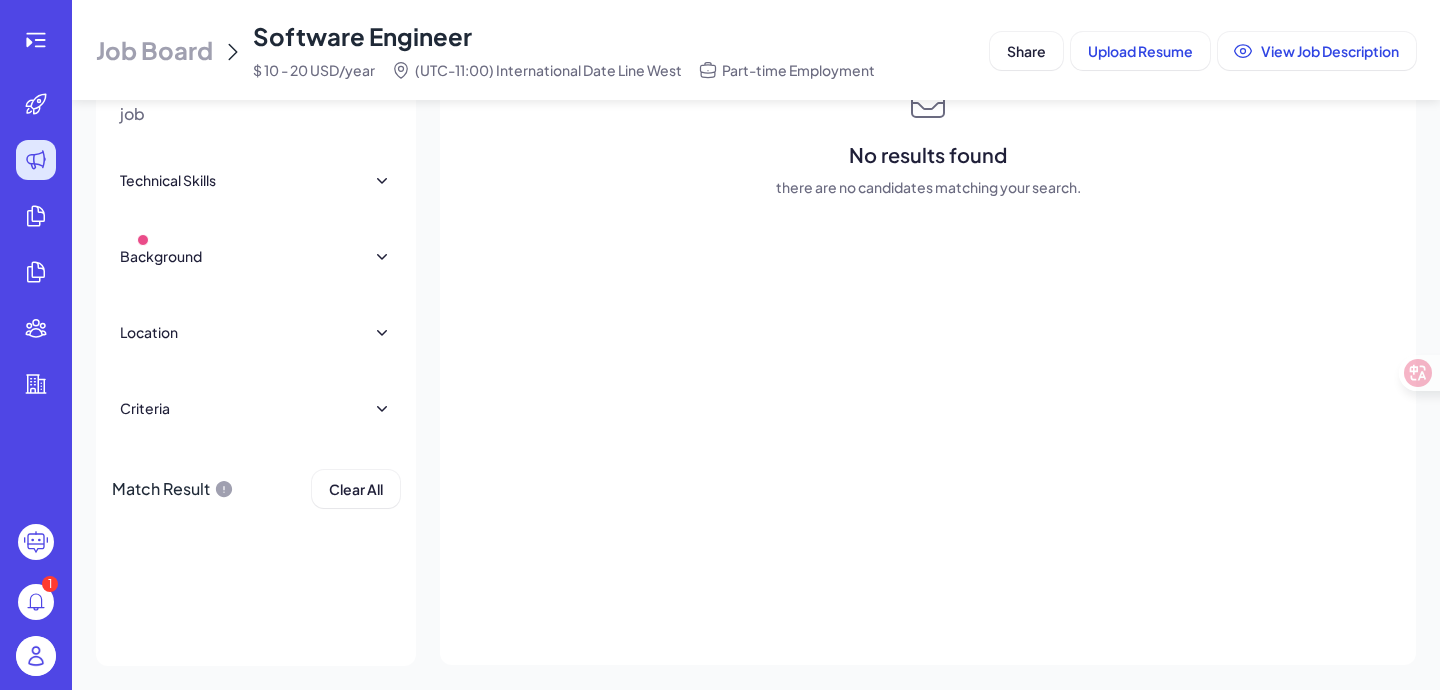 click on "Criteria Fit Ratings AI Match Score No results found there are no candidates matching your search." at bounding box center (928, 305) 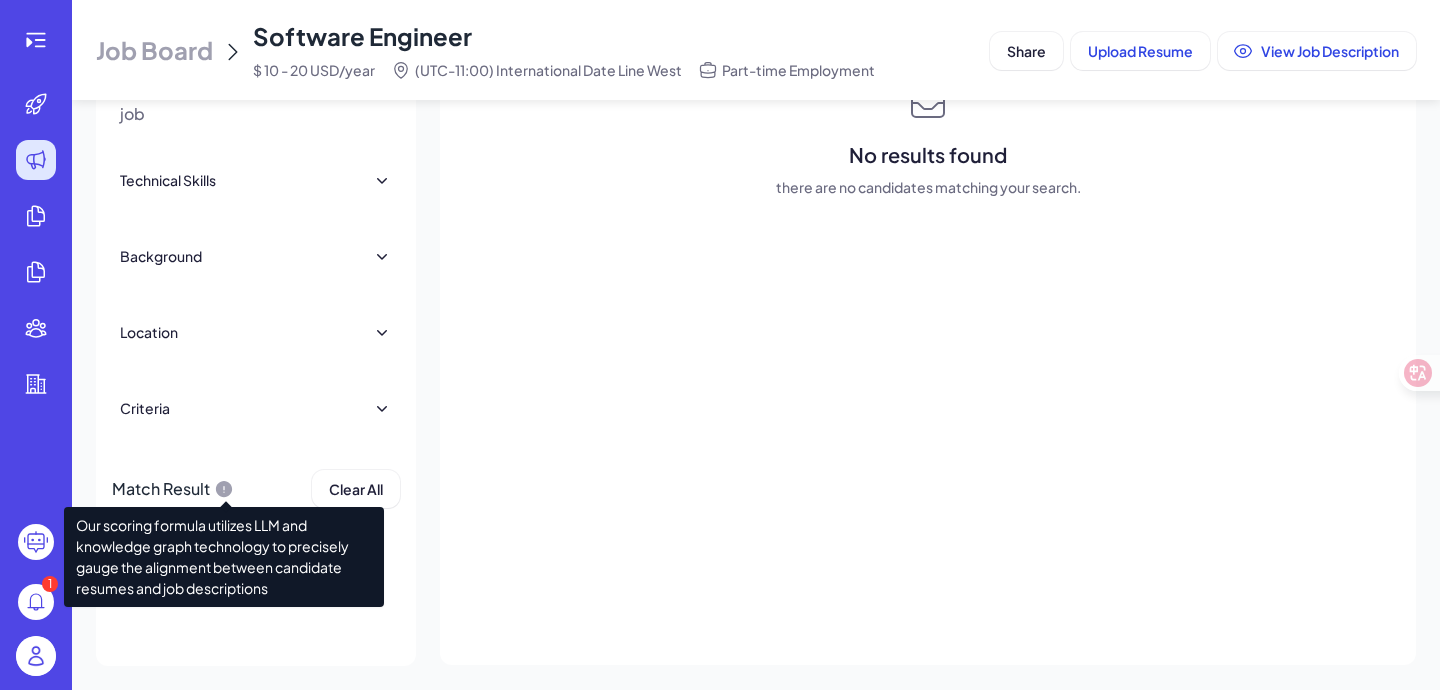 click 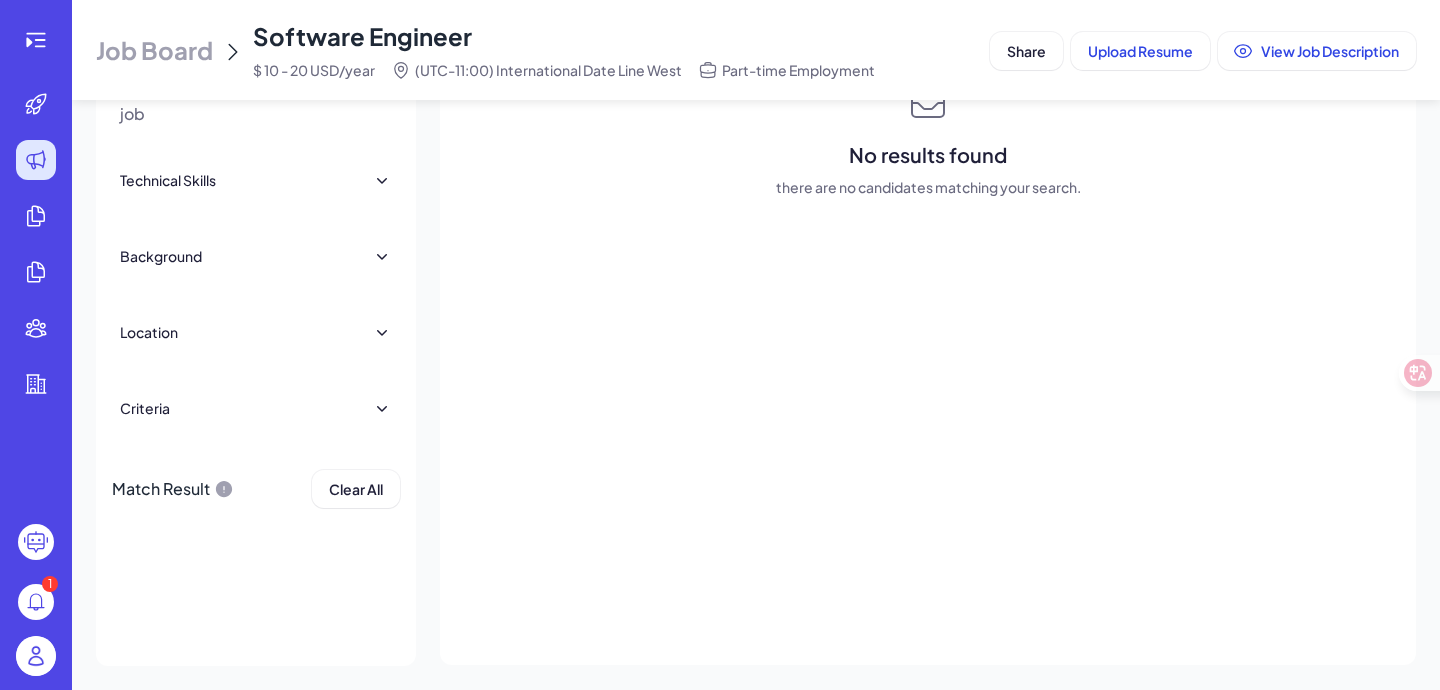 click on "Criteria Fit Ratings AI Match Score No results found there are no candidates matching your search." at bounding box center [928, 305] 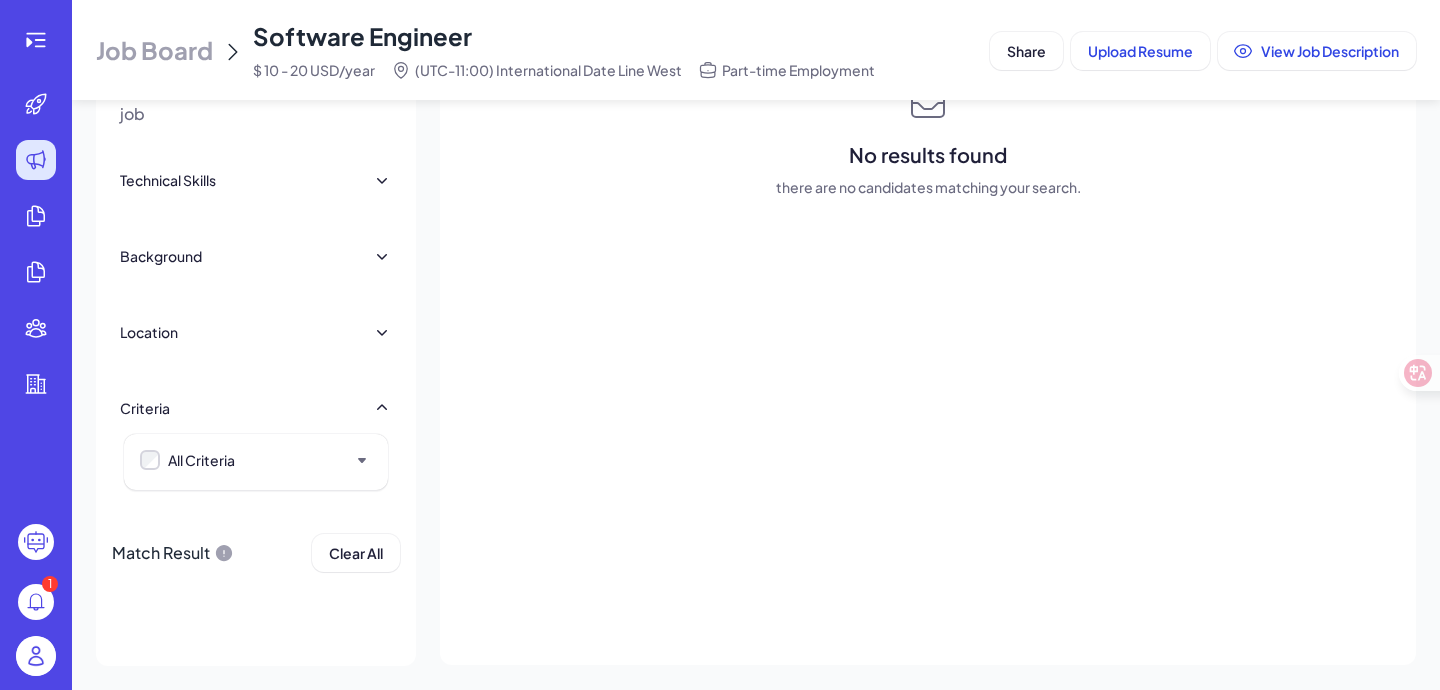 click on "Criteria" at bounding box center [256, 408] 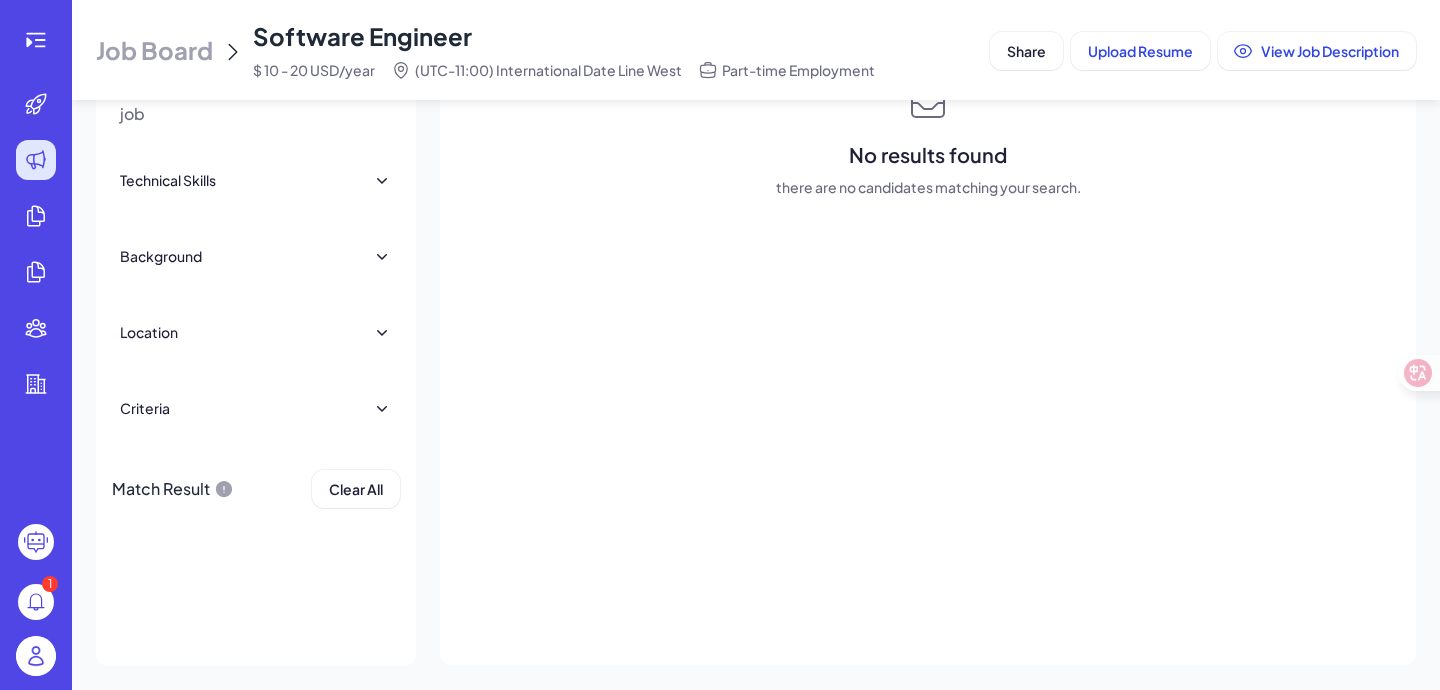 click on "Location" at bounding box center (256, 332) 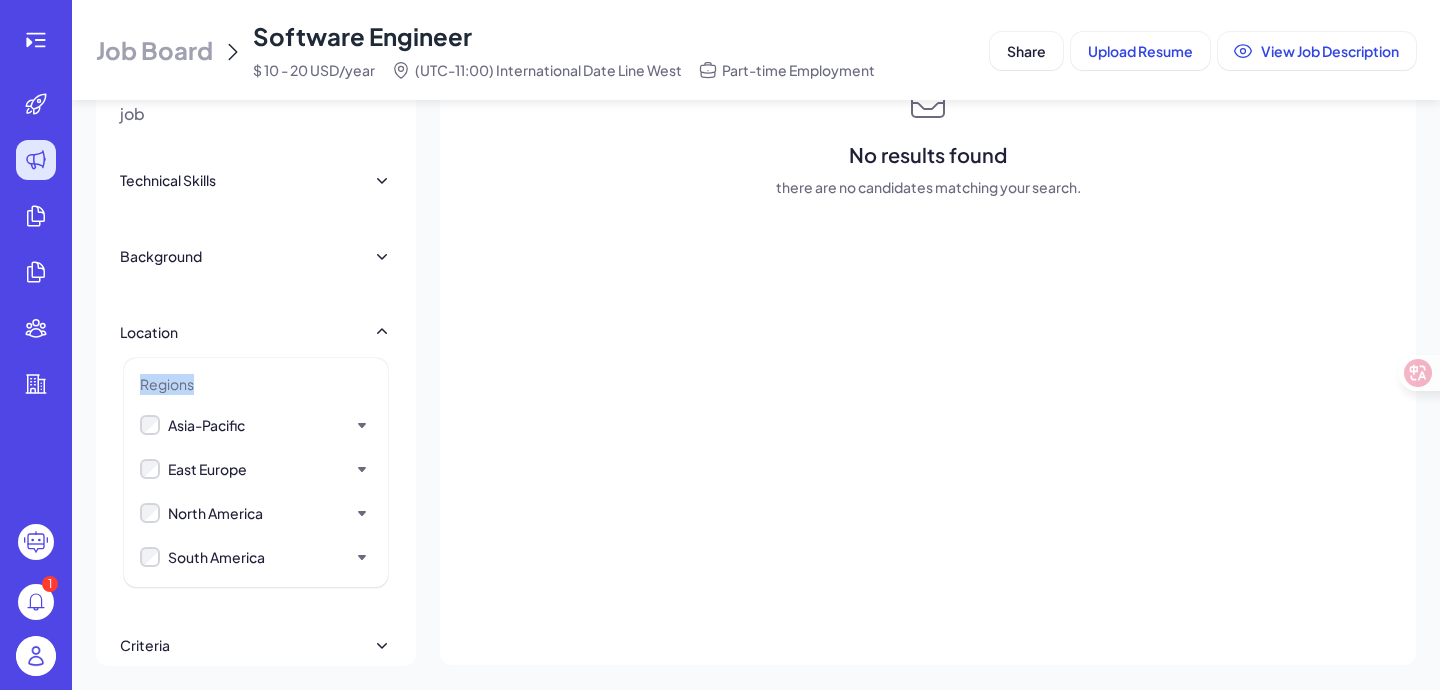 click on "Location" at bounding box center (256, 332) 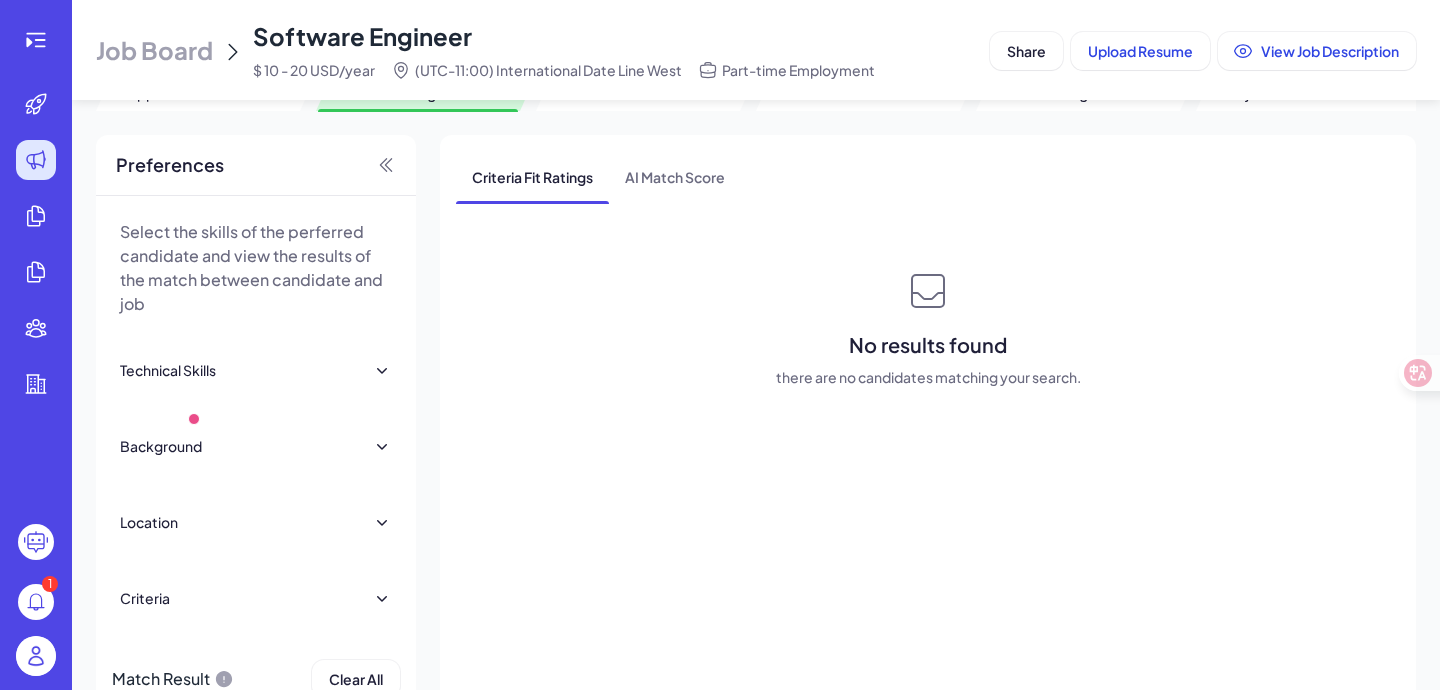 scroll, scrollTop: 0, scrollLeft: 0, axis: both 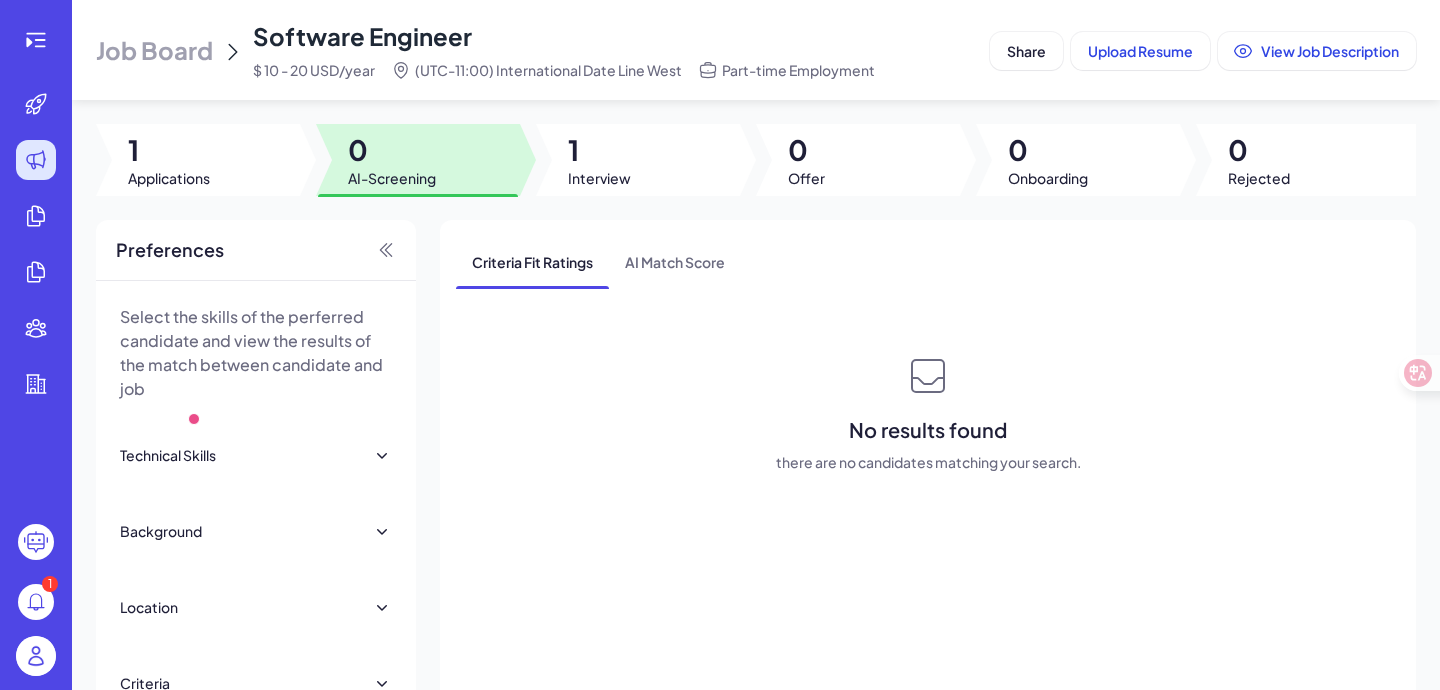 click on "Select the skills of the perferred candidate and view the results of the match between candidate and job" at bounding box center [256, 353] 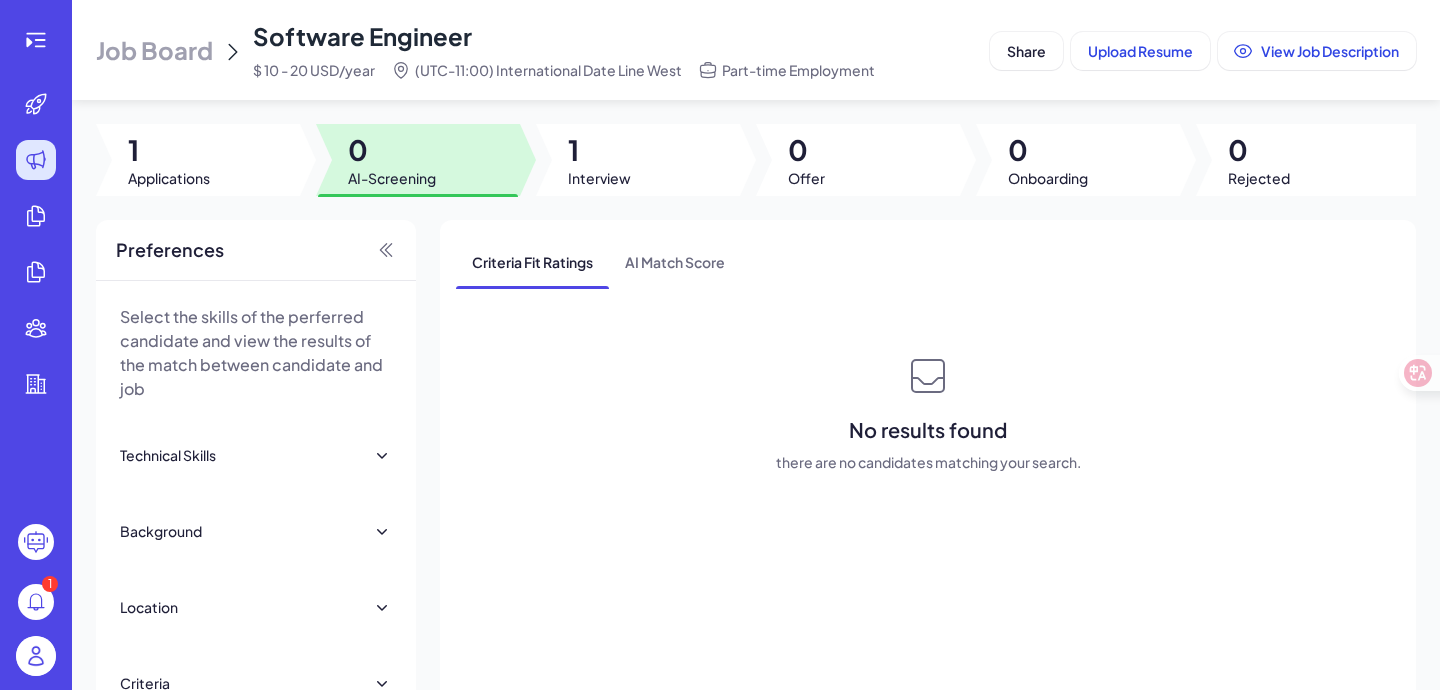 click on "Criteria Fit Ratings AI Match Score No results found there are no candidates matching your search." at bounding box center [928, 354] 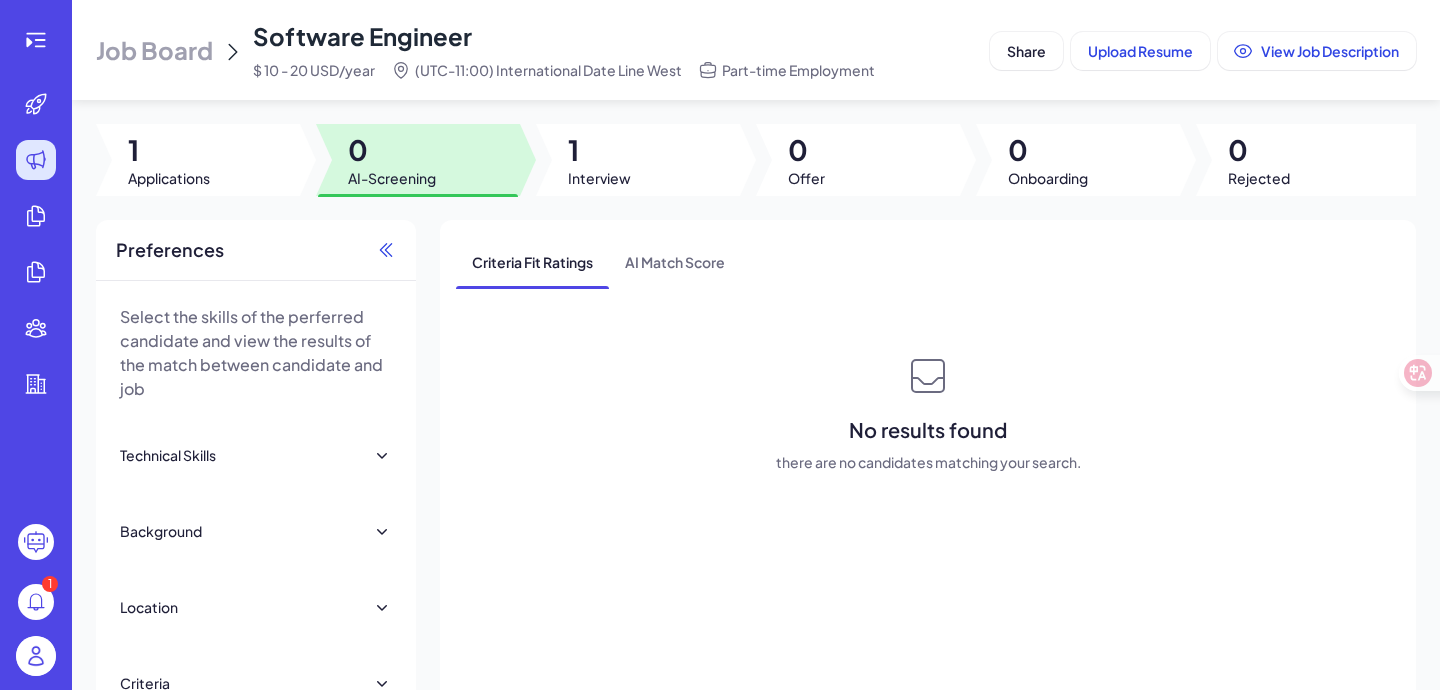 click 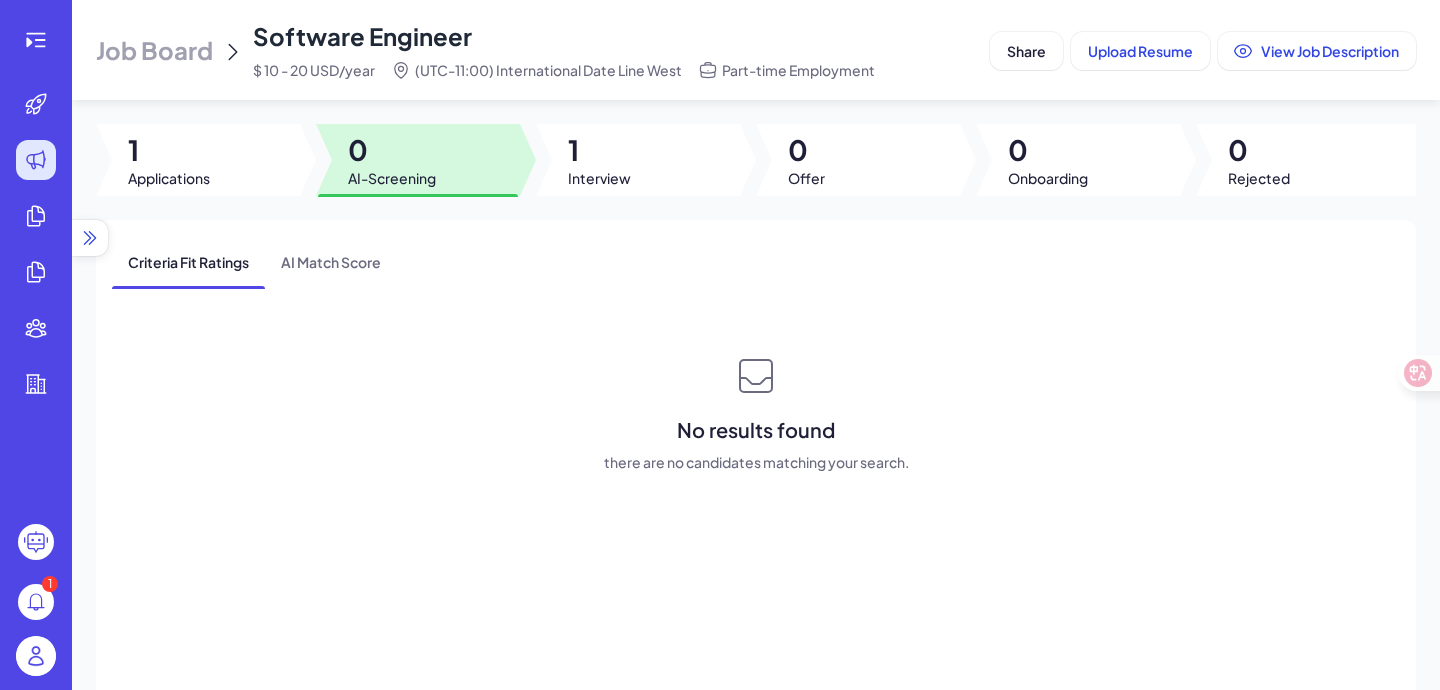 click 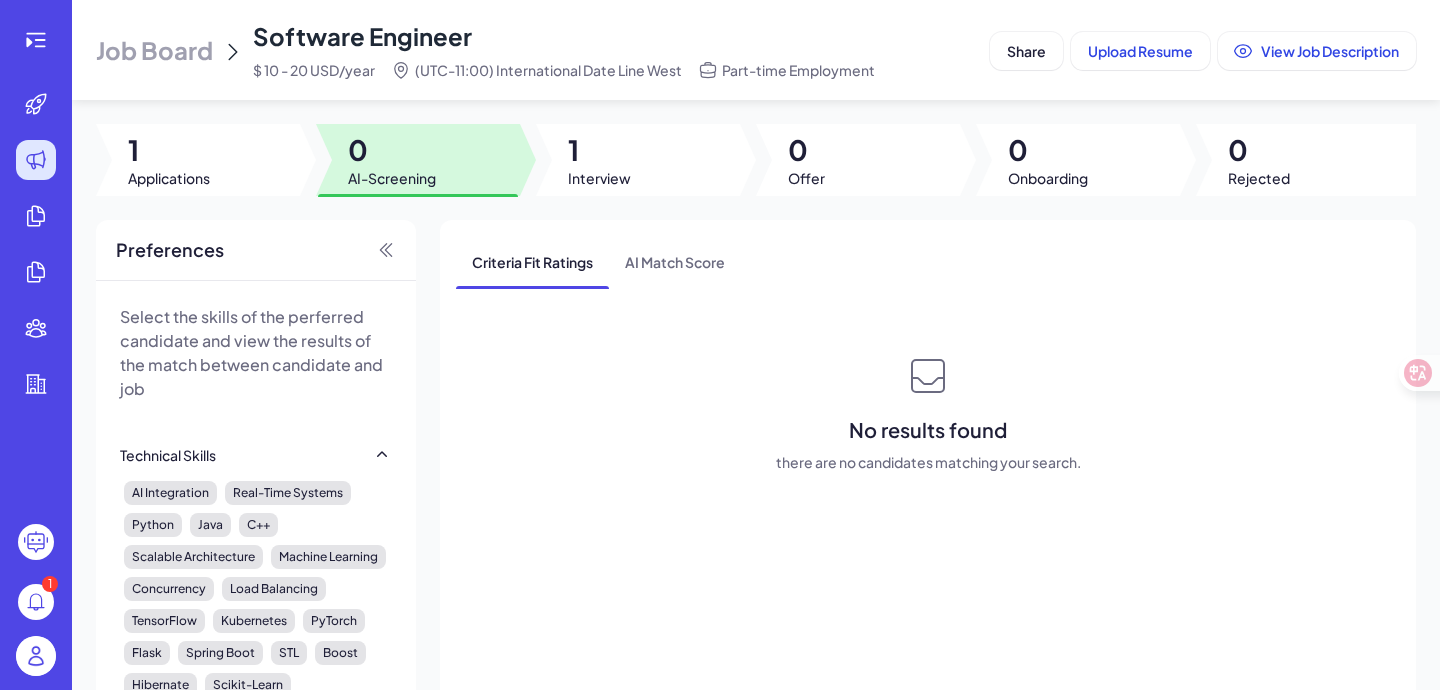 click on "Select the skills of the perferred candidate and view the results of the match between candidate and job" at bounding box center [256, 353] 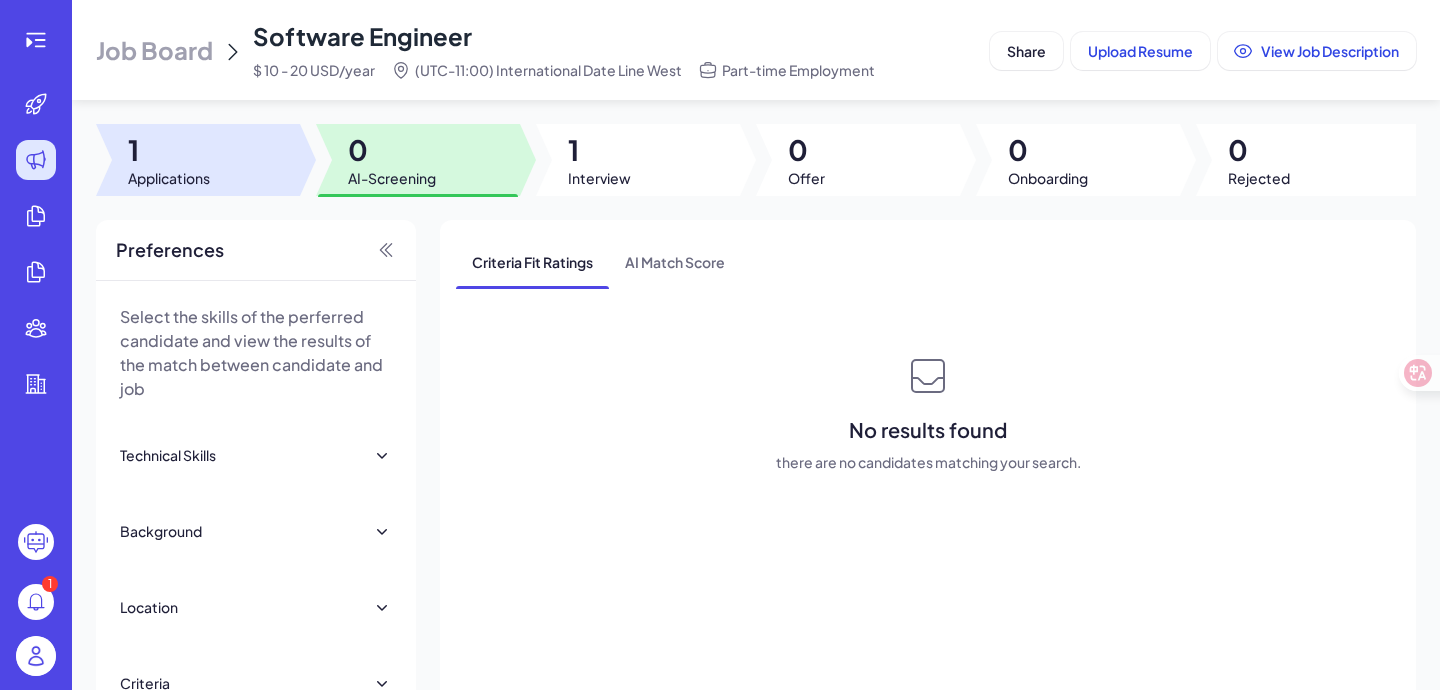 click on "Applications" at bounding box center [169, 178] 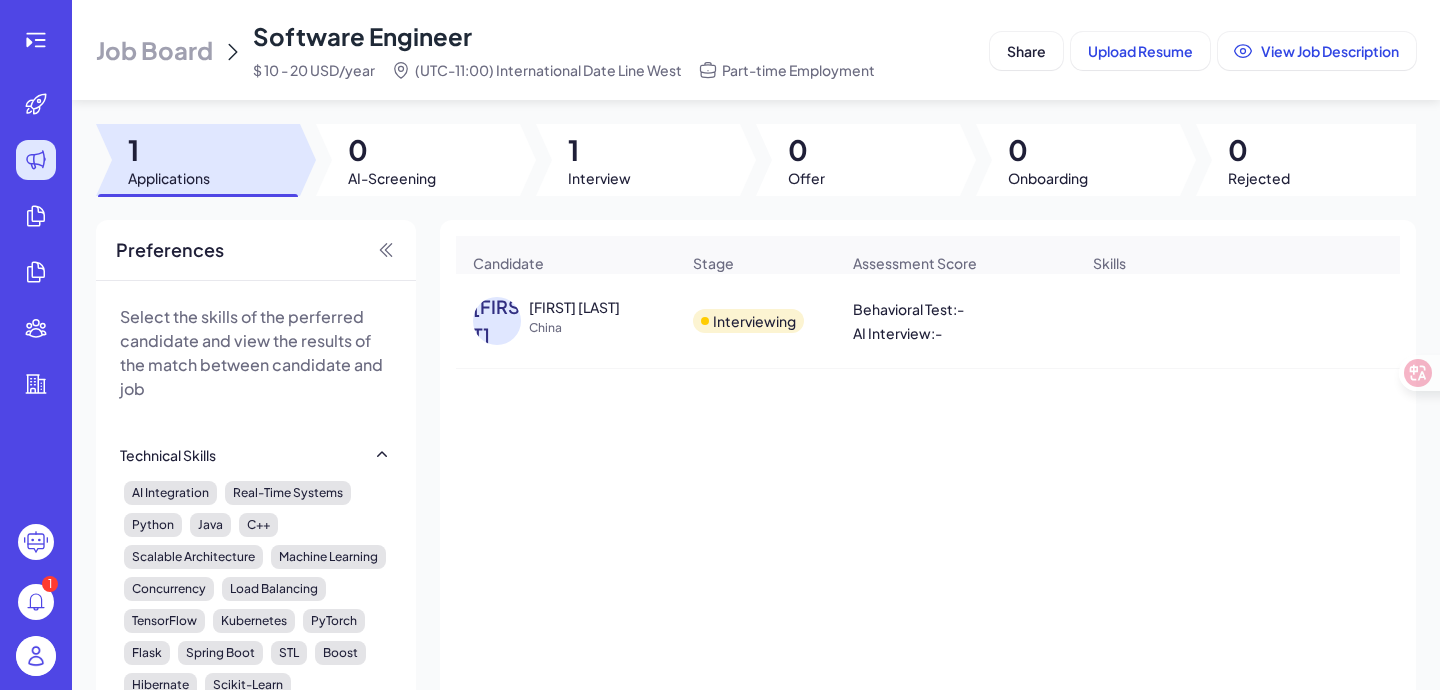 click on "AI-Screening" at bounding box center [392, 178] 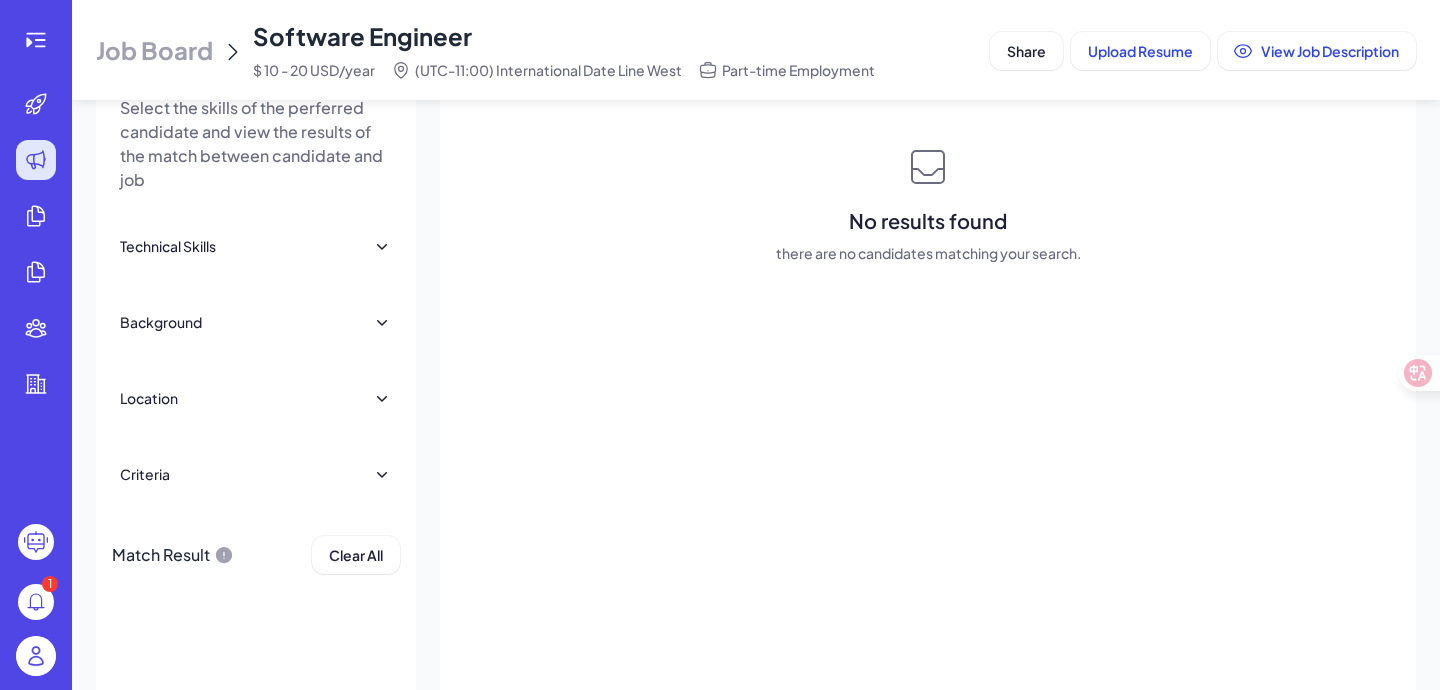 scroll, scrollTop: 275, scrollLeft: 0, axis: vertical 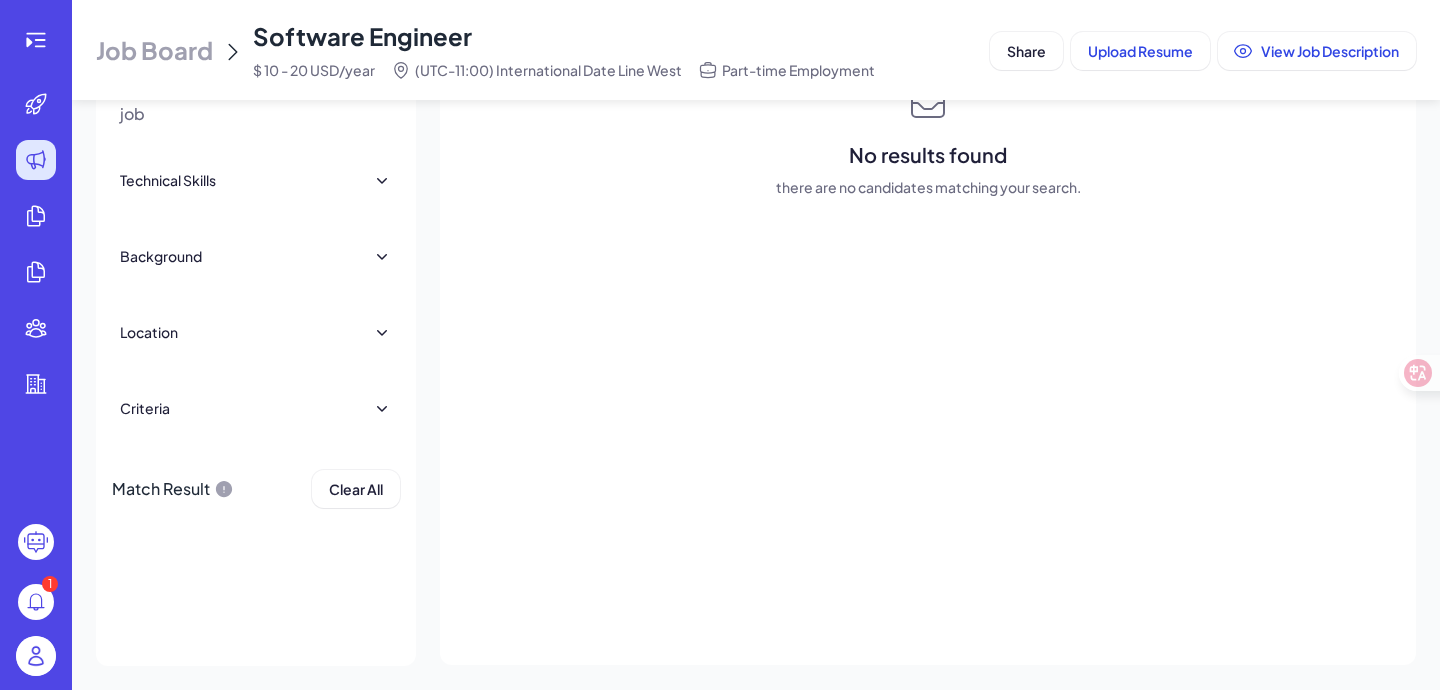 click on "Criteria" at bounding box center [256, 408] 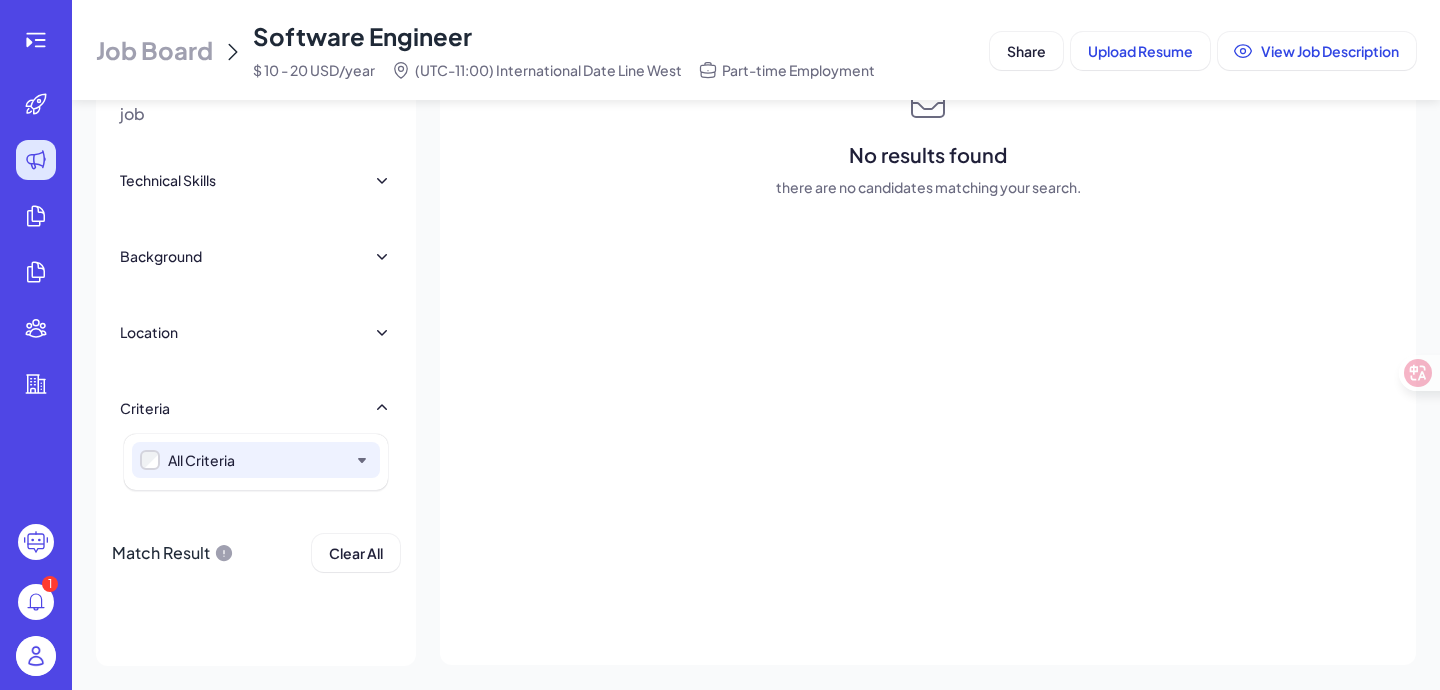 click on "All Criteria Bachelor's degree in Computer Science or related field Proven experience in building real-time systems Experience with high-frequency transaction environments Proficiency in Python, Java, or C++ Experience with scalable architecture design Knowledge of AI and machine learning integration Ability to architect scalable systems handling over 2 million transactions per second Skill in developing features with user interaction latency under 10ms Capability to maintain a bug resolution rate of at least 95% Strong collaboration skills Excellent problem-solving abilities Effective communication and teamwork" at bounding box center [256, 462] 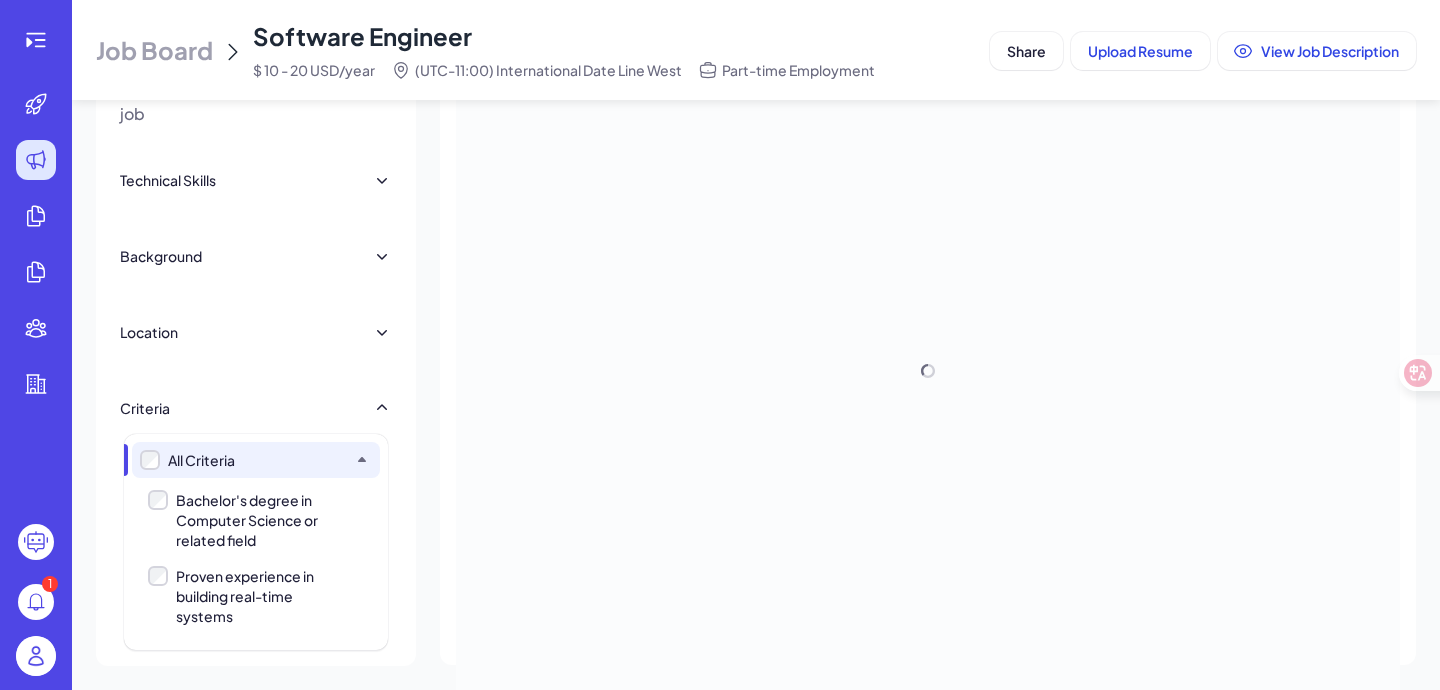 click on "All Criteria" at bounding box center (270, 460) 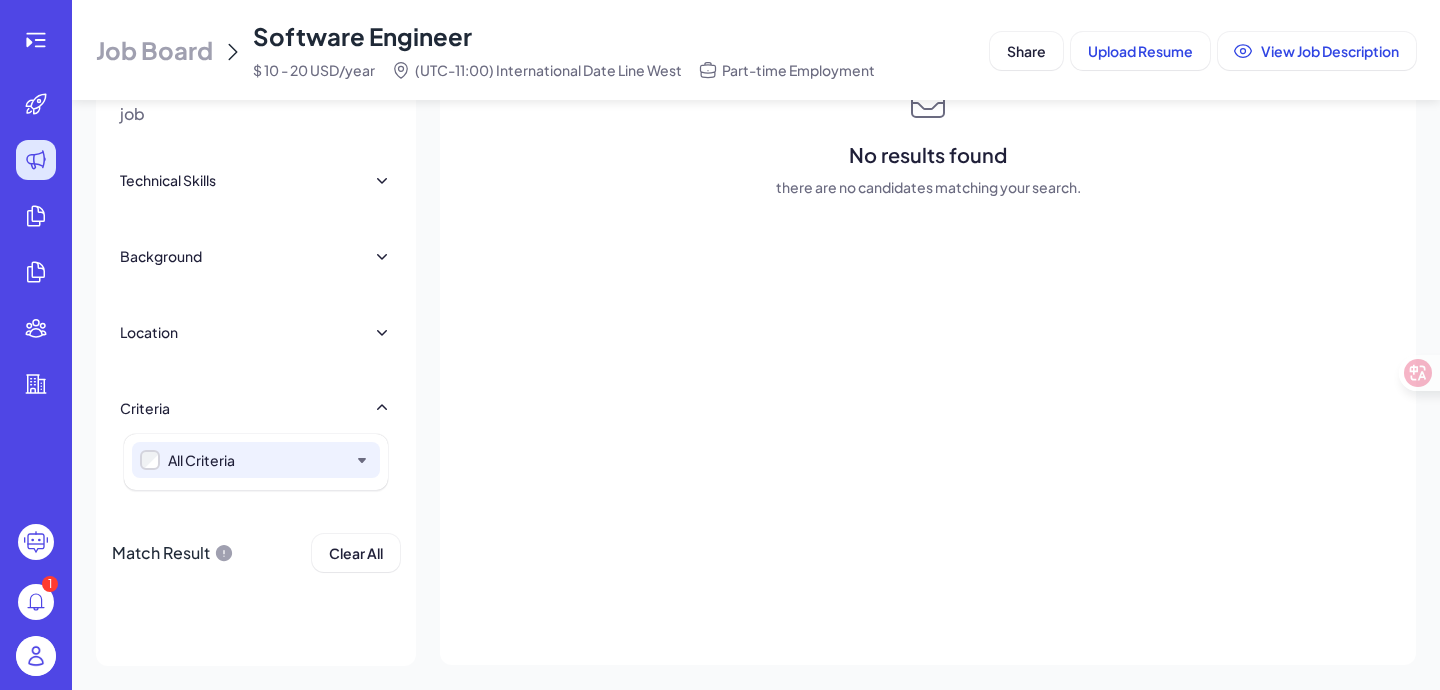 click on "All Criteria" at bounding box center (270, 460) 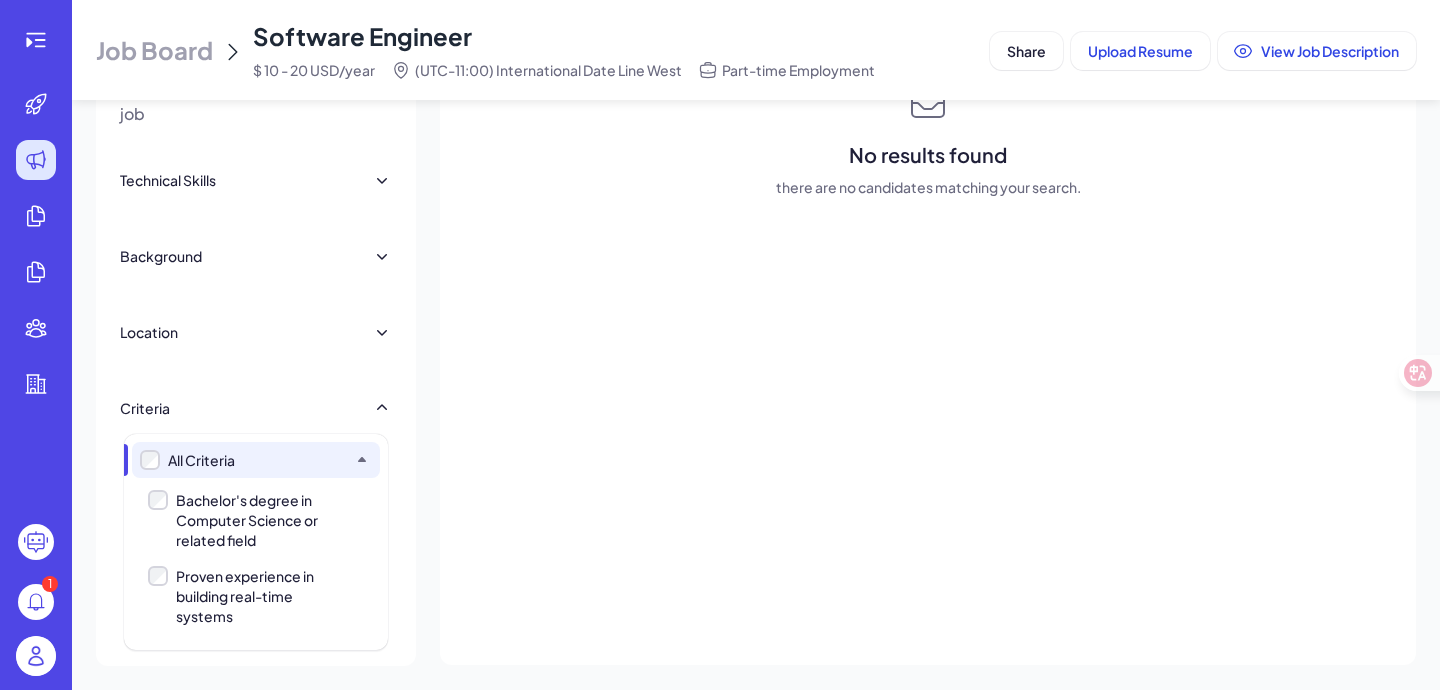 click on "All Criteria" at bounding box center [270, 460] 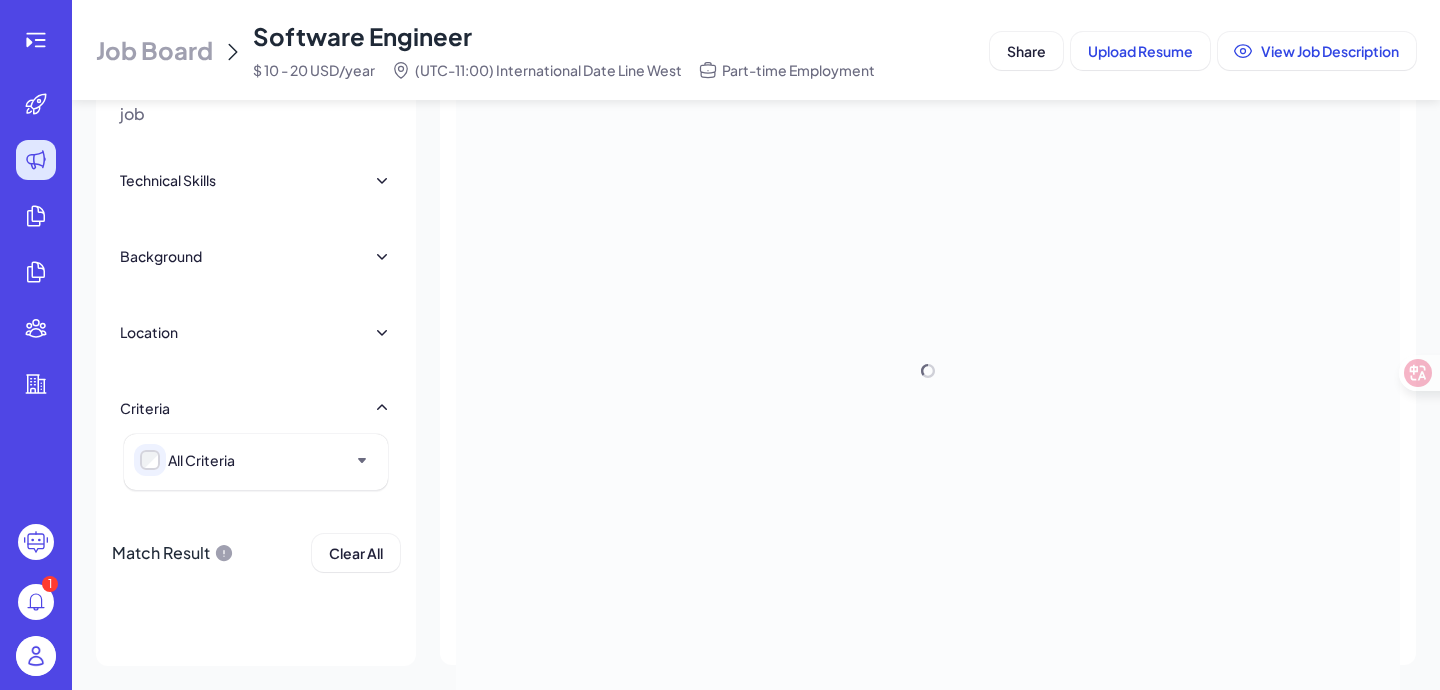 scroll, scrollTop: 0, scrollLeft: 0, axis: both 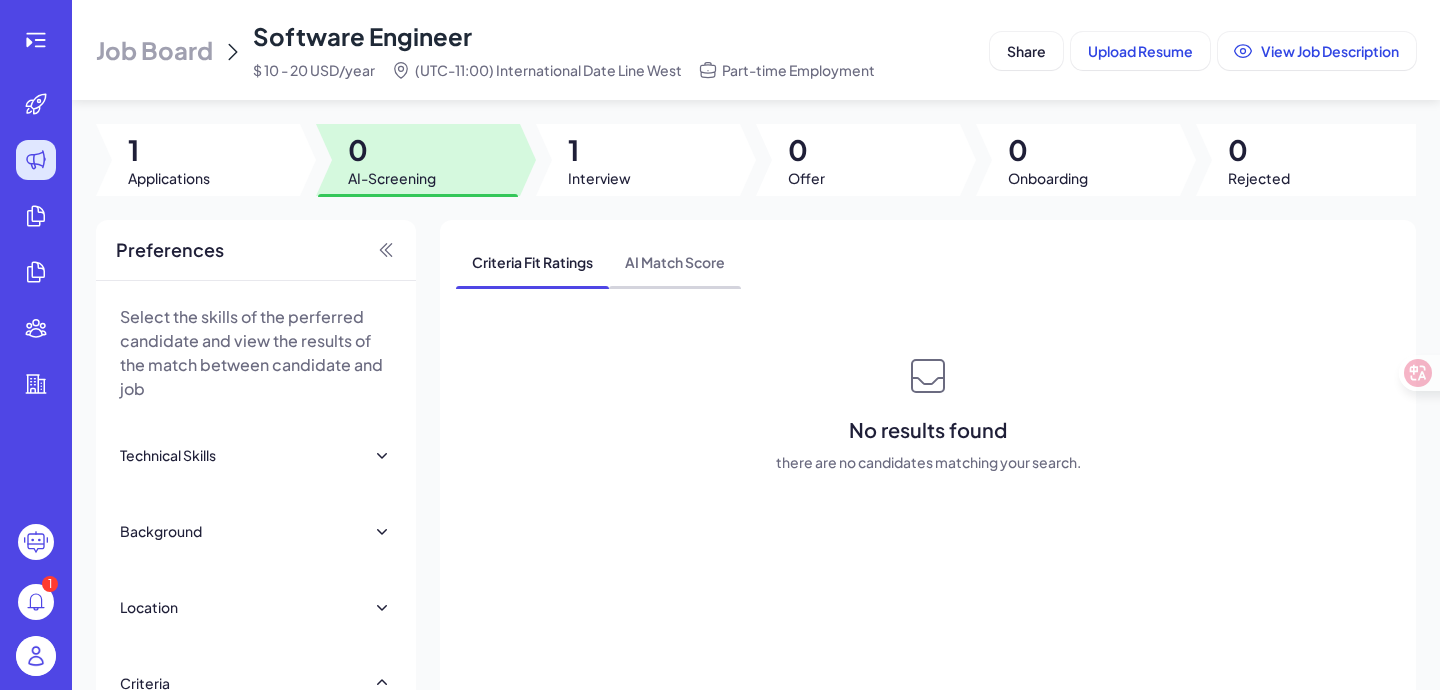 click on "AI Match Score" at bounding box center [675, 262] 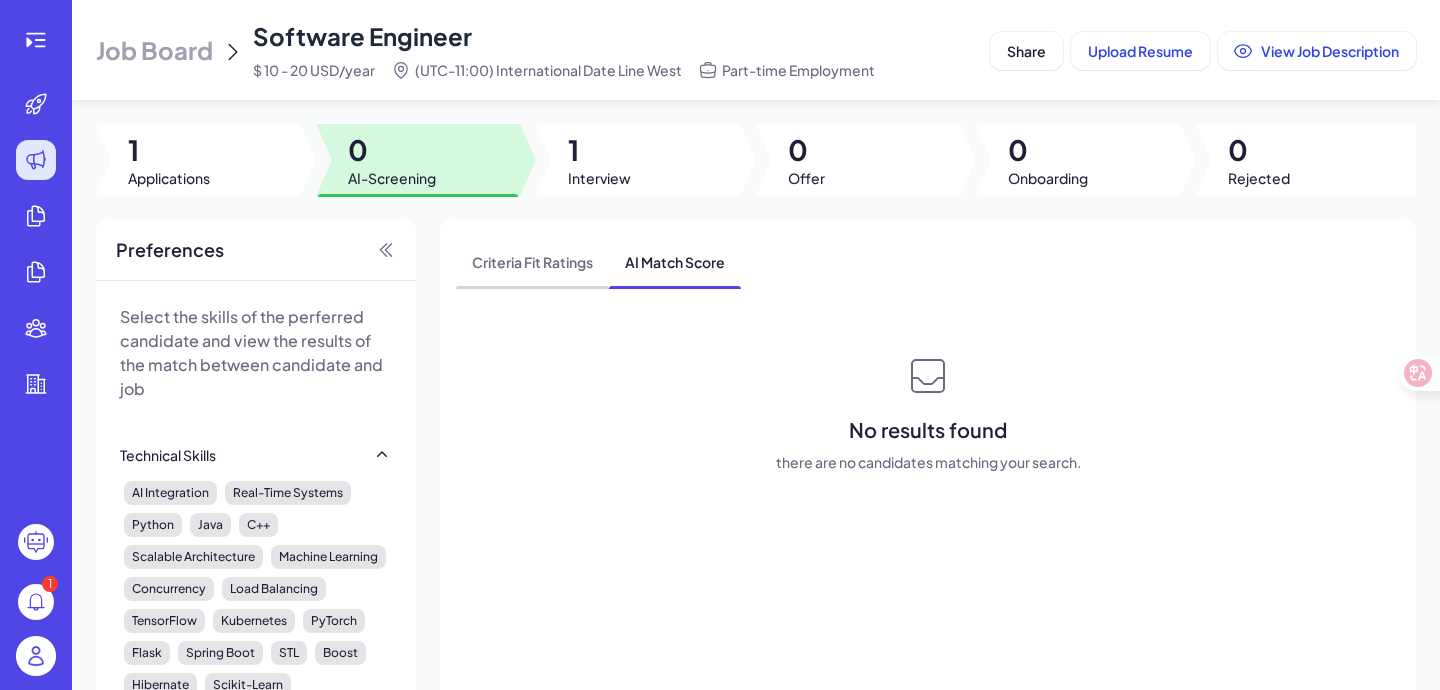 click on "Criteria Fit Ratings" at bounding box center (532, 262) 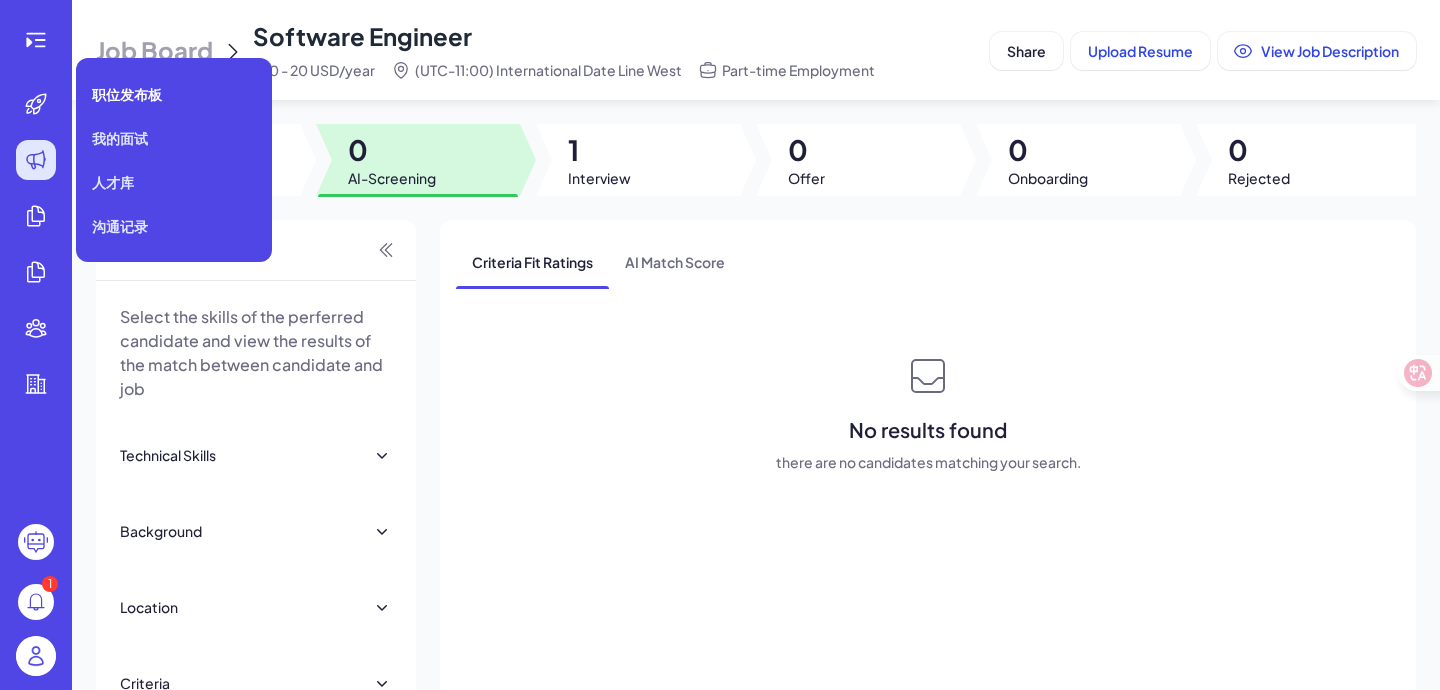 click 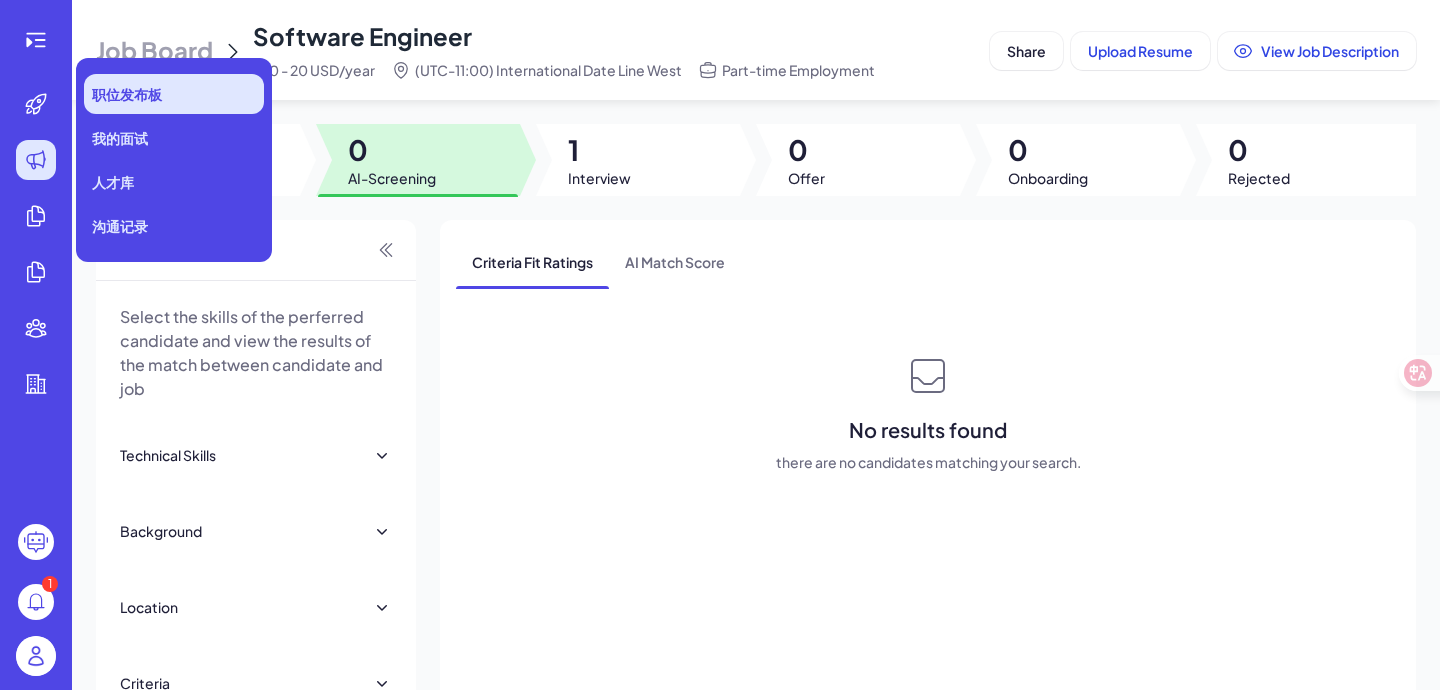 click on "职位发布板" at bounding box center (174, 94) 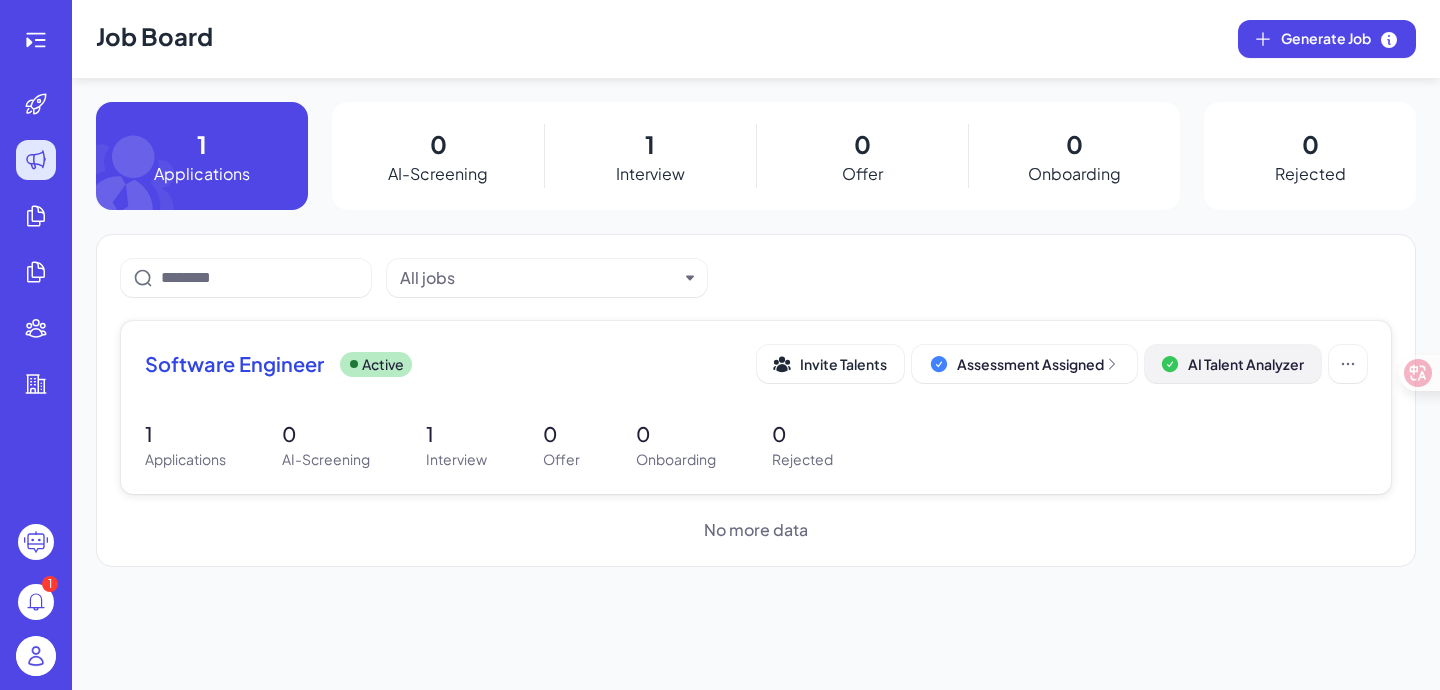 click on "AI Talent Analyzer" at bounding box center [1246, 364] 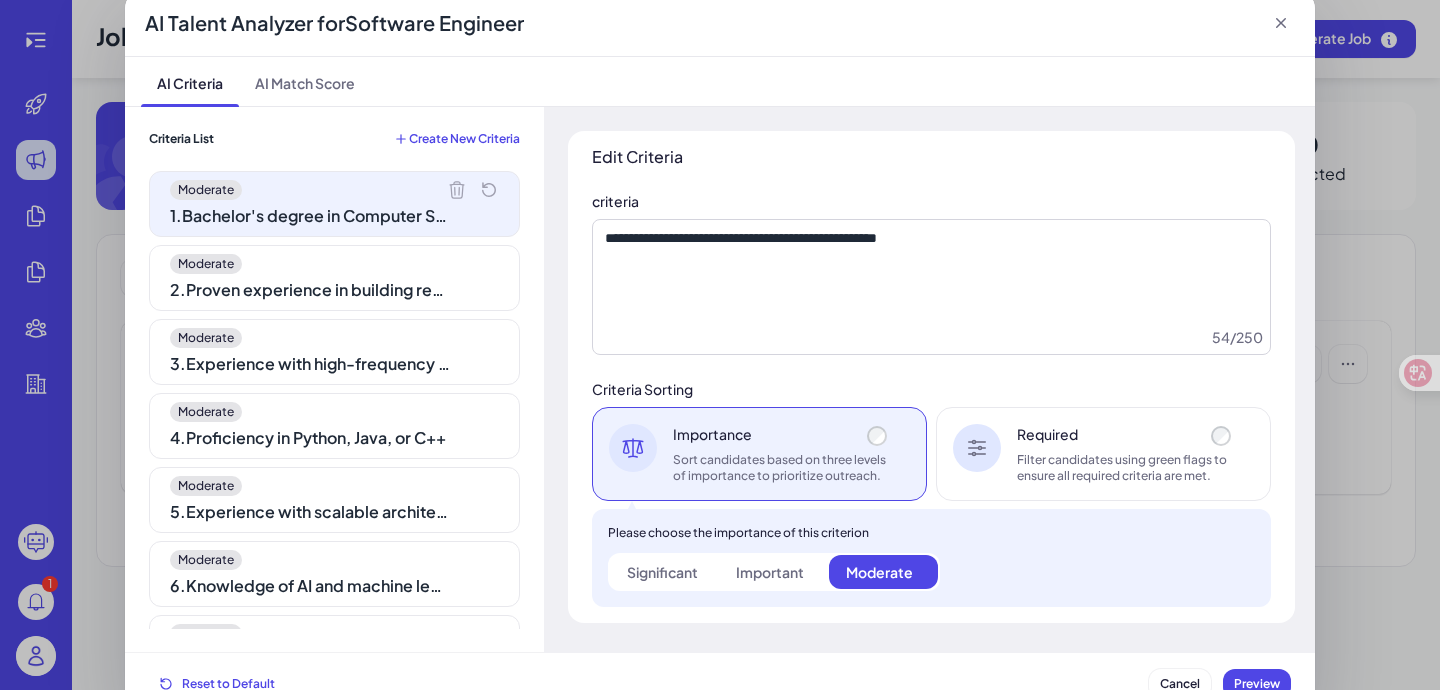 scroll, scrollTop: 0, scrollLeft: 0, axis: both 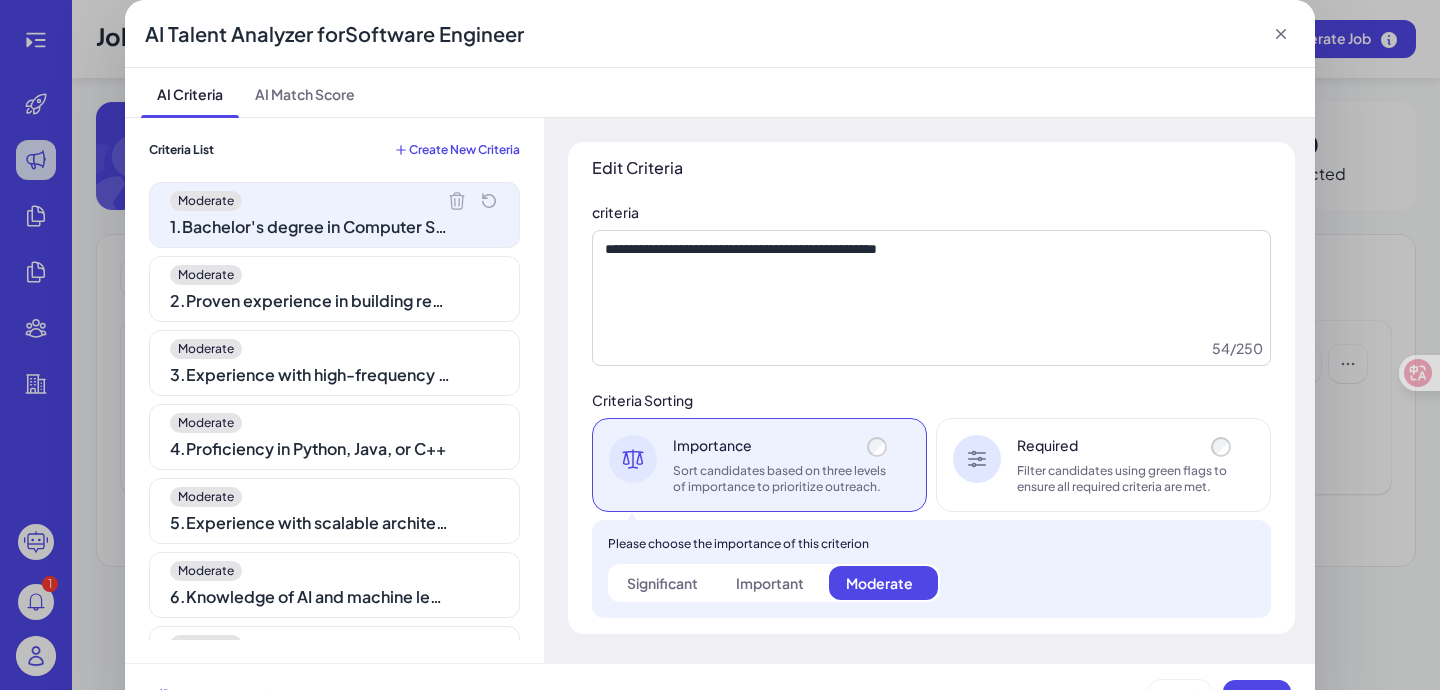 click 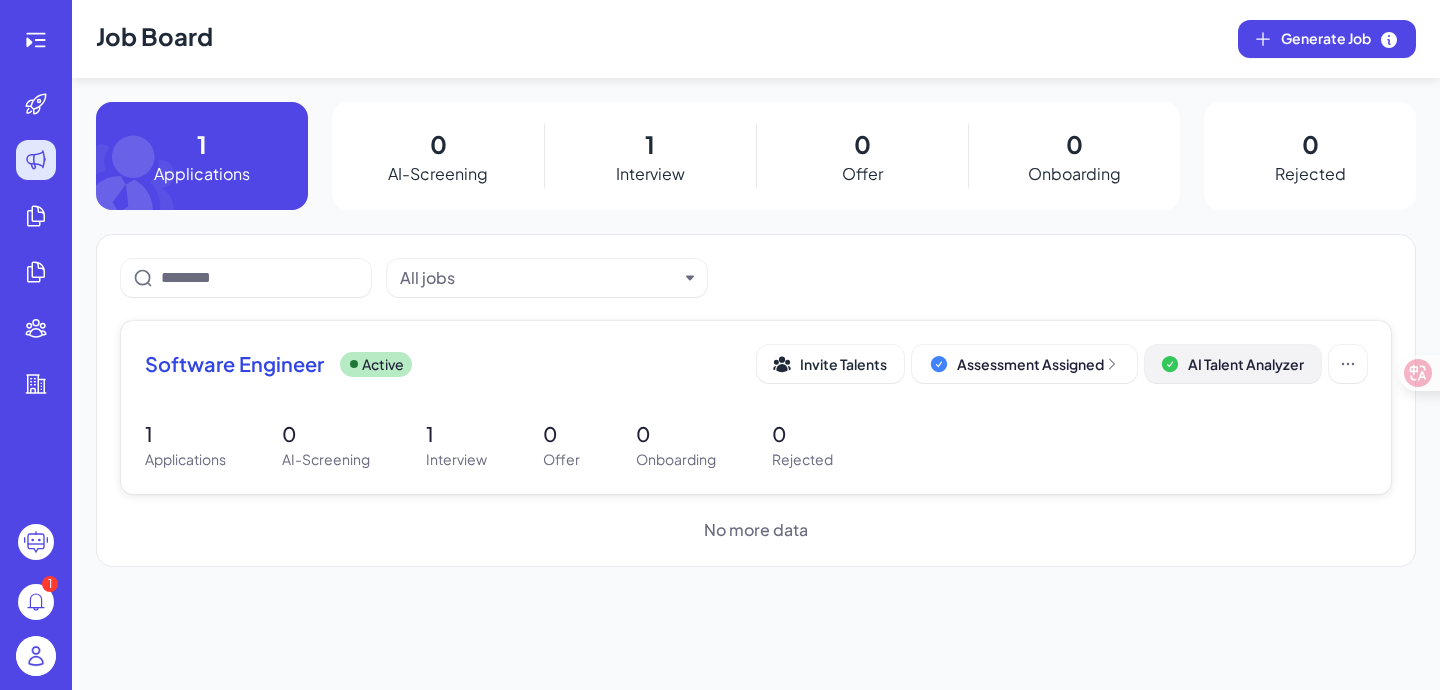 click on "AI Talent Analyzer" at bounding box center [1246, 364] 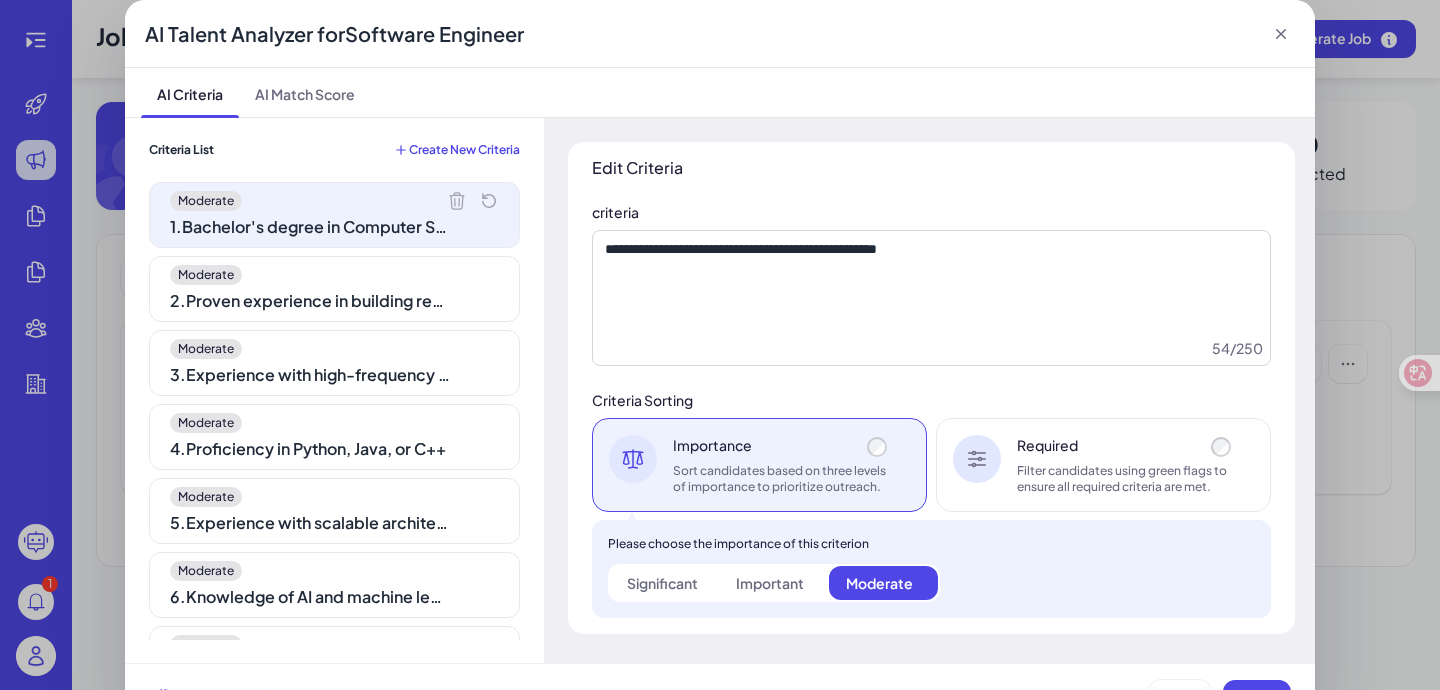 click 